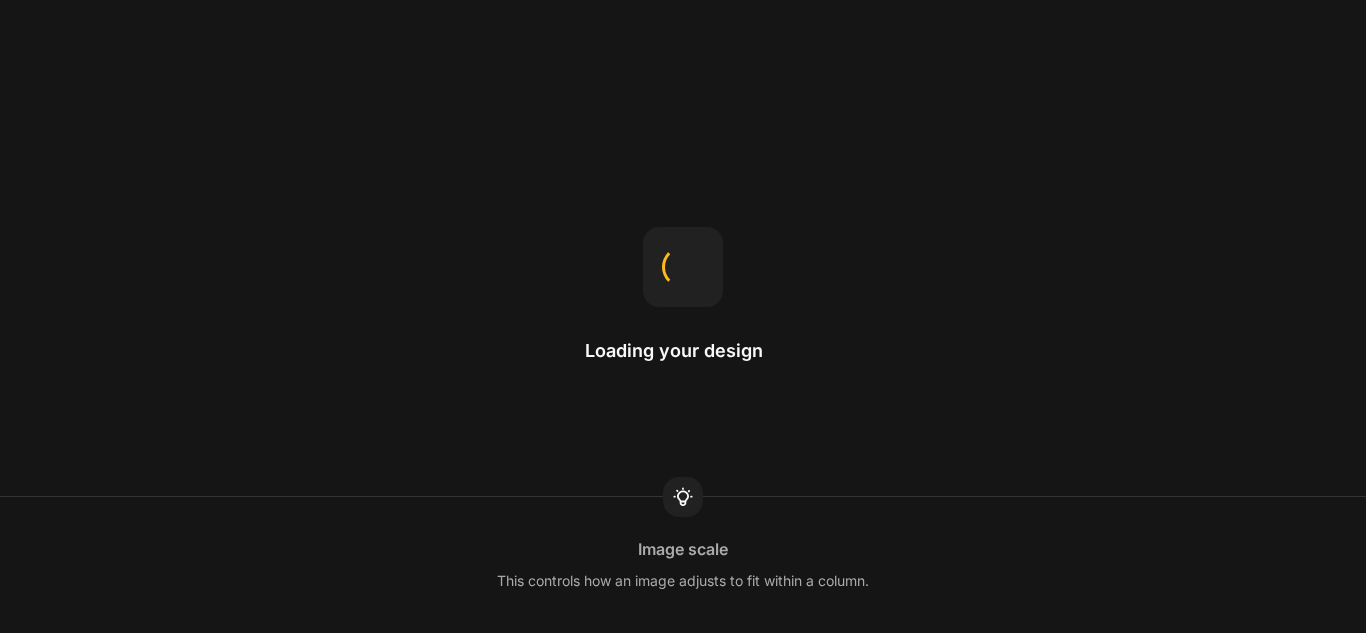 scroll, scrollTop: 0, scrollLeft: 0, axis: both 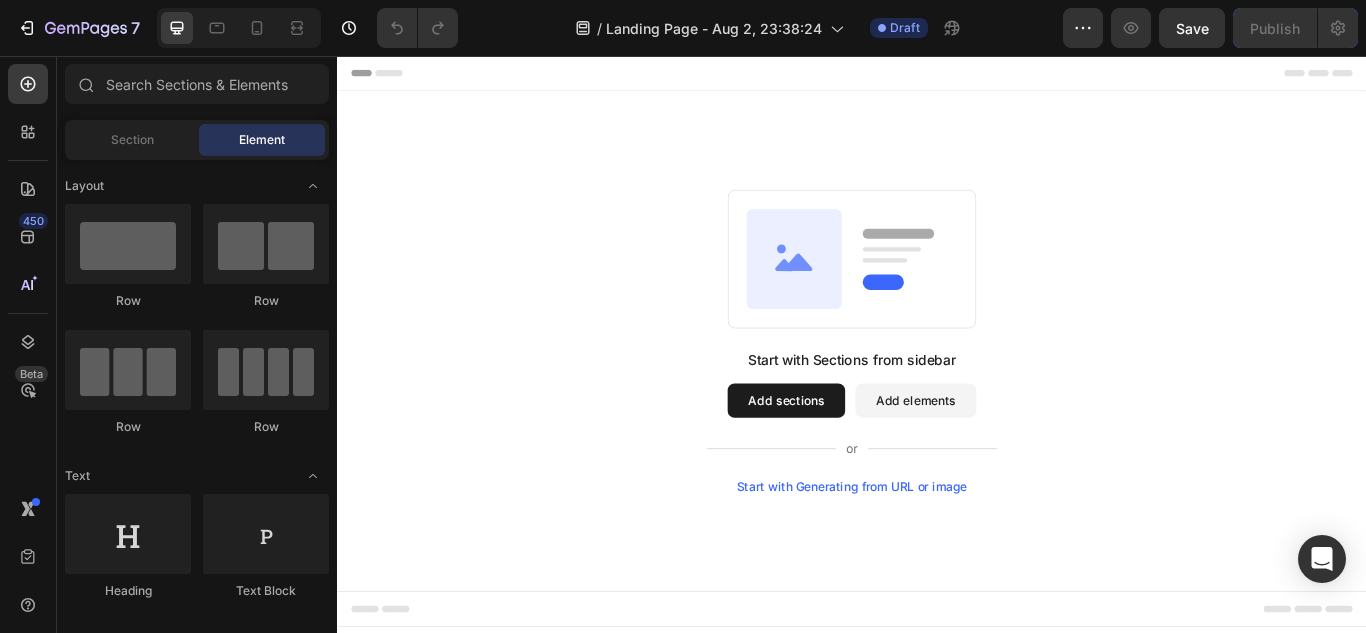click on "Start with Sections from sidebar Add sections Add elements Start with Generating from URL or image" at bounding box center (937, 388) 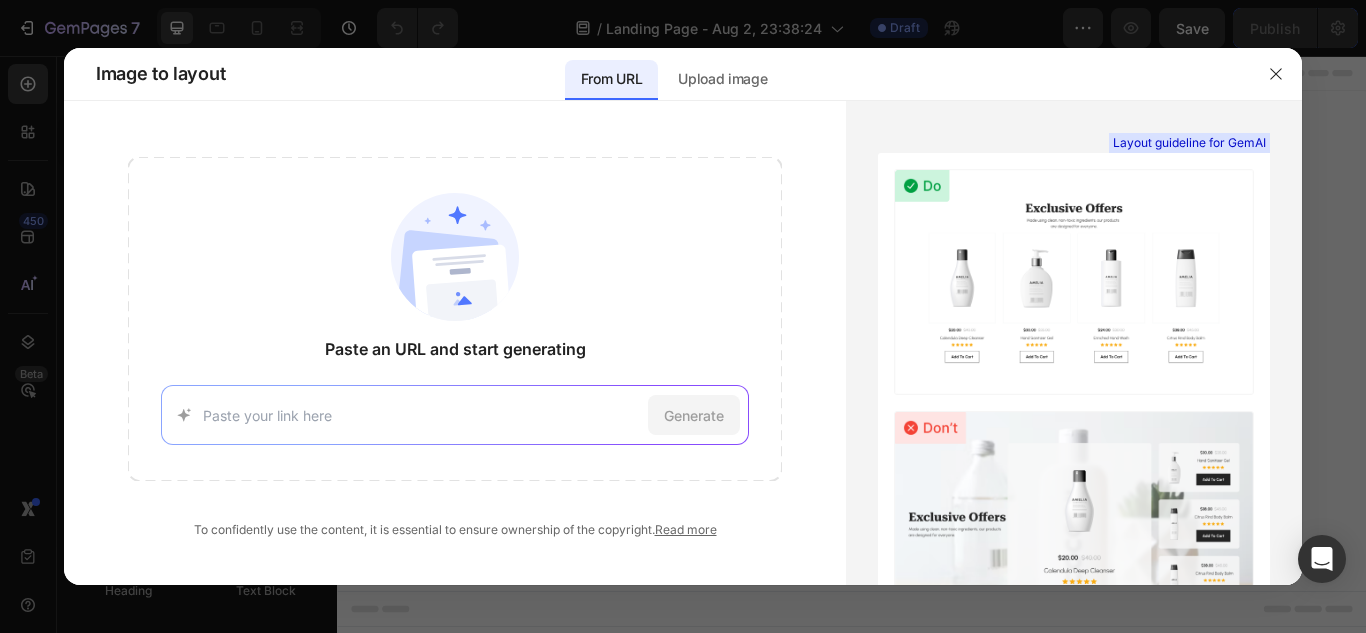 click at bounding box center (422, 415) 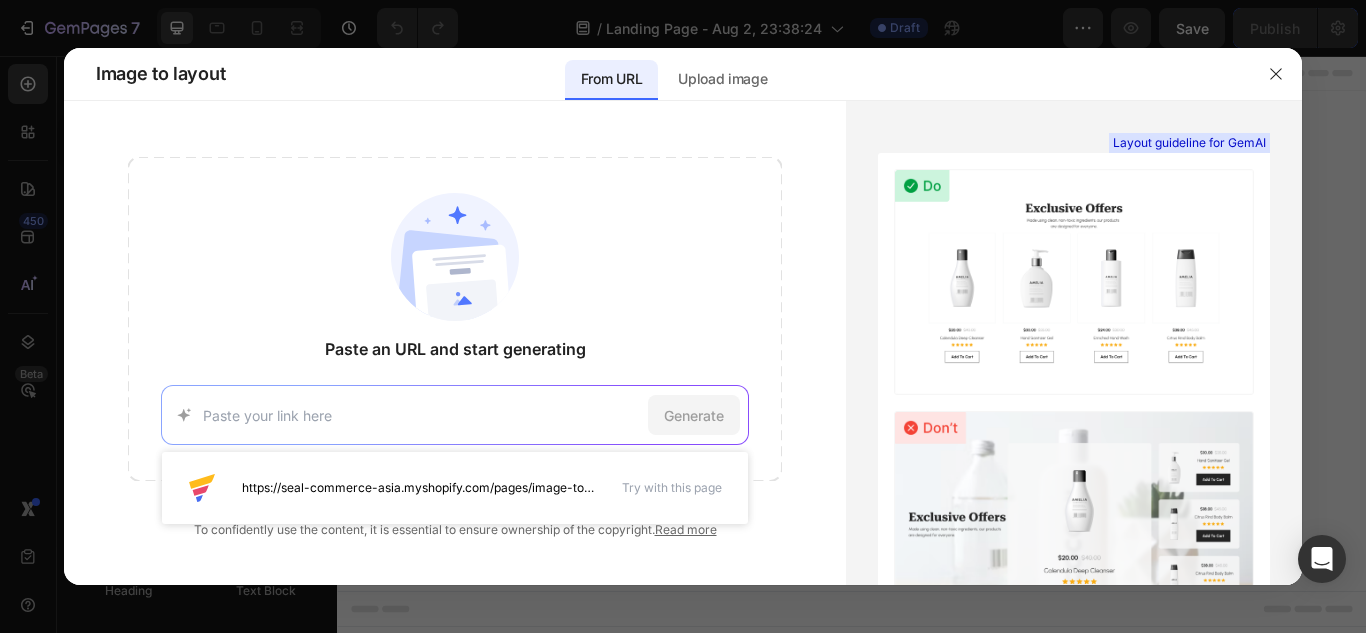 paste on "https://omkarshukla.com/" 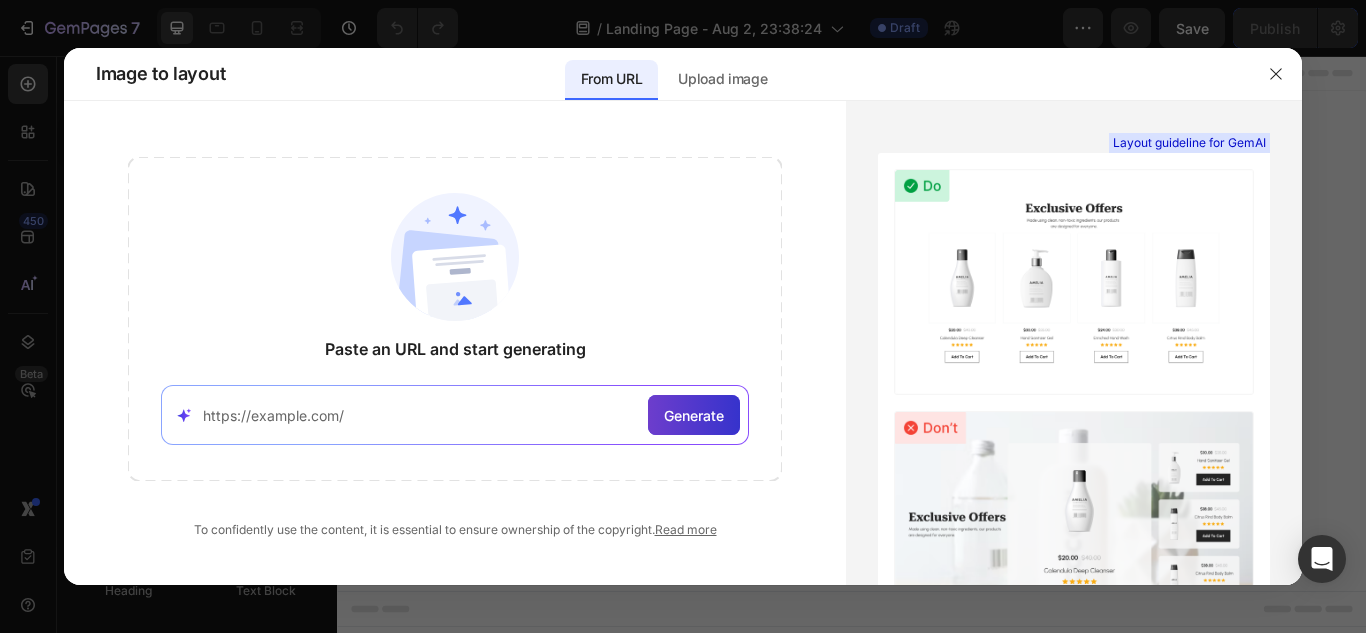type on "https://omkarshukla.com/" 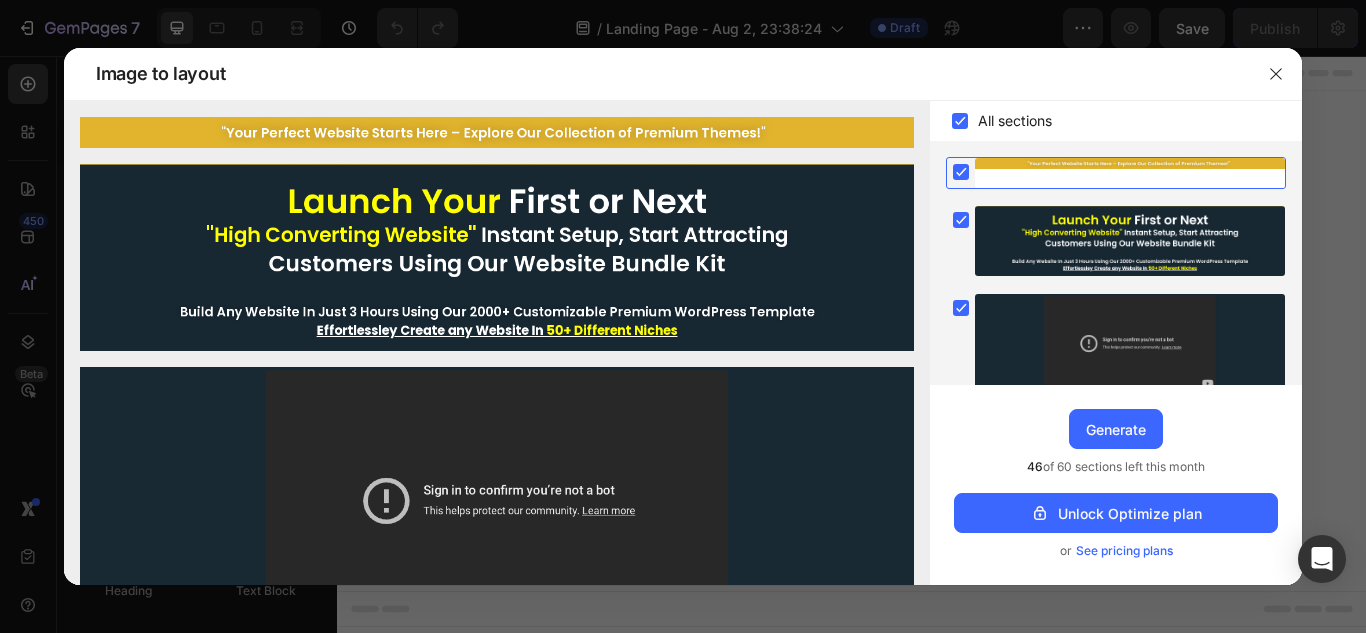click at bounding box center [497, 258] 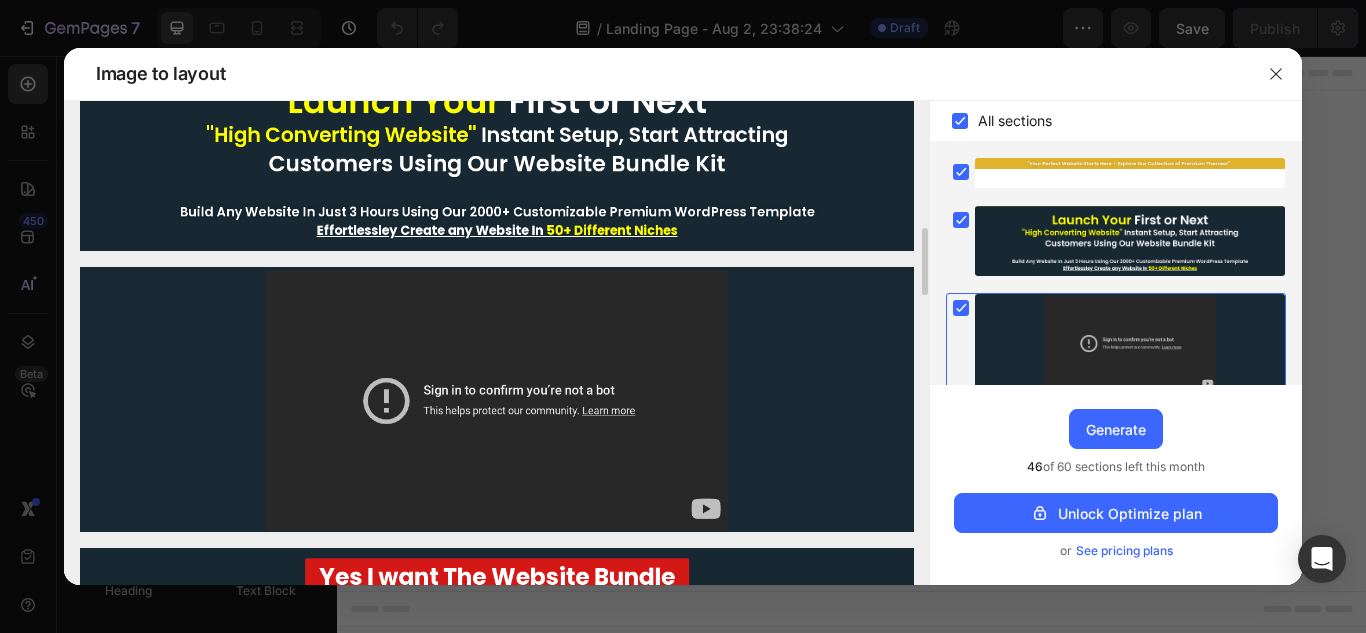 scroll, scrollTop: 300, scrollLeft: 0, axis: vertical 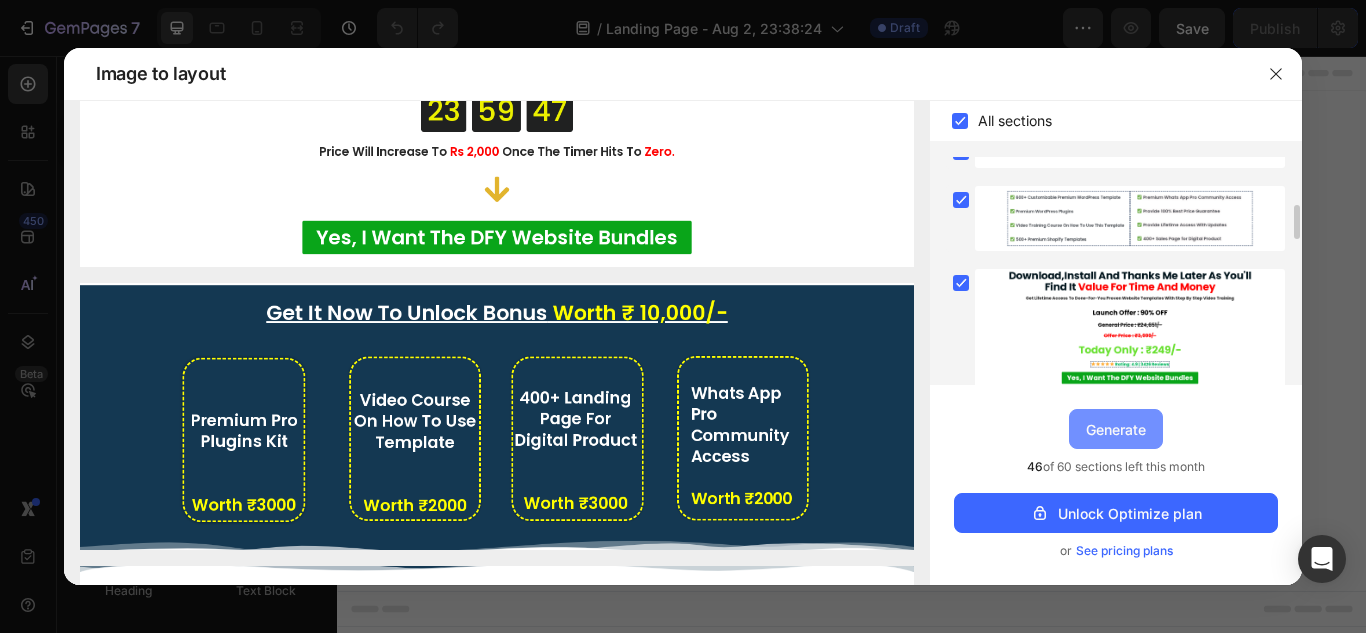click on "Generate" at bounding box center [1116, 429] 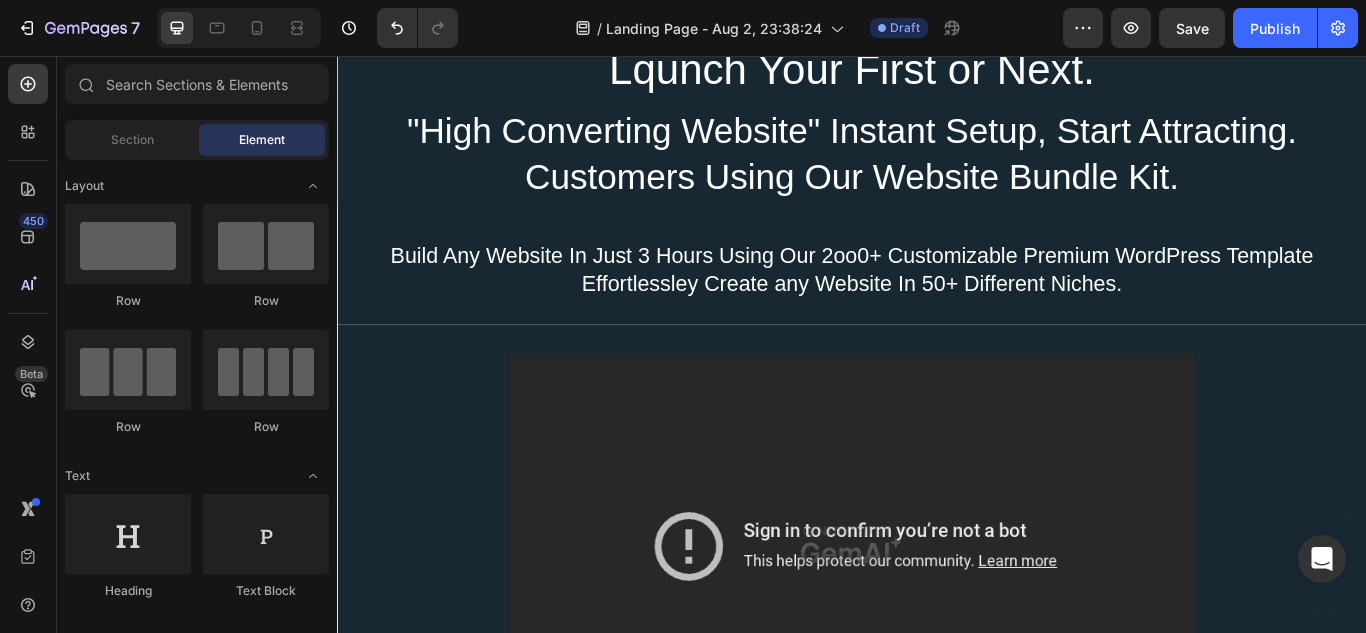 scroll, scrollTop: 0, scrollLeft: 0, axis: both 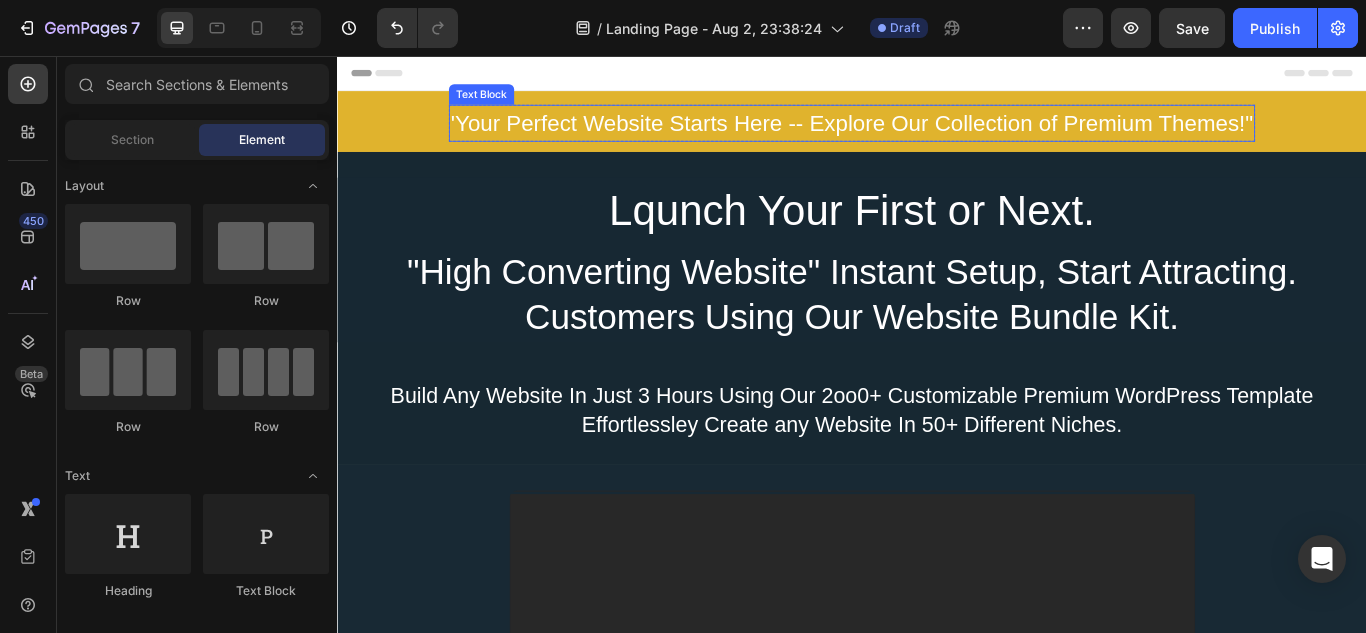 click on "'Your Perfect Website Starts Here -- Explore Our Collection of Premium Themes!"" at bounding box center [937, 134] 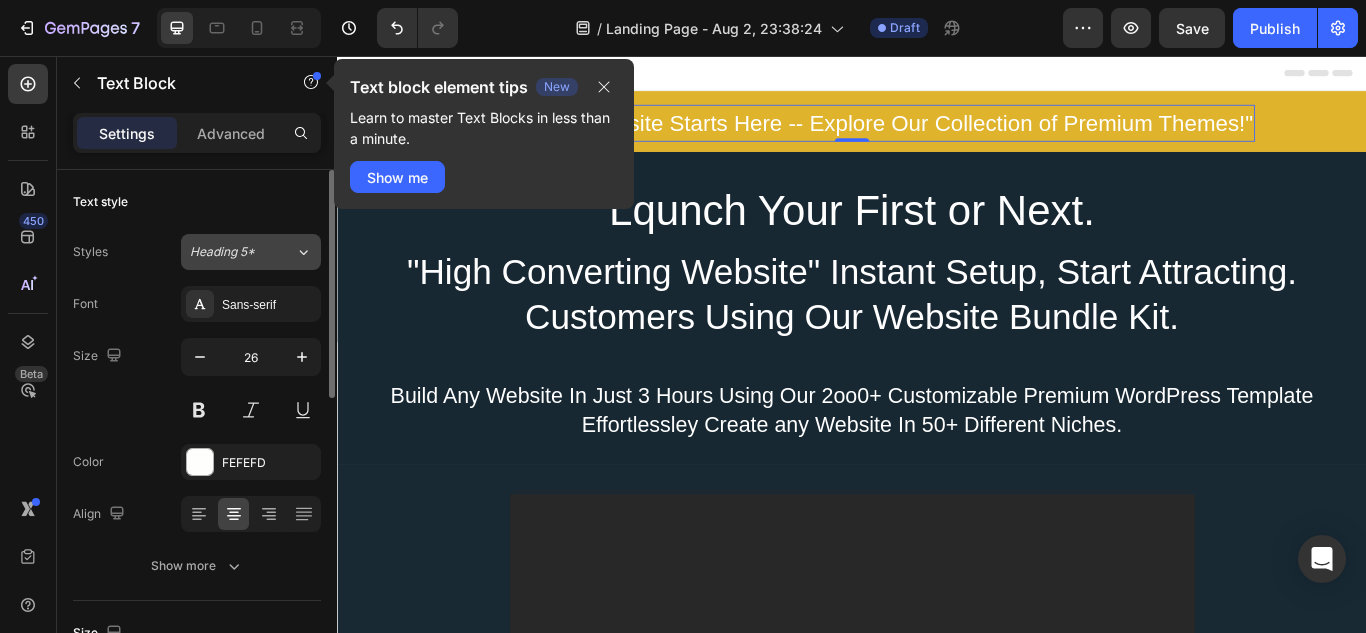 click on "Heading 5*" at bounding box center [242, 252] 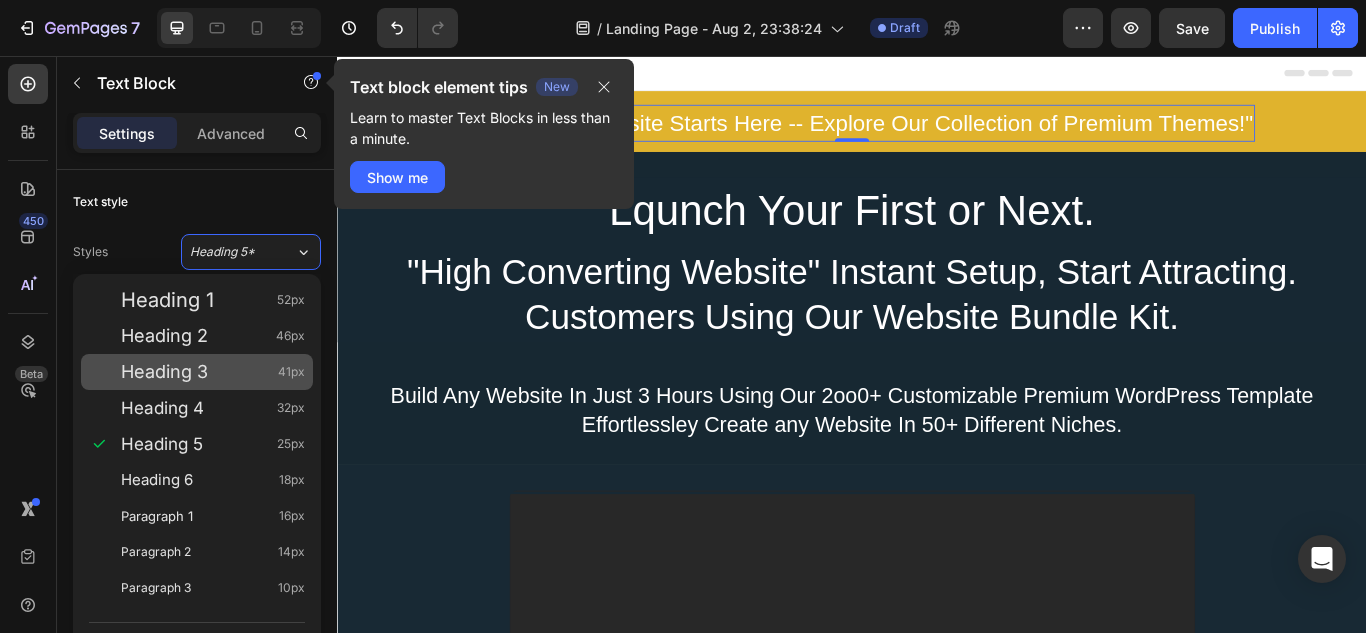 click on "Heading 3" at bounding box center [164, 372] 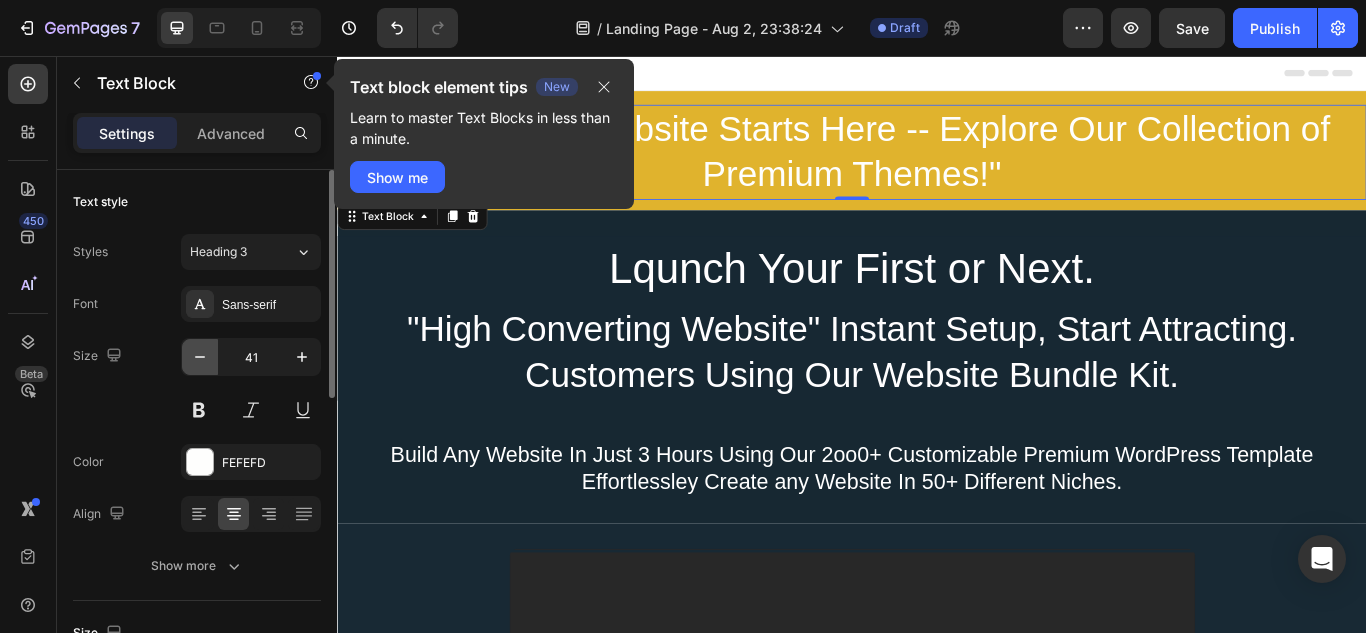 click 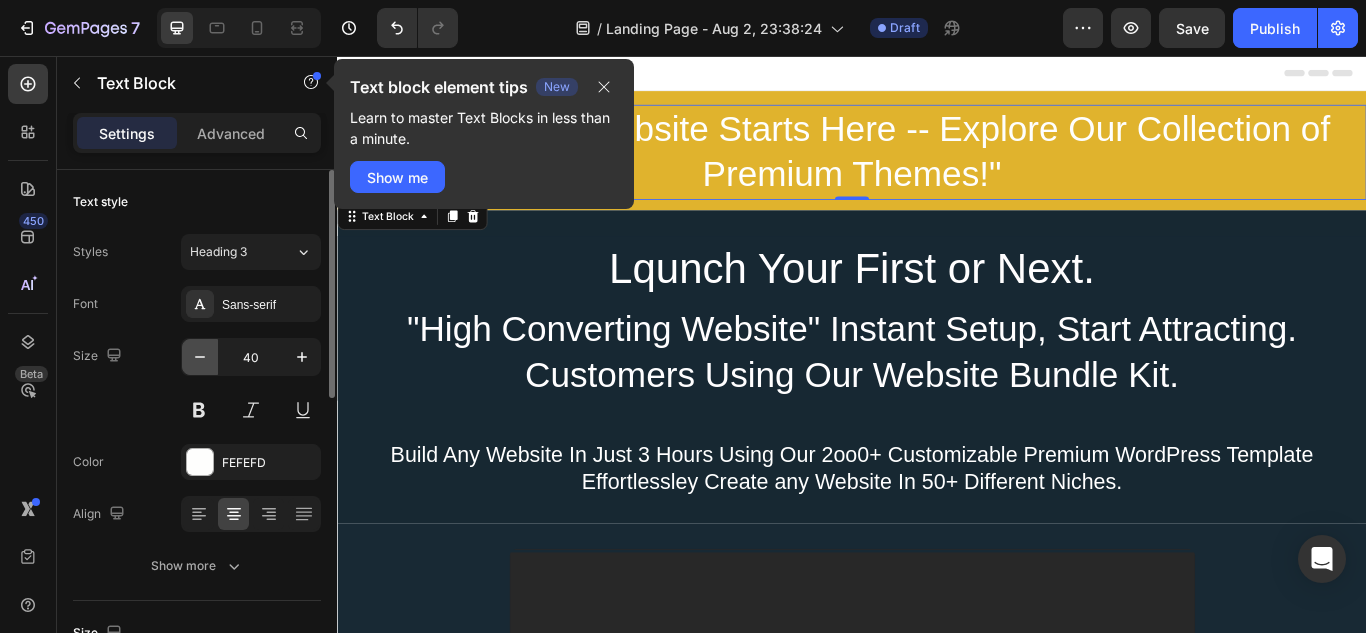 click 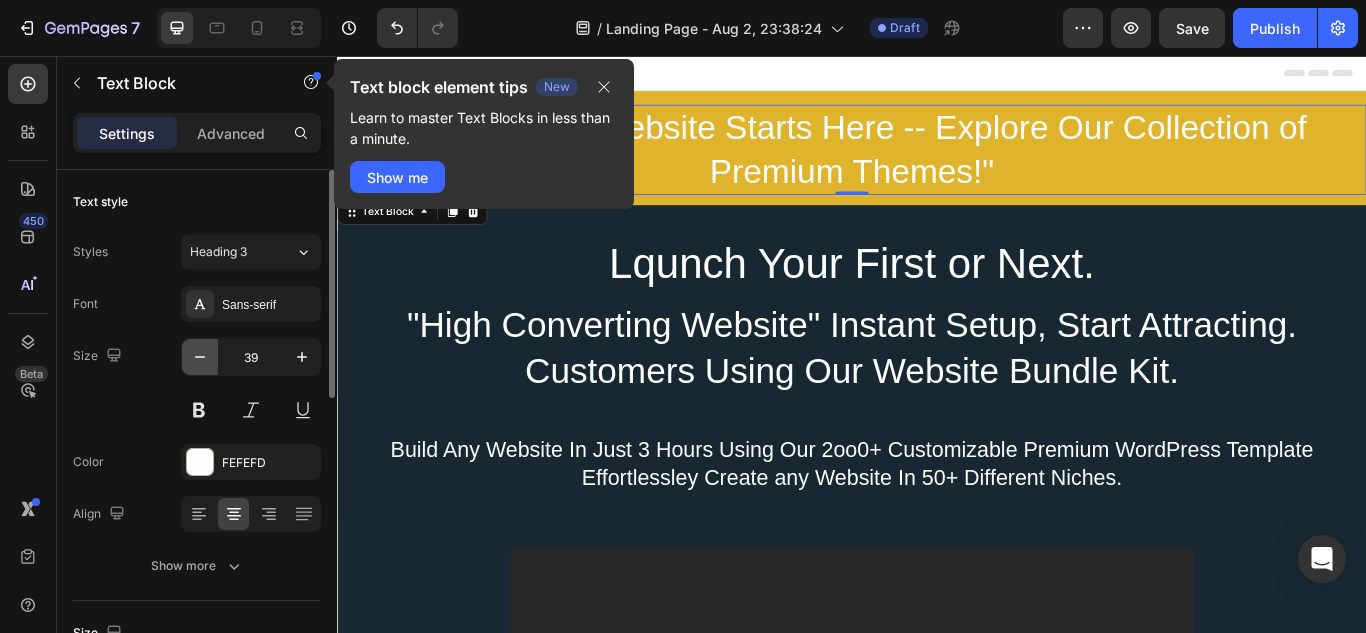 click 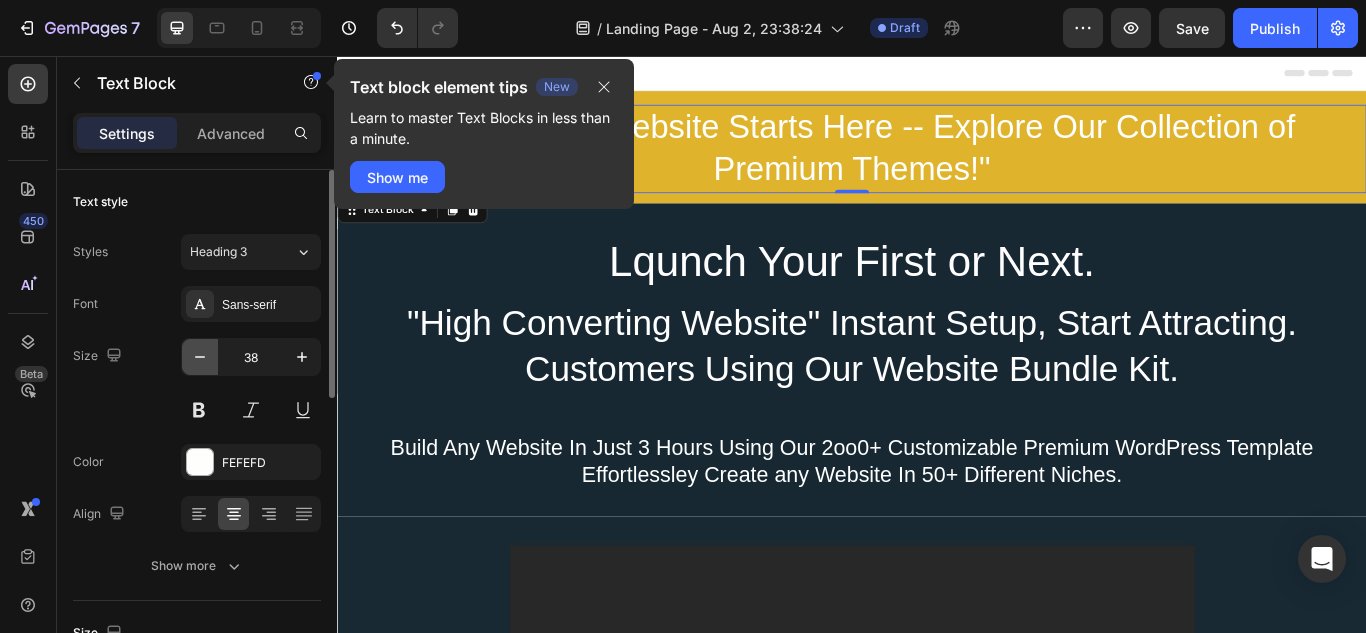 click 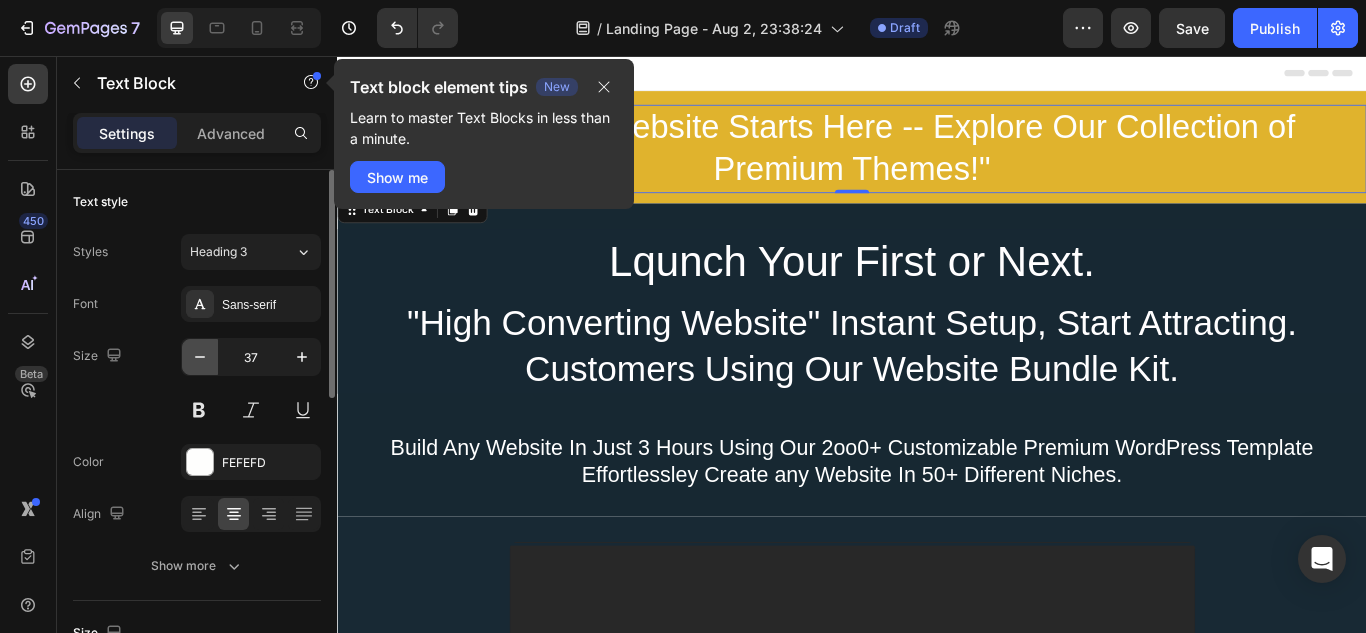 click 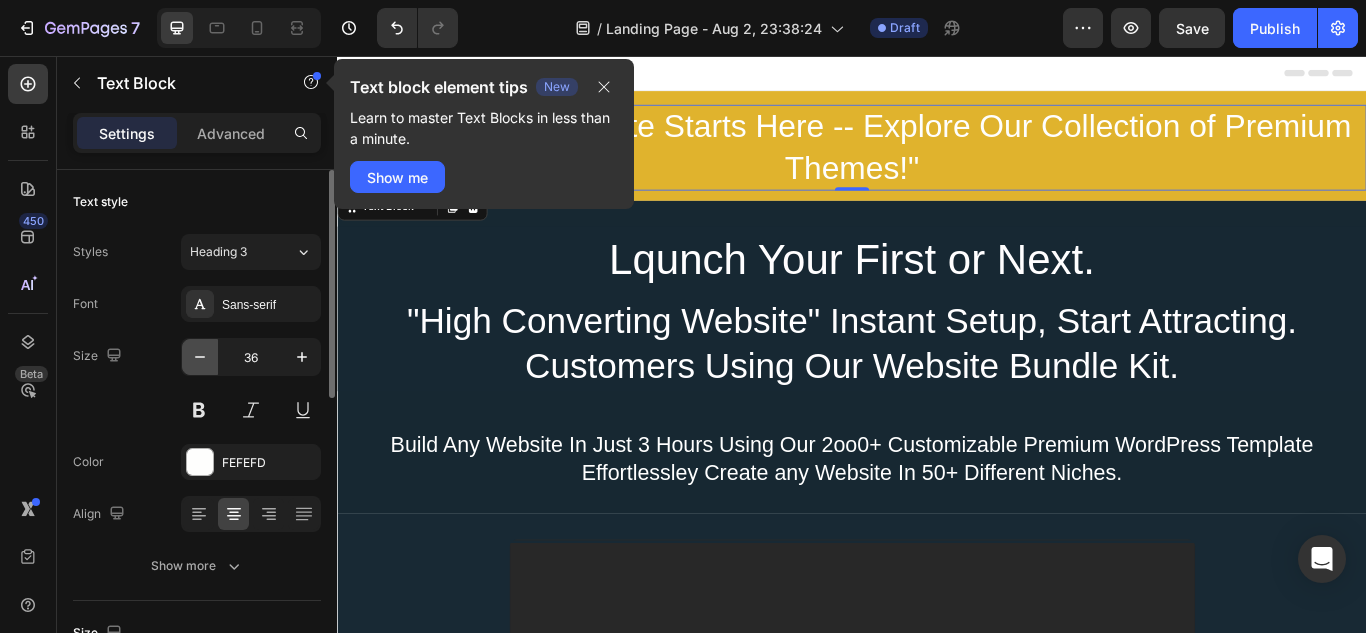 click 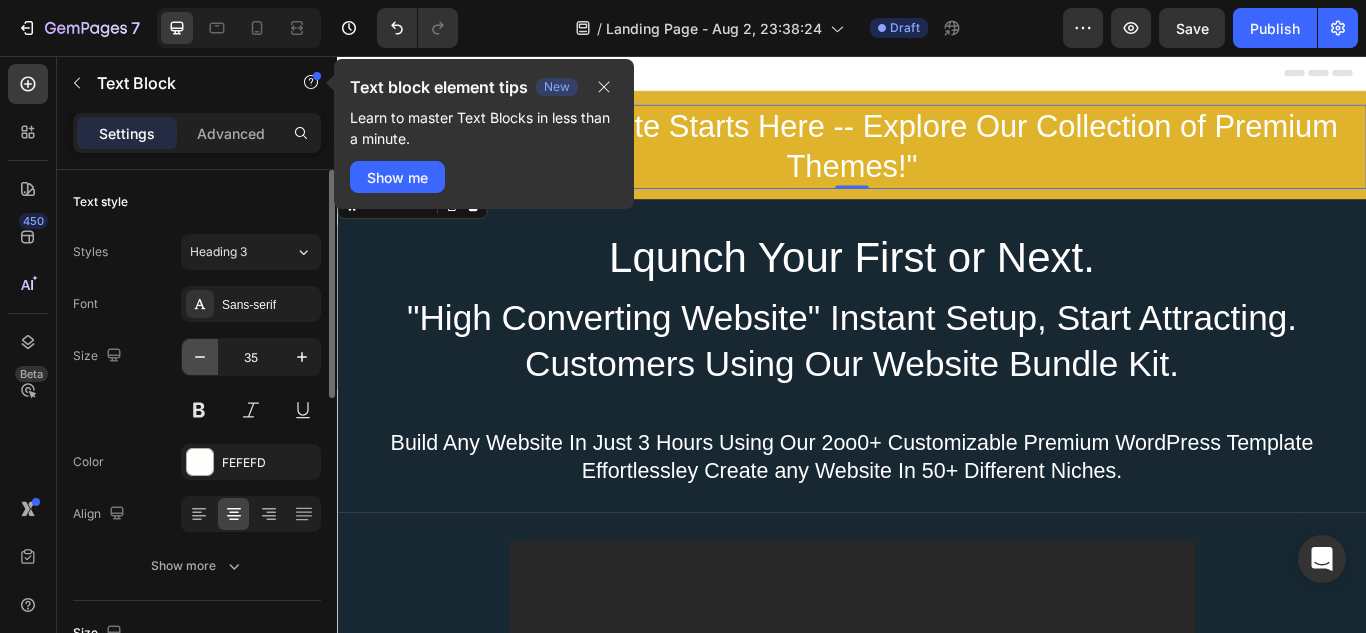 click 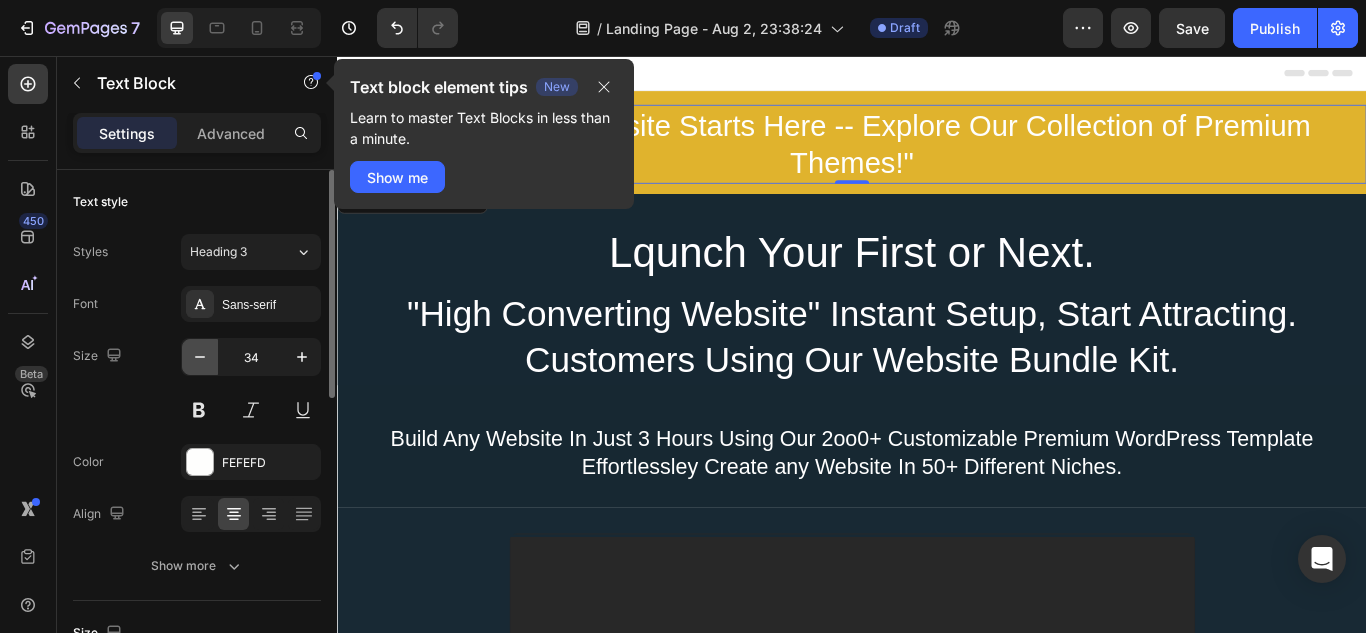 click 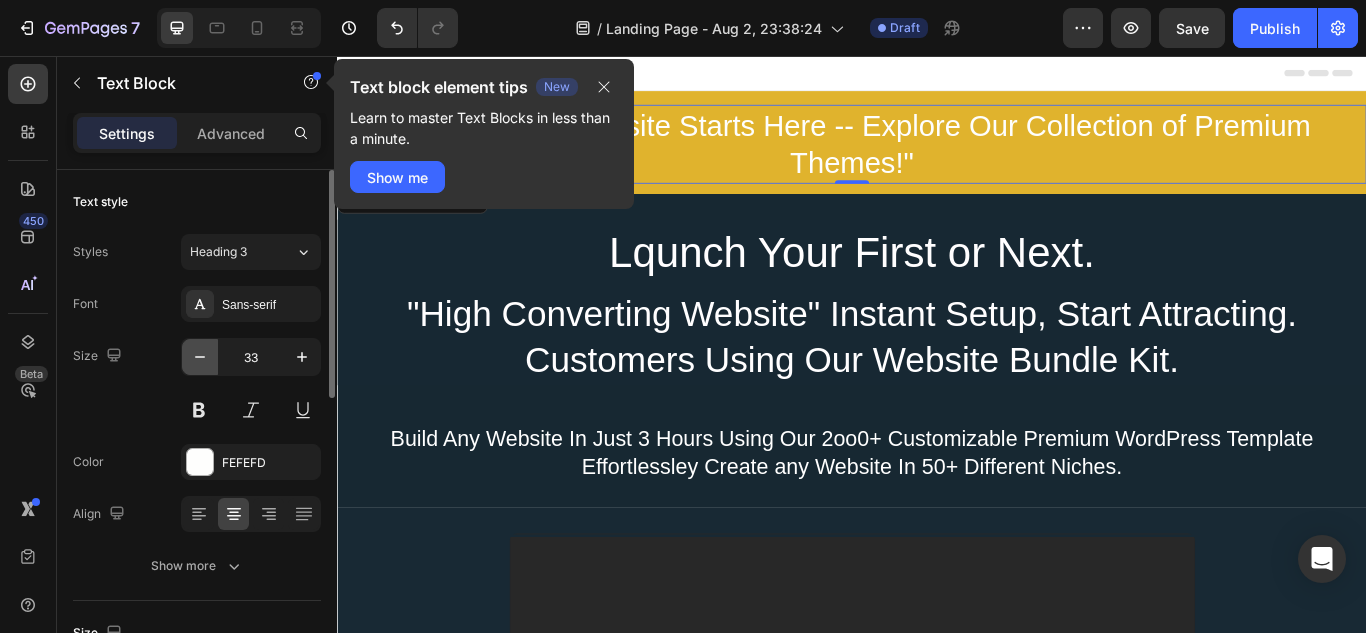 click 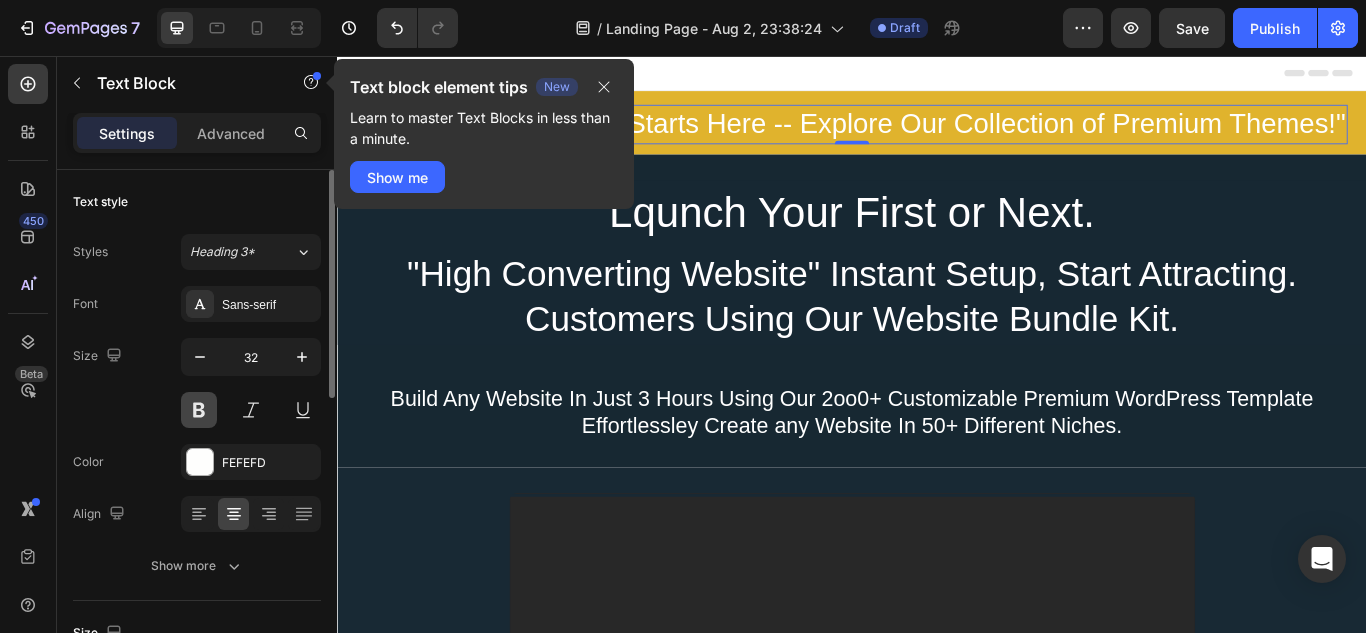 click at bounding box center (199, 410) 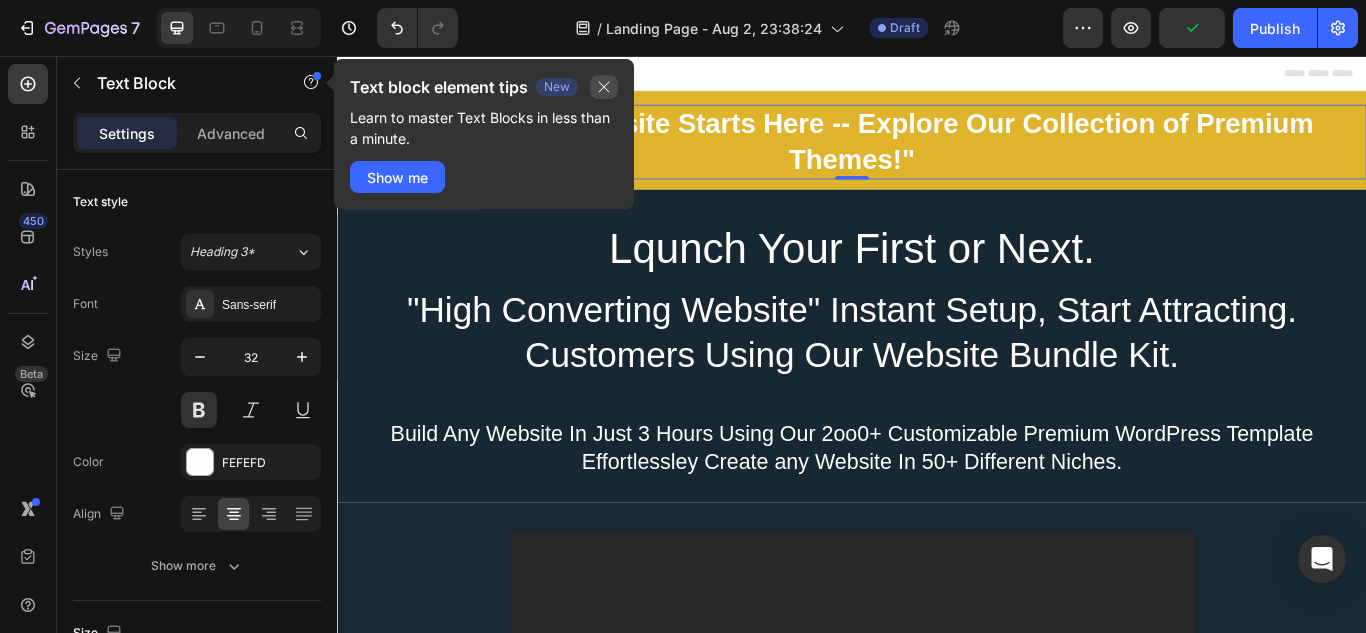 click 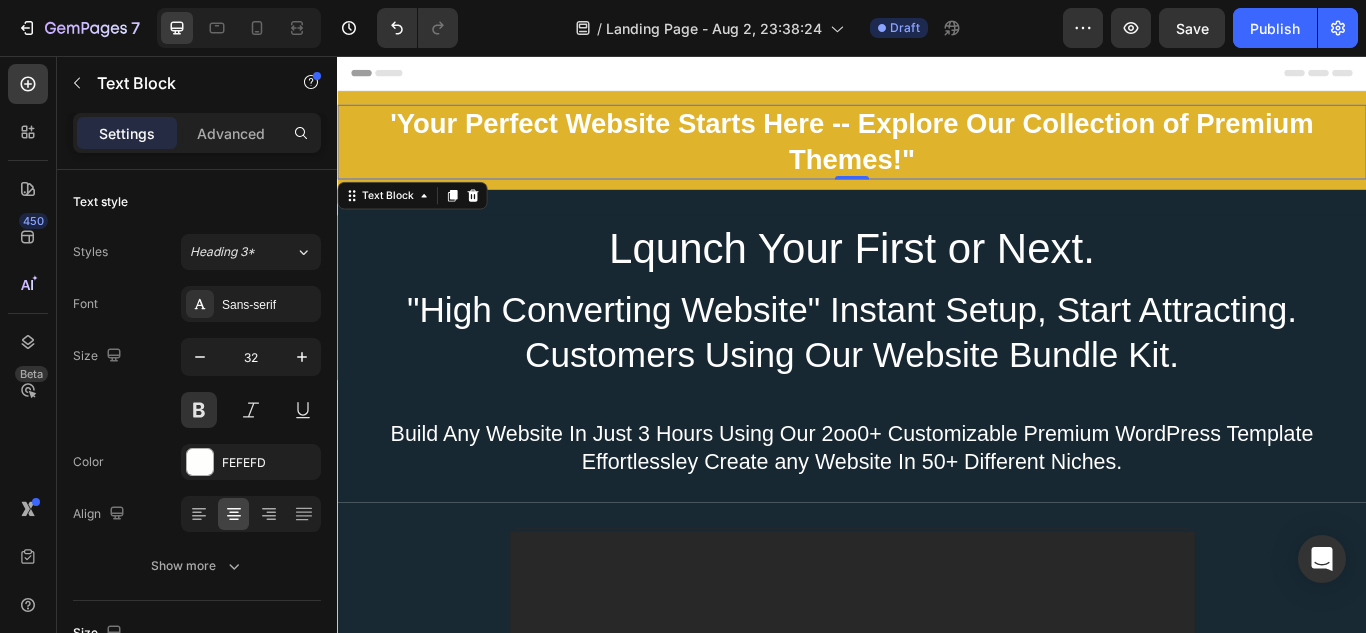 click on "'Your Perfect Website Starts Here -- Explore Our Collection of Premium Themes!"" at bounding box center (937, 156) 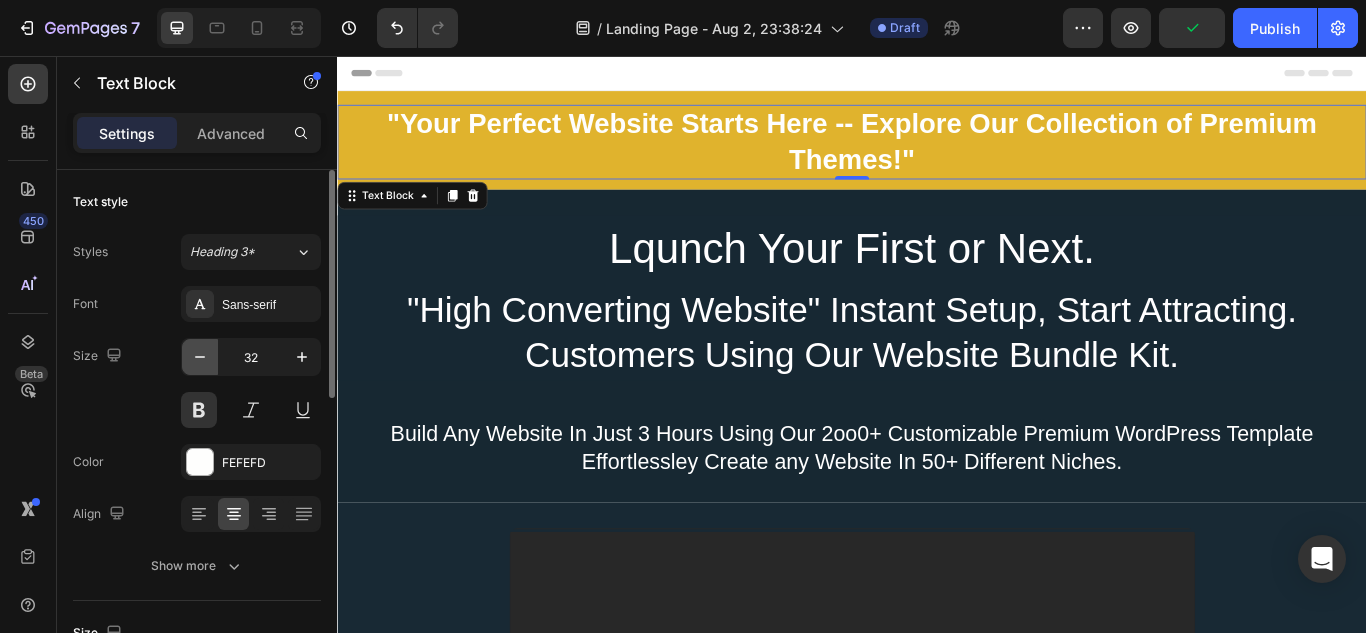 click 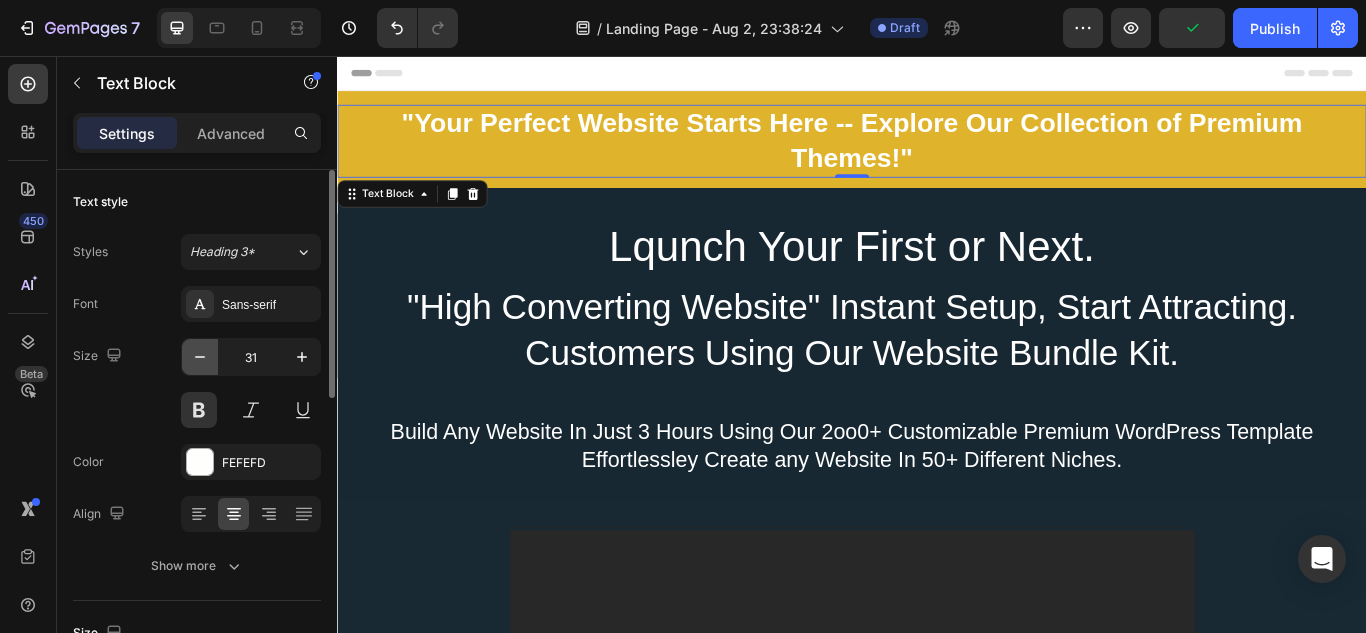 click 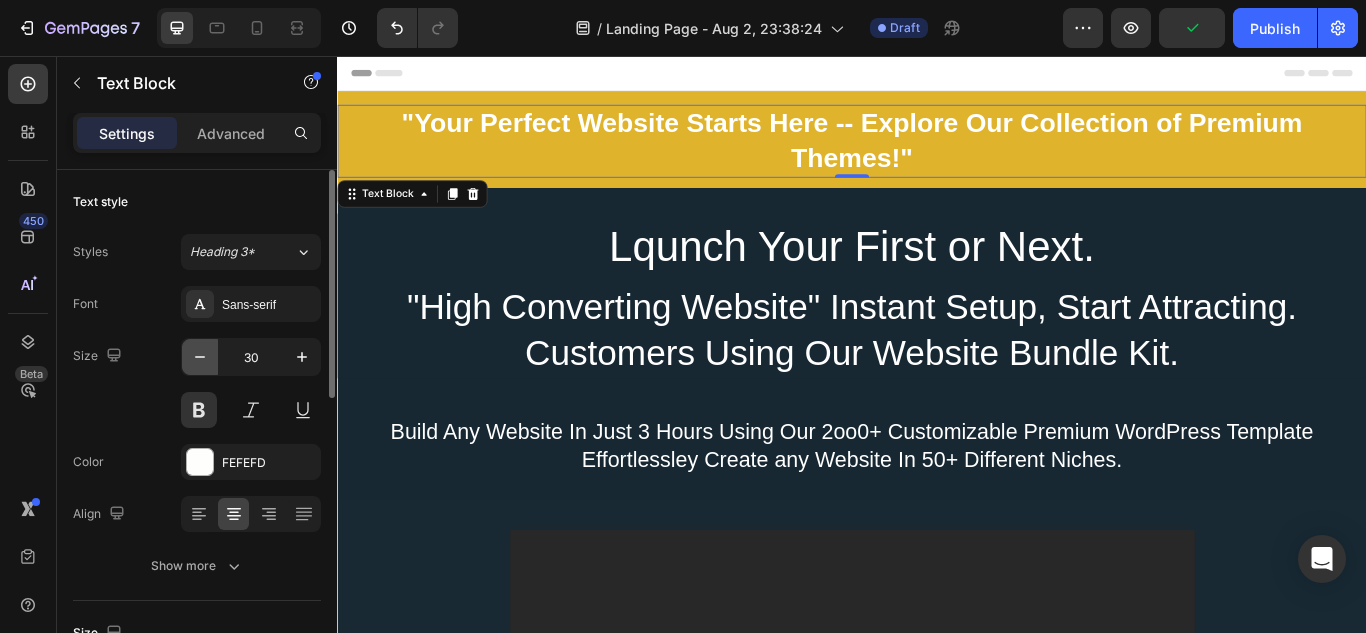 click 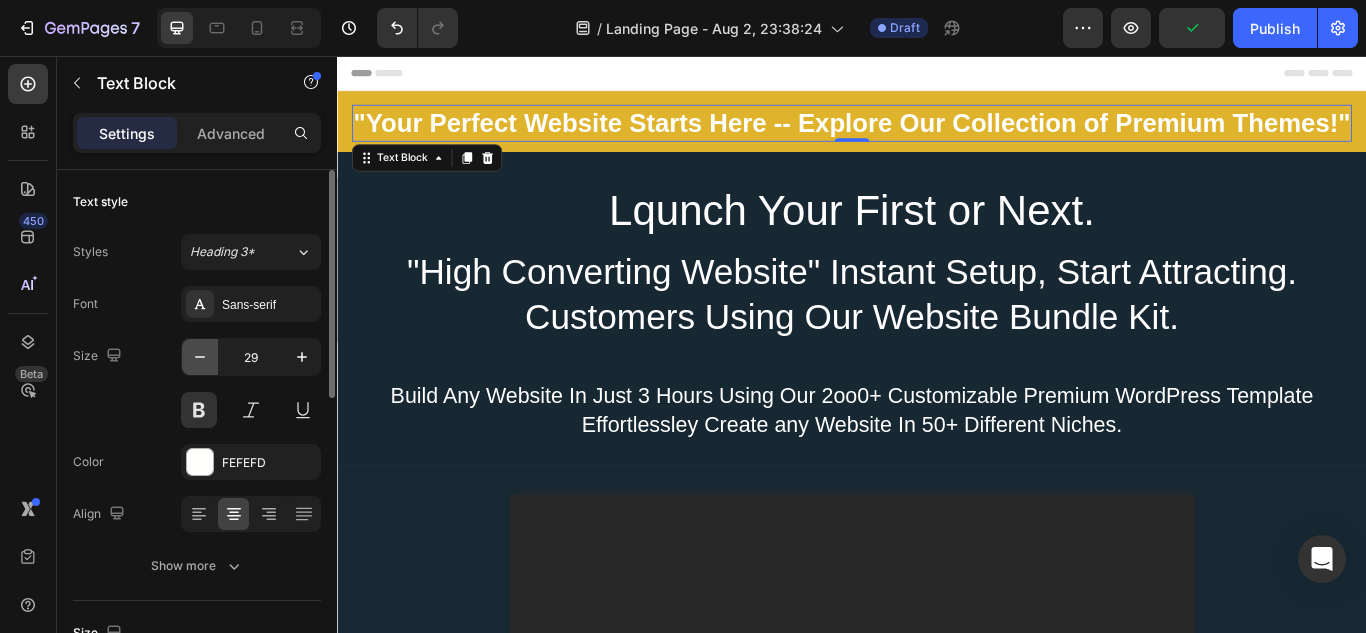 click 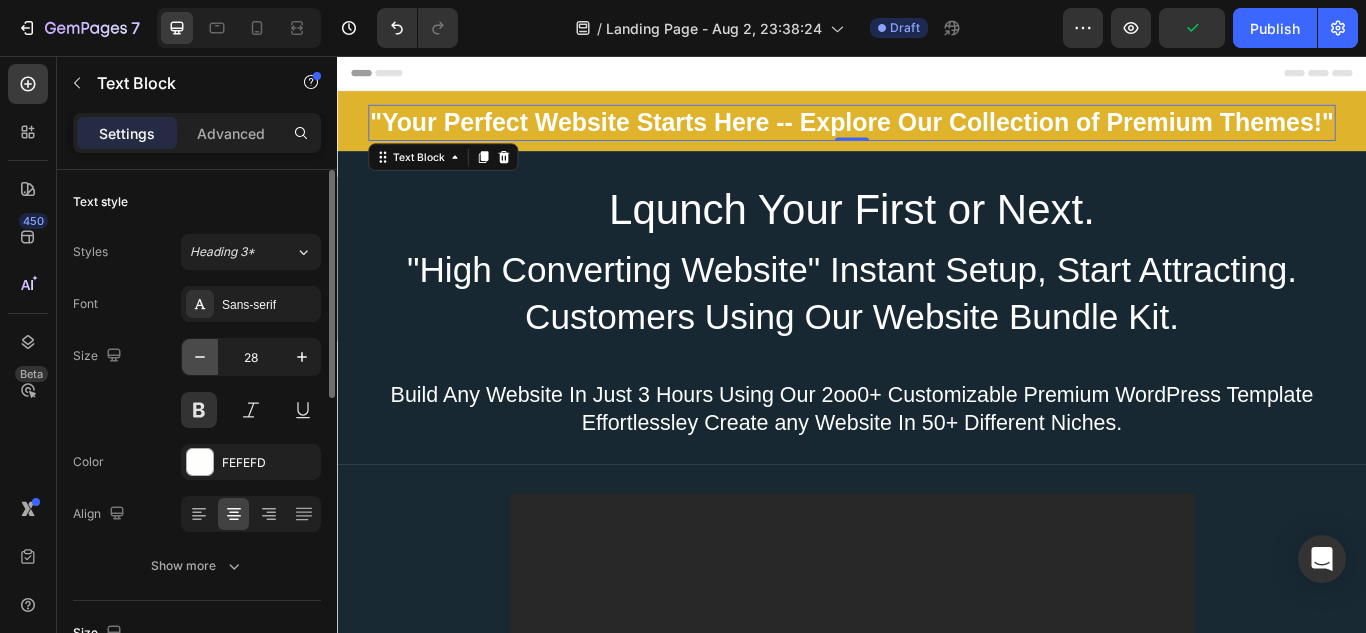 click 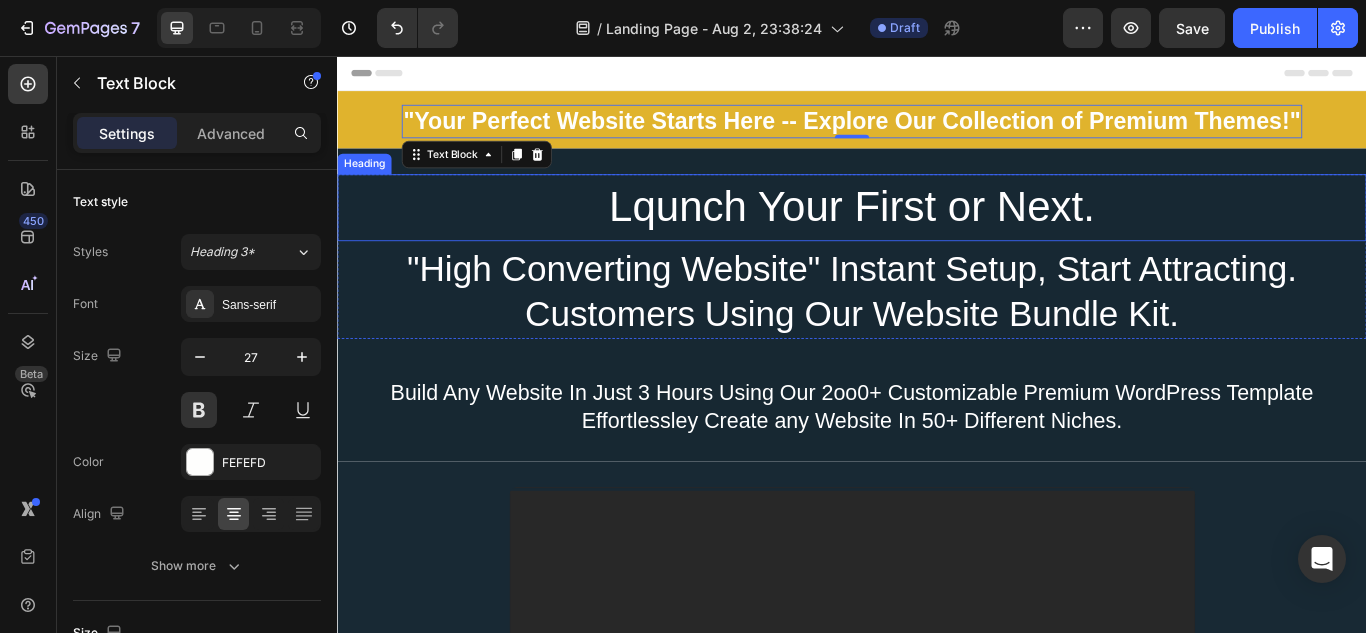 click on "Lqunch Your First or Next." at bounding box center [937, 233] 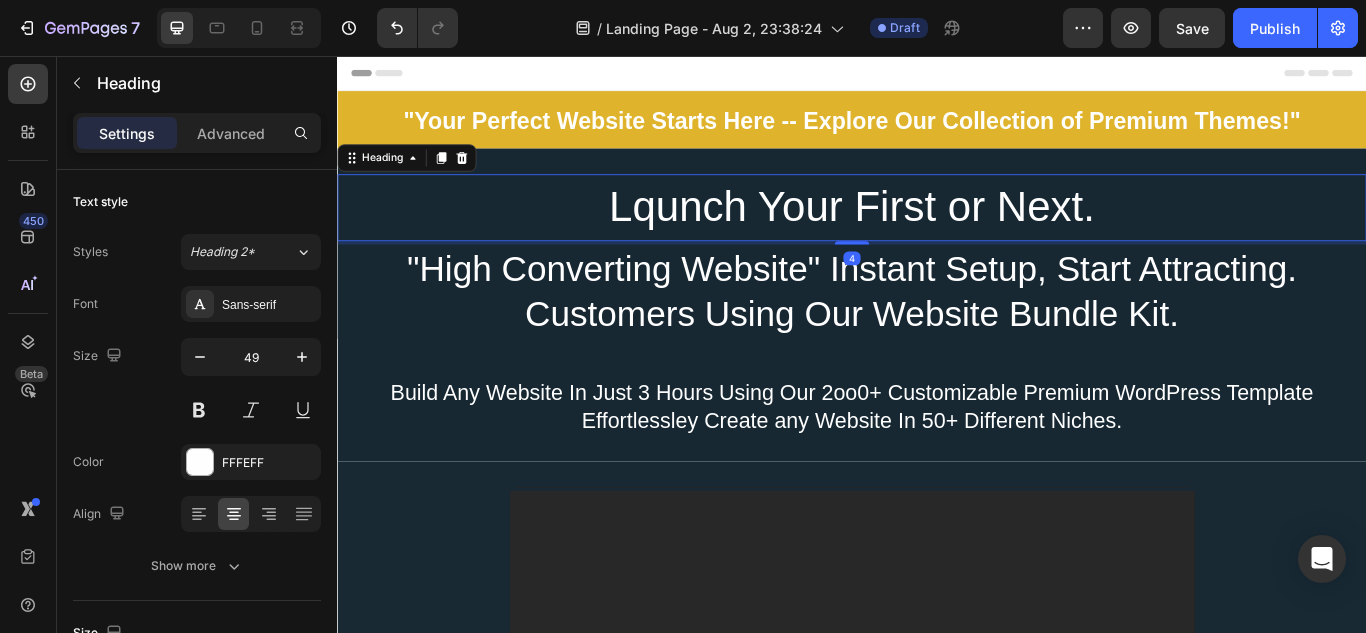 click on "Lqunch Your First or Next." at bounding box center (937, 233) 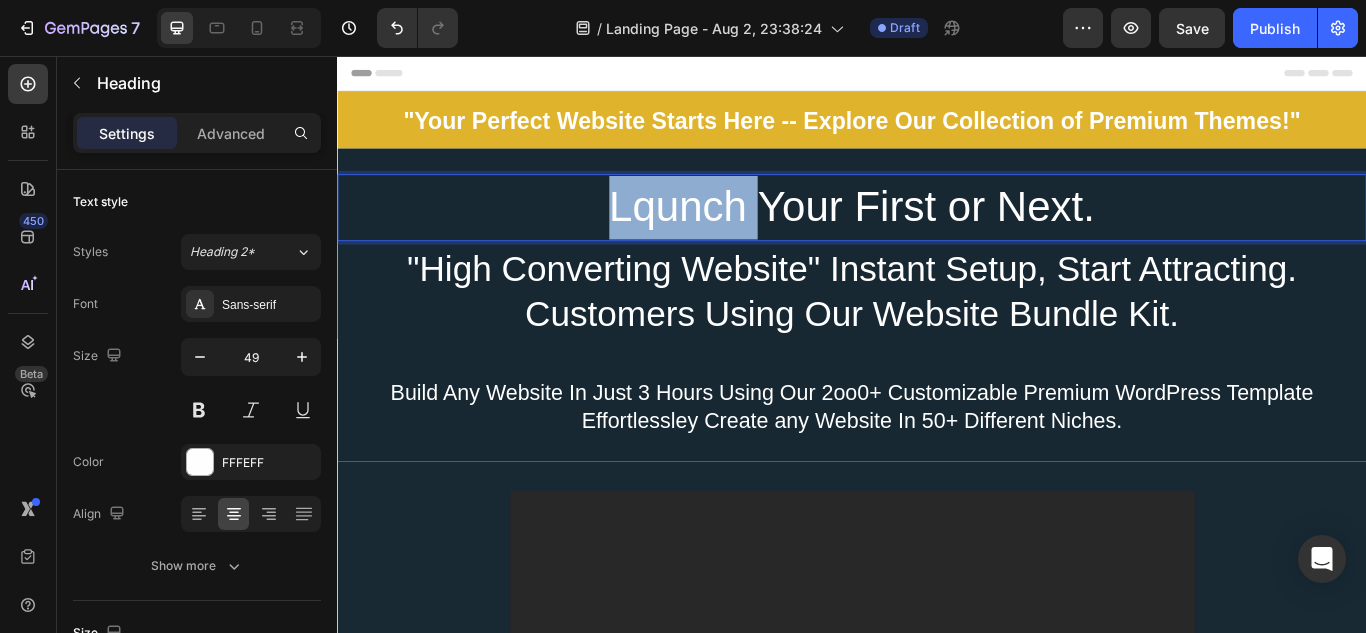 click on "Lqunch Your First or Next." at bounding box center [937, 233] 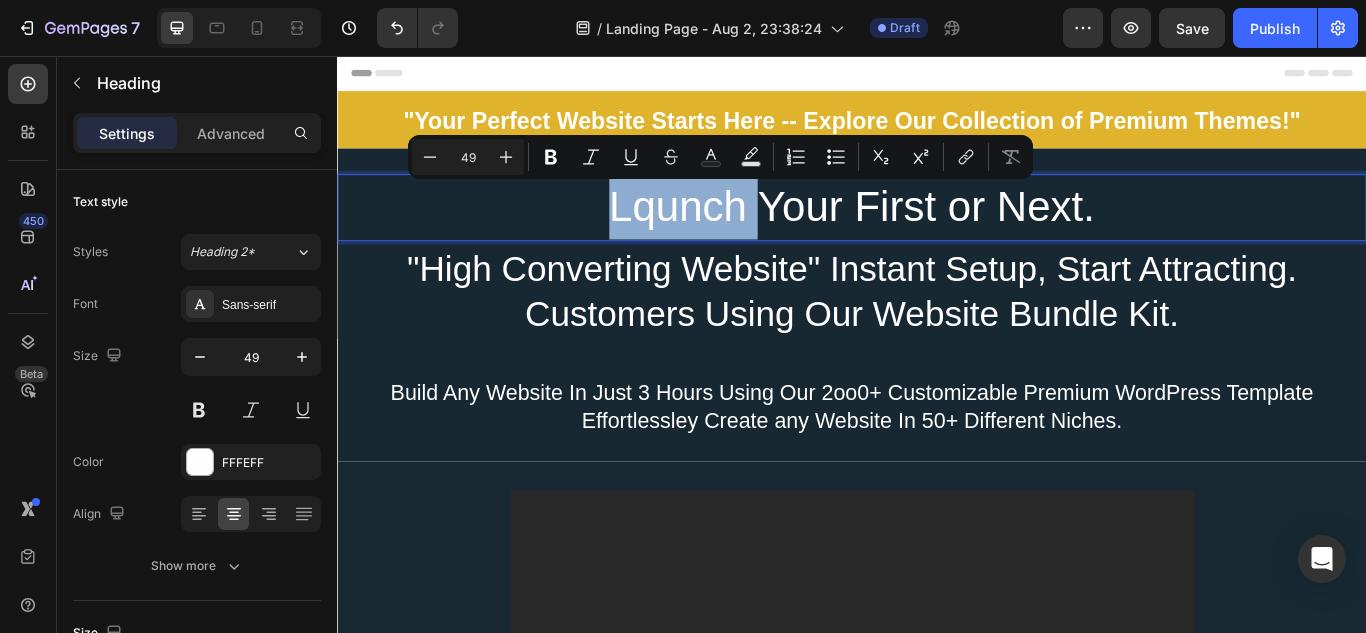 click on "Lqunch Your First or Next." at bounding box center [937, 233] 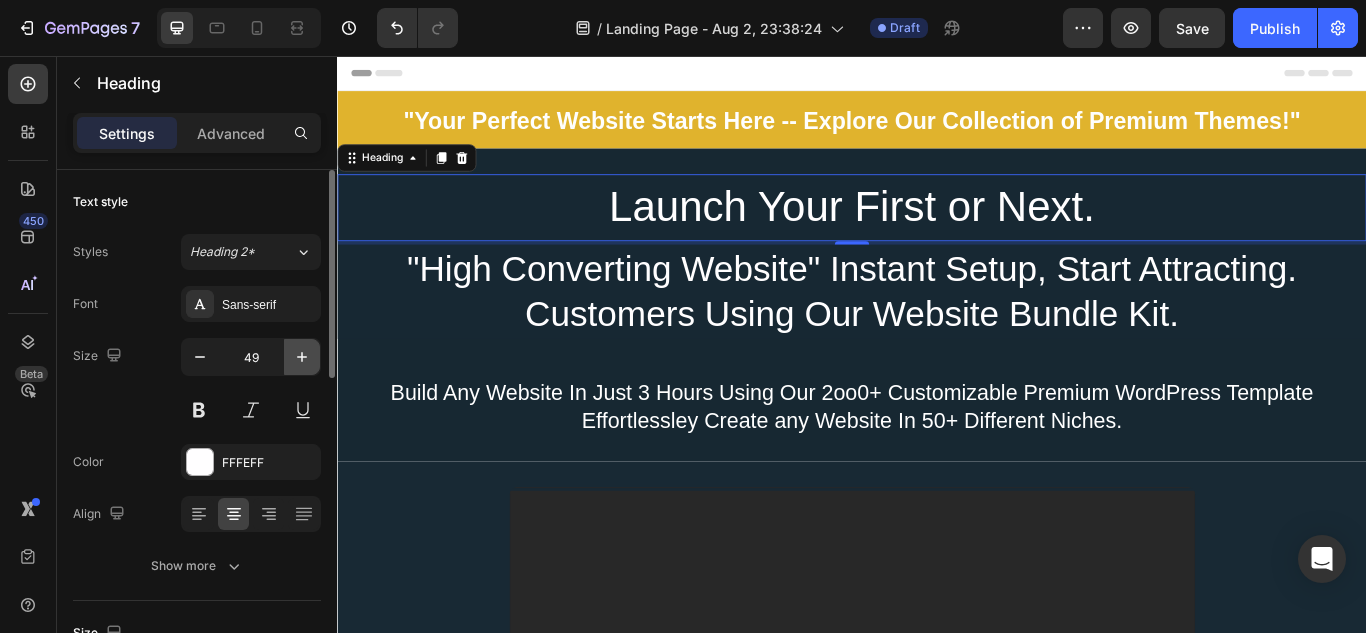 click 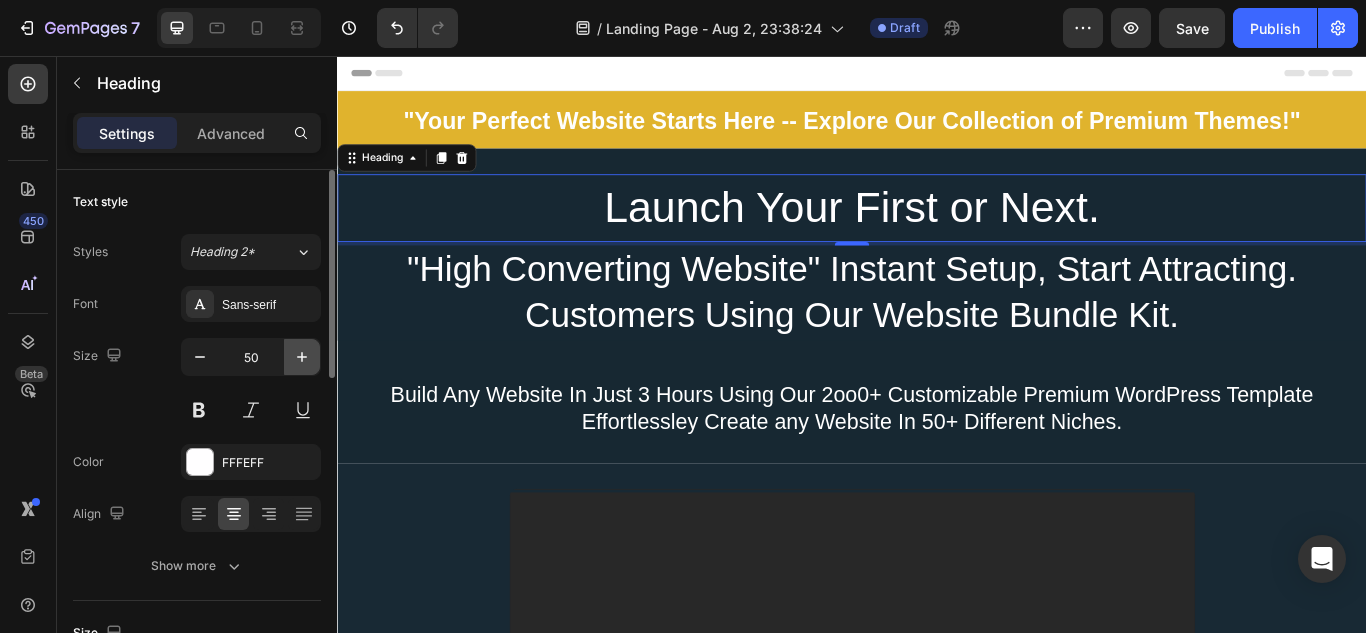 click 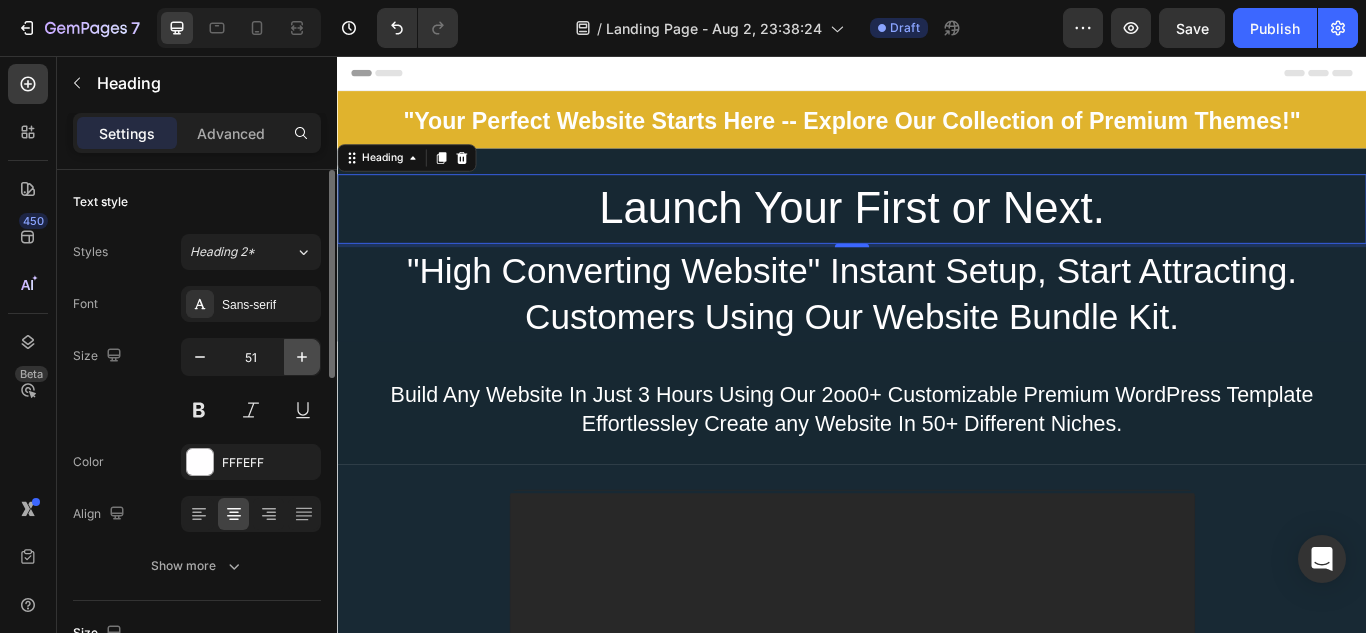 click 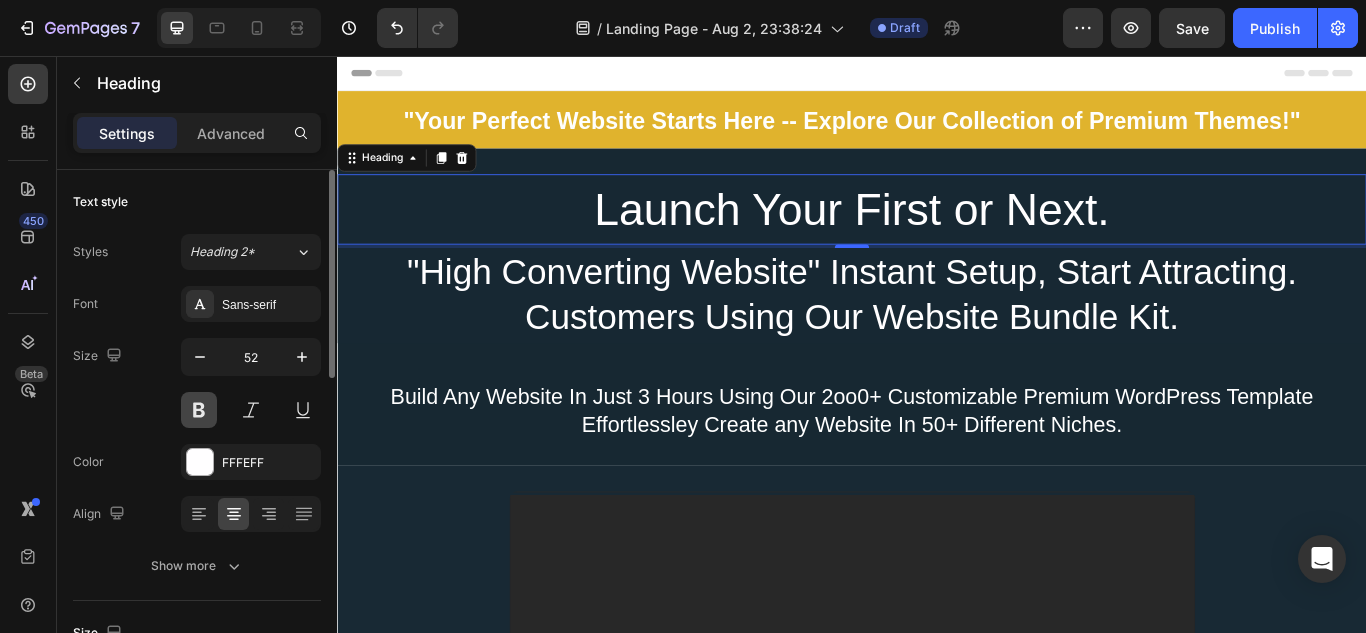 click at bounding box center (199, 410) 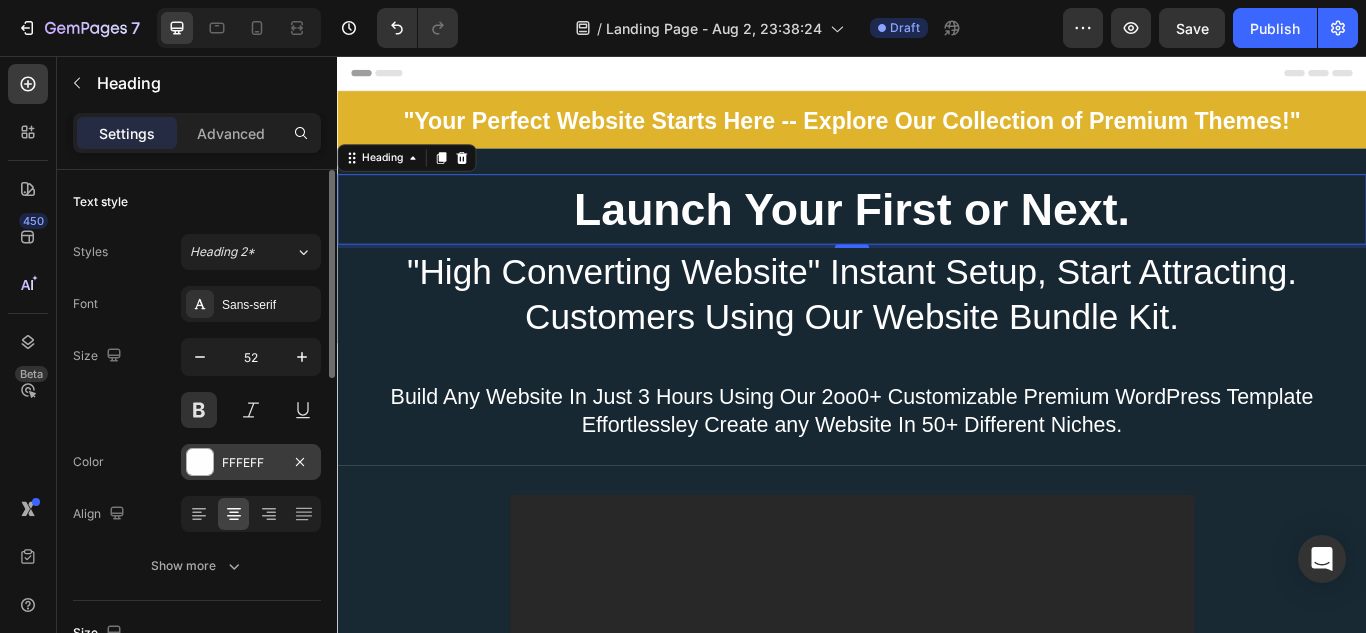 click at bounding box center [200, 462] 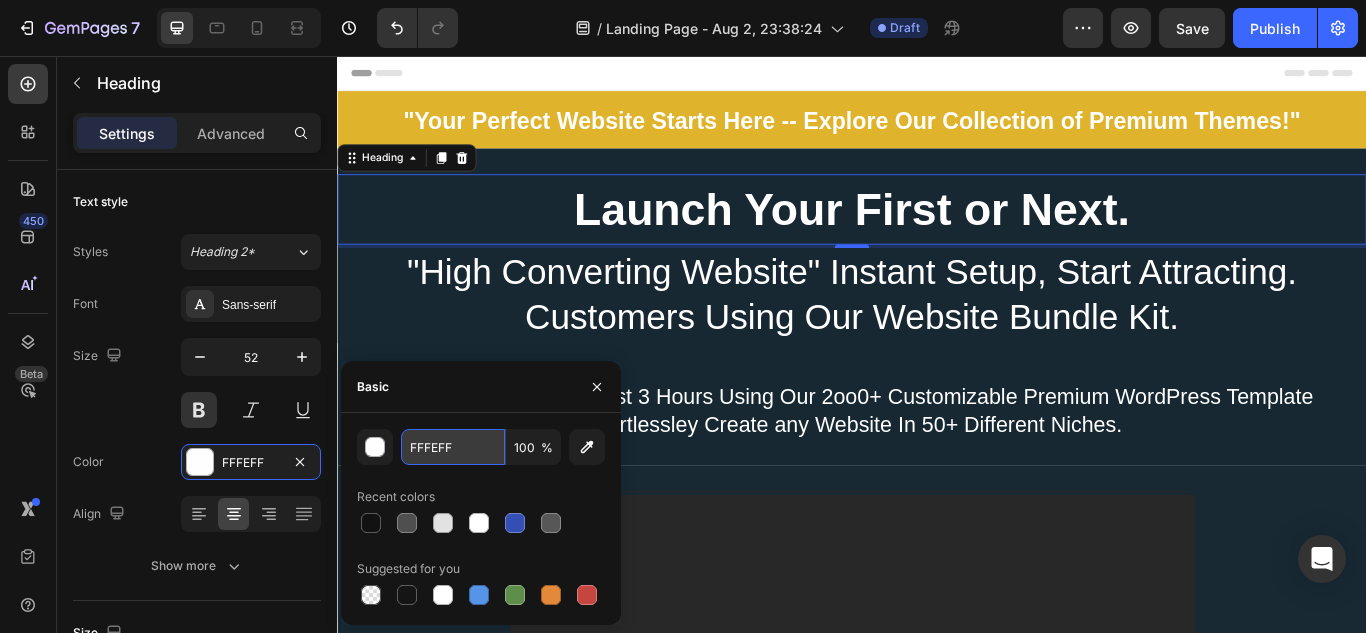 click on "FFFEFF" at bounding box center (453, 447) 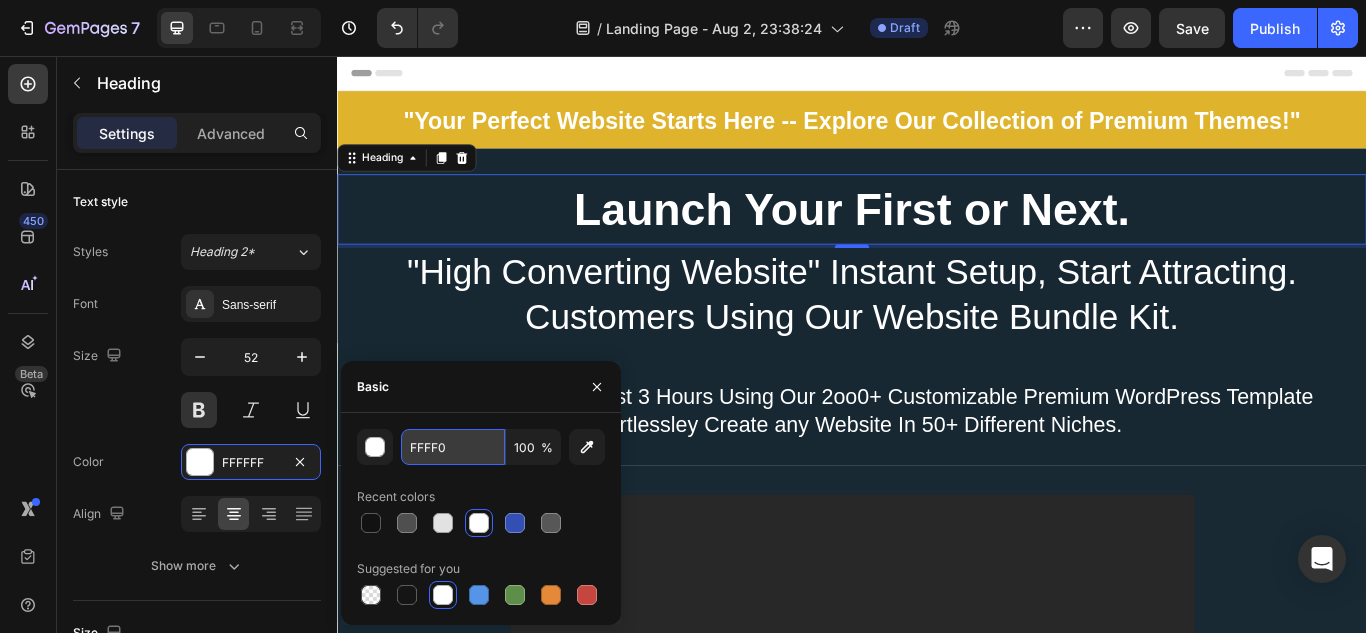 type on "FFFF00" 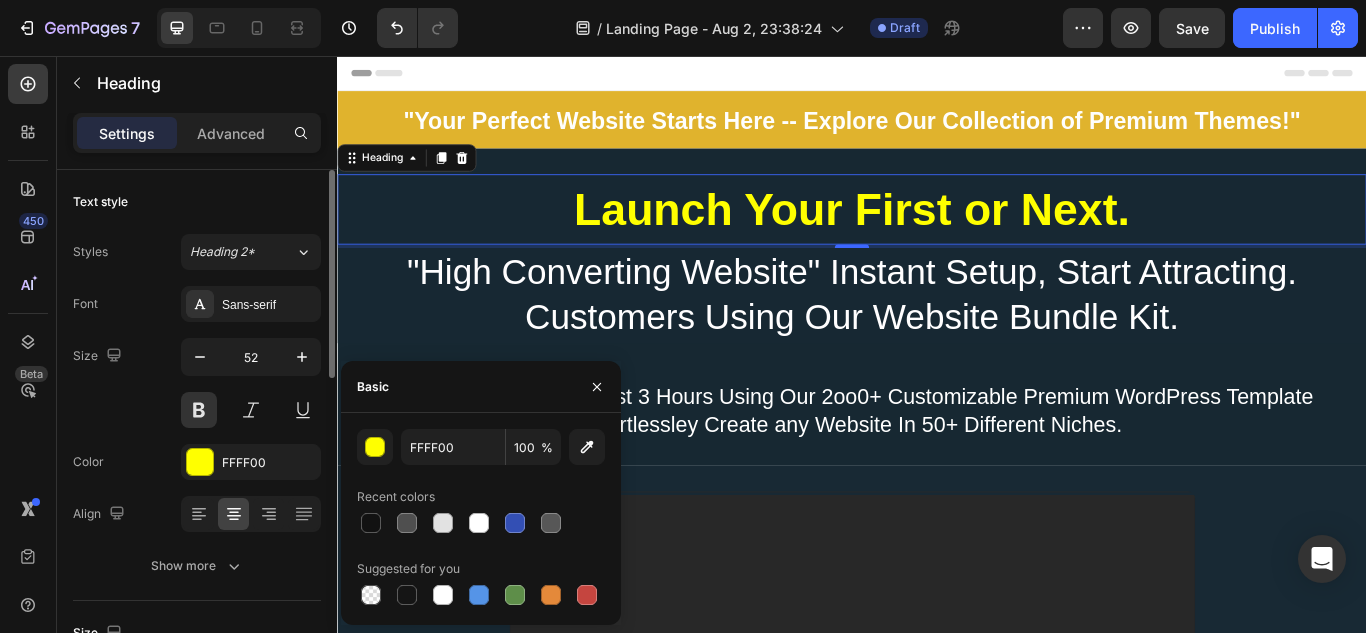 click on "Size 52" at bounding box center (197, 383) 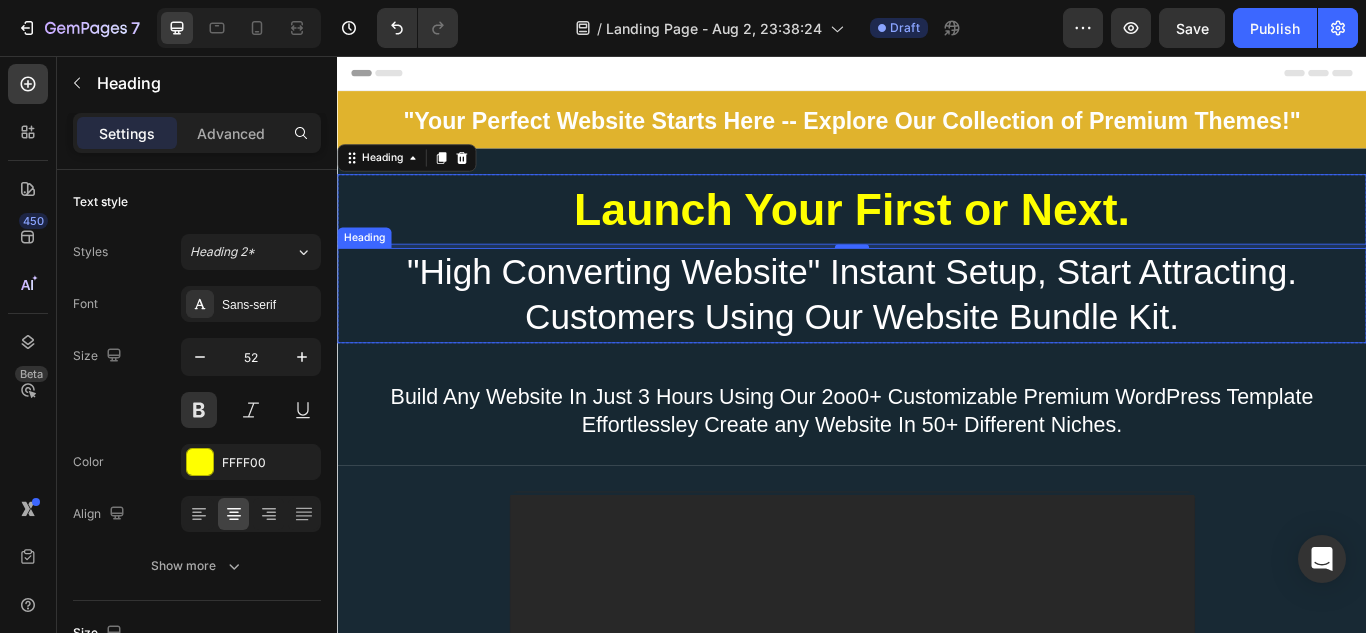 click on ""High Converting Website" Instant Setup, Start Attracting. Customers Using Our Website Bundle Kit." at bounding box center [937, 335] 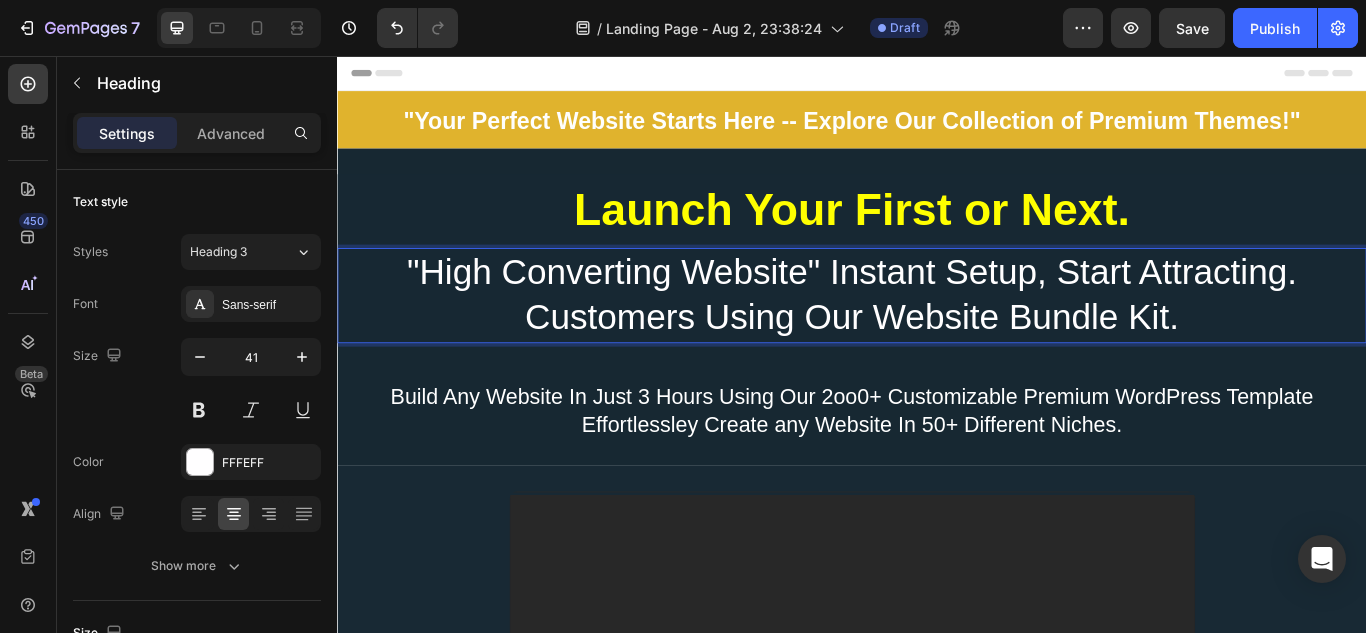 click on ""High Converting Website" Instant Setup, Start Attracting. Customers Using Our Website Bundle Kit." at bounding box center [937, 335] 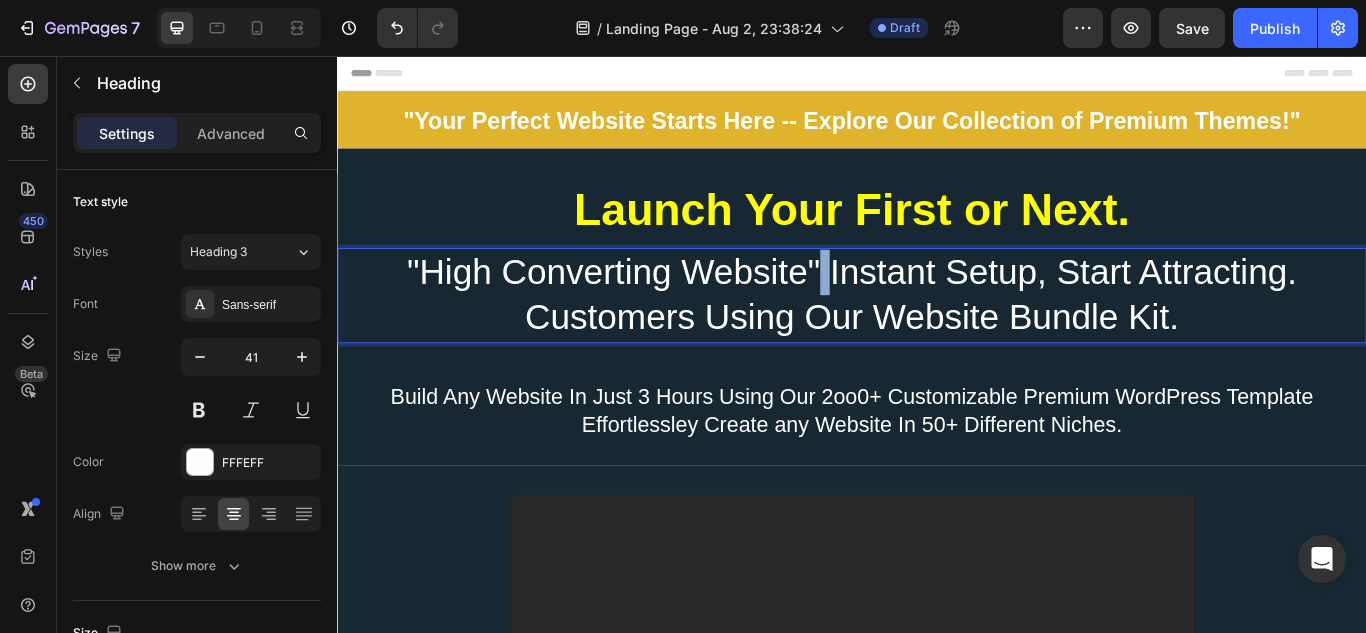 click on ""High Converting Website" Instant Setup, Start Attracting. Customers Using Our Website Bundle Kit." at bounding box center [937, 335] 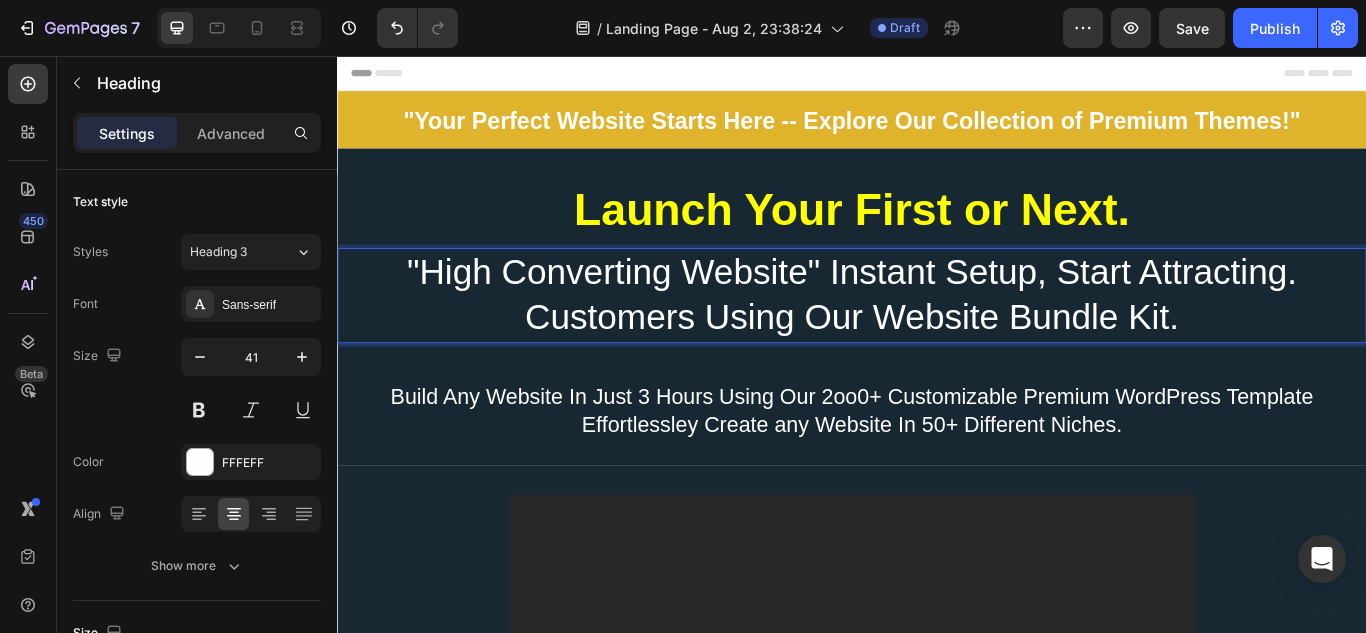 click on ""High Converting Website" Instant Setup, Start Attracting. Customers Using Our Website Bundle Kit." at bounding box center (937, 335) 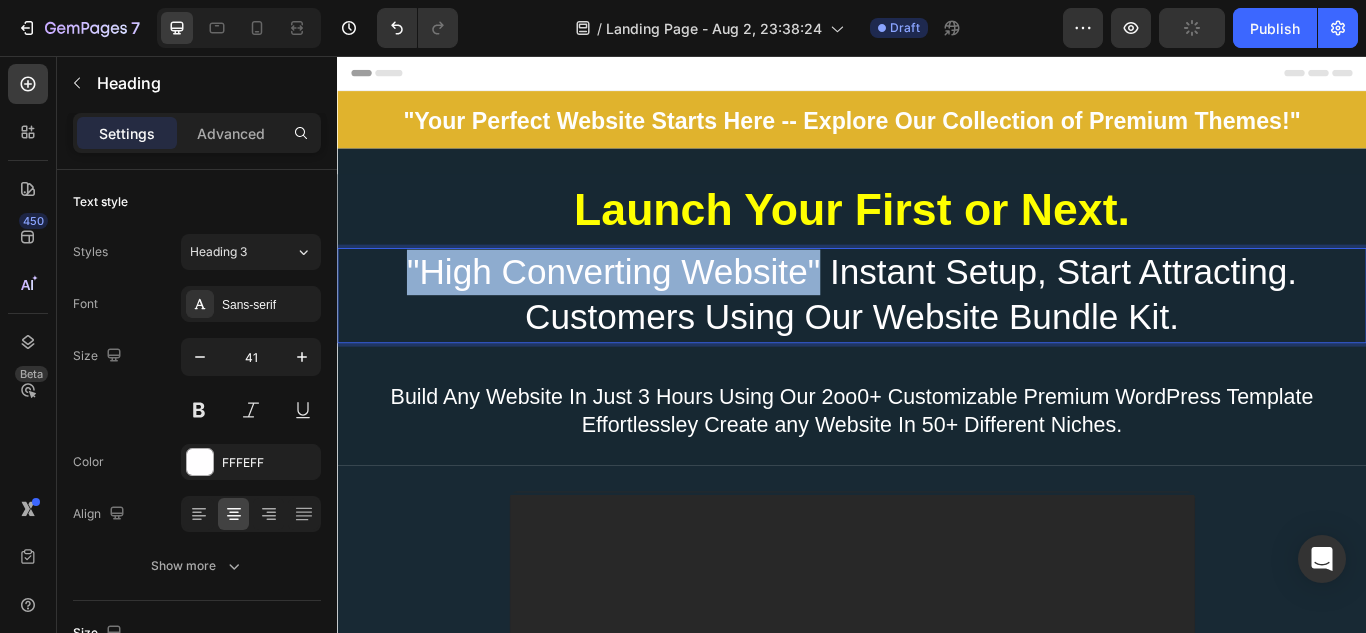 drag, startPoint x: 894, startPoint y: 311, endPoint x: 413, endPoint y: 310, distance: 481.00104 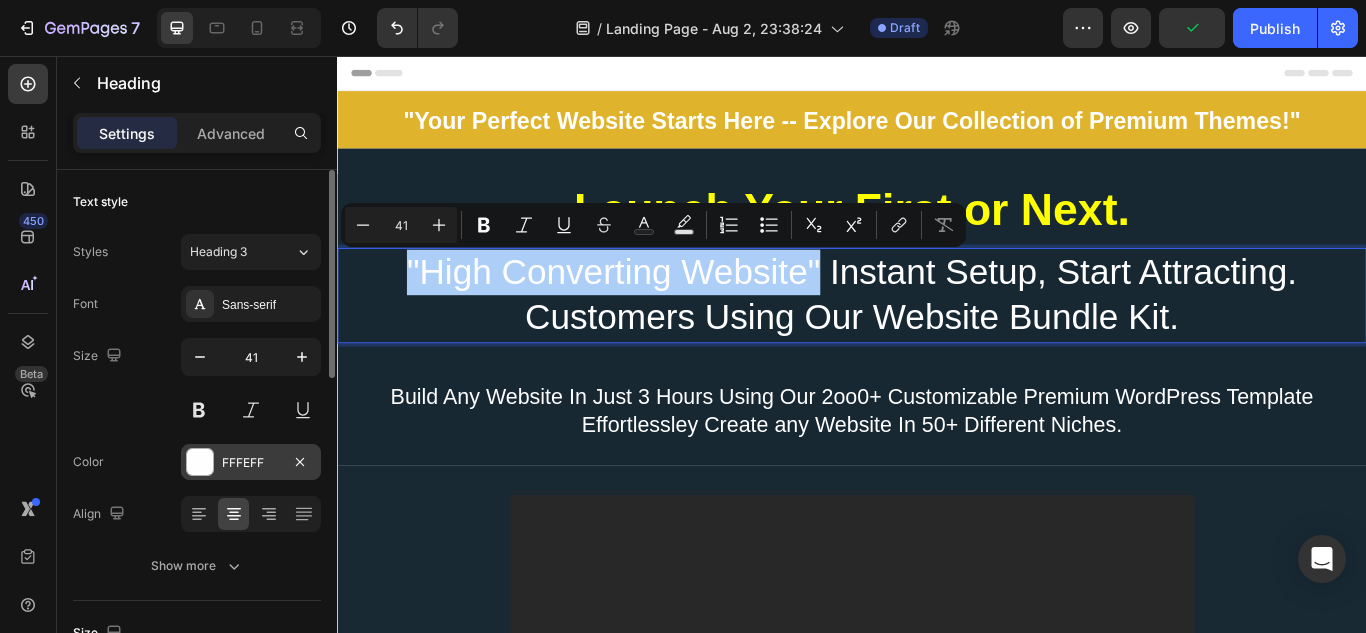 click on "FFFEFF" at bounding box center (251, 463) 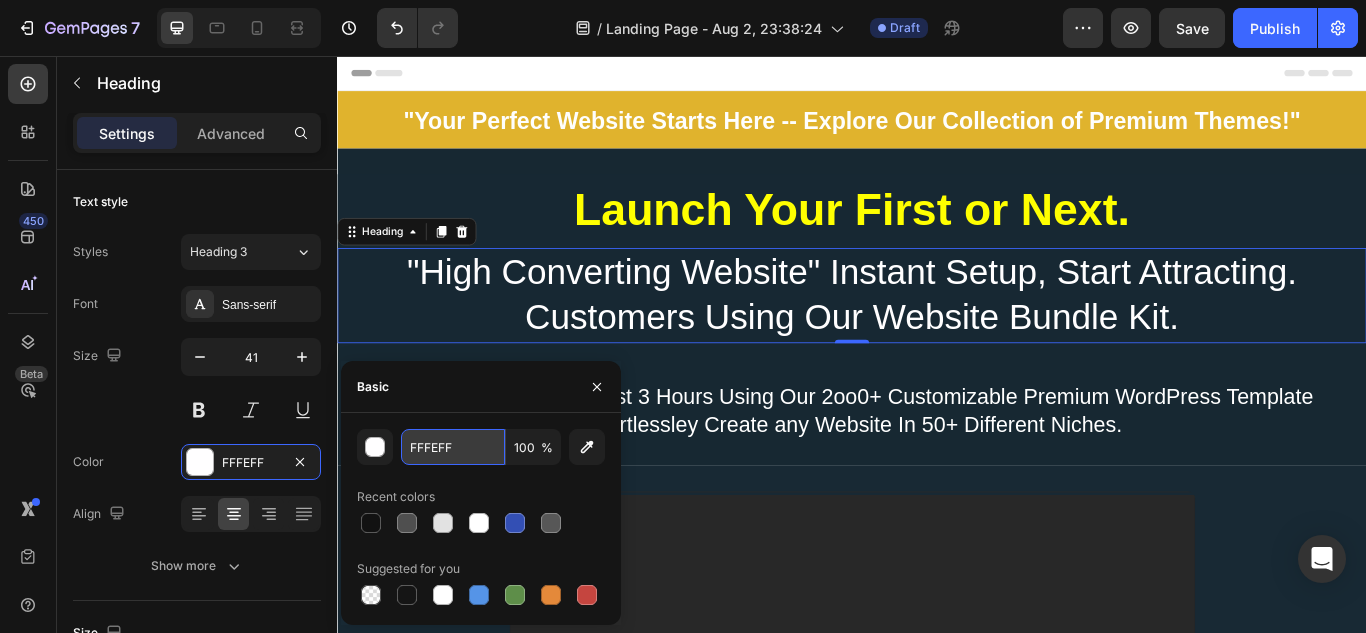 click on "FFFEFF" at bounding box center (453, 447) 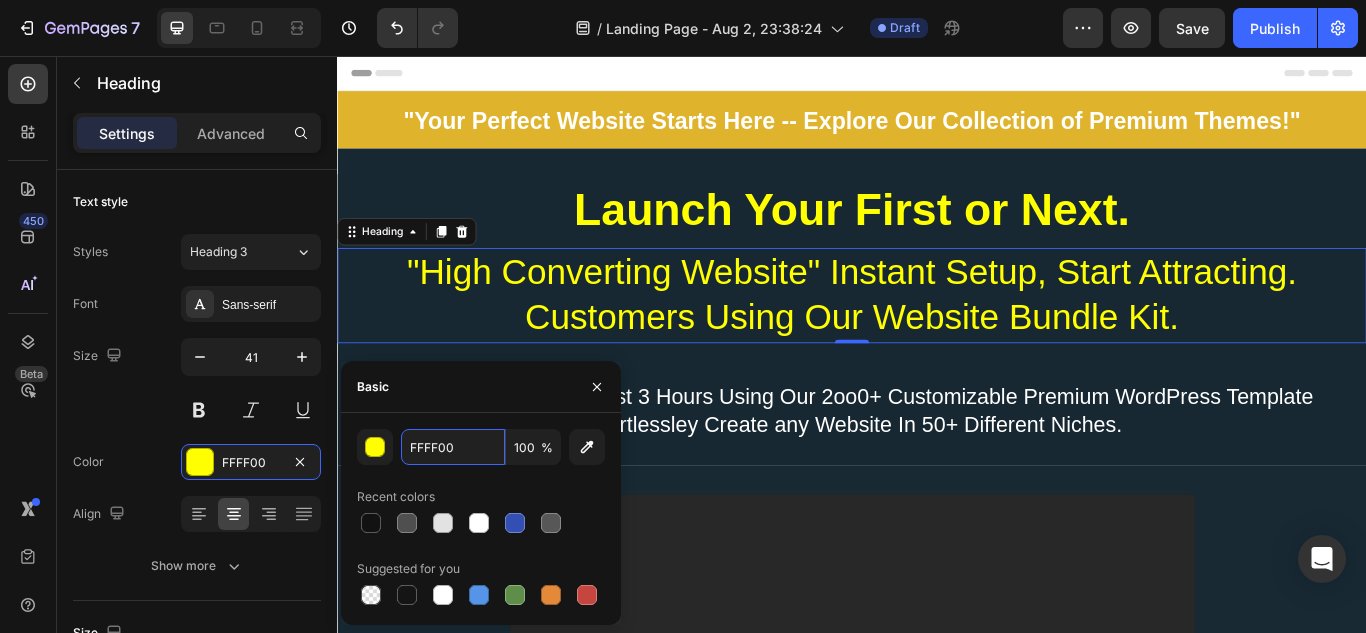 type on "FFFF00" 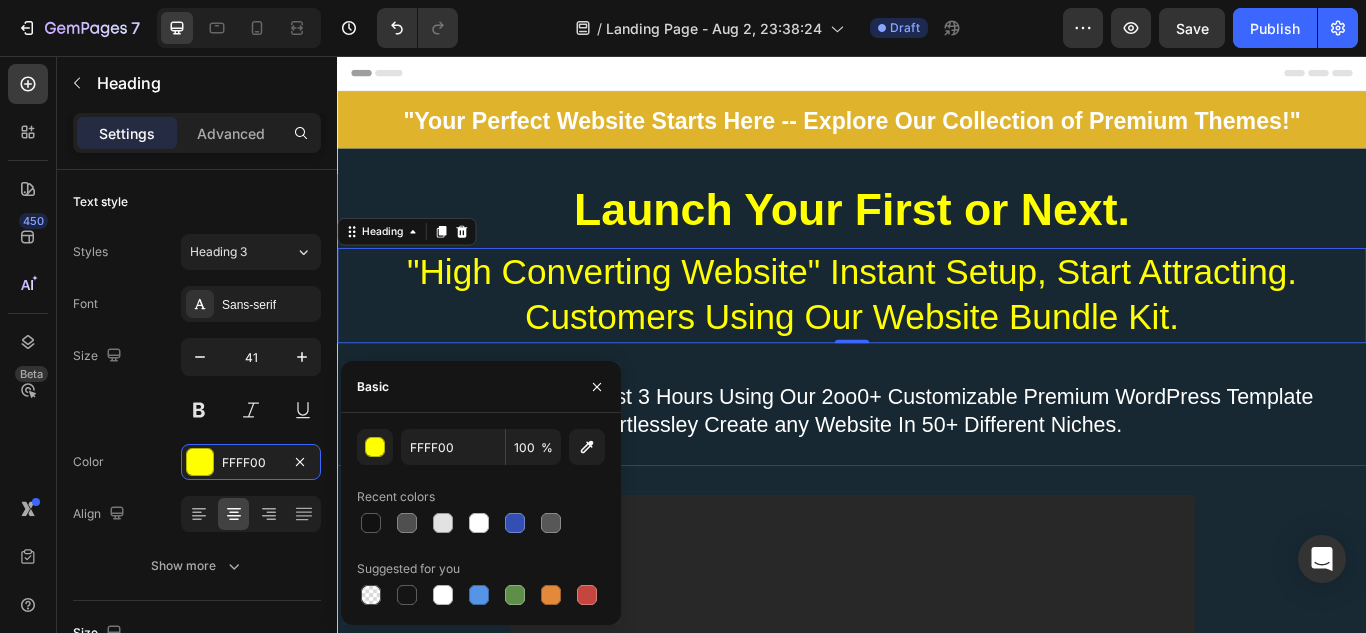 click on "Recent colors" at bounding box center [481, 497] 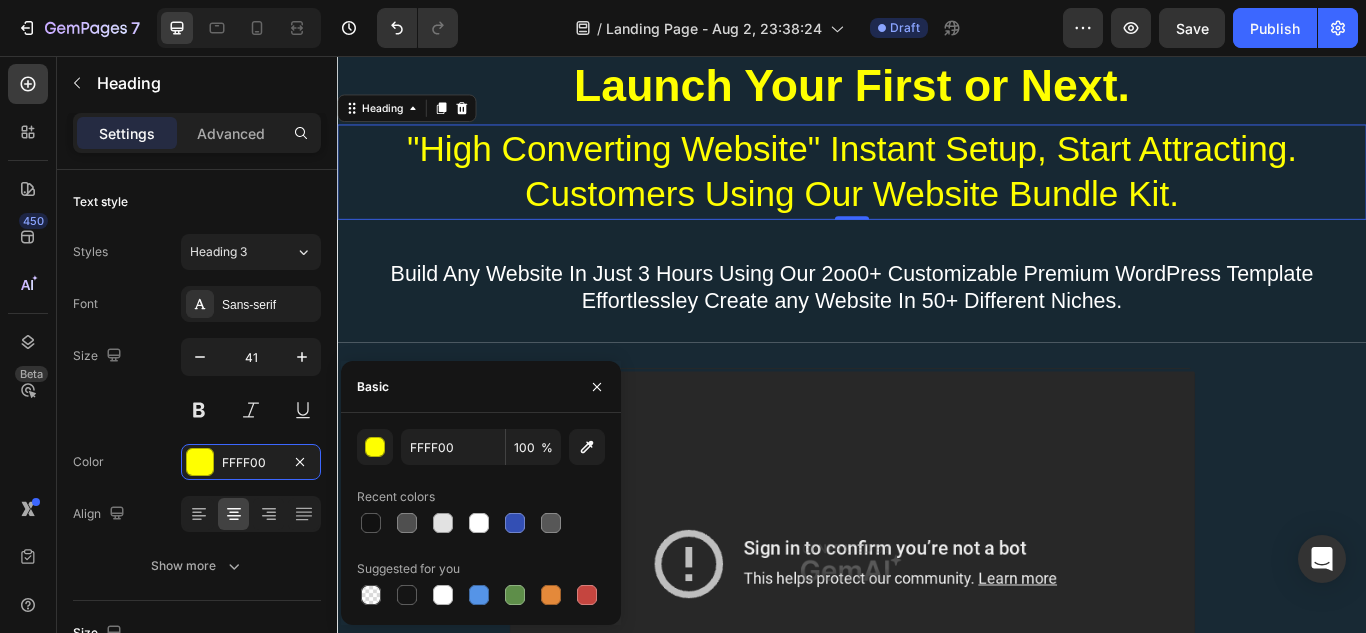 scroll, scrollTop: 400, scrollLeft: 0, axis: vertical 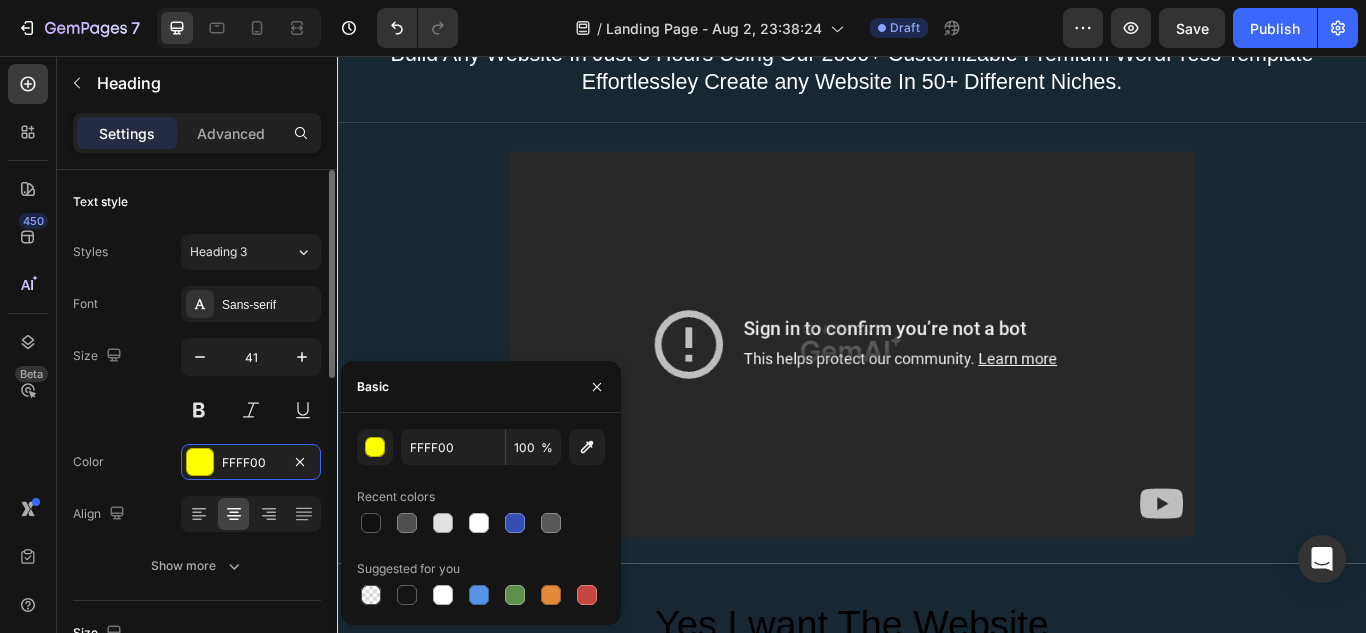 click on "Size 41" at bounding box center [197, 383] 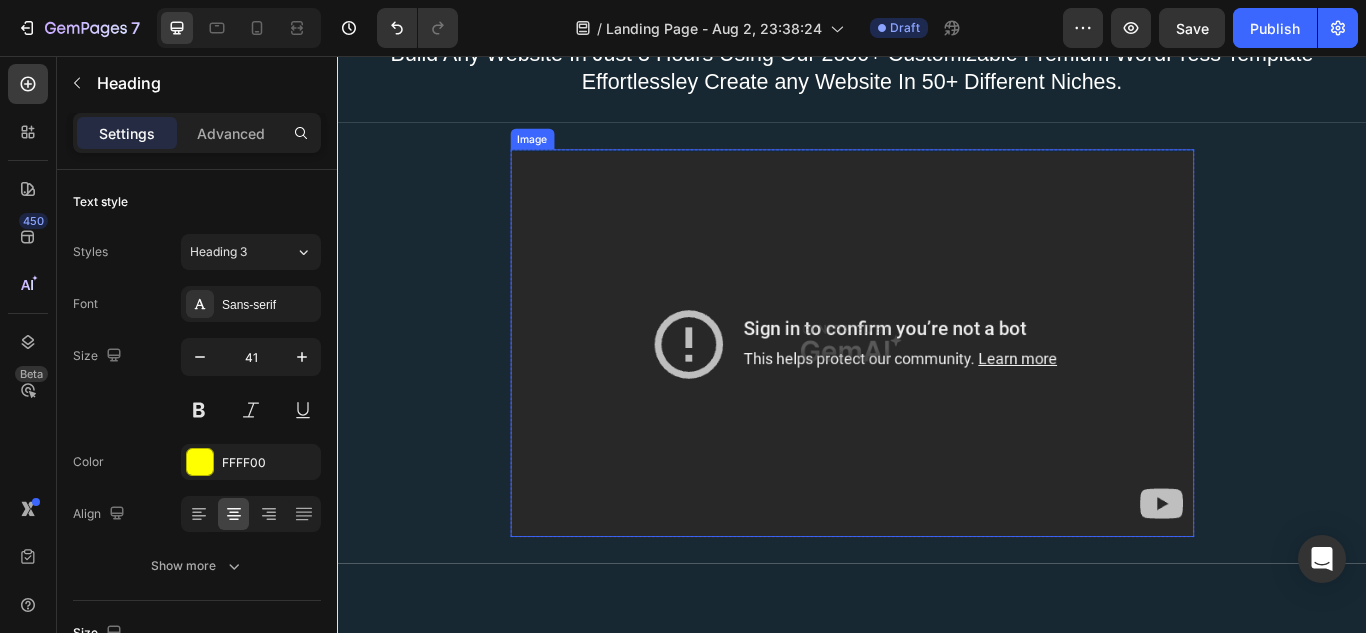 scroll, scrollTop: 0, scrollLeft: 0, axis: both 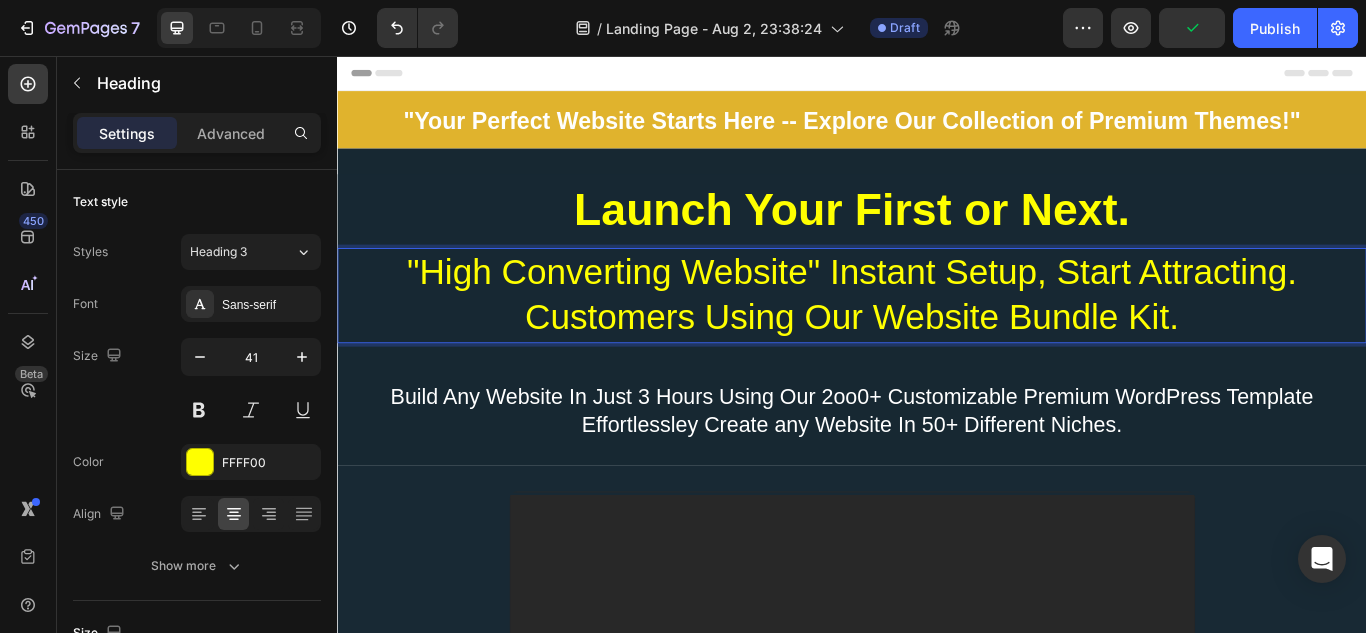 click on ""High Converting Website" Instant Setup, Start Attracting. Customers Using Our Website Bundle Kit." at bounding box center [937, 335] 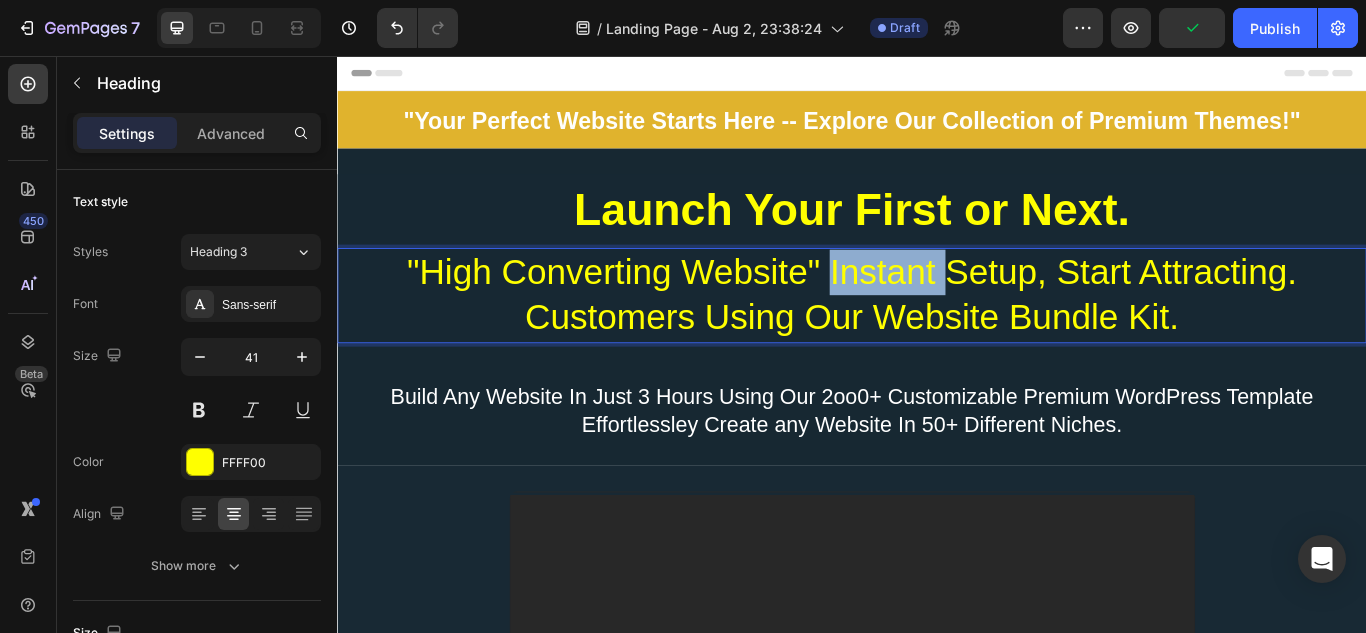 click on ""High Converting Website" Instant Setup, Start Attracting. Customers Using Our Website Bundle Kit." at bounding box center (937, 335) 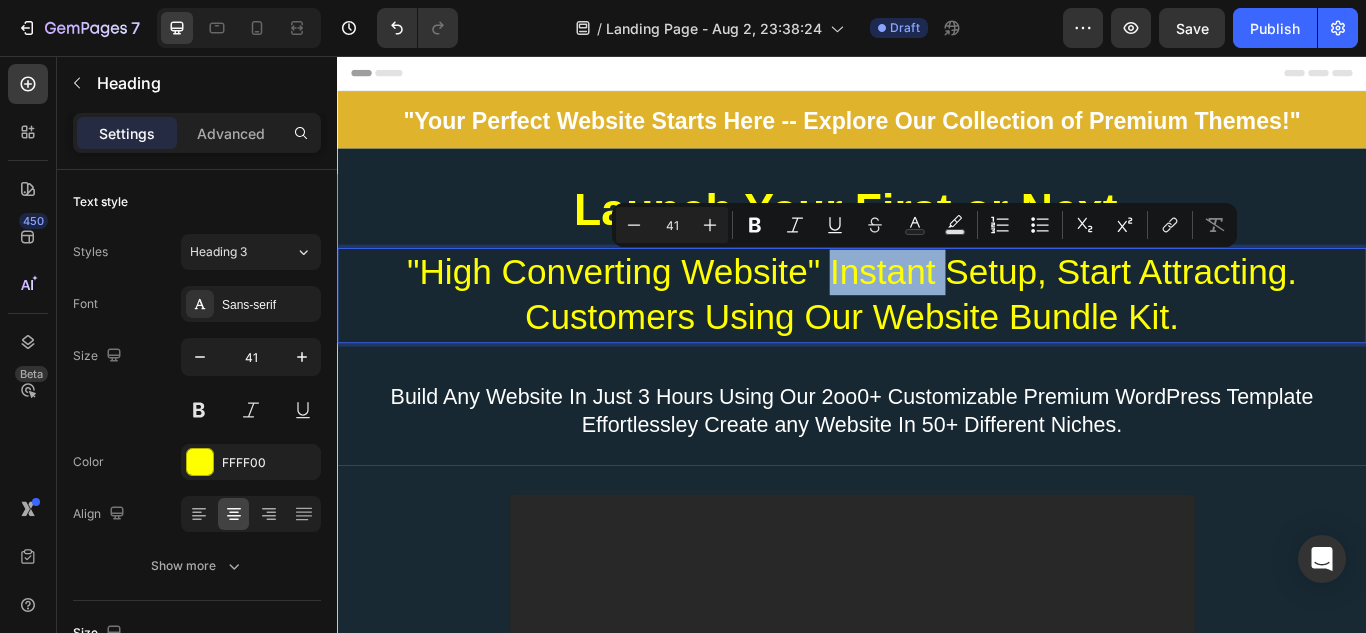 click on ""High Converting Website" Instant Setup, Start Attracting. Customers Using Our Website Bundle Kit." at bounding box center [937, 335] 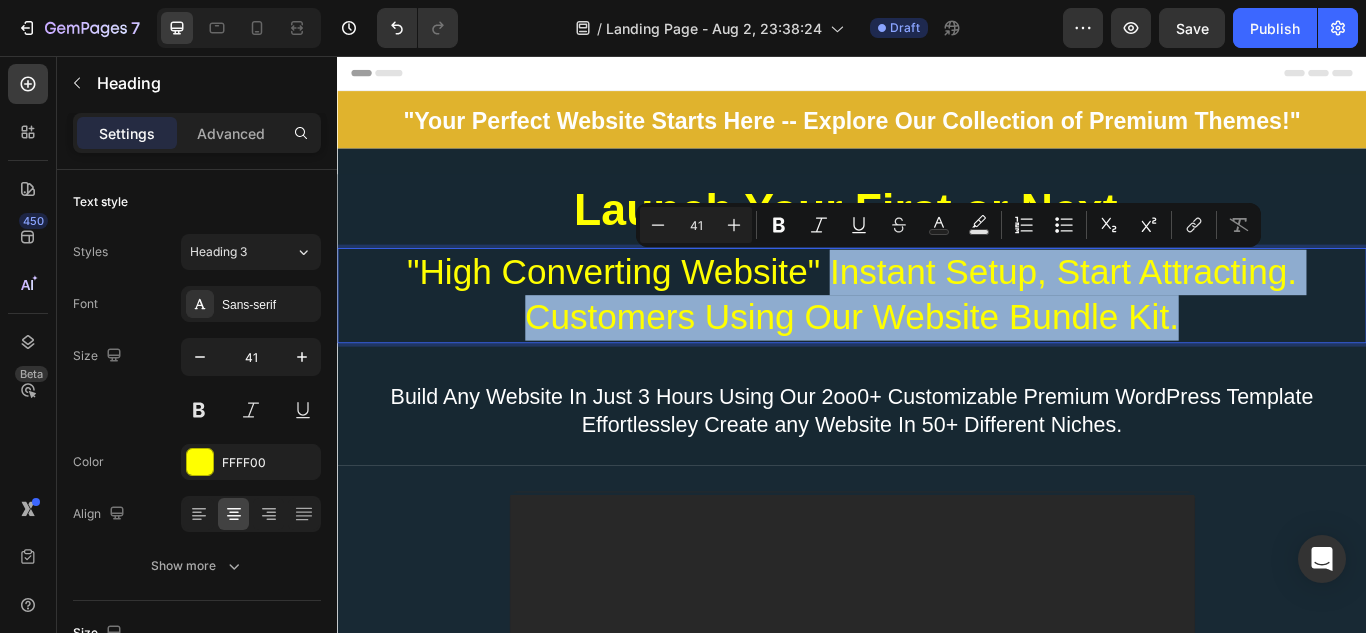 drag, startPoint x: 902, startPoint y: 311, endPoint x: 1373, endPoint y: 380, distance: 476.0273 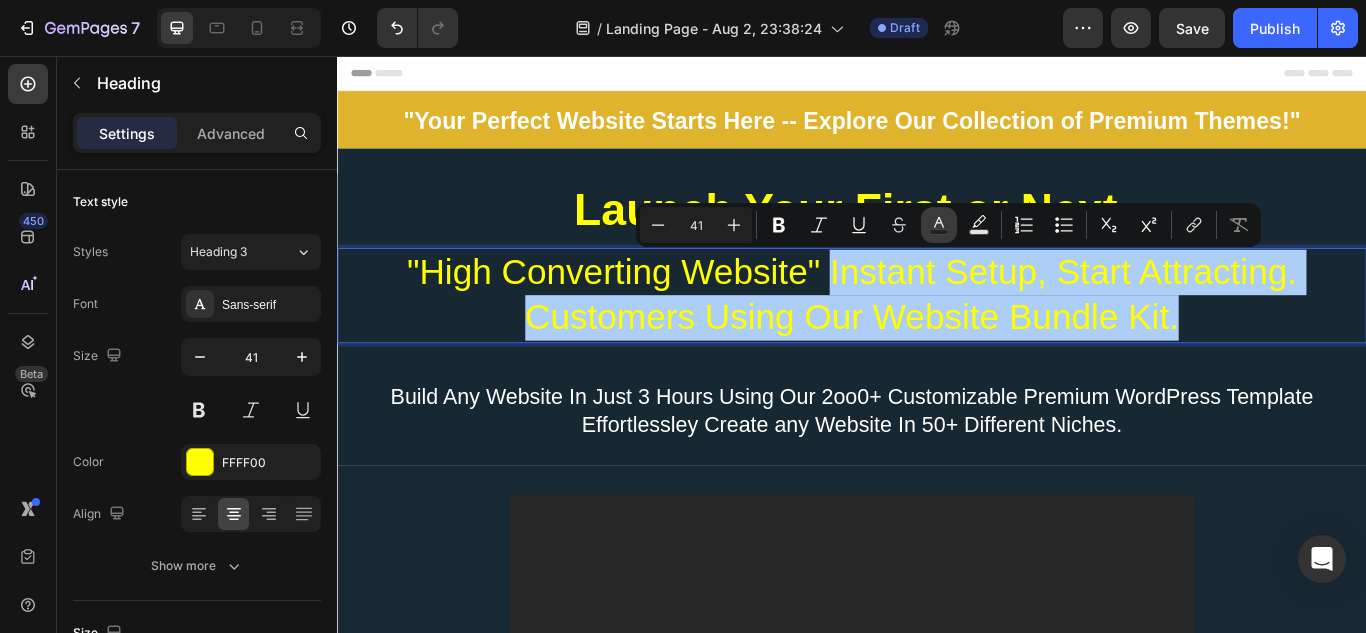 click 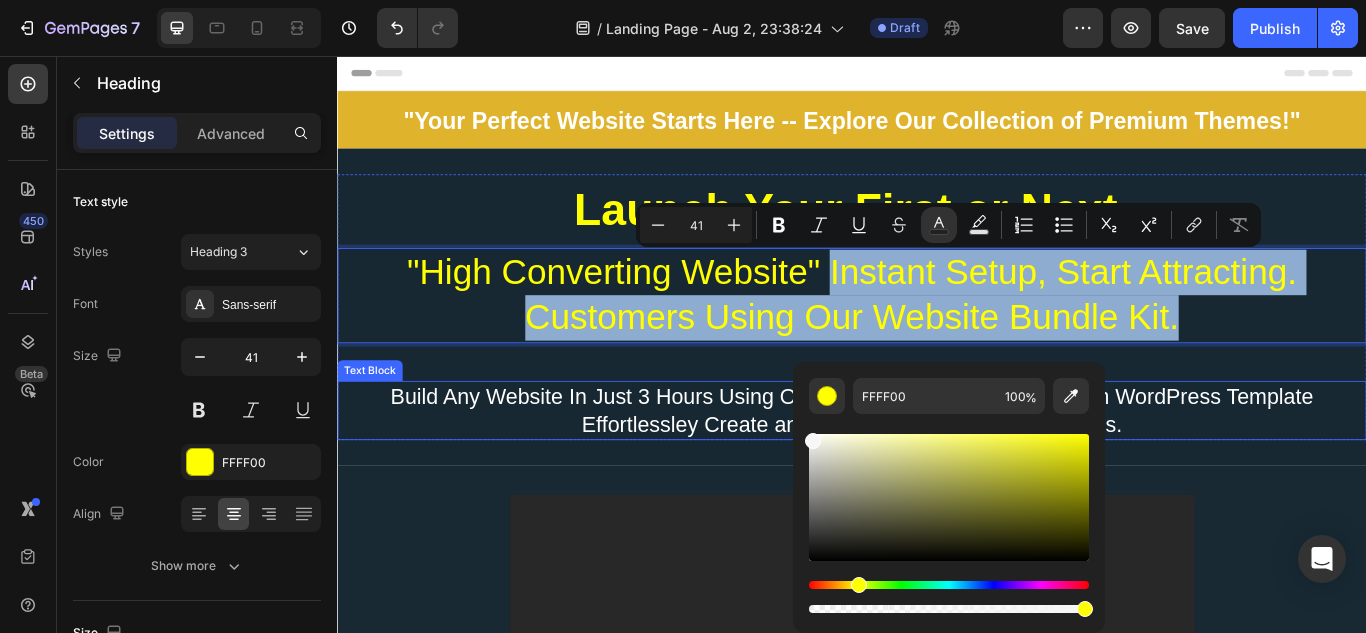 type on "F7F7F7" 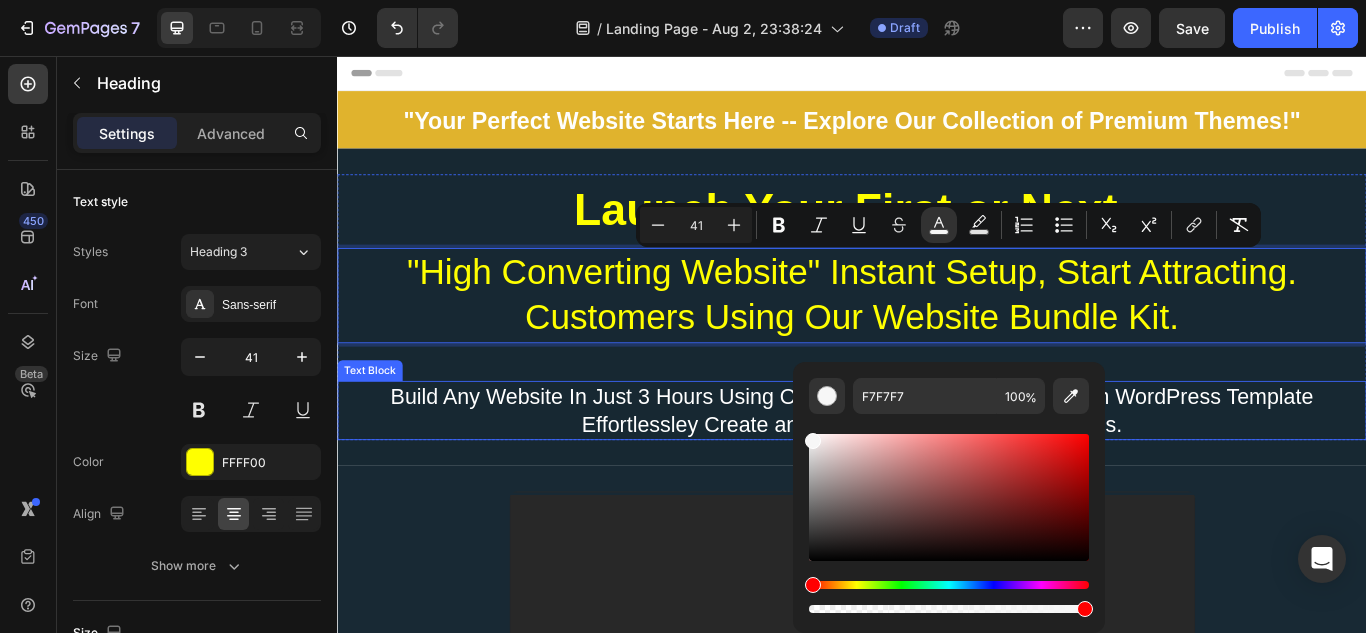 drag, startPoint x: 1172, startPoint y: 508, endPoint x: 826, endPoint y: 469, distance: 348.19104 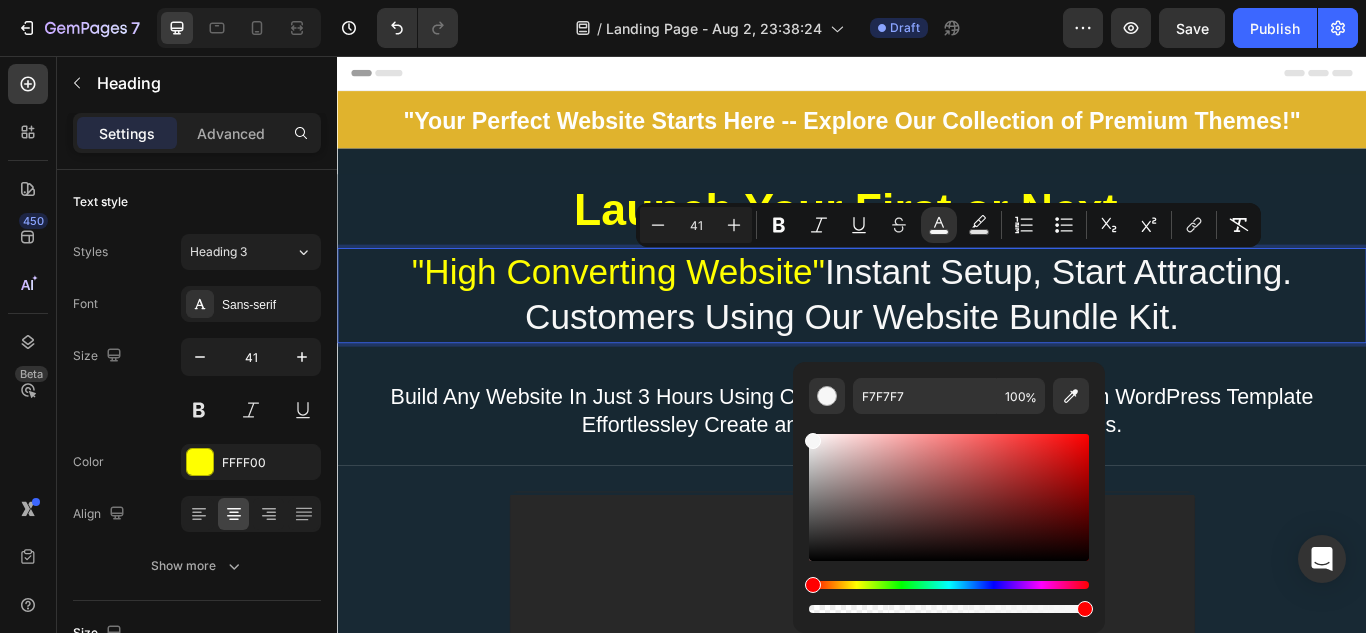 click on "Instant Setup, Start Attracting. Customers Using Our Website Bundle Kit." at bounding box center (1003, 334) 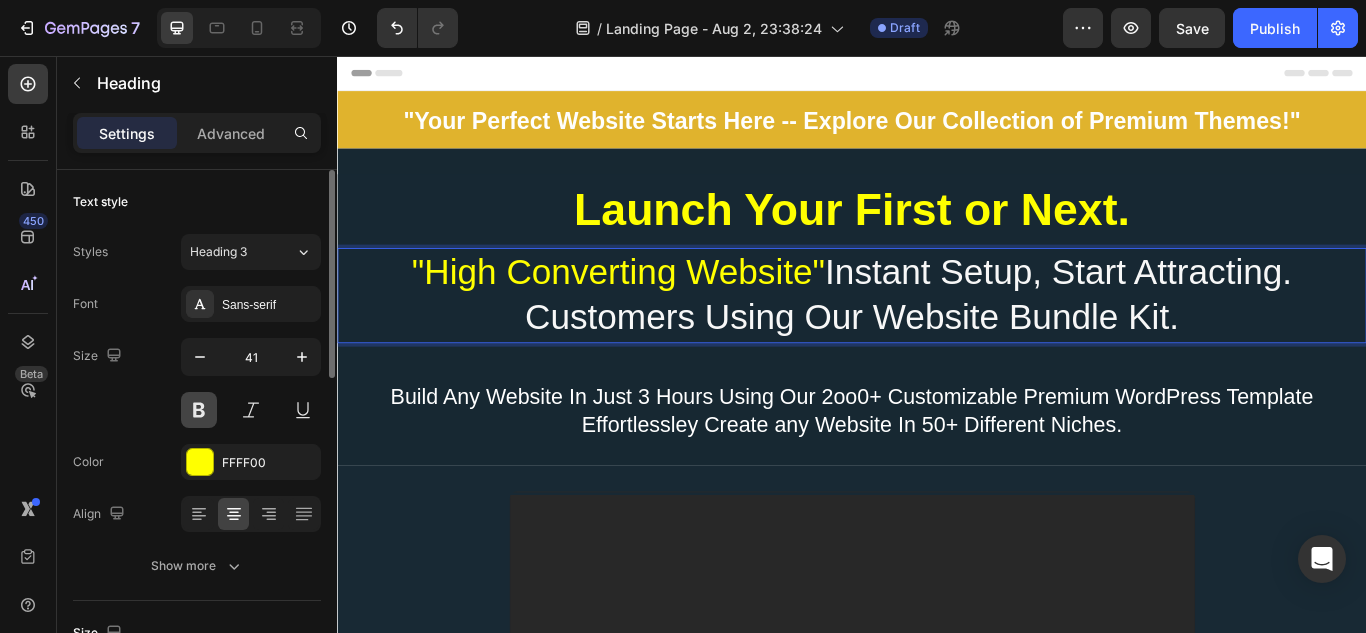 click at bounding box center (199, 410) 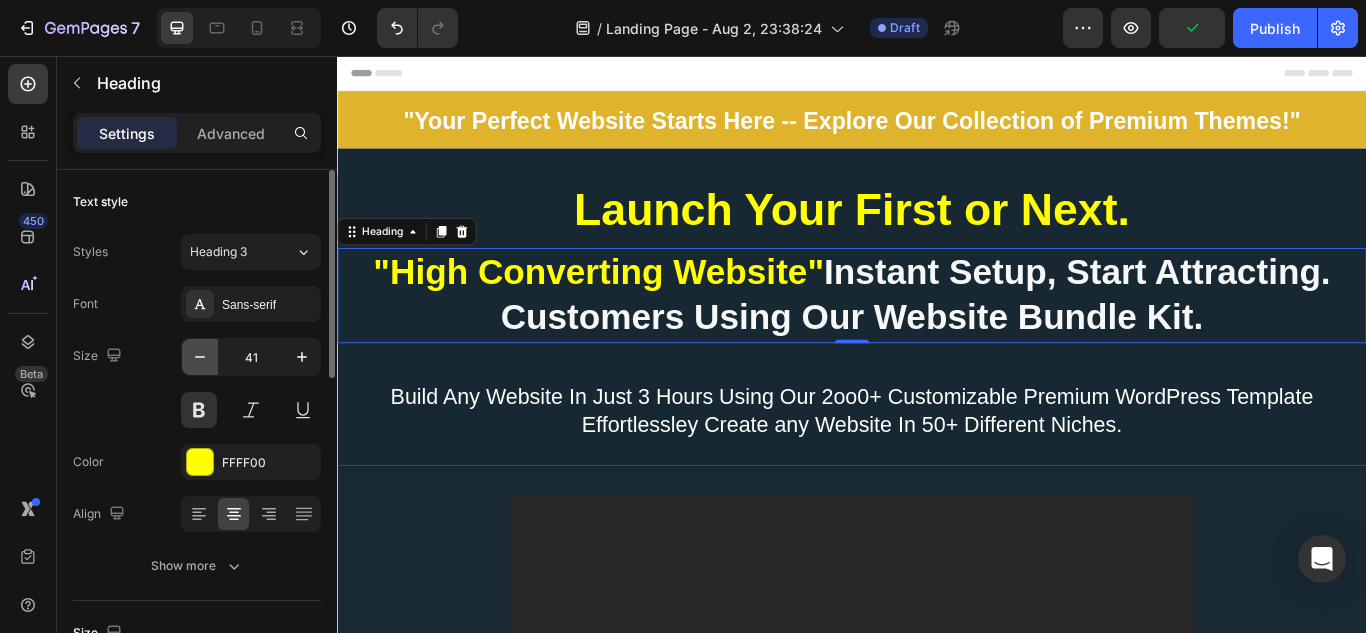 click 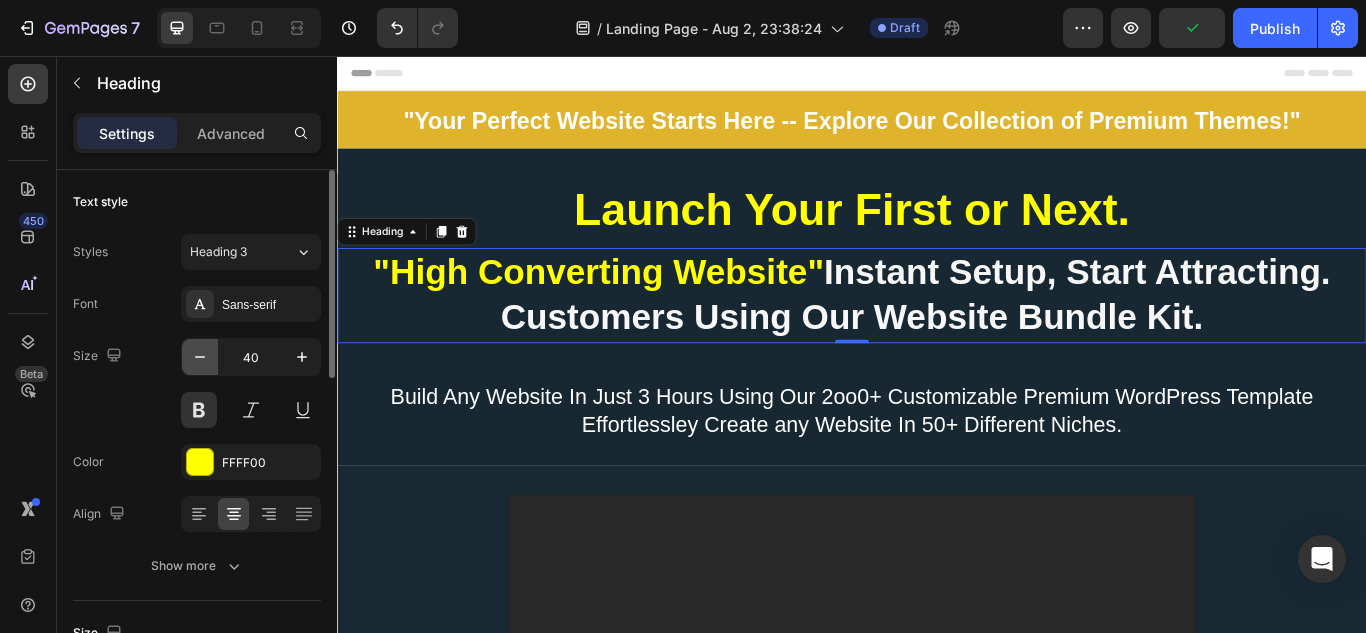 click 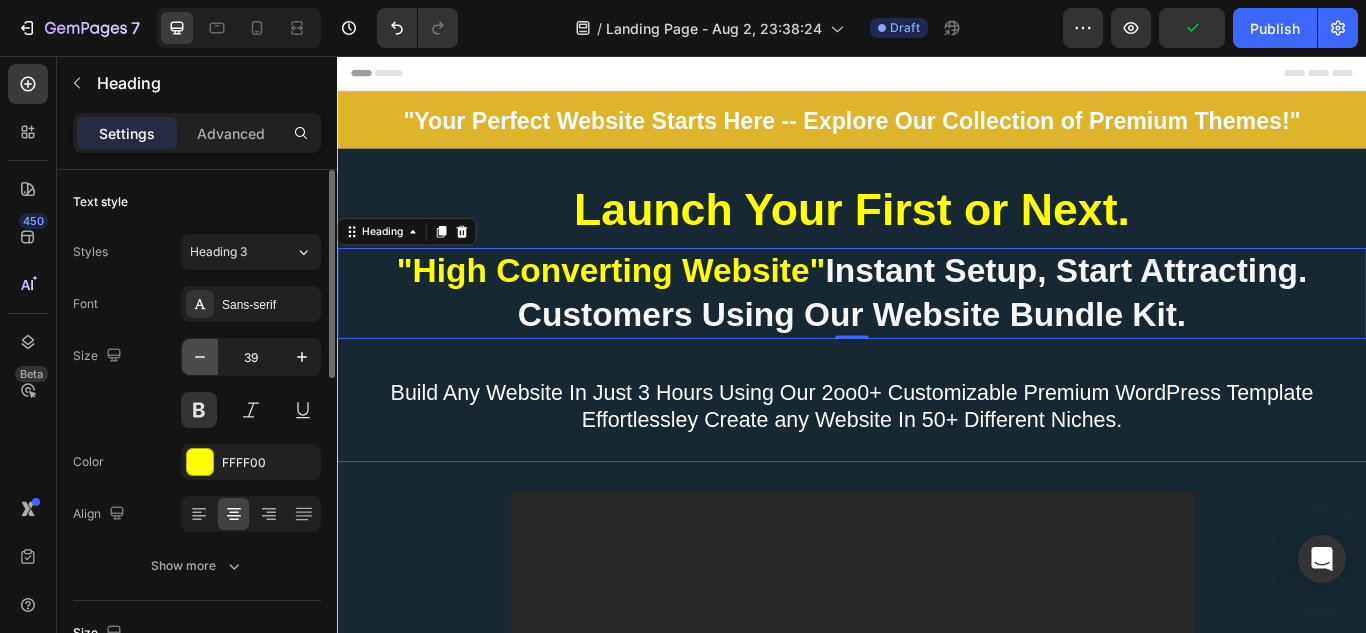 click 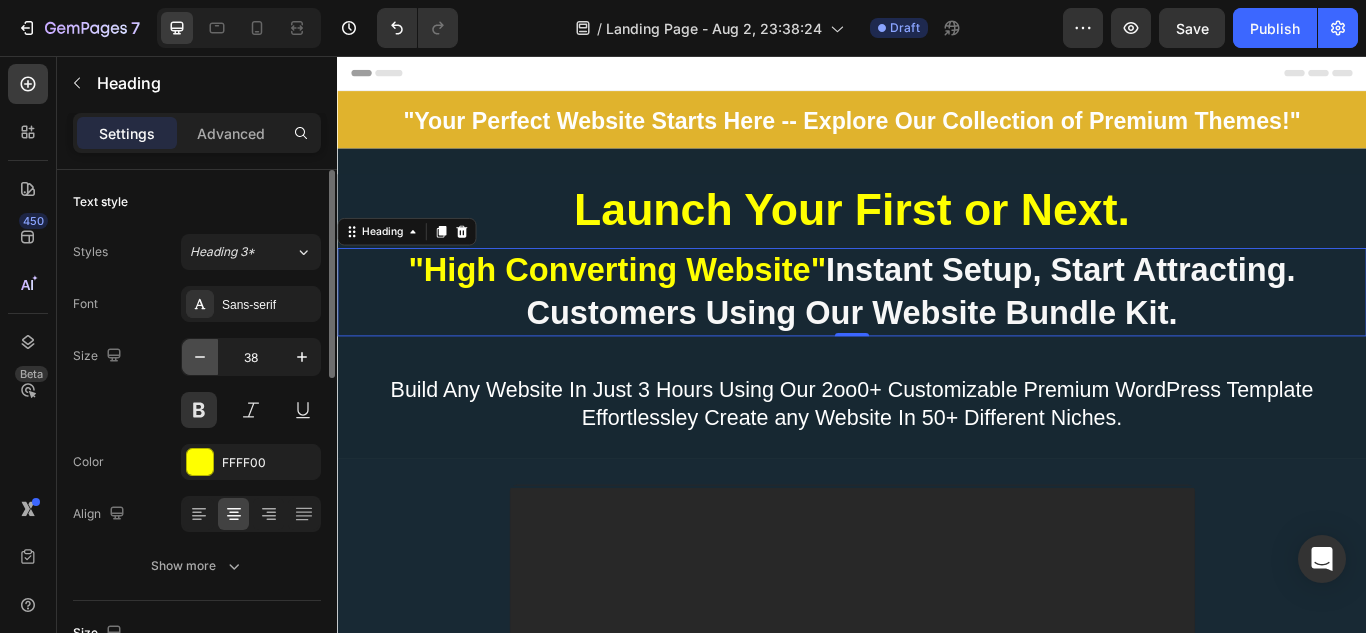 click 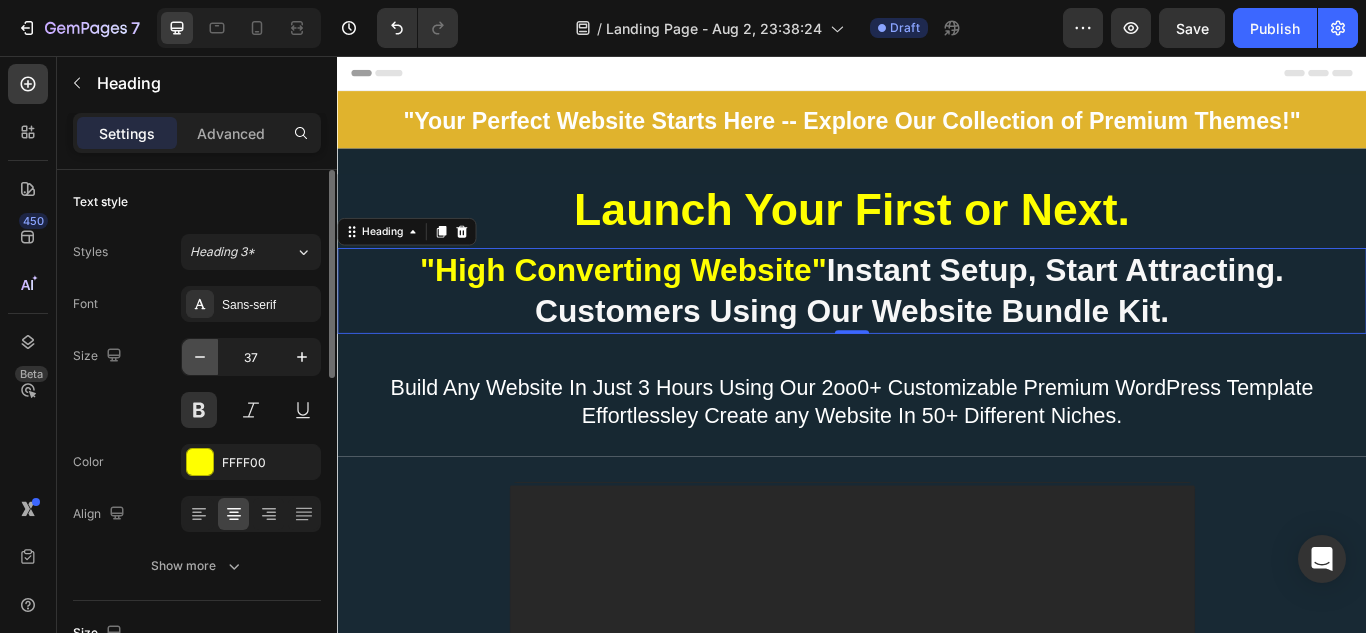 click 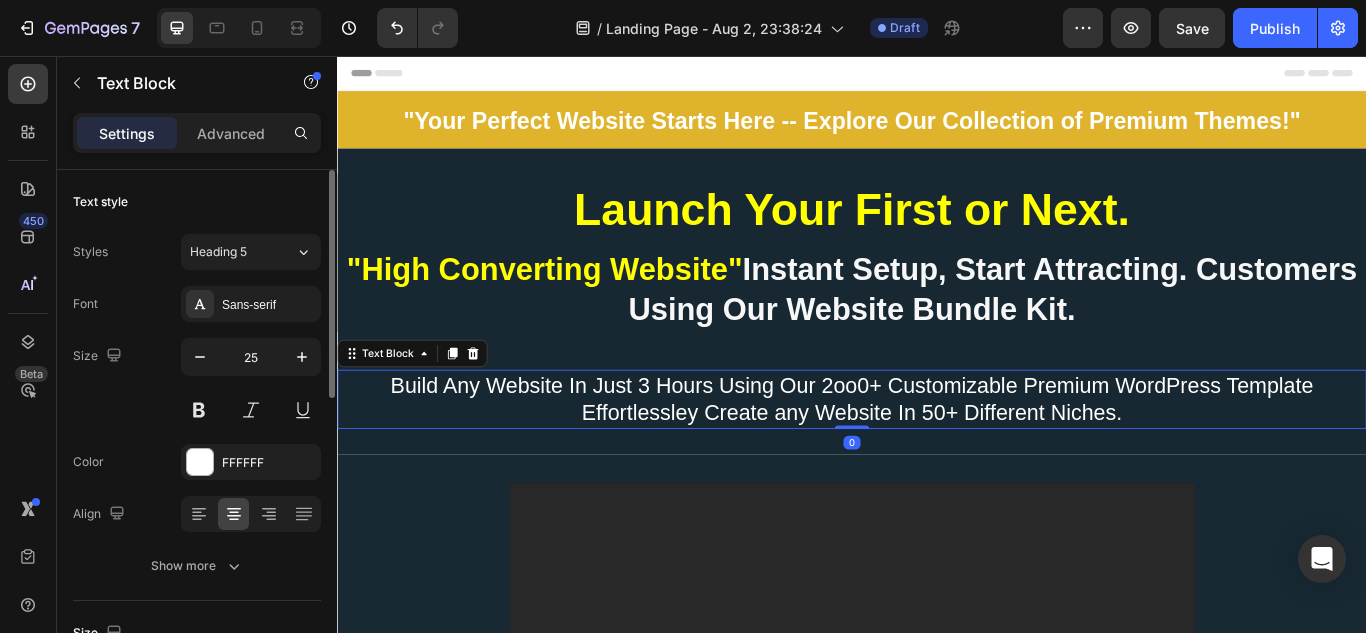 click on "Build Any Website In Just 3 Hours Using Our 2oo0+ Customizable Premium WordPress Template Effortlessley Create any Website In 50+ Different Niches." at bounding box center [937, 456] 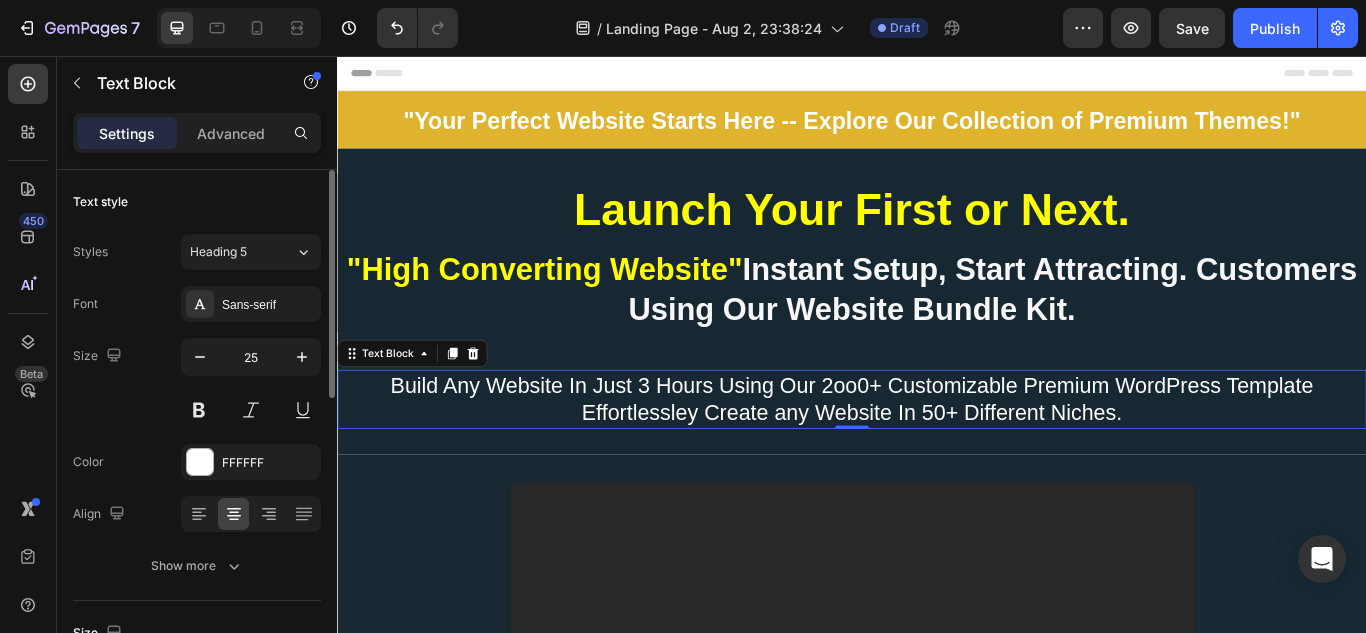 click on "Build Any Website In Just 3 Hours Using Our 2oo0+ Customizable Premium WordPress Template Effortlessley Create any Website In 50+ Different Niches." at bounding box center (937, 456) 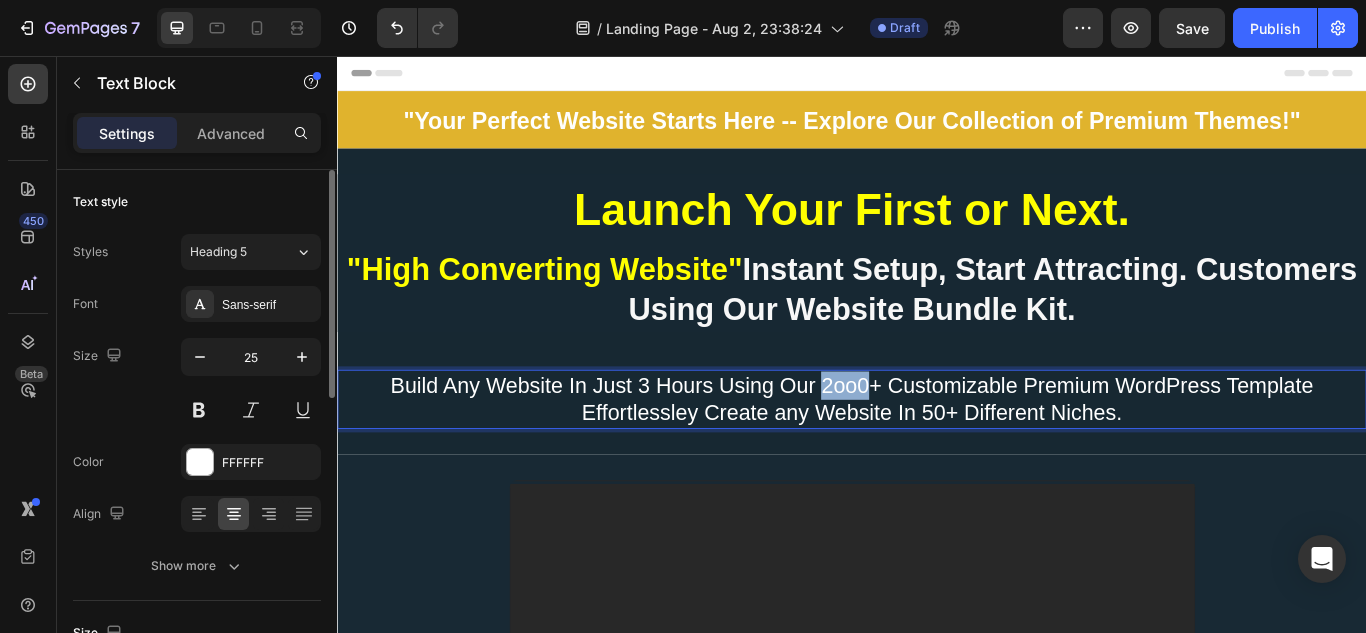 click on "Build Any Website In Just 3 Hours Using Our 2oo0+ Customizable Premium WordPress Template Effortlessley Create any Website In 50+ Different Niches." at bounding box center (937, 456) 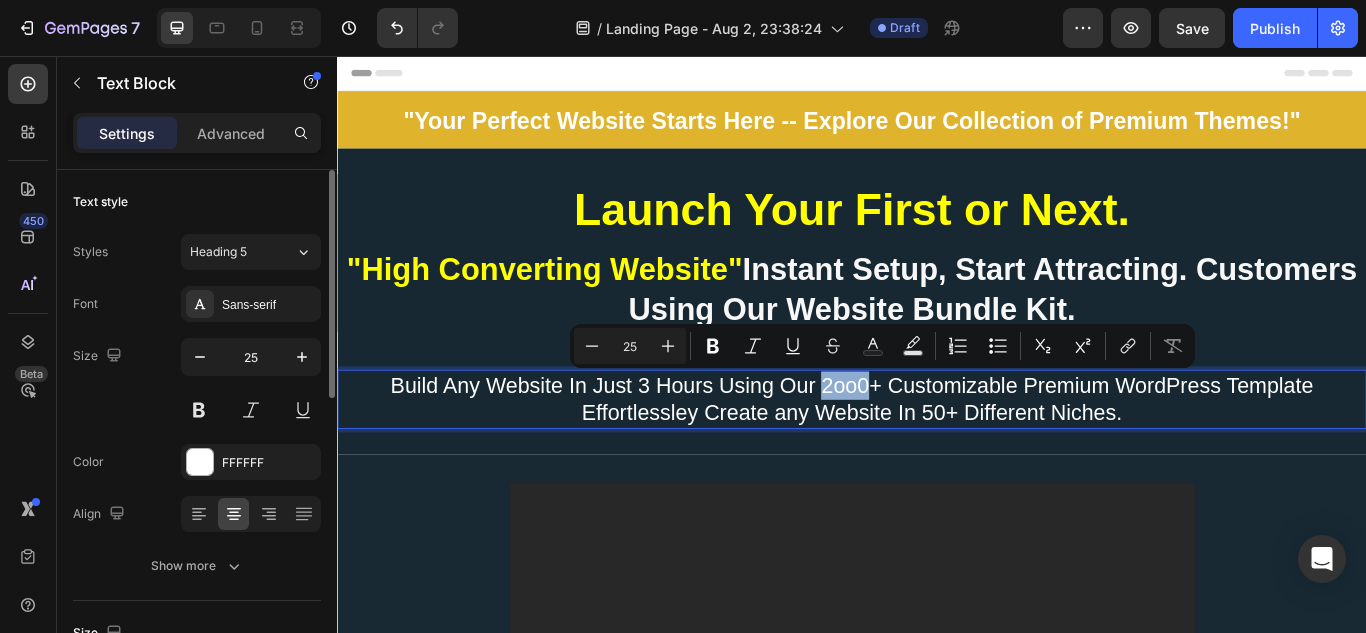 click on "Build Any Website In Just 3 Hours Using Our 2oo0+ Customizable Premium WordPress Template Effortlessley Create any Website In 50+ Different Niches." at bounding box center (937, 456) 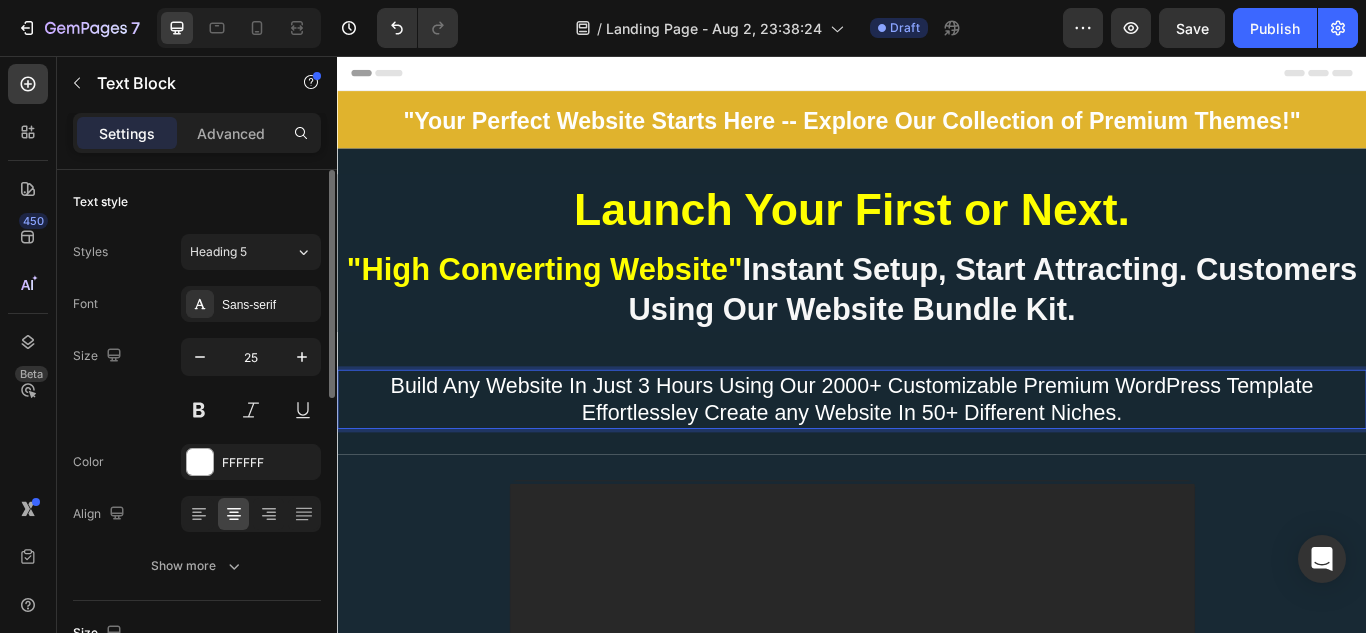 click on "Build Any Website In Just 3 Hours Using Our 2000+ Customizable Premium WordPress Template Effortlessley Create any Website In 50+ Different Niches." at bounding box center (937, 456) 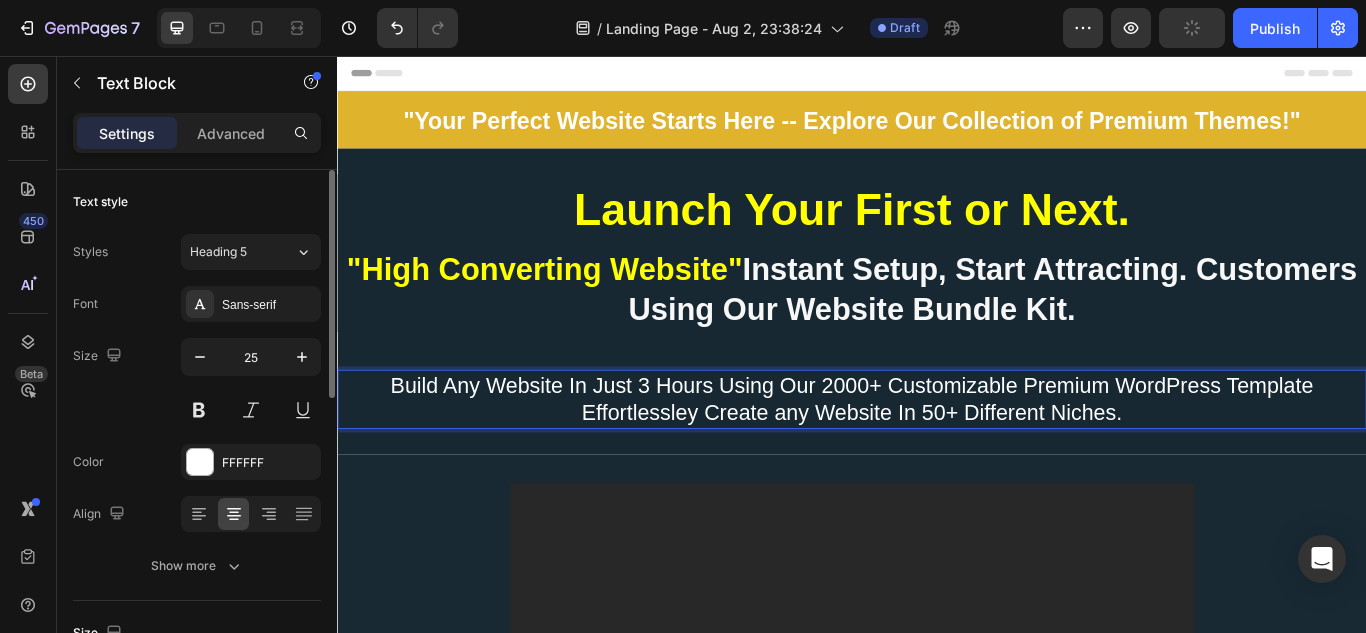 click on "Build Any Website In Just 3 Hours Using Our 2000+ Customizable Premium WordPress Template Effortlessley Create any Website In 50+ Different Niches." at bounding box center [937, 456] 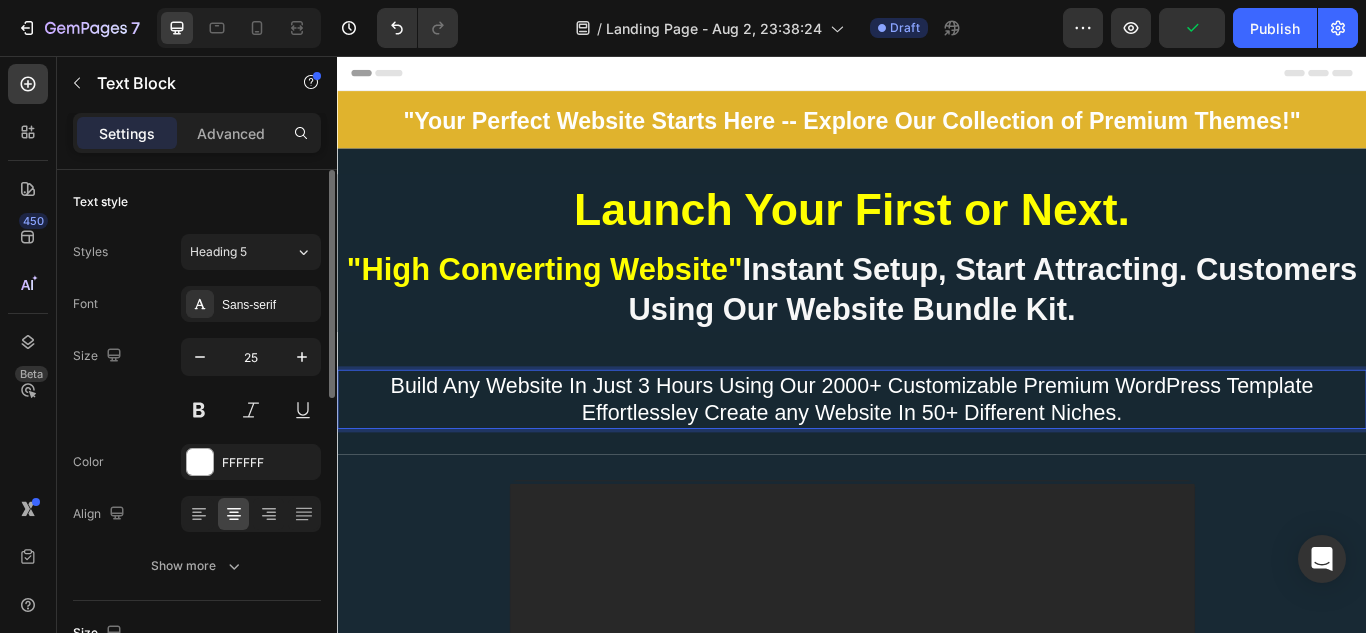click on "Build Any Website In Just 3 Hours Using Our 2000+ Customizable Premium WordPress Template Effortlessley Create any Website In 50+ Different Niches." at bounding box center [937, 456] 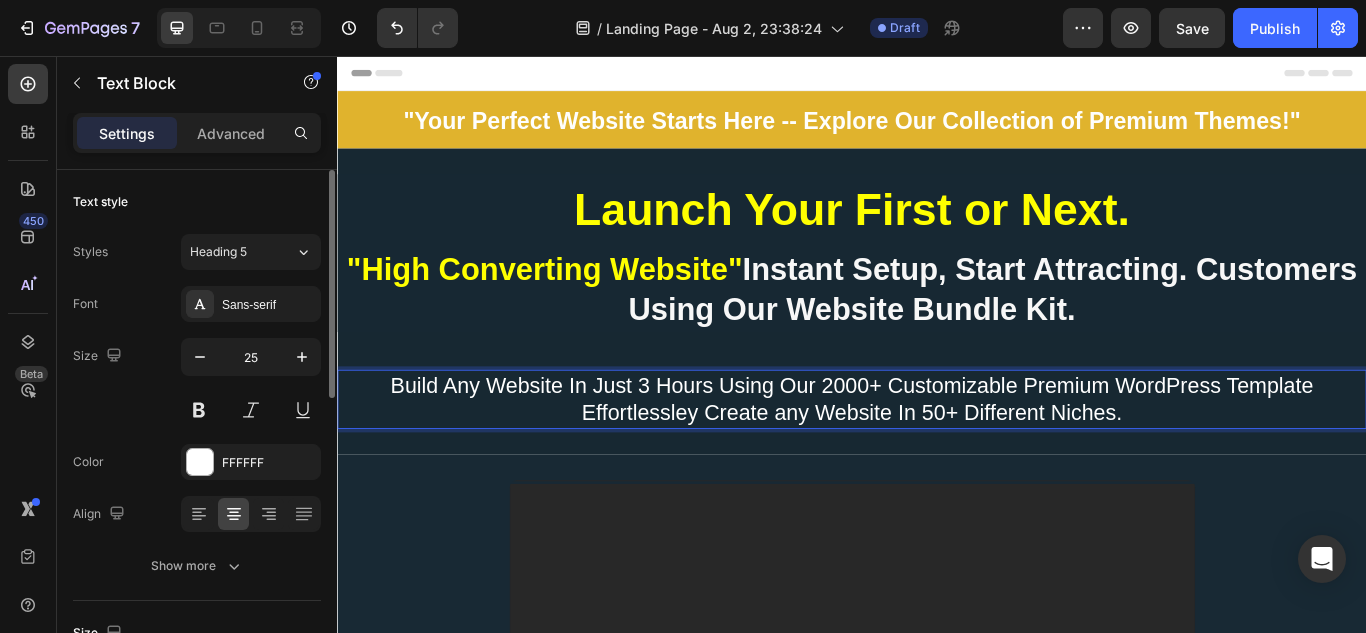 click on "Build Any Website In Just 3 Hours Using Our 2000+ Customizable Premium WordPress Template Effortlessley Create any Website In 50+ Different Niches." at bounding box center [937, 456] 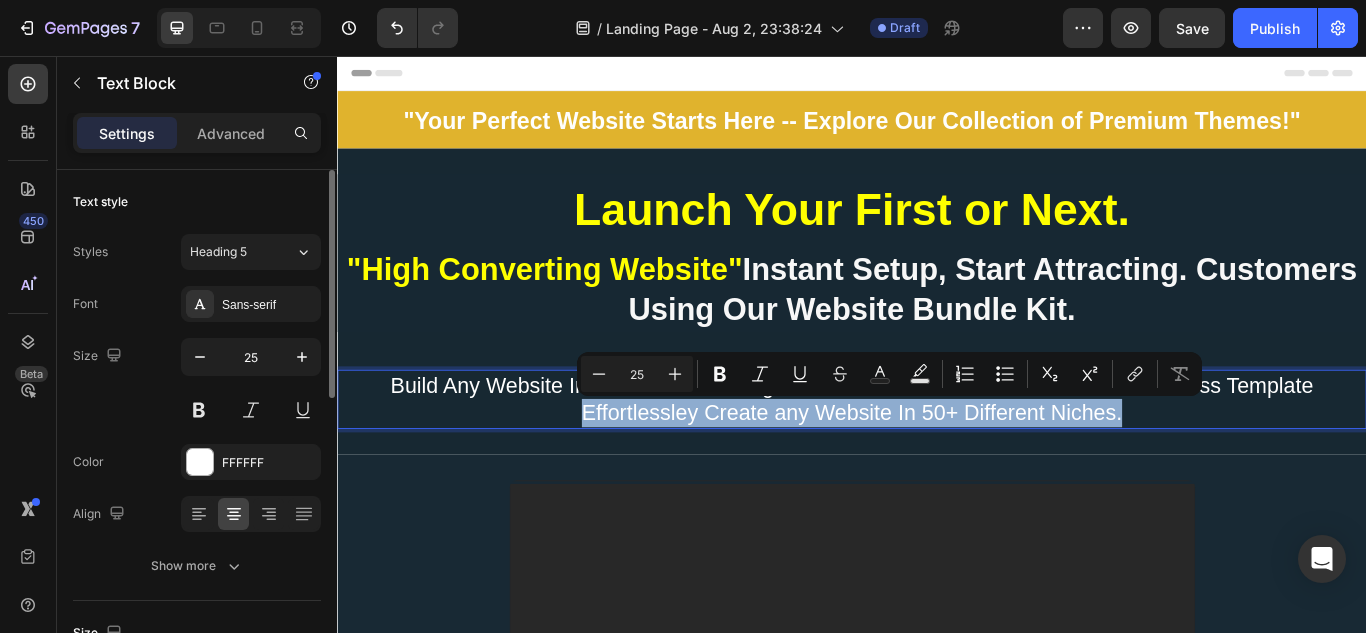drag, startPoint x: 1251, startPoint y: 472, endPoint x: 592, endPoint y: 481, distance: 659.06146 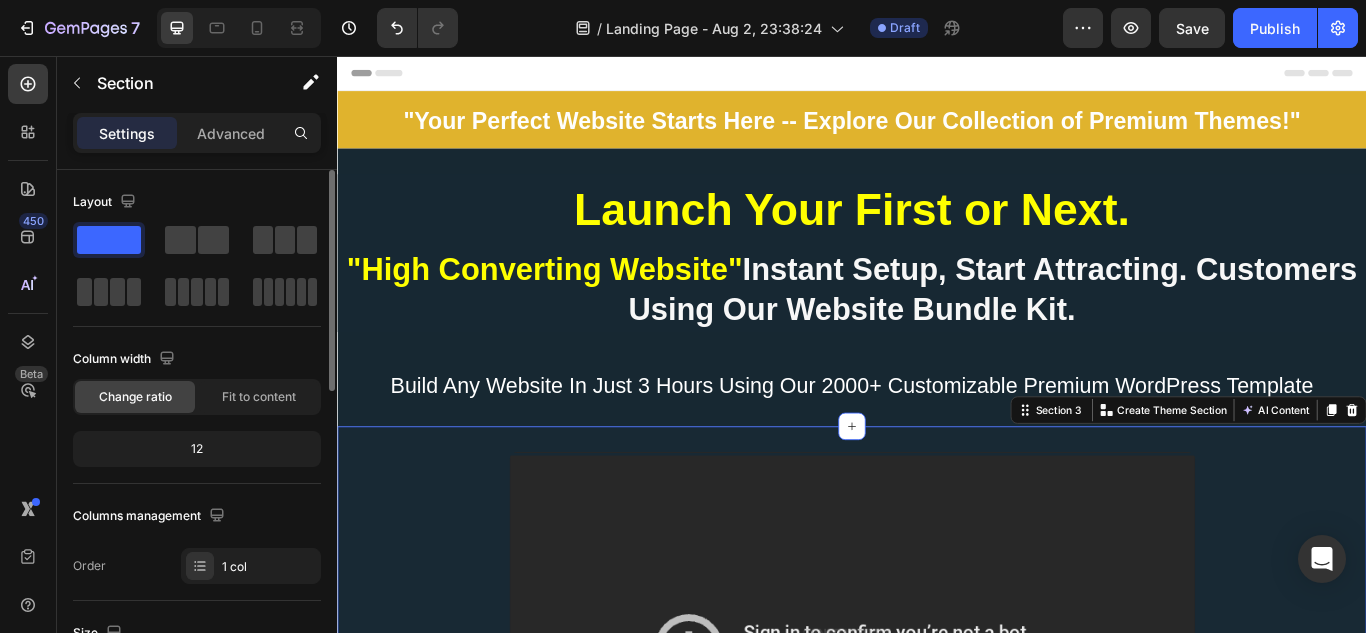 click on "Image Row Section 3   You can create reusable sections Create Theme Section AI Content Write with GemAI What would you like to describe here? Tone and Voice Persuasive Product Getting products... Show more Generate" at bounding box center [937, 745] 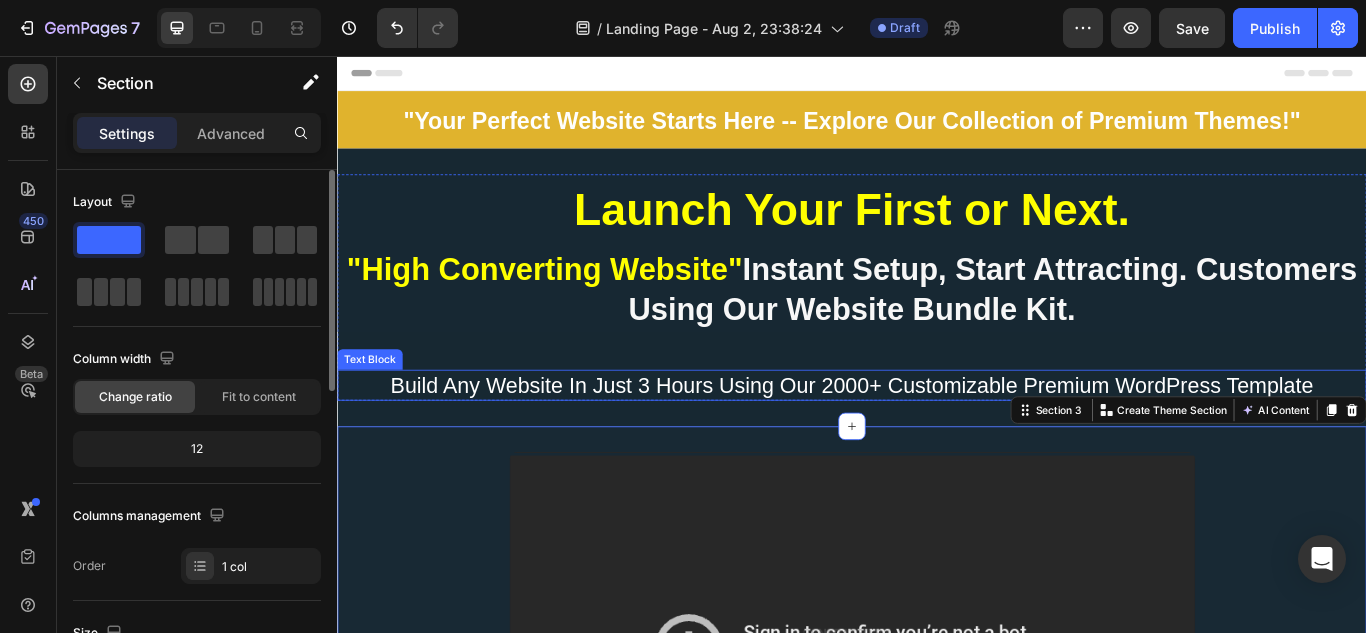 click on "Build Any Website In Just 3 Hours Using Our 2000+ Customizable Premium WordPress Template" at bounding box center [937, 440] 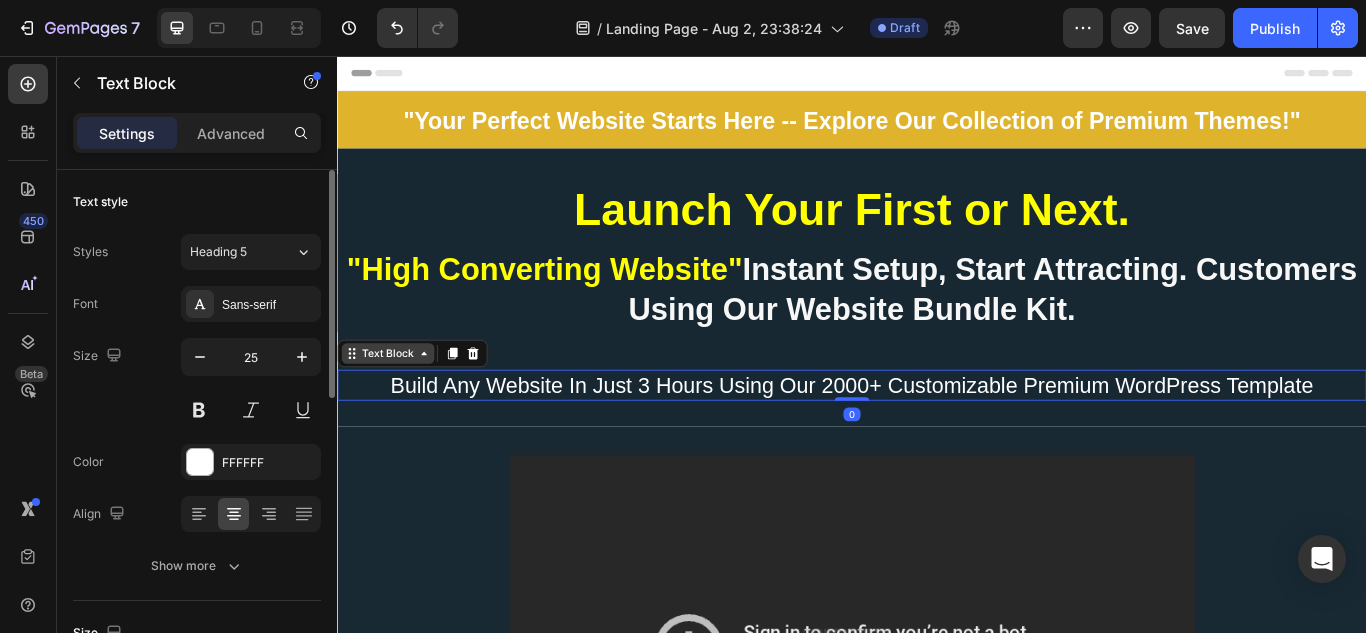 click on "Text Block" at bounding box center (396, 403) 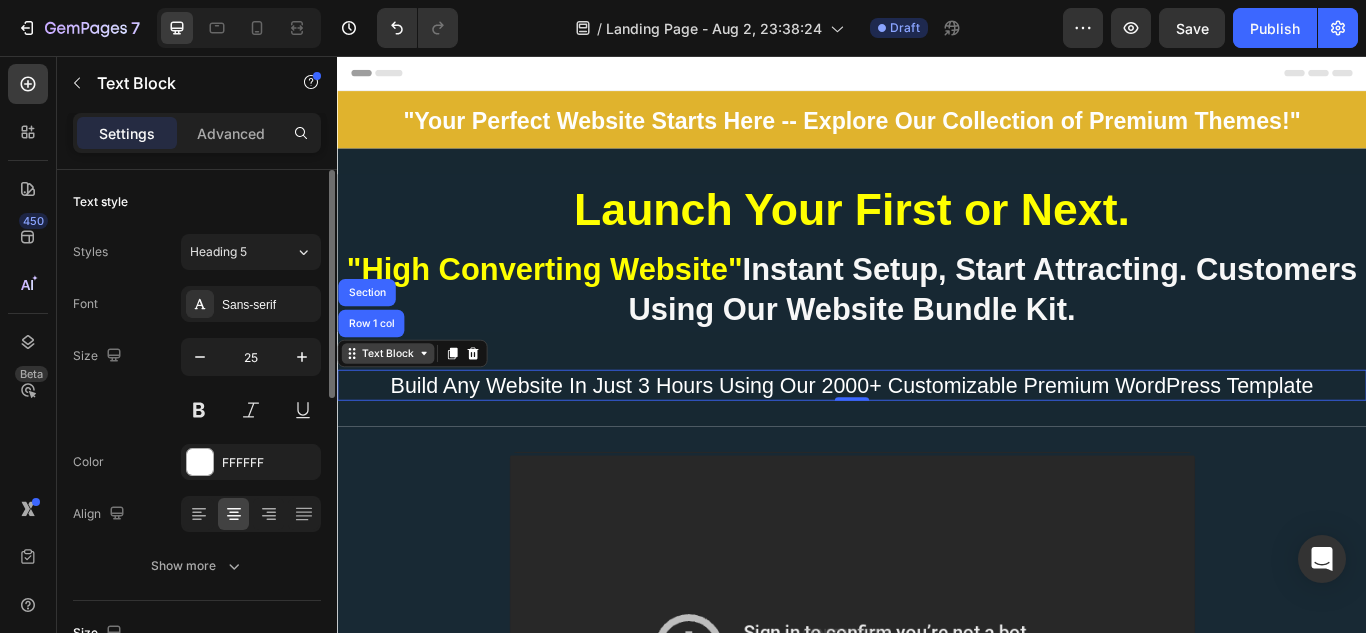 click on "Text Block" at bounding box center (396, 403) 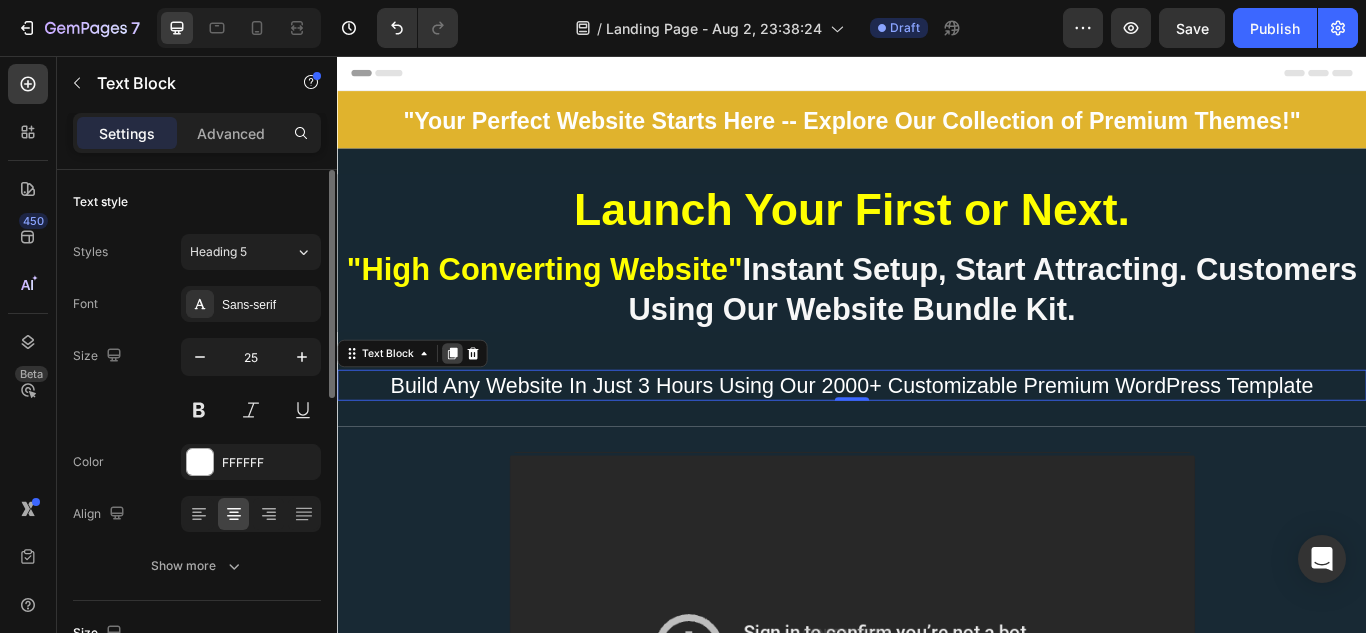 click 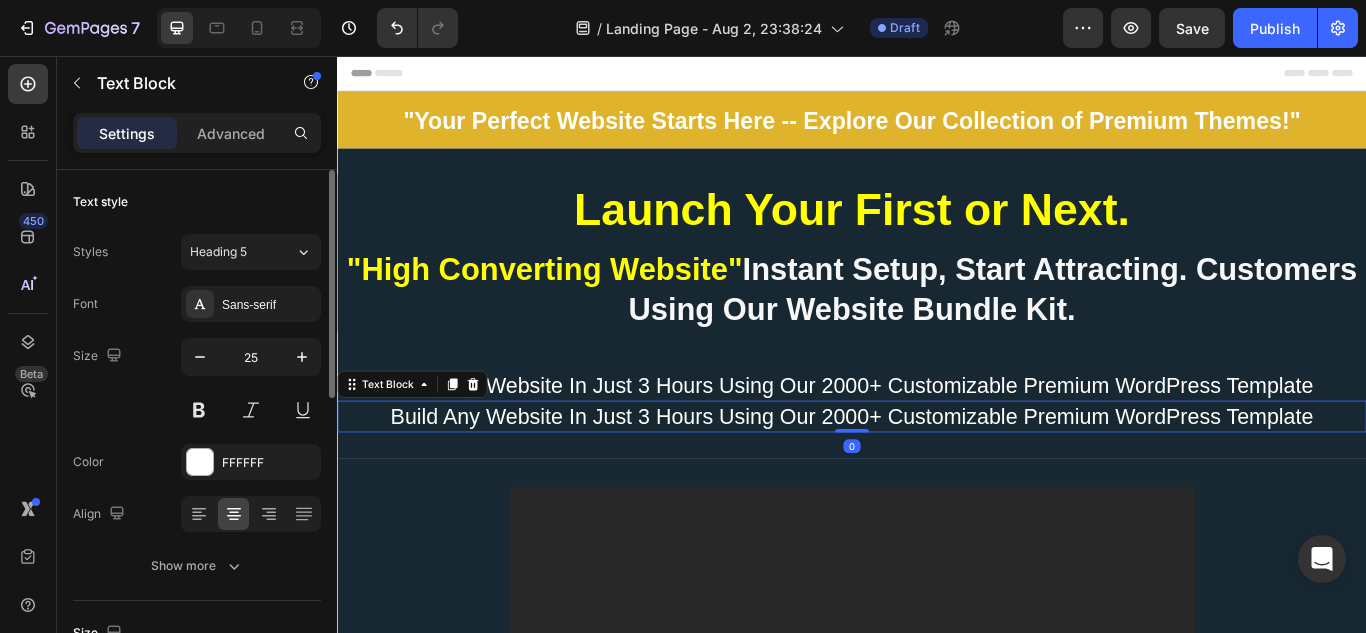 click on "Build Any Website In Just 3 Hours Using Our 2000+ Customizable Premium WordPress Template" at bounding box center [937, 476] 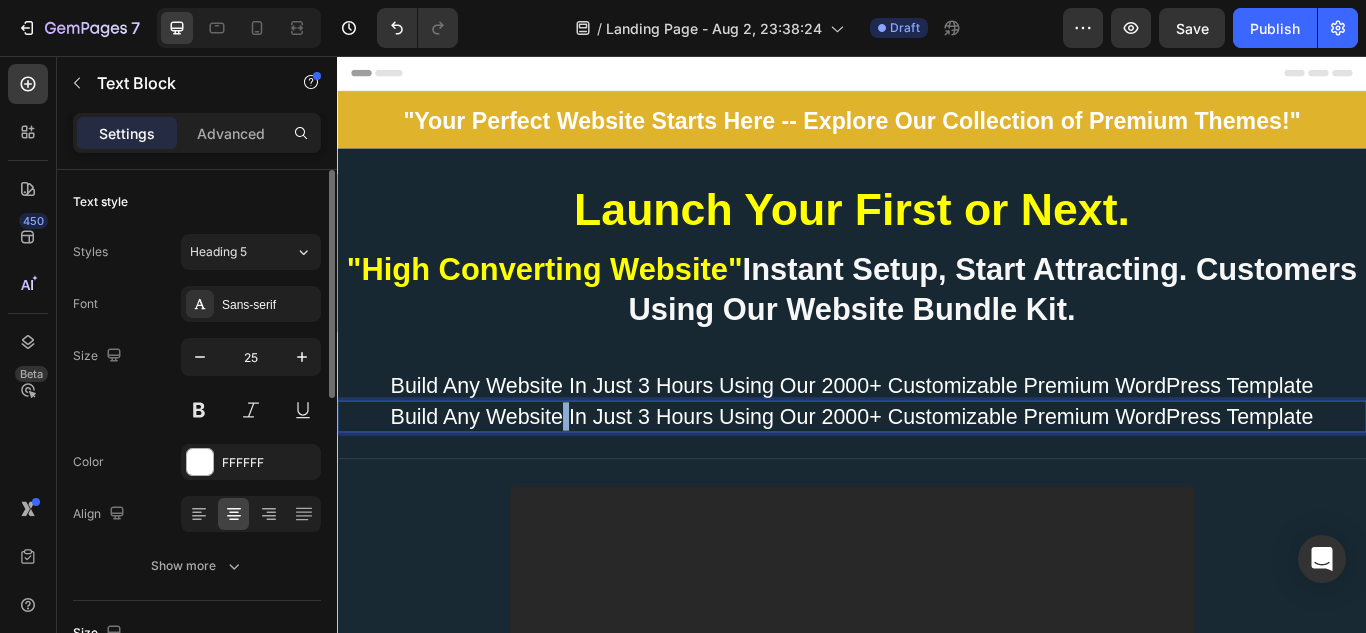 click on "Build Any Website In Just 3 Hours Using Our 2000+ Customizable Premium WordPress Template" at bounding box center (937, 476) 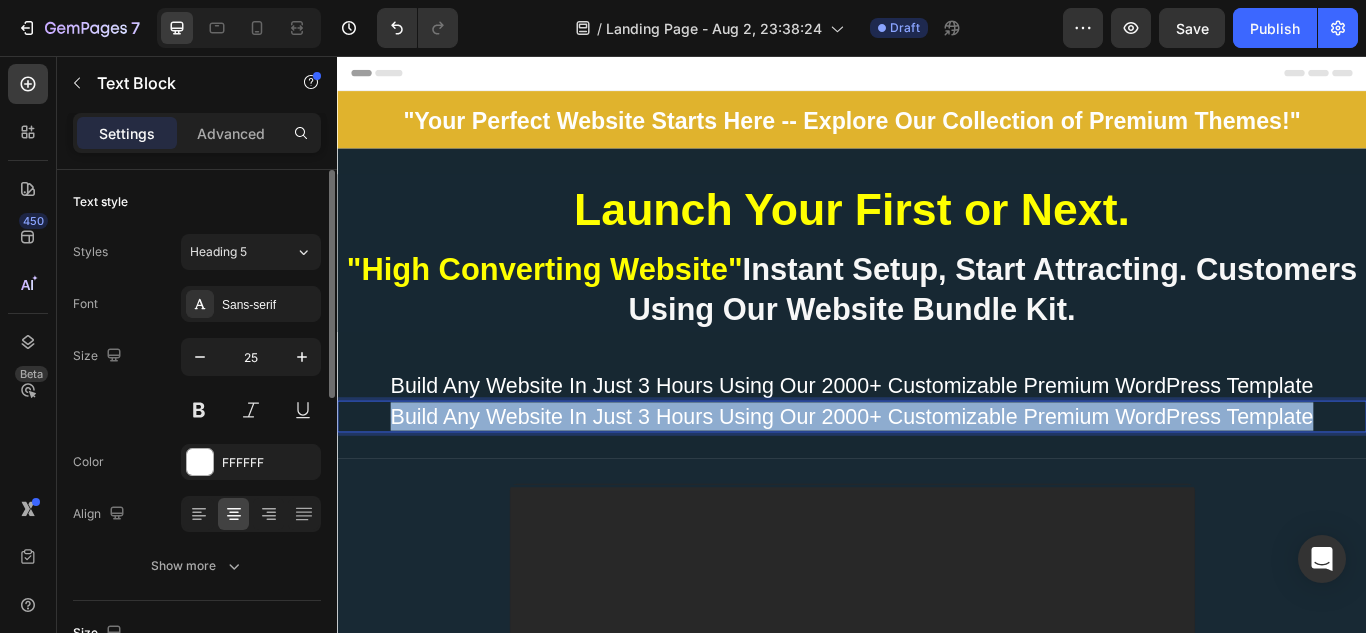 click on "Build Any Website In Just 3 Hours Using Our 2000+ Customizable Premium WordPress Template" at bounding box center (937, 476) 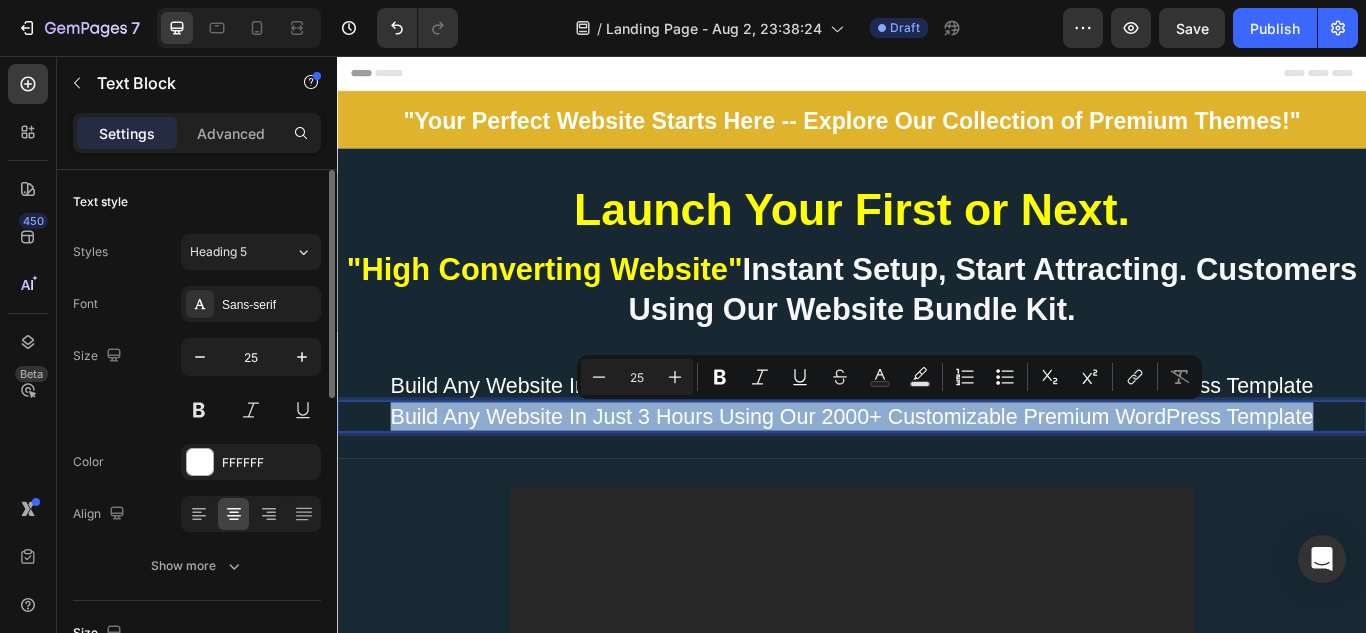 click on "Build Any Website In Just 3 Hours Using Our 2000+ Customizable Premium WordPress Template" at bounding box center (937, 476) 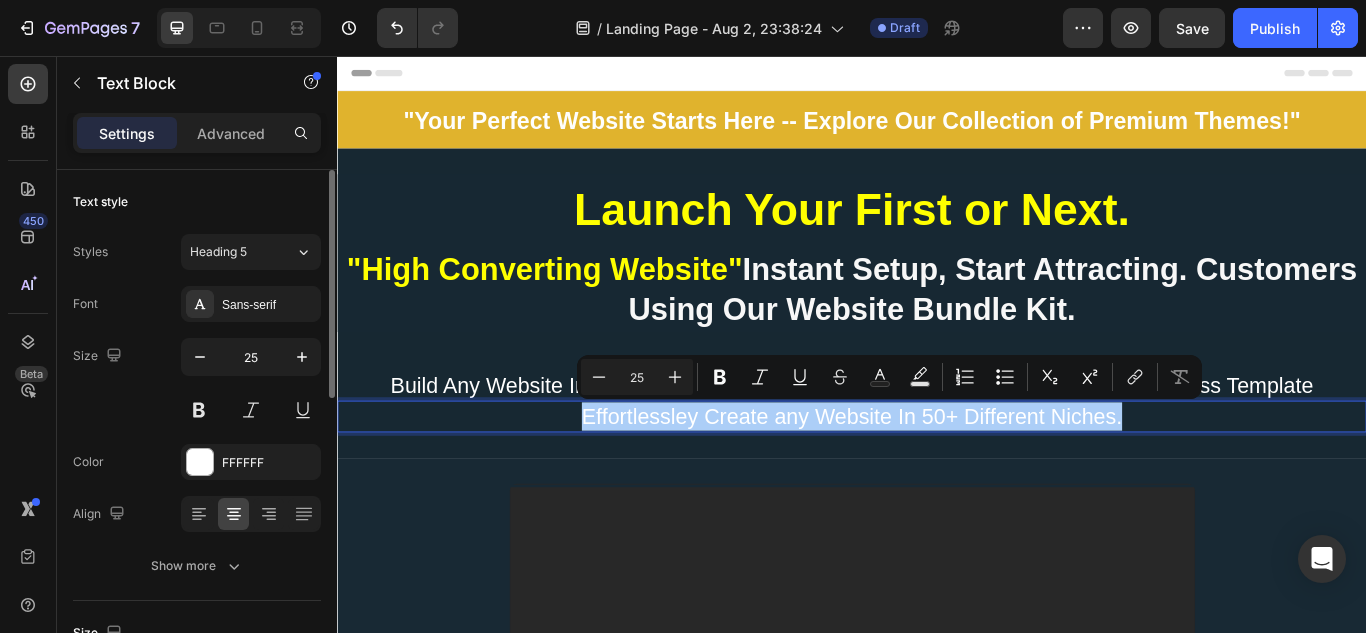 click on "Size 25" at bounding box center [197, 383] 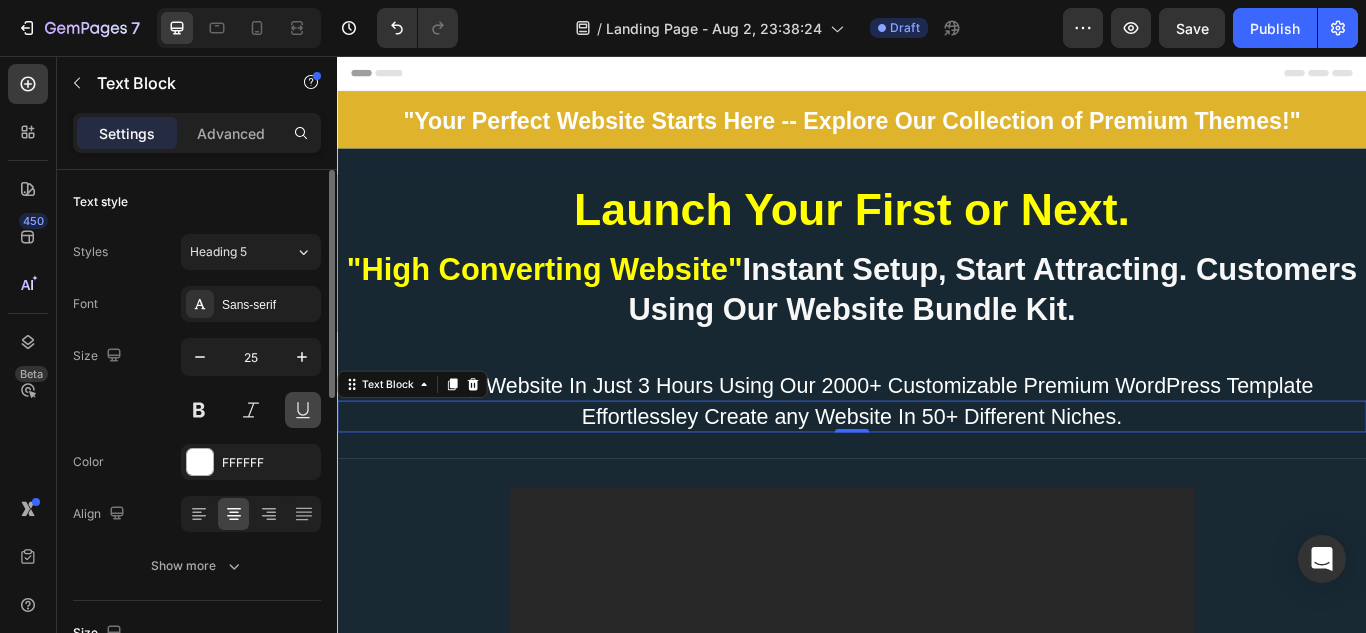 click at bounding box center [303, 410] 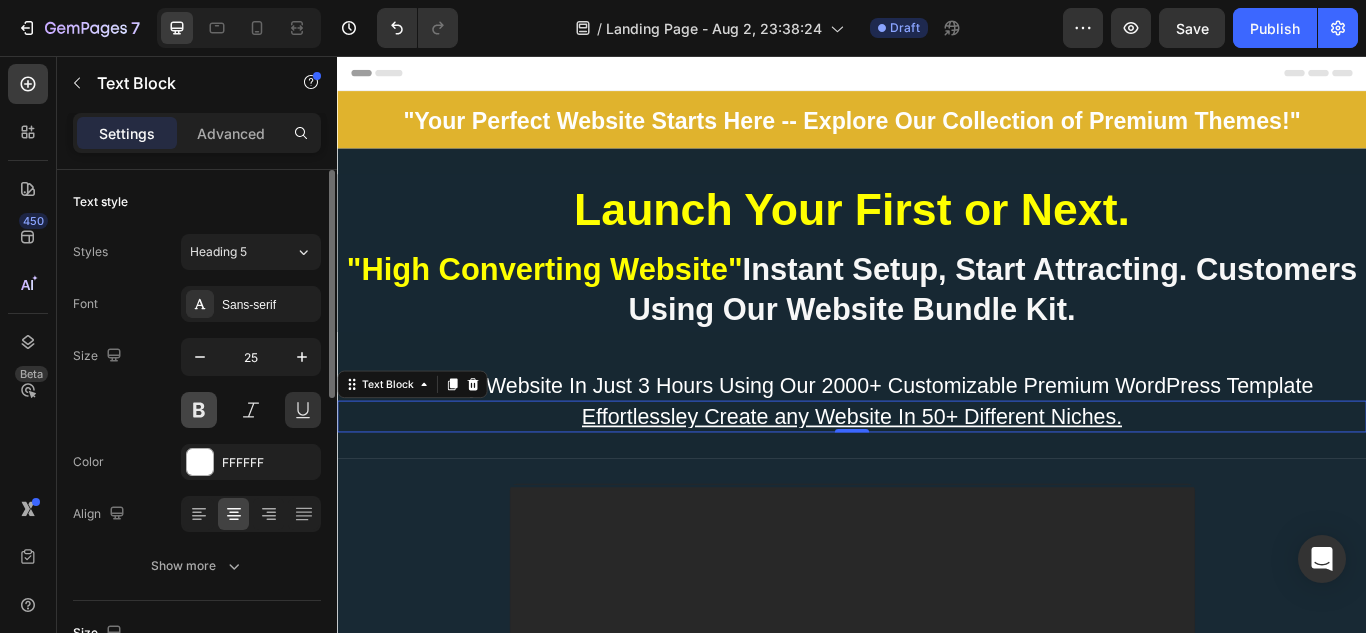 click at bounding box center [199, 410] 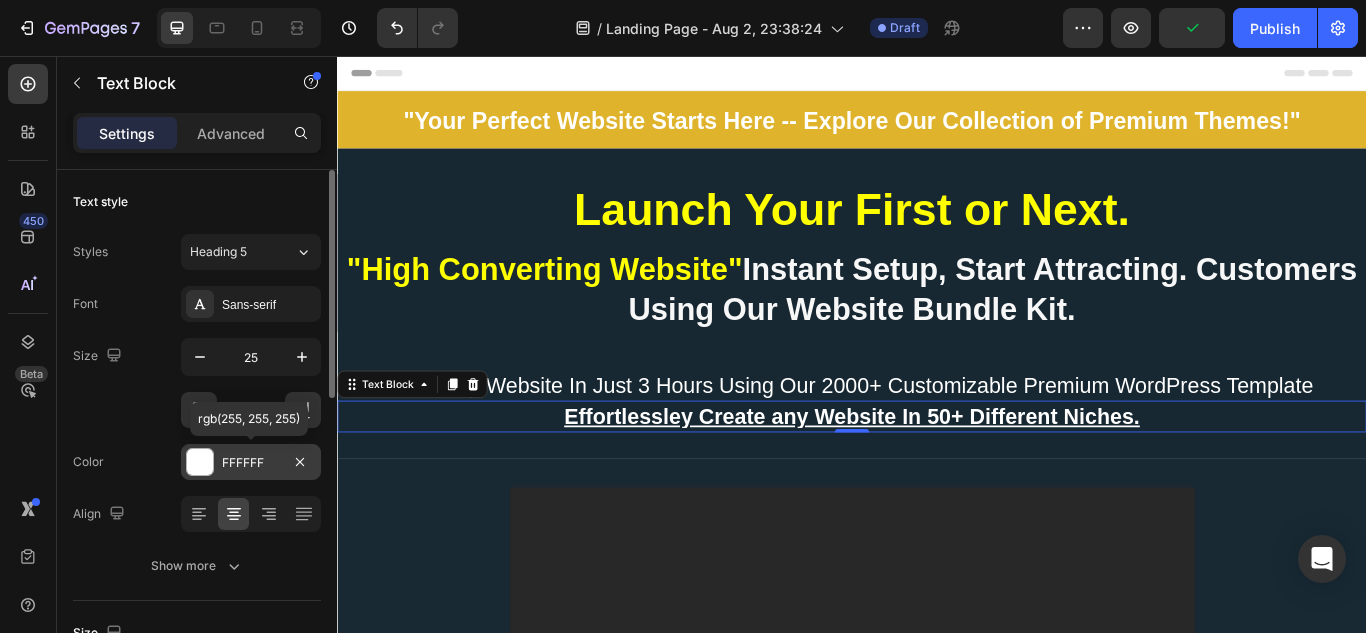 click on "FFFFFF" at bounding box center [251, 463] 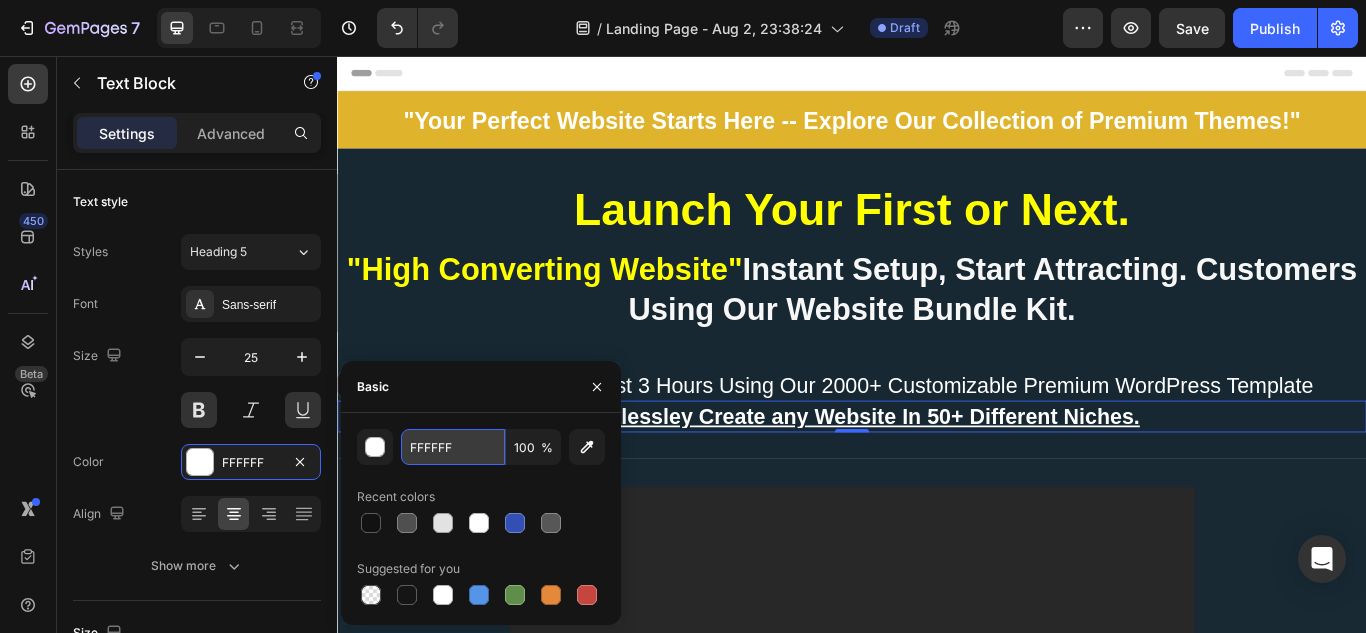 click on "FFFFFF" at bounding box center (453, 447) 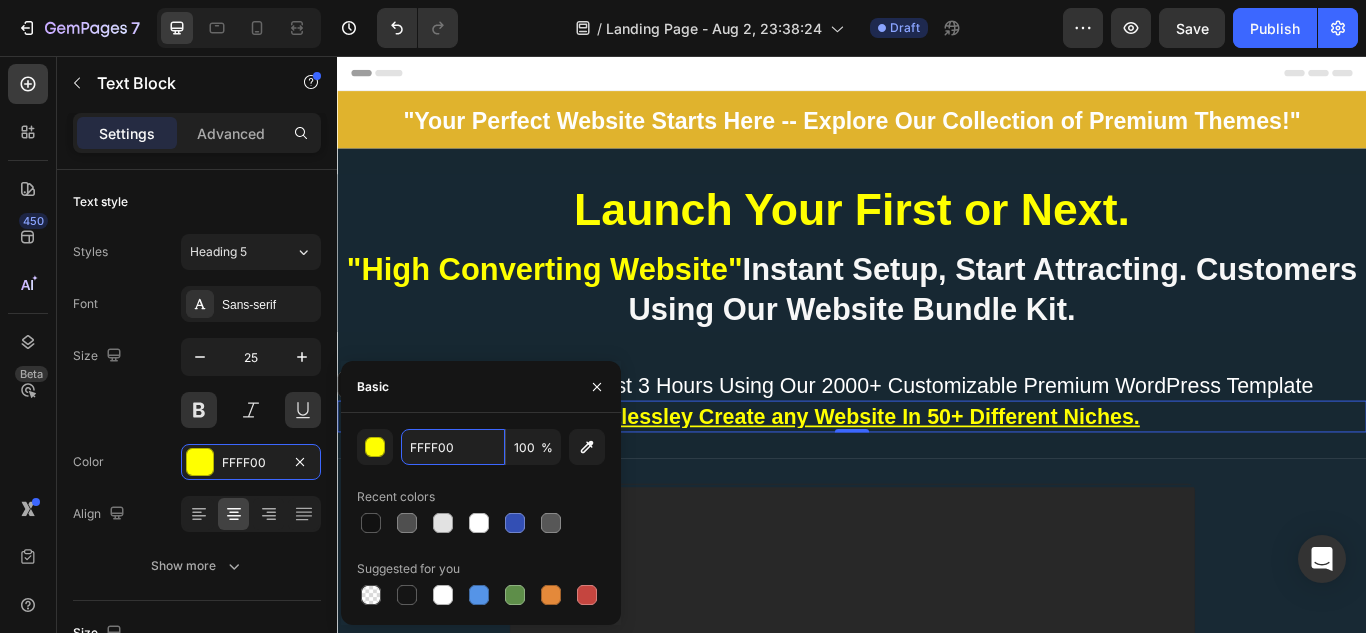 type on "FFFF00" 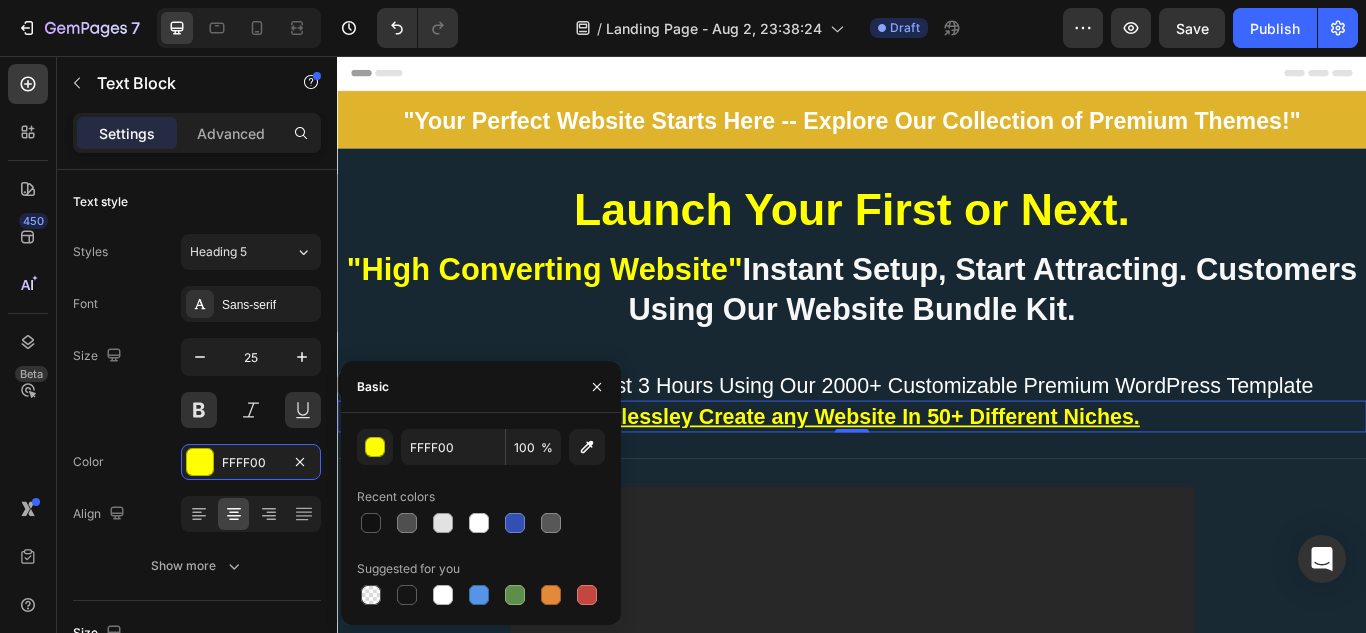 click on "Recent colors" at bounding box center [481, 497] 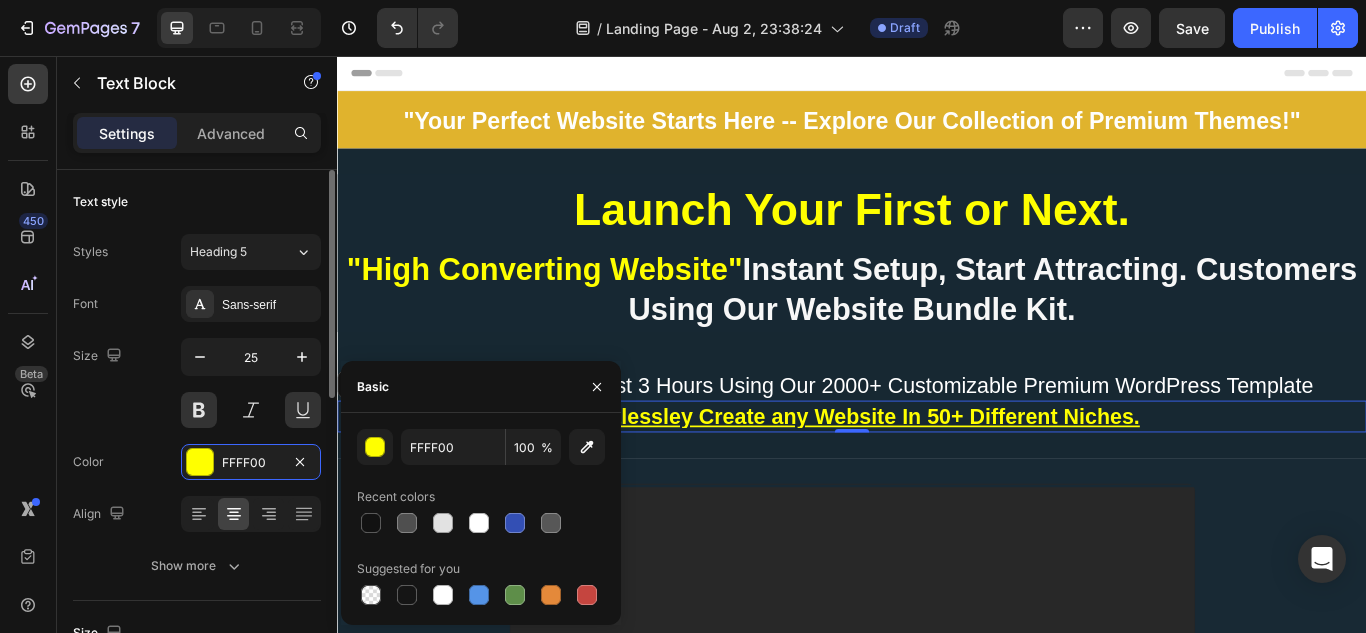 click on "Styles Heading 5" at bounding box center (197, 252) 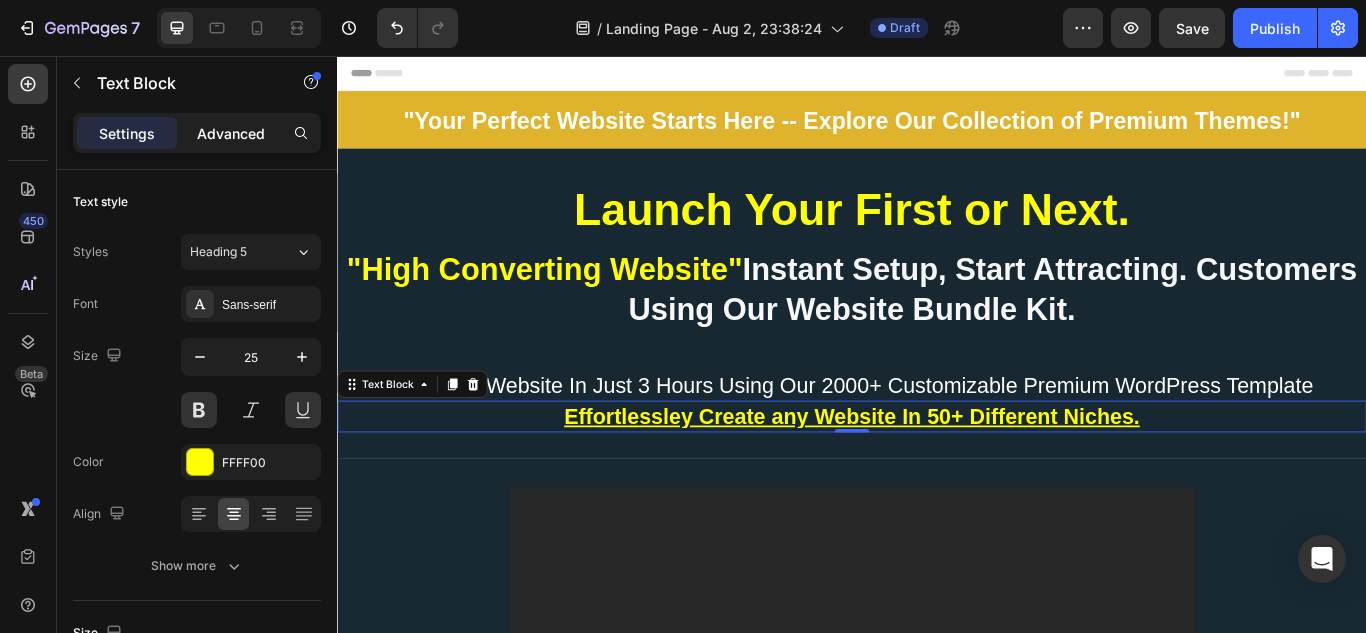 click on "Advanced" at bounding box center [231, 133] 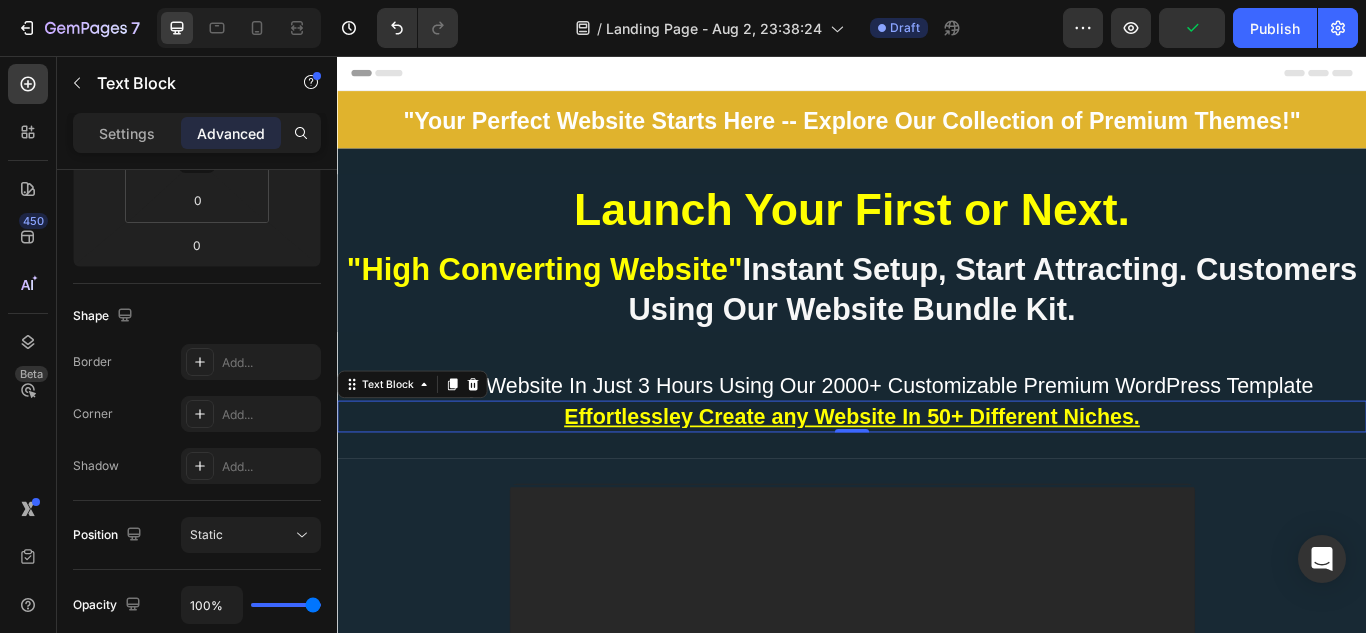 scroll, scrollTop: 0, scrollLeft: 0, axis: both 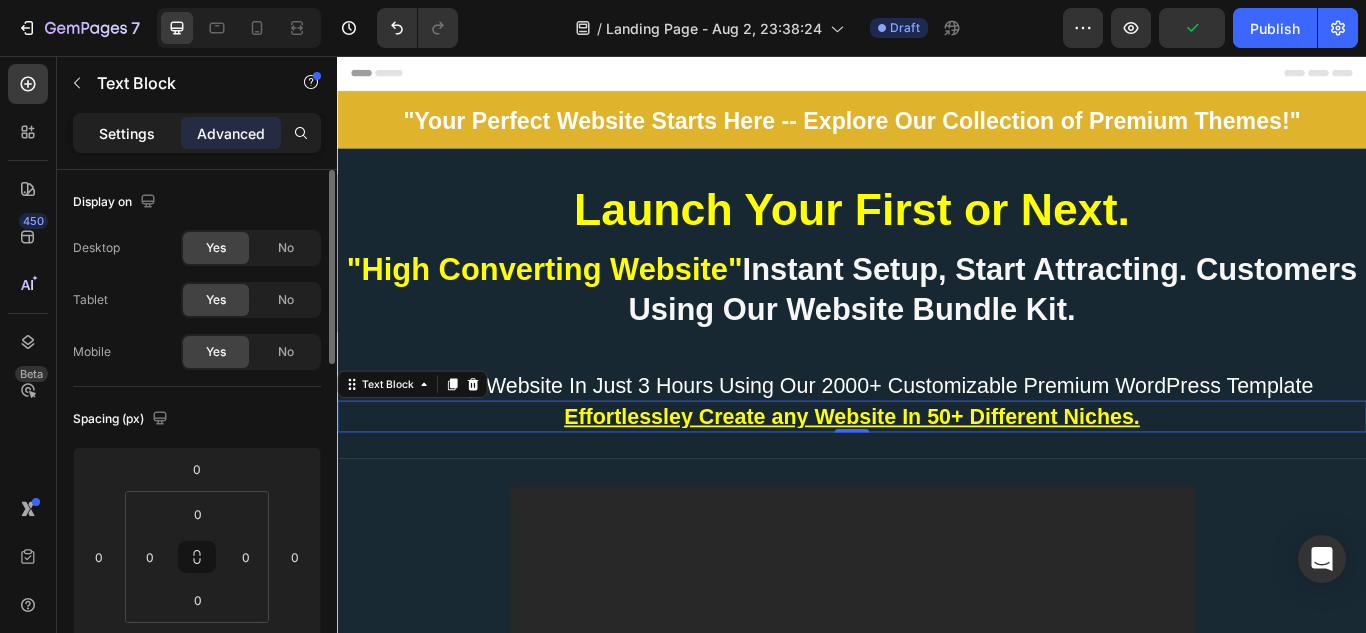 click on "Settings" at bounding box center [127, 133] 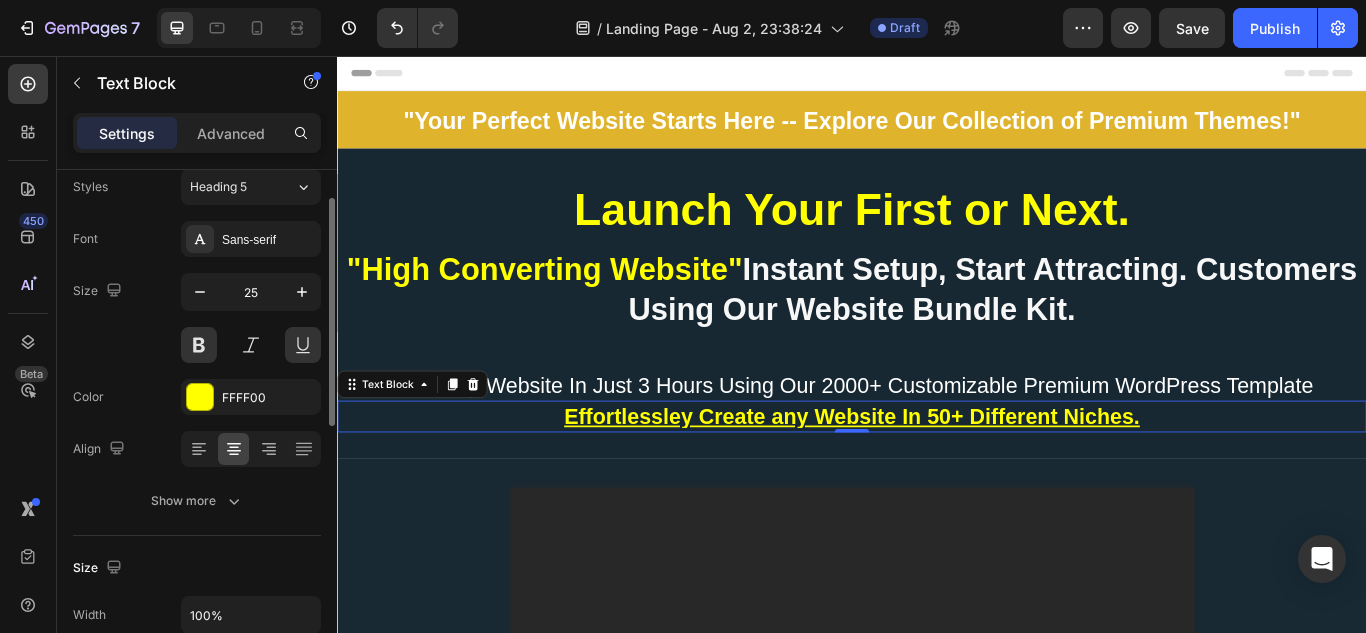 scroll, scrollTop: 0, scrollLeft: 0, axis: both 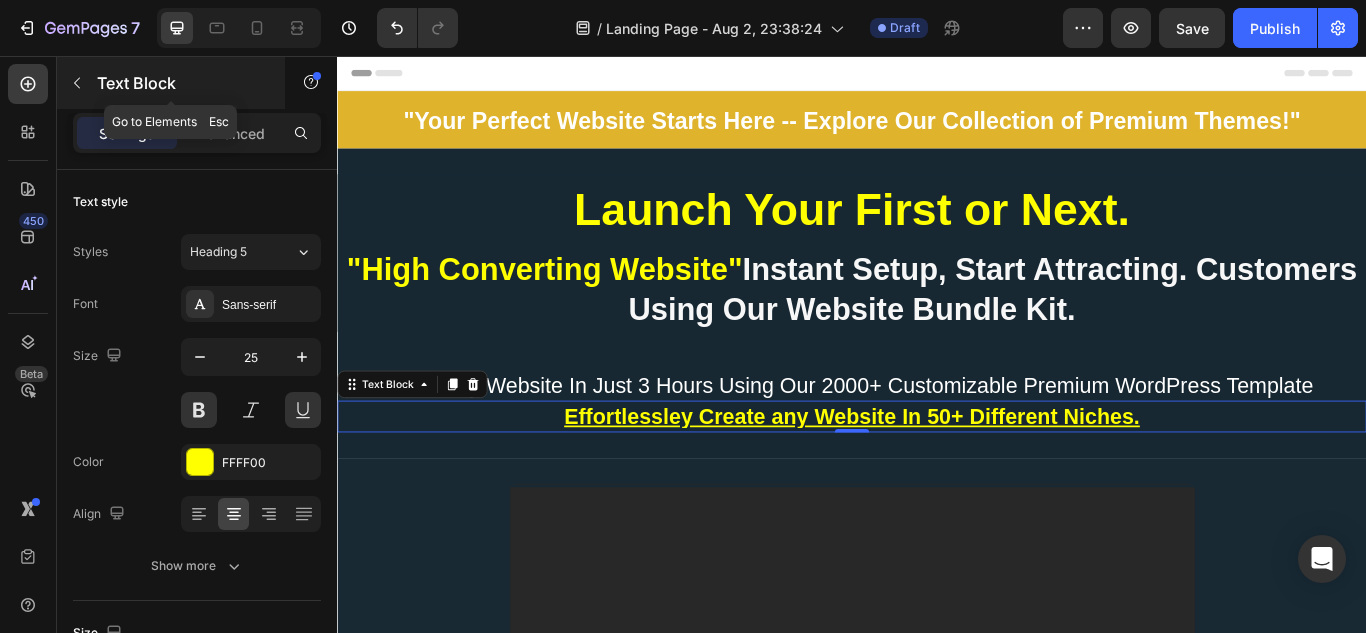 click 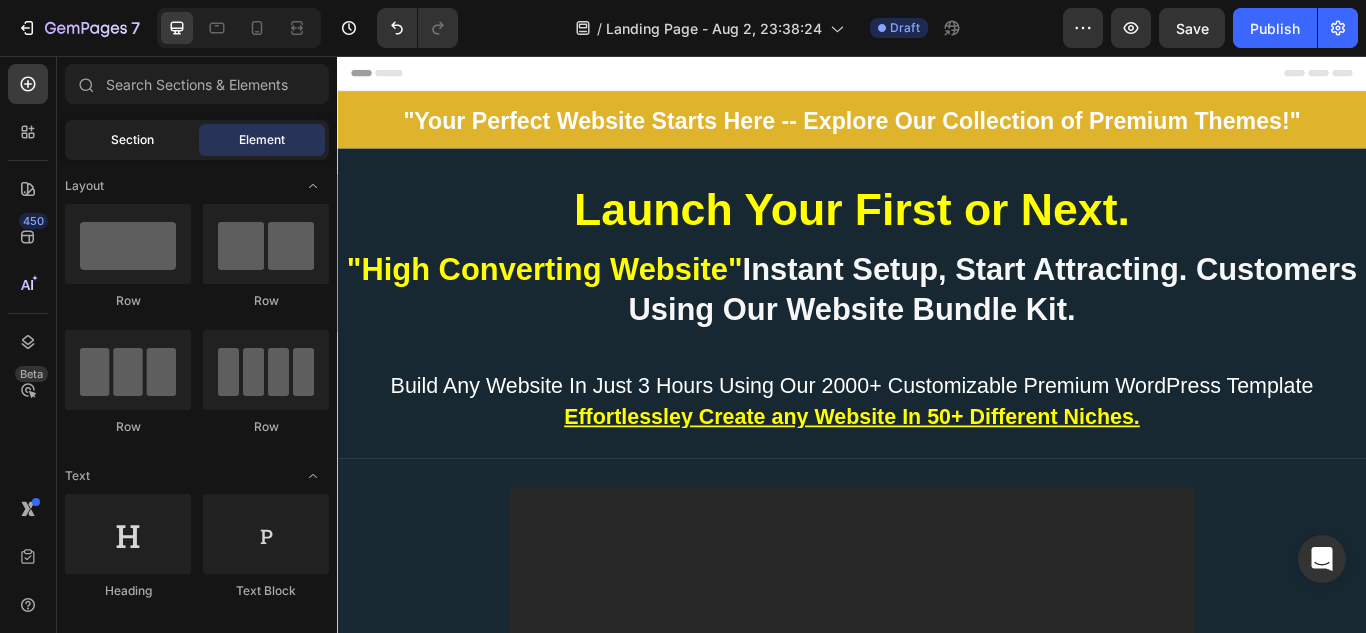 click on "Section" 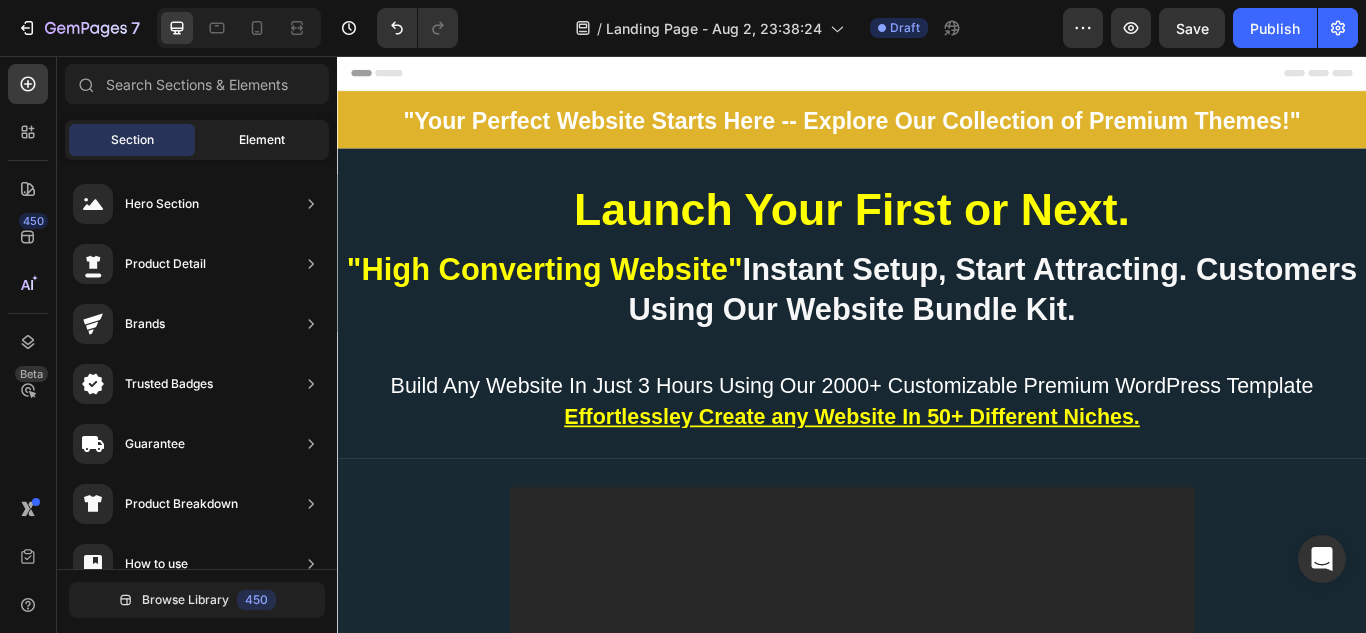 click on "Element" at bounding box center (262, 140) 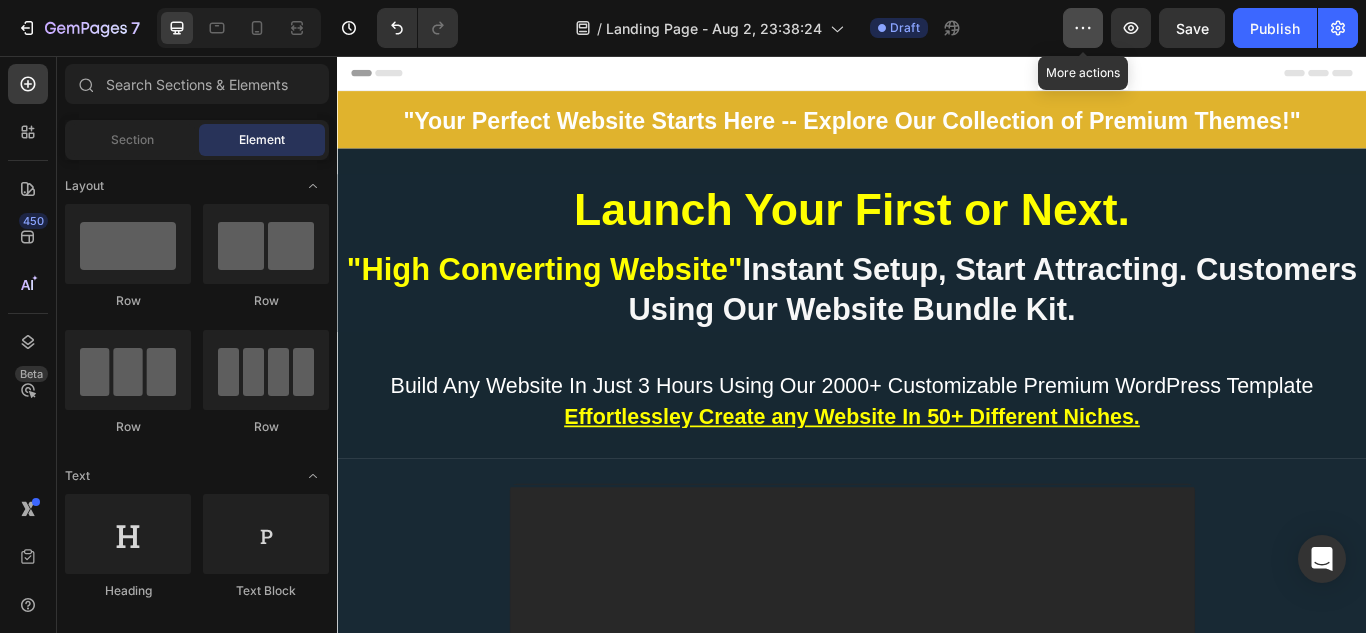 click 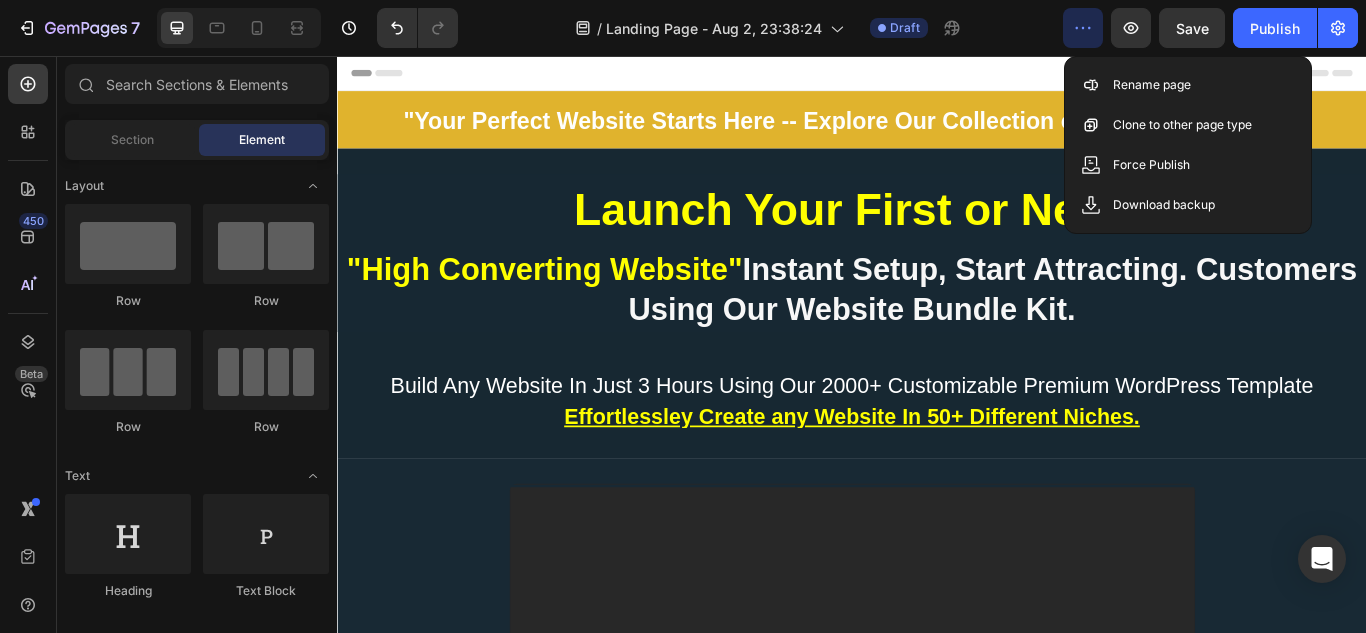 click 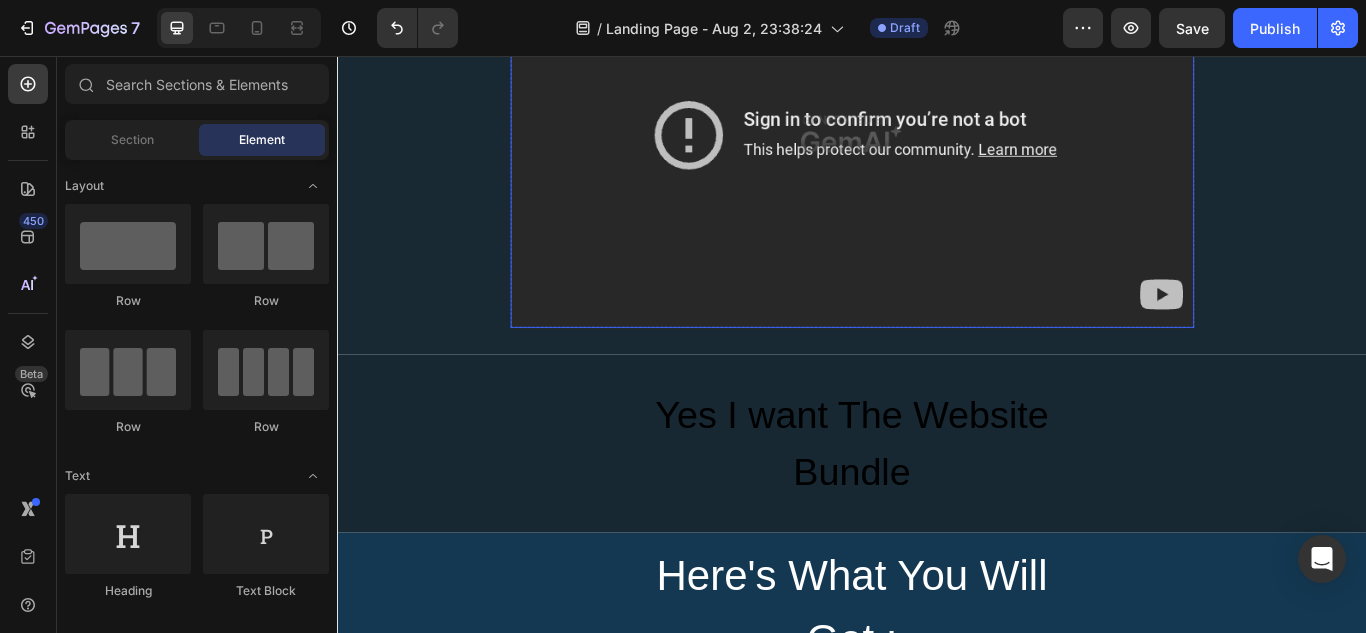 scroll, scrollTop: 700, scrollLeft: 0, axis: vertical 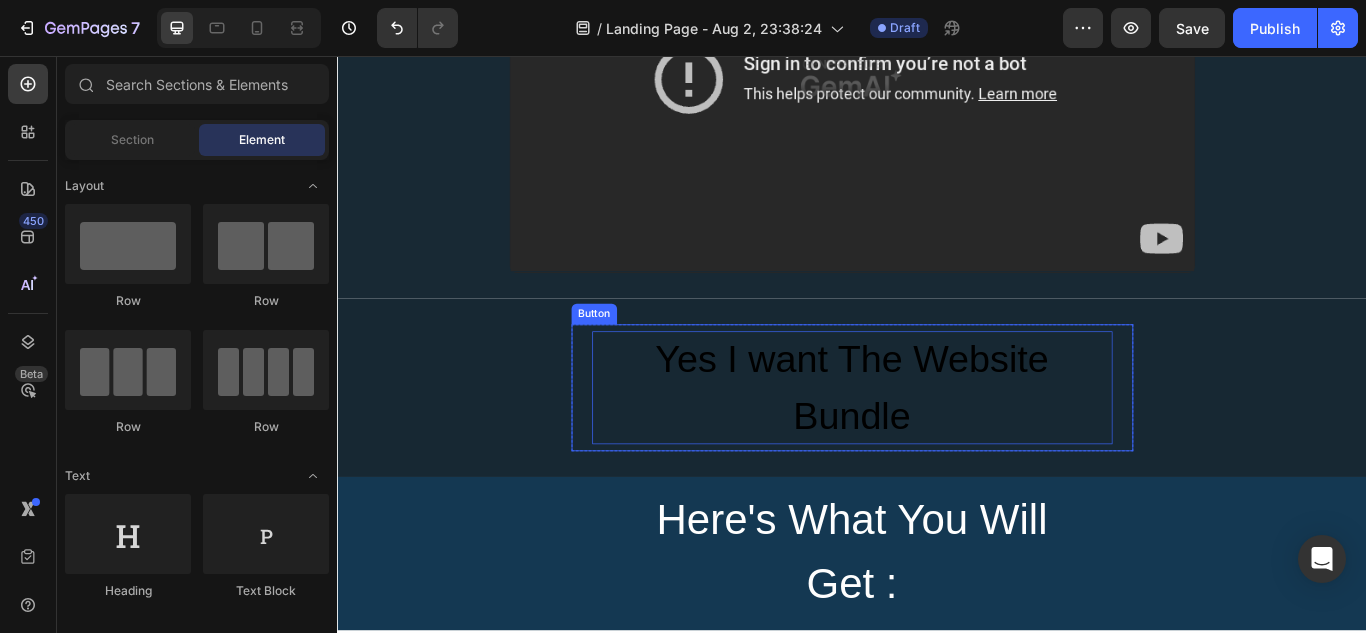 click on "Yes I want The Website Bundle" at bounding box center (937, 443) 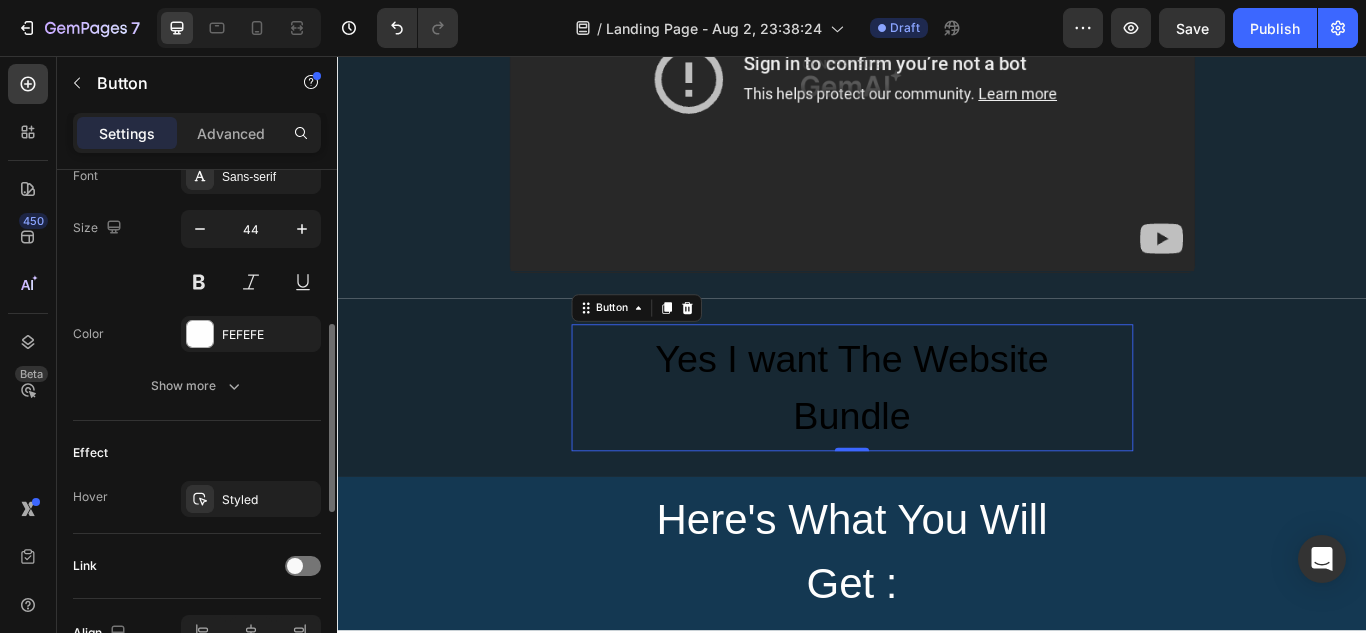 scroll, scrollTop: 700, scrollLeft: 0, axis: vertical 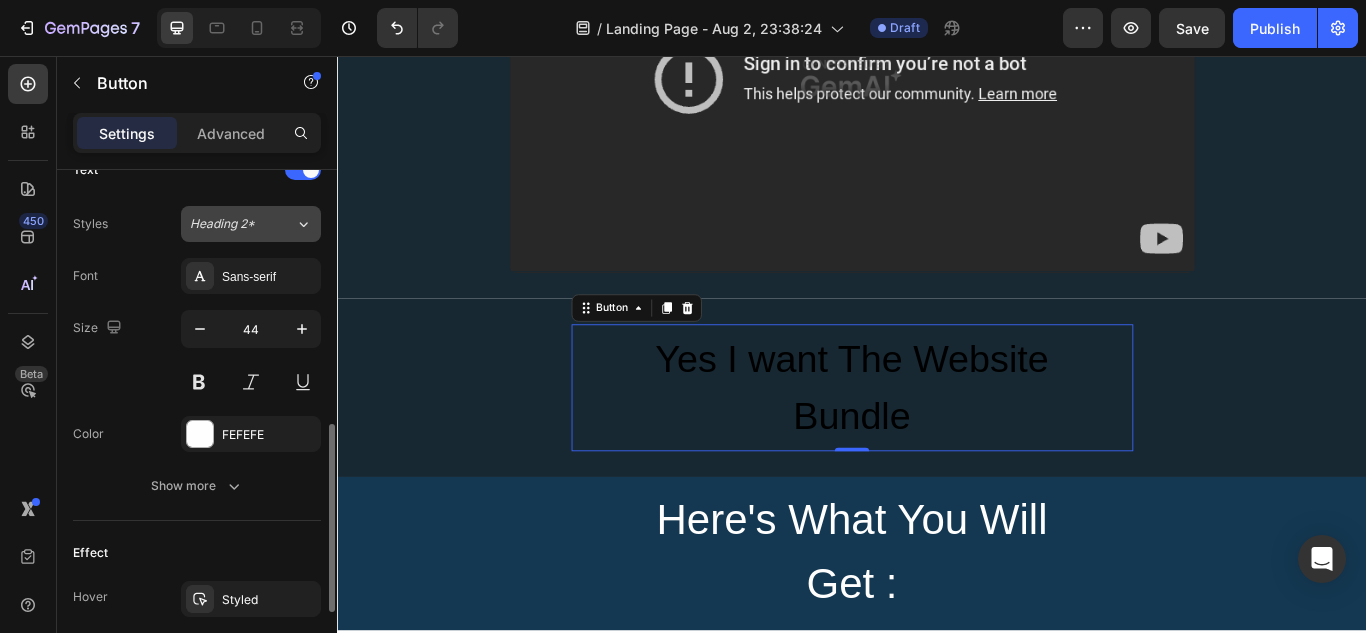 click on "Heading 2*" 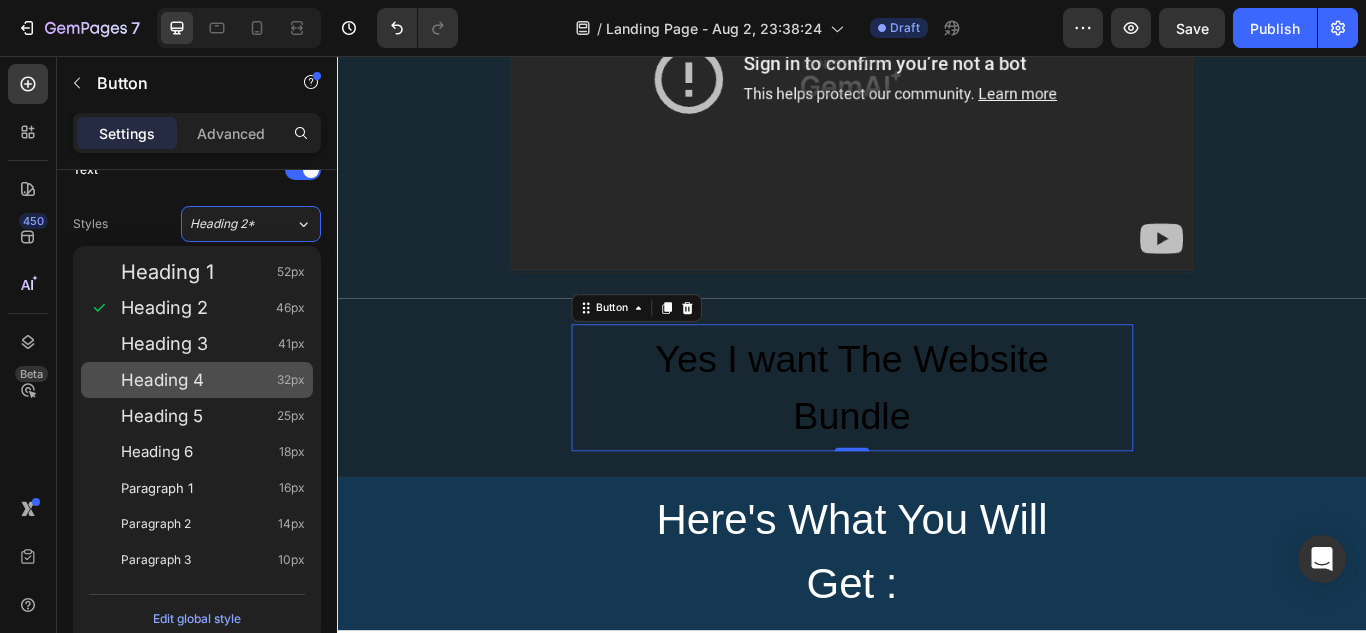 click on "Heading 4 32px" at bounding box center (213, 380) 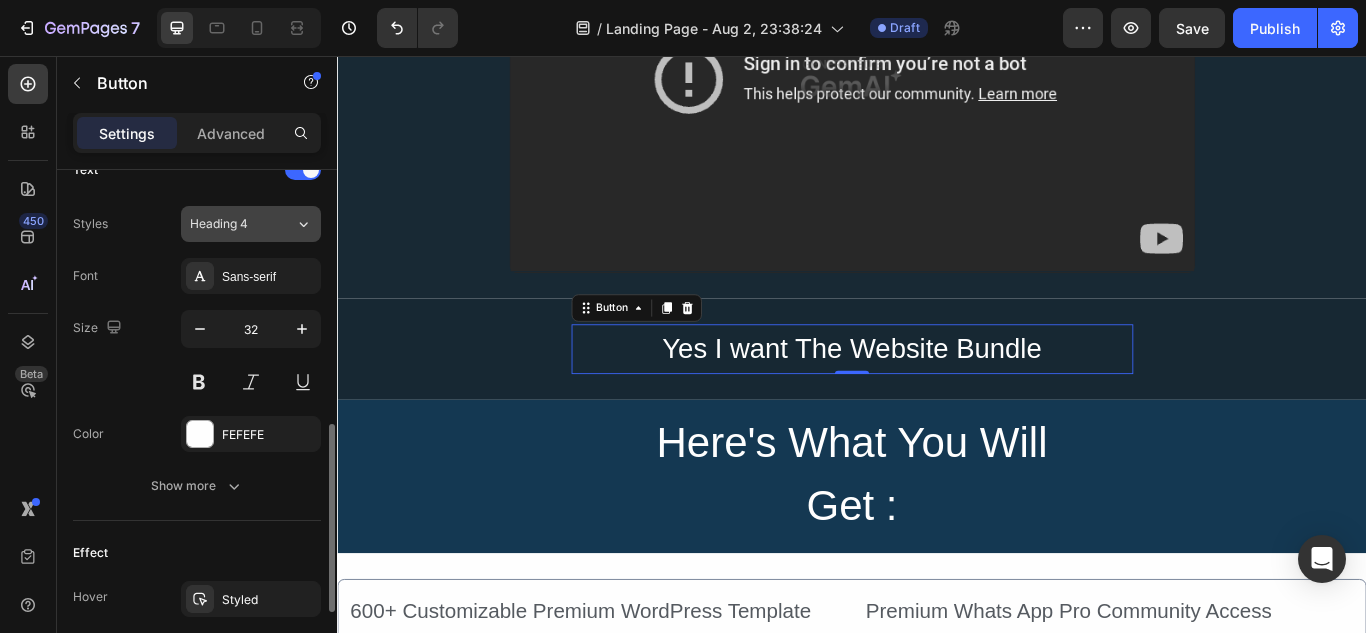 click on "Heading 4" at bounding box center (230, 224) 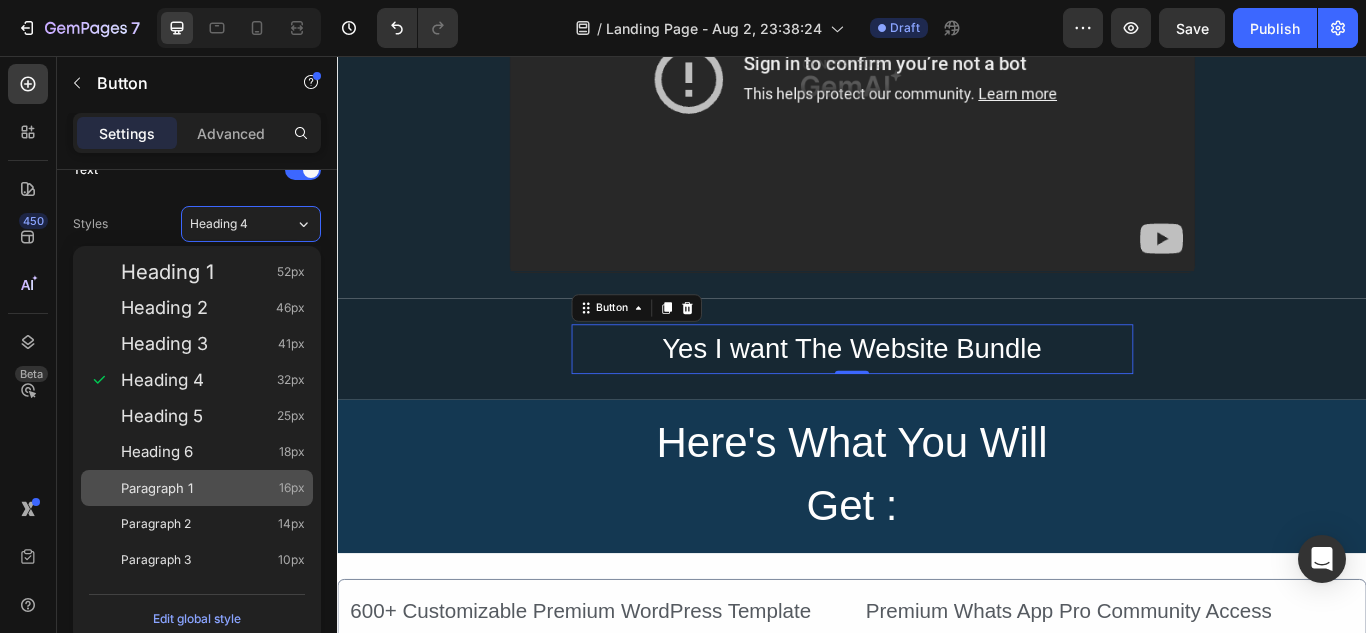click on "Paragraph 1" at bounding box center [157, 488] 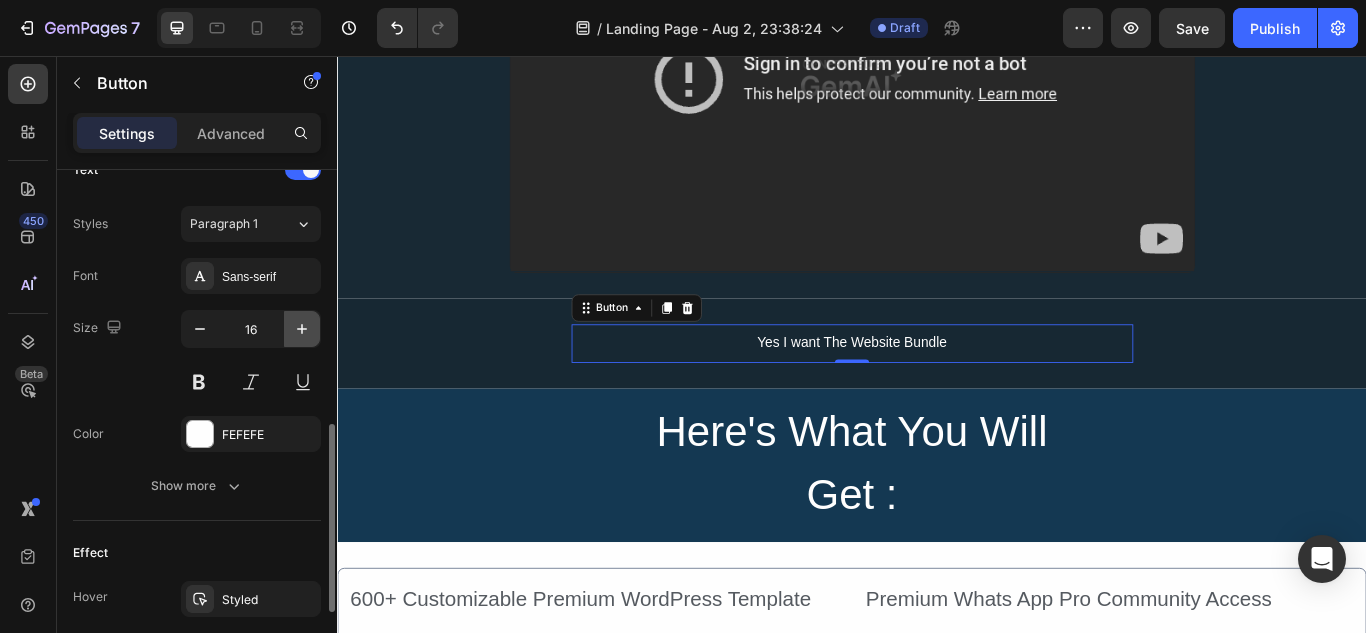 click 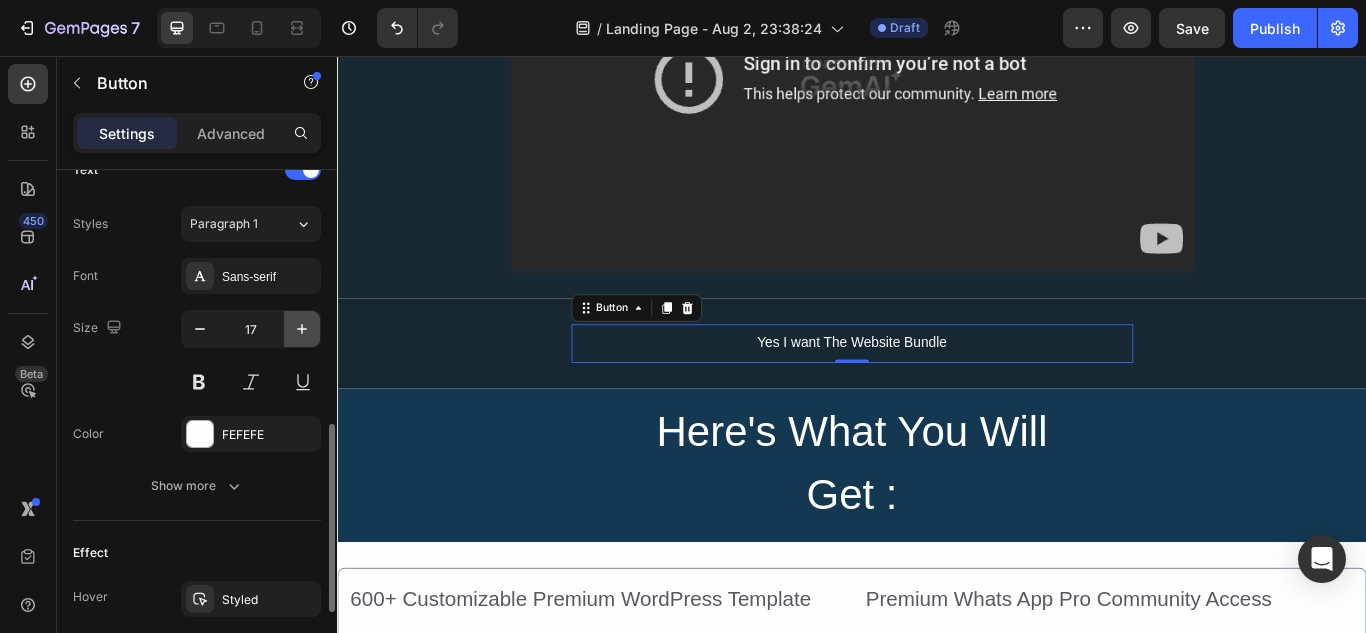 click 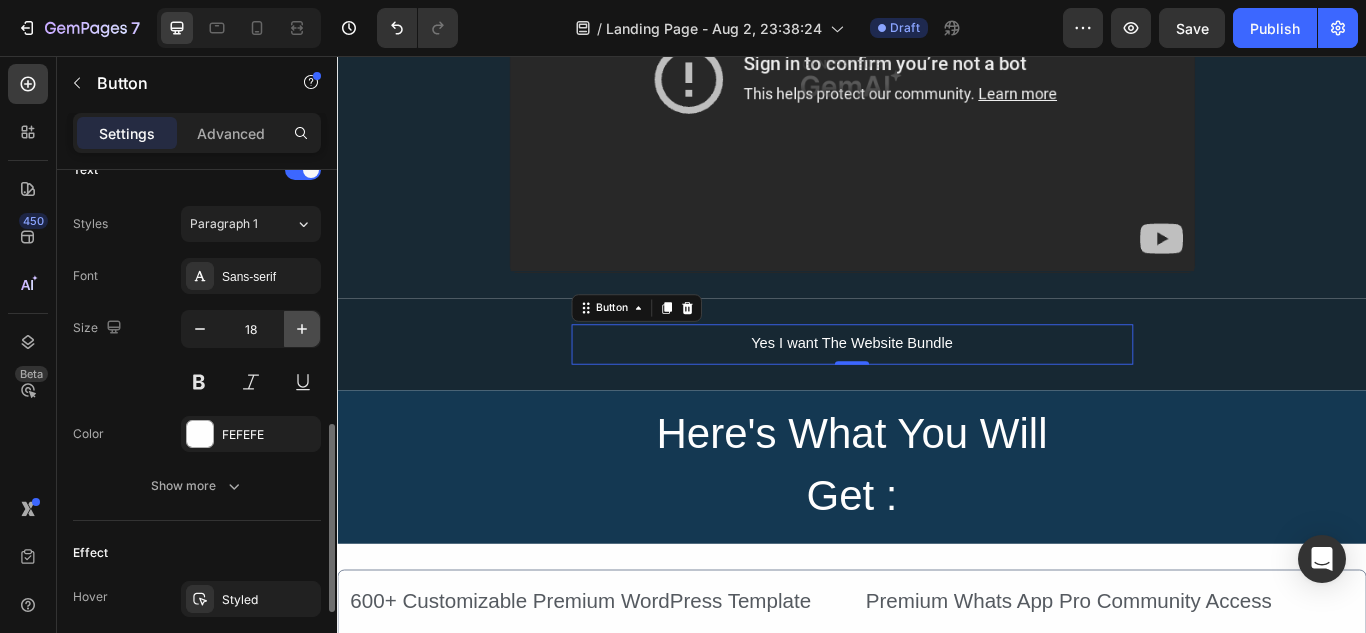 click 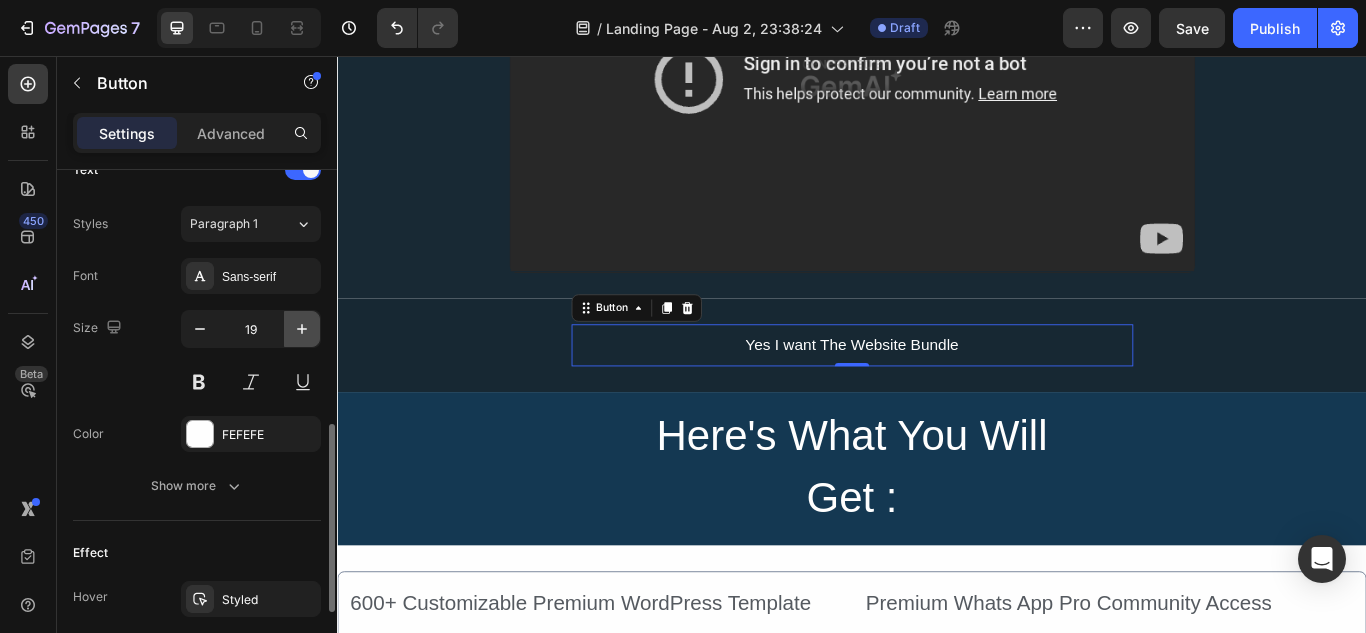click 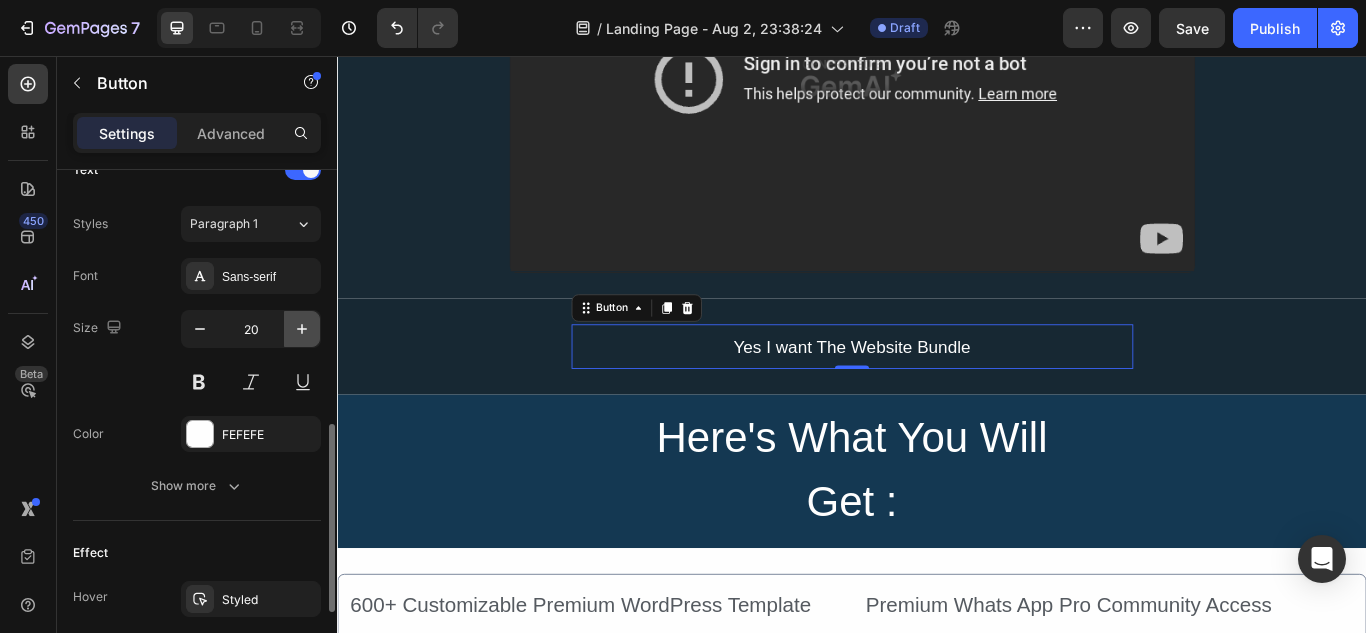 click 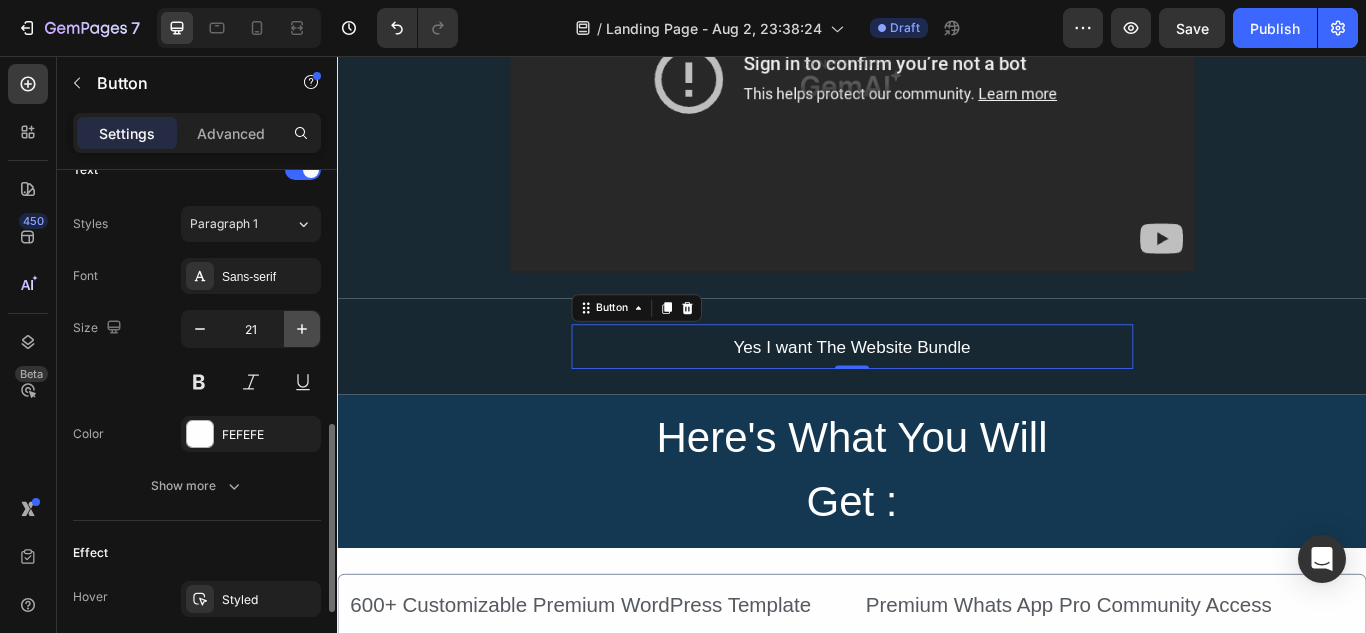 click 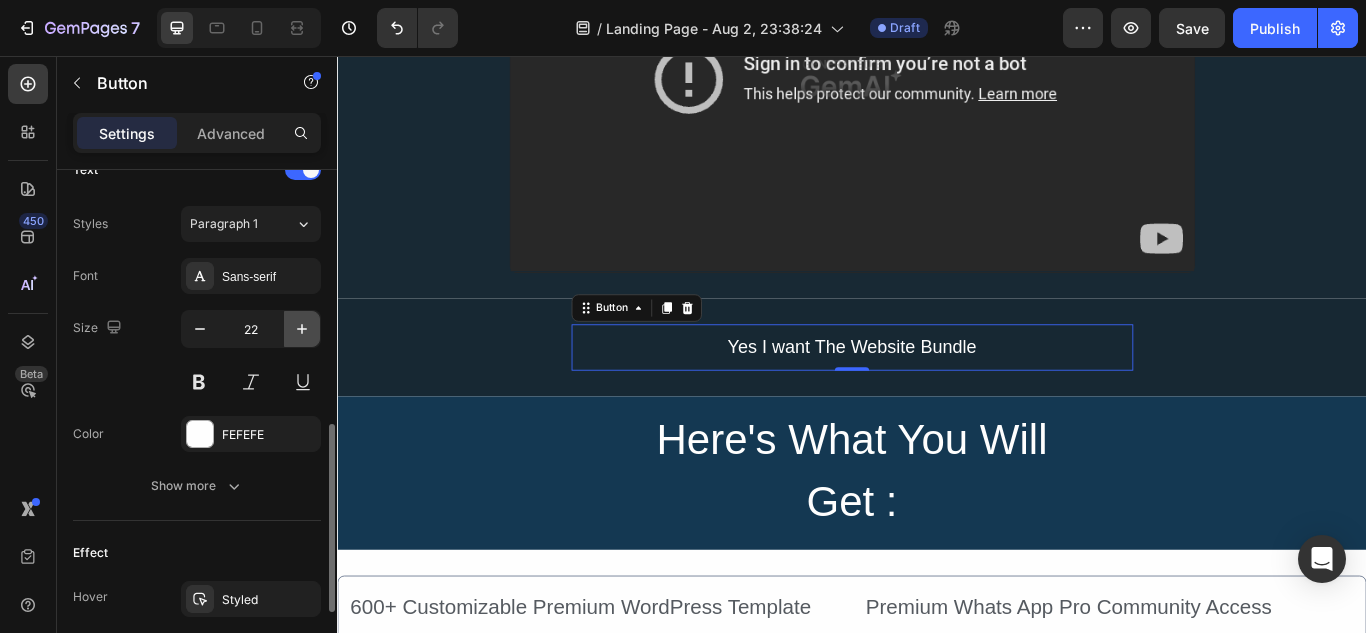 click 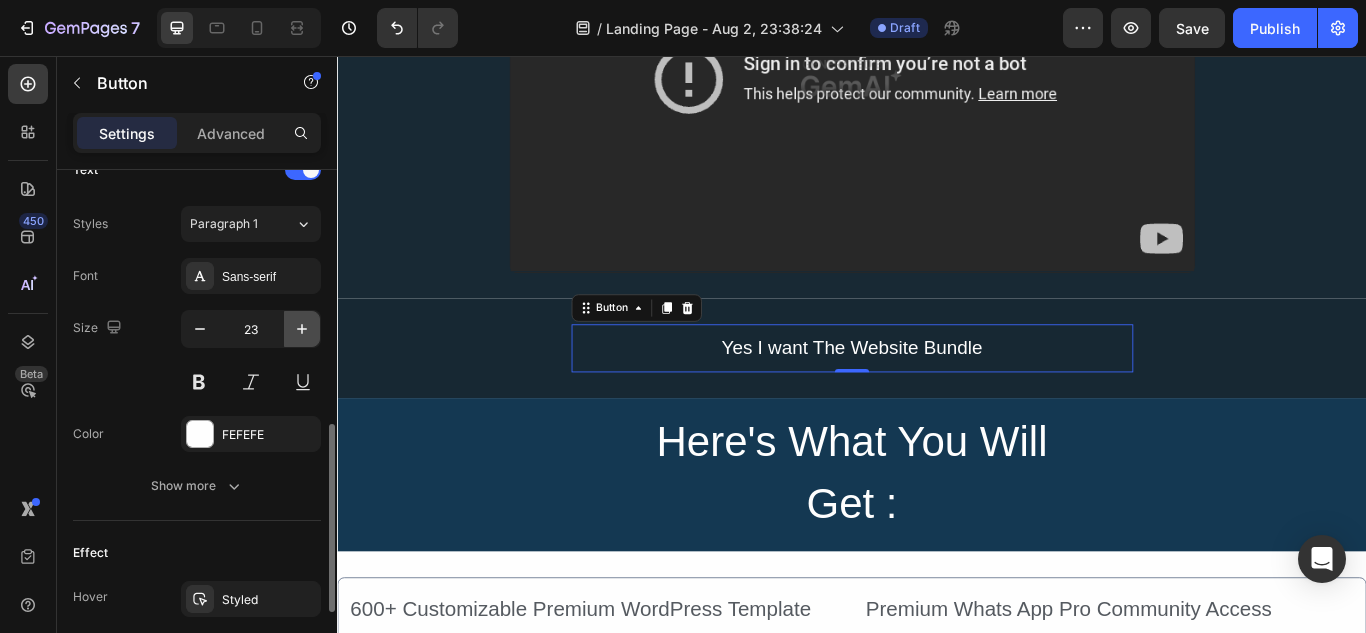 click 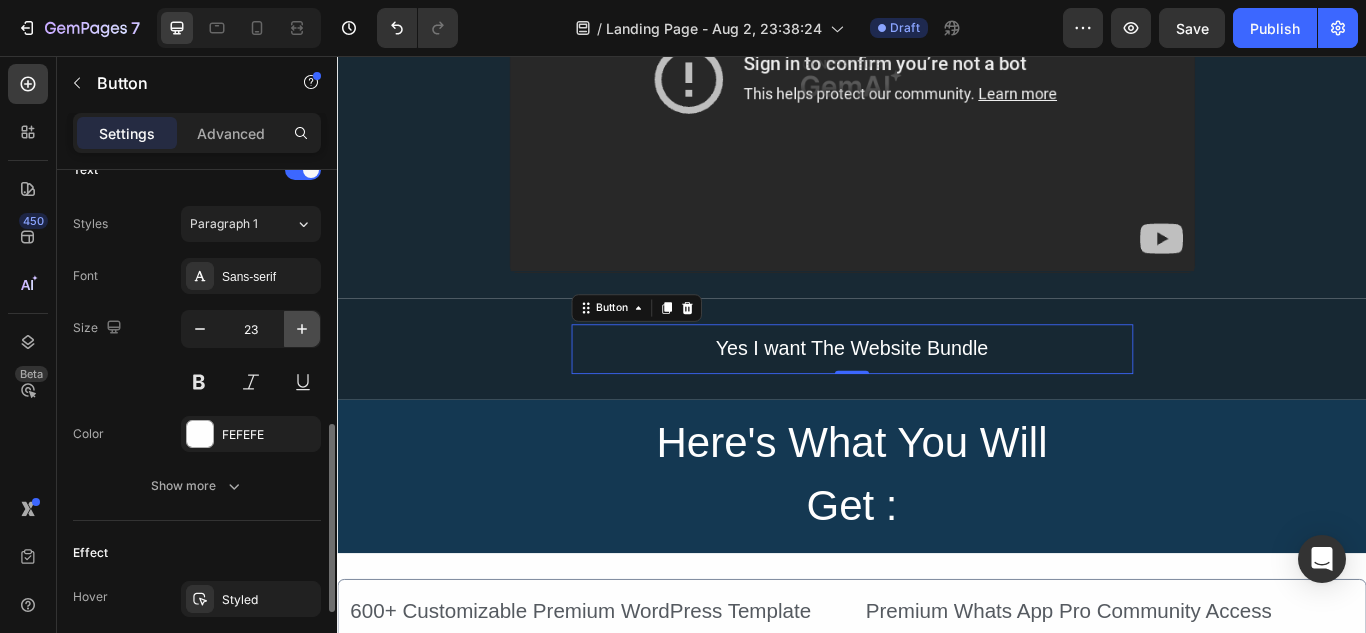 type on "24" 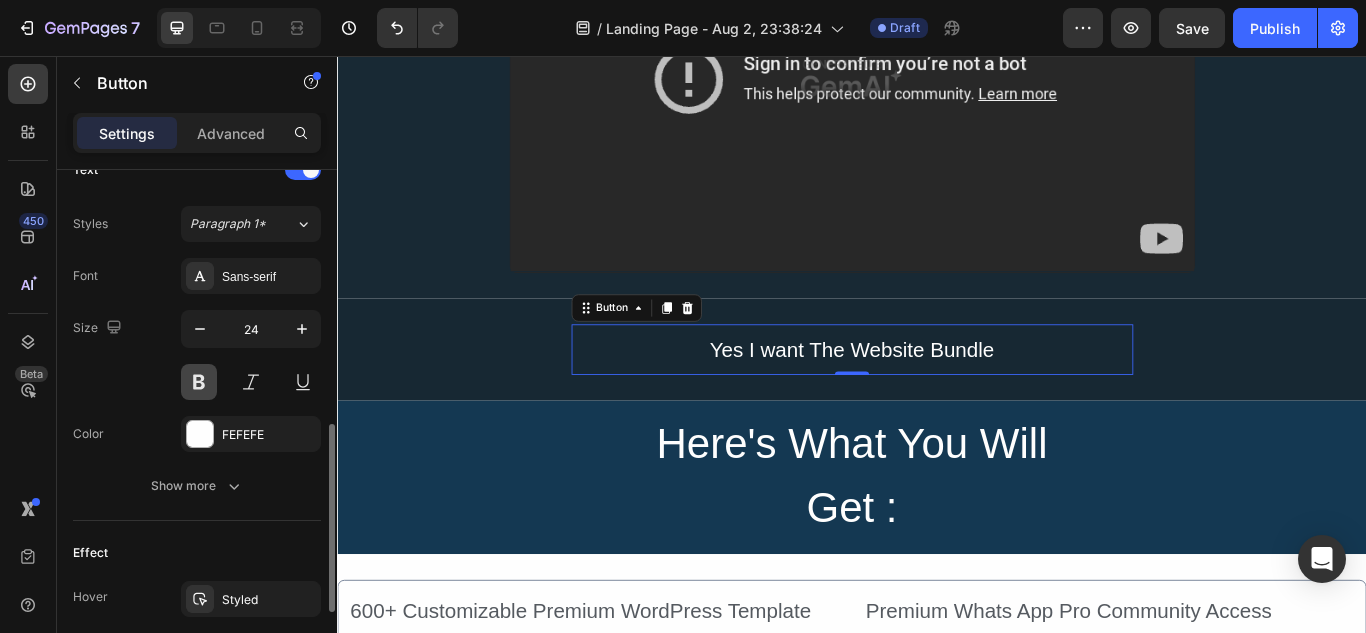 click at bounding box center [199, 382] 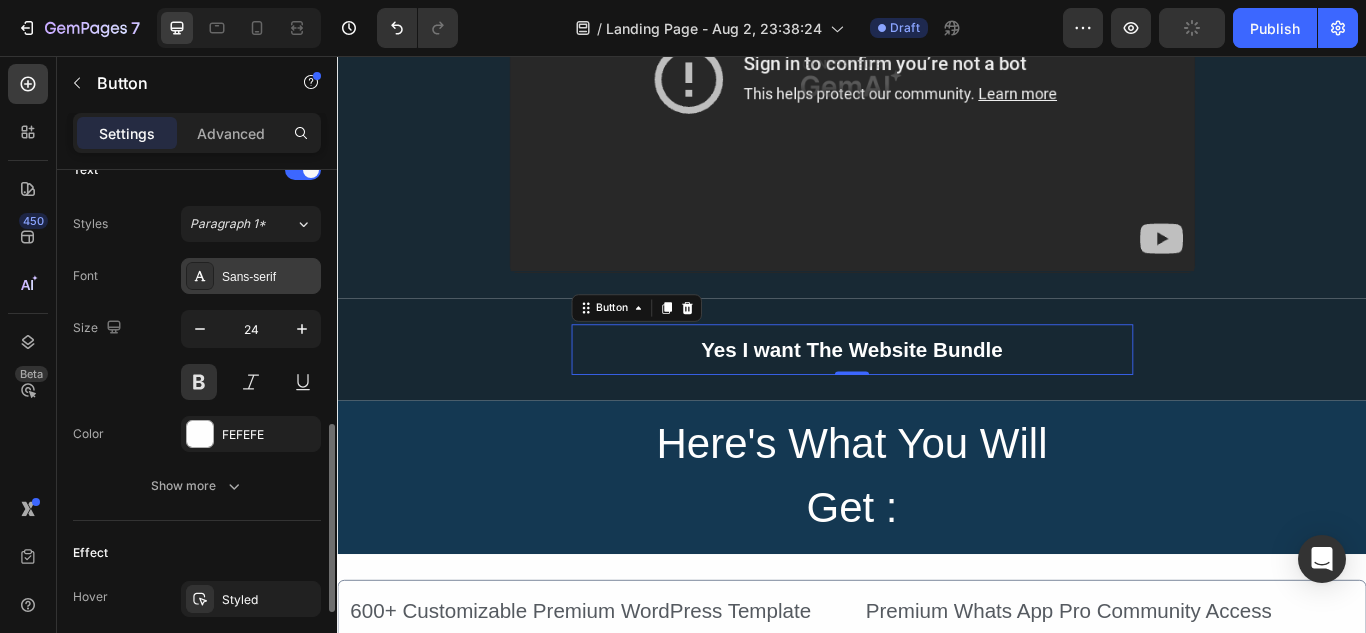 click on "Sans-serif" at bounding box center [269, 277] 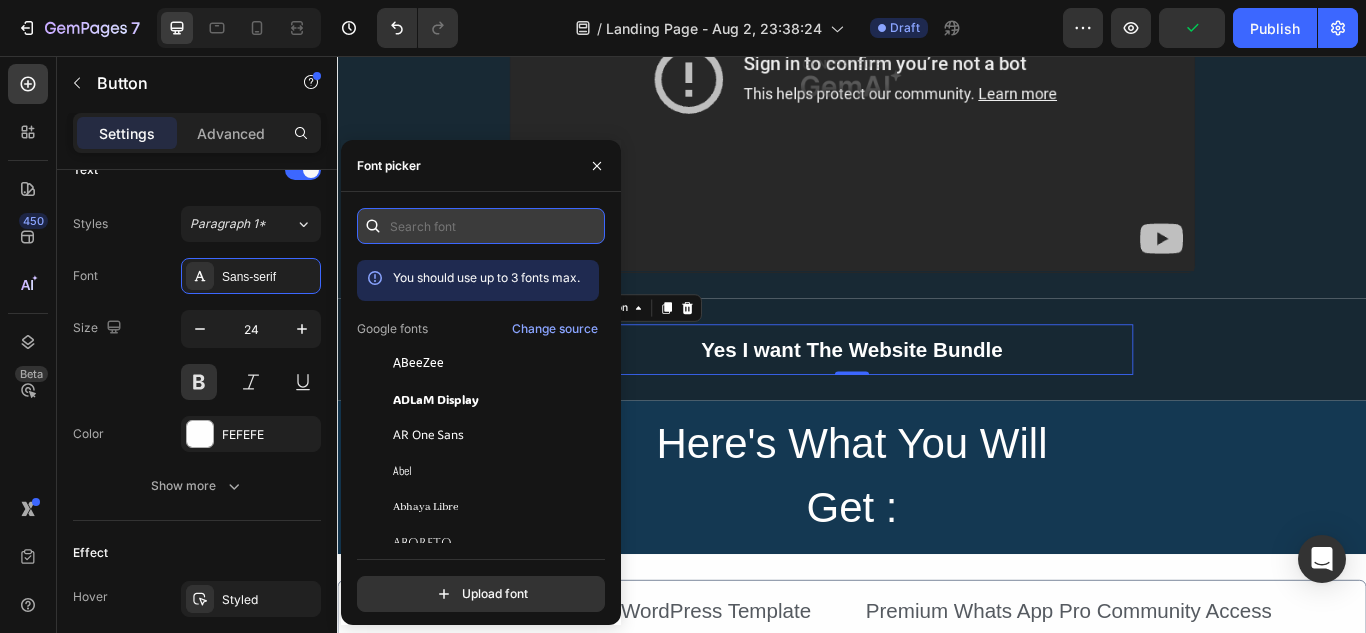 click at bounding box center (481, 226) 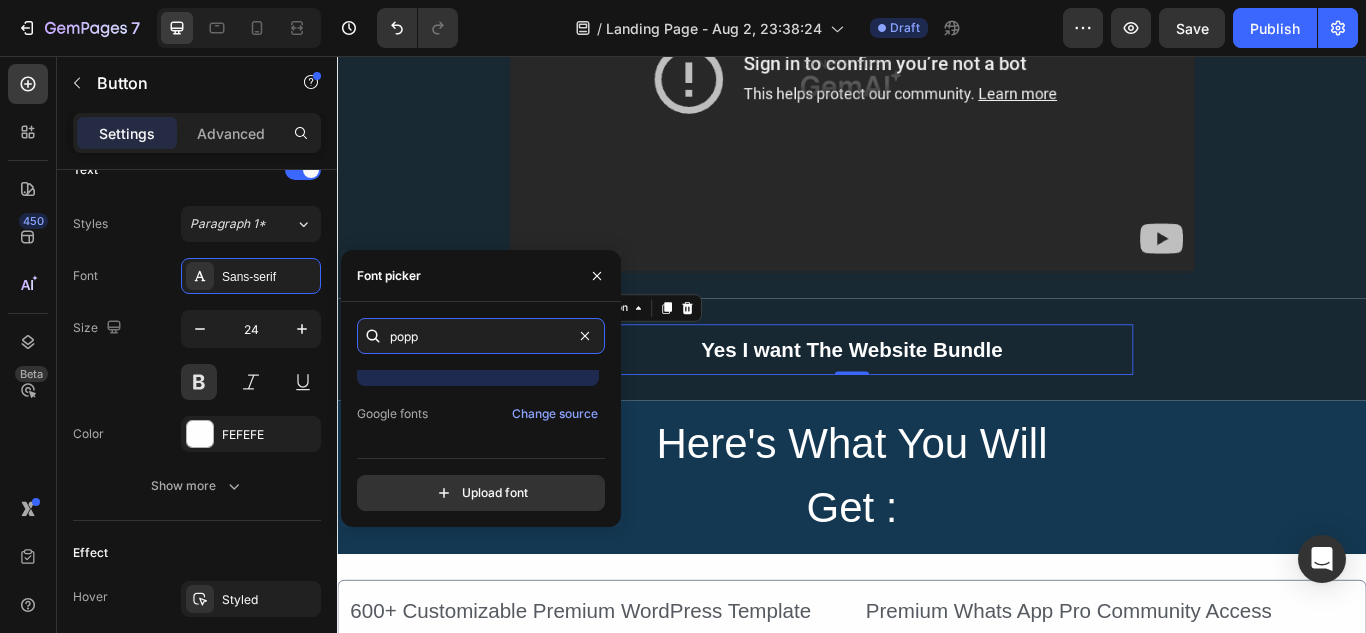 scroll, scrollTop: 49, scrollLeft: 0, axis: vertical 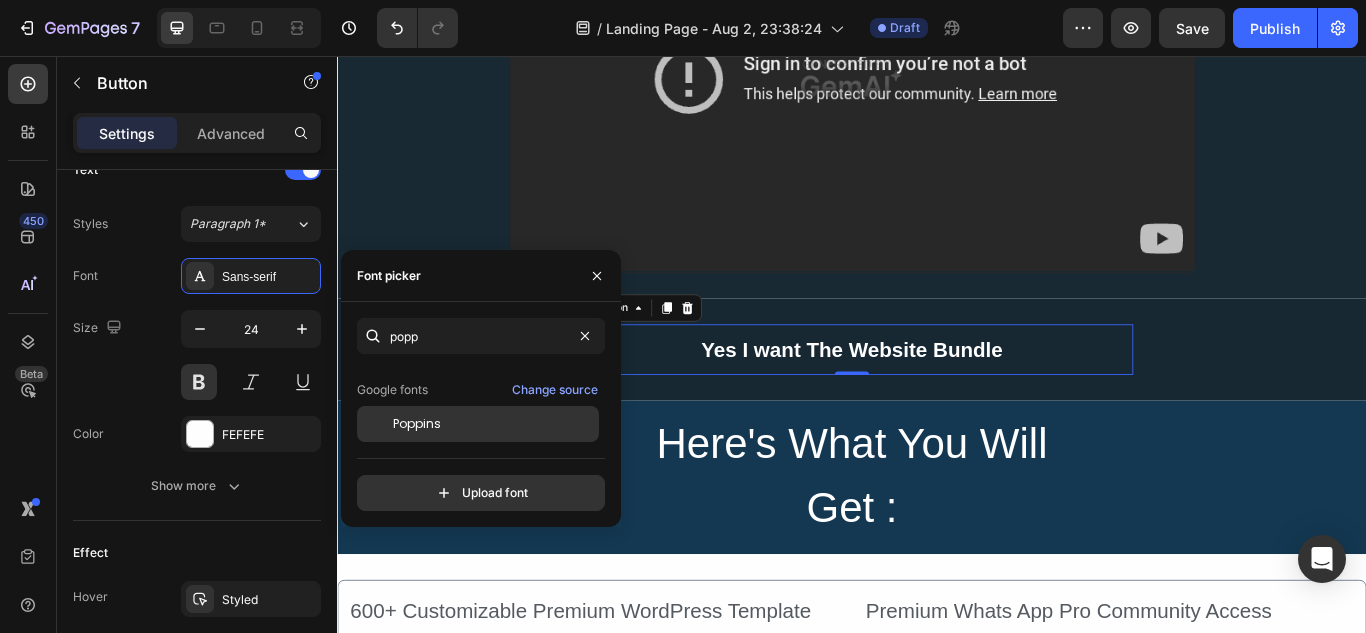 click on "Poppins" at bounding box center (417, 424) 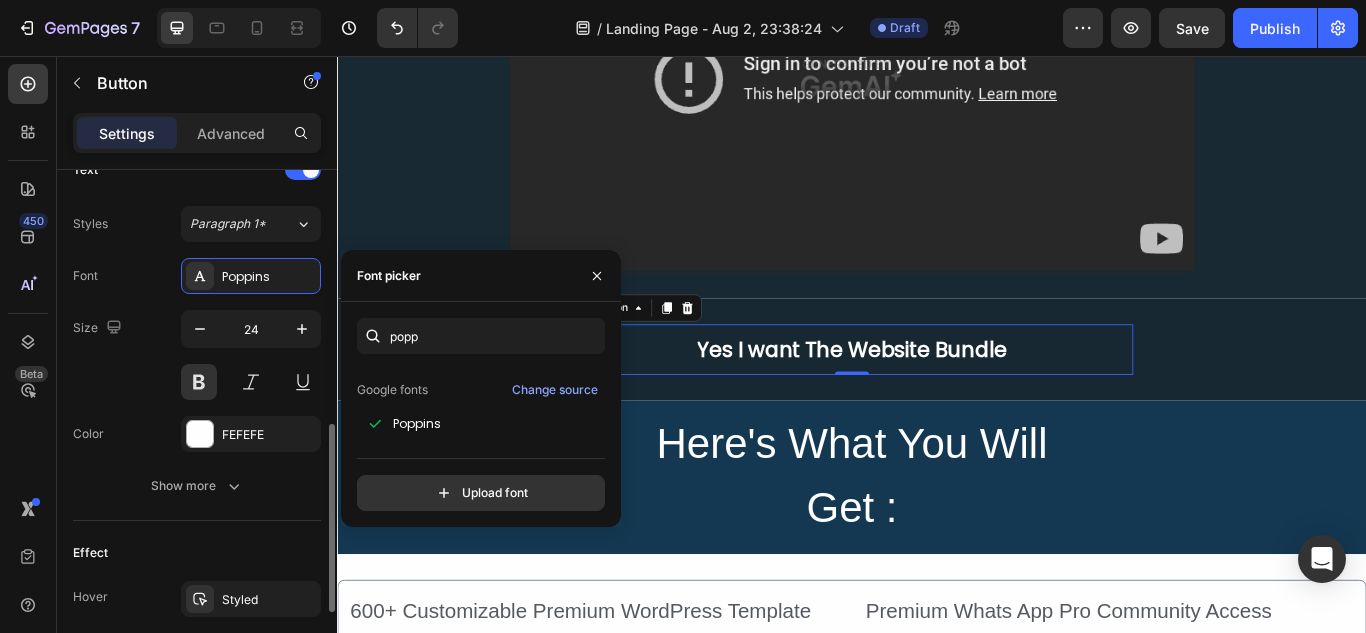 click on "Size 24" at bounding box center [197, 355] 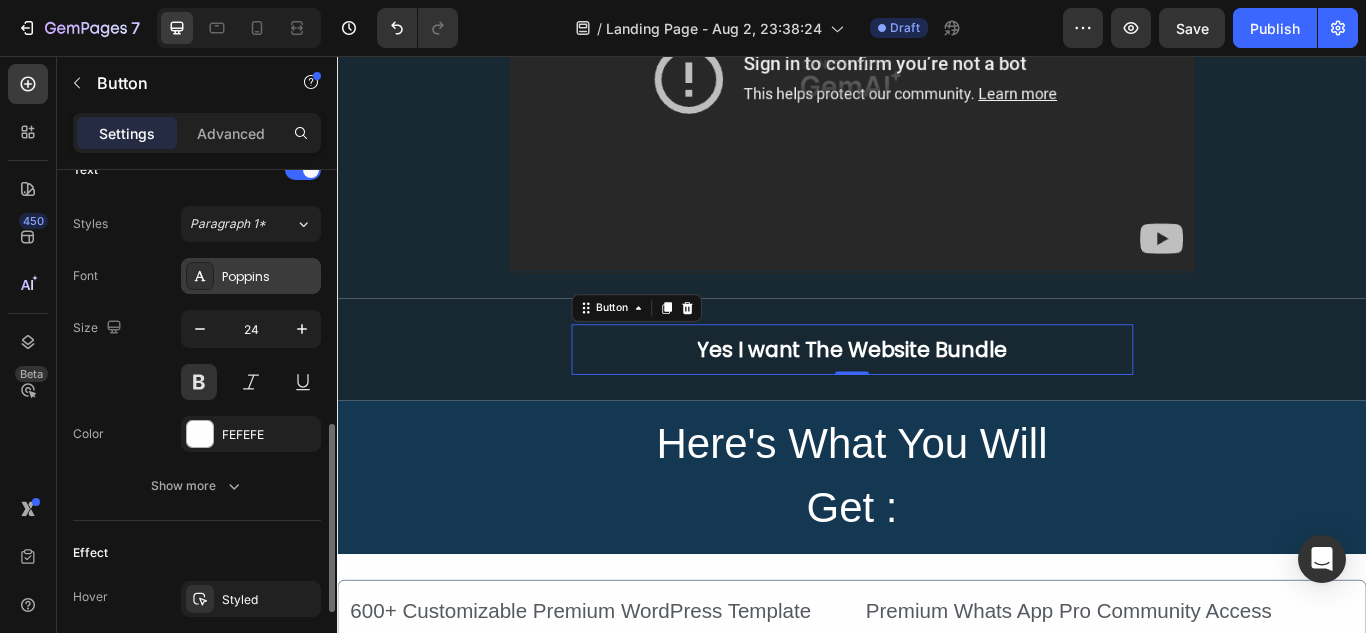click on "Poppins" at bounding box center (269, 277) 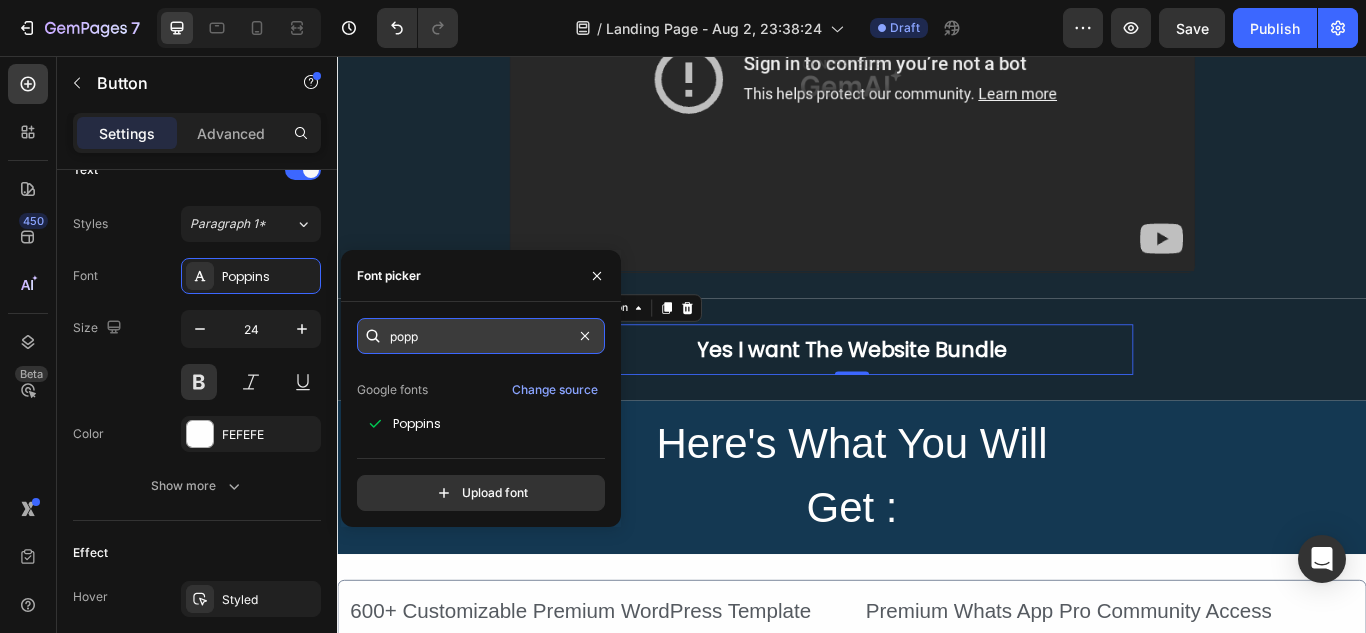 click on "popp" at bounding box center [481, 336] 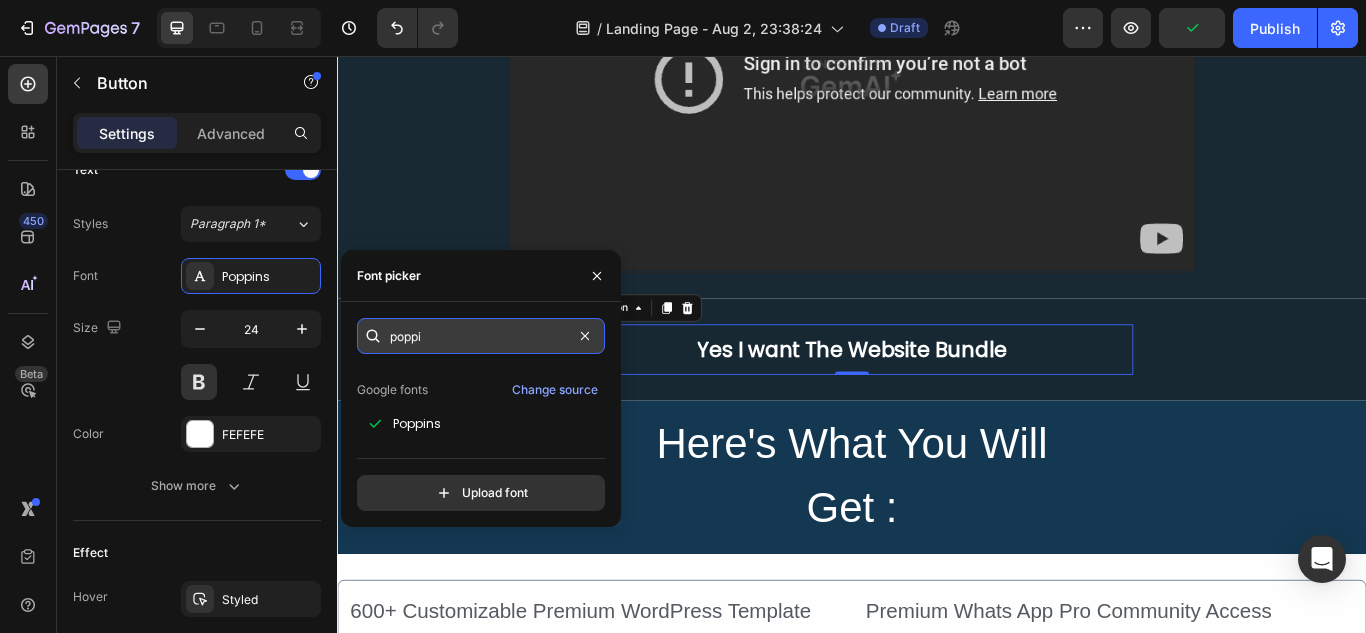 scroll, scrollTop: 0, scrollLeft: 0, axis: both 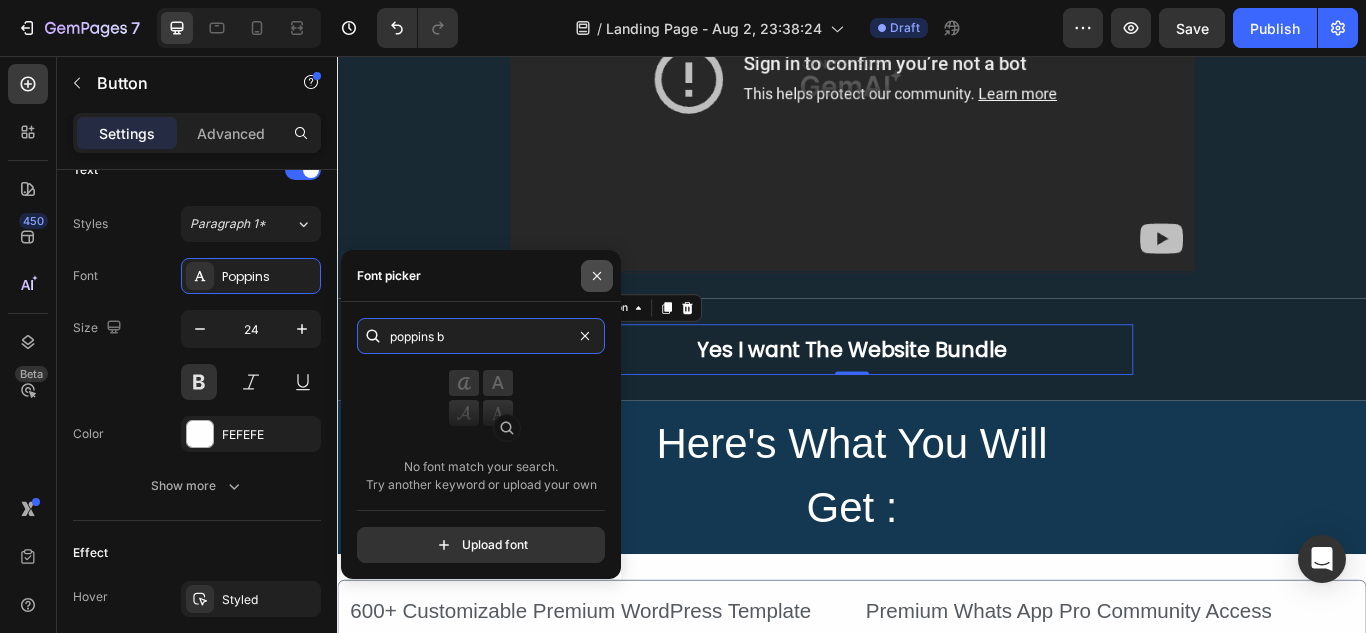 type on "poppins b" 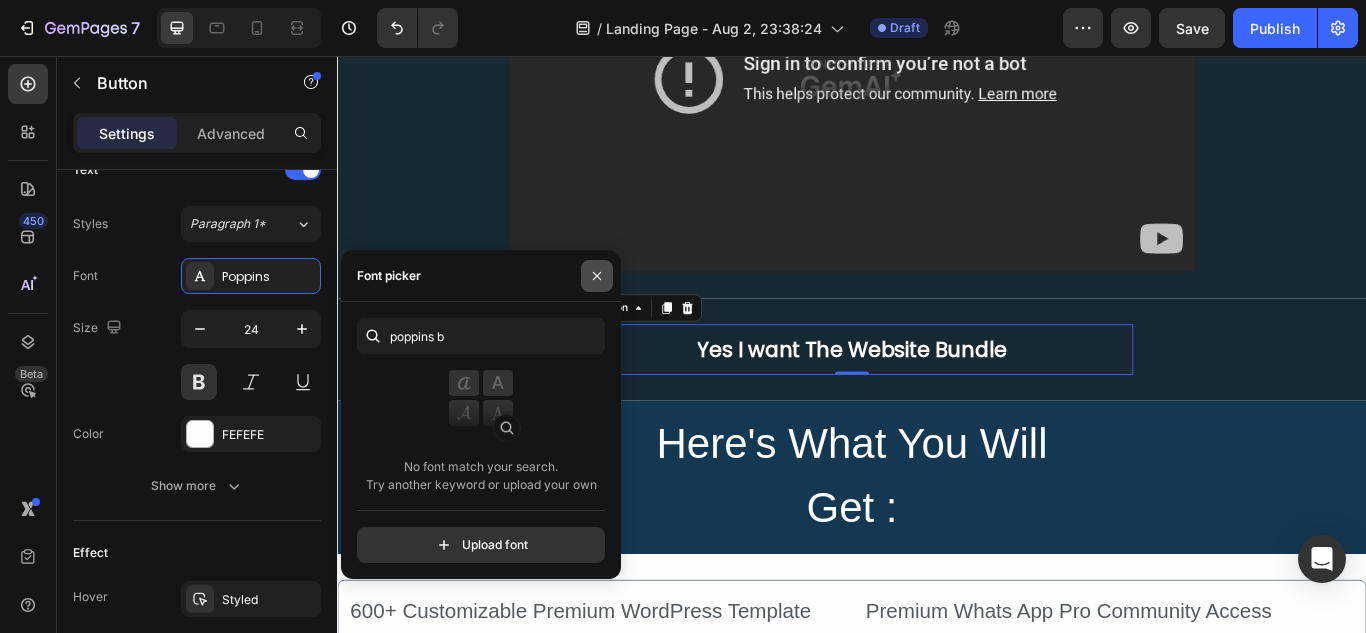 drag, startPoint x: 602, startPoint y: 276, endPoint x: 298, endPoint y: 264, distance: 304.23676 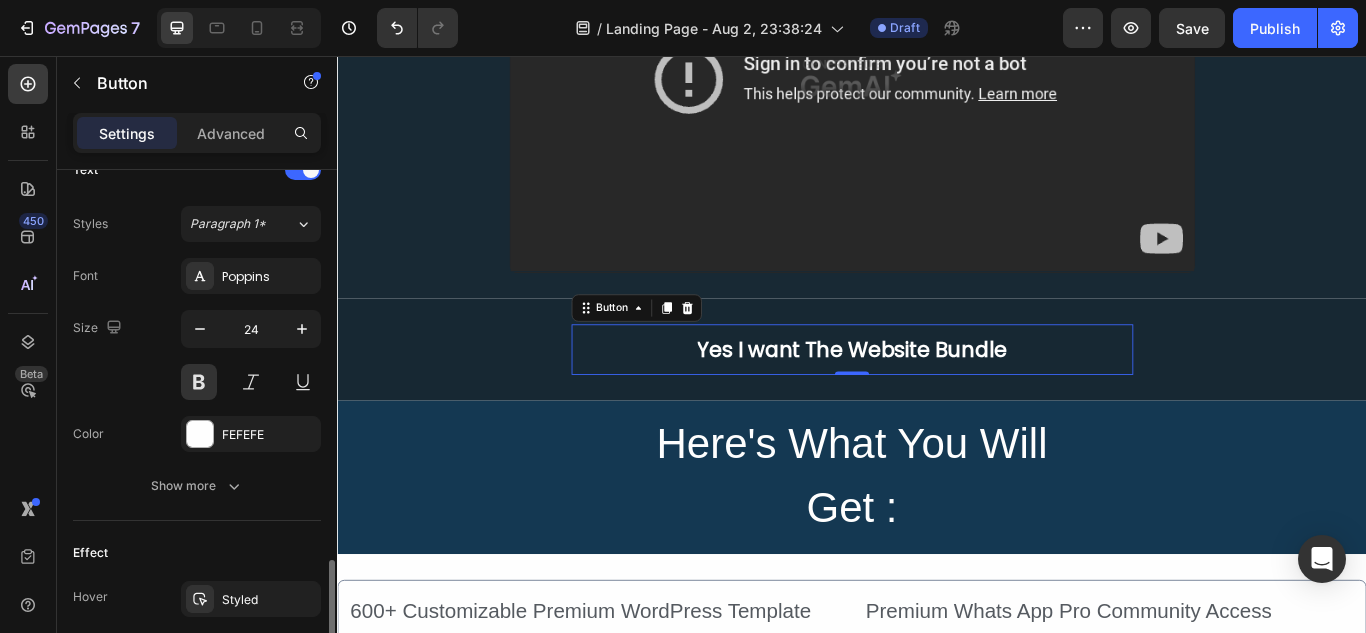 scroll, scrollTop: 800, scrollLeft: 0, axis: vertical 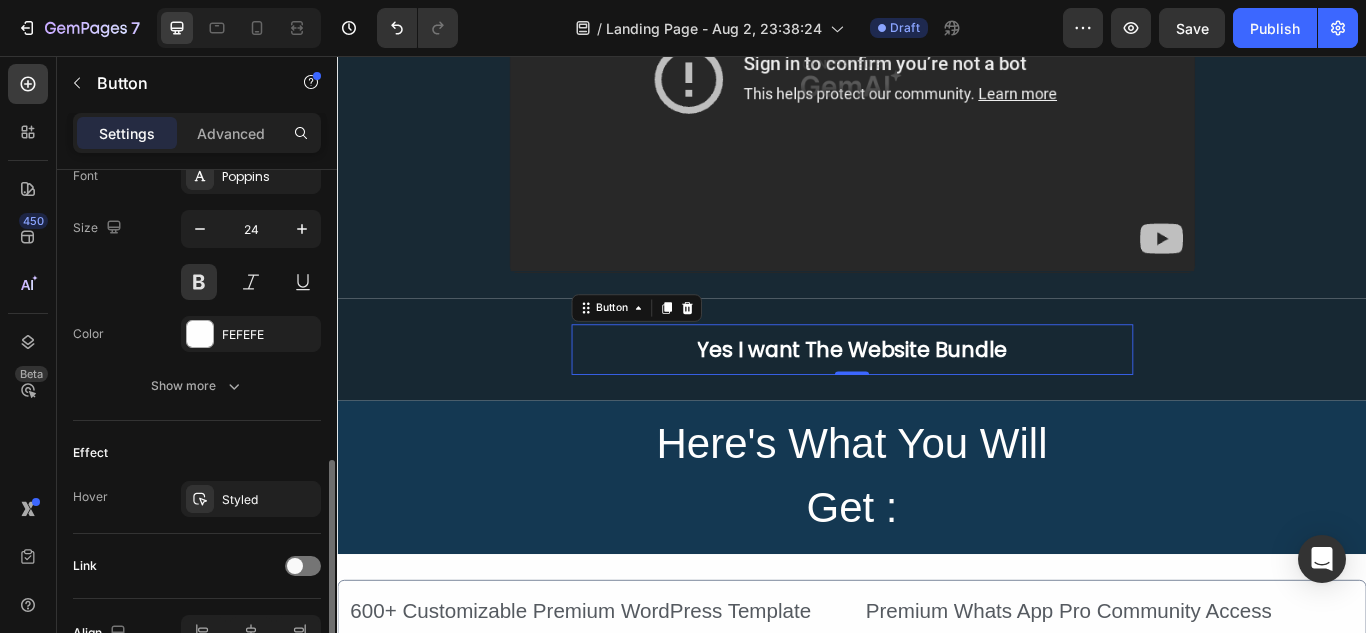 click on "Size 24" at bounding box center (197, 255) 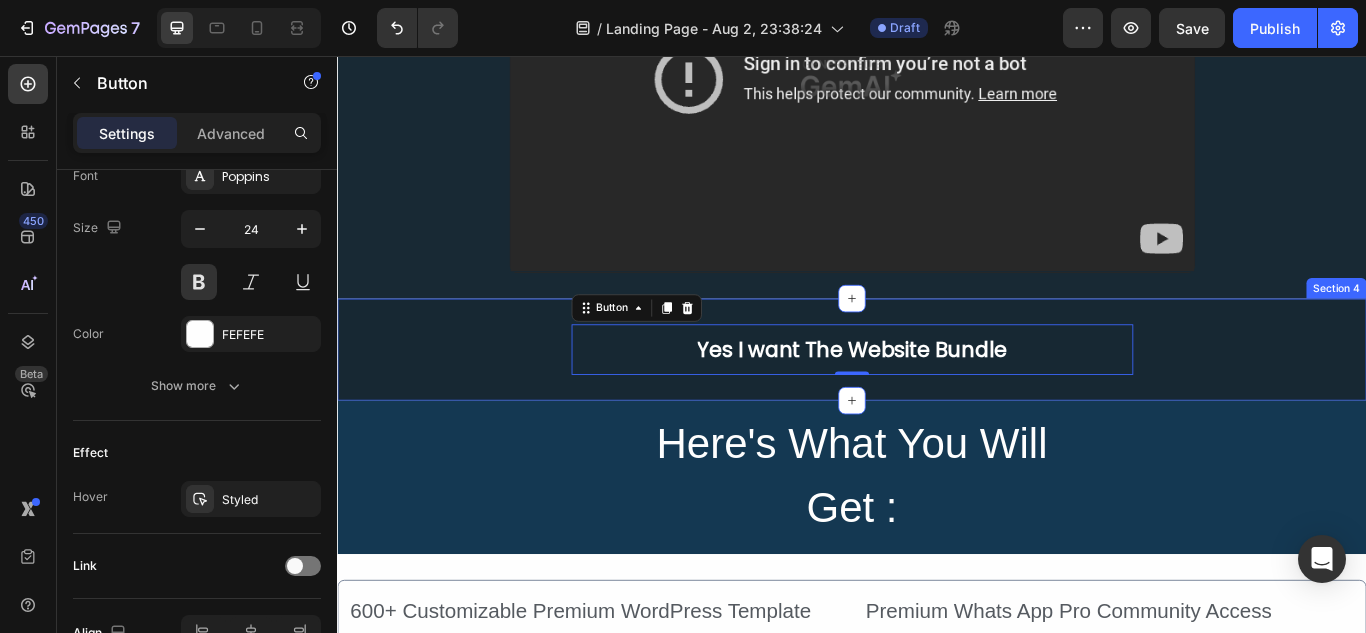 click on "Yes I want The Website Bundle Button   0 Row" at bounding box center [937, 398] 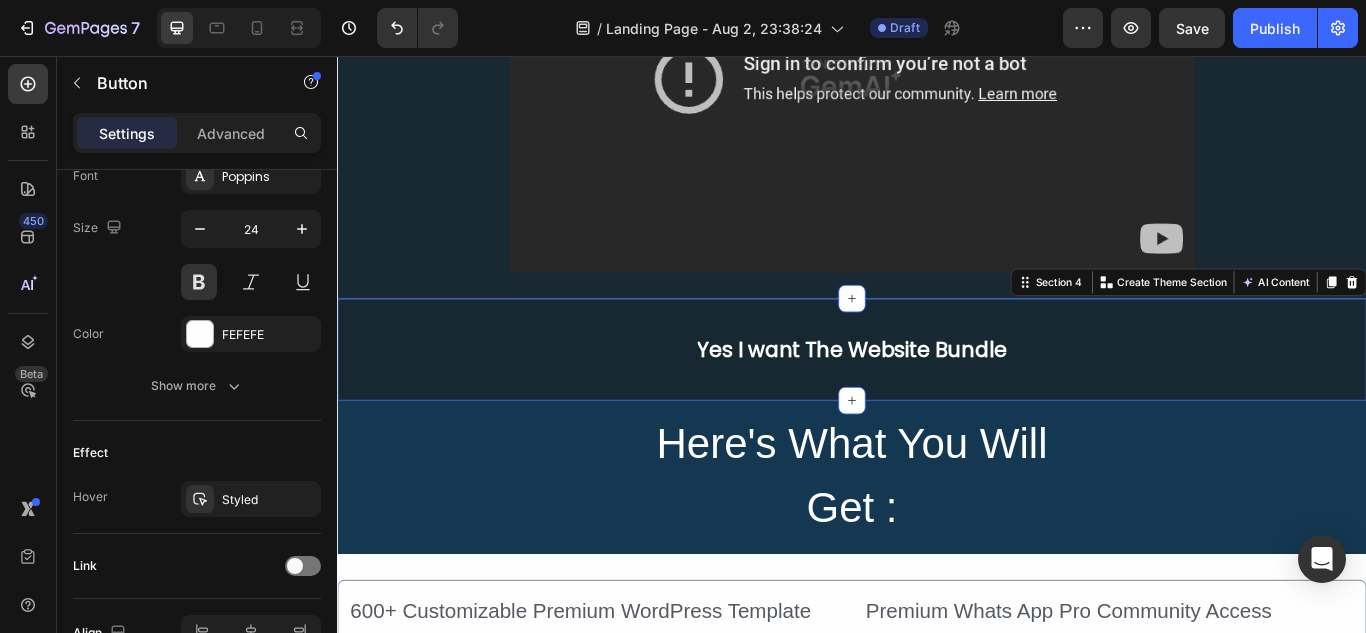 scroll, scrollTop: 0, scrollLeft: 0, axis: both 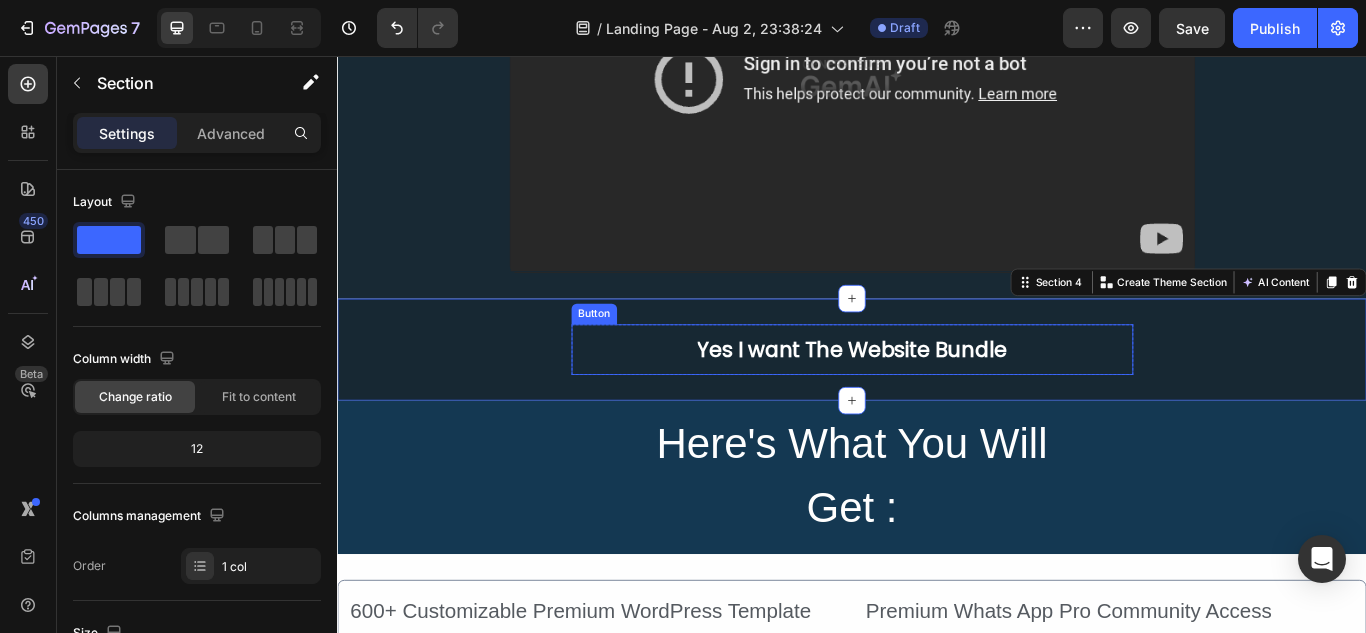 click on "Yes I want The Website Bundle" at bounding box center [937, 398] 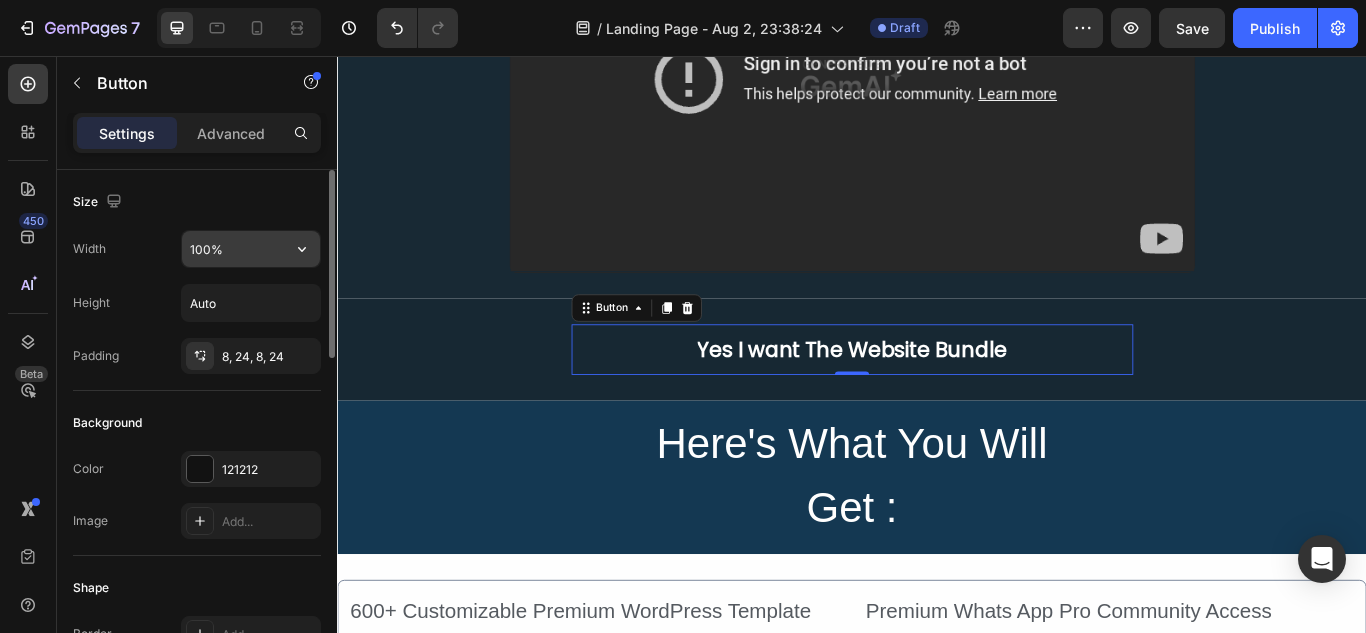click on "100%" at bounding box center [251, 249] 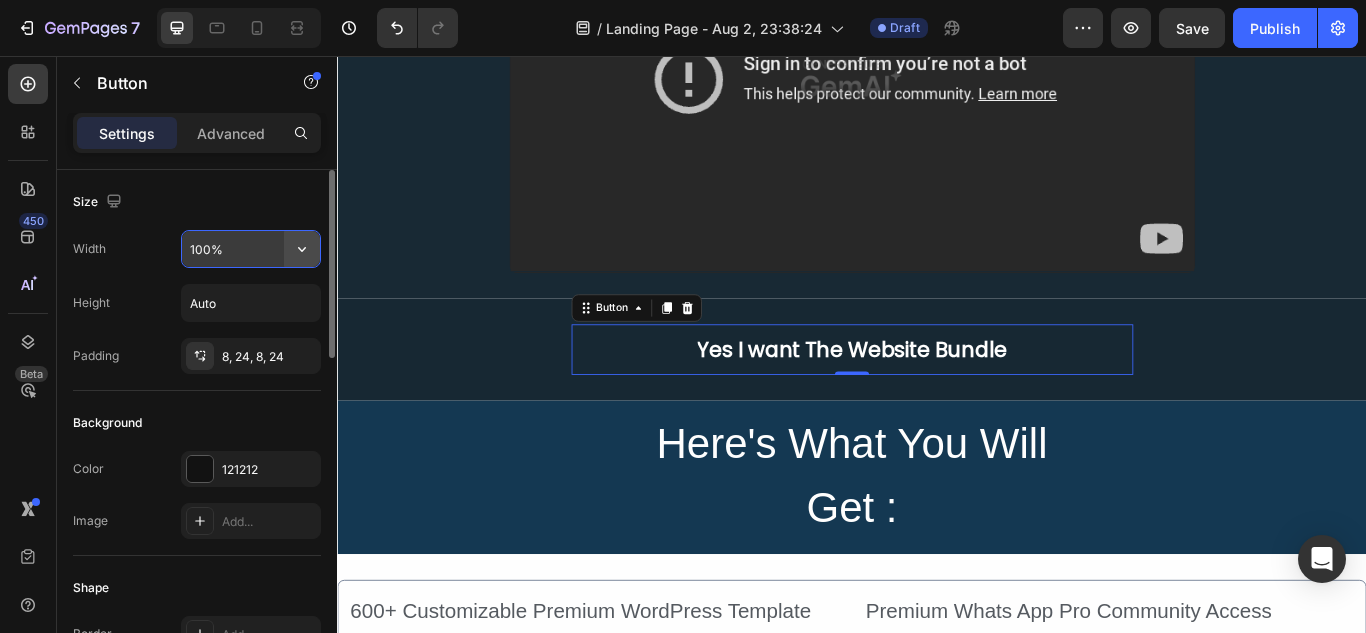 click 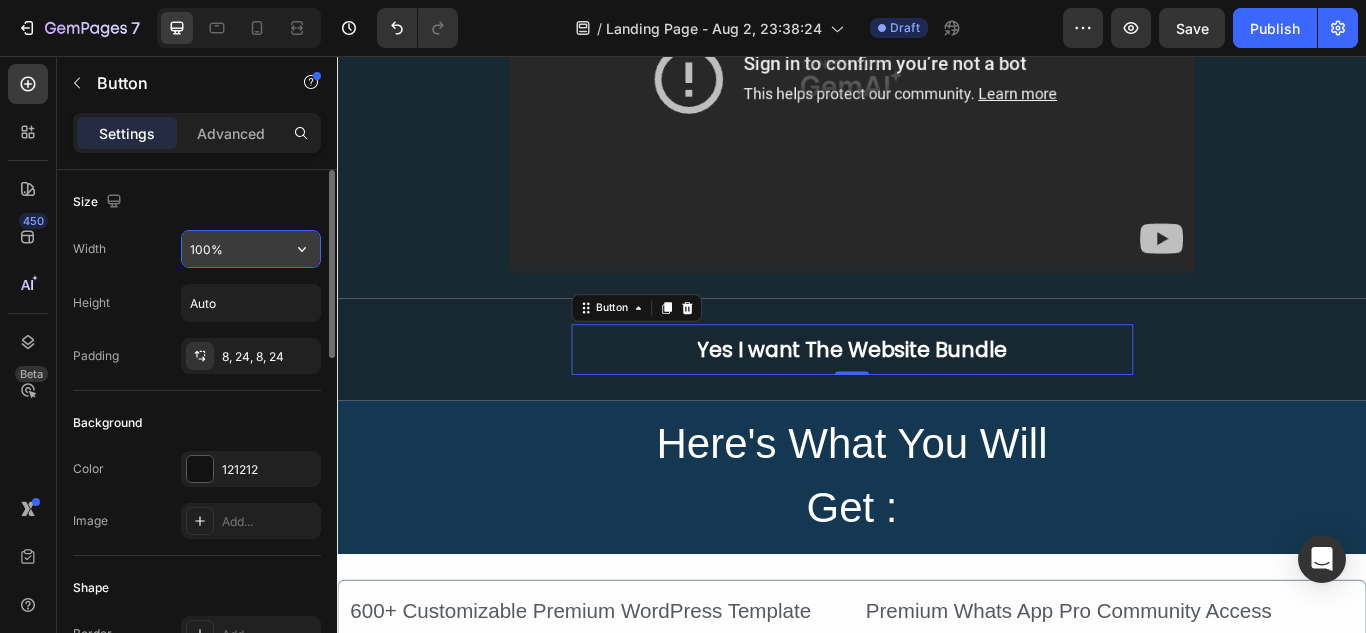 click 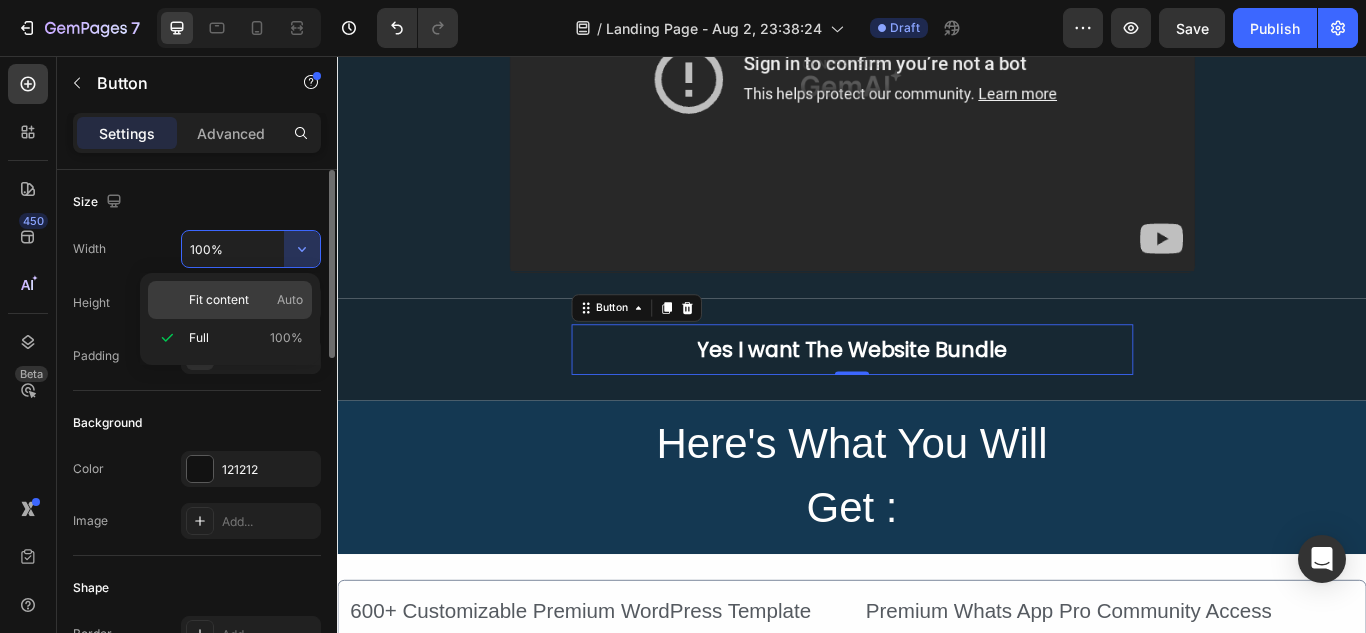 click on "Fit content" at bounding box center (219, 300) 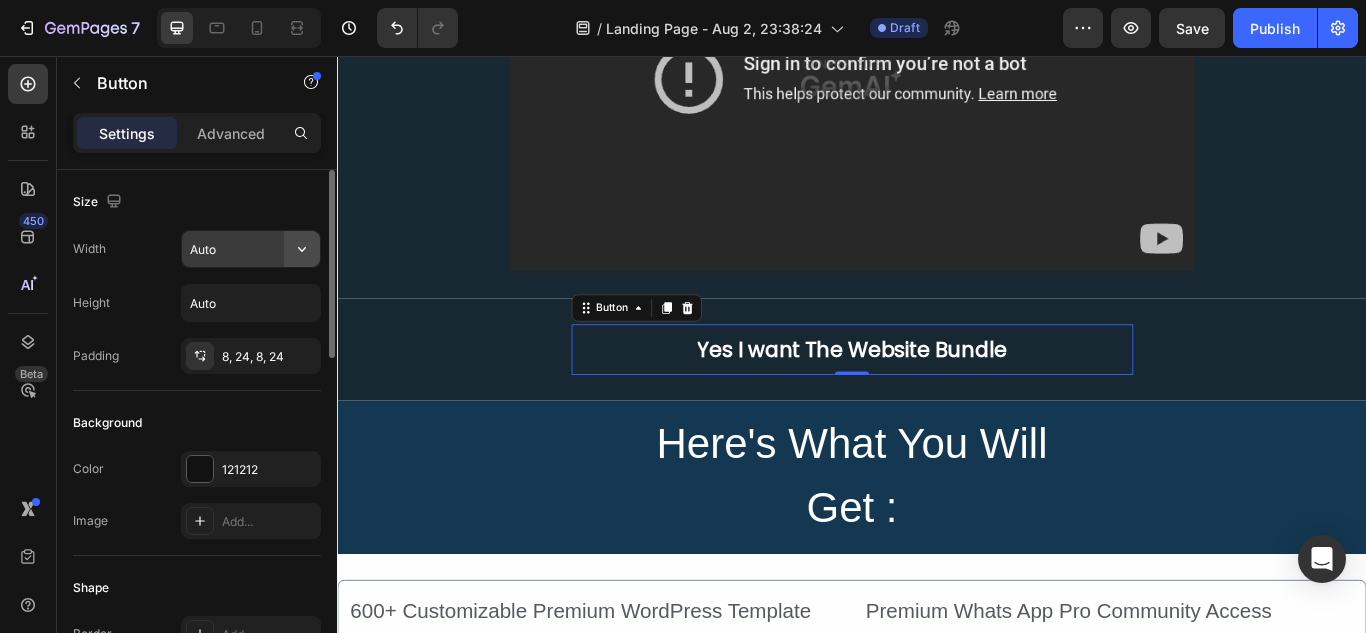 click 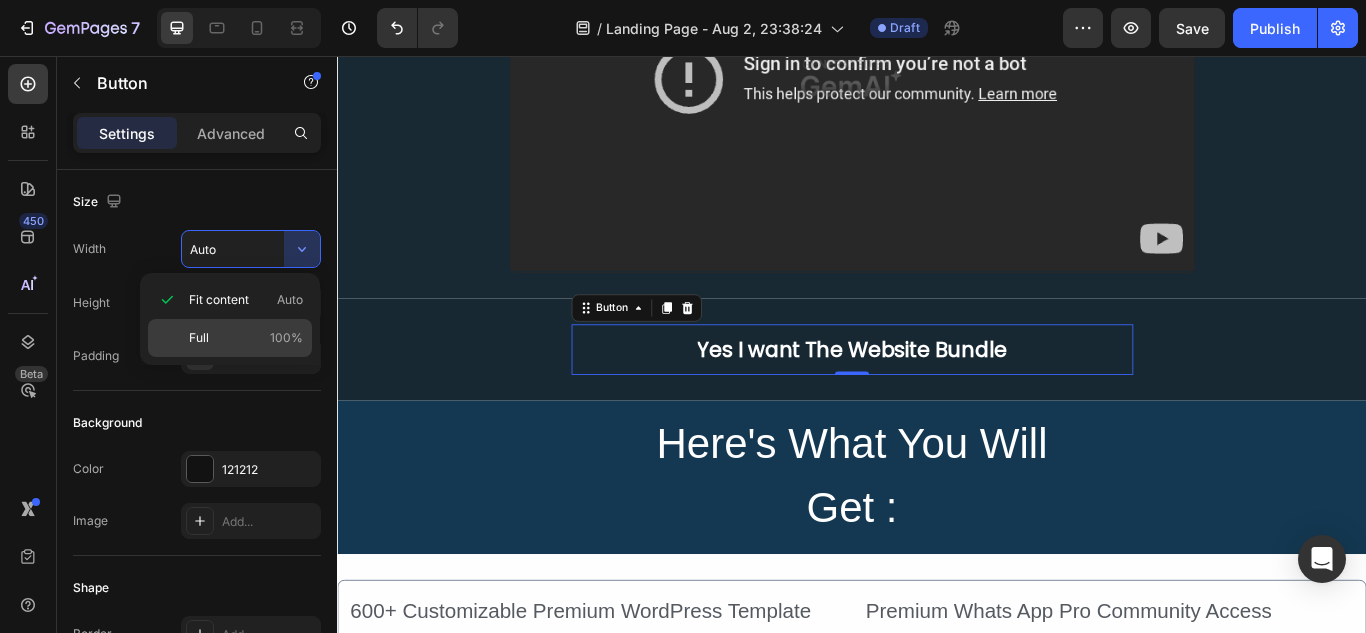 click on "Full 100%" at bounding box center (246, 338) 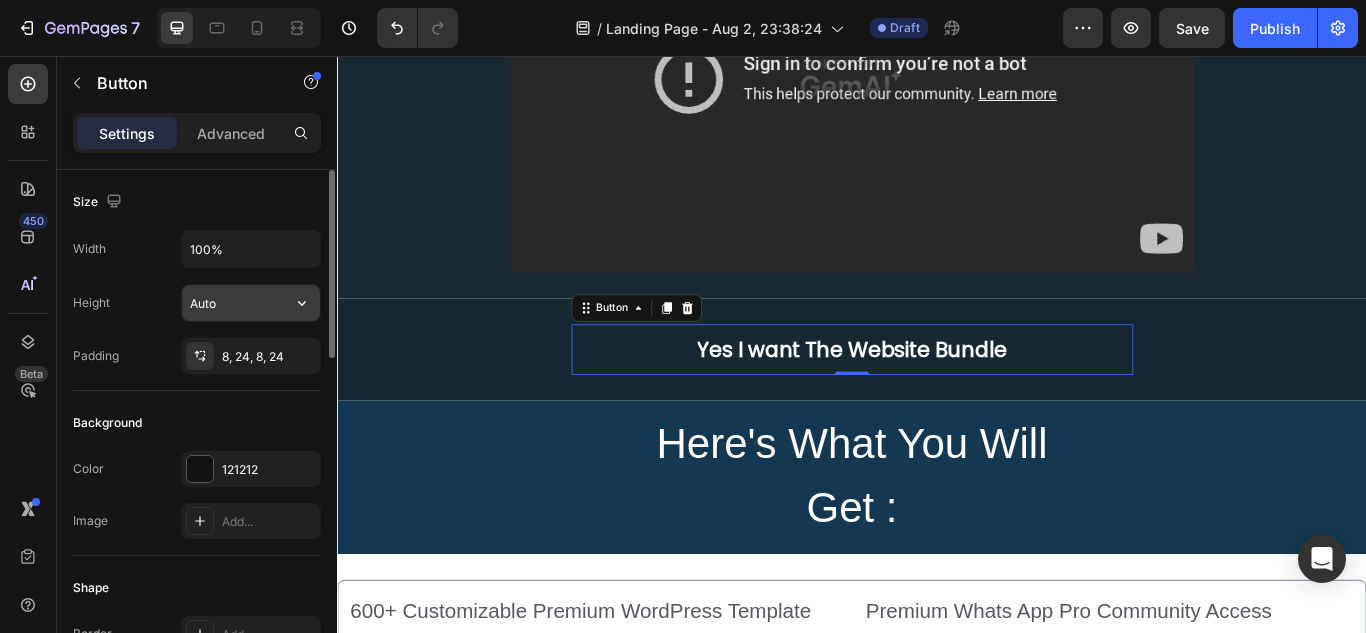 click on "Auto" at bounding box center [251, 303] 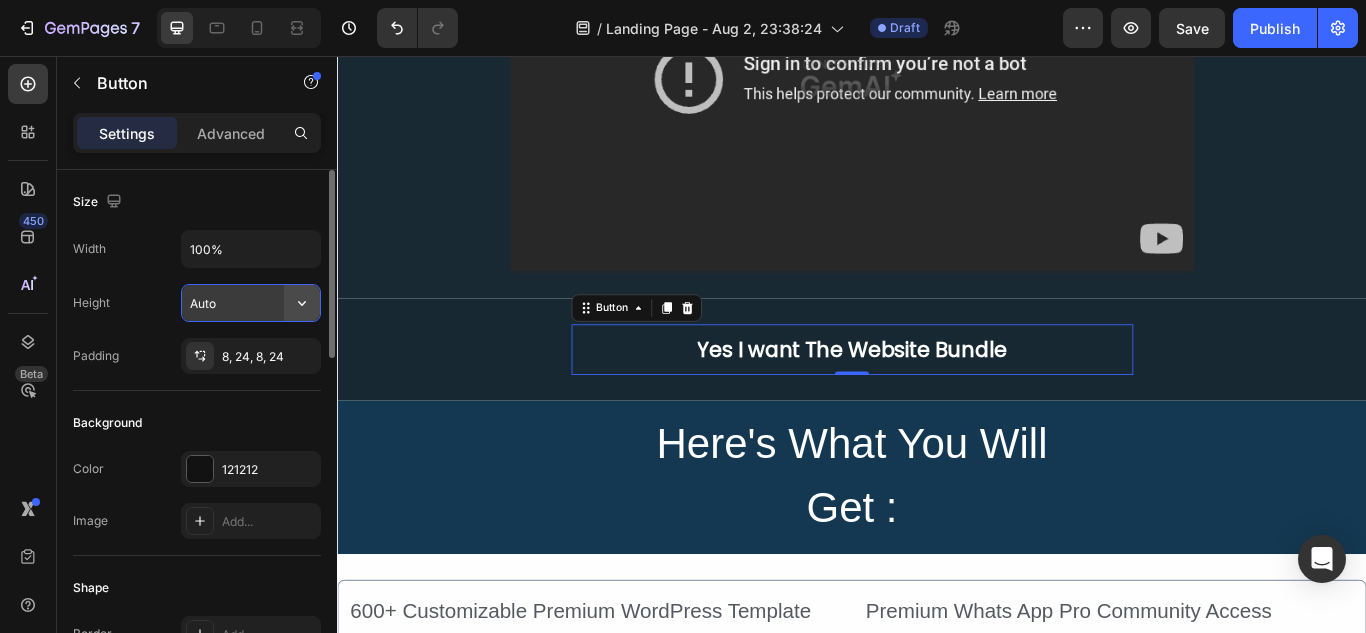 click 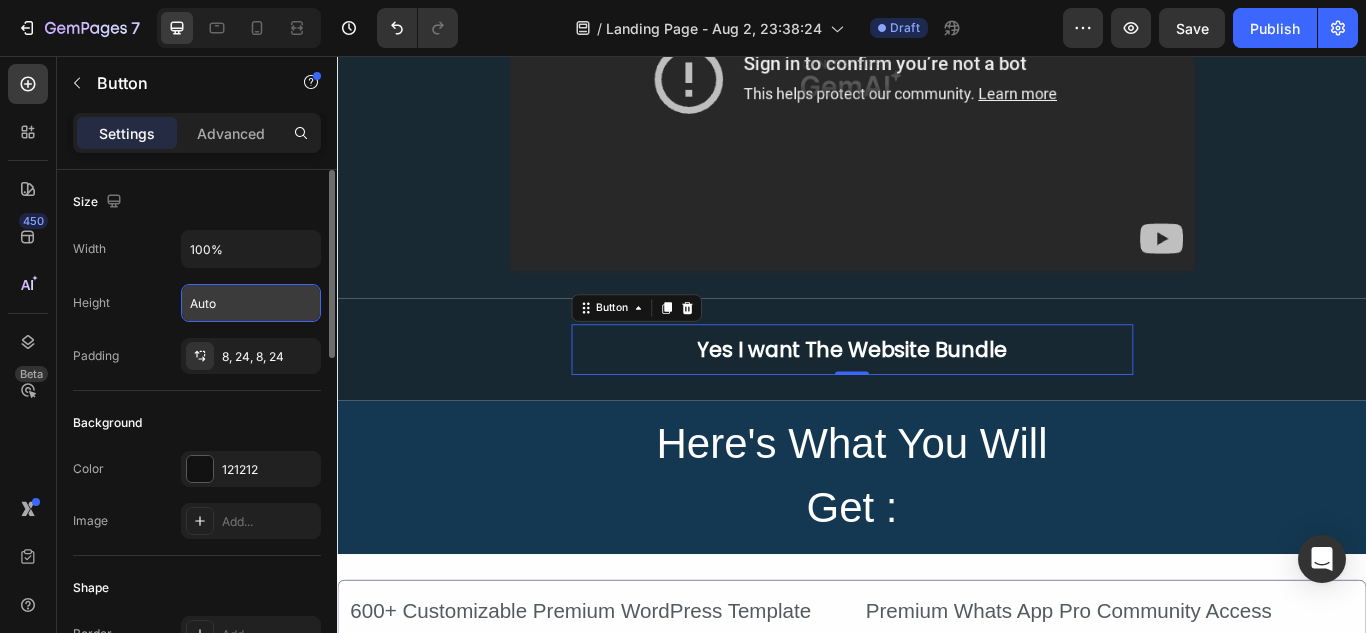 click on "Padding 8, 24, 8, 24" at bounding box center (197, 356) 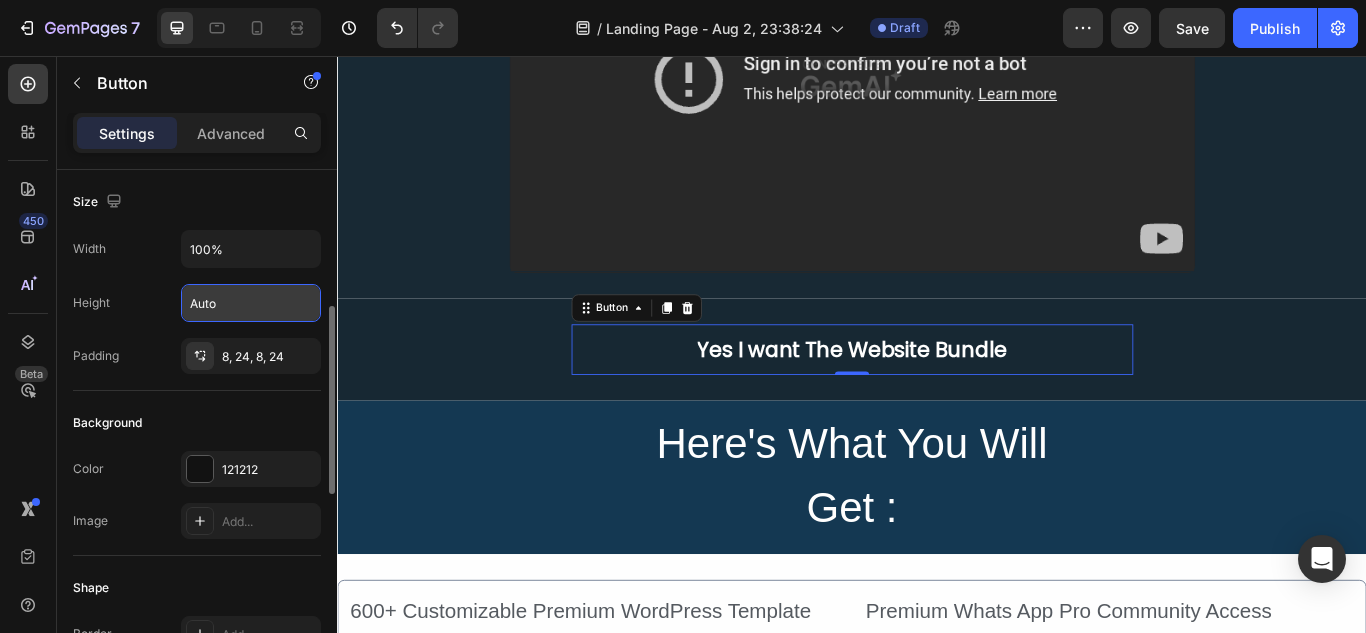 scroll, scrollTop: 100, scrollLeft: 0, axis: vertical 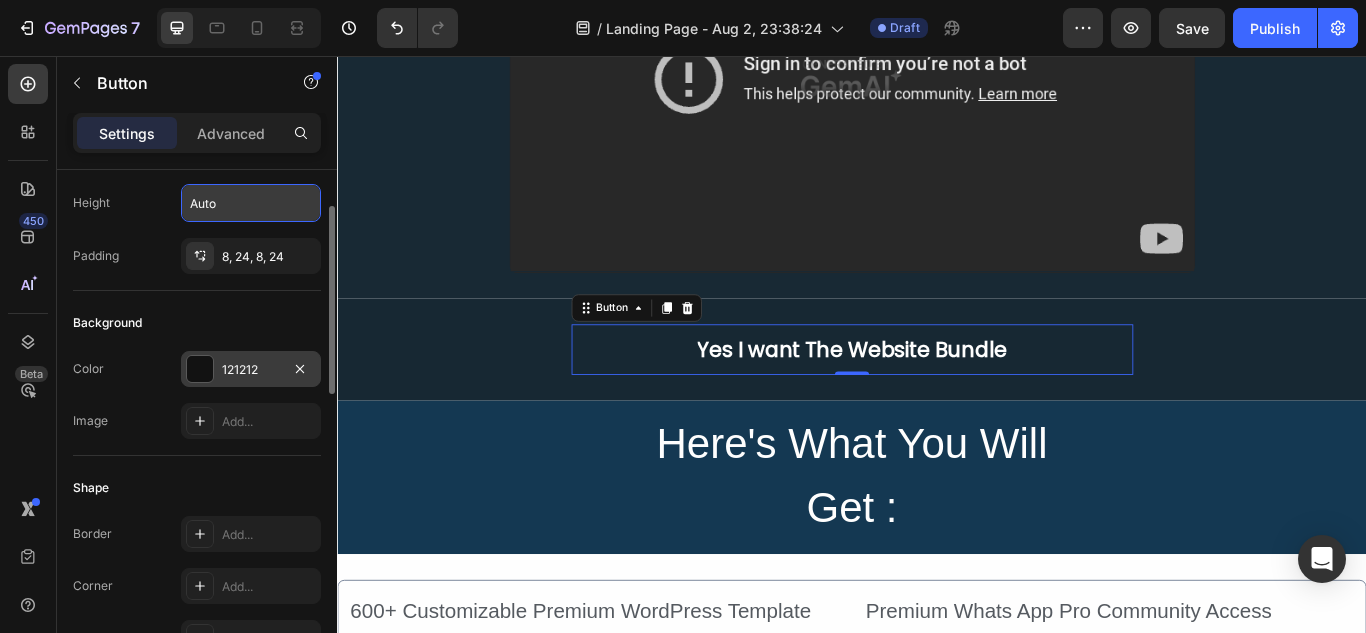 click on "121212" at bounding box center (251, 370) 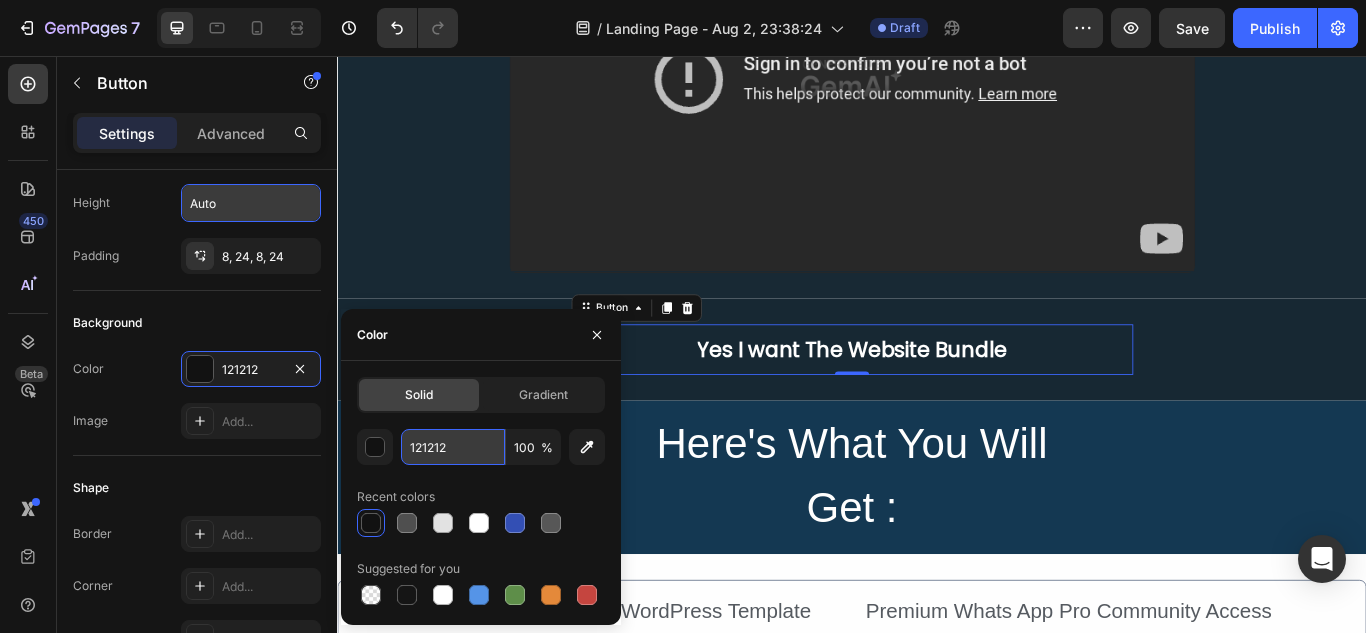 click on "121212" at bounding box center [453, 447] 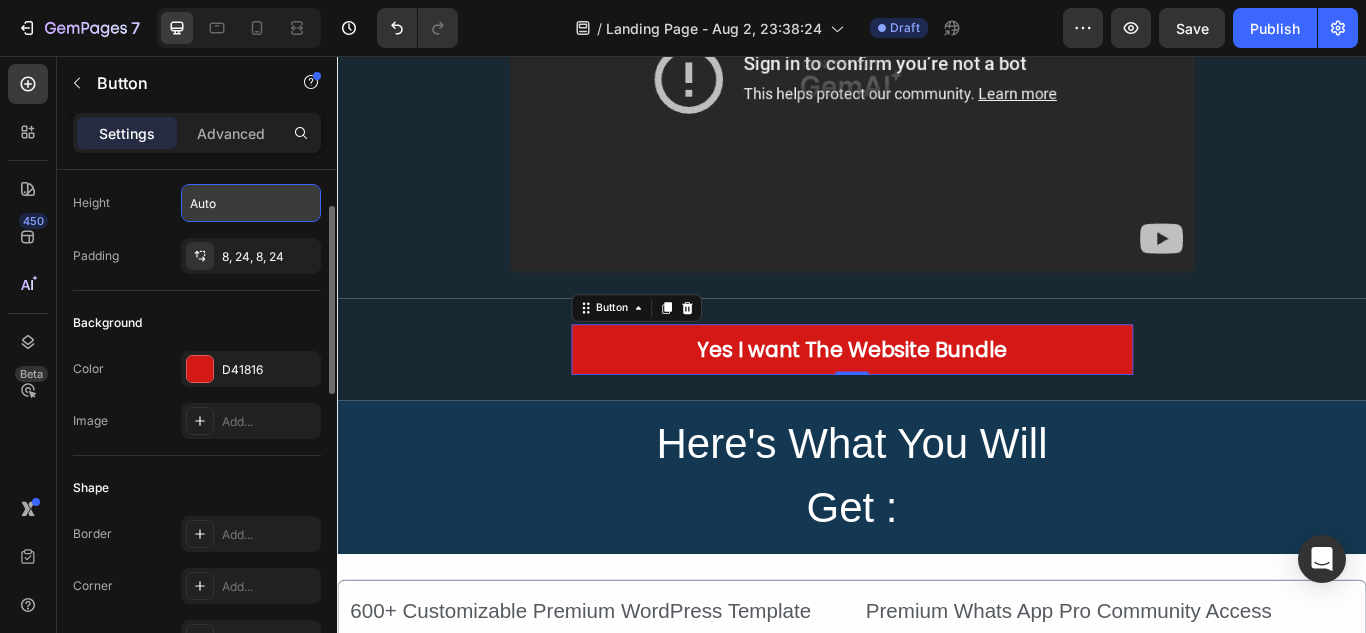 click on "Shape" at bounding box center [197, 488] 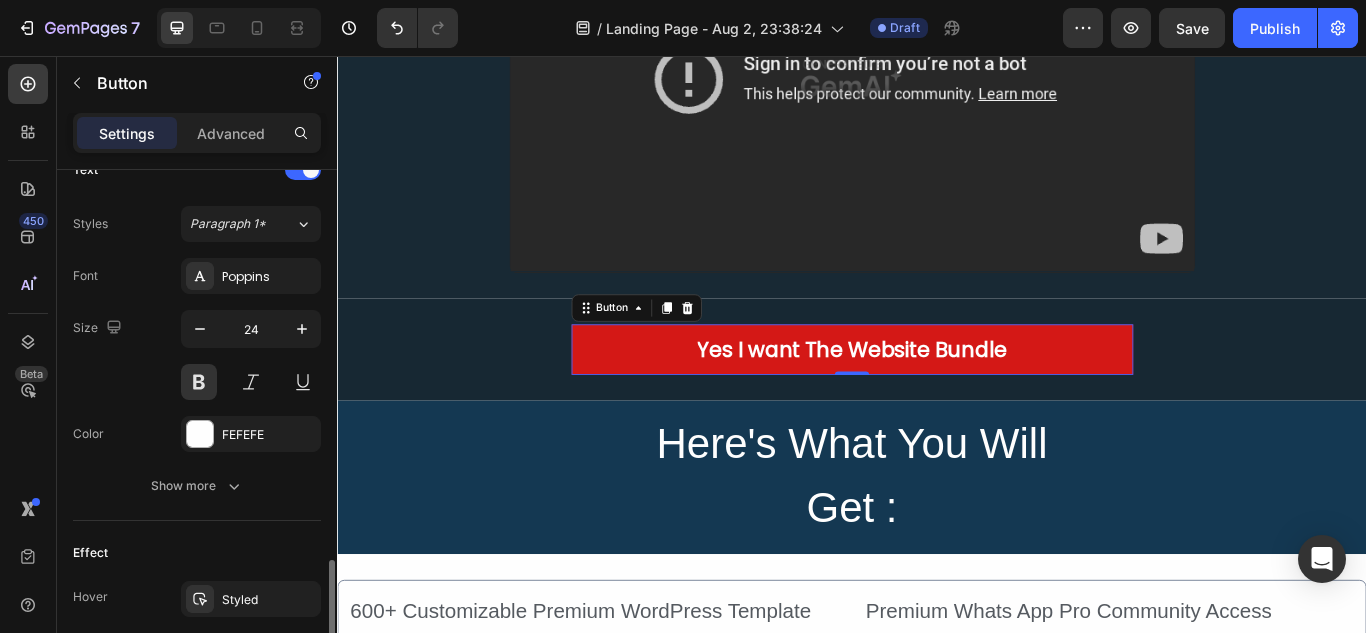 scroll, scrollTop: 800, scrollLeft: 0, axis: vertical 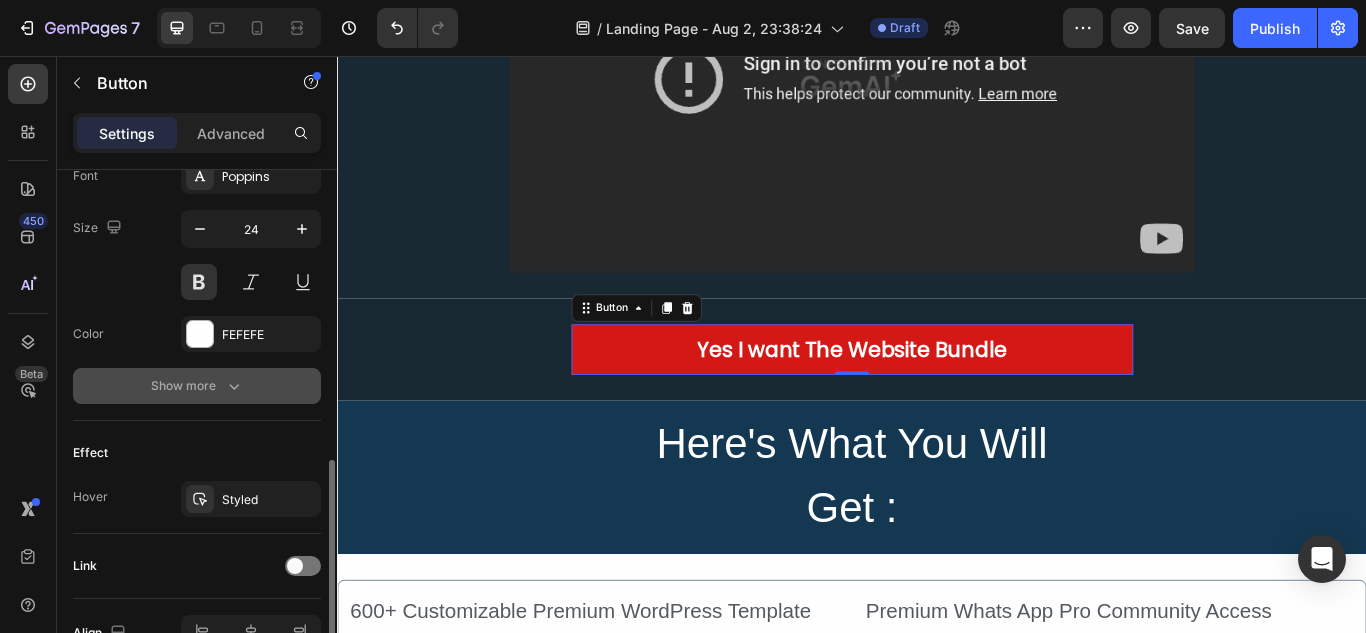 click on "Show more" at bounding box center [197, 386] 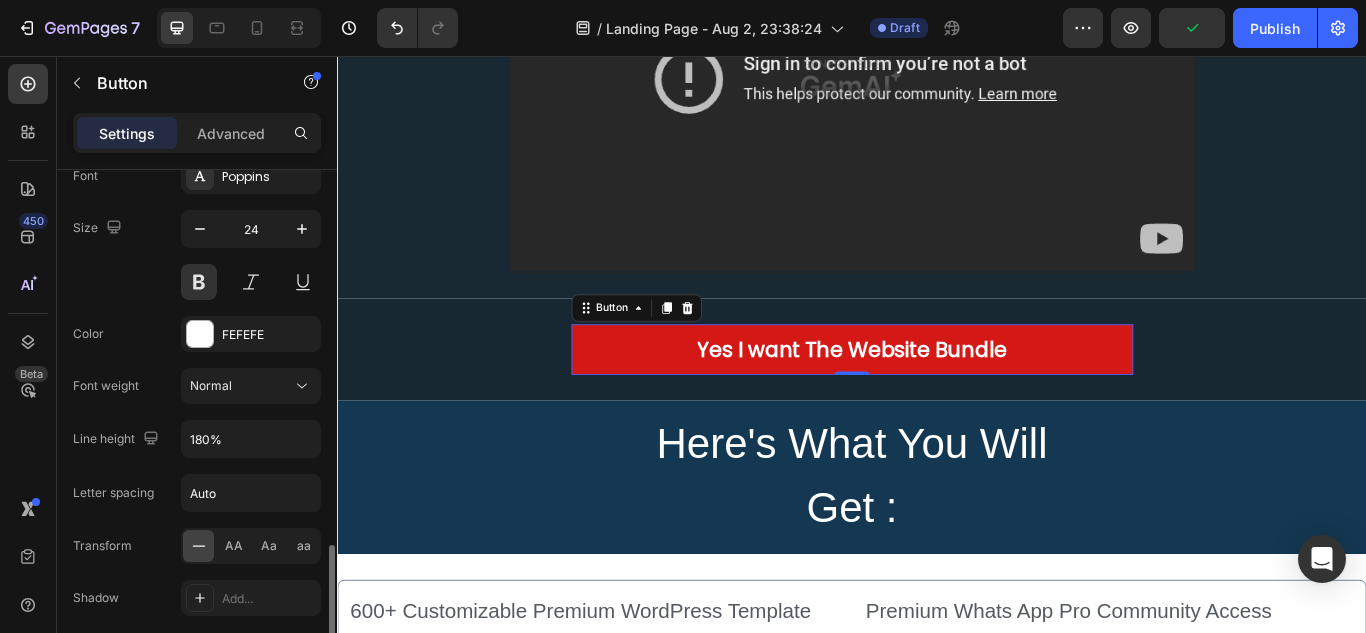scroll, scrollTop: 900, scrollLeft: 0, axis: vertical 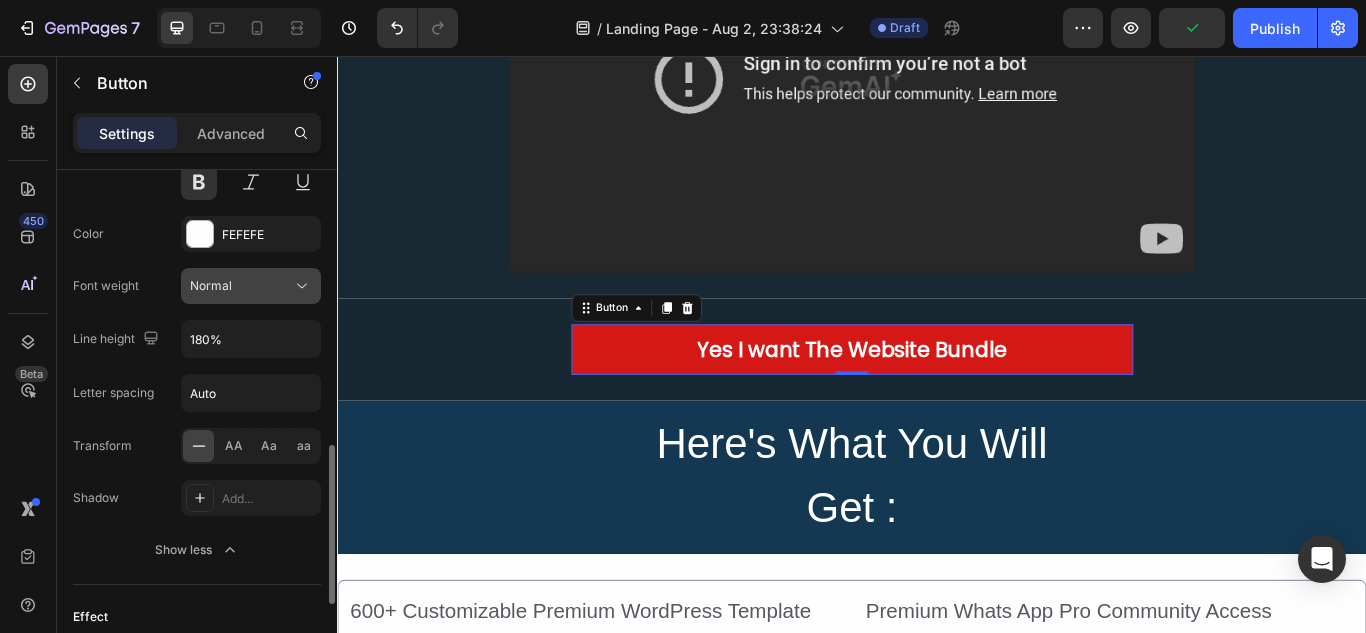 click on "Normal" 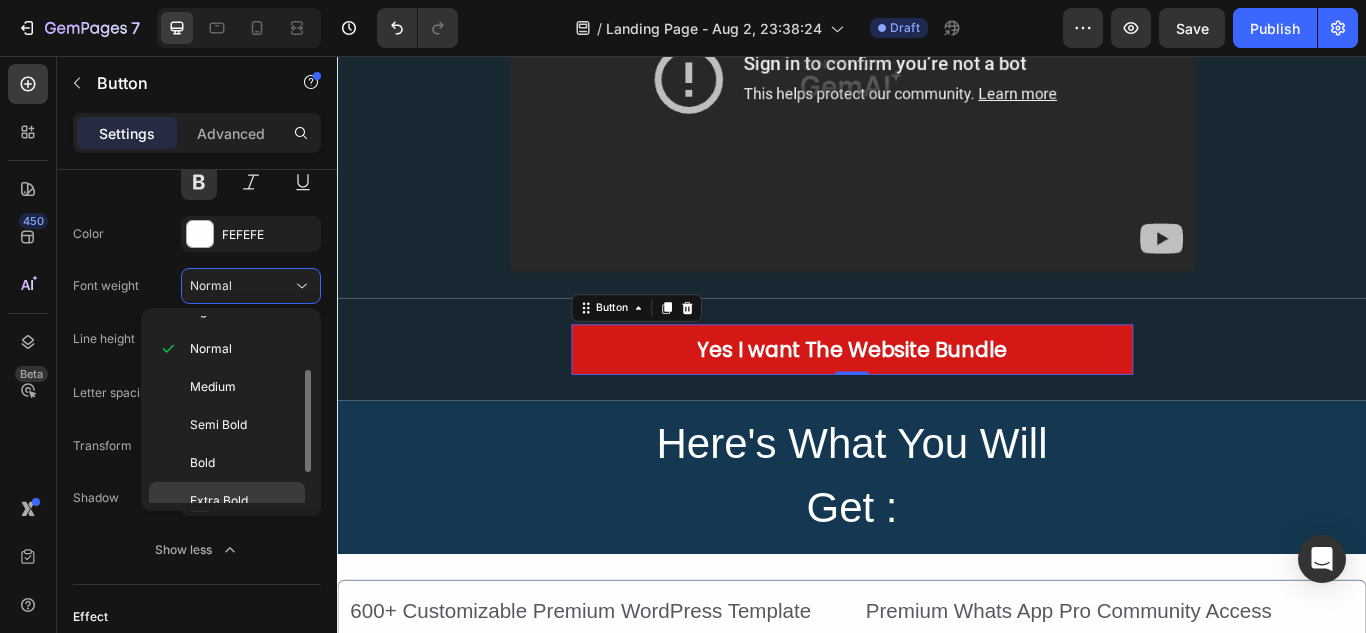 scroll, scrollTop: 155, scrollLeft: 0, axis: vertical 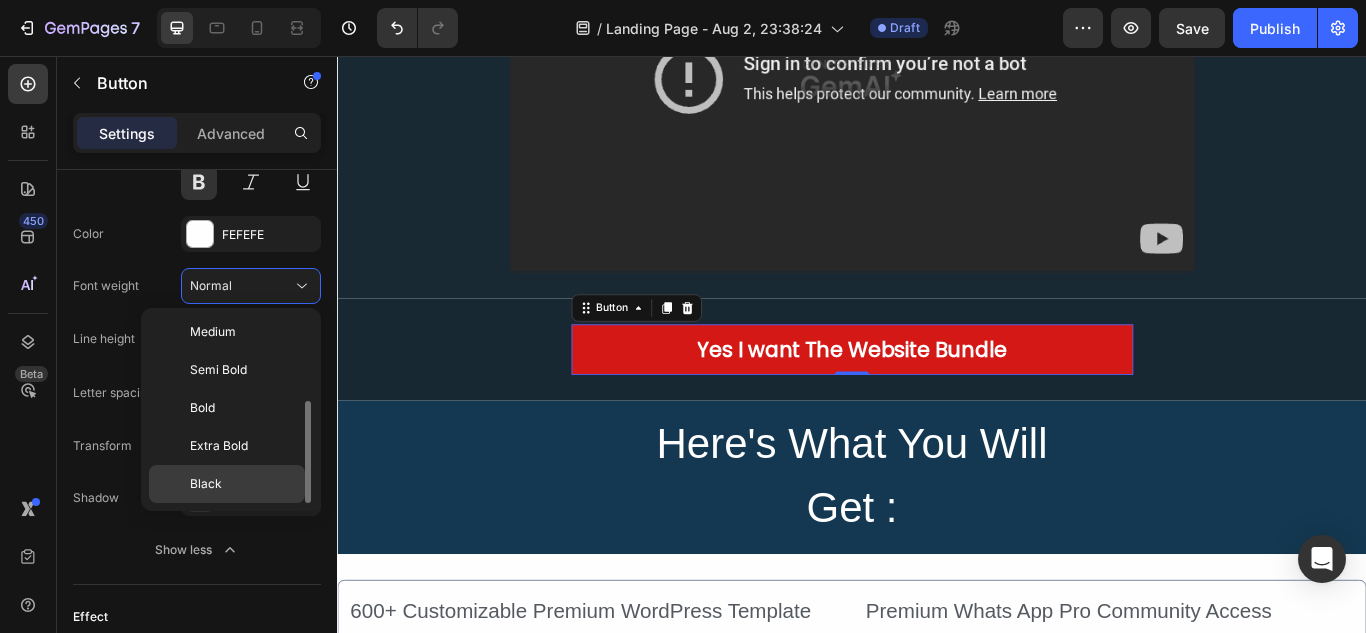 click on "Black" at bounding box center (206, 484) 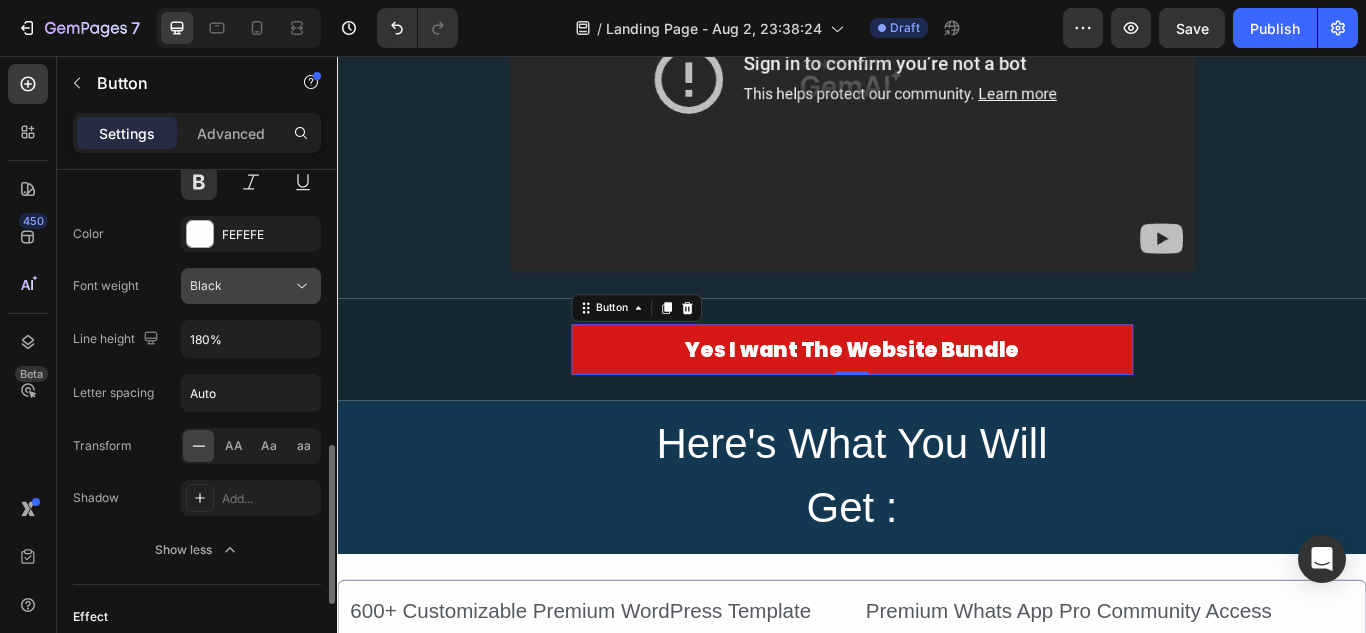 click on "Black" 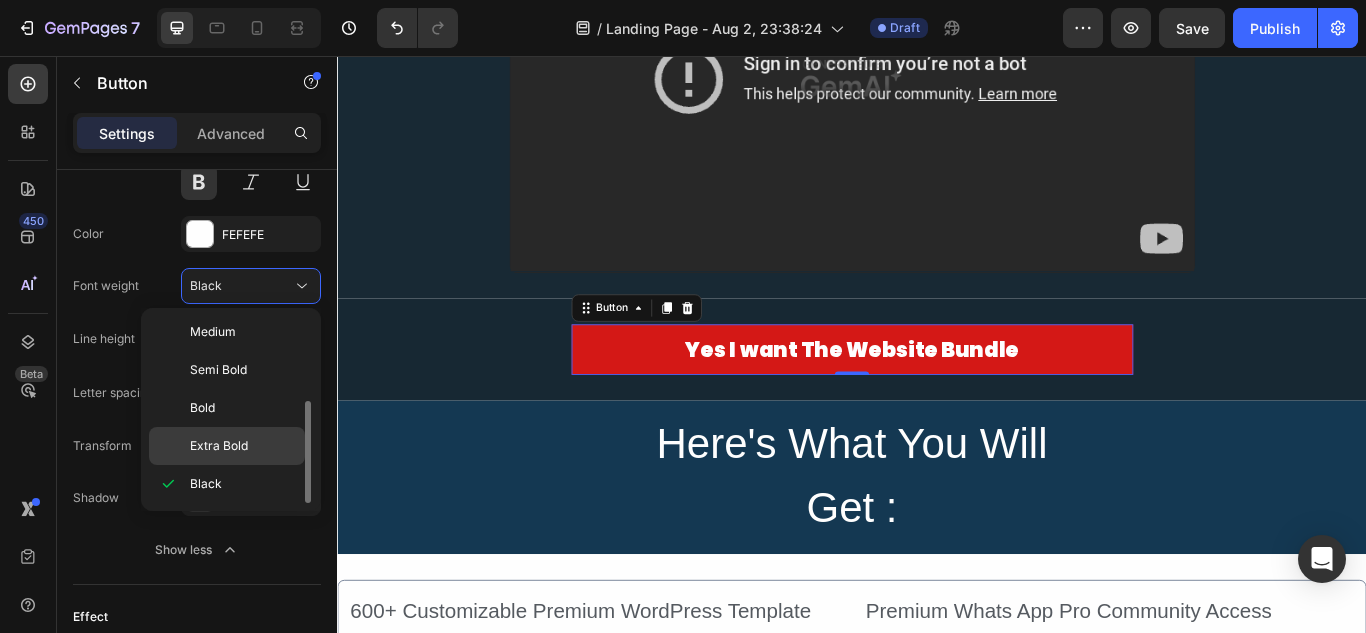 click on "Extra Bold" at bounding box center (219, 446) 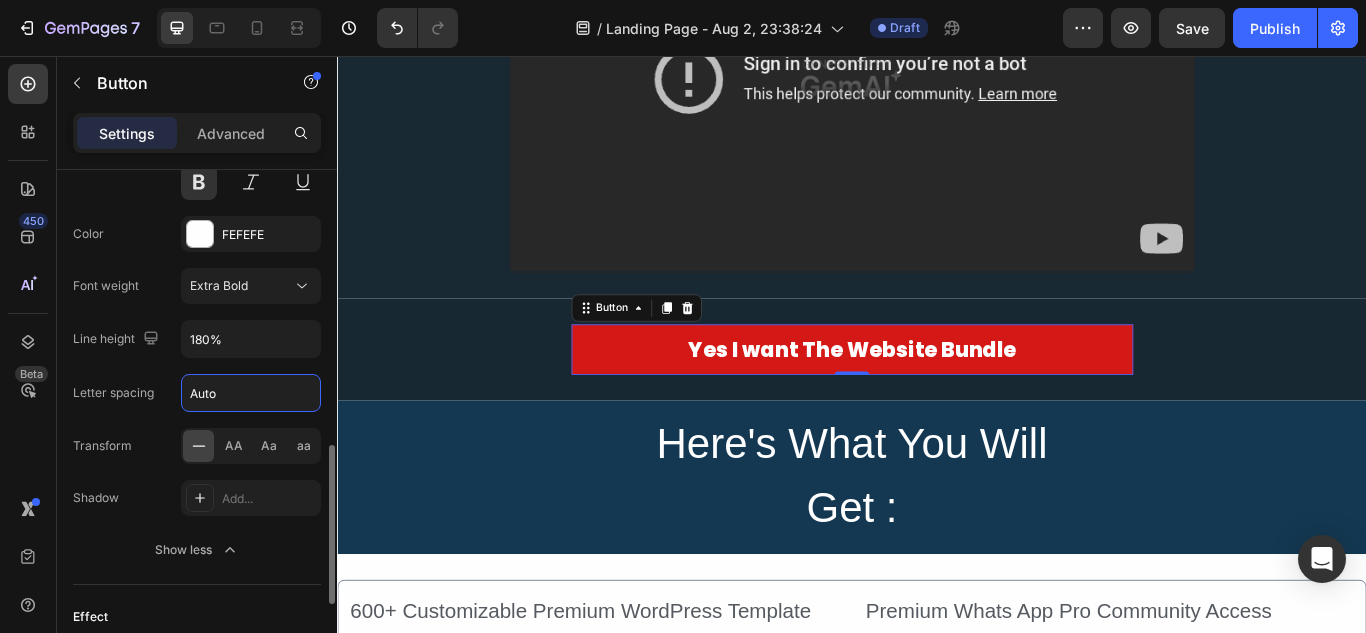 click on "Auto" at bounding box center [251, 393] 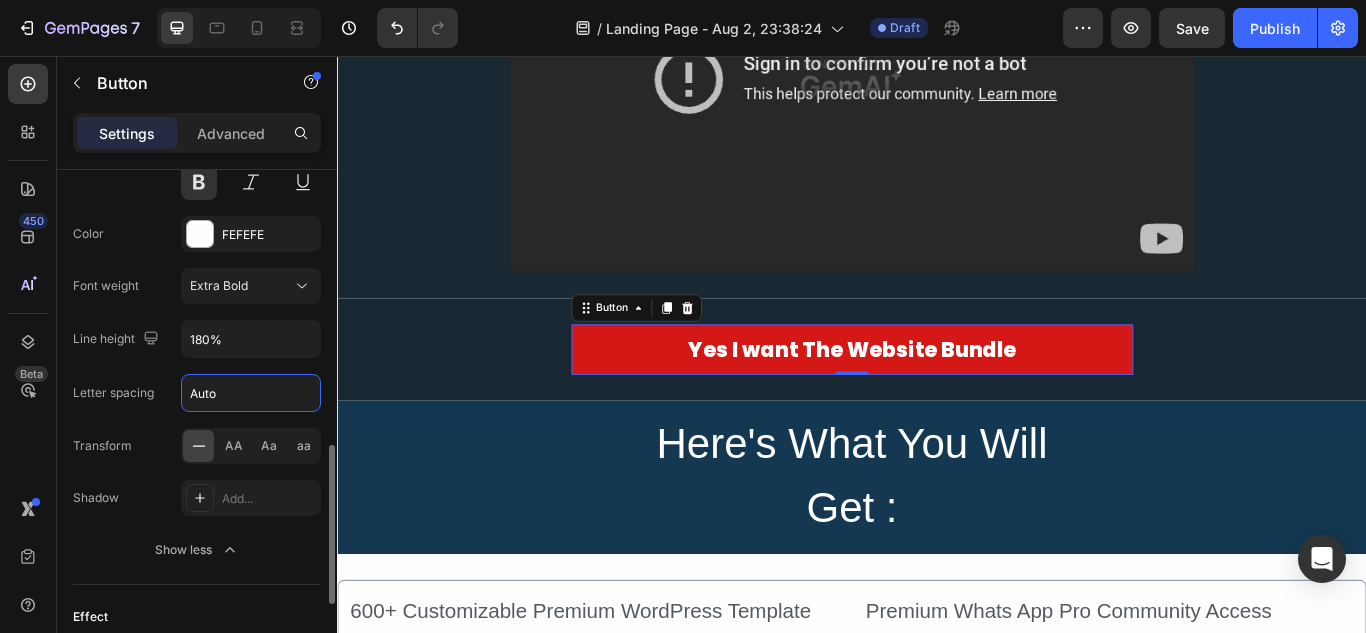 click on "Letter spacing" at bounding box center [113, 393] 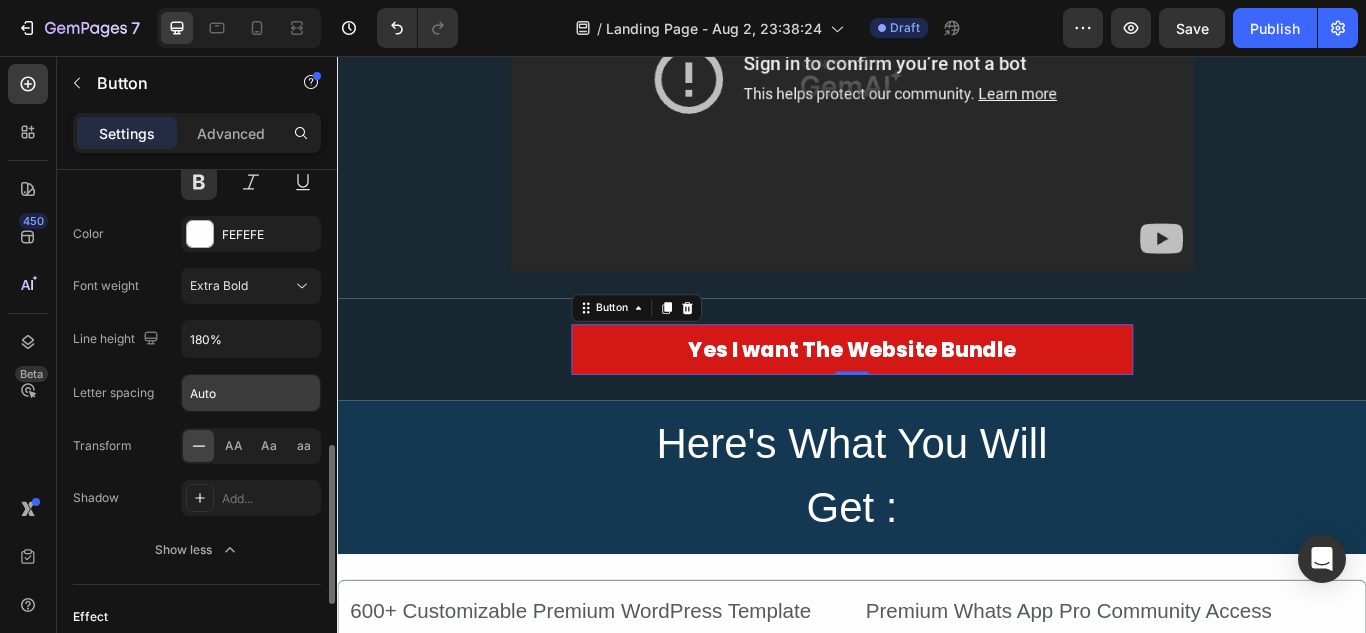 click on "Auto" at bounding box center [251, 393] 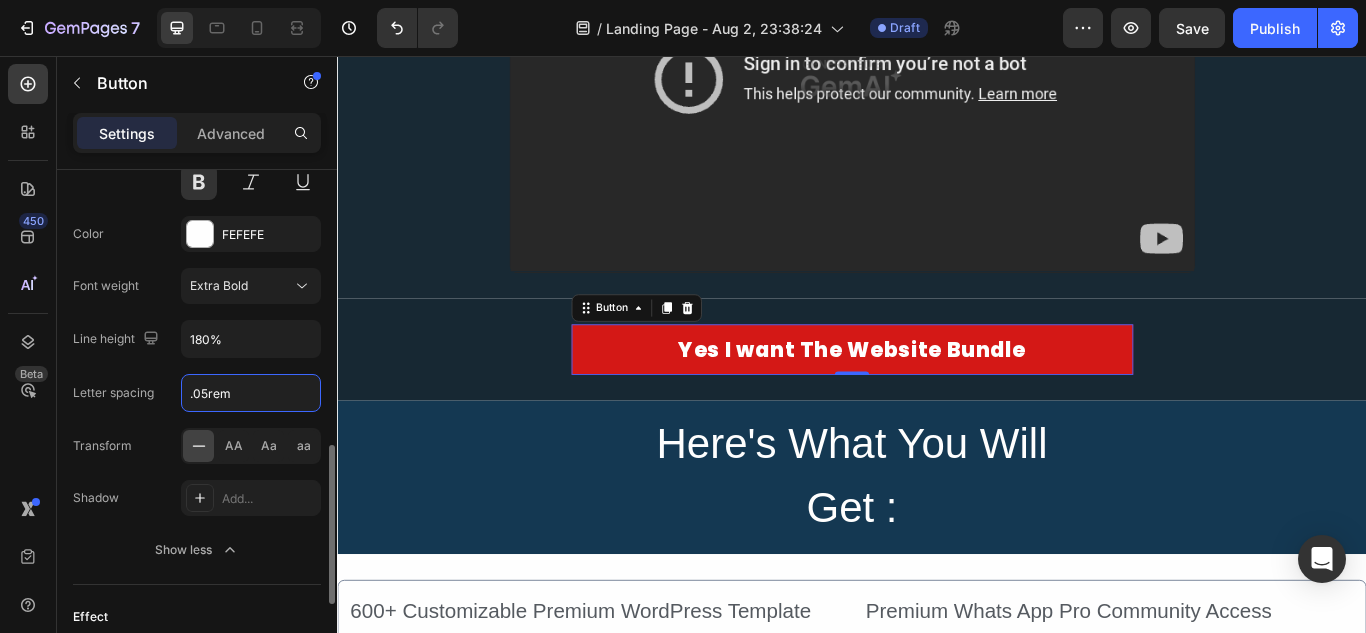 type on "0.05rem" 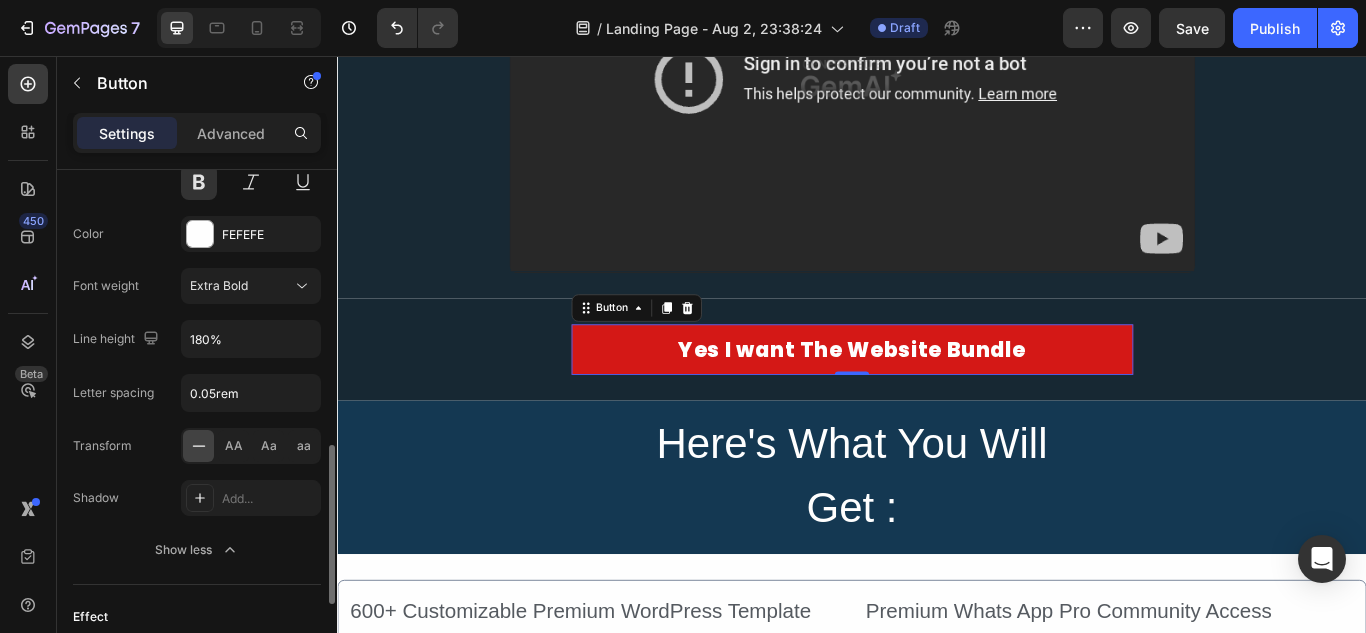 click on "Font Poppins Size 24 Color FEFEFE Font weight Extra Bold Line height 180% Letter spacing 0.05rem Transform AA Aa aa Shadow Add... Show less" at bounding box center (197, 313) 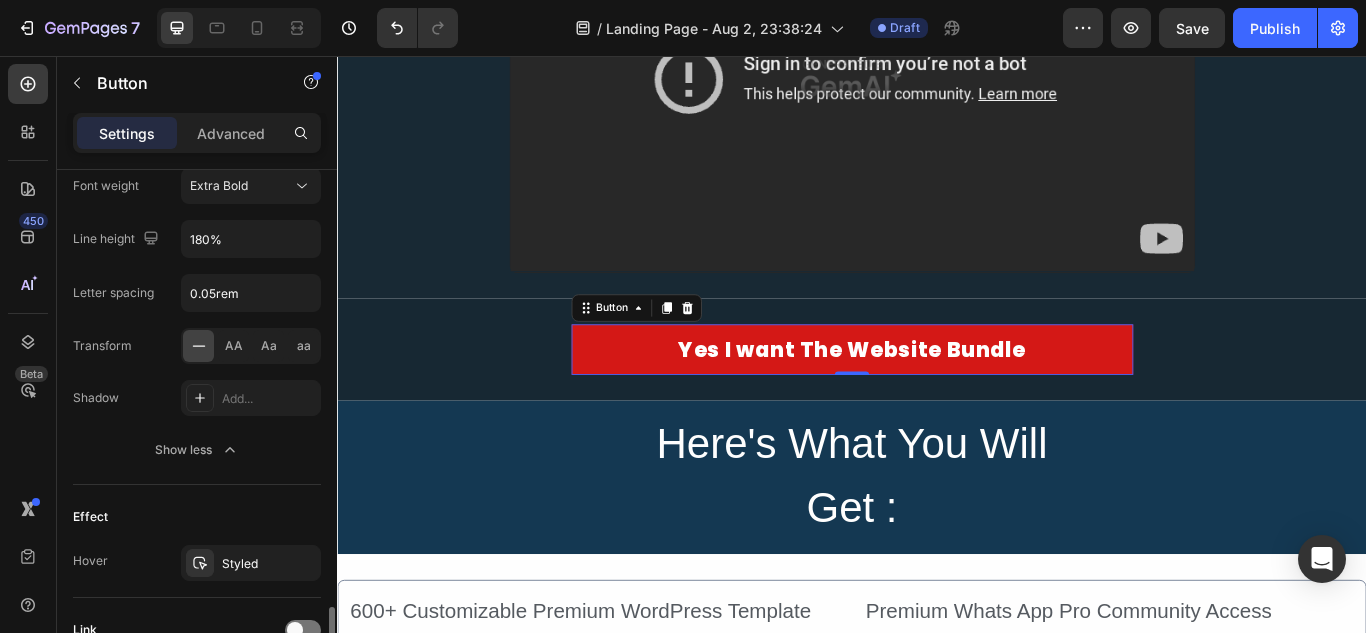 scroll, scrollTop: 1178, scrollLeft: 0, axis: vertical 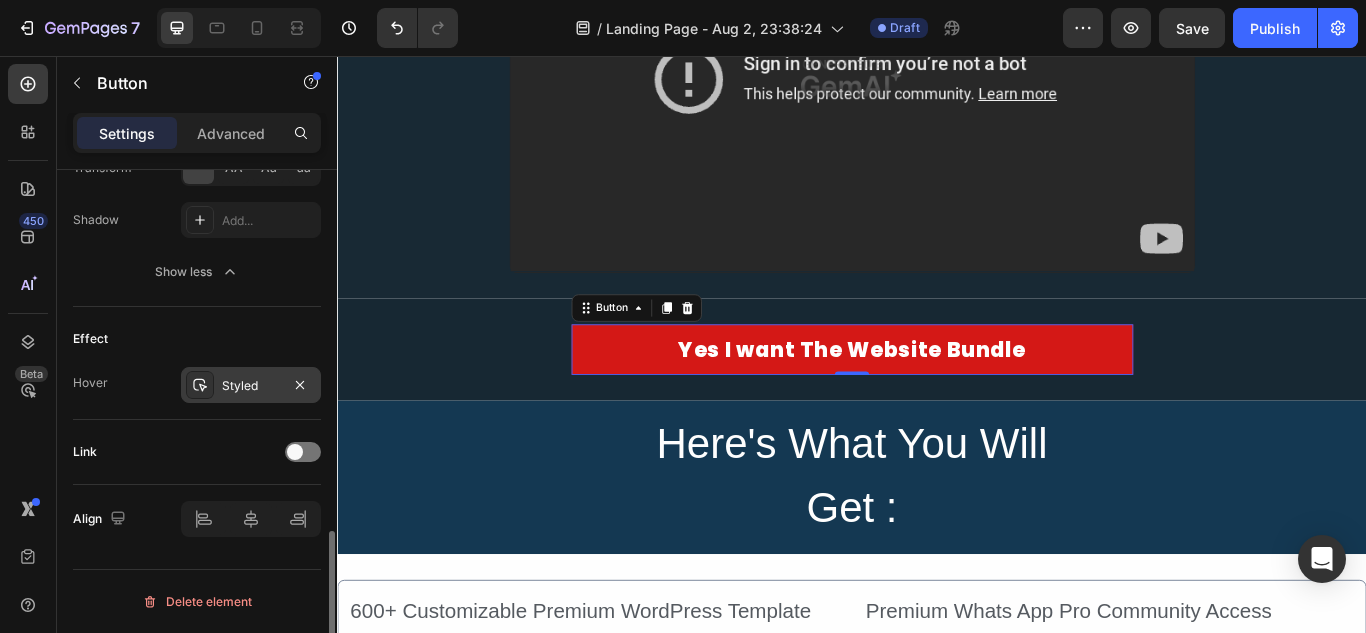 click 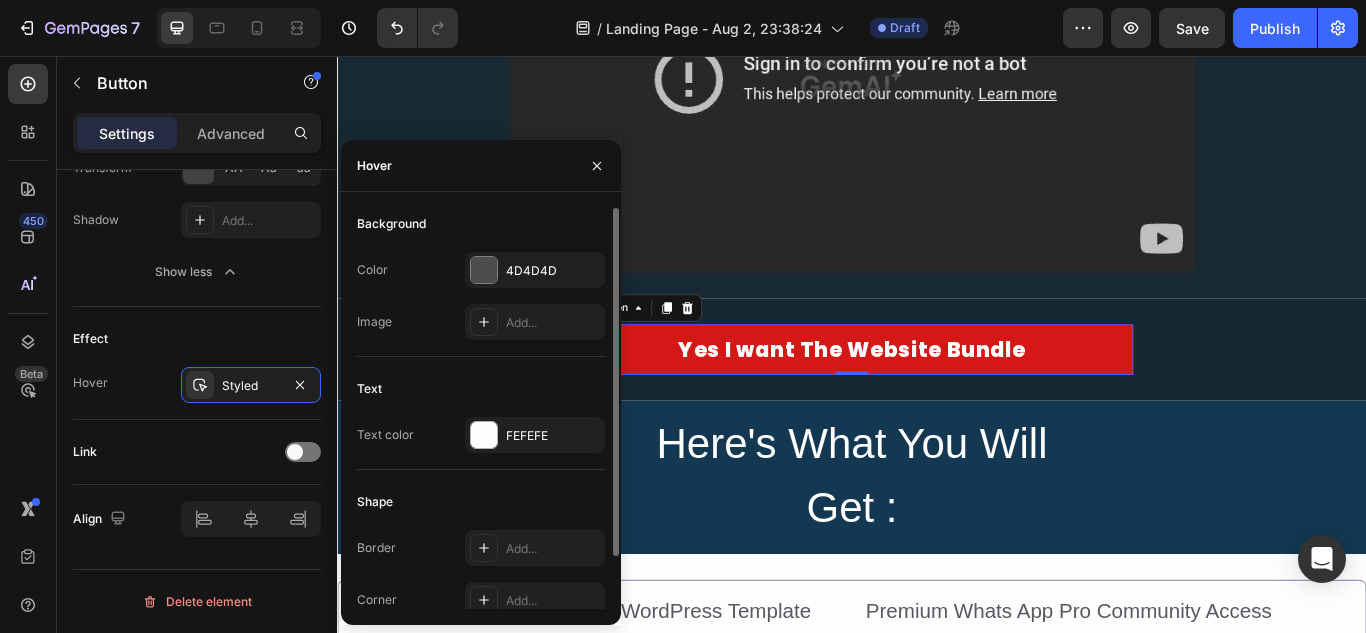 scroll, scrollTop: 61, scrollLeft: 0, axis: vertical 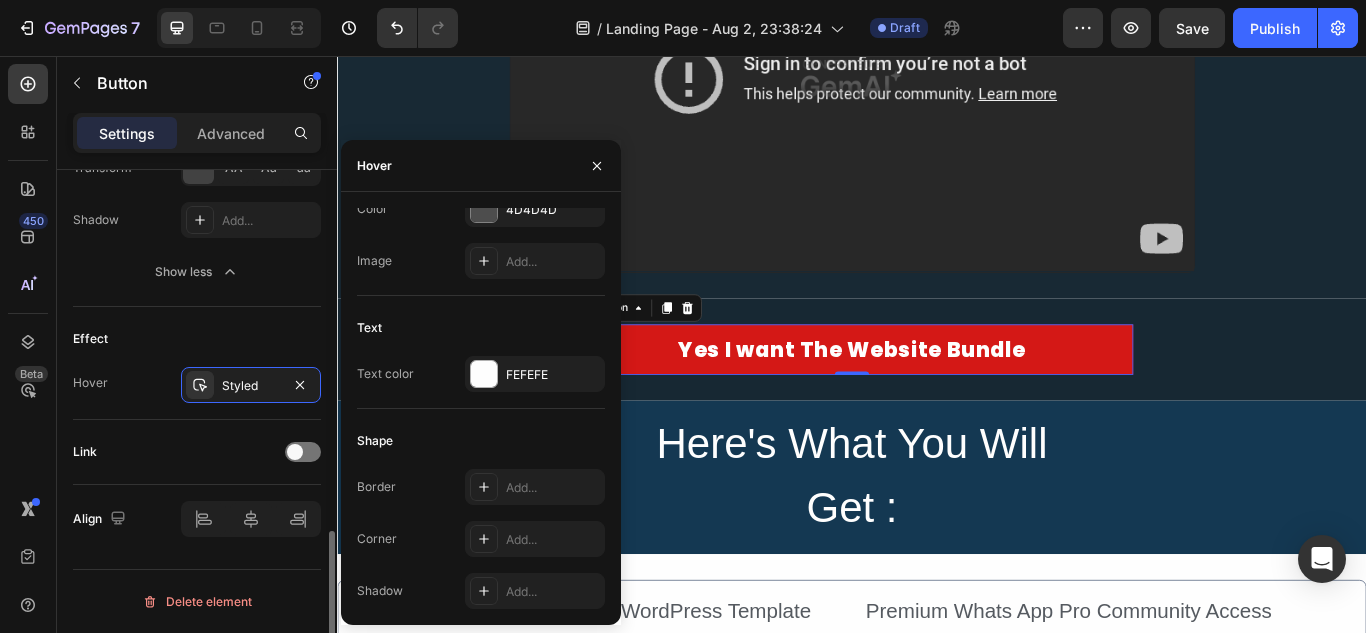 click on "Link" at bounding box center (197, 452) 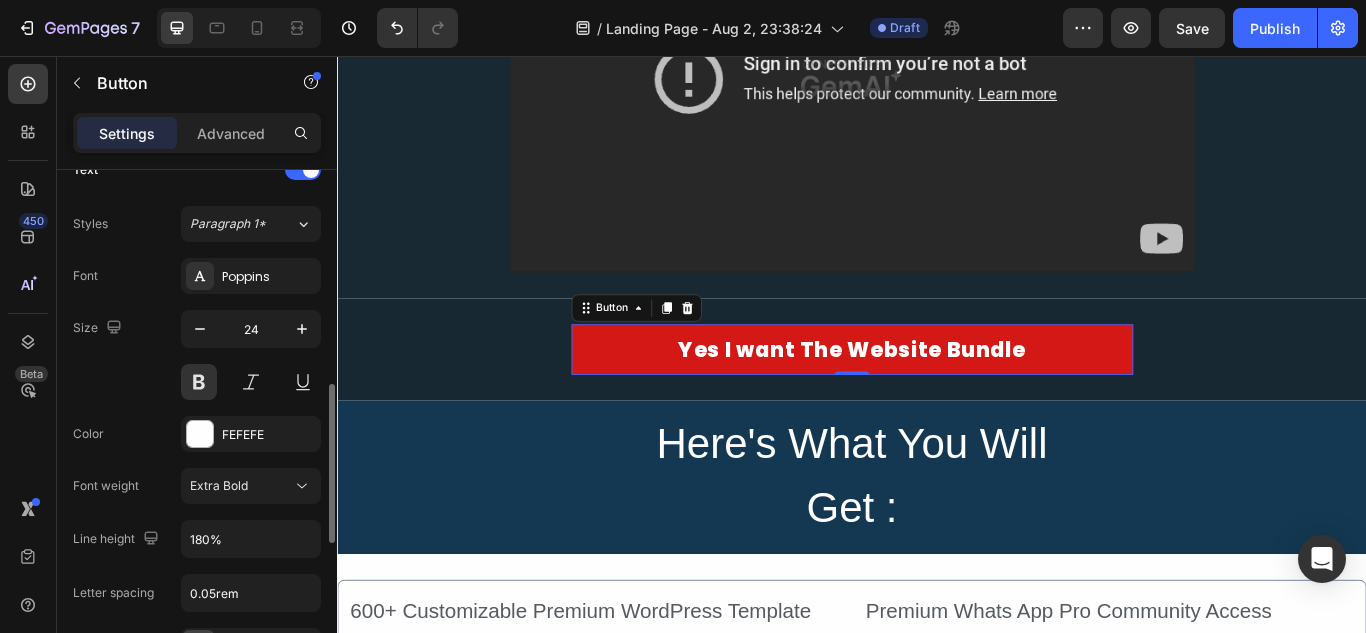 scroll, scrollTop: 1178, scrollLeft: 0, axis: vertical 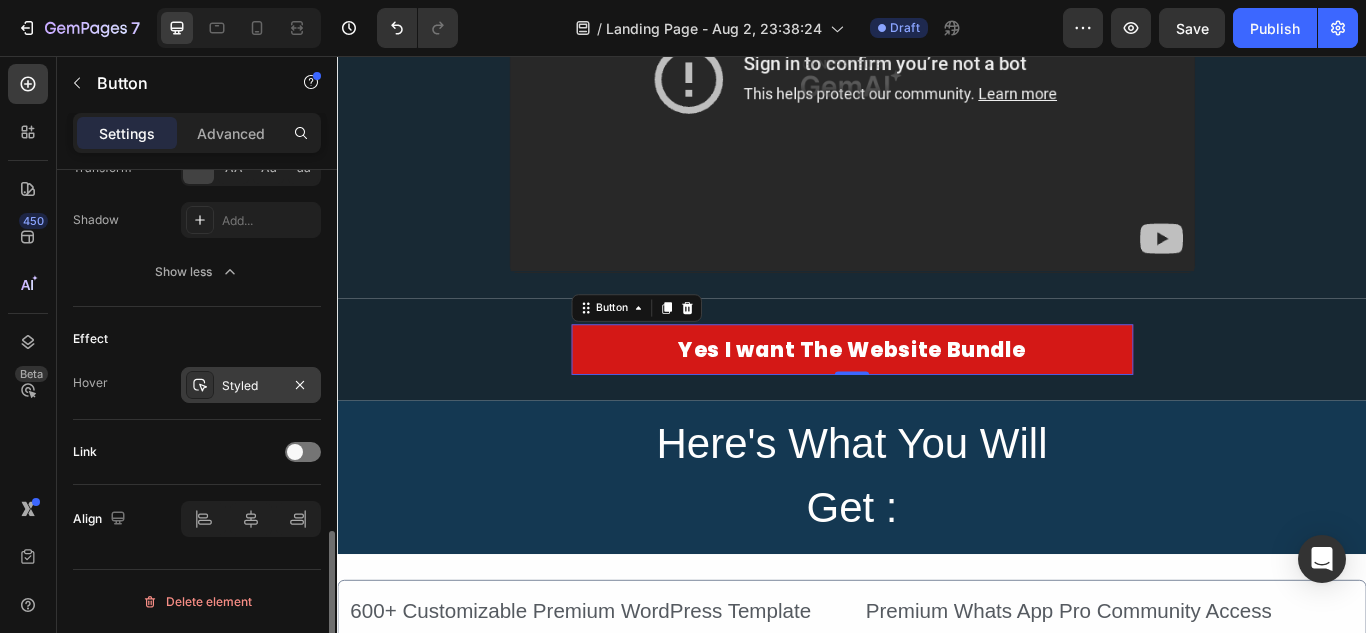 click on "Styled" at bounding box center (251, 385) 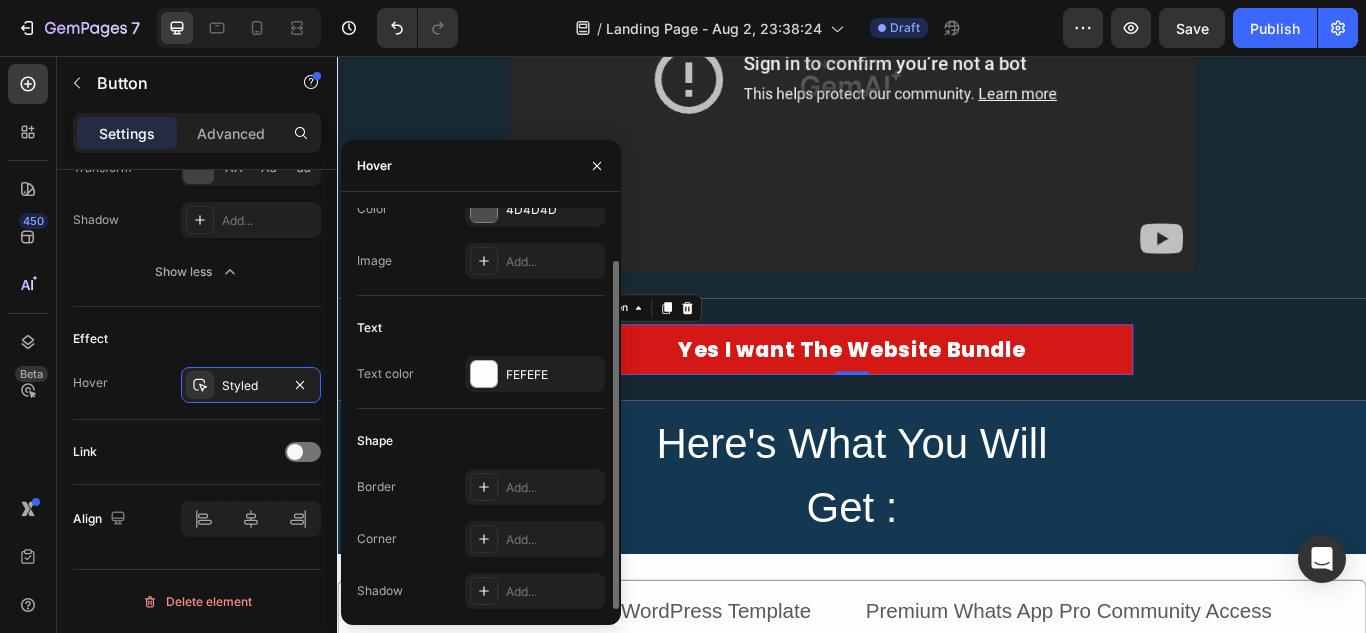 scroll, scrollTop: 0, scrollLeft: 0, axis: both 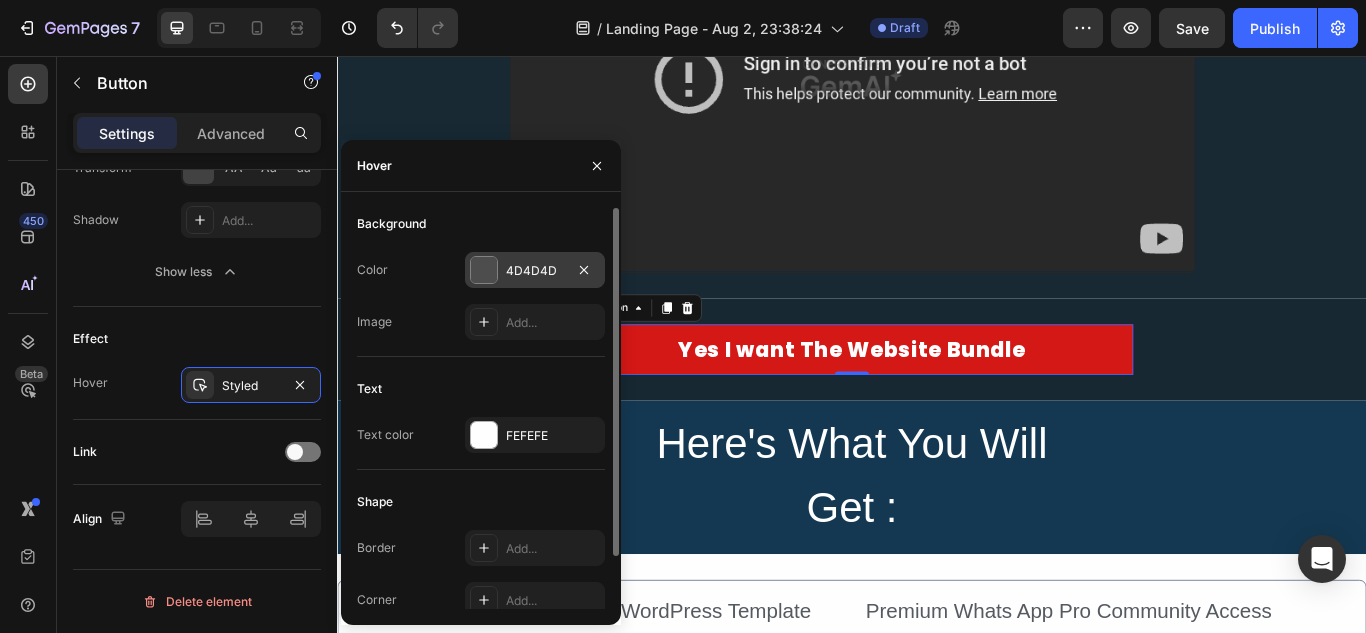 click on "4D4D4D" at bounding box center (535, 271) 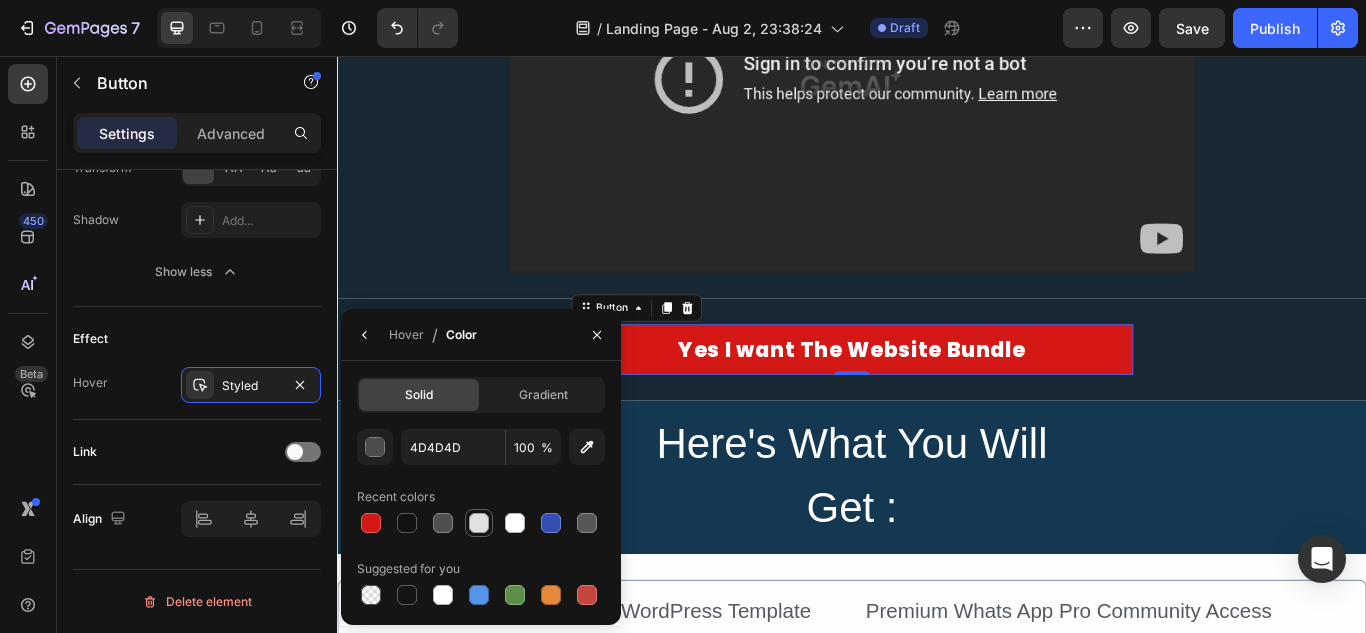 click at bounding box center [479, 523] 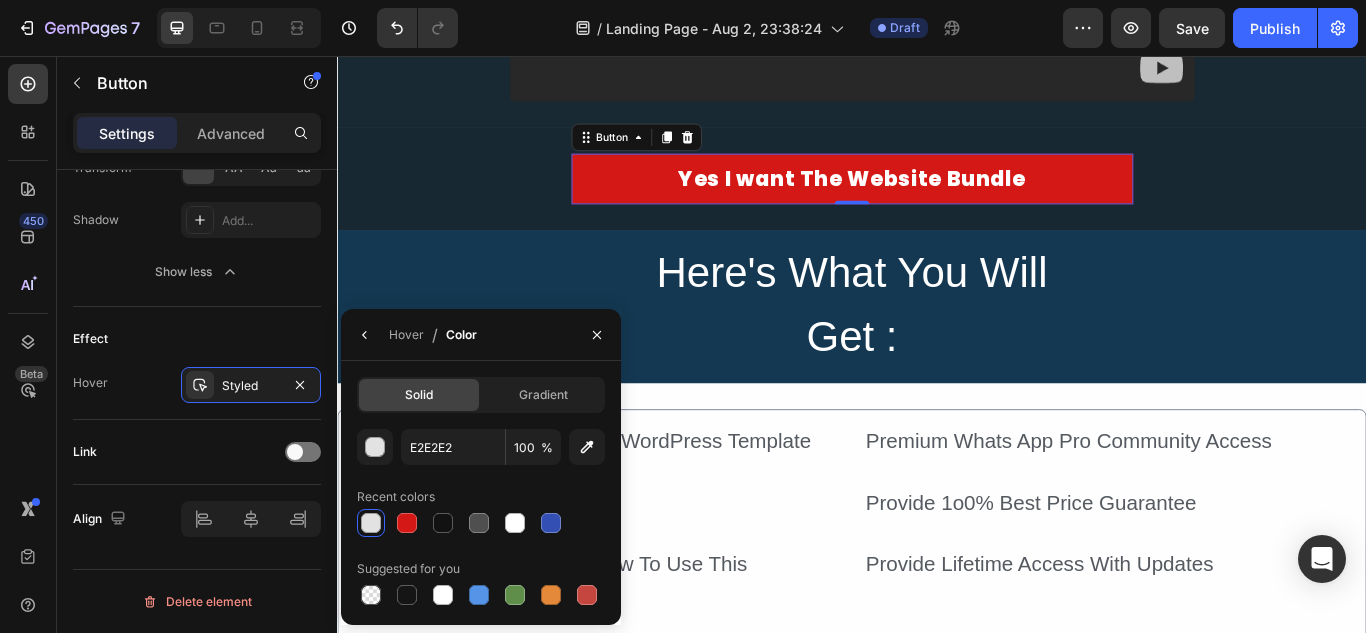 scroll, scrollTop: 900, scrollLeft: 0, axis: vertical 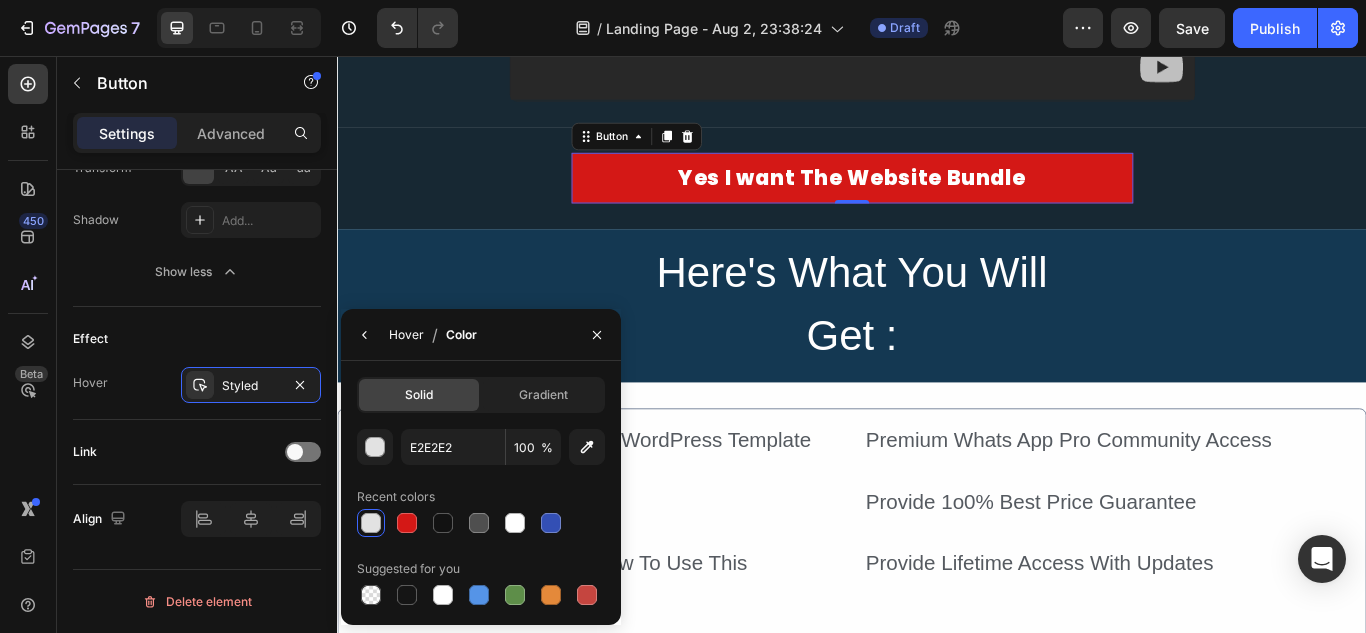 click on "Hover" at bounding box center (406, 335) 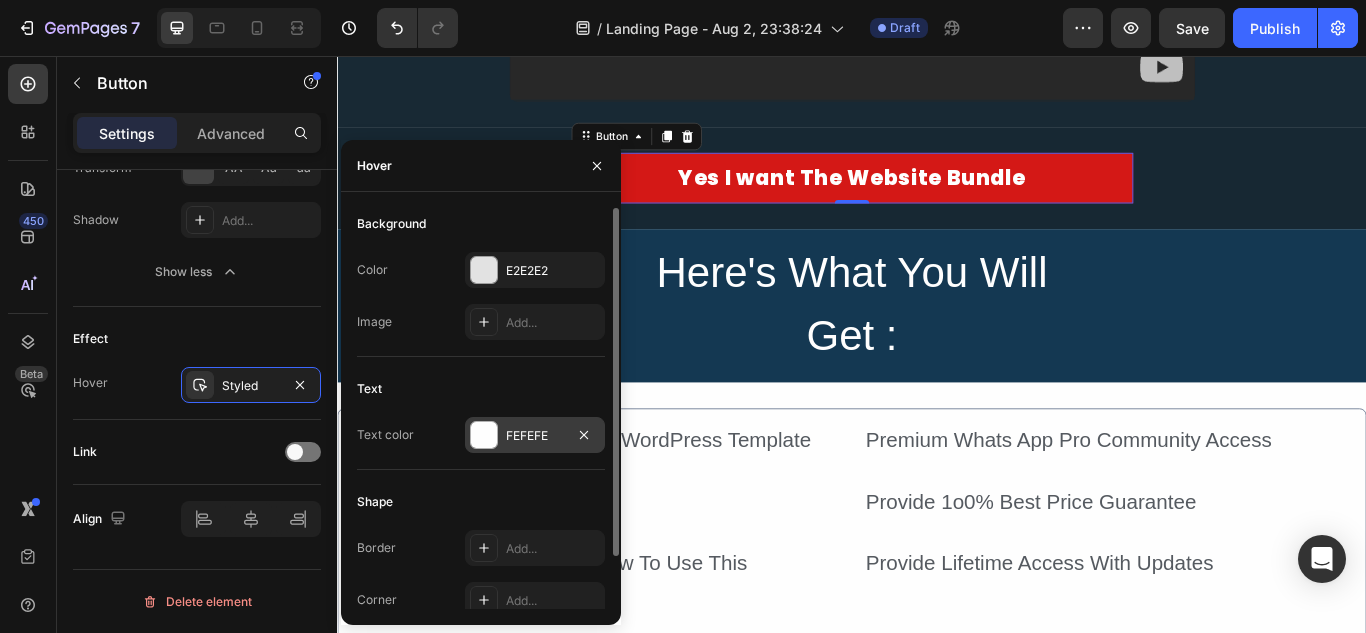 click at bounding box center [484, 435] 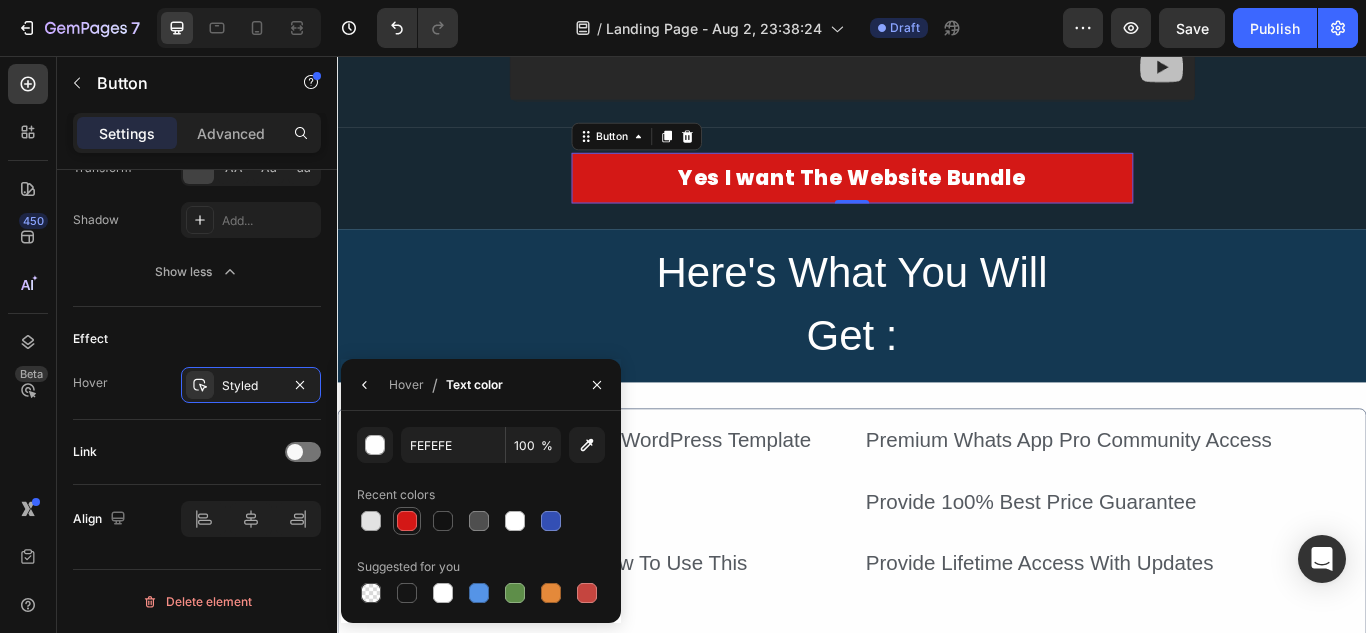 click at bounding box center (407, 521) 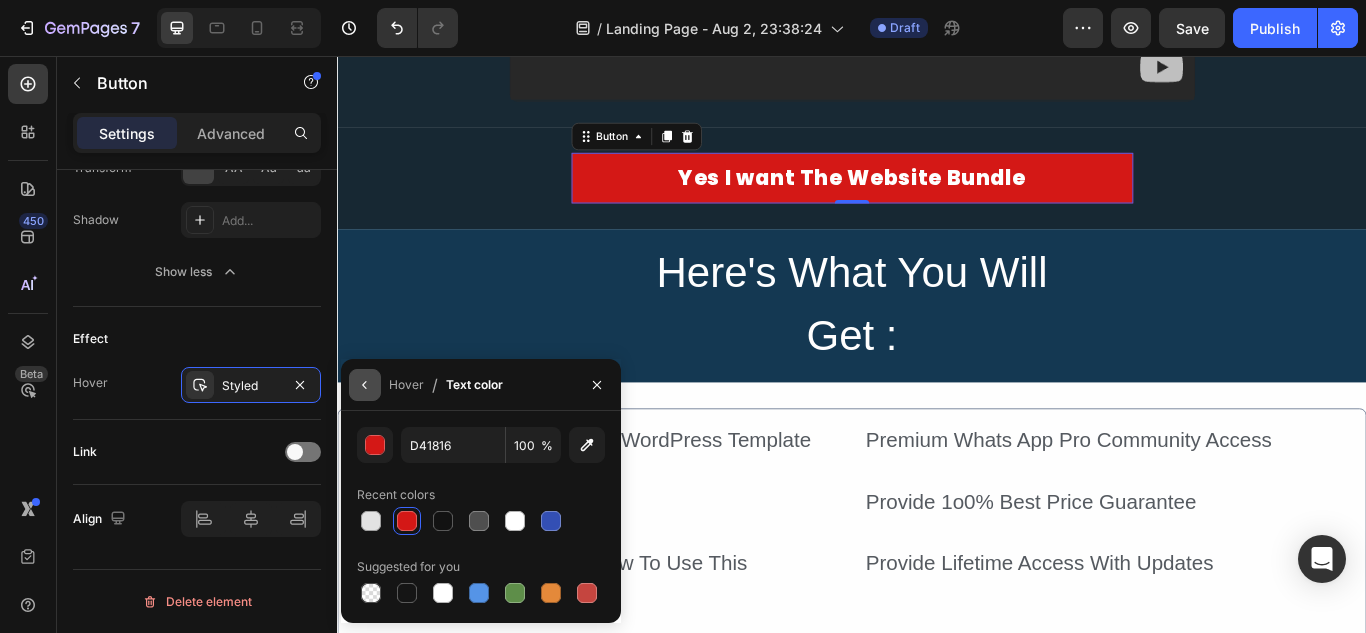 click 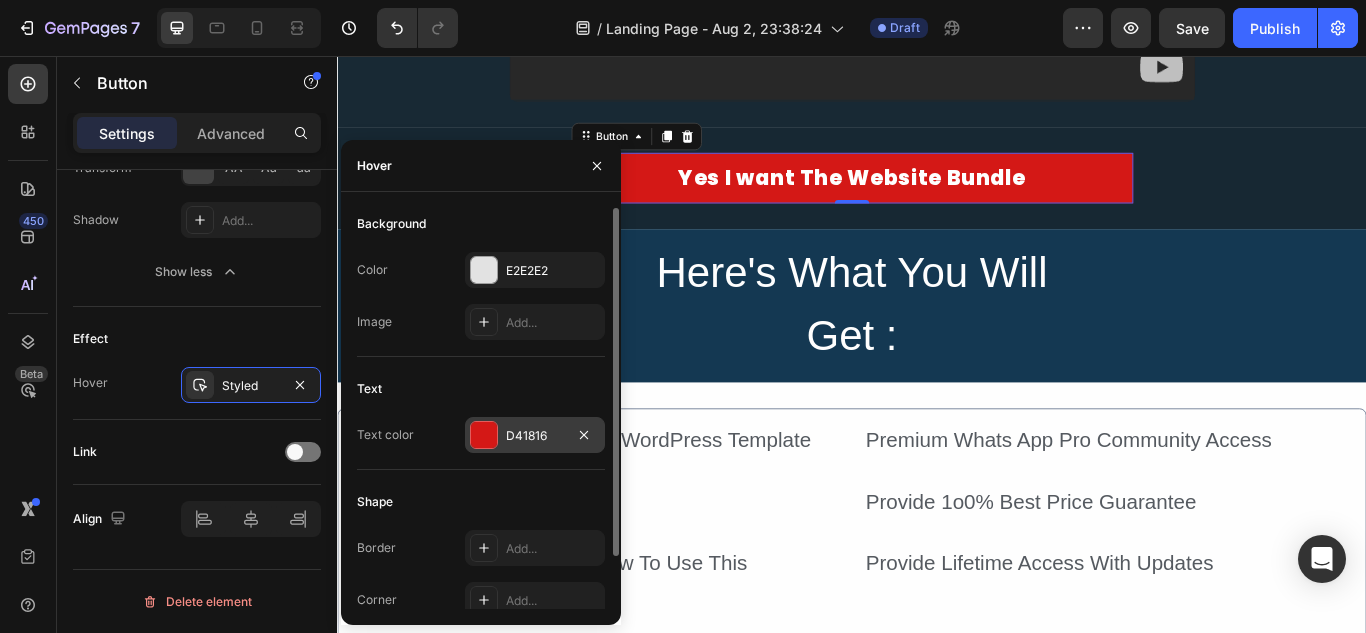 scroll, scrollTop: 61, scrollLeft: 0, axis: vertical 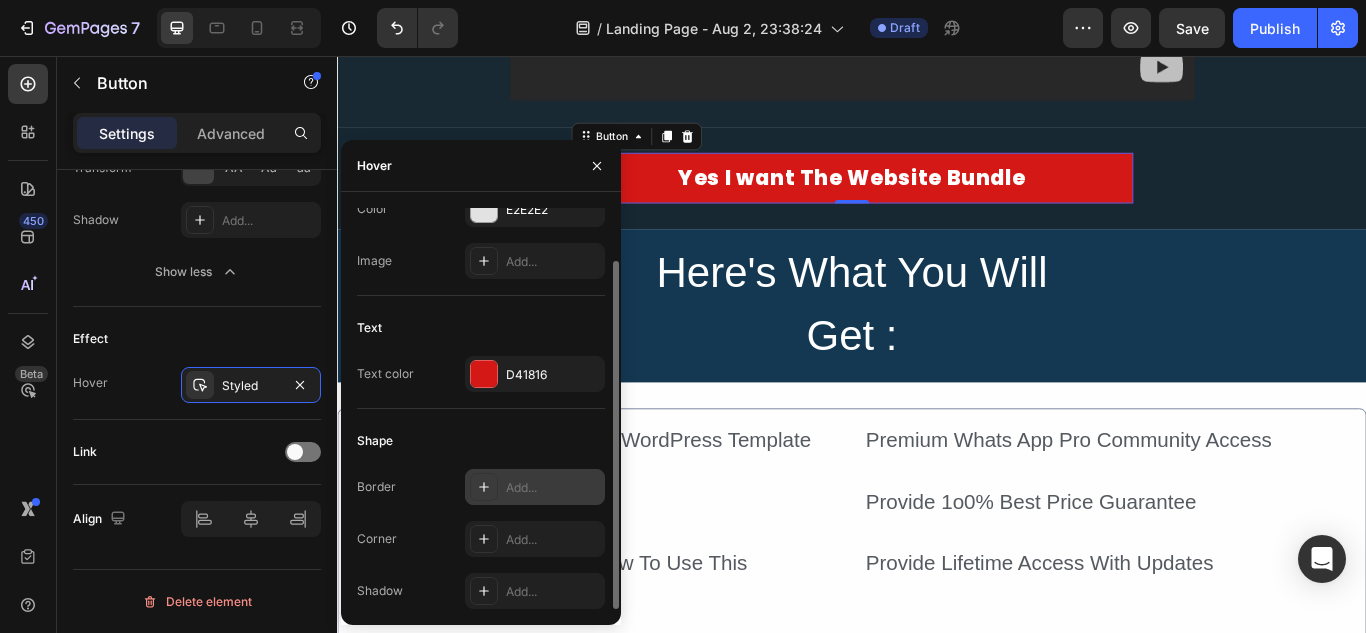click on "Add..." at bounding box center (535, 487) 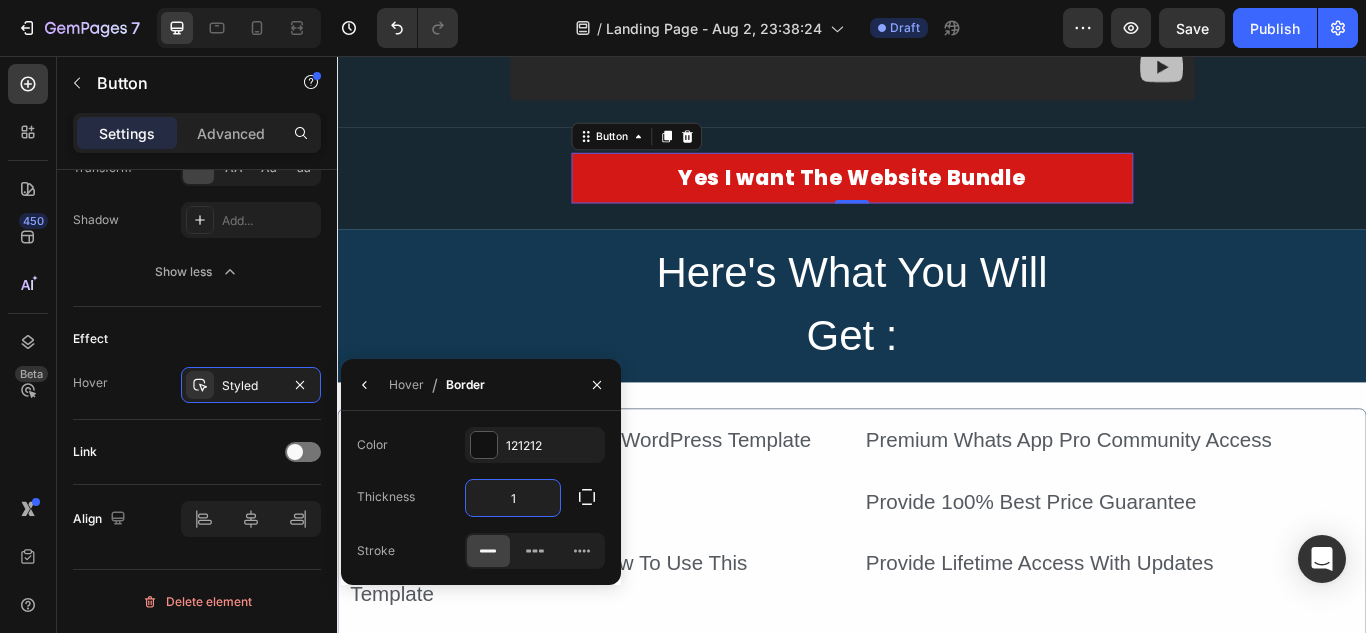 click on "1" at bounding box center (513, 498) 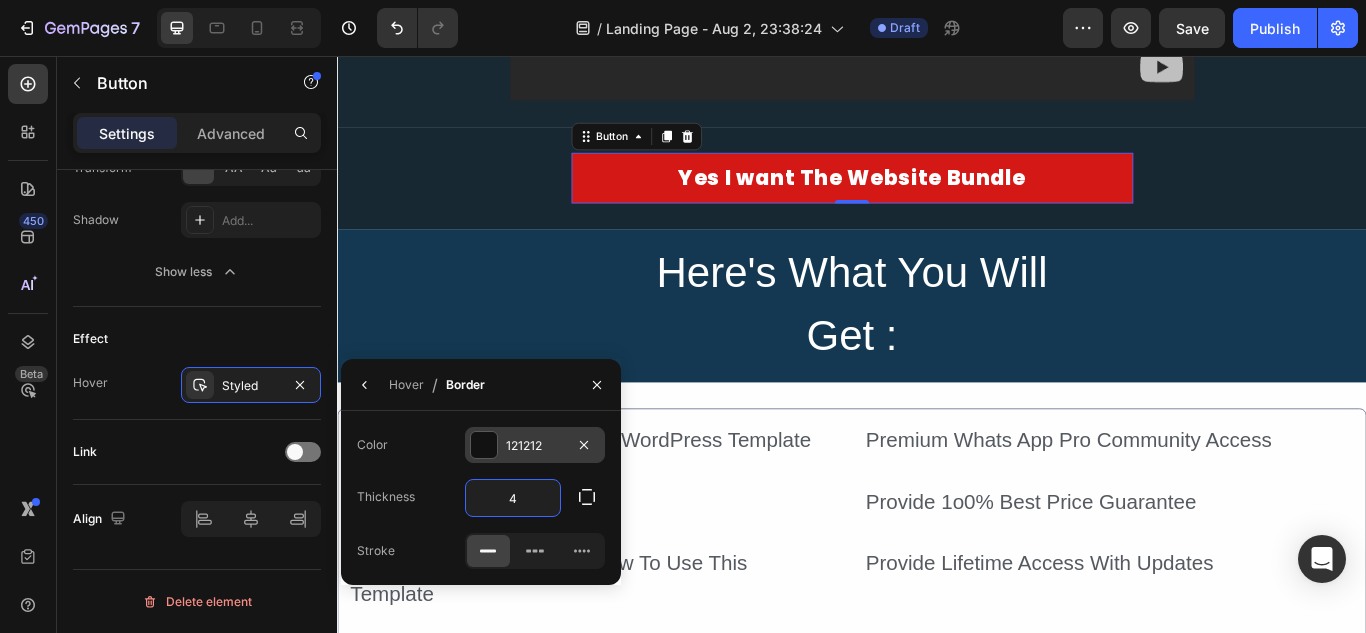 type on "4" 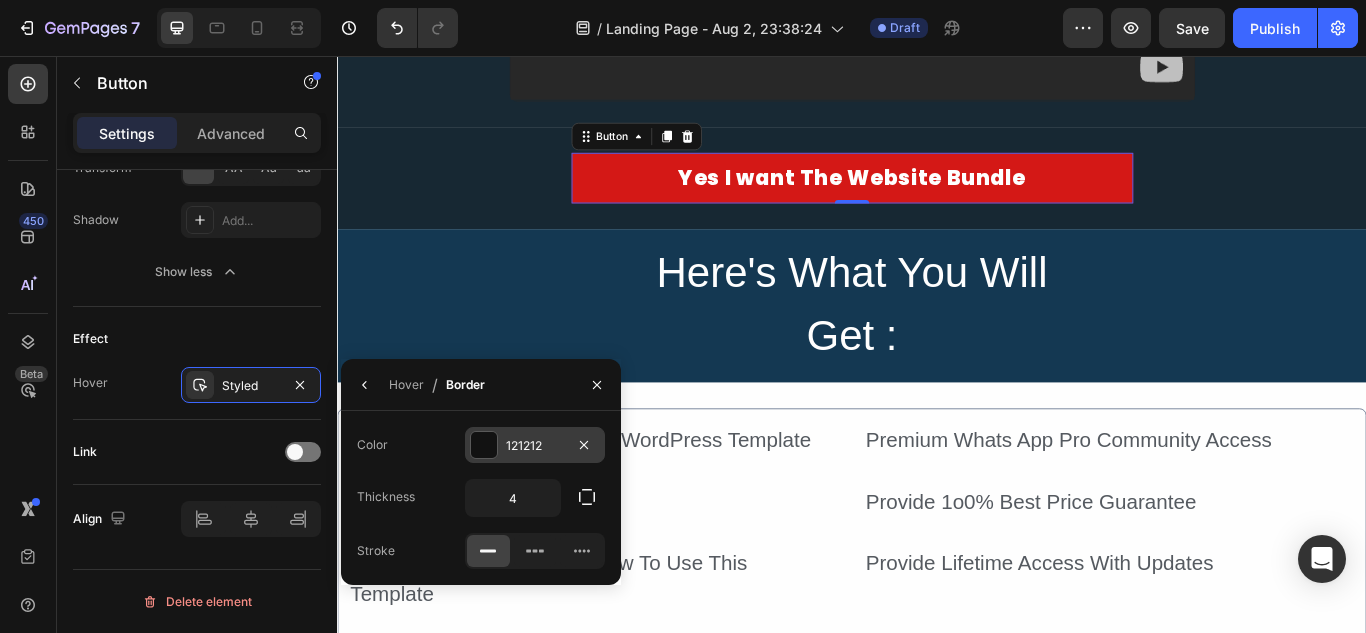 click at bounding box center (484, 445) 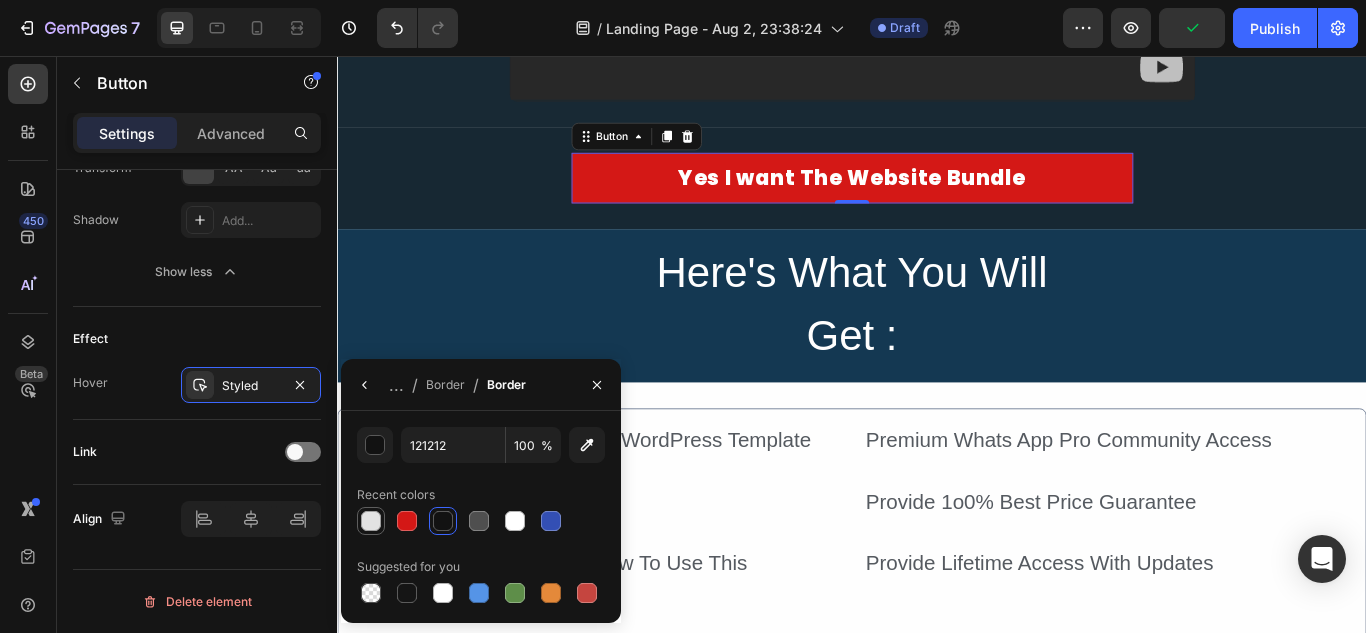 click at bounding box center (371, 521) 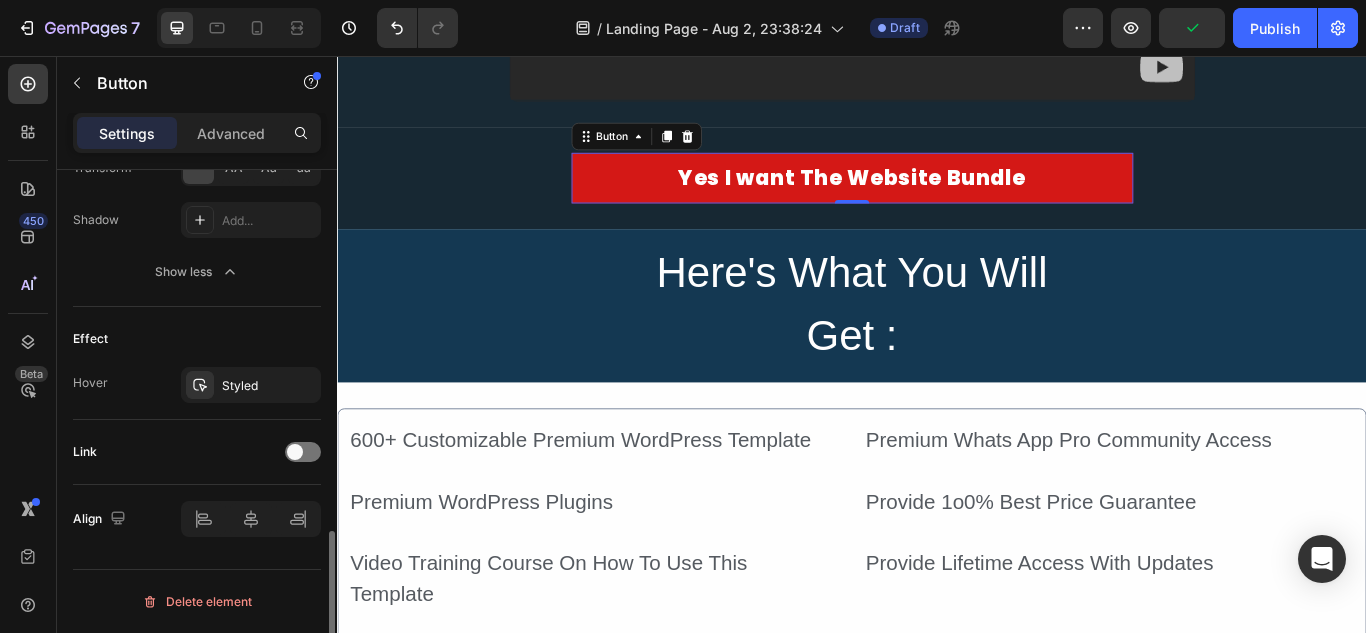 click on "Link" at bounding box center [197, 452] 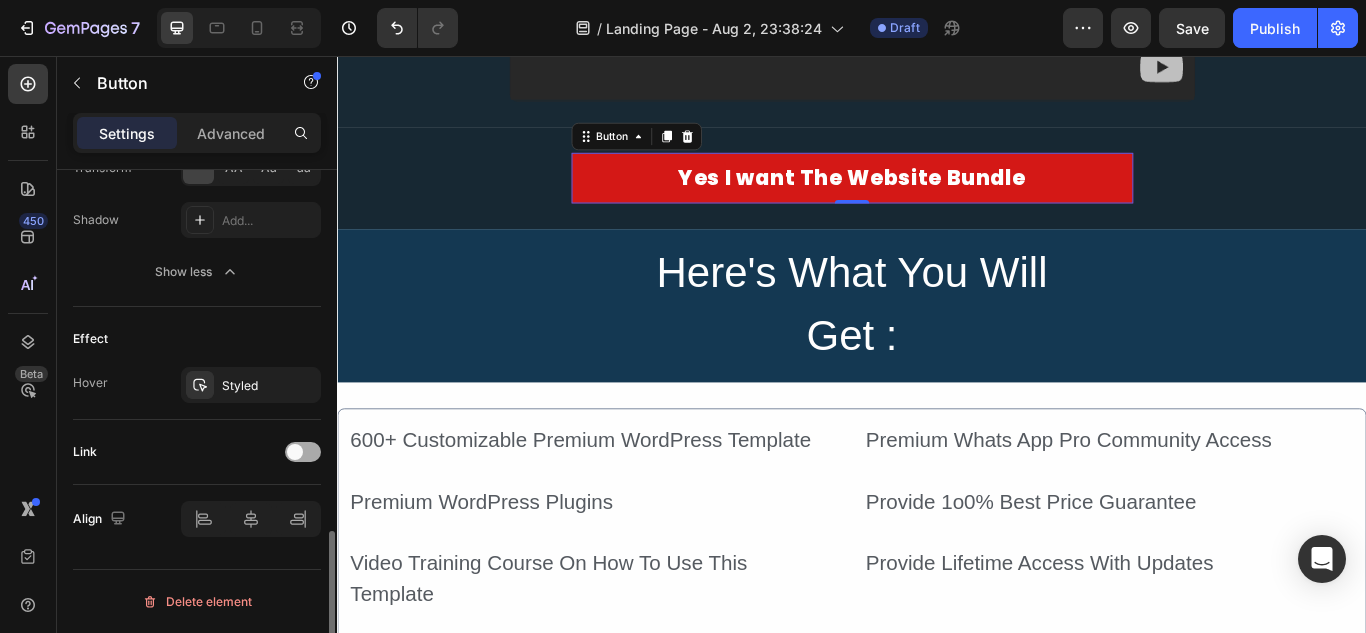 click at bounding box center [295, 452] 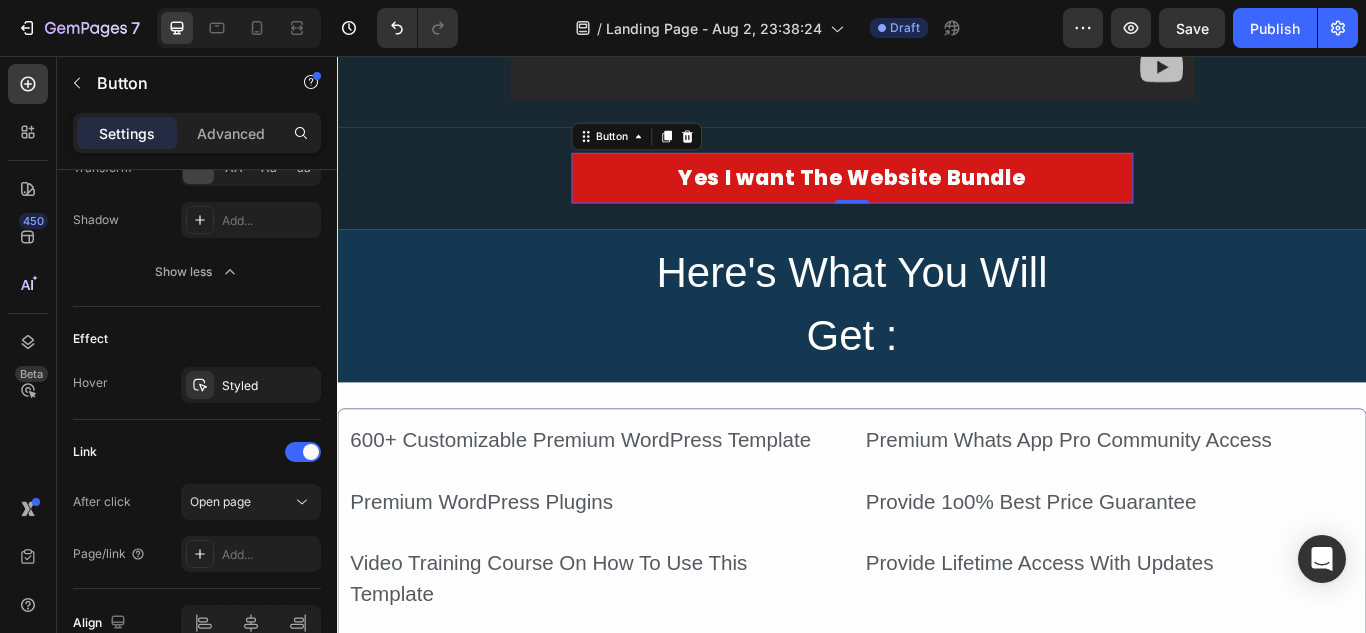 scroll, scrollTop: 1282, scrollLeft: 0, axis: vertical 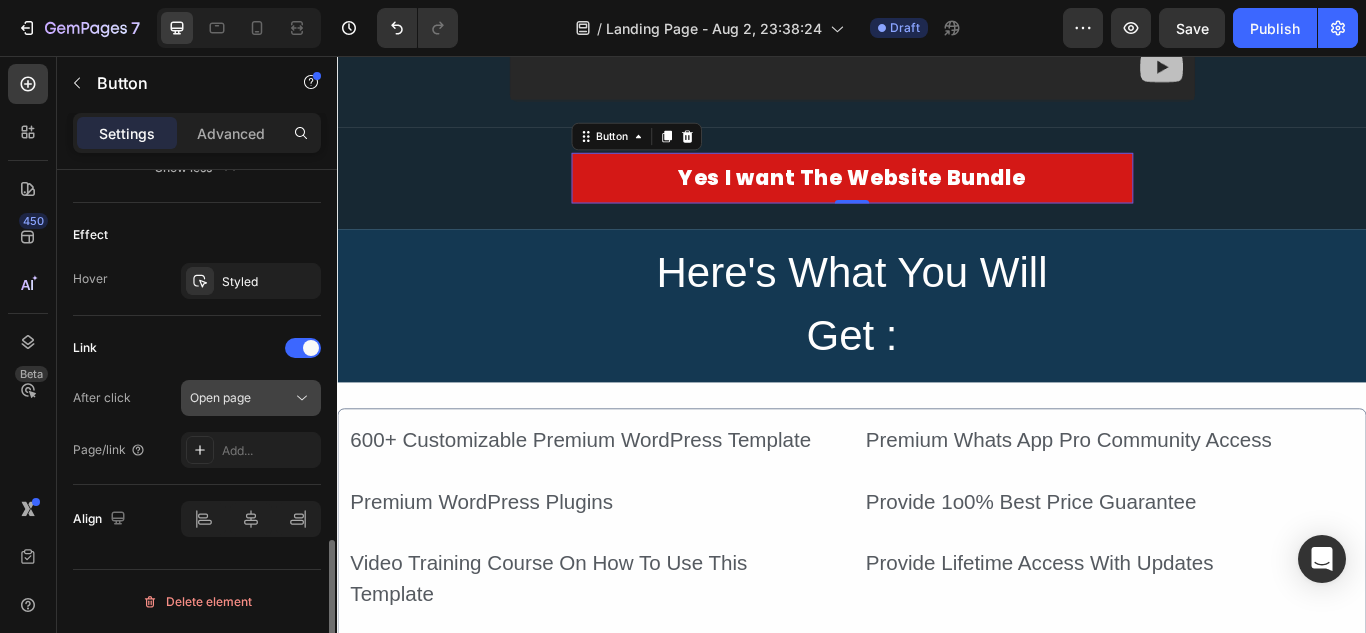 click on "Open page" at bounding box center [220, 398] 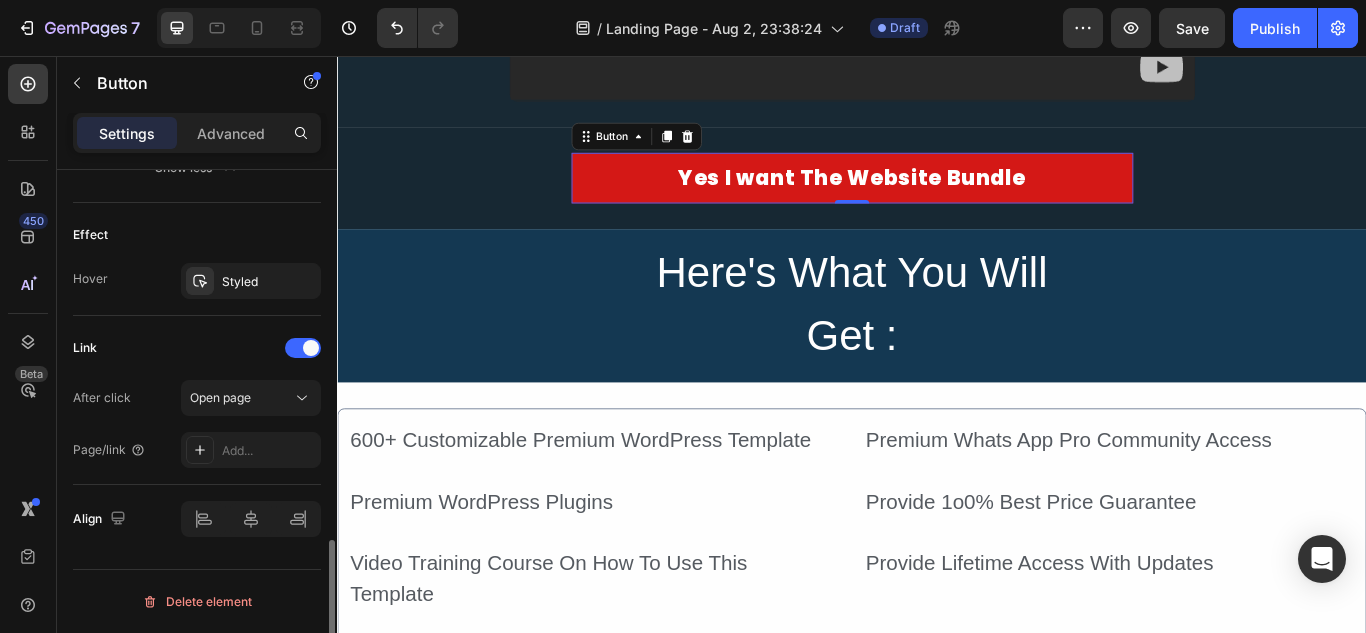 click on "Link" at bounding box center (197, 348) 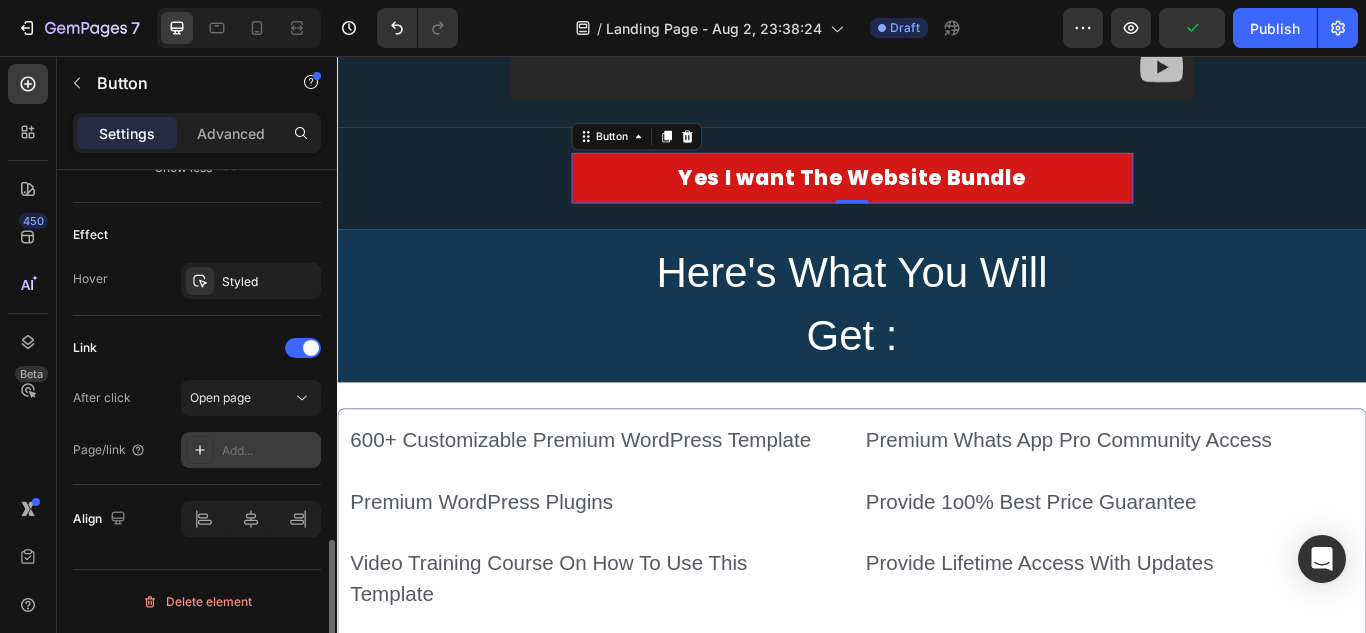 click on "Add..." at bounding box center [251, 450] 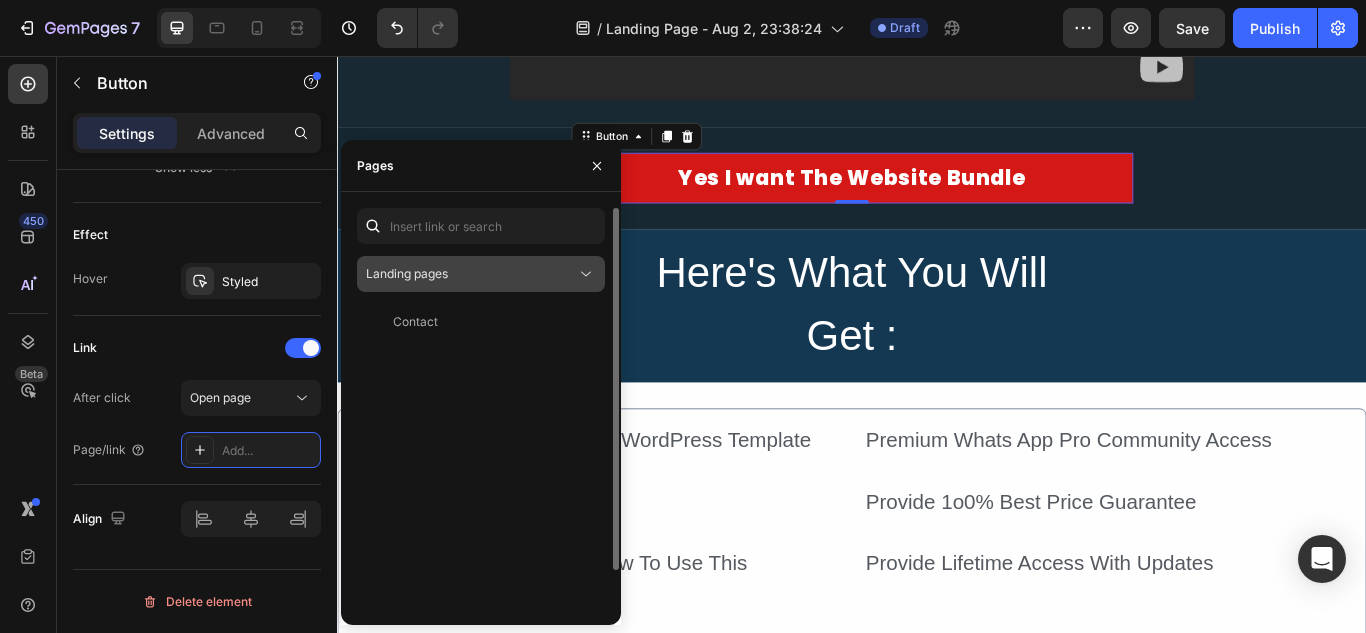 click on "Landing pages" at bounding box center [471, 274] 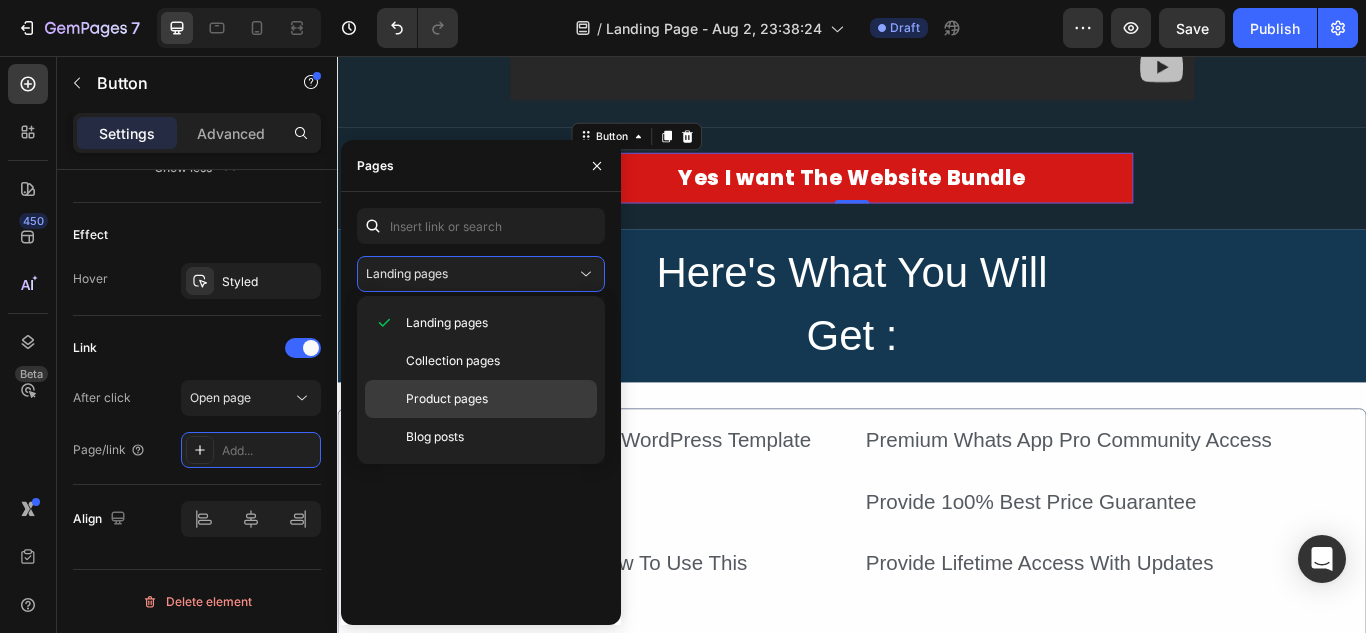 click on "Product pages" at bounding box center [447, 399] 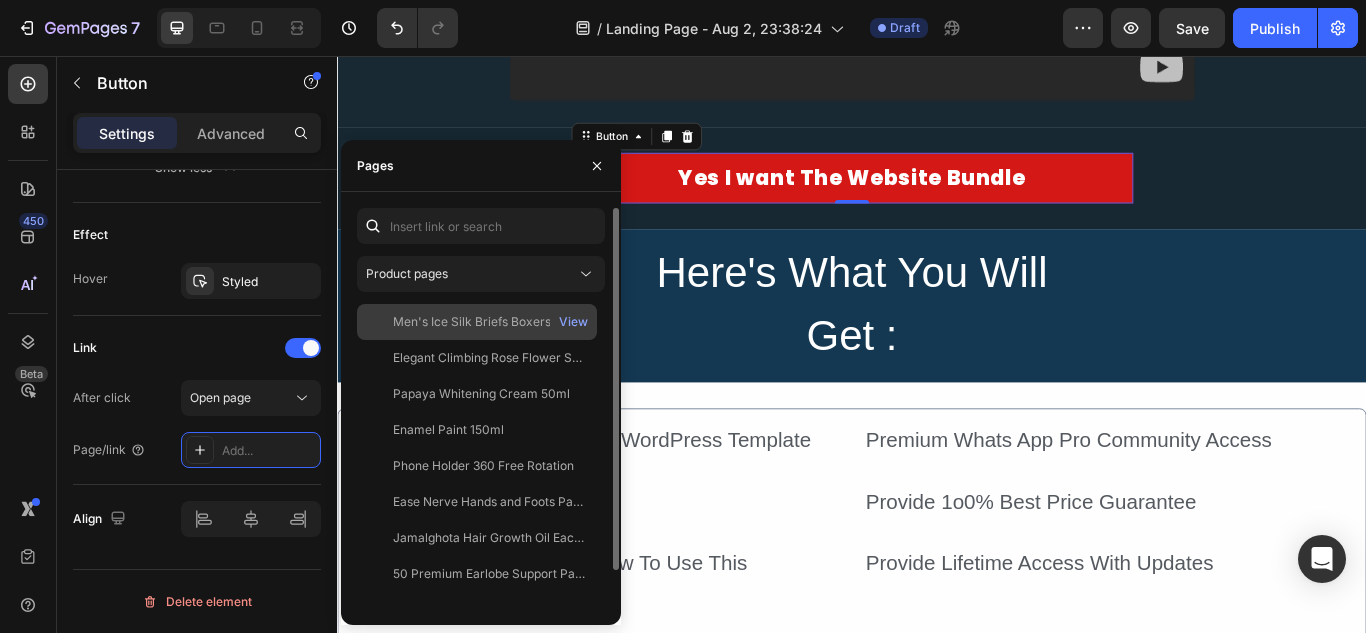 scroll, scrollTop: 43, scrollLeft: 0, axis: vertical 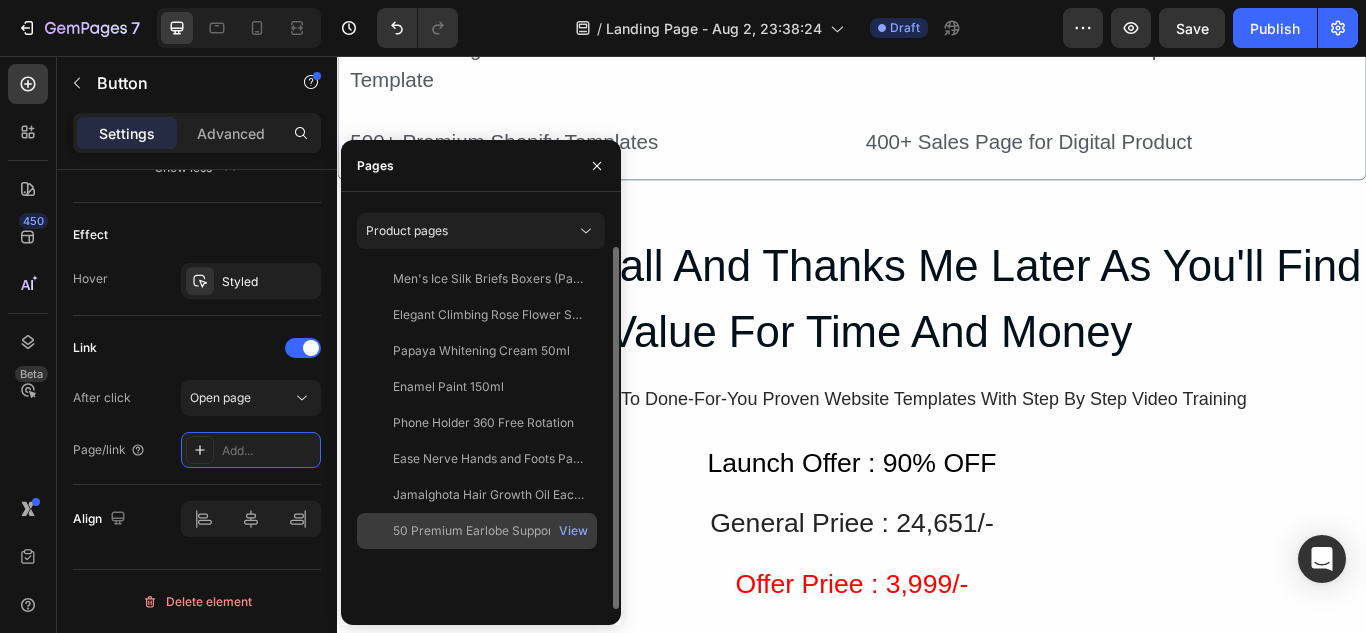 click on "50 Premium Earlobe Support Patches ( Buy 50 Get 50 Free Today)" 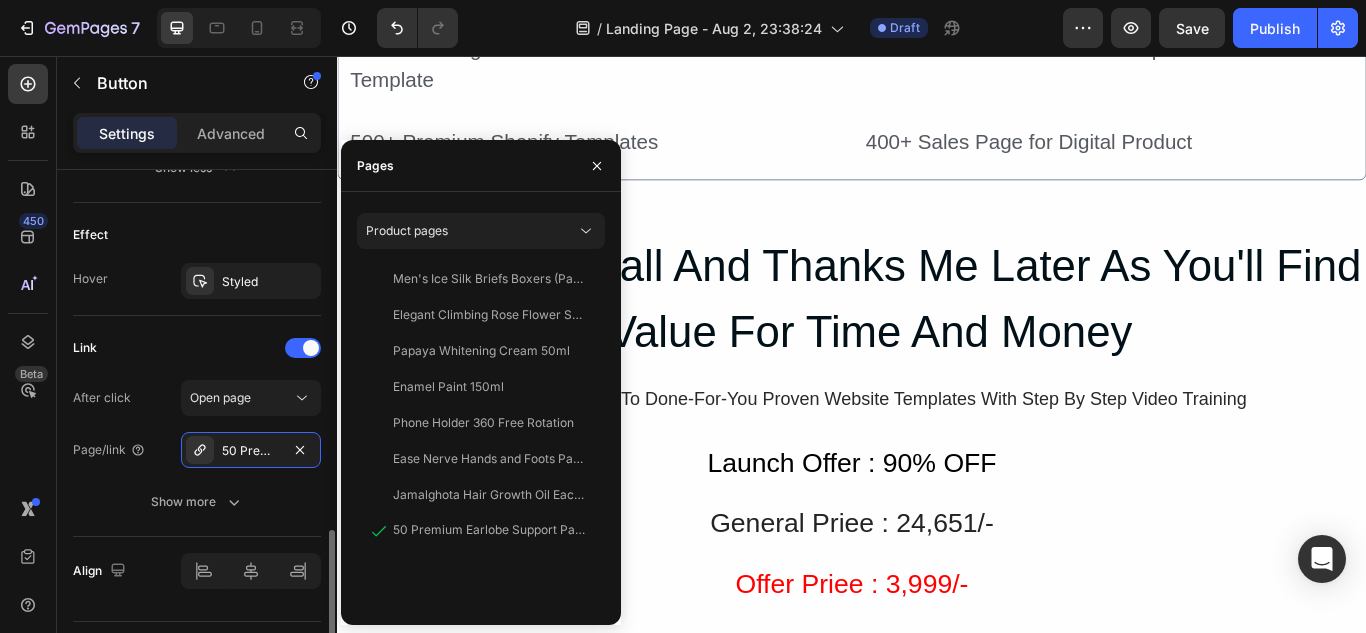 click on "Link" at bounding box center [197, 348] 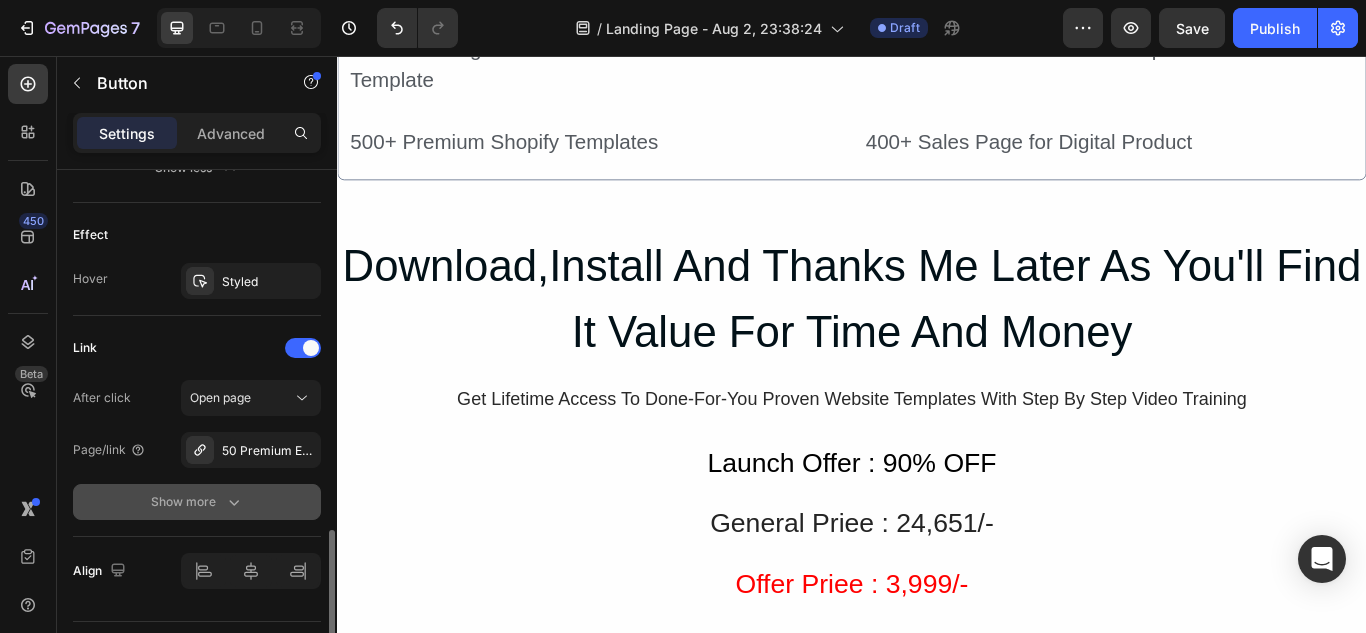 click on "Show more" at bounding box center (197, 502) 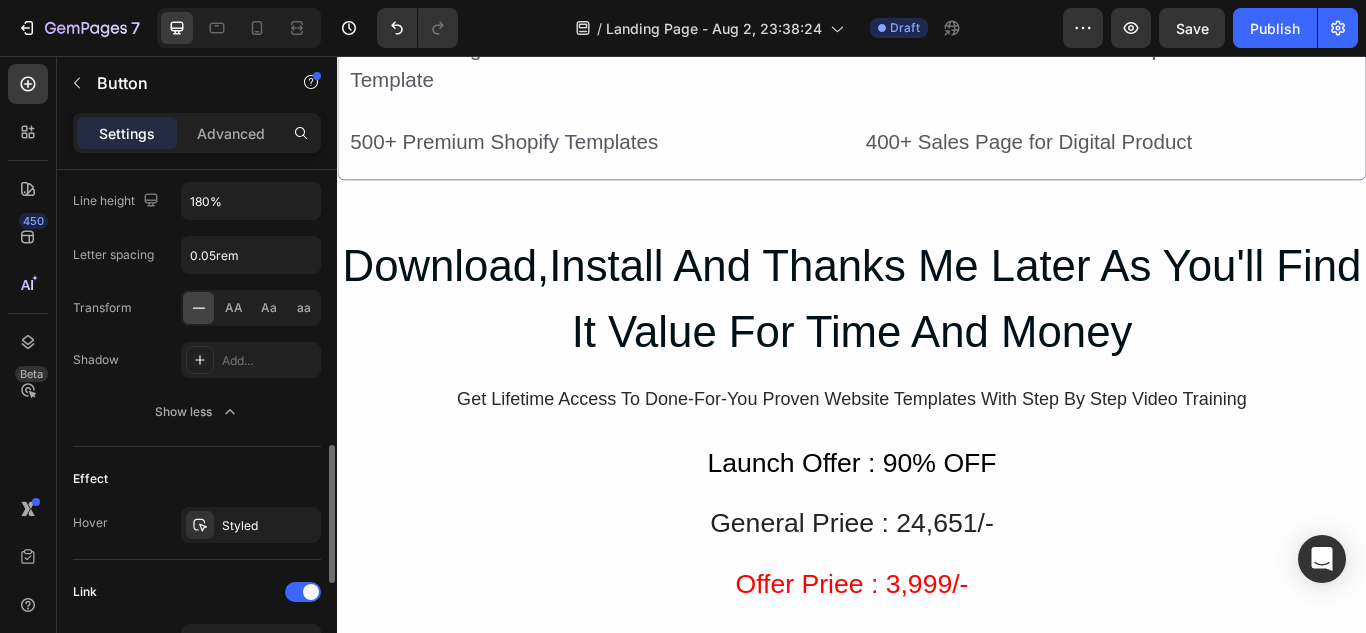 scroll, scrollTop: 938, scrollLeft: 0, axis: vertical 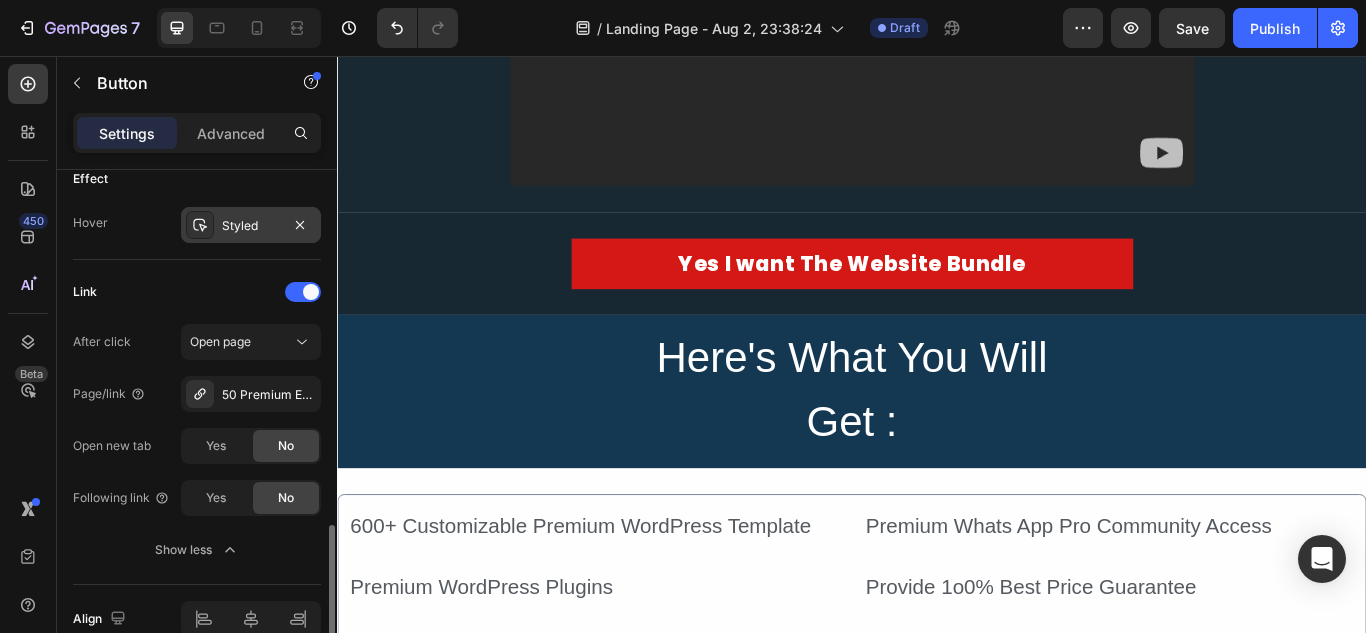 click on "Styled" at bounding box center [251, 226] 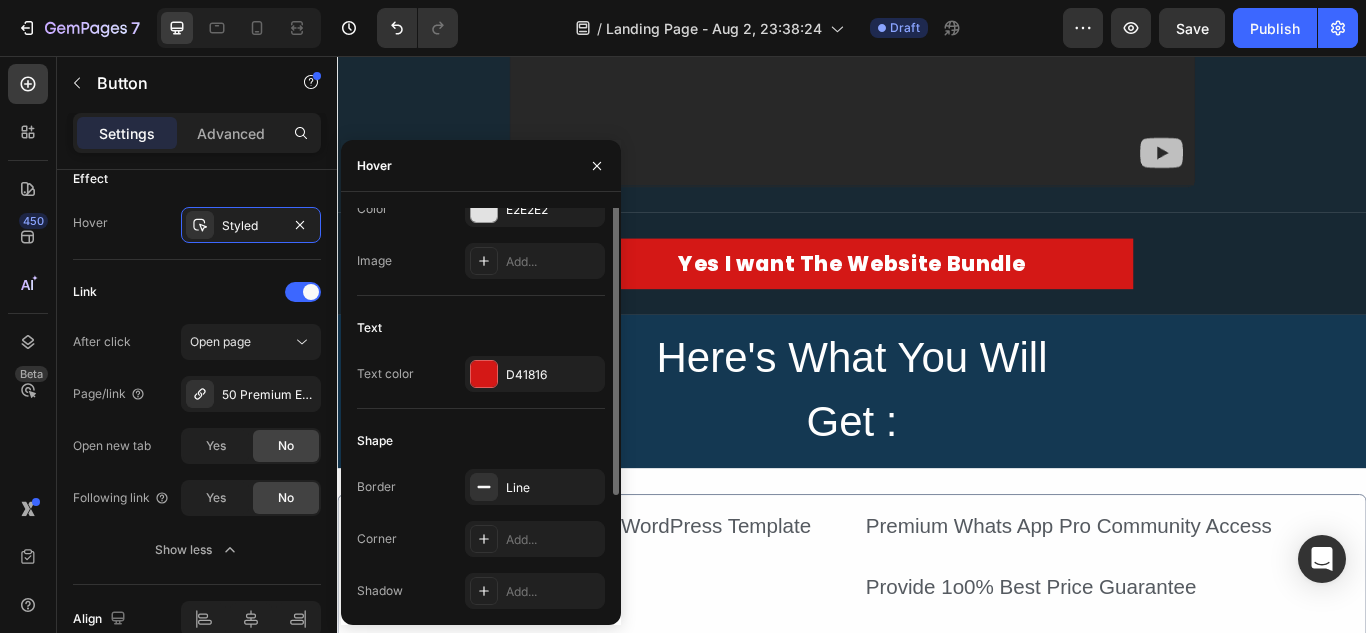 scroll, scrollTop: 0, scrollLeft: 0, axis: both 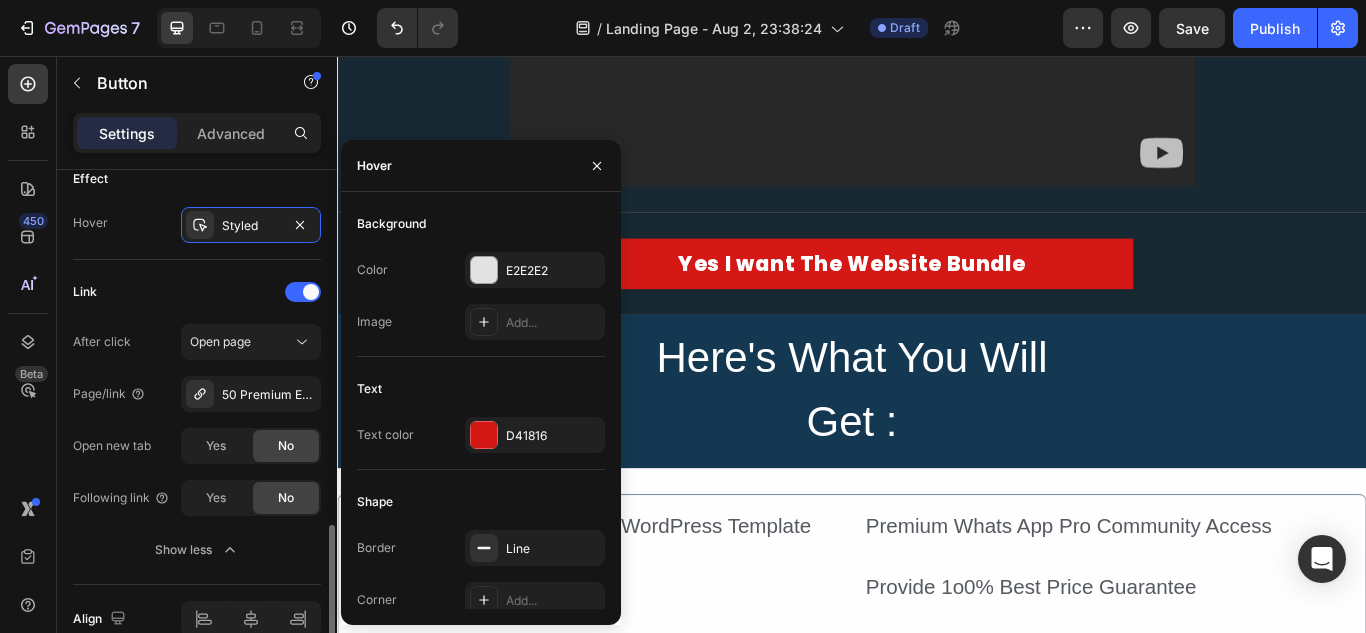 click on "Link After click Open page Page/link 50 Premium Earlobe Support Patches ( Buy 50 Get 50 Free Today) Open new tab Yes No Following link Yes No Show less" at bounding box center (197, 422) 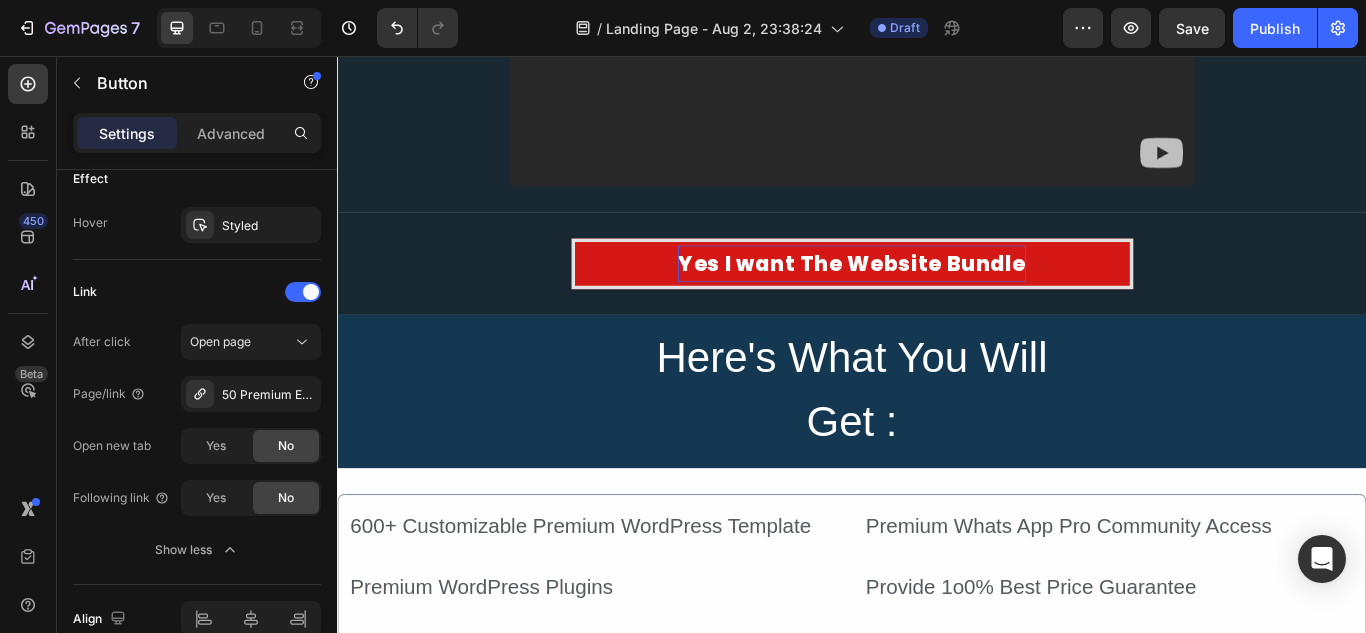 click on "Yes I want The Website Bundle" at bounding box center [936, 298] 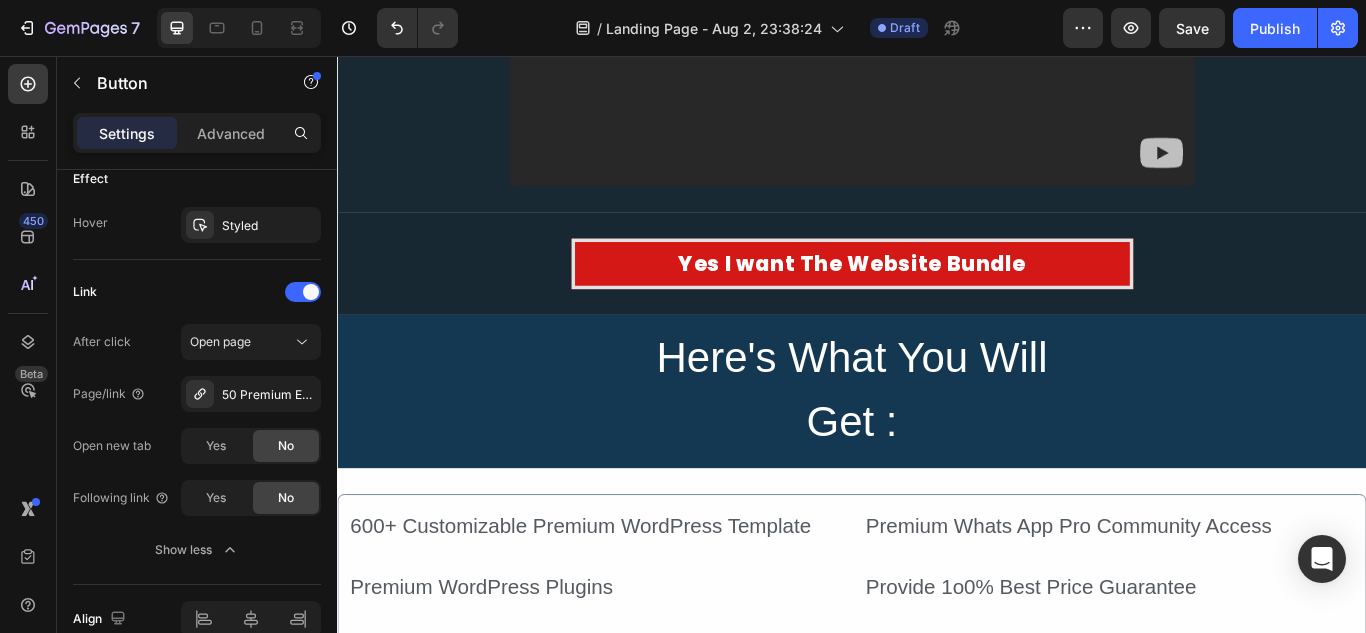 click on "Yes I want The Website Bundle" at bounding box center (937, 298) 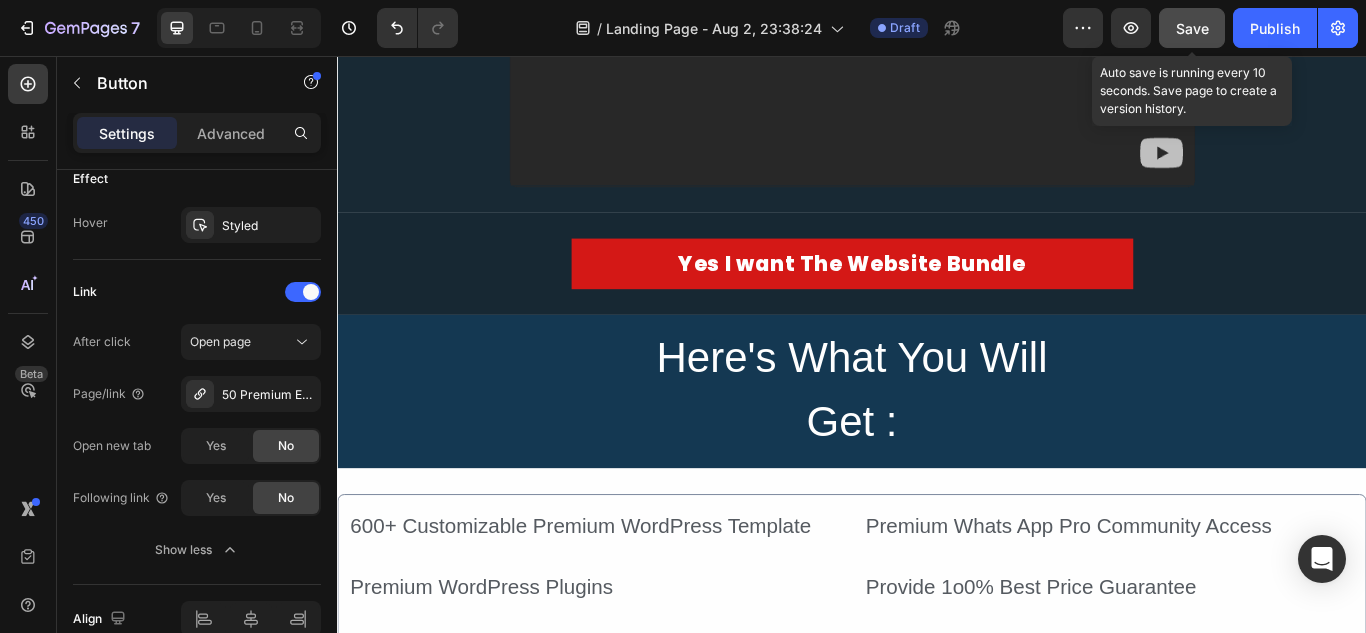 click on "Save" at bounding box center [1192, 28] 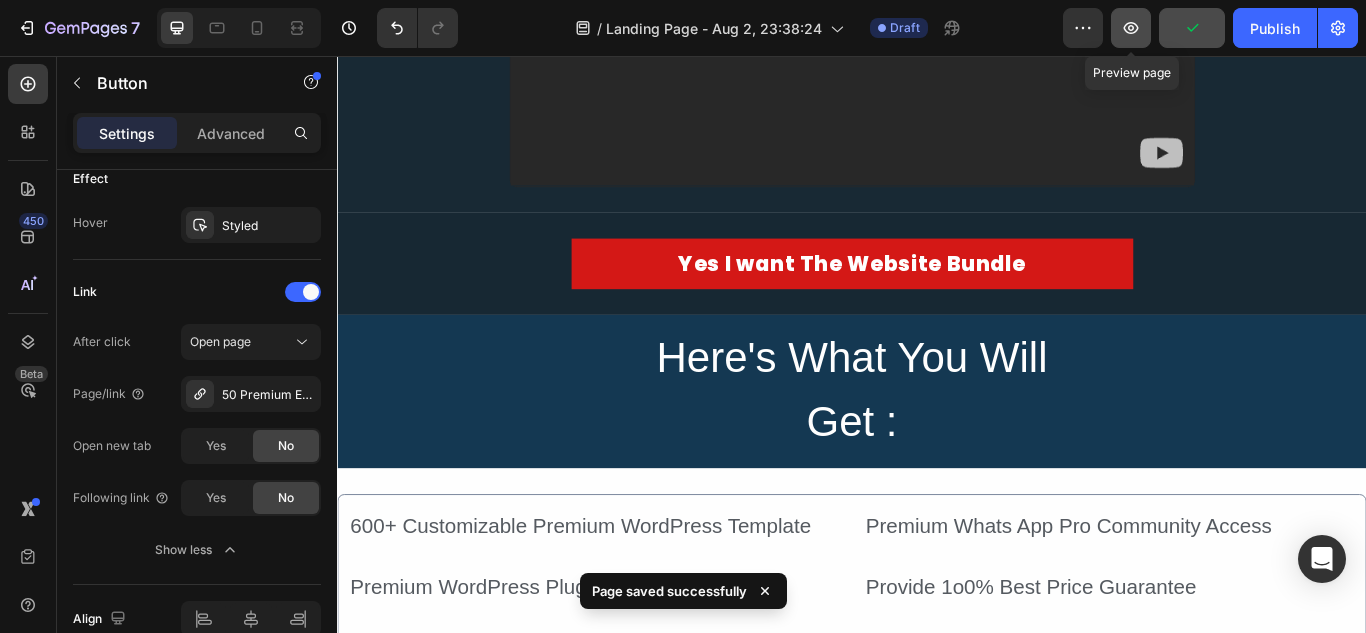 click 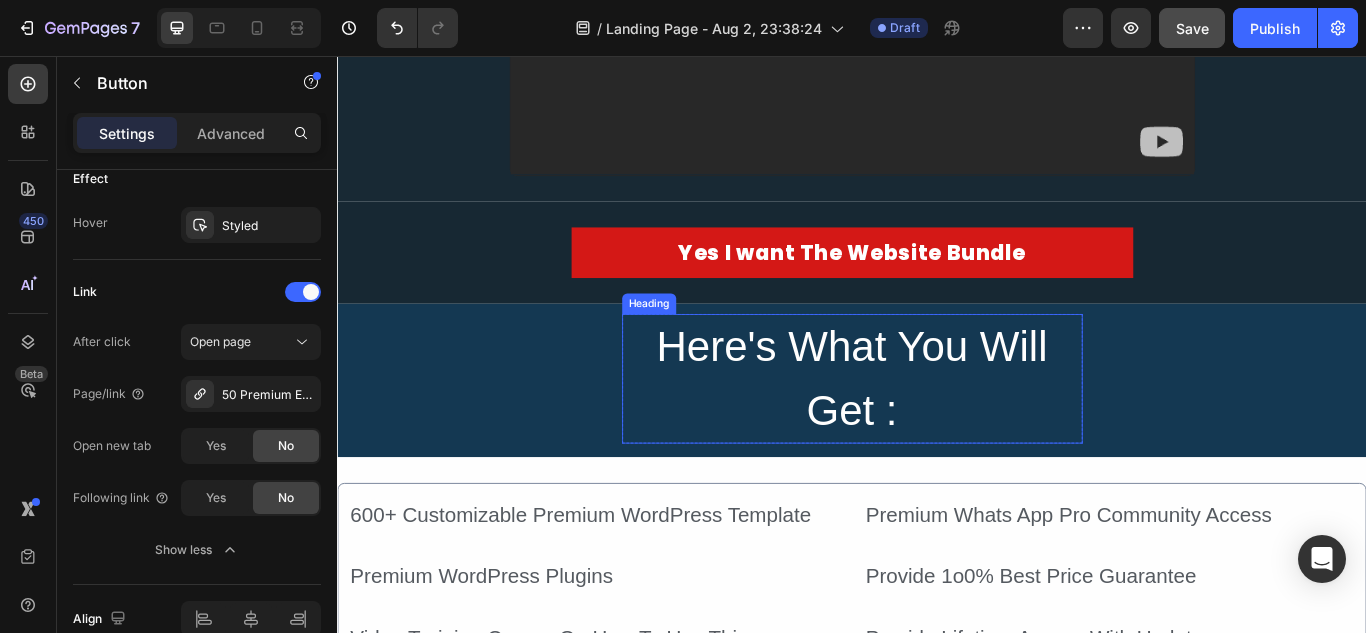 scroll, scrollTop: 700, scrollLeft: 0, axis: vertical 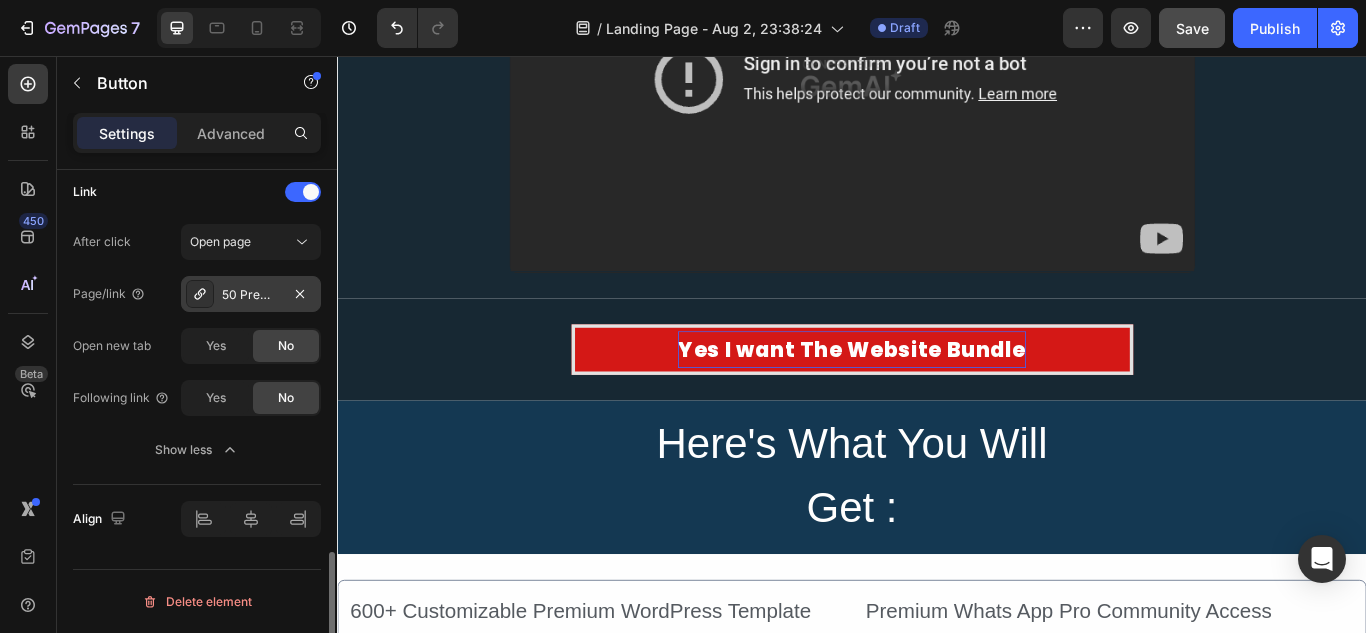 click on "50 Premium Earlobe Support Patches ( Buy 50 Get 50 Free Today)" at bounding box center (251, 295) 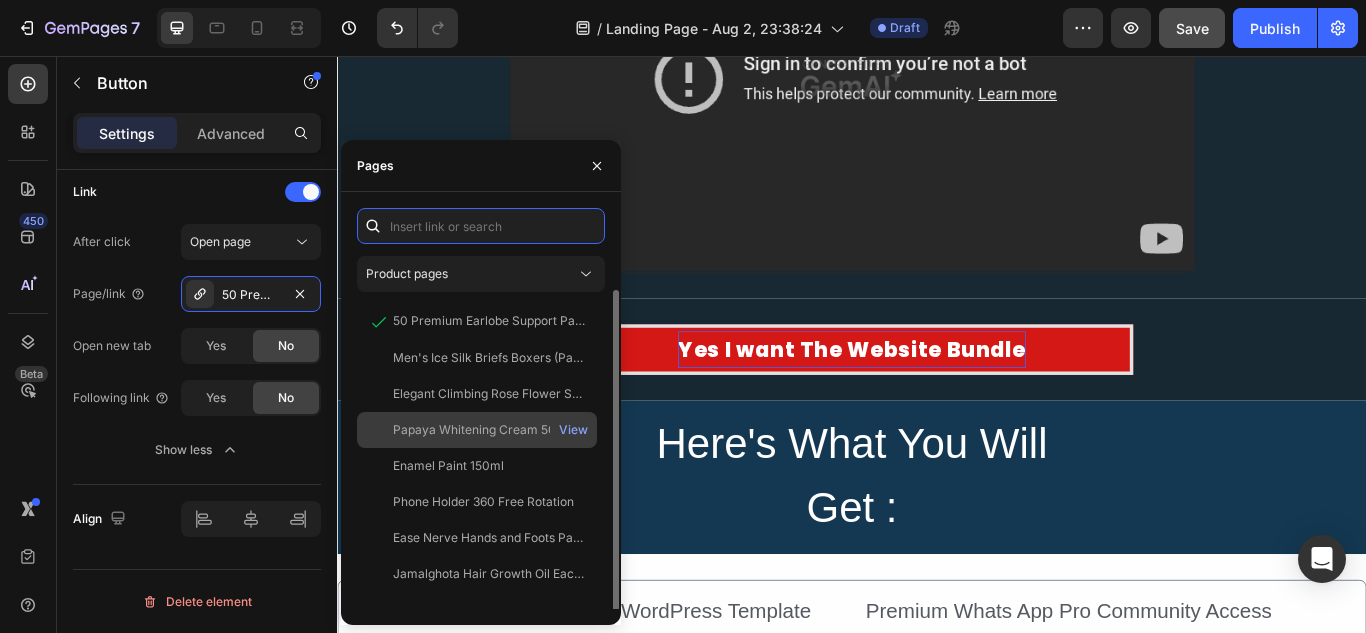scroll, scrollTop: 43, scrollLeft: 0, axis: vertical 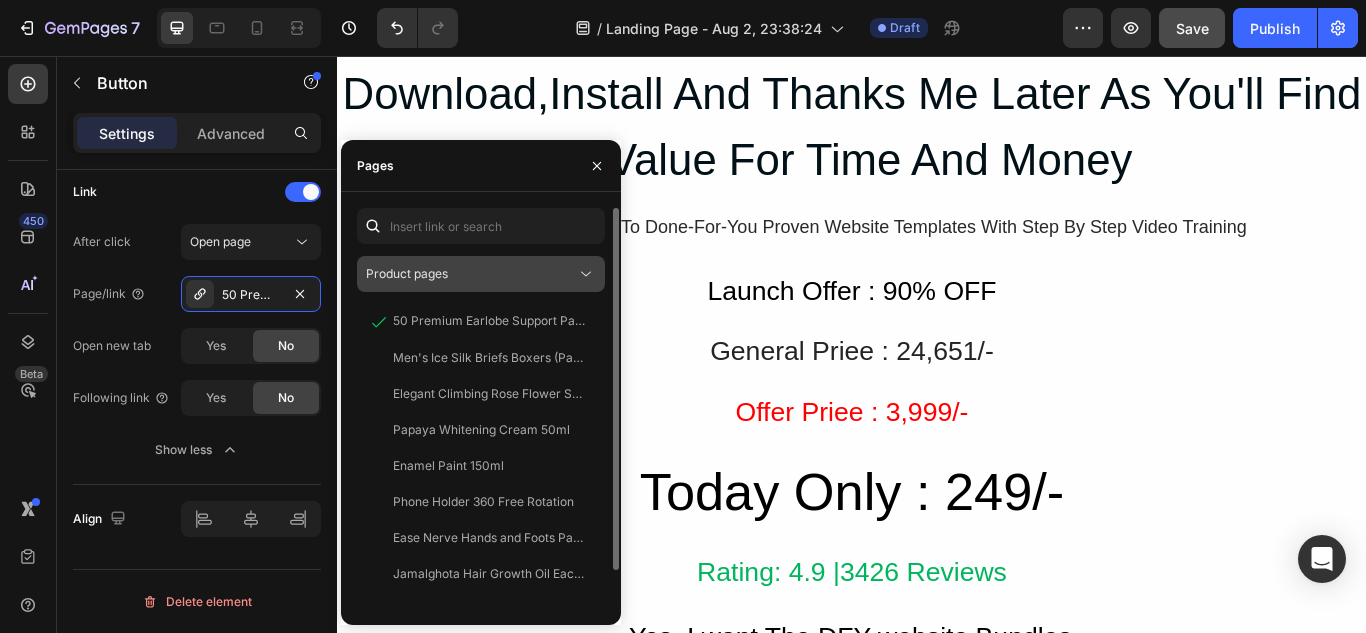 click on "Product pages" at bounding box center (471, 274) 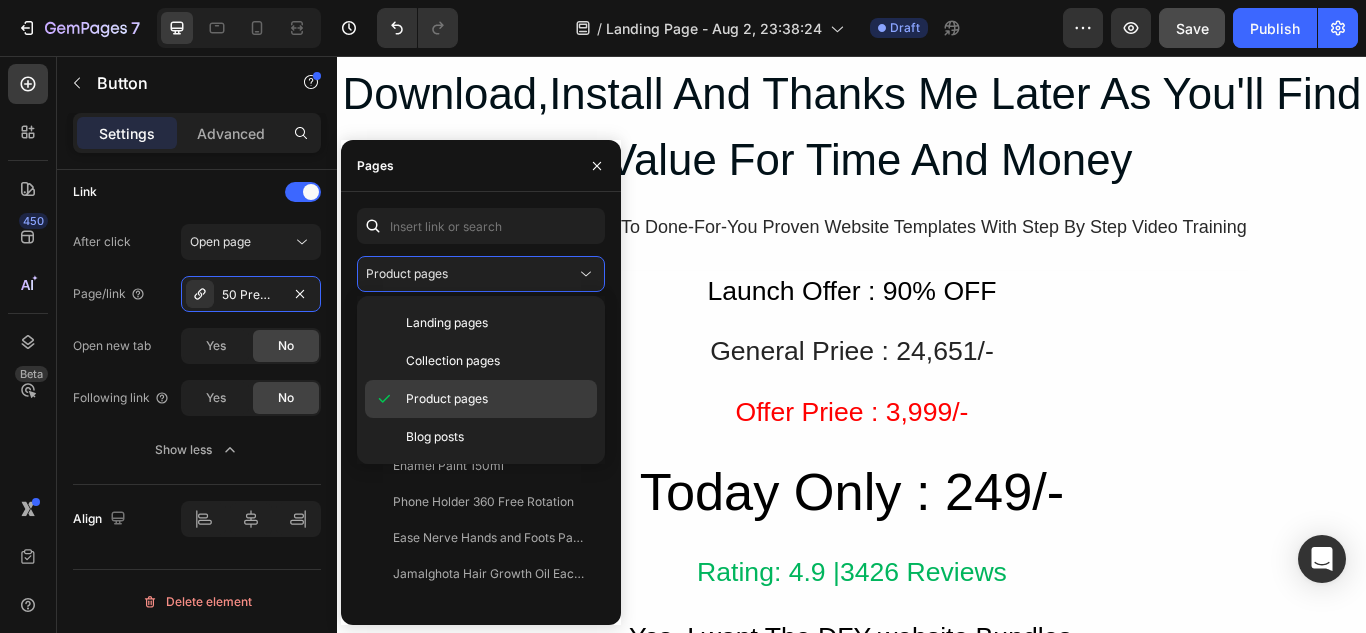 click on "Product pages" at bounding box center [447, 399] 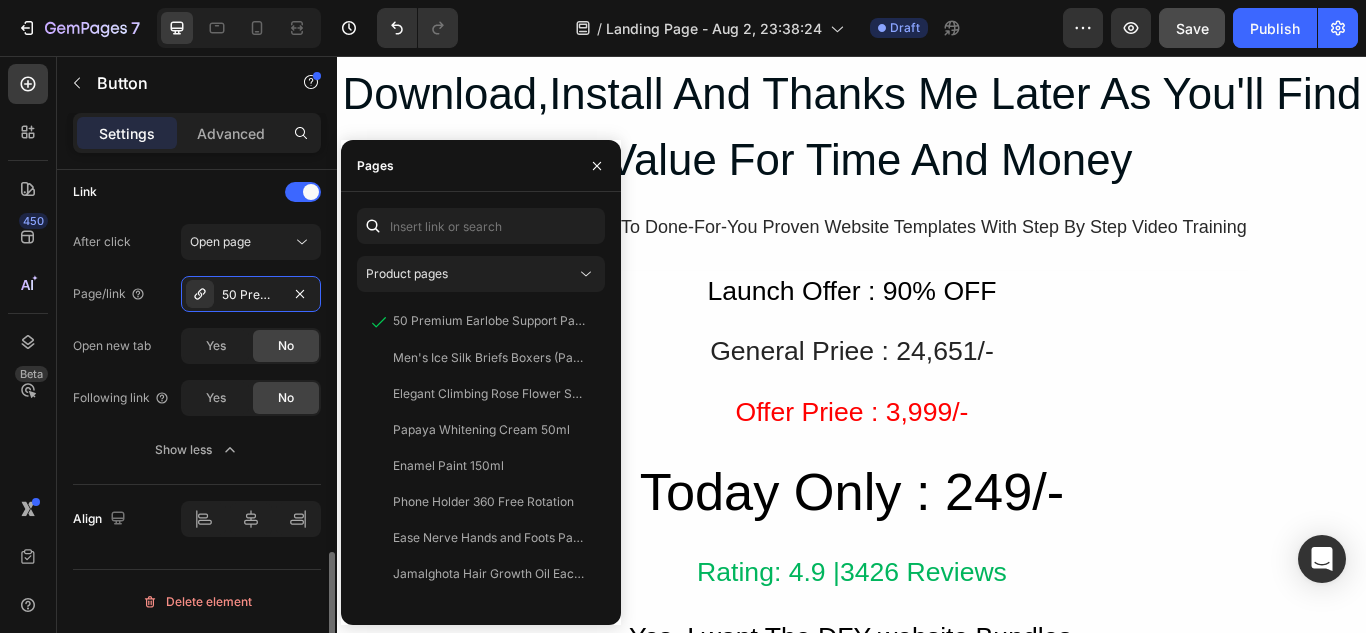 click on "Open new tab" at bounding box center [112, 346] 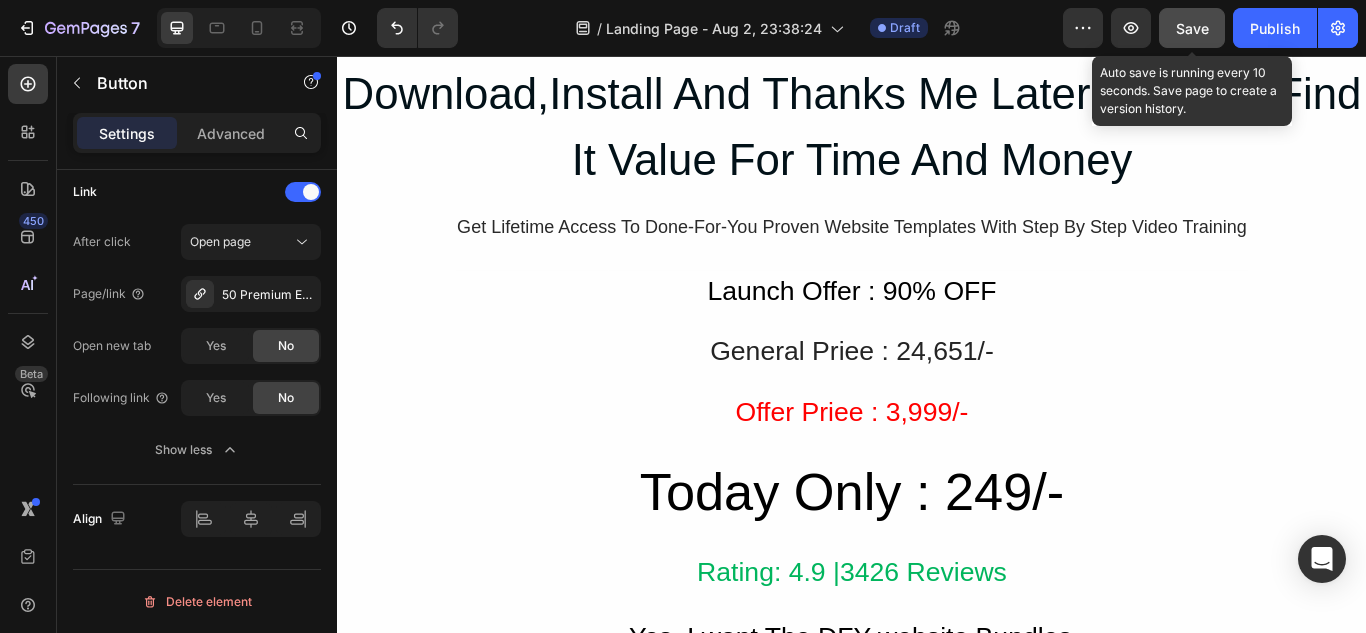 click on "Save" at bounding box center (1192, 28) 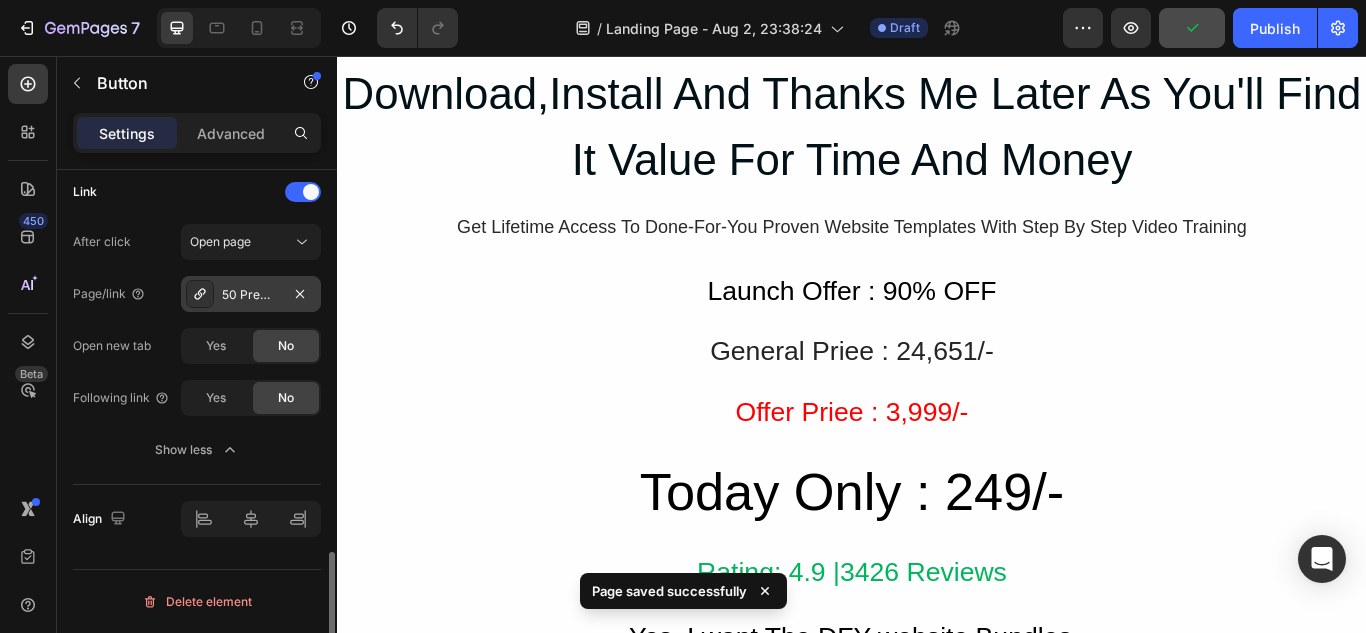 click on "50 Premium Earlobe Support Patches ( Buy 50 Get 50 Free Today)" at bounding box center (251, 295) 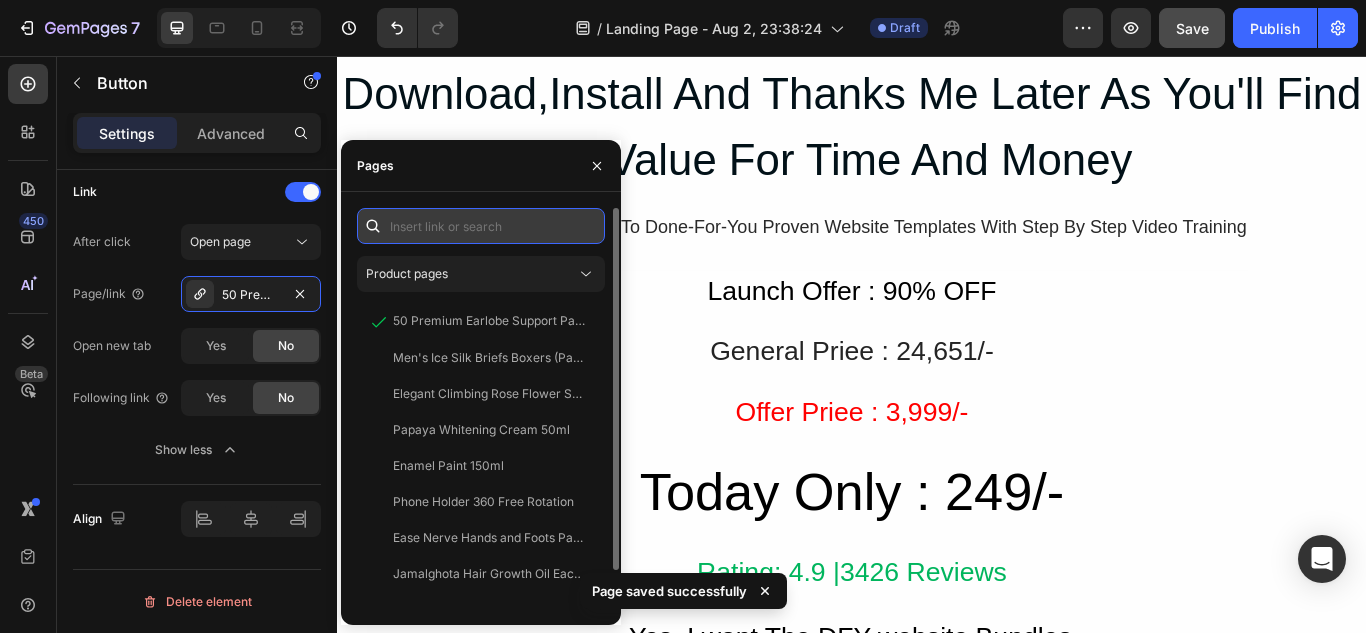 click at bounding box center [481, 226] 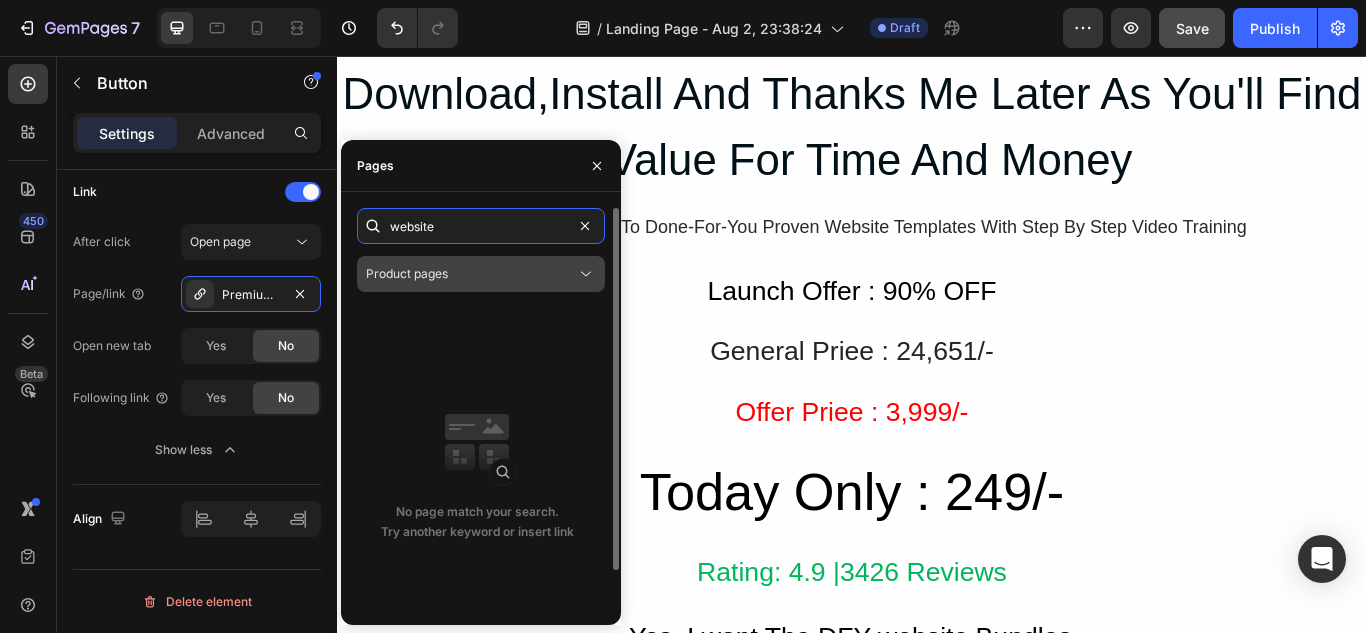 type on "website" 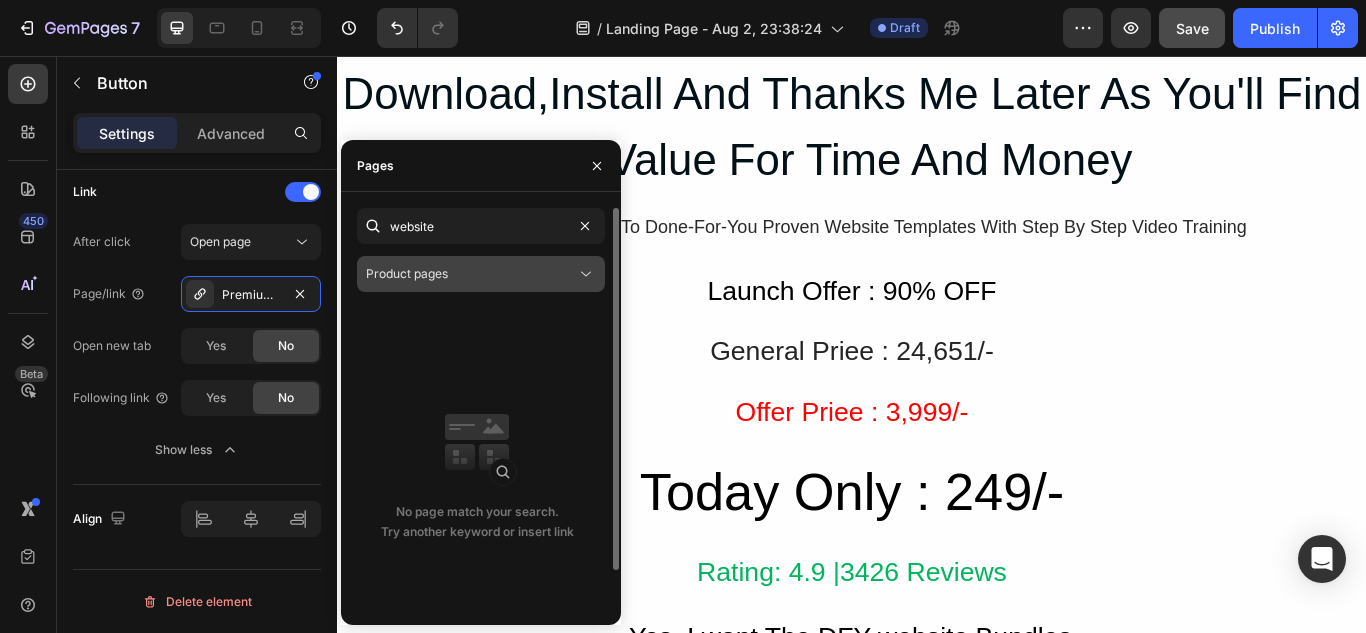 click on "Product pages" at bounding box center [471, 274] 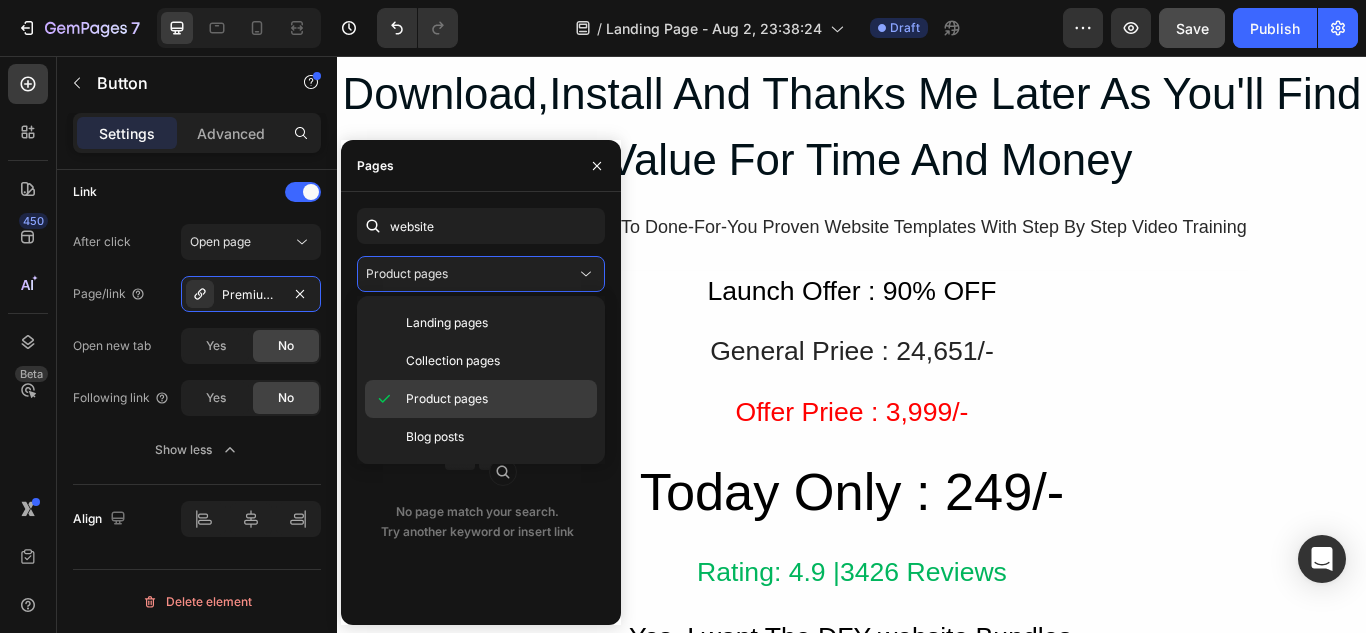 click on "Product pages" at bounding box center (447, 399) 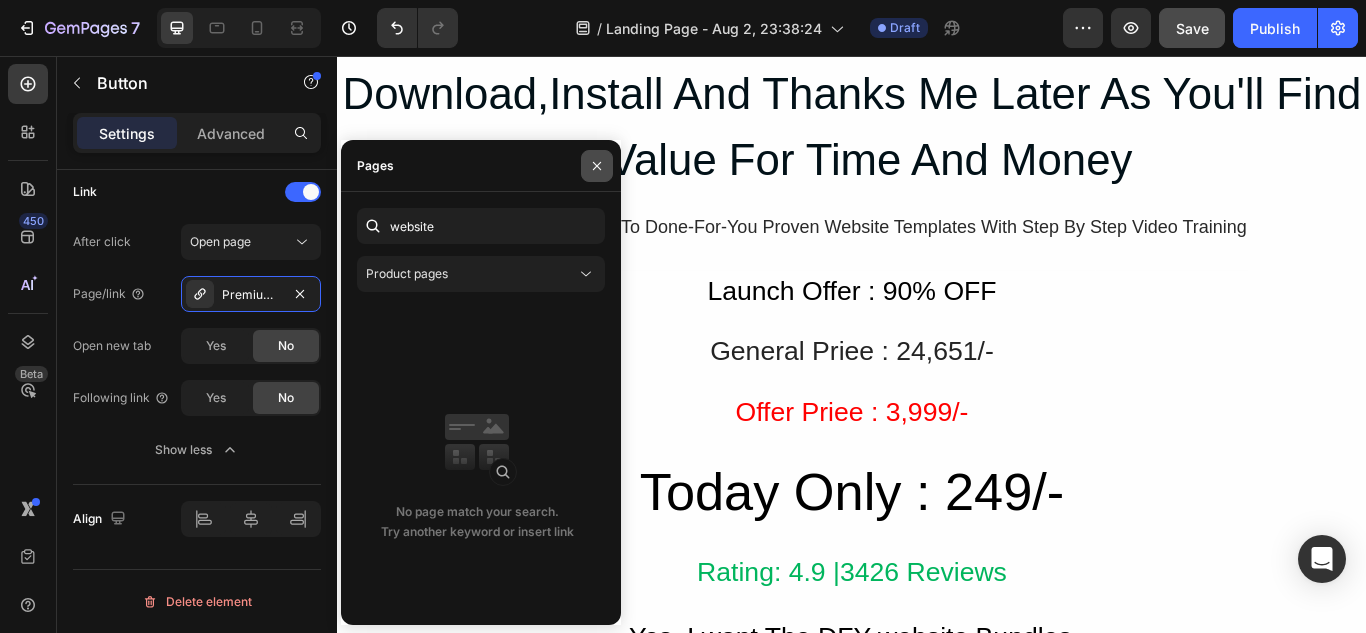 click 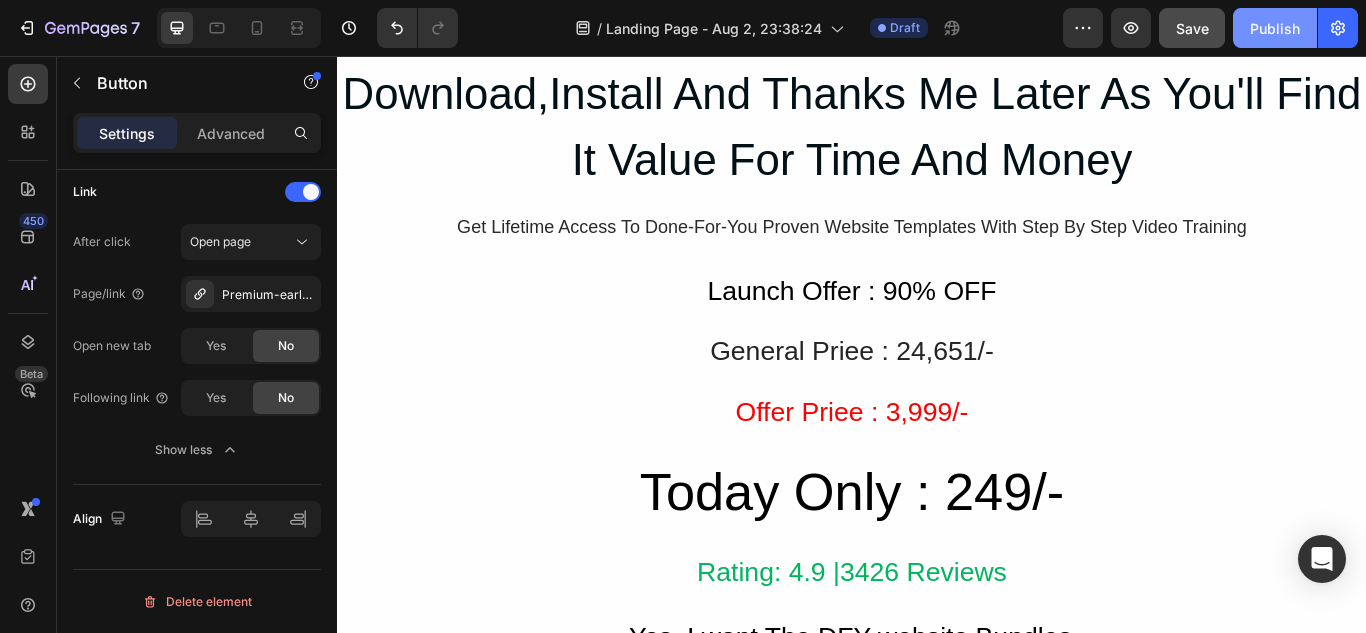 click on "Publish" 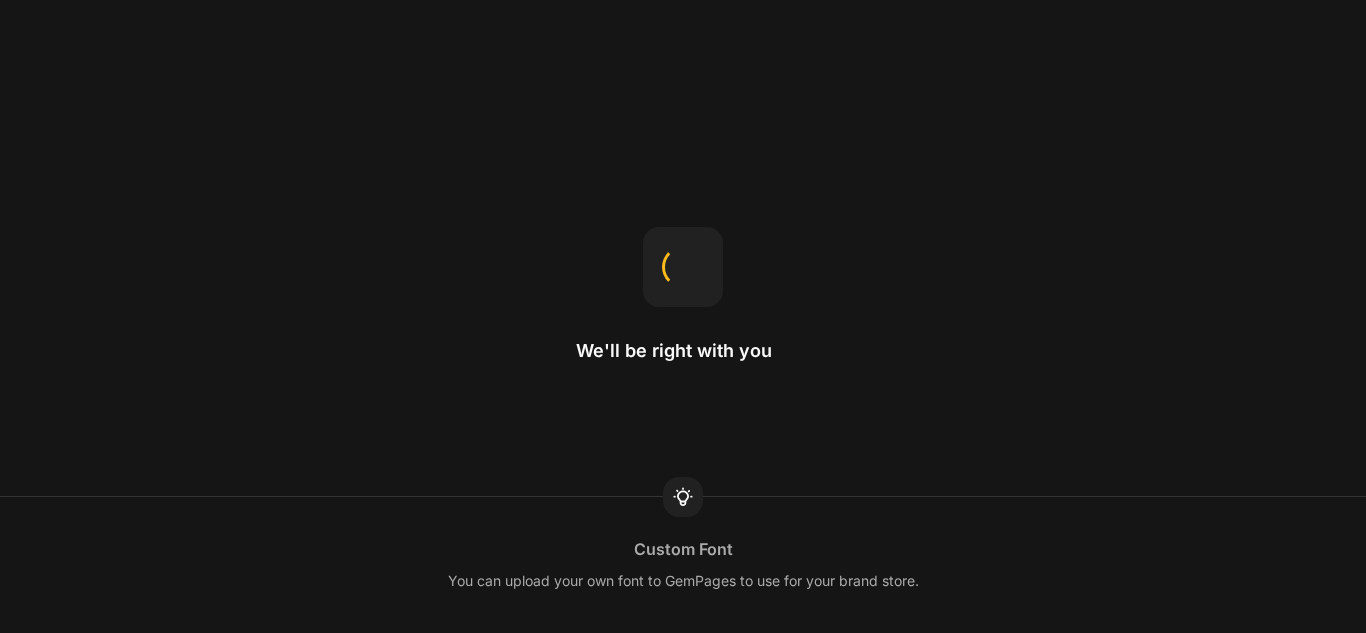 scroll, scrollTop: 0, scrollLeft: 0, axis: both 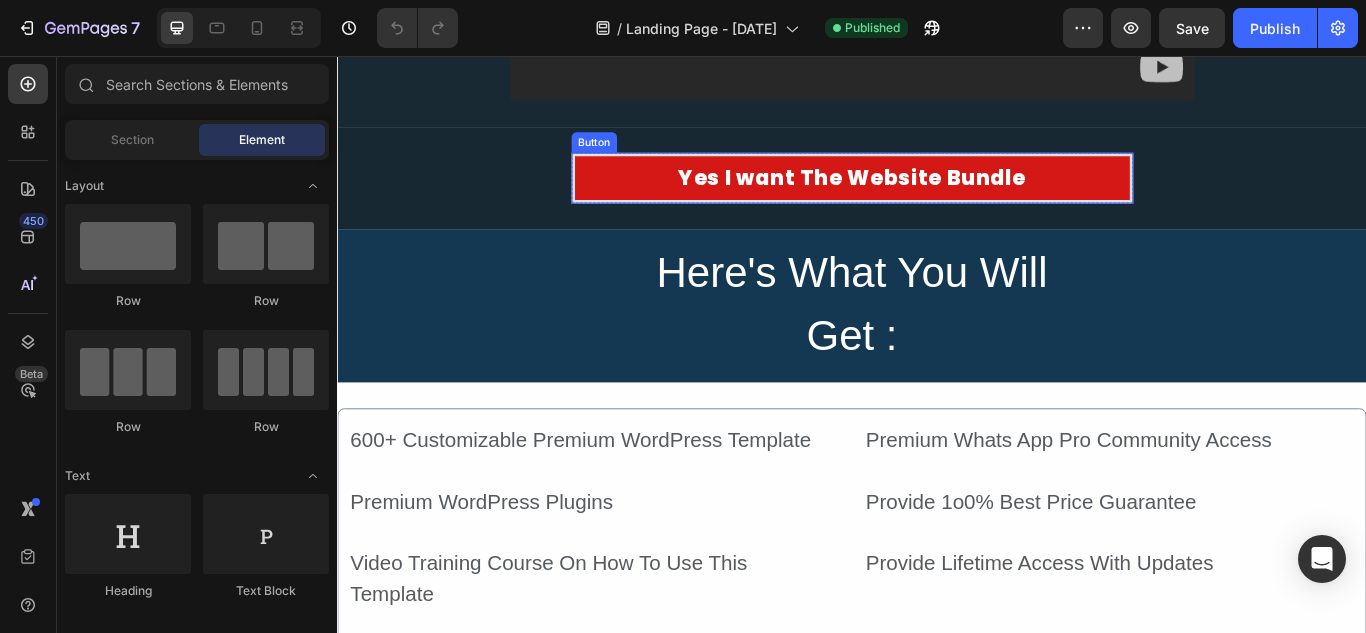 click on "Yes I want The Website Bundle" at bounding box center (937, 198) 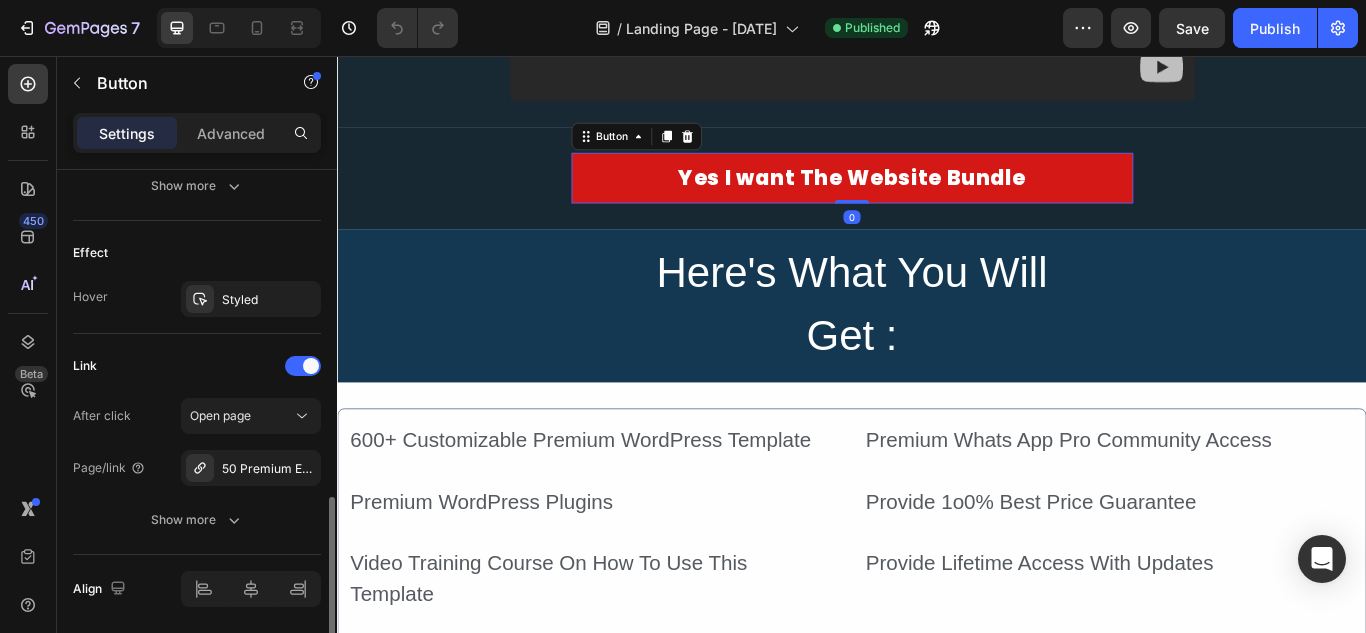 scroll, scrollTop: 1070, scrollLeft: 0, axis: vertical 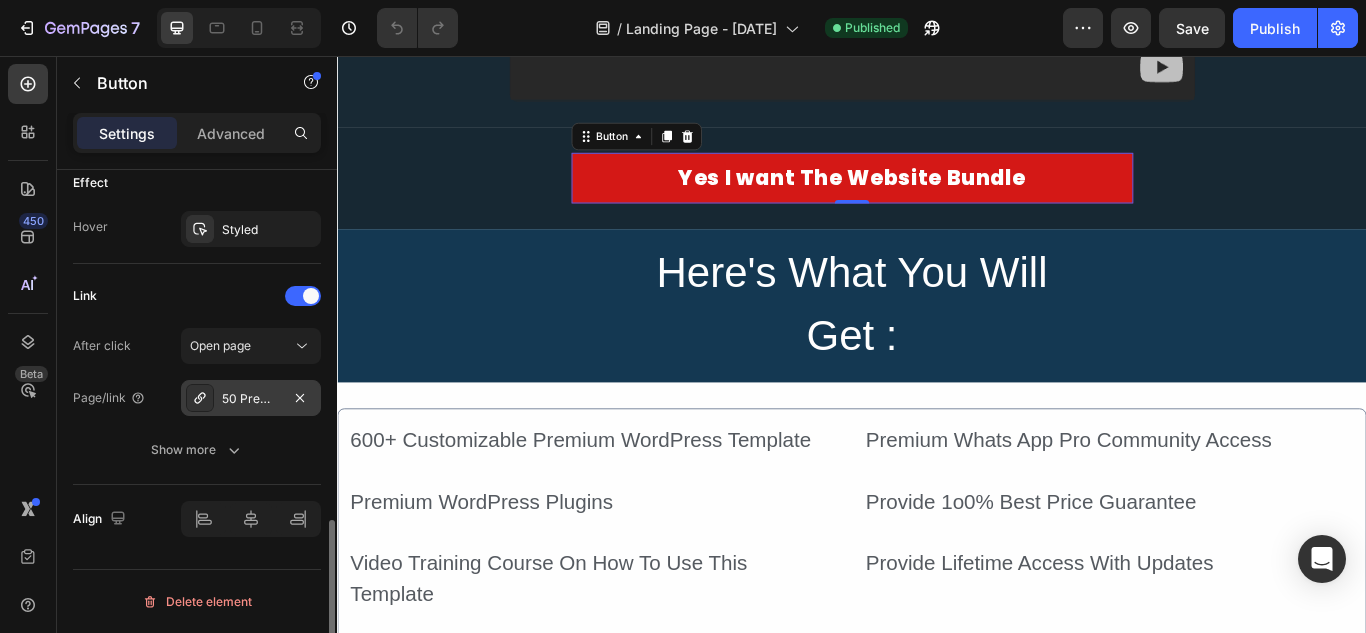 click on "50 Premium Earlobe Support Patches ( Buy 50 Get 50 Free Today)" at bounding box center [251, 399] 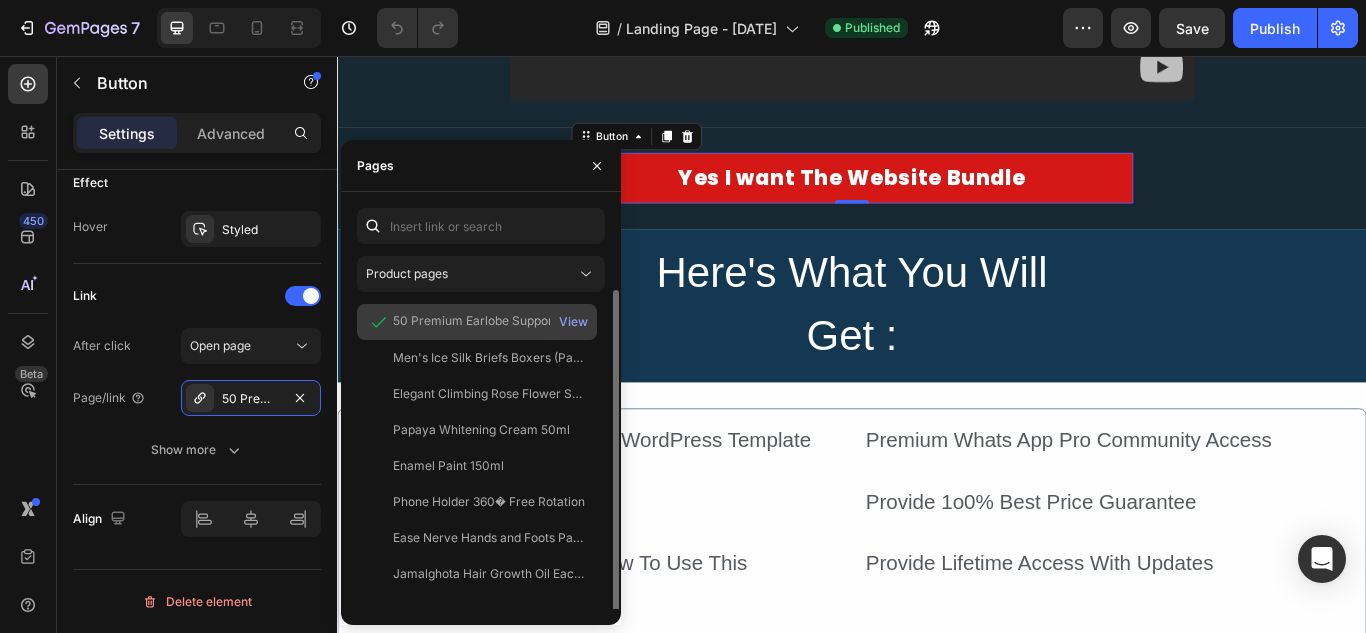 scroll, scrollTop: 43, scrollLeft: 0, axis: vertical 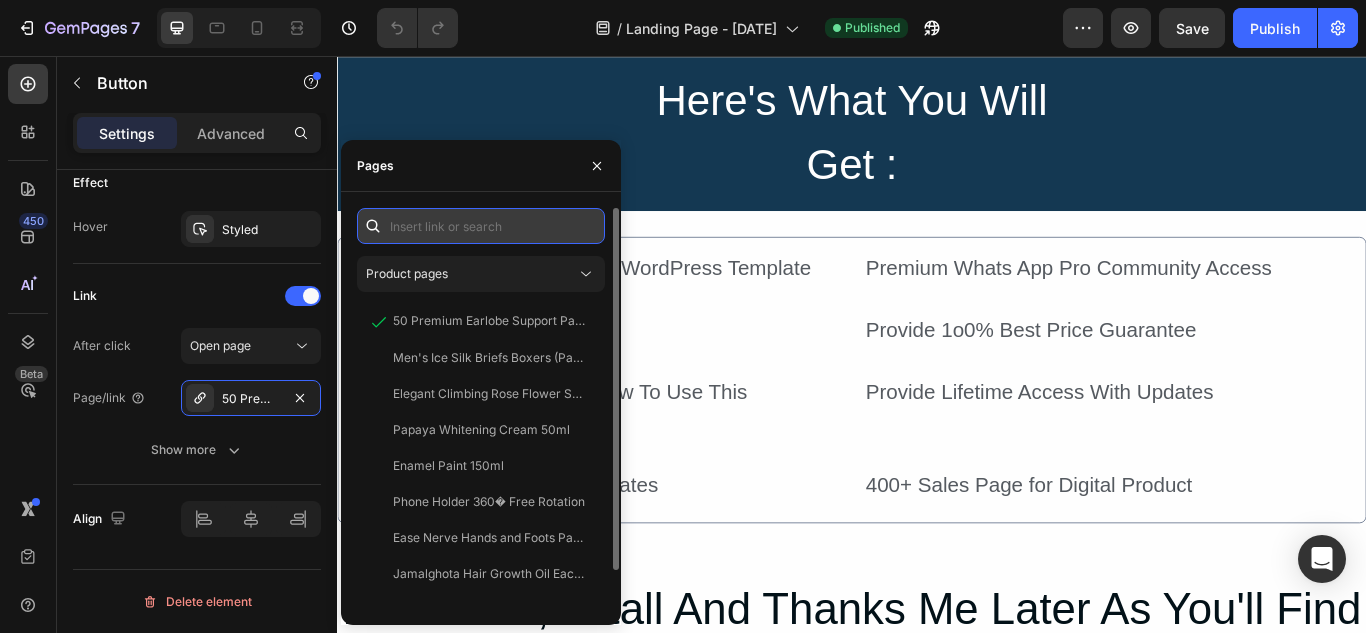 click at bounding box center (481, 226) 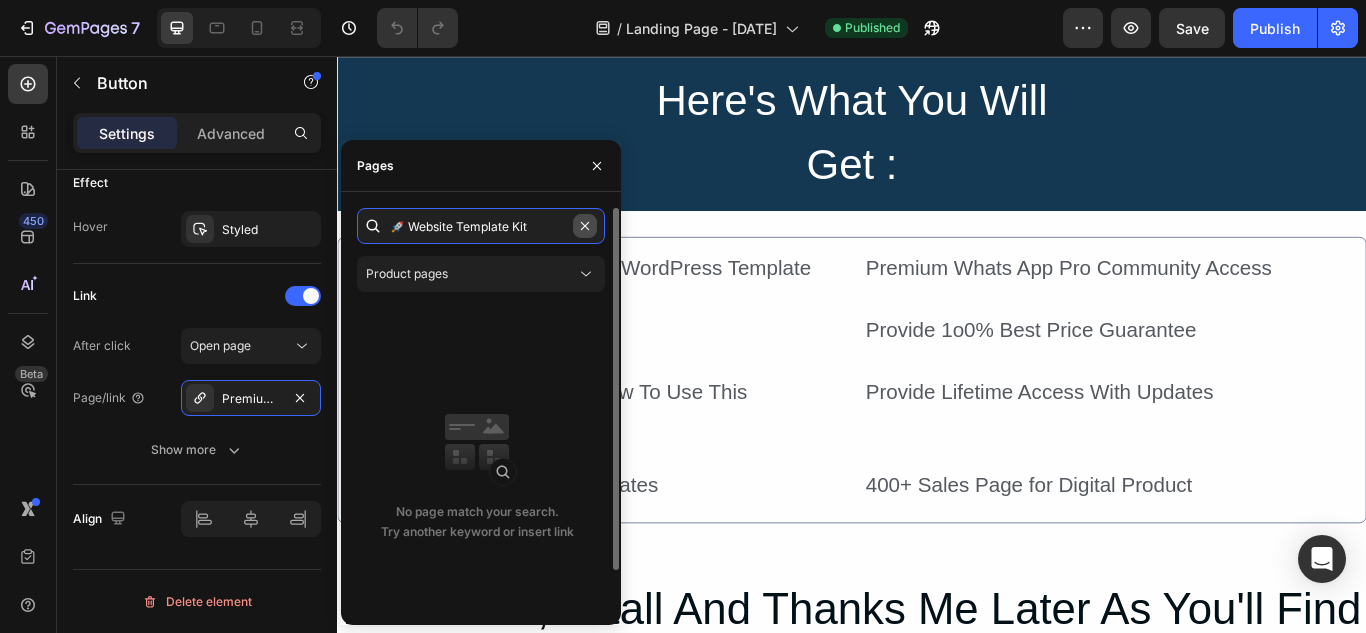 type 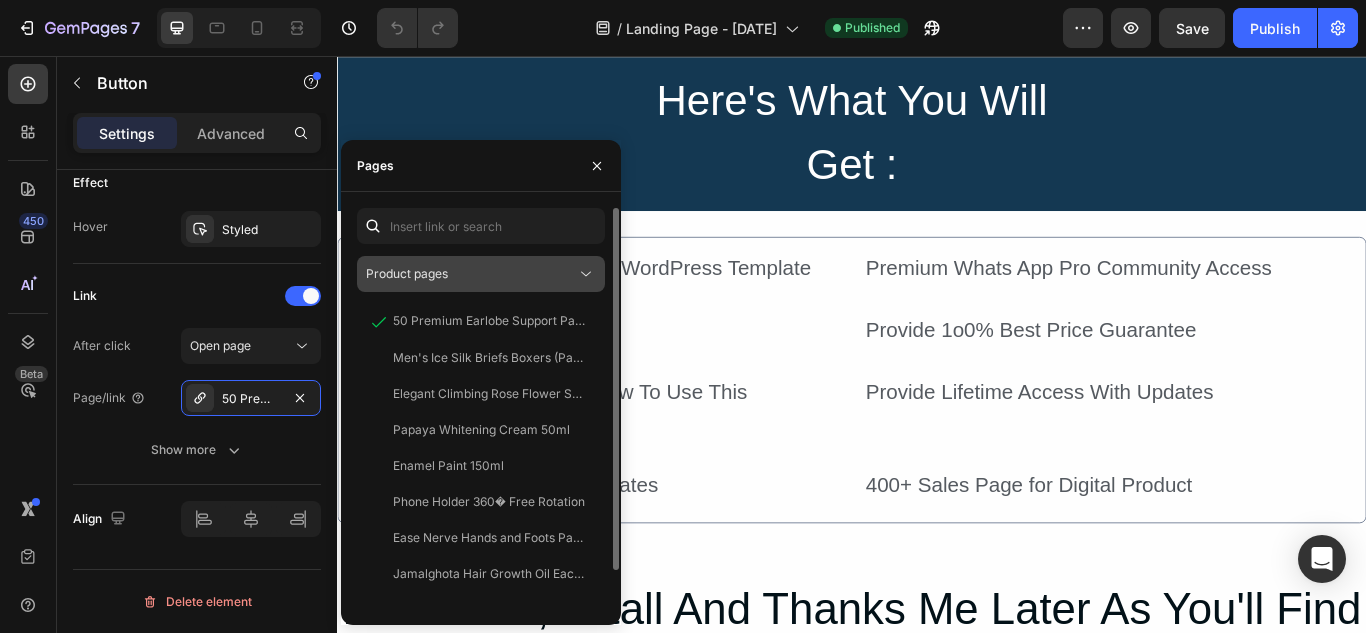 click on "Product pages" at bounding box center [471, 274] 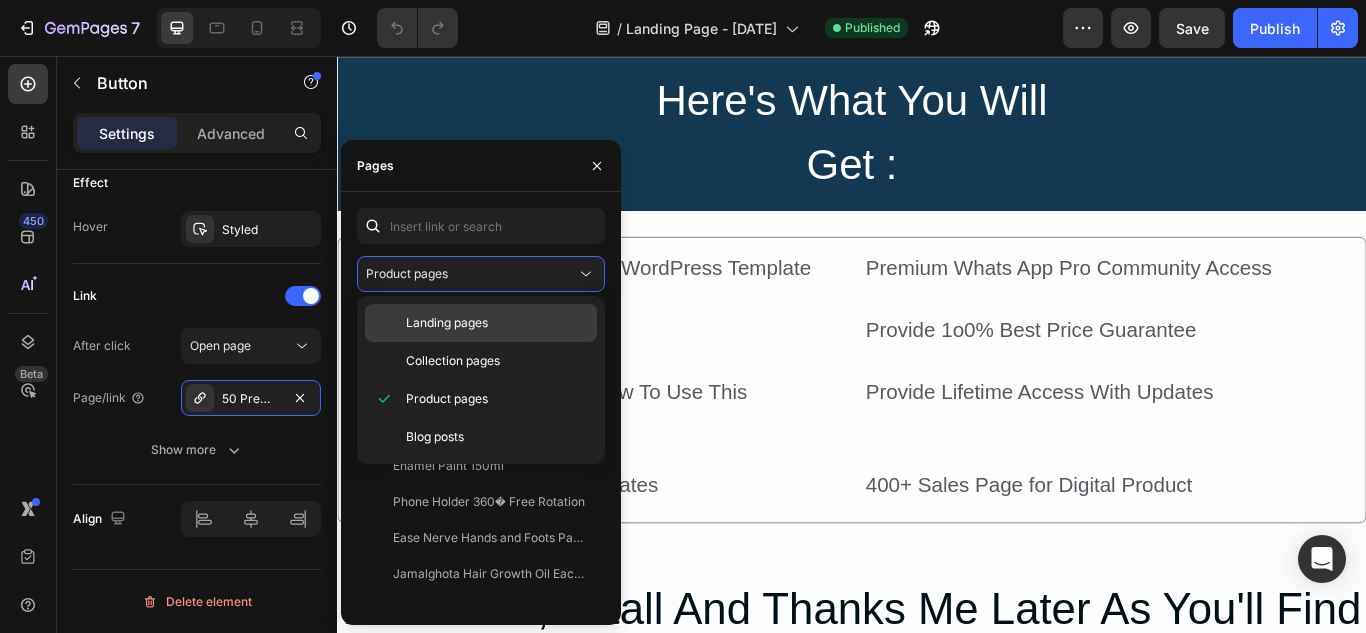 click on "Landing pages" at bounding box center [447, 323] 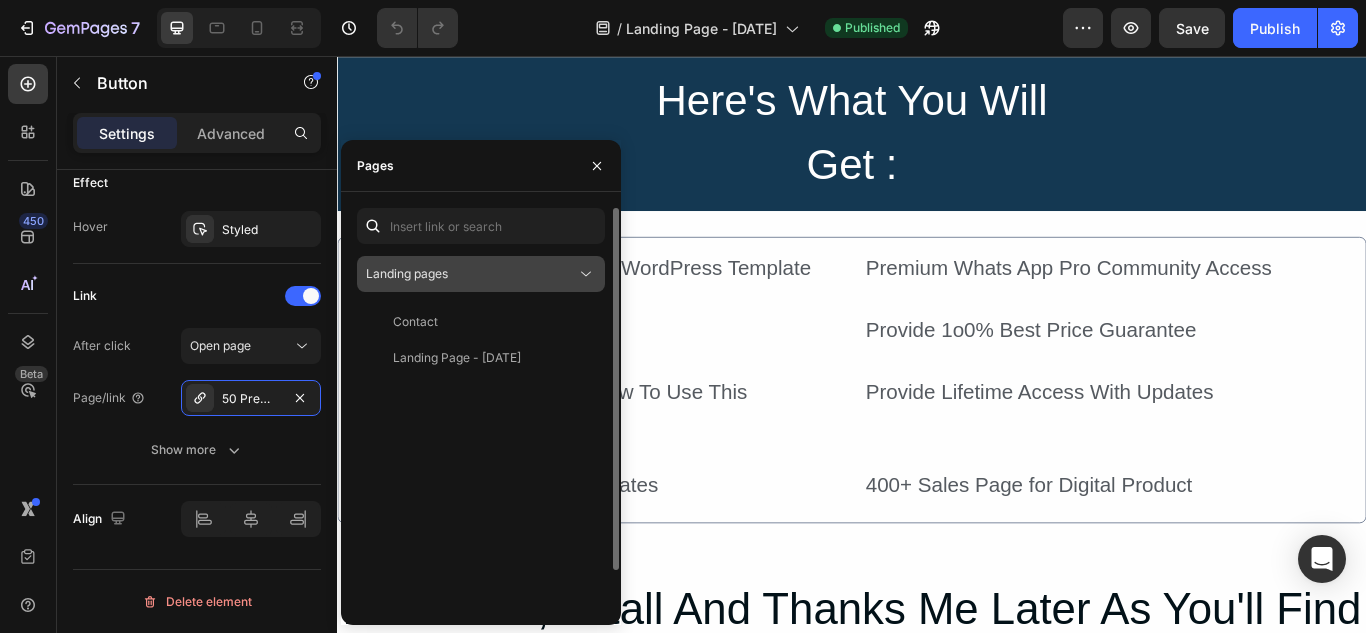 click on "Landing pages" at bounding box center (471, 274) 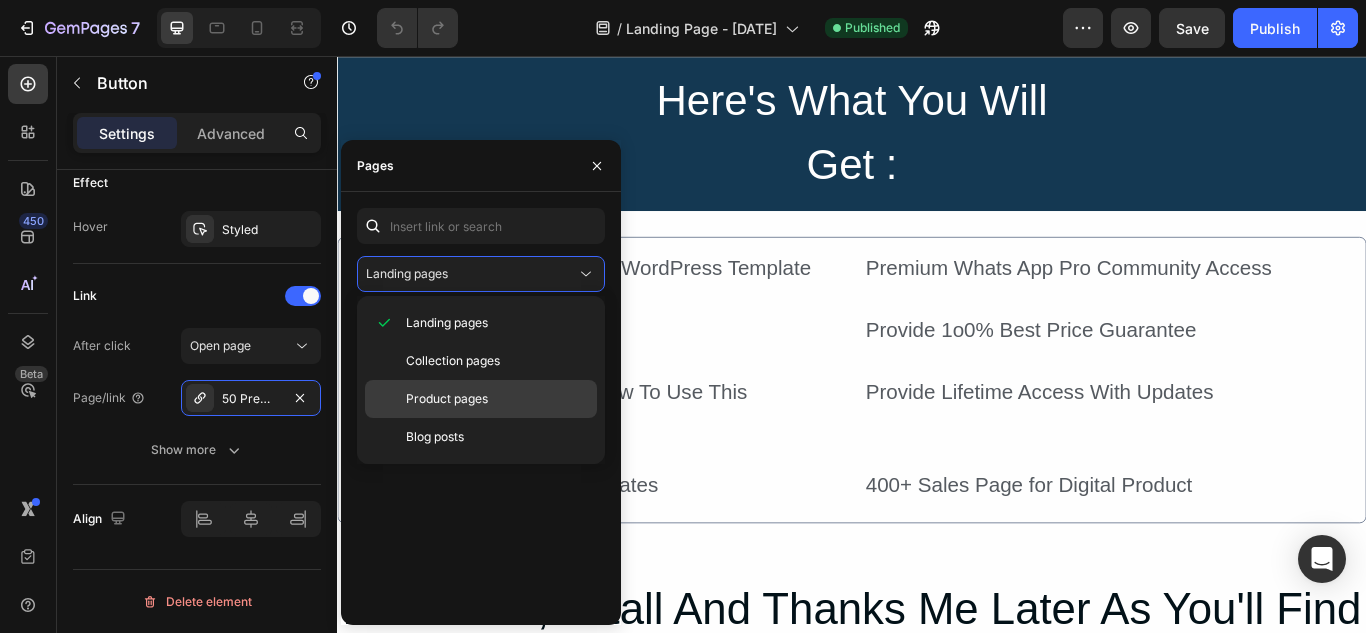 click on "Product pages" 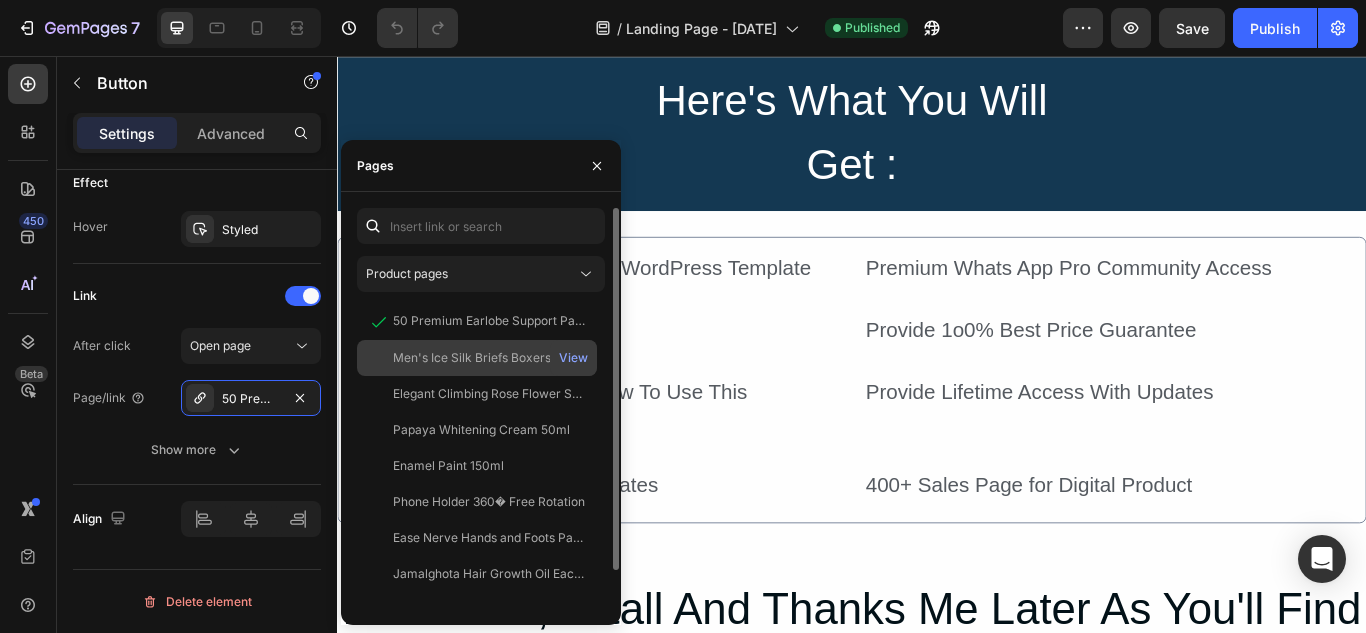 scroll, scrollTop: 43, scrollLeft: 0, axis: vertical 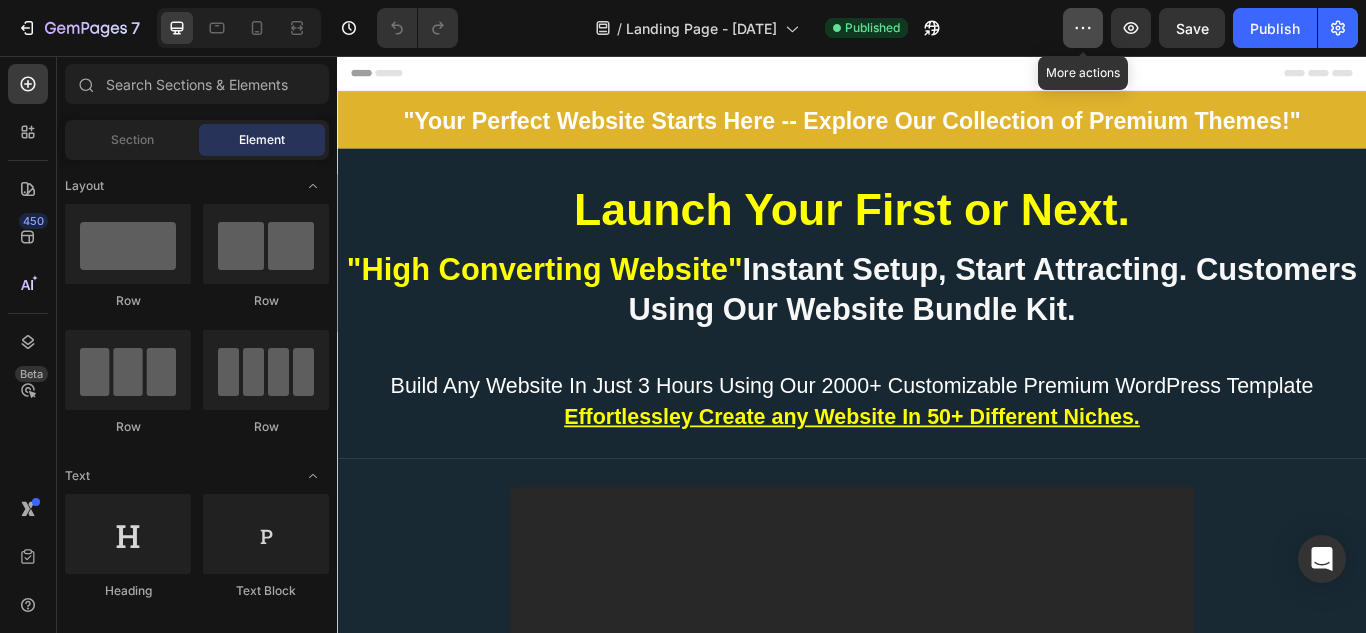 click 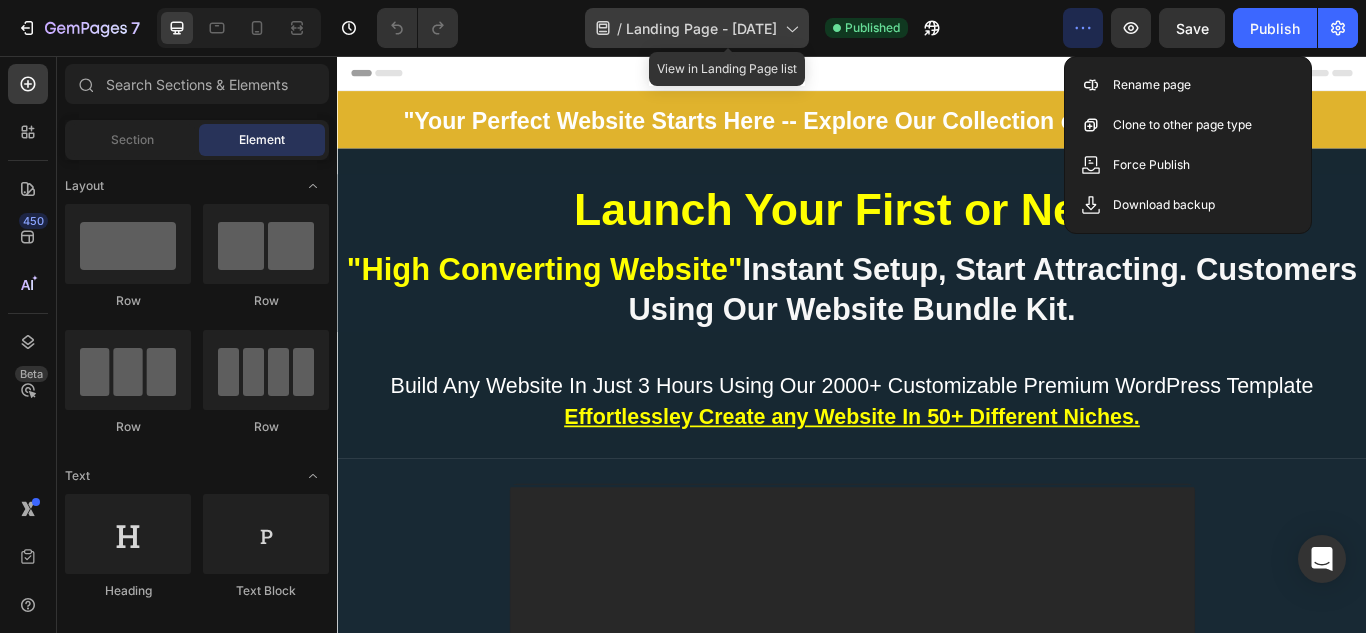 click on "Landing Page - Aug 2, 23:38:24" at bounding box center (701, 28) 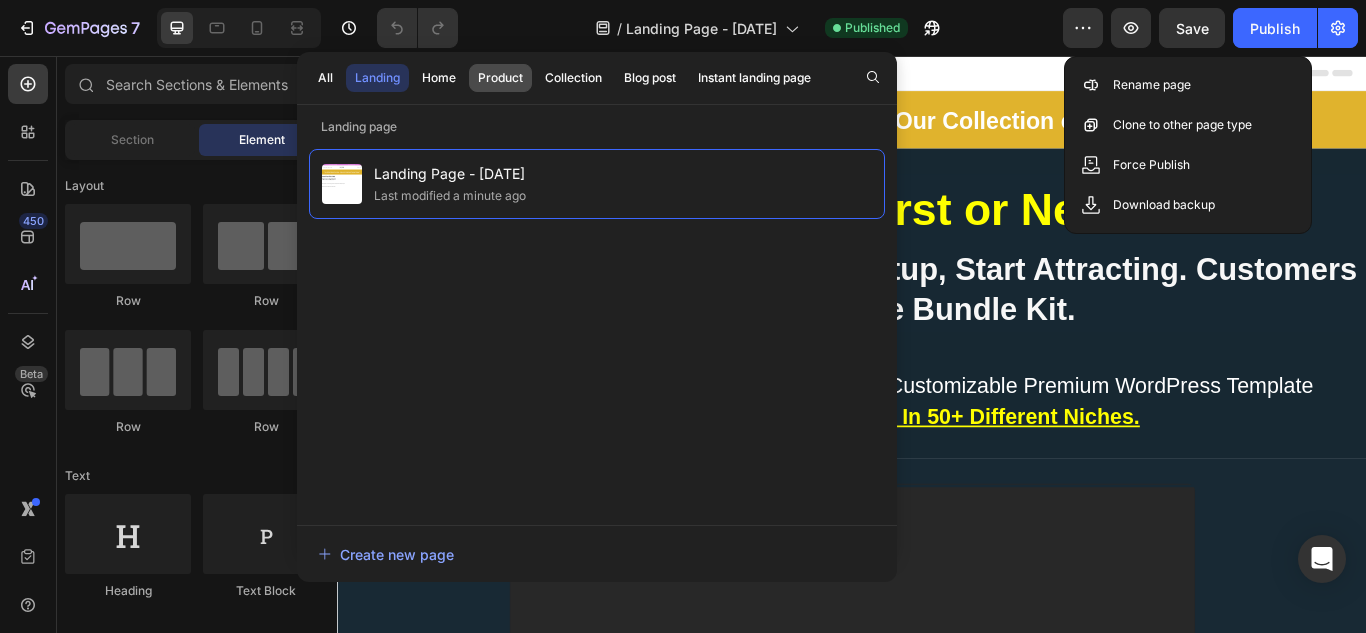 click on "Product" 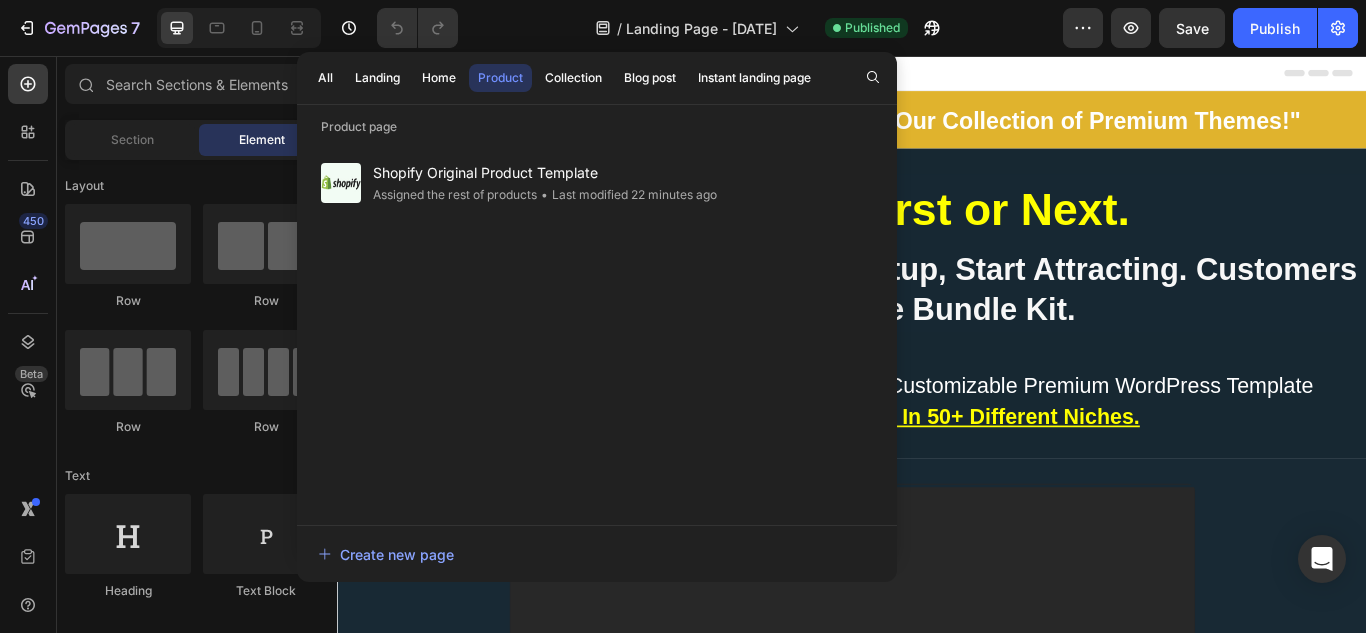 click on "Shopify Original Product Template Assigned the rest of products • Last modified 22 minutes ago" at bounding box center [597, 327] 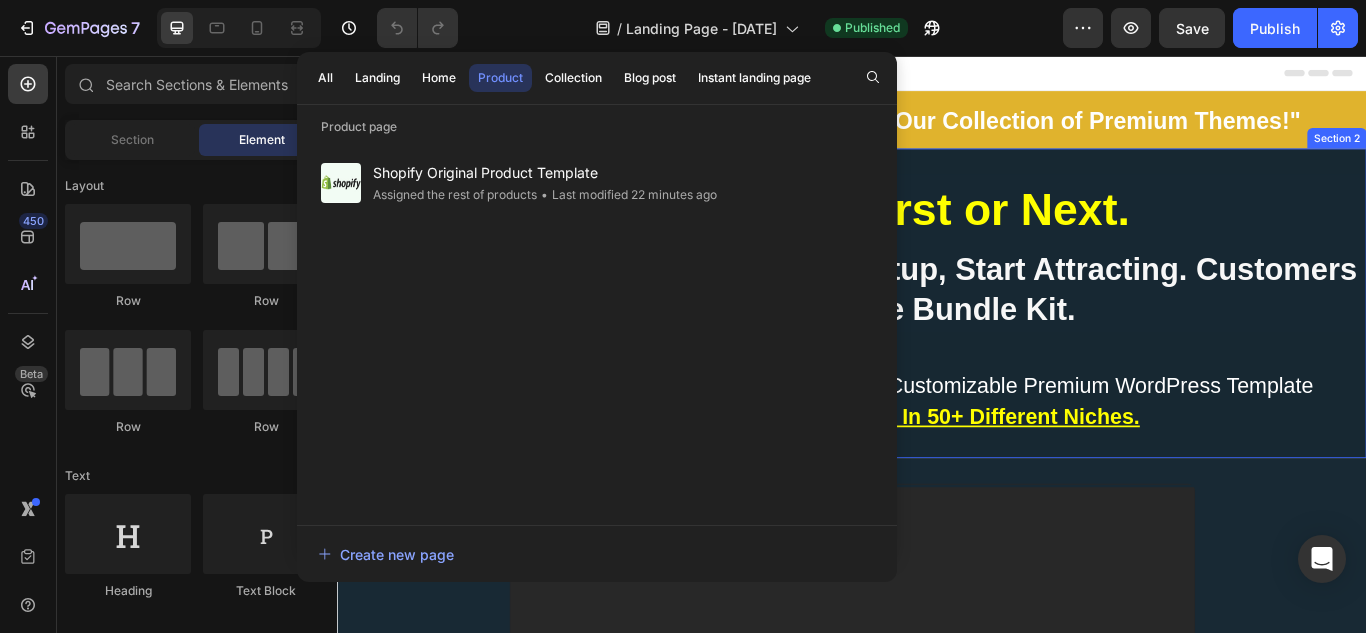 click on "Launch Your First or Next. Heading "High Converting Website"  Instant Setup, Start Attracting. Customers Using Our Website Bundle Kit. Heading Row Build Any Website In Just 3 Hours Using Our 2000+ Customizable Premium WordPress Template Text Block Effortlessley Create any Website In 50+ Different Niches. Text Block Row Section 2" at bounding box center (937, 344) 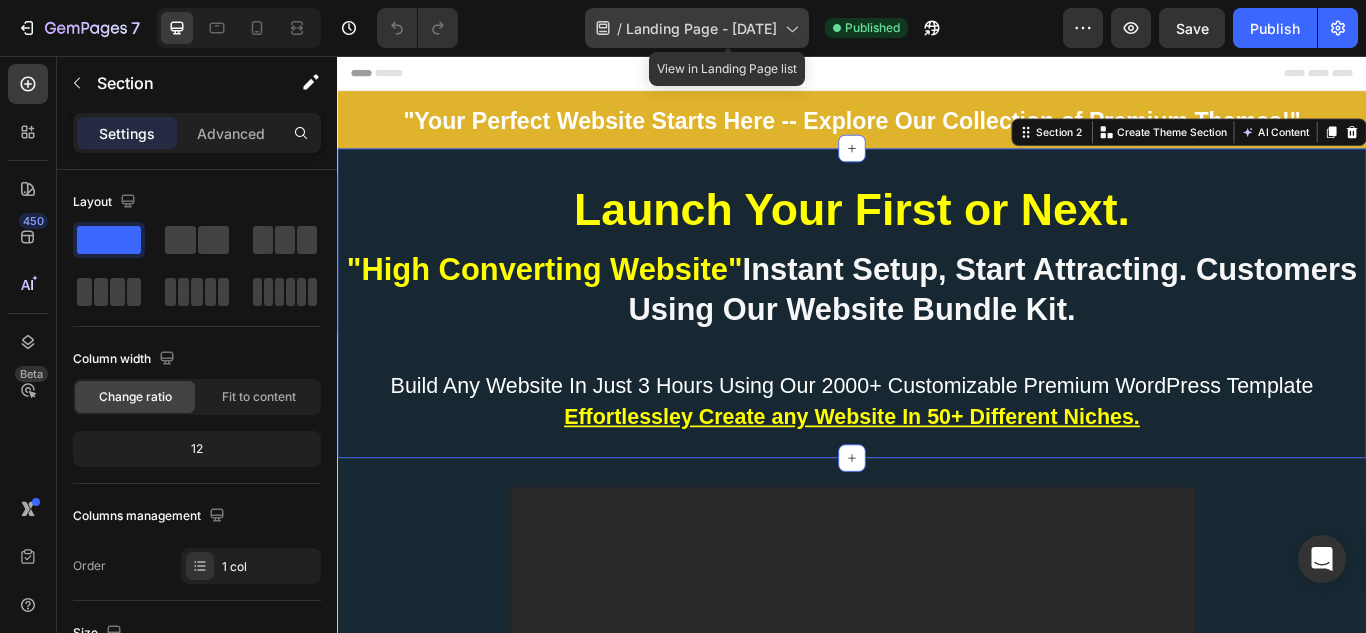 click 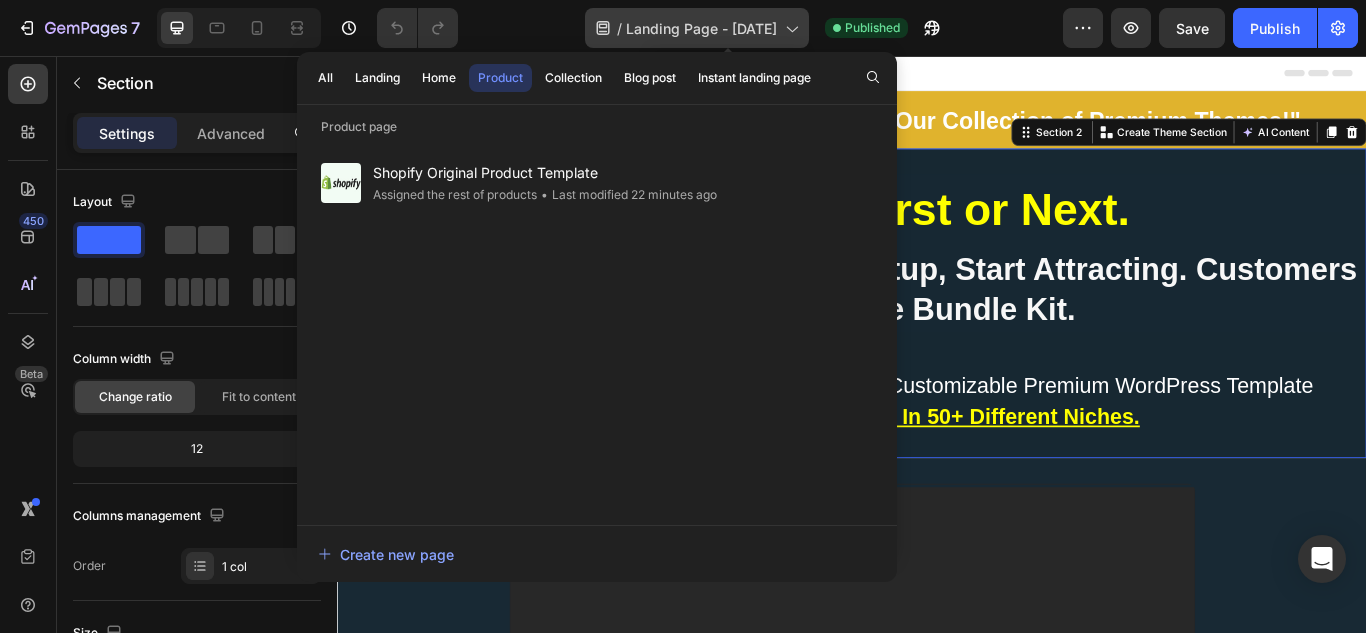 click on "Landing Page - Aug 2, 23:38:24" at bounding box center (701, 28) 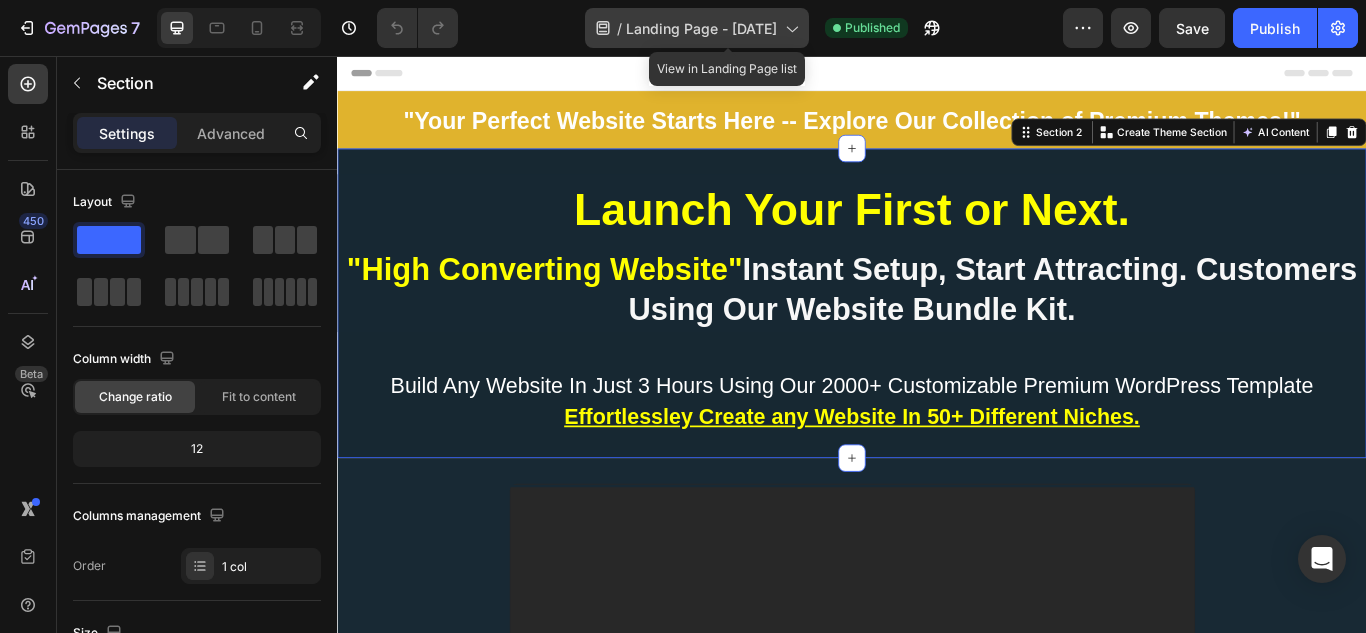 click on "Landing Page - Aug 2, 23:38:24" at bounding box center [701, 28] 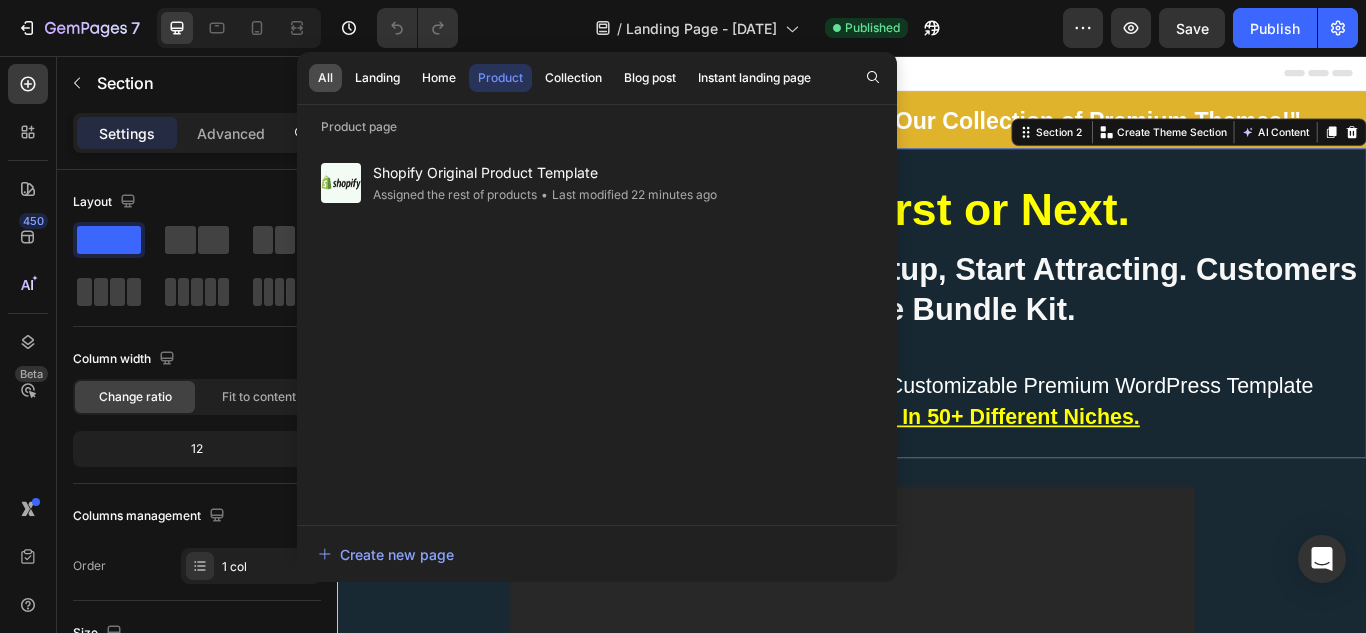 click on "All" 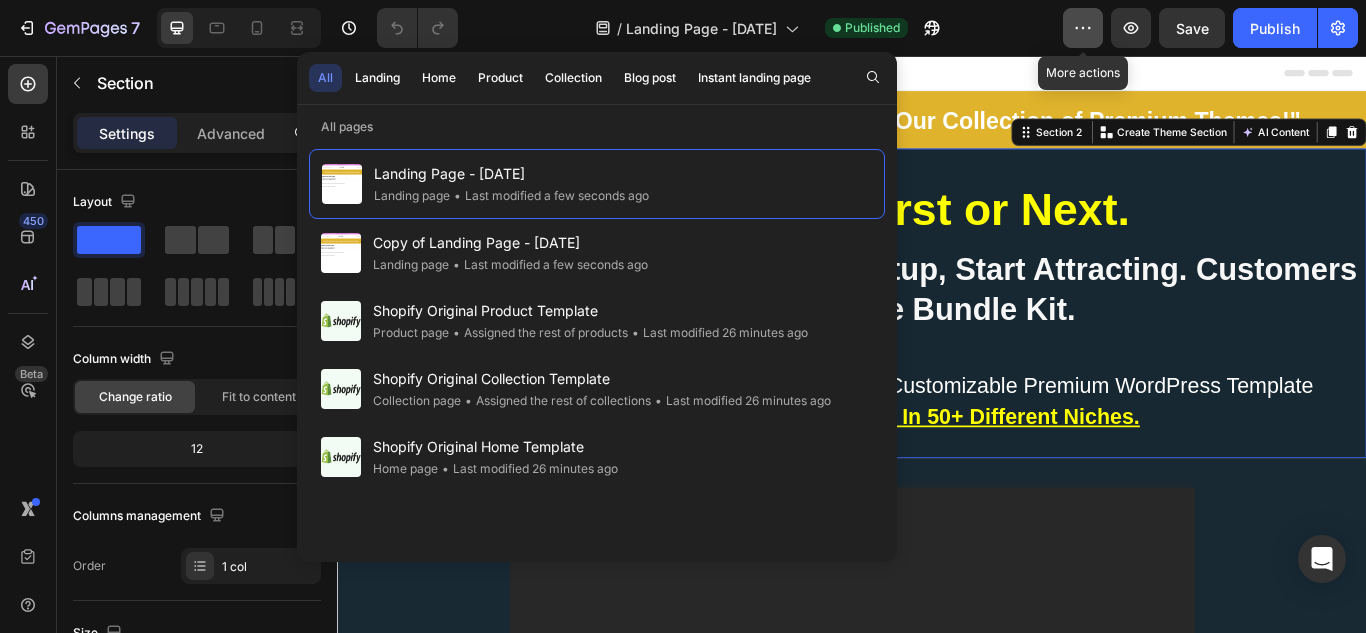 click 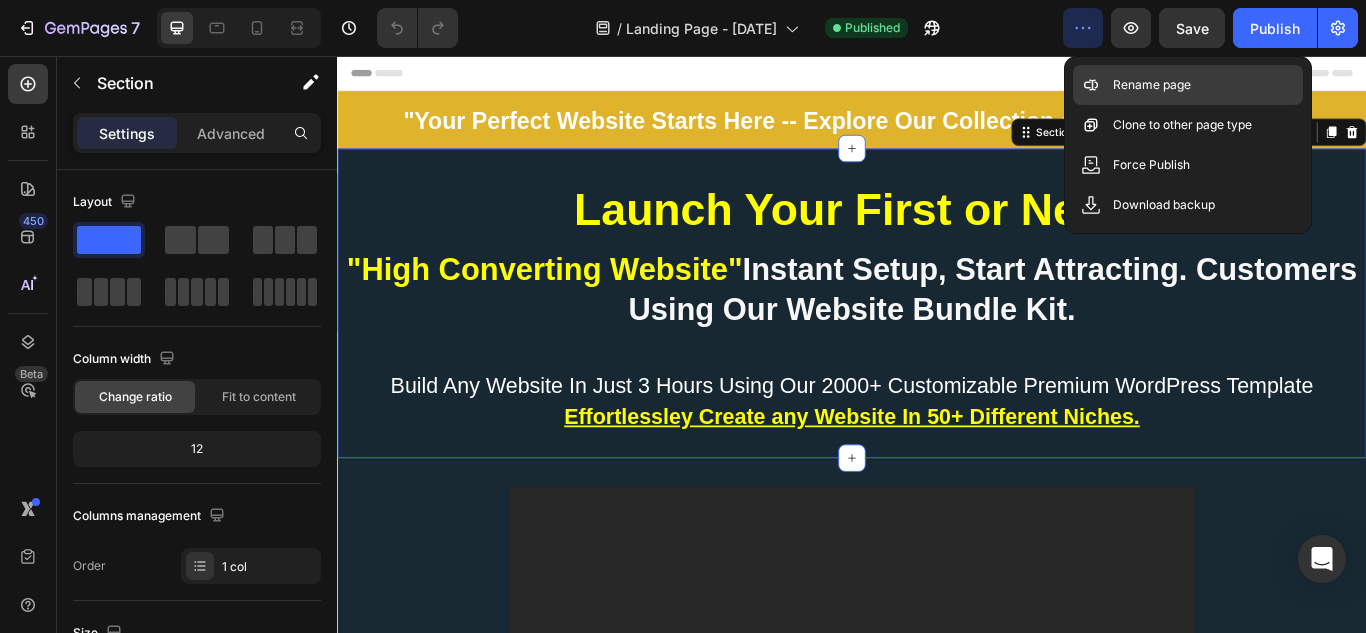 click on "Rename page" at bounding box center [1152, 85] 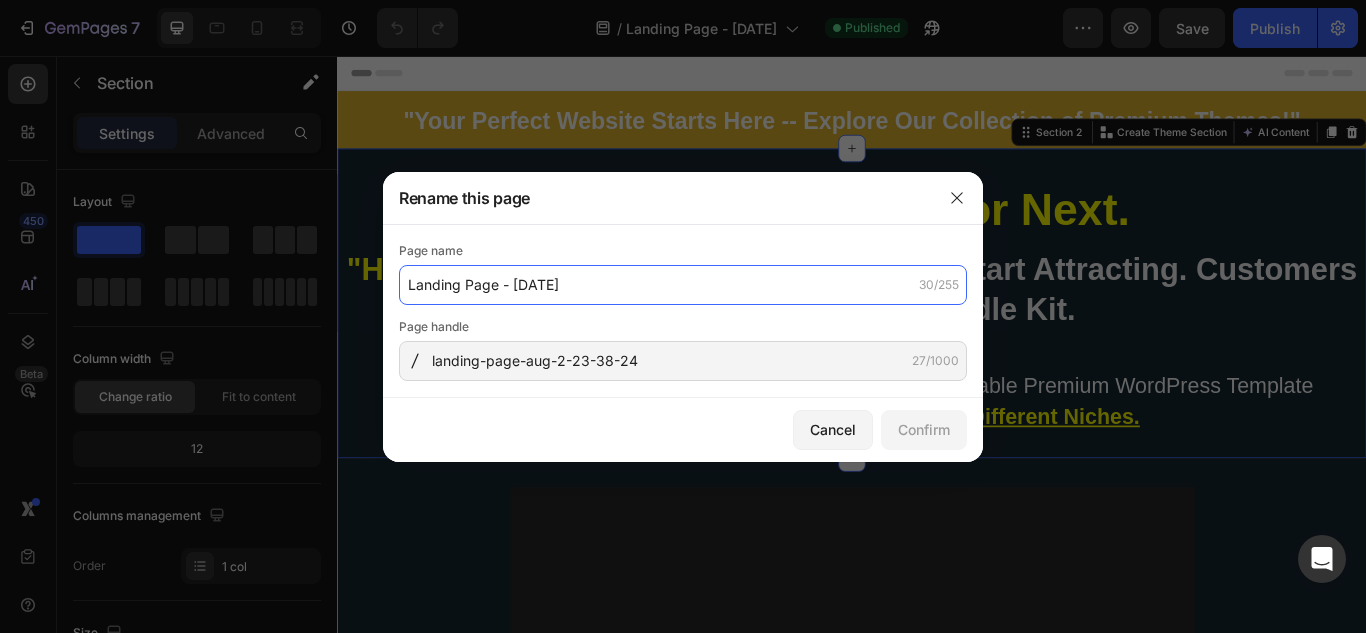 click on "Landing Page - Aug 2, 23:38:24" 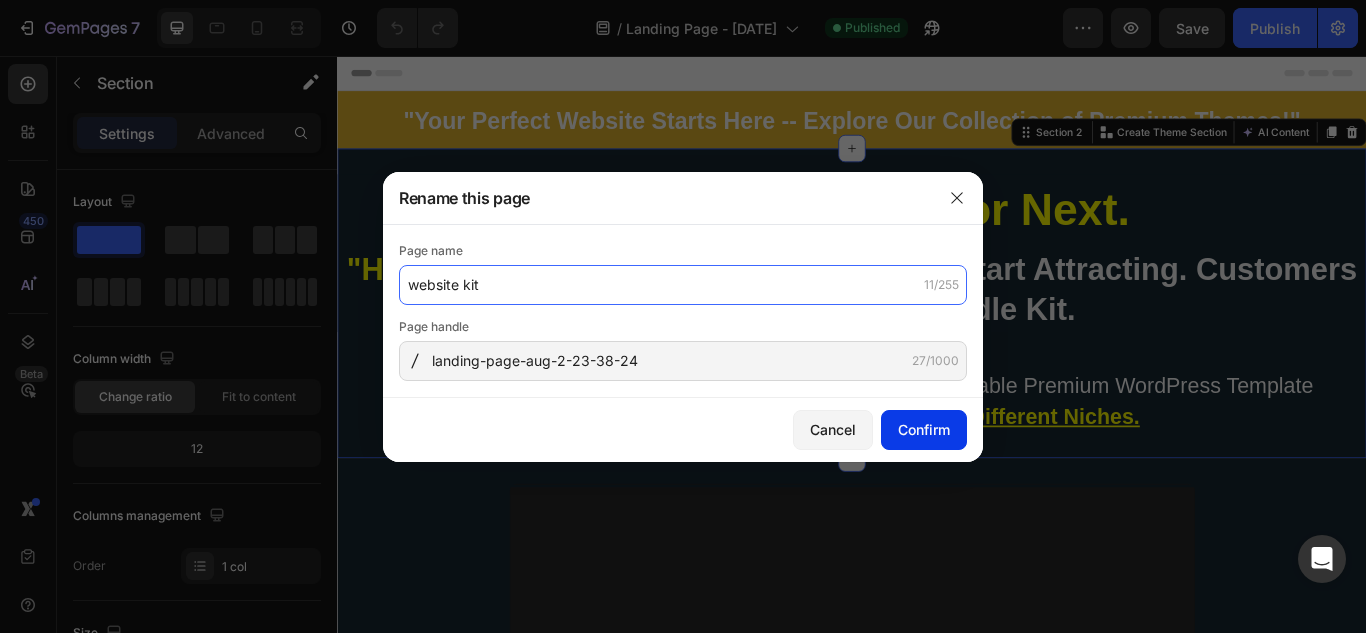 type on "website kit" 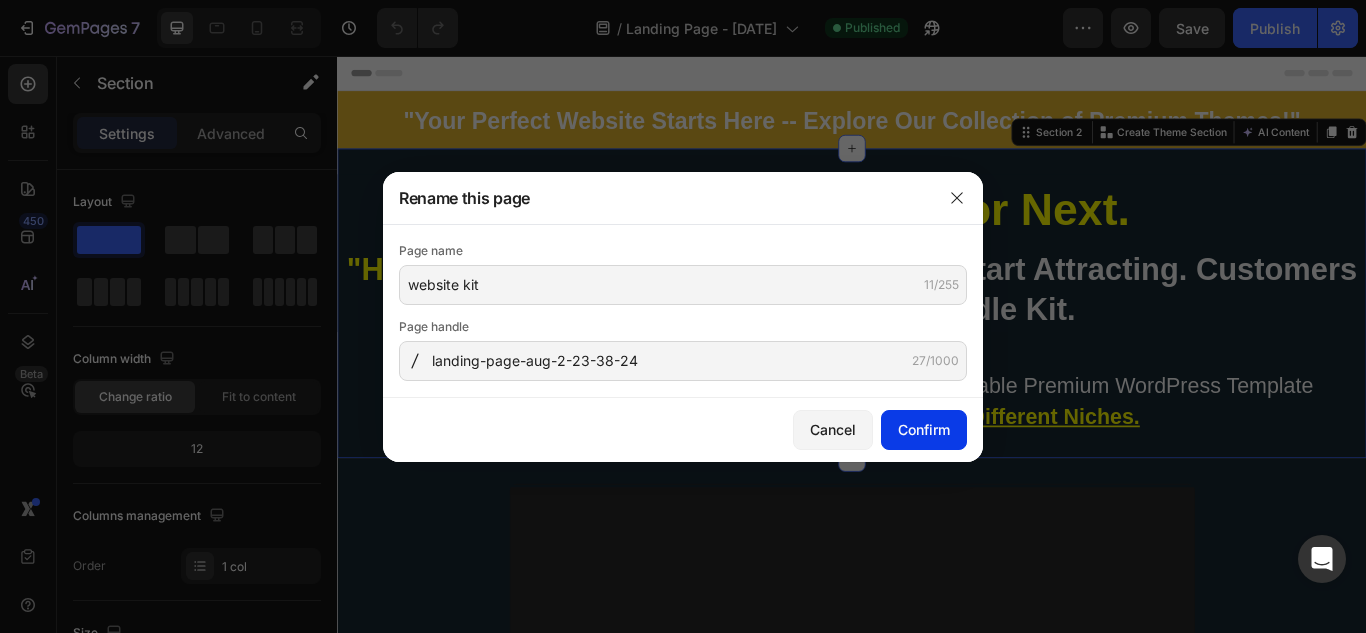 click on "Confirm" at bounding box center [924, 429] 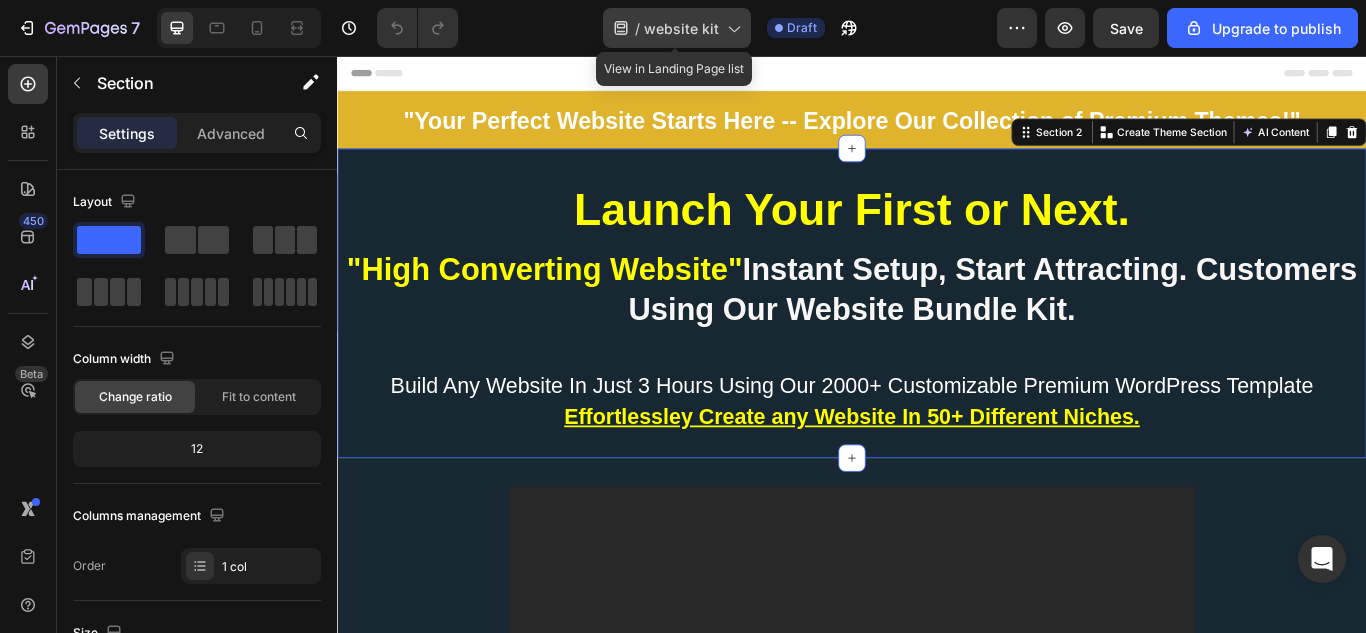 click on "website kit" at bounding box center [681, 28] 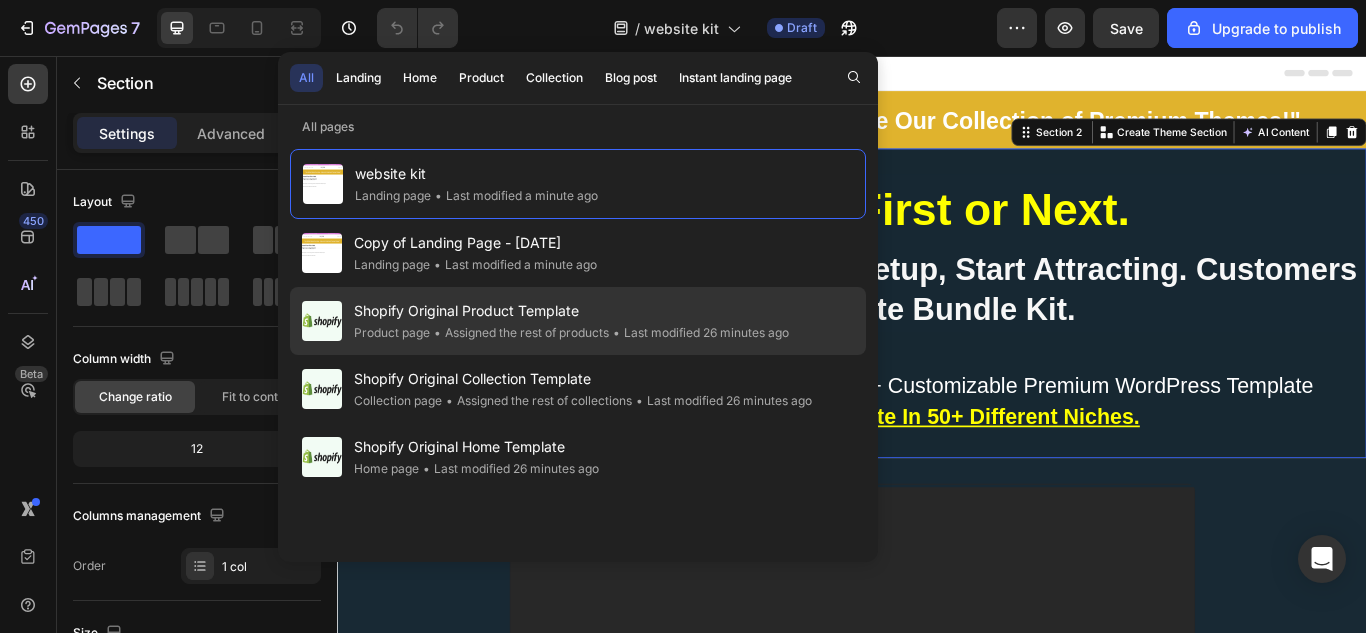 click on "•" at bounding box center (616, 332) 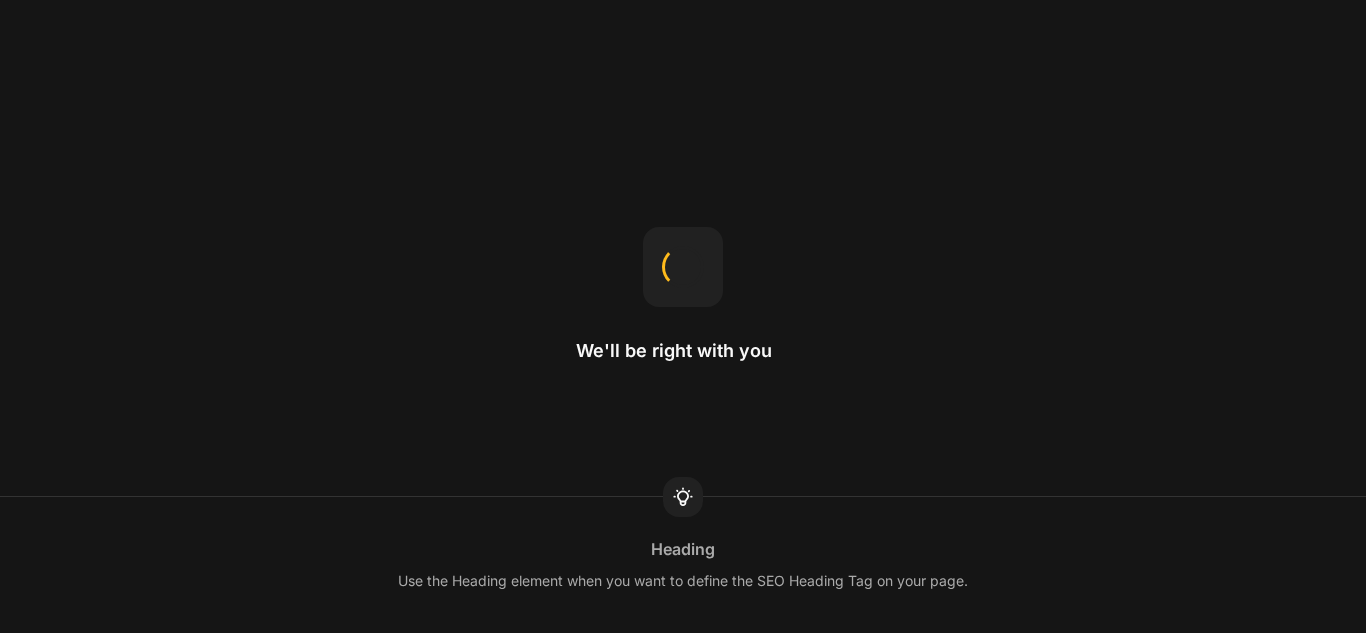 scroll, scrollTop: 0, scrollLeft: 0, axis: both 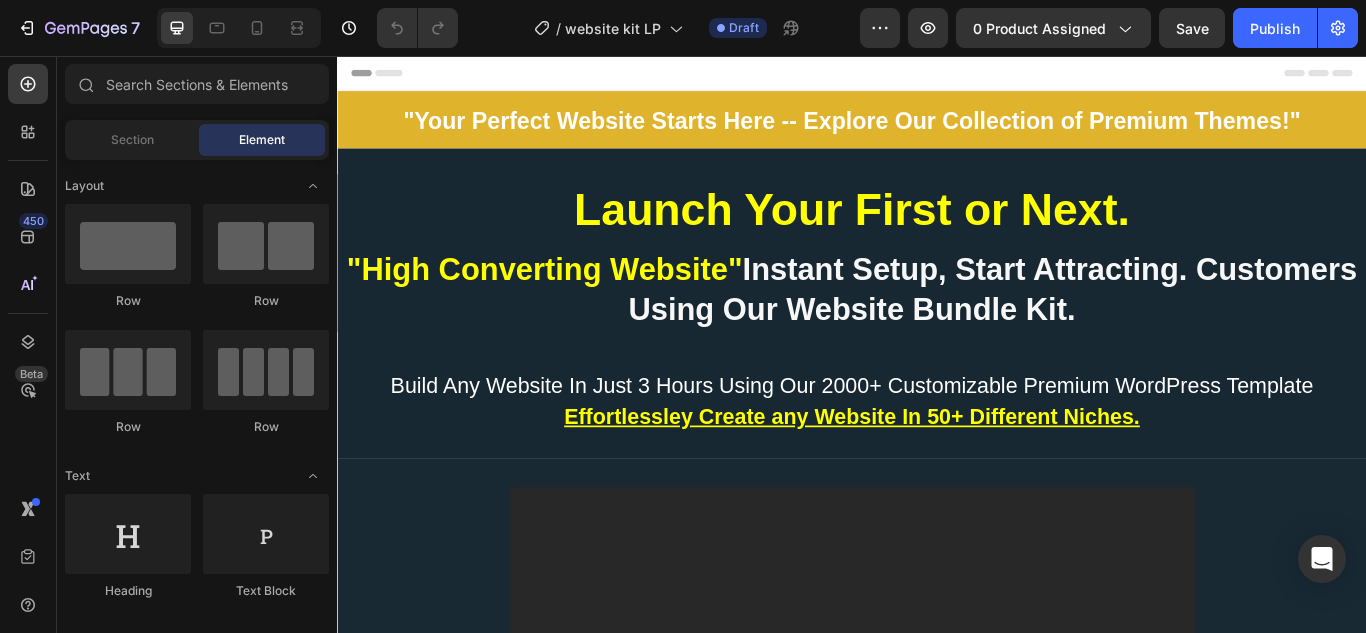 click on "Header" at bounding box center [394, 76] 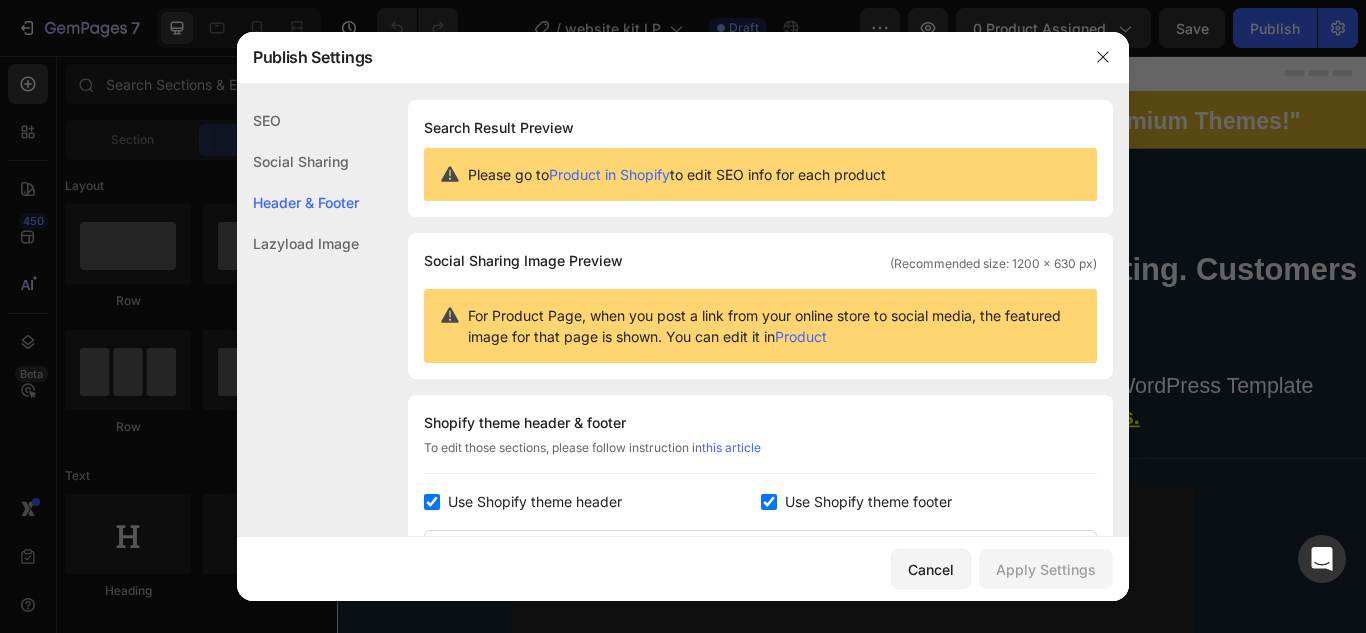 scroll, scrollTop: 291, scrollLeft: 0, axis: vertical 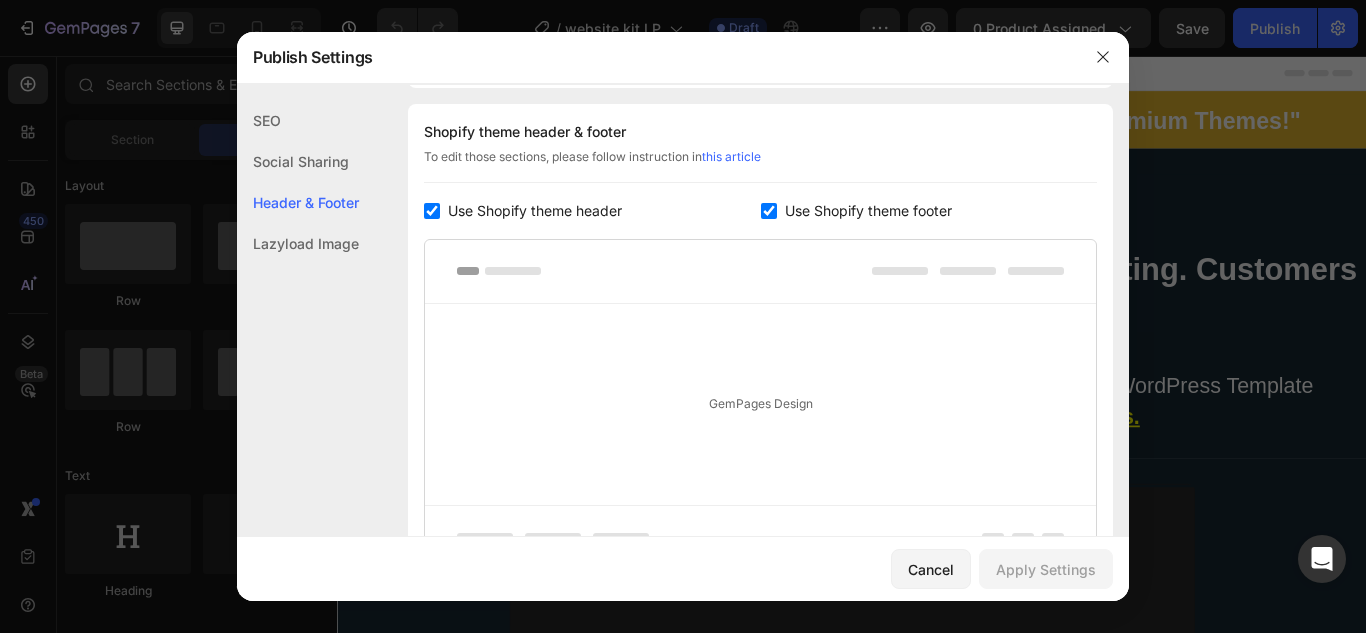 click at bounding box center [432, 211] 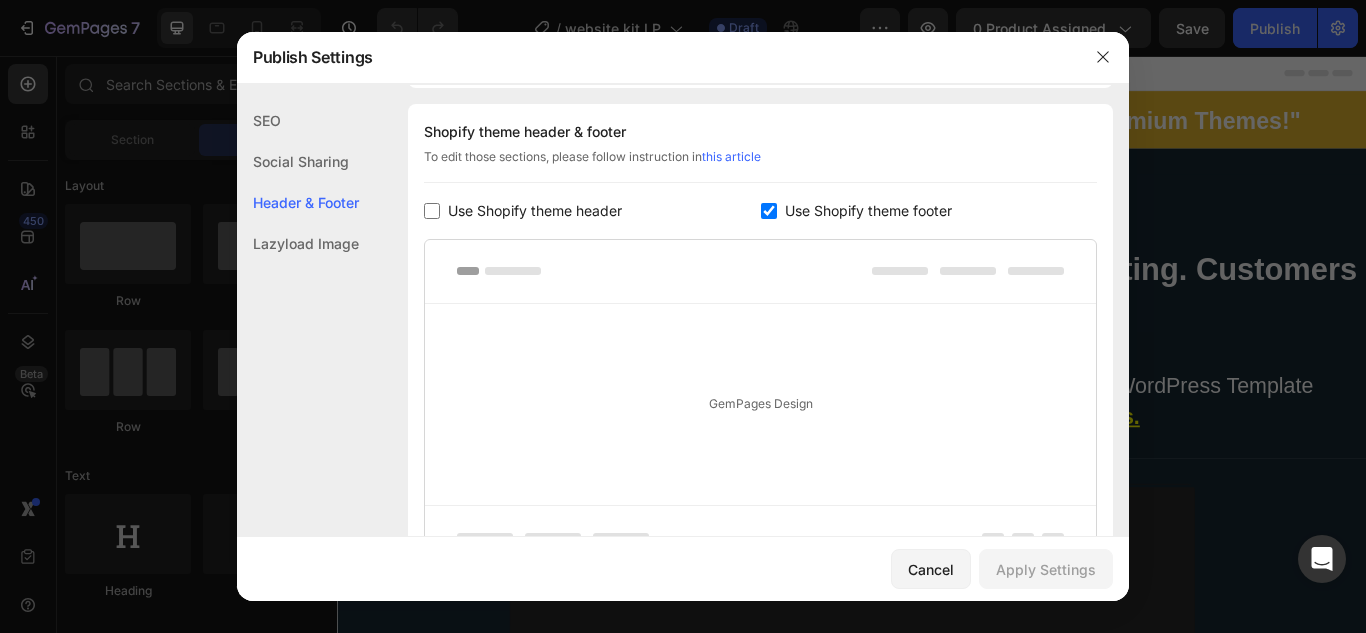checkbox on "false" 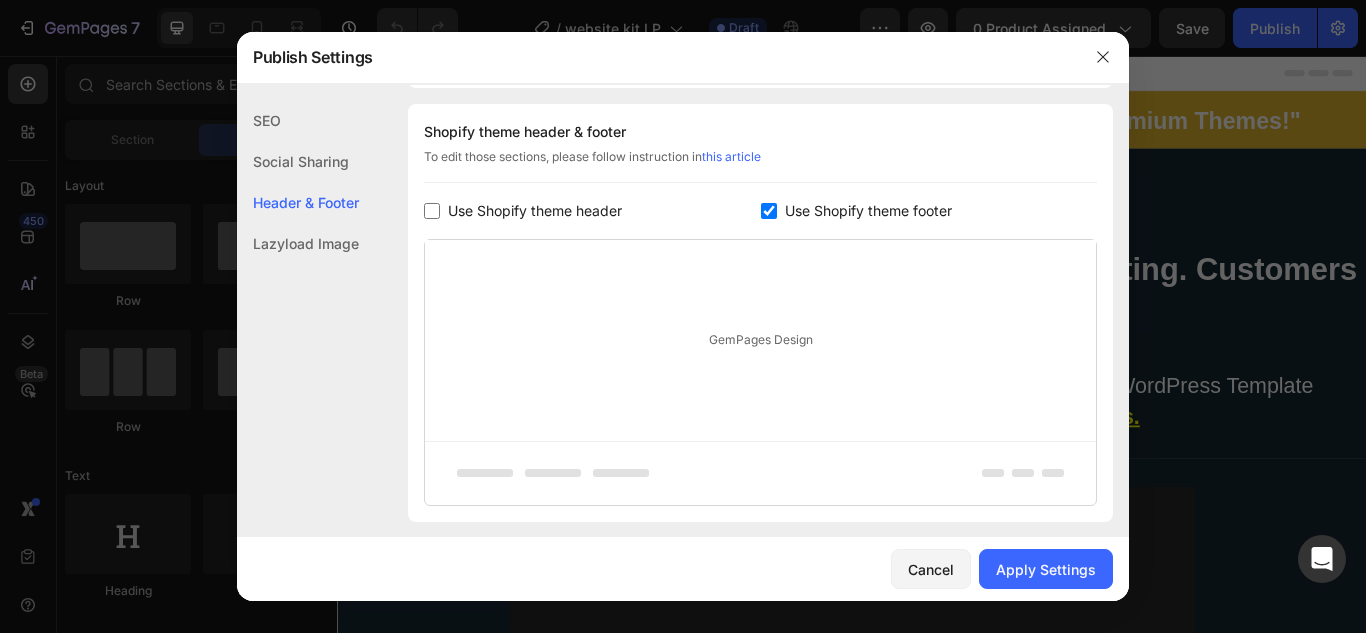 click at bounding box center [769, 211] 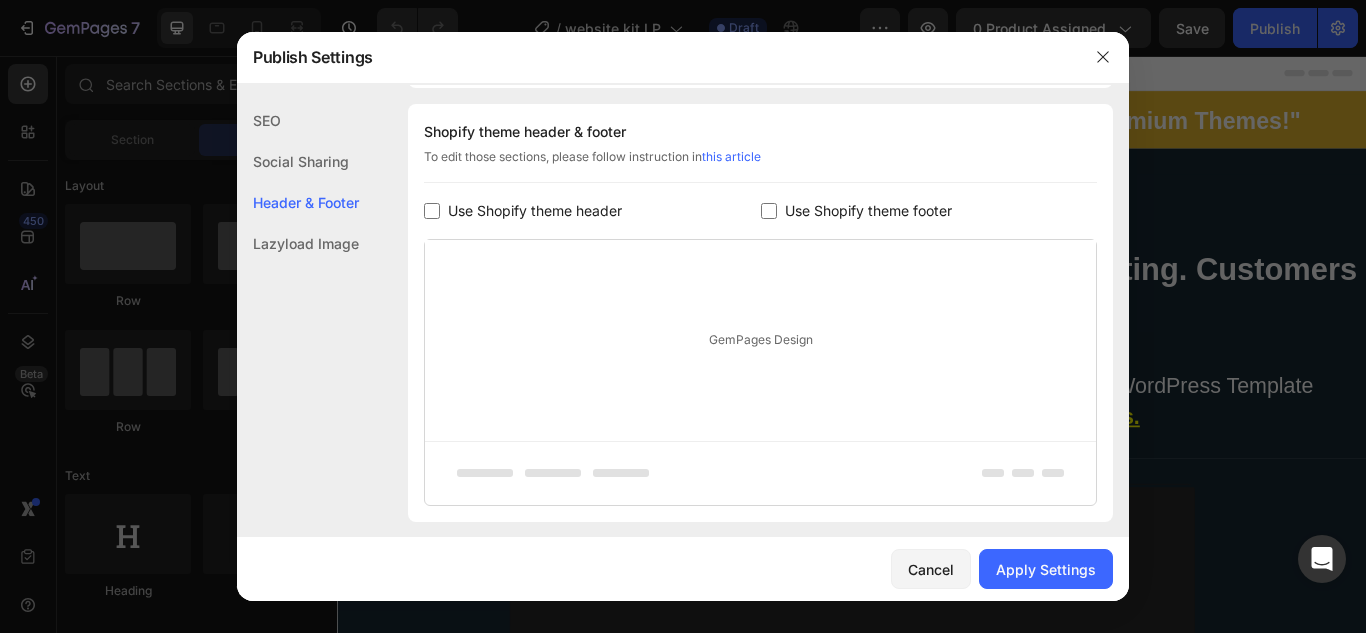 checkbox on "false" 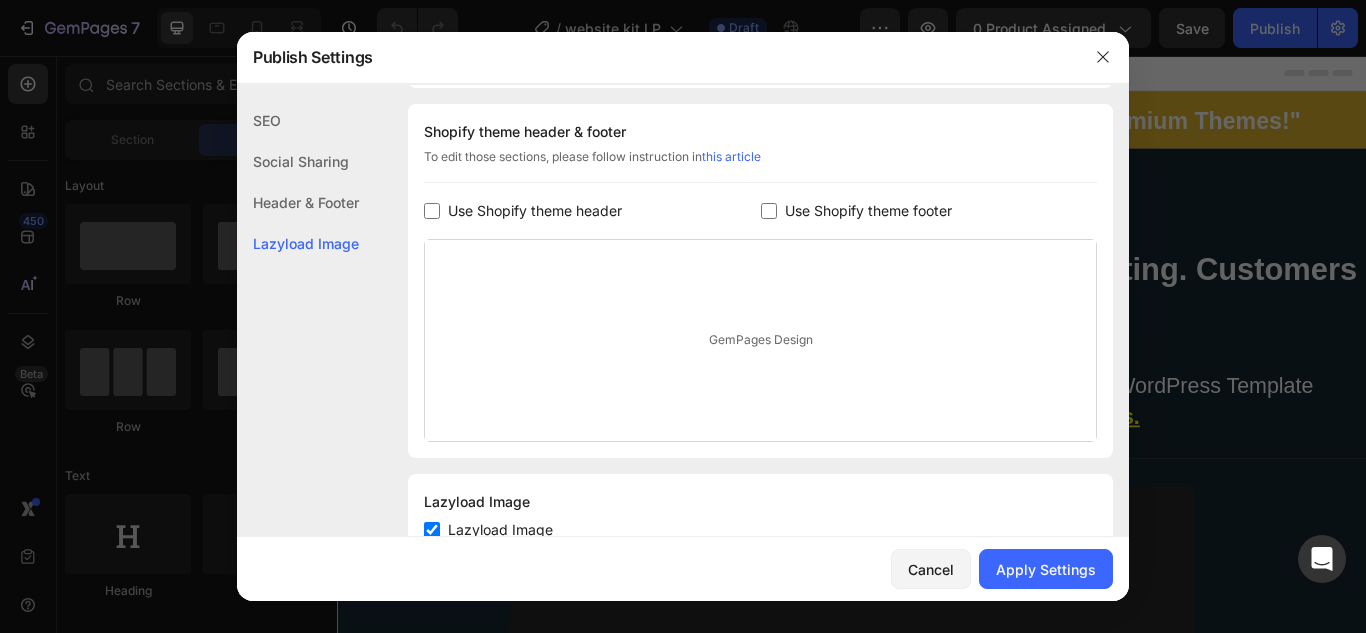 scroll, scrollTop: 359, scrollLeft: 0, axis: vertical 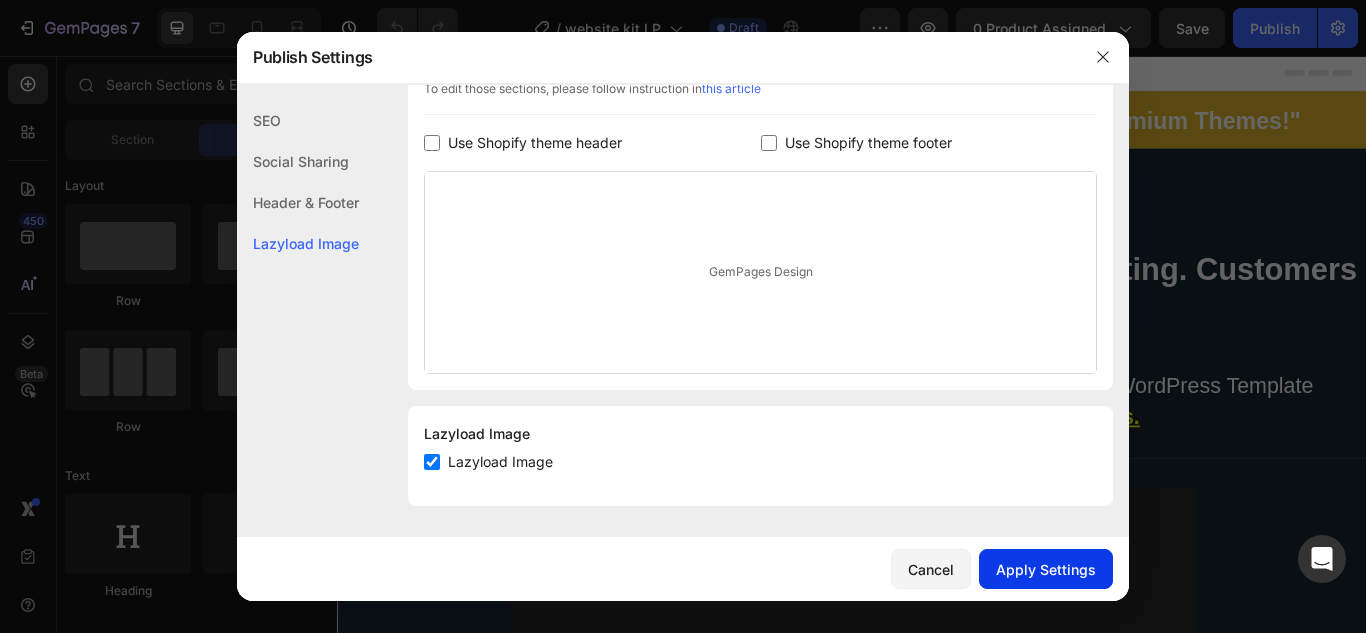 click on "Apply Settings" at bounding box center [1046, 569] 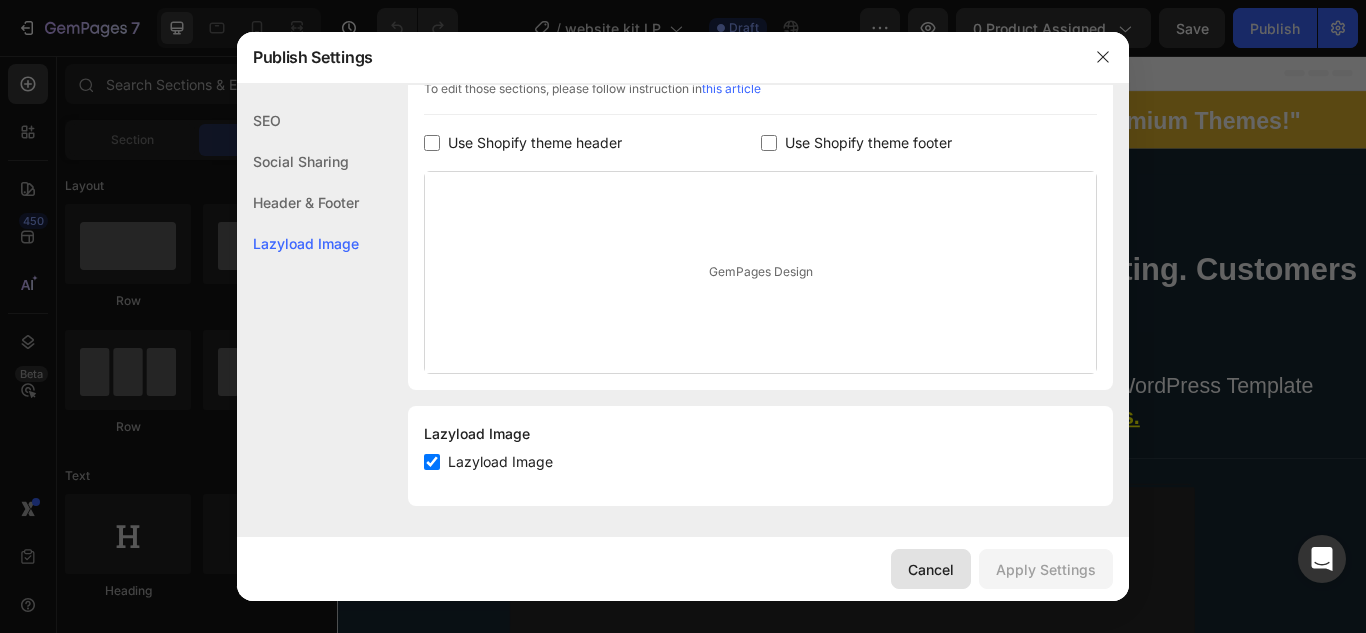 click on "Cancel" at bounding box center [931, 569] 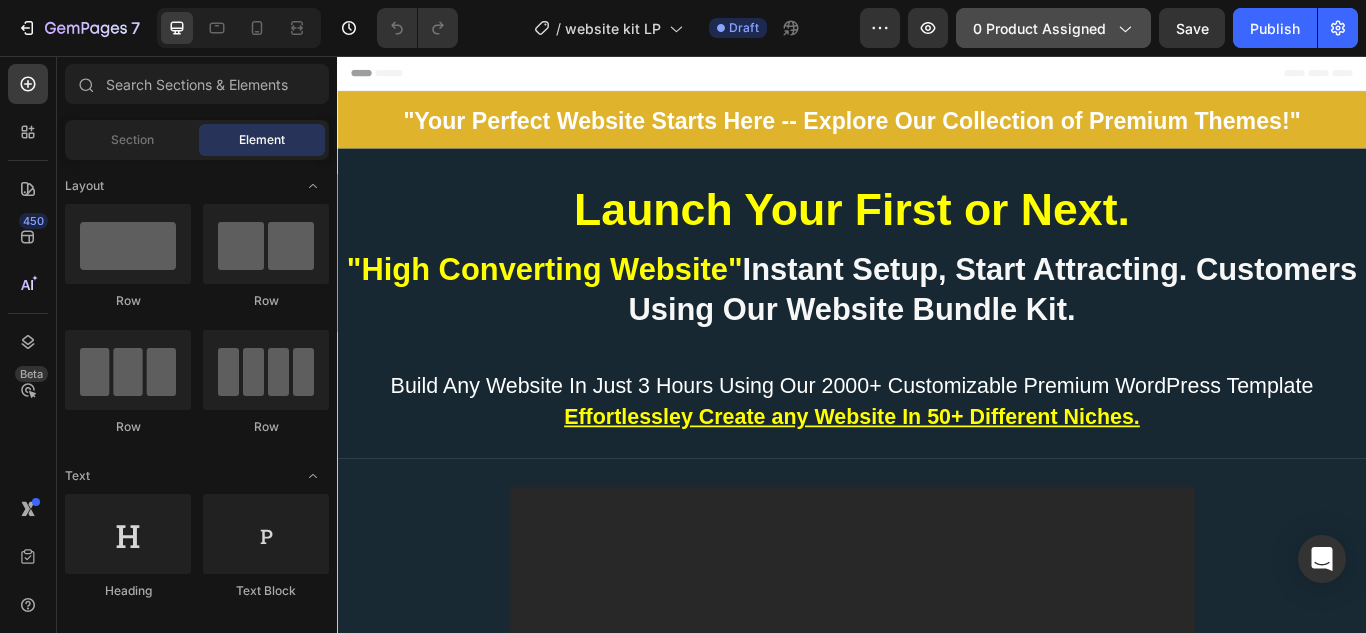 click on "0 product assigned" 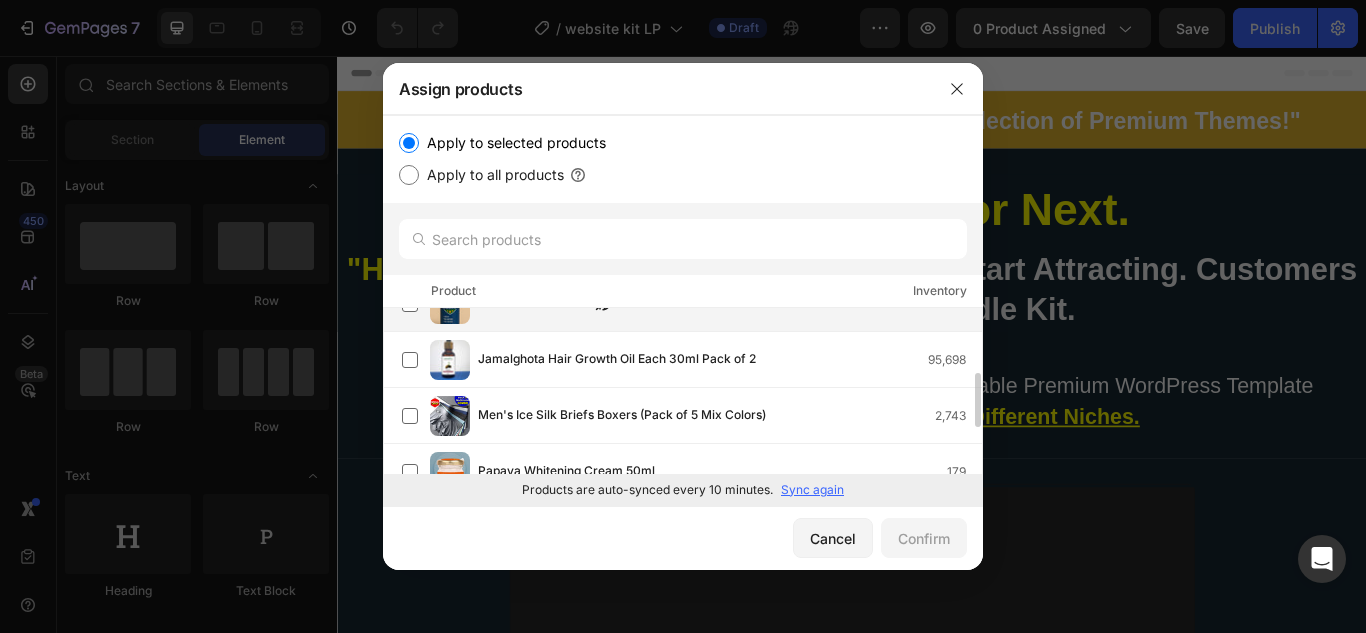 scroll, scrollTop: 0, scrollLeft: 0, axis: both 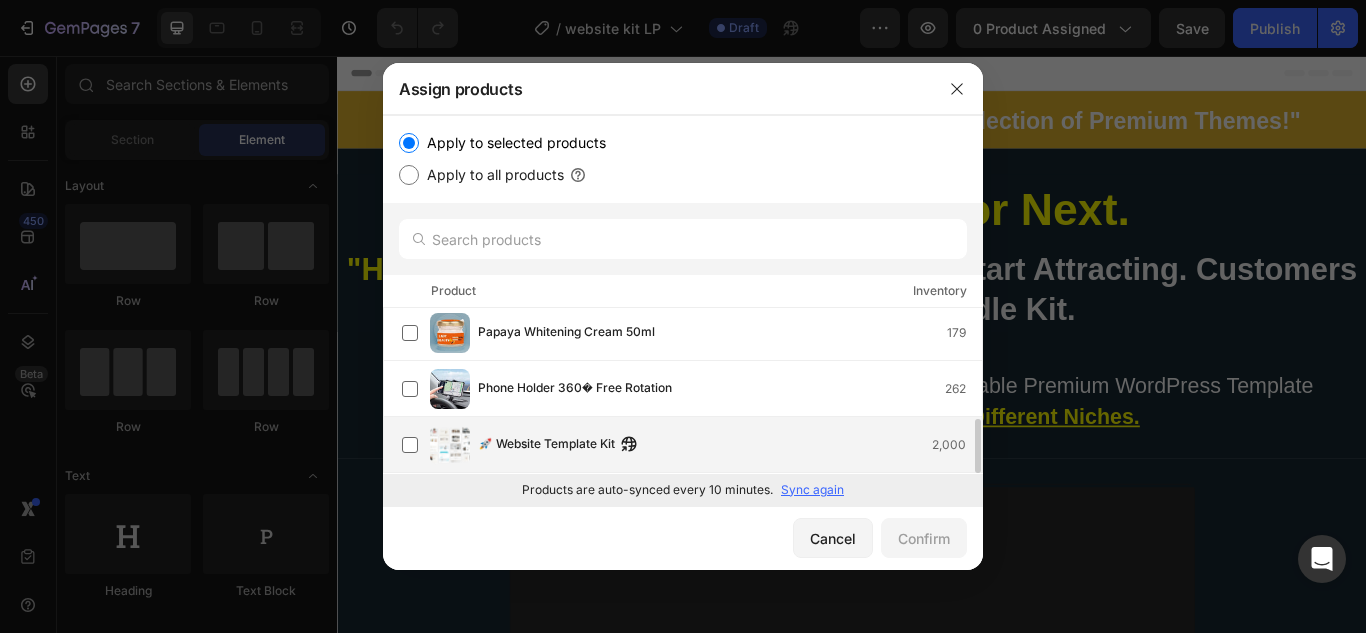 click on "🚀 Website Template Kit" at bounding box center [546, 445] 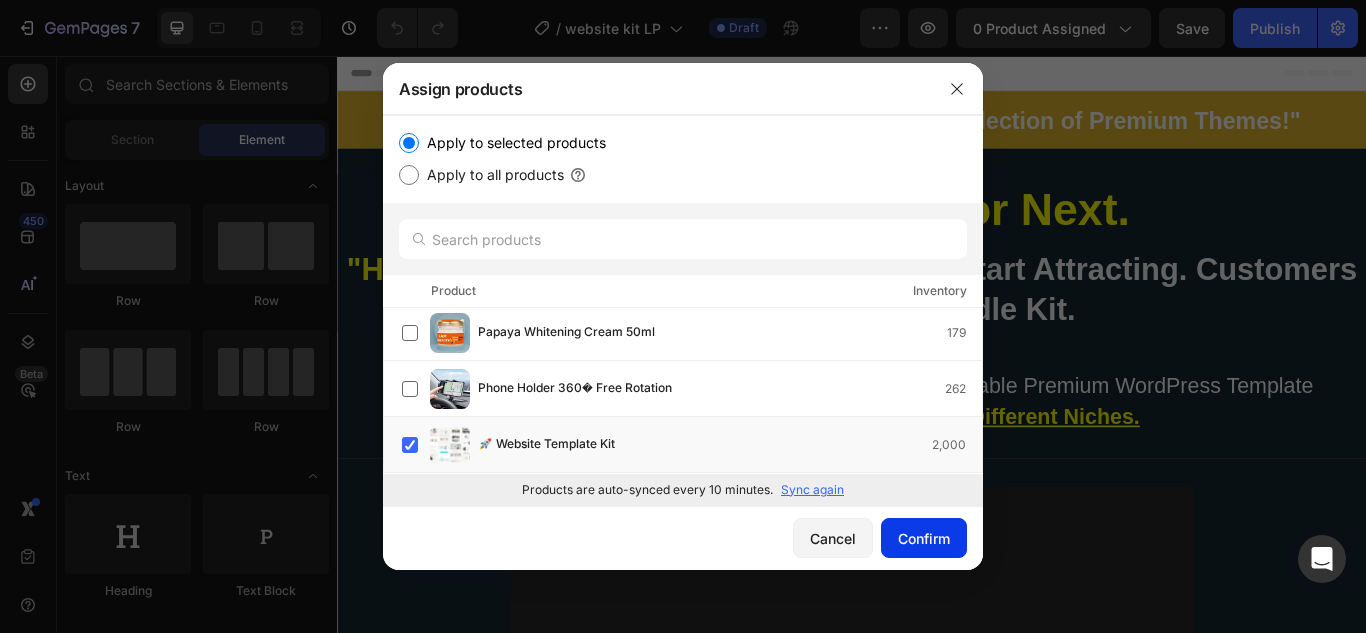 click on "Confirm" at bounding box center (924, 538) 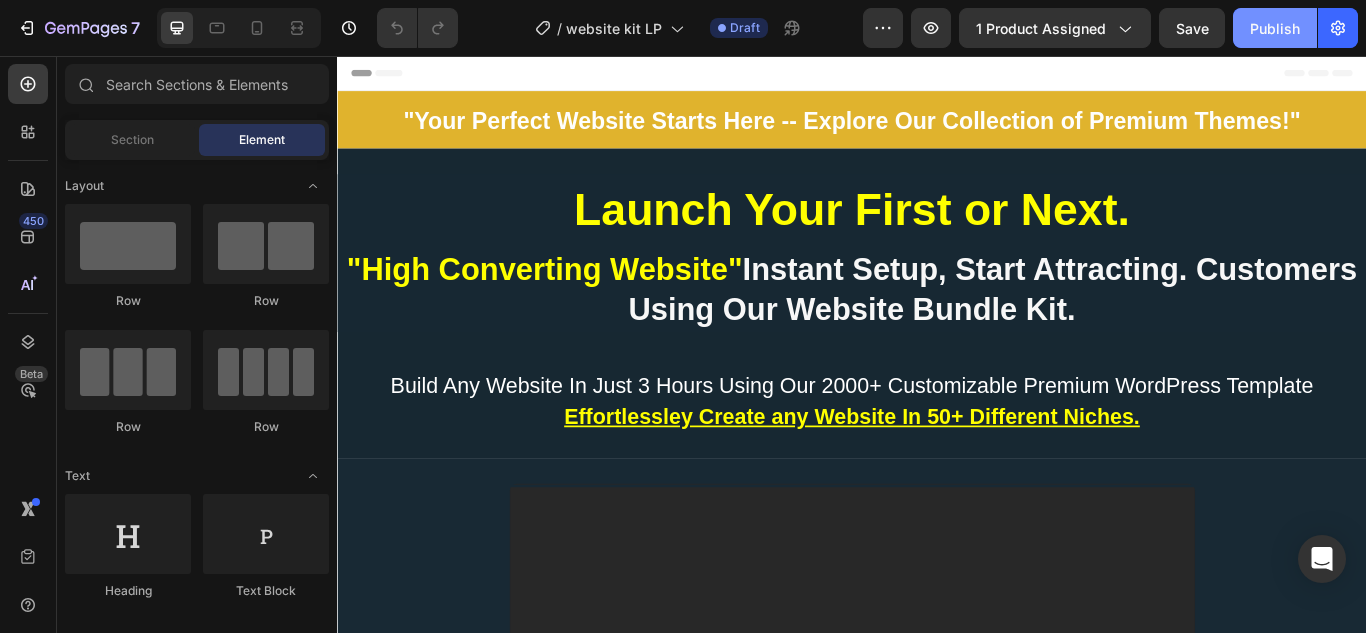 click on "Publish" at bounding box center [1275, 28] 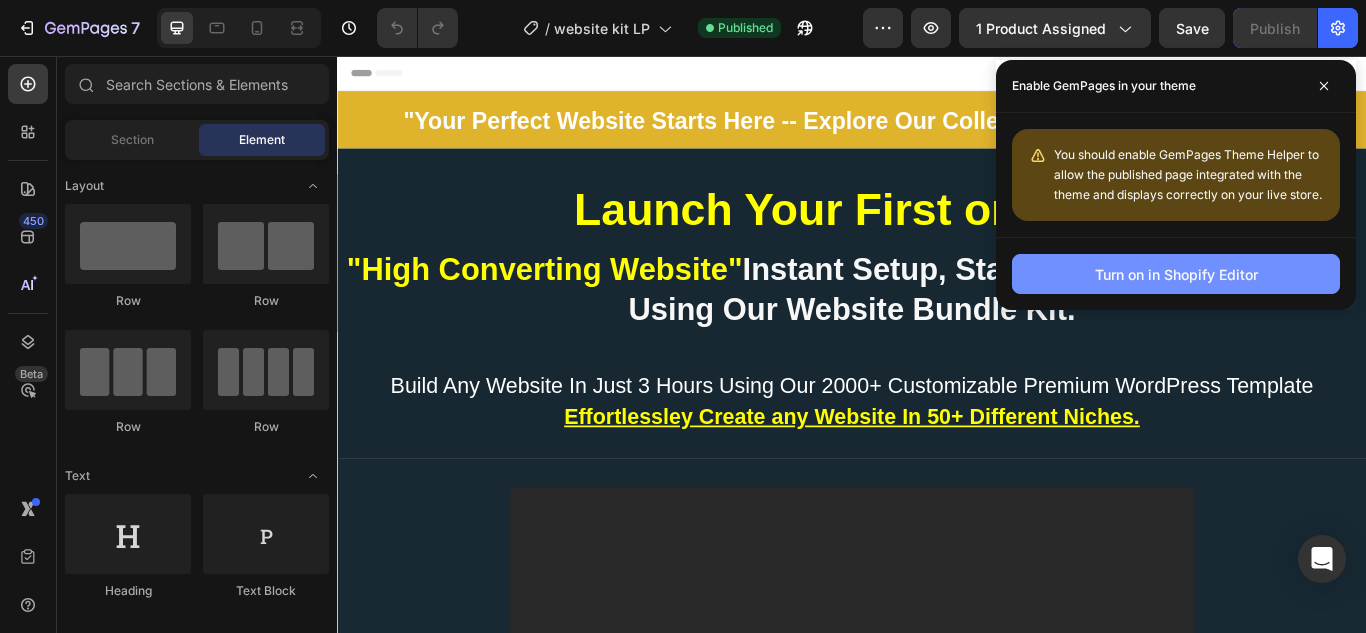 click on "Turn on in Shopify Editor" at bounding box center (1176, 274) 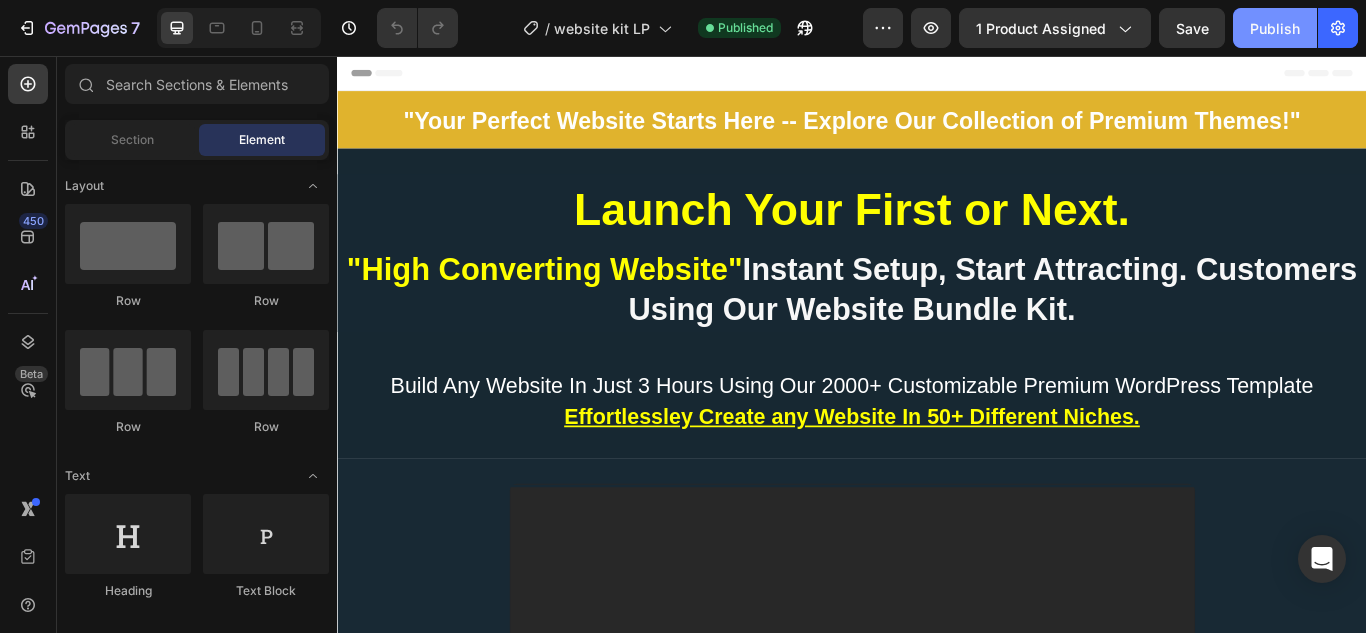 click on "Publish" at bounding box center [1275, 28] 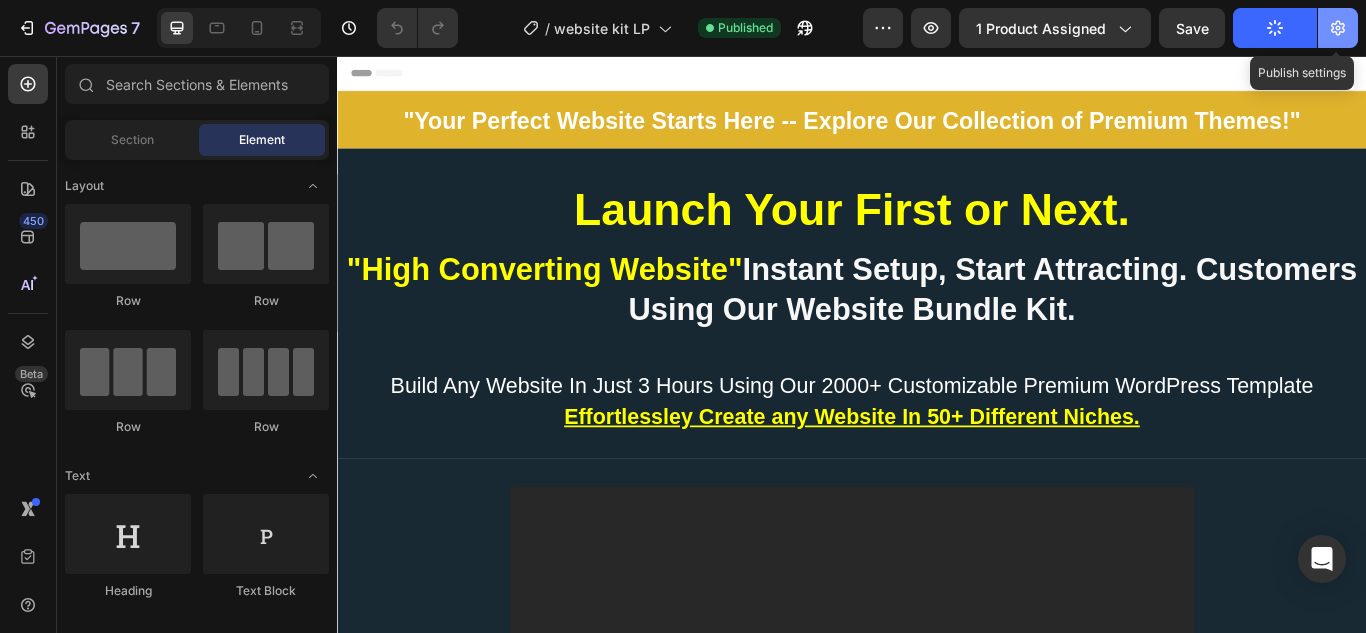 click 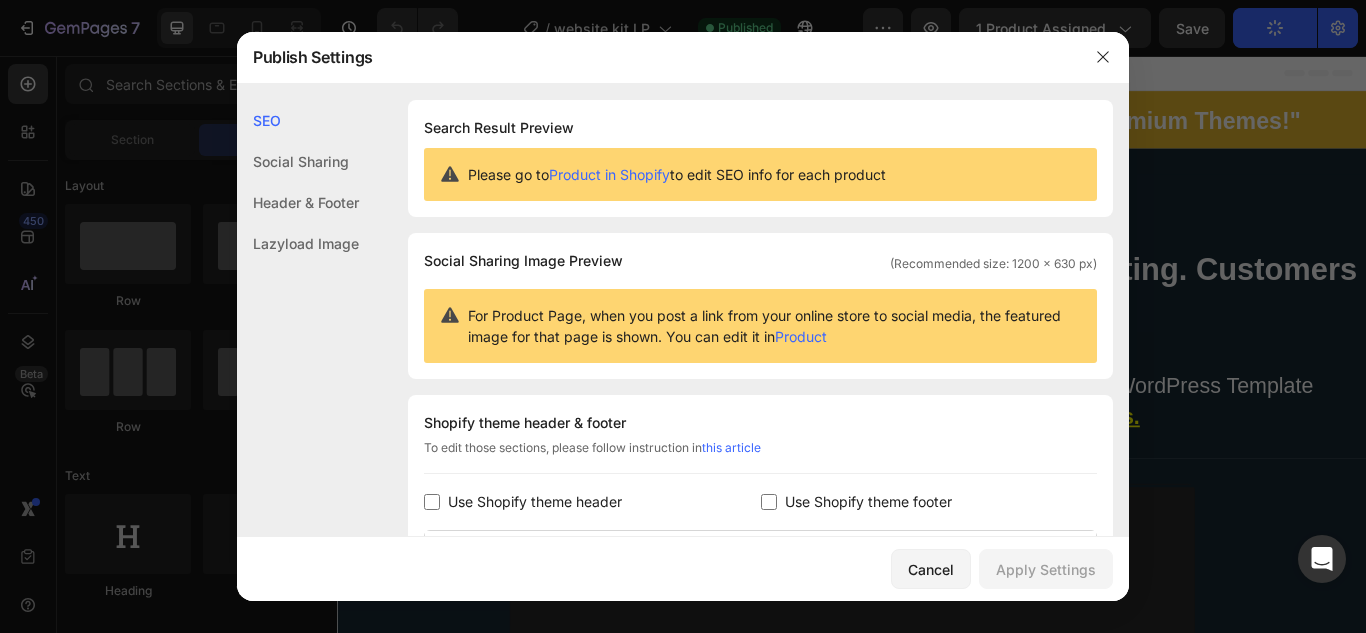 scroll, scrollTop: 359, scrollLeft: 0, axis: vertical 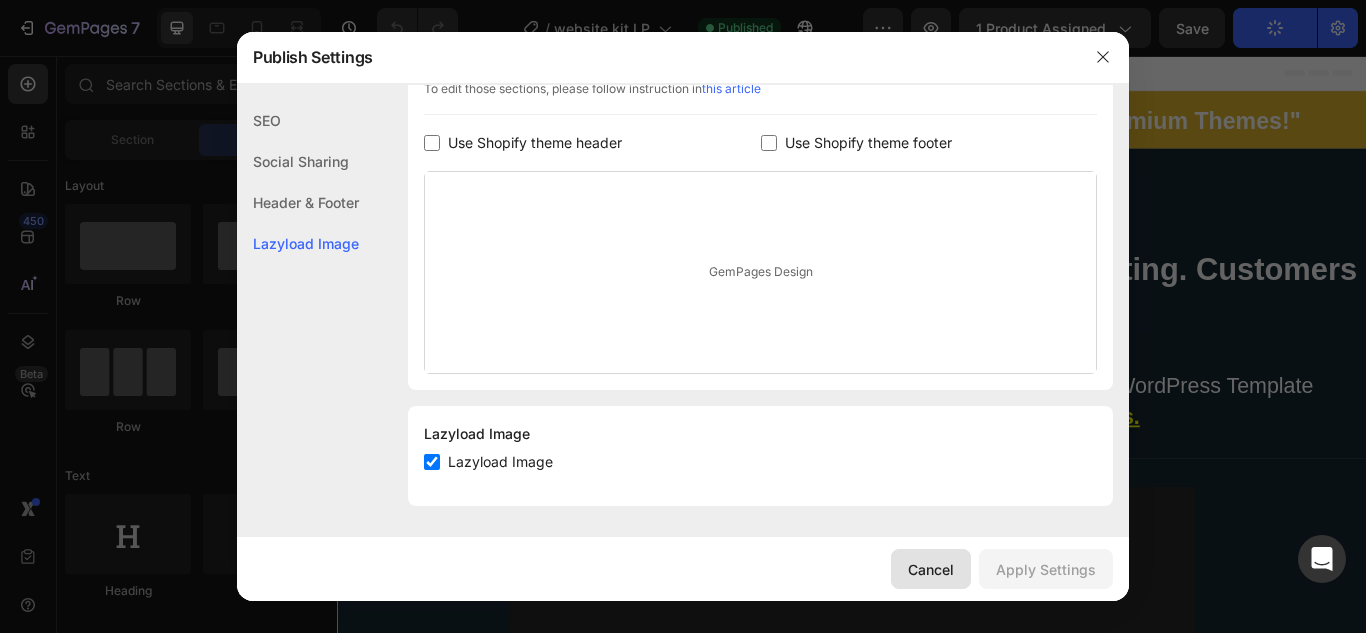 click on "Cancel" at bounding box center [931, 569] 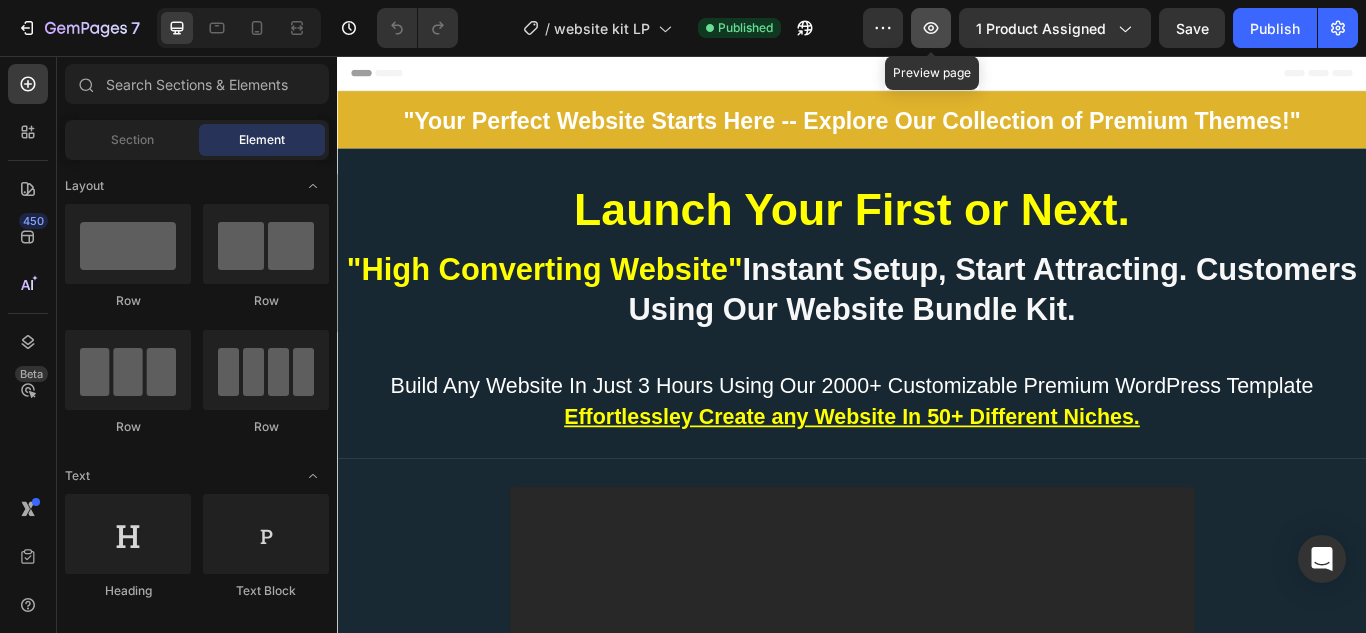 click 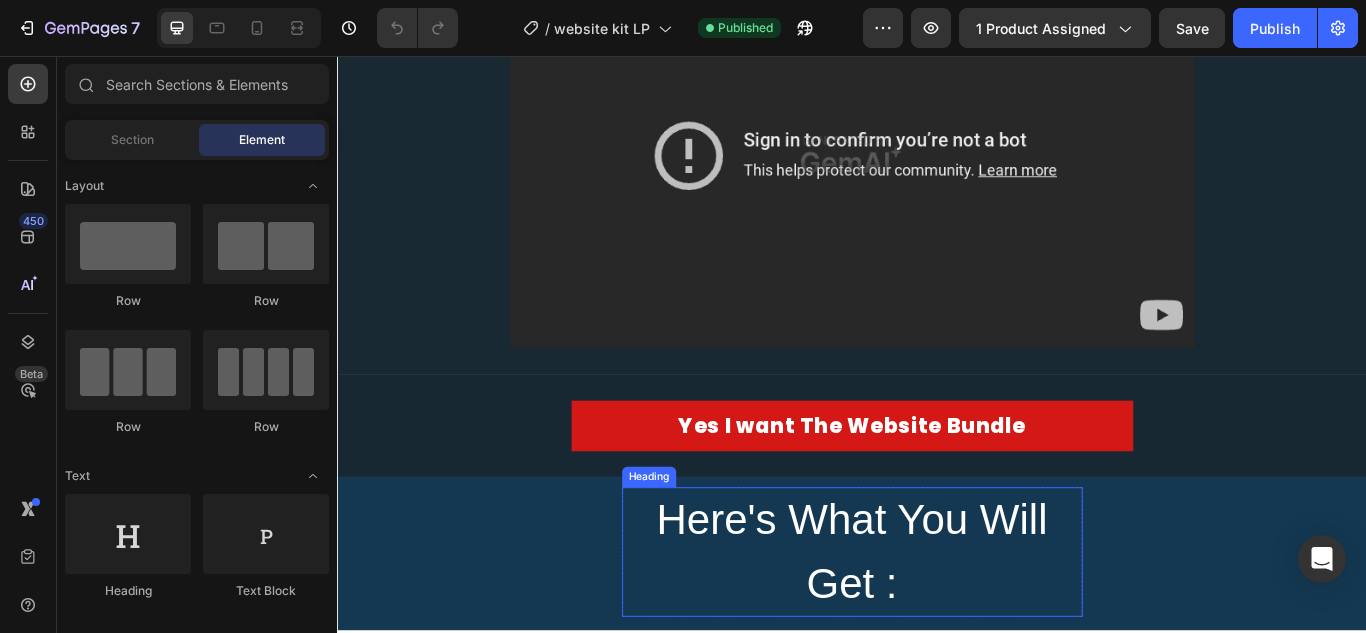 scroll, scrollTop: 700, scrollLeft: 0, axis: vertical 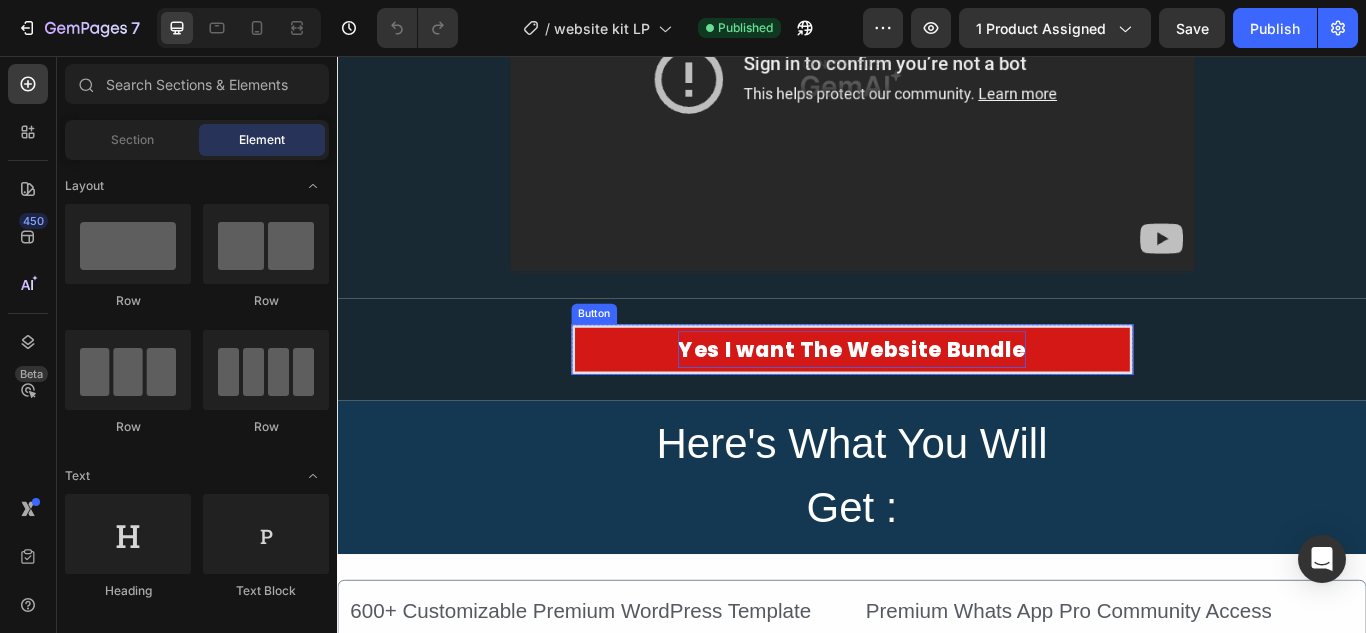 click on "Yes I want The Website Bundle" at bounding box center (936, 398) 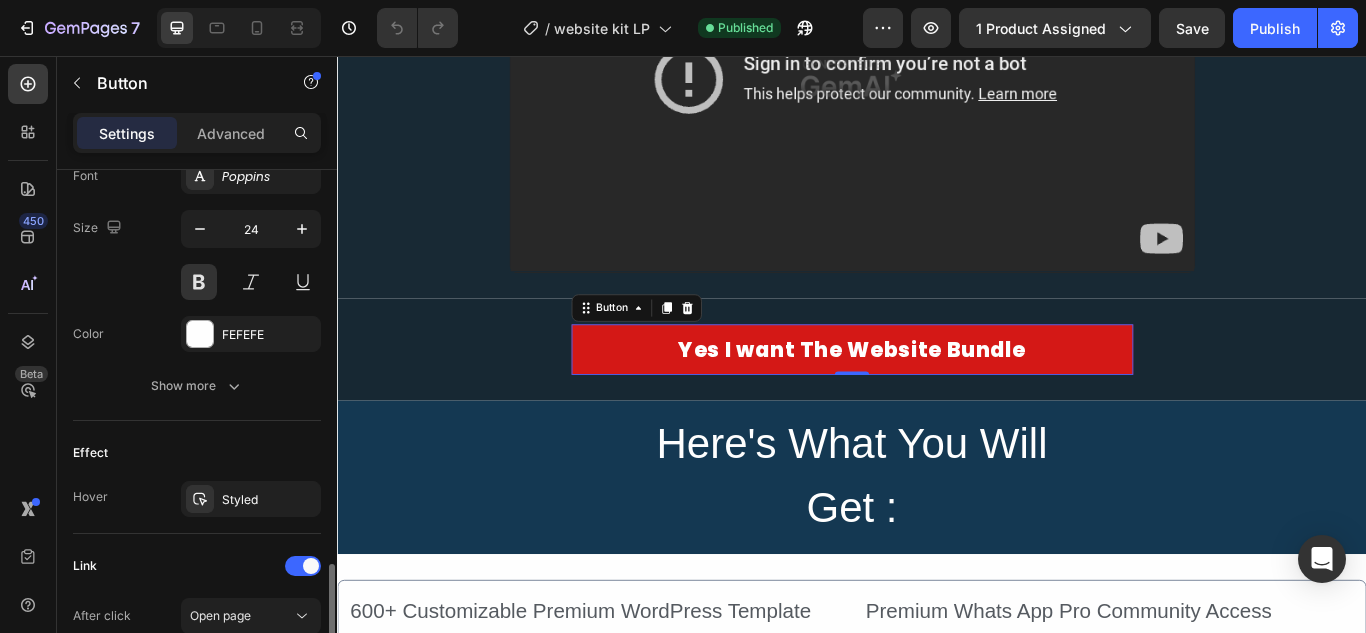 scroll, scrollTop: 1000, scrollLeft: 0, axis: vertical 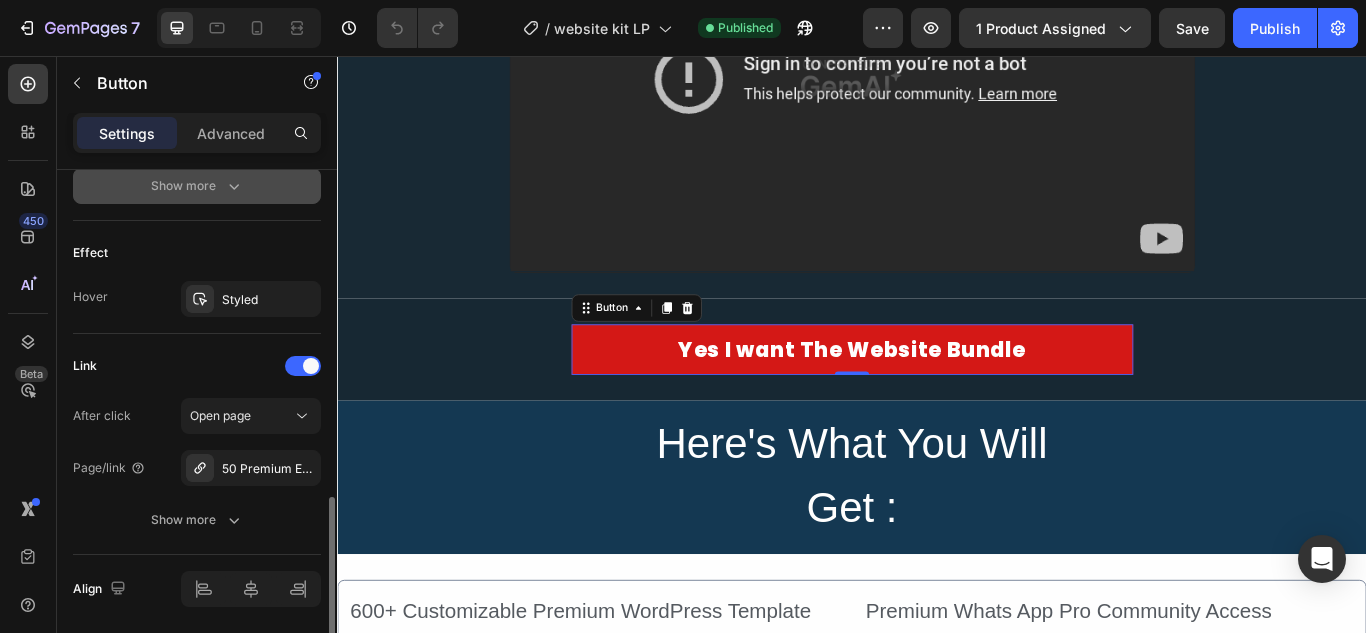 click 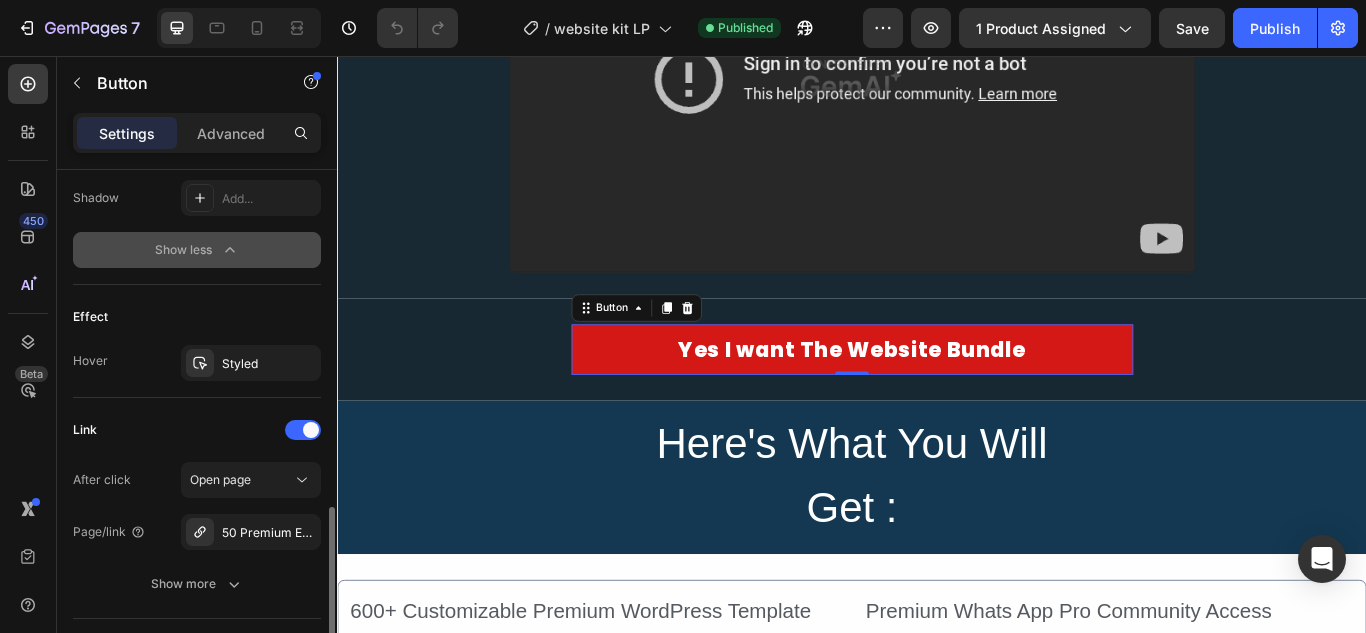 scroll, scrollTop: 1300, scrollLeft: 0, axis: vertical 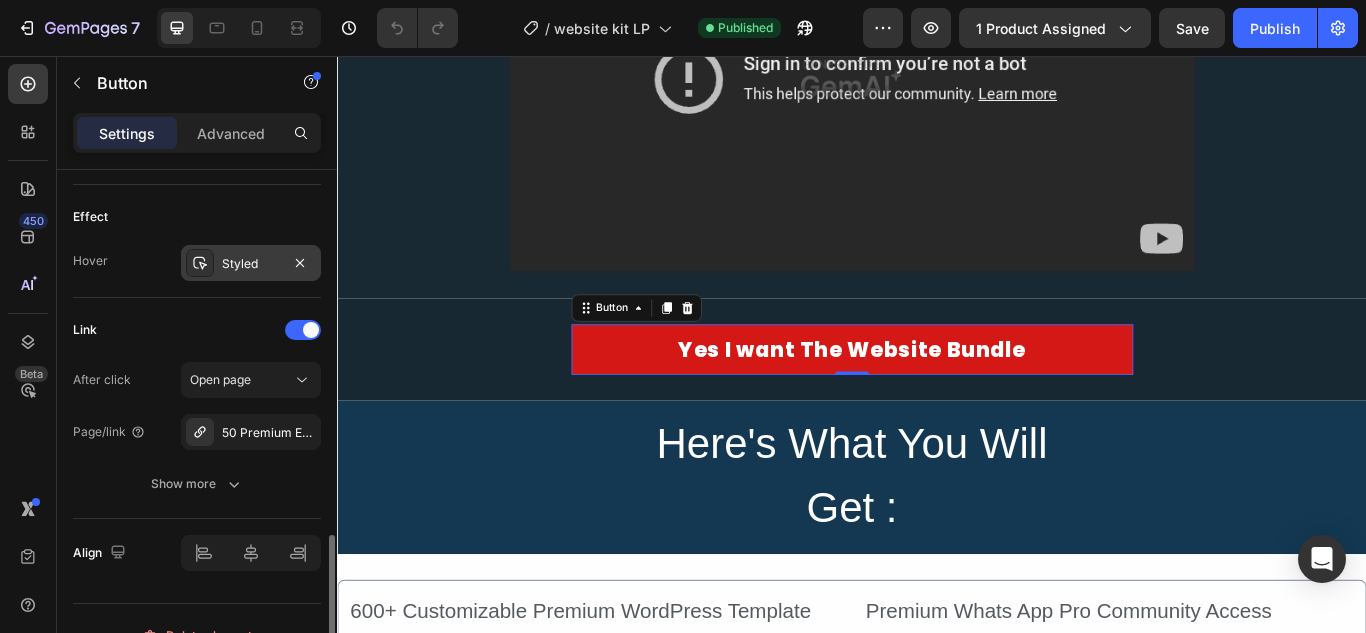 click at bounding box center (200, 263) 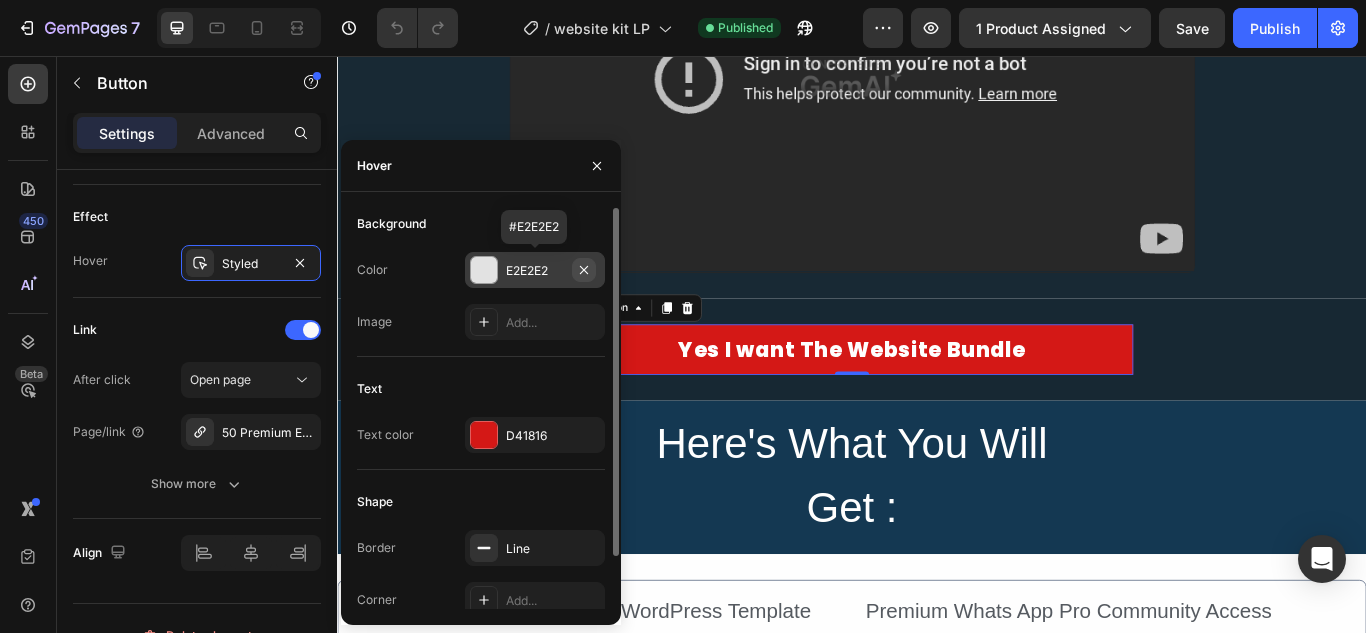 click 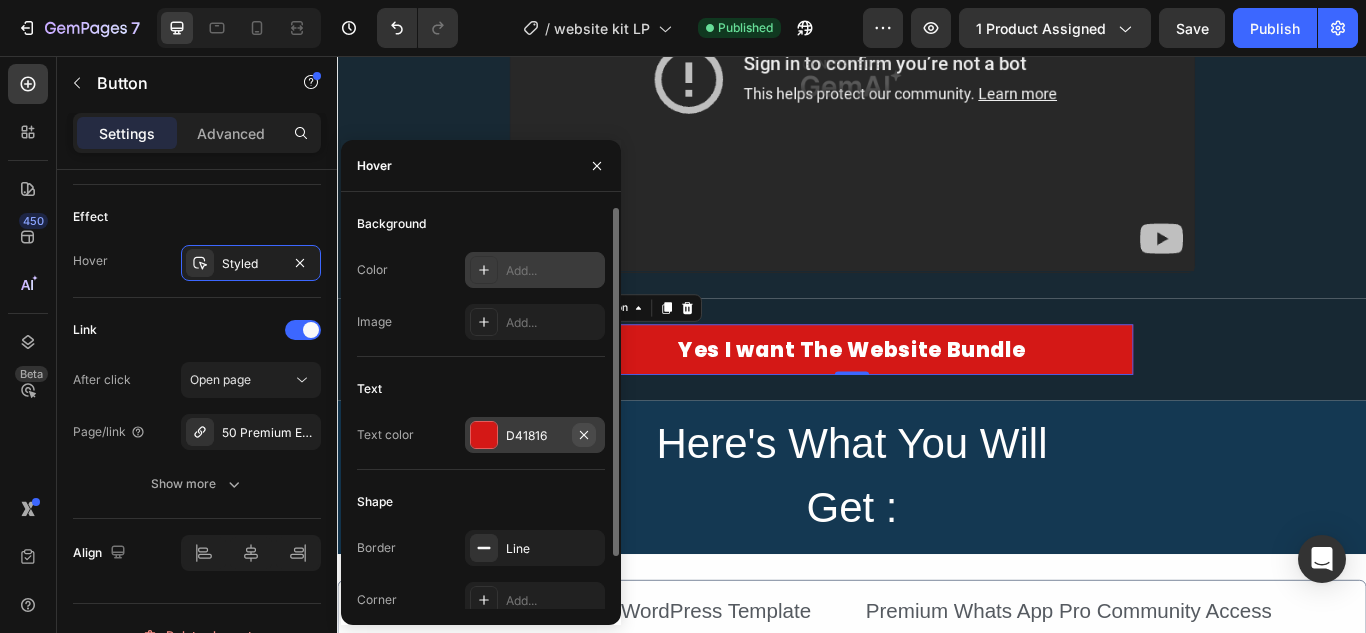 click 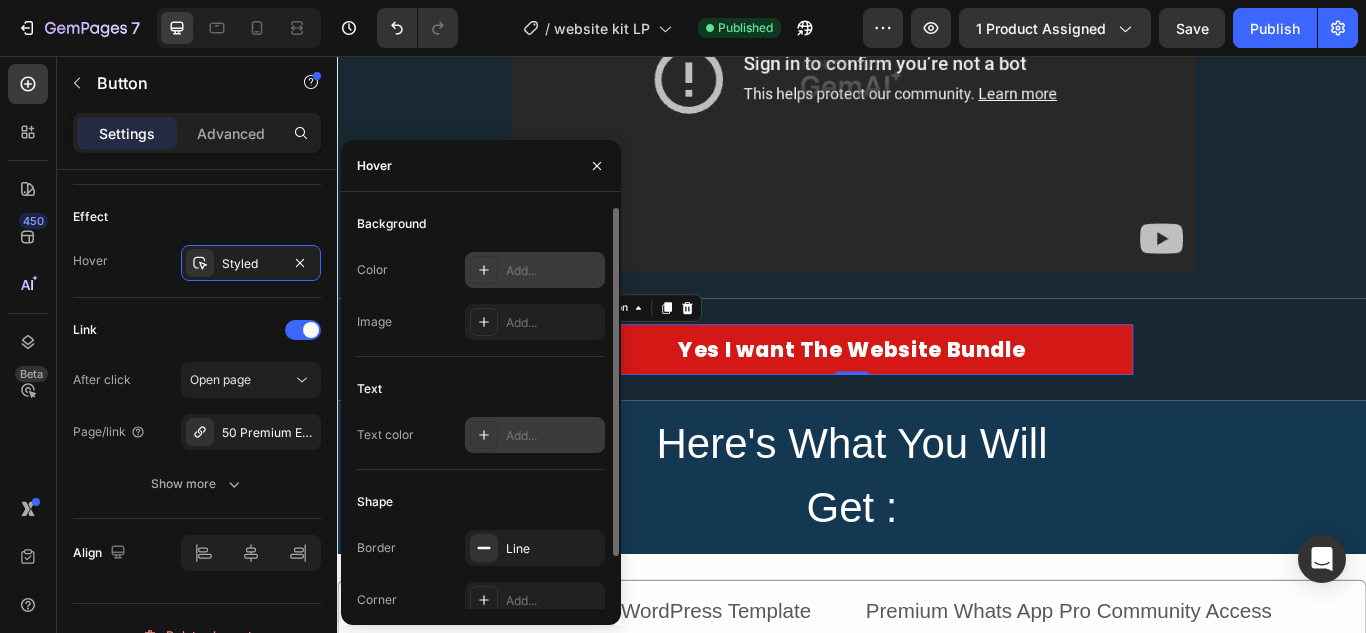 click on "Add..." at bounding box center (553, 271) 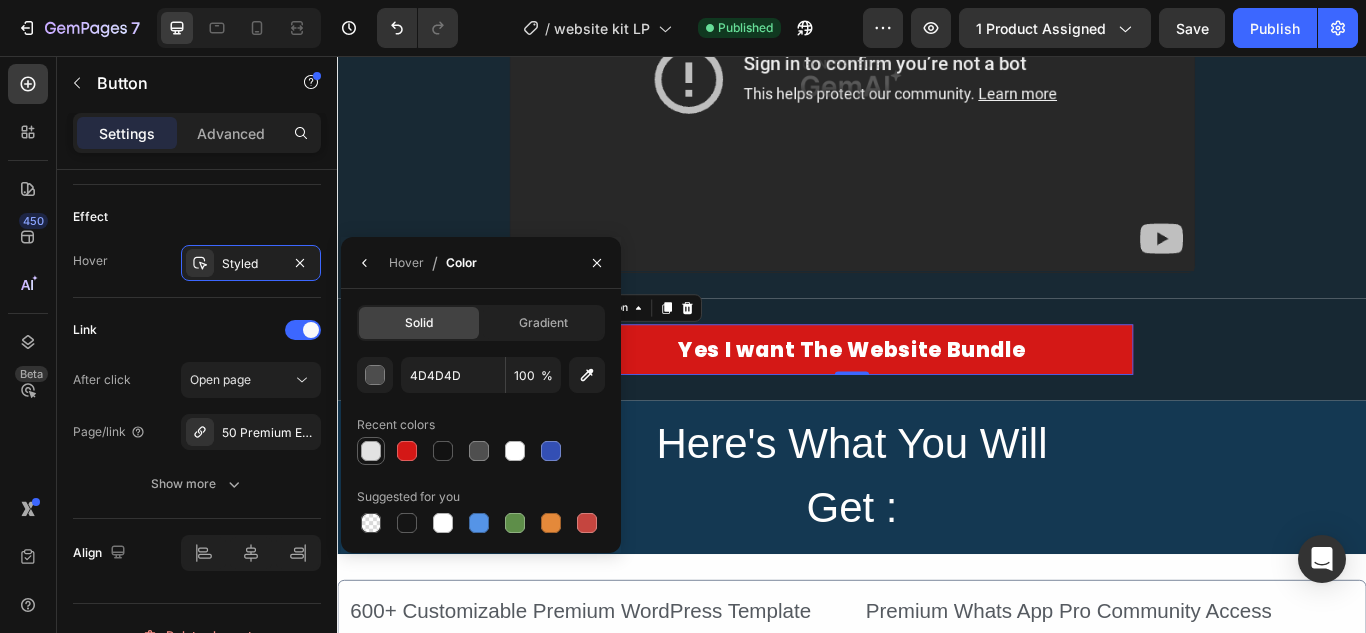 drag, startPoint x: 403, startPoint y: 455, endPoint x: 378, endPoint y: 452, distance: 25.179358 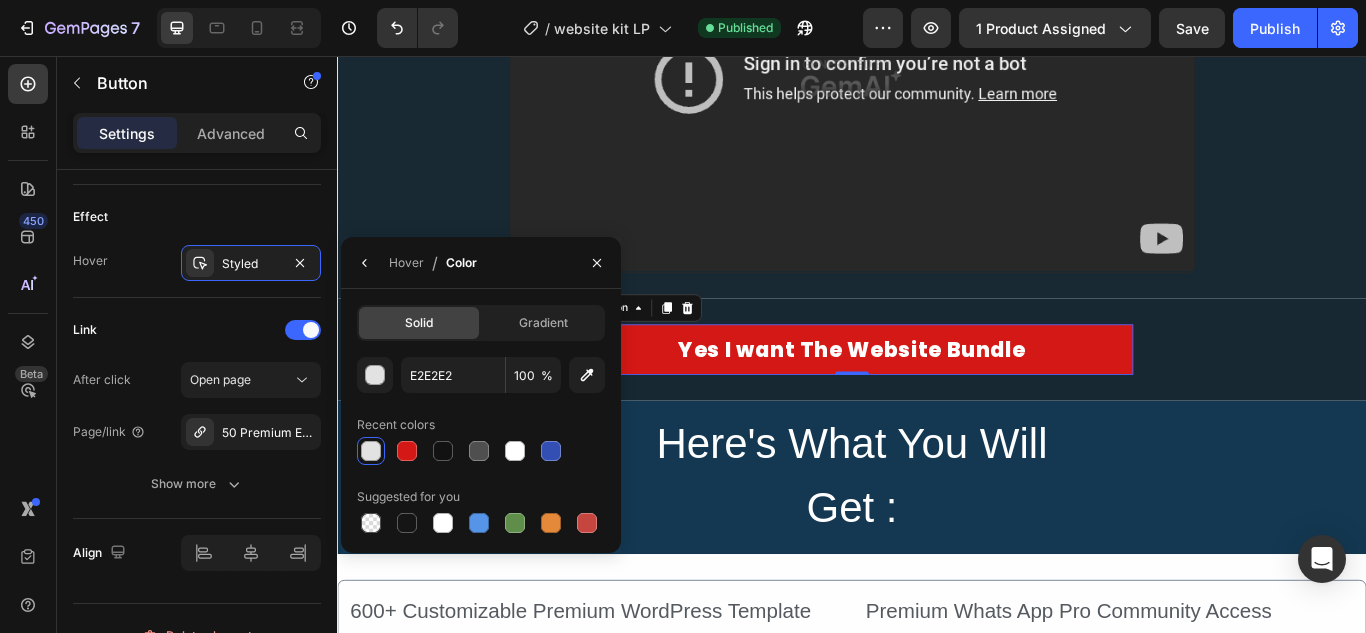 click on "Hover / Color" at bounding box center [413, 262] 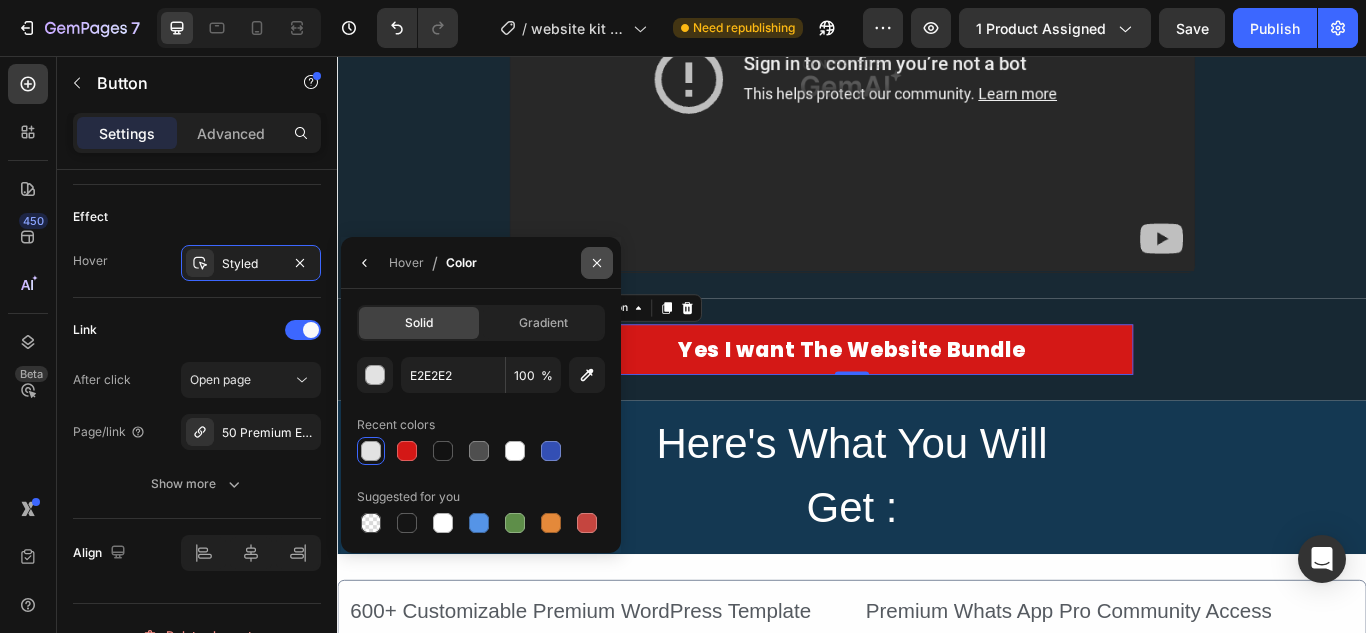 click 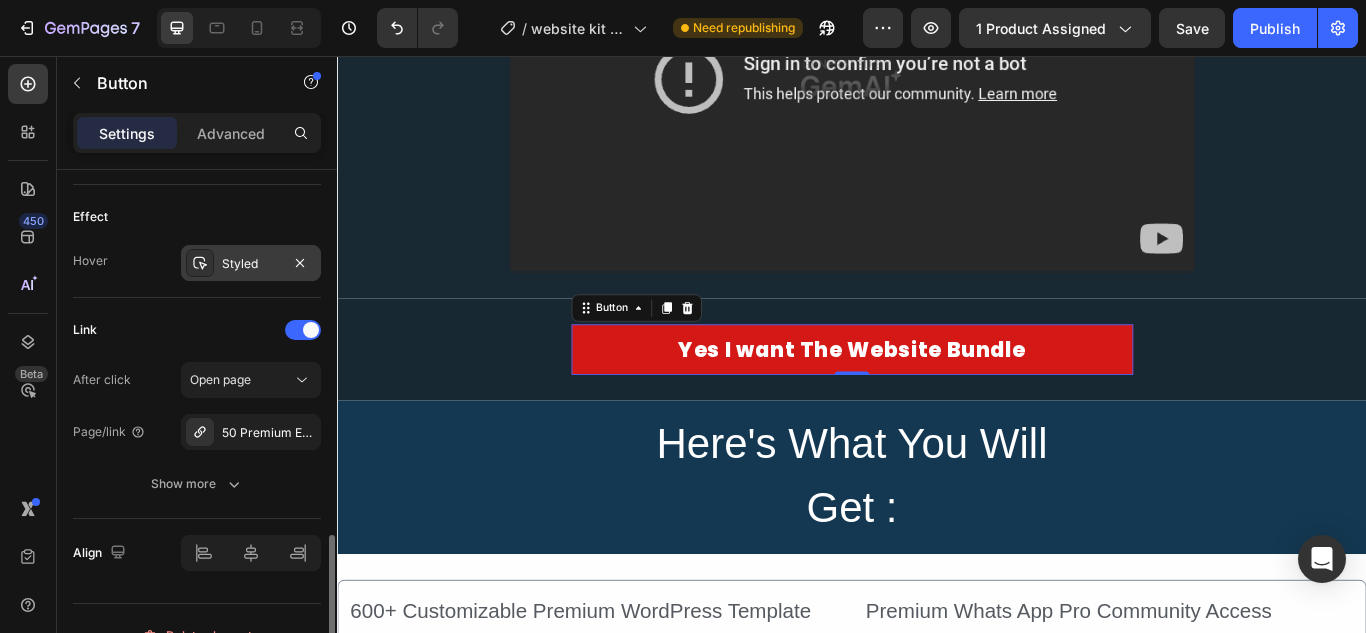 click on "Styled" at bounding box center [251, 263] 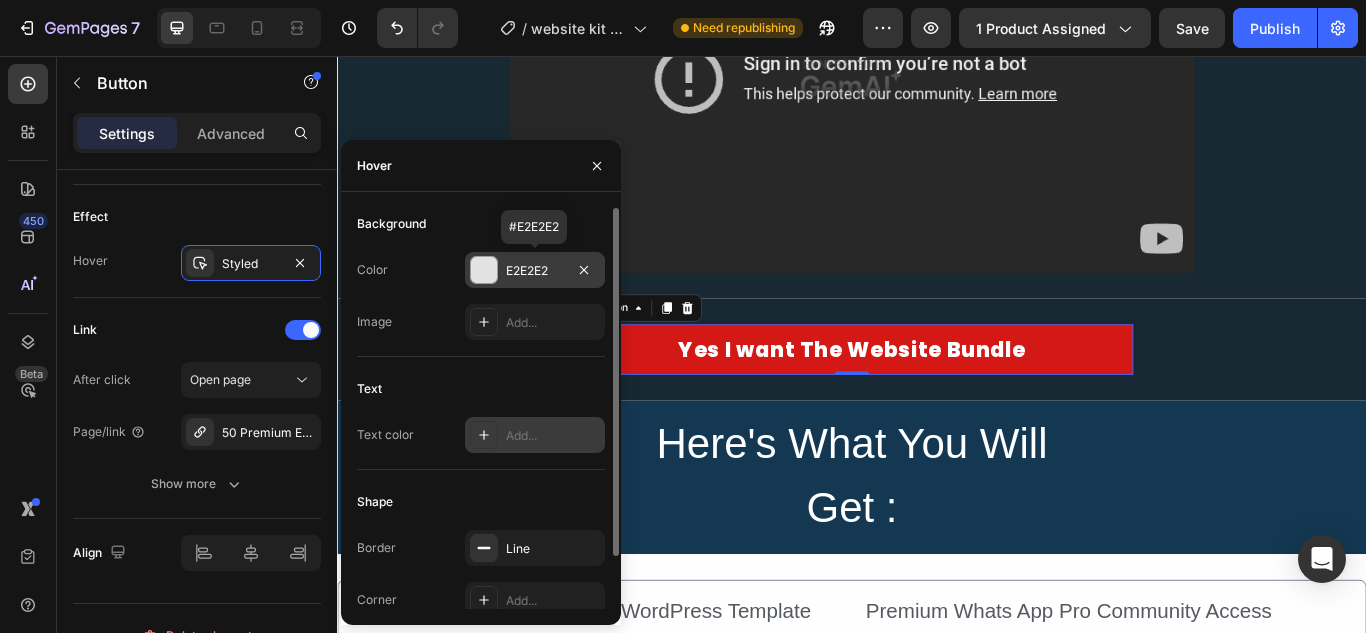 click at bounding box center [484, 435] 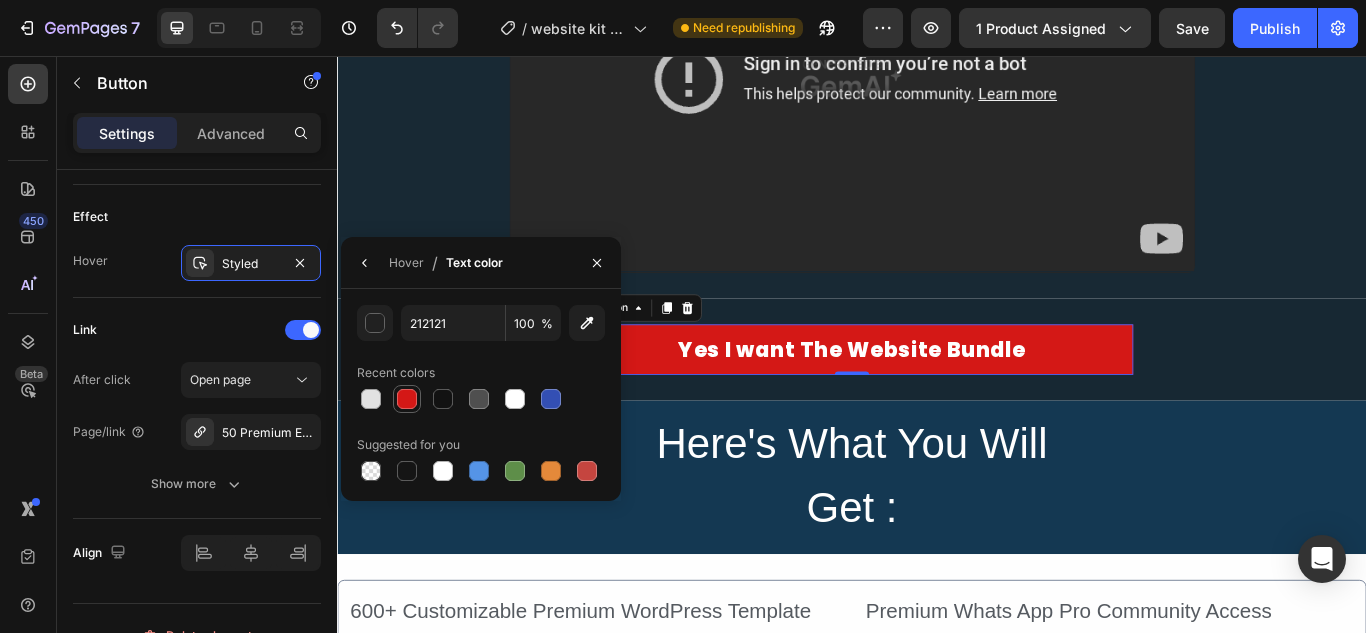 click at bounding box center (407, 399) 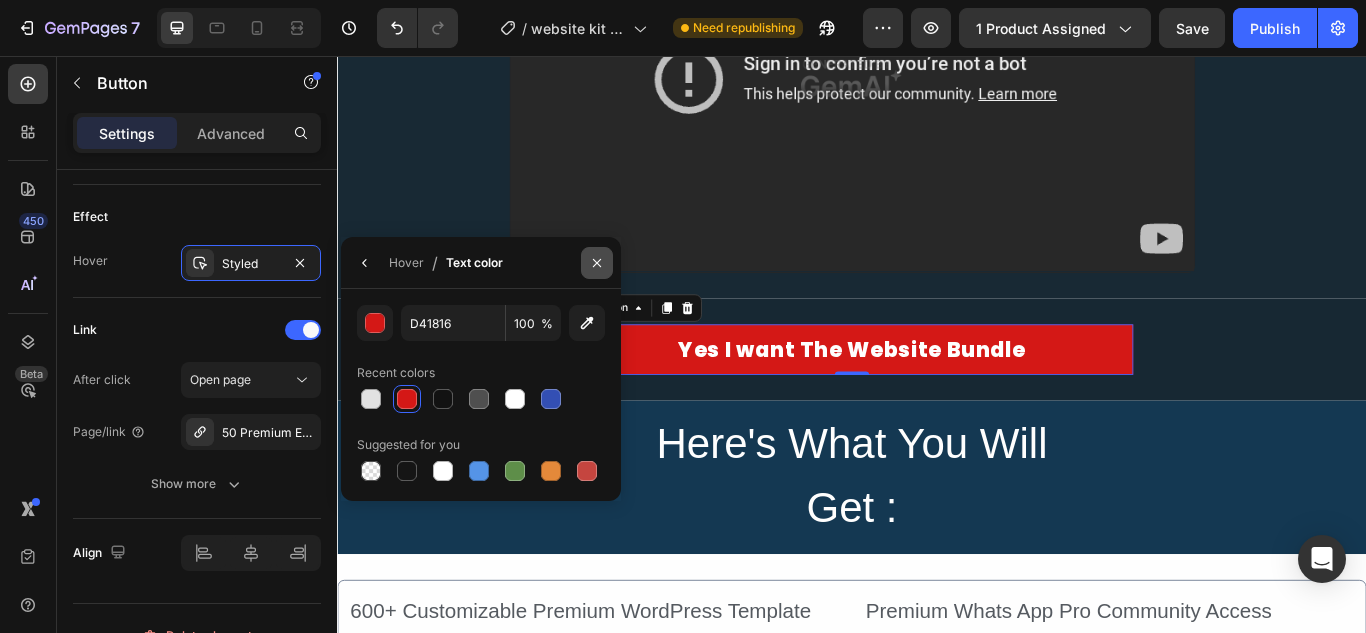 drag, startPoint x: 599, startPoint y: 262, endPoint x: 300, endPoint y: 244, distance: 299.54132 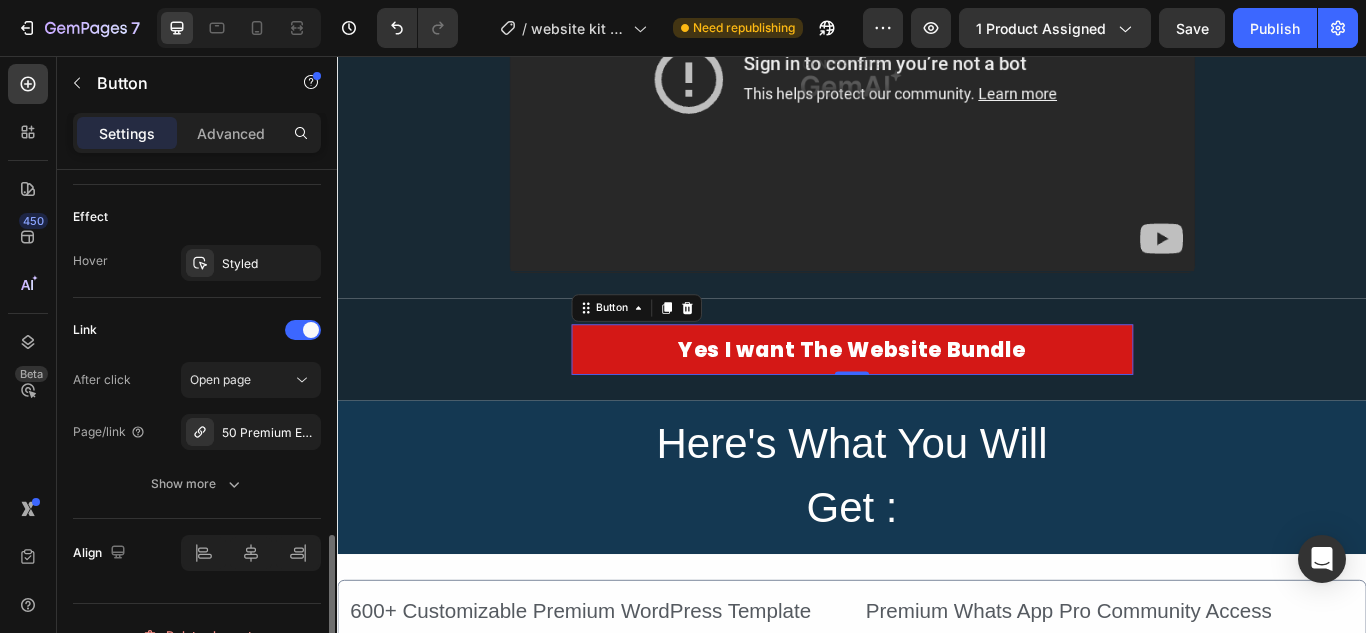 click on "Link" at bounding box center [197, 330] 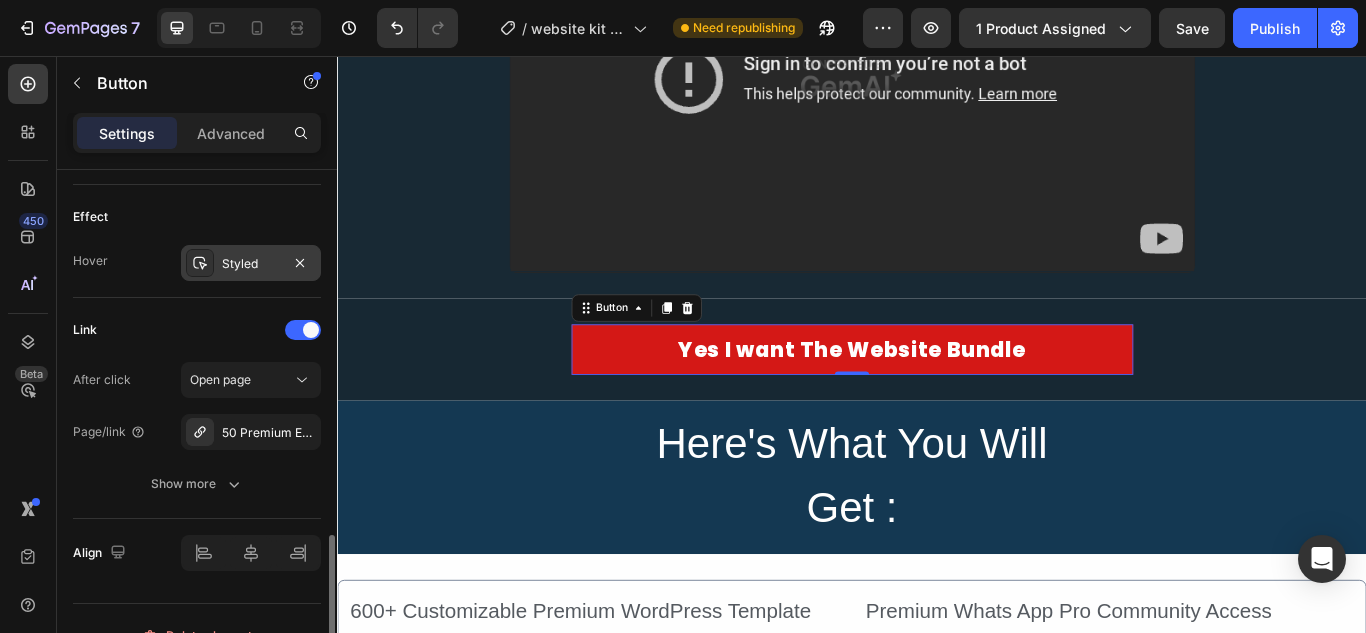 click on "Styled" at bounding box center [251, 264] 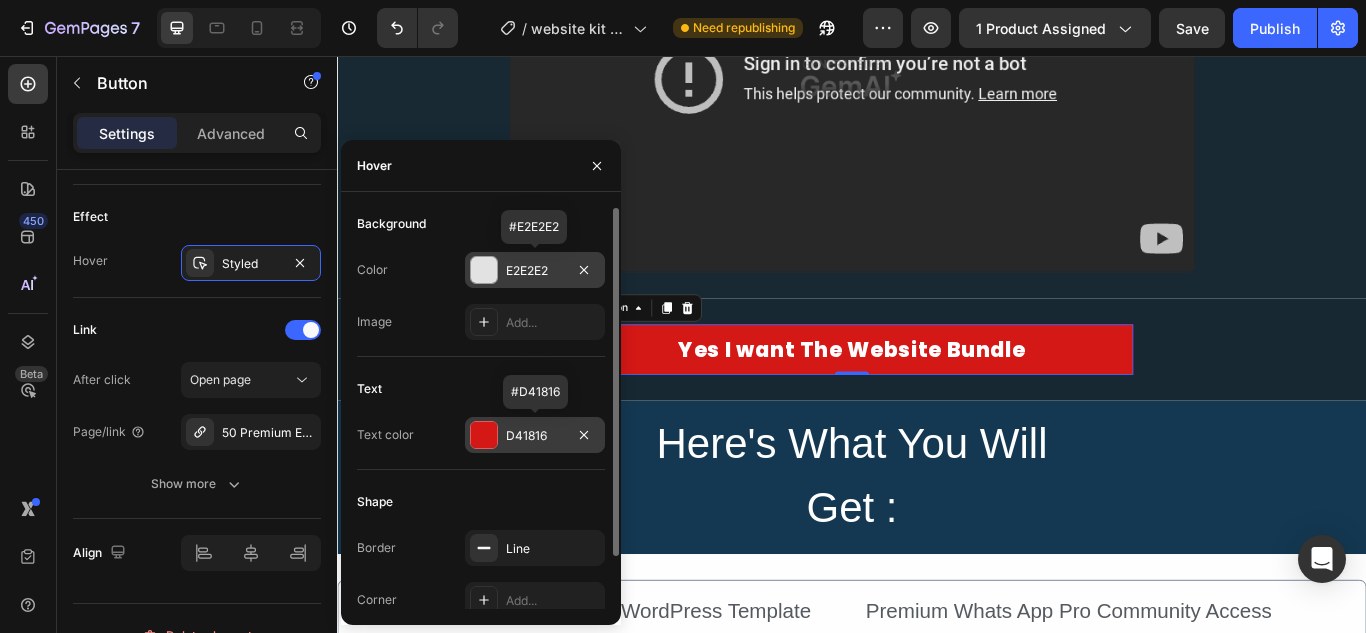 click on "E2E2E2" at bounding box center (535, 271) 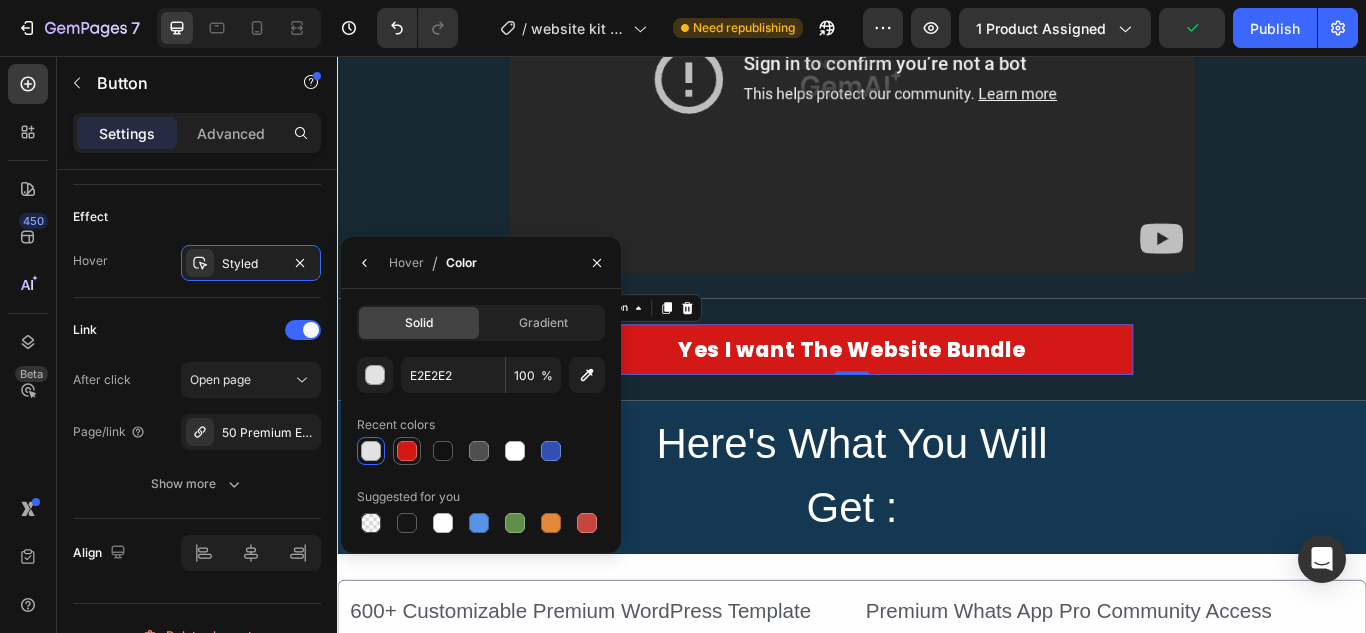 click at bounding box center (407, 451) 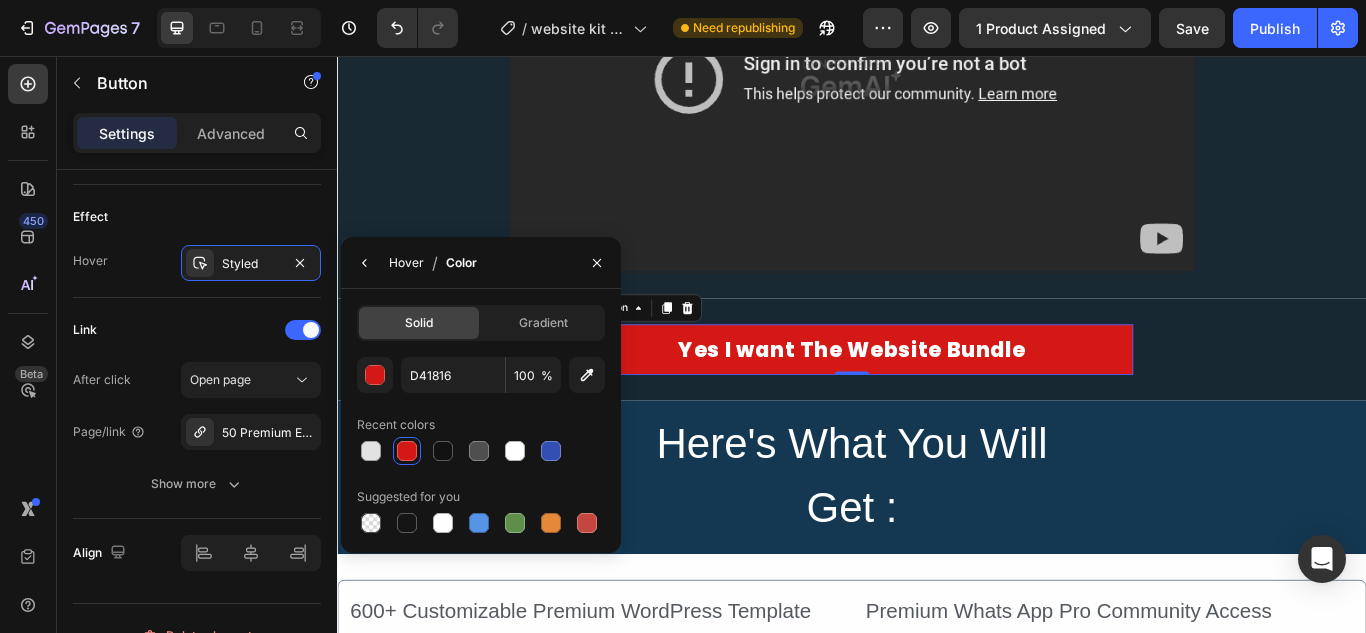 click on "Hover" at bounding box center [406, 263] 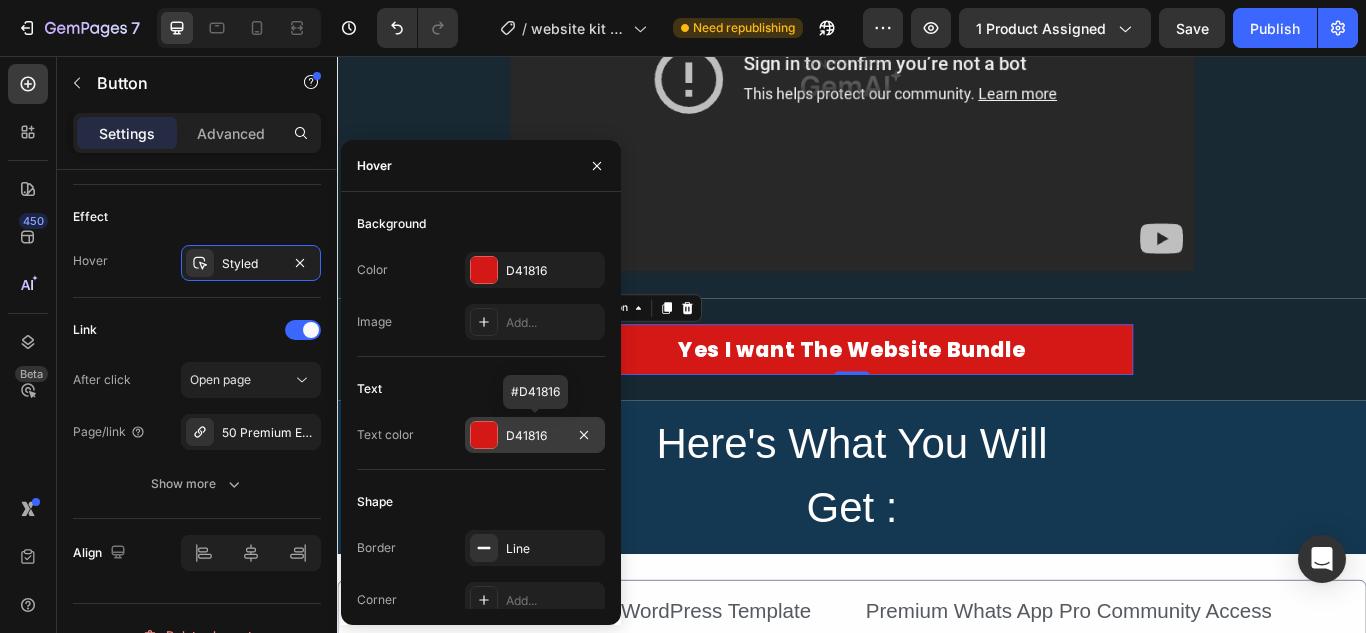 click at bounding box center (484, 435) 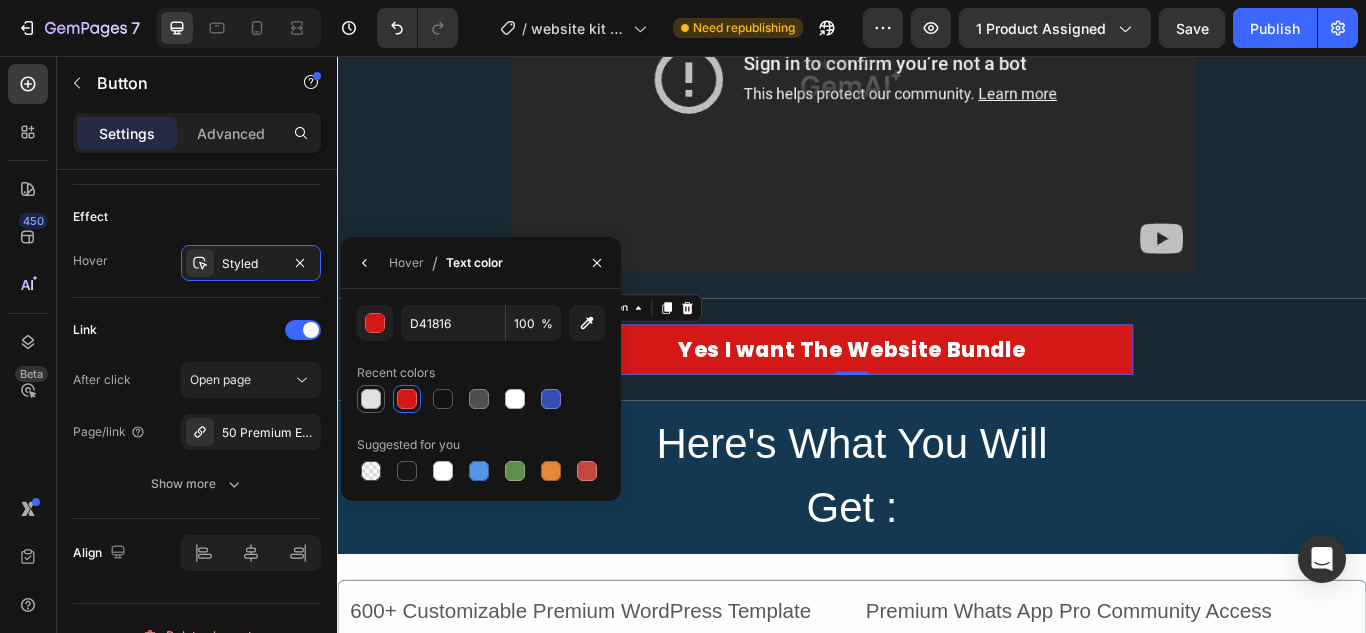 click at bounding box center [371, 399] 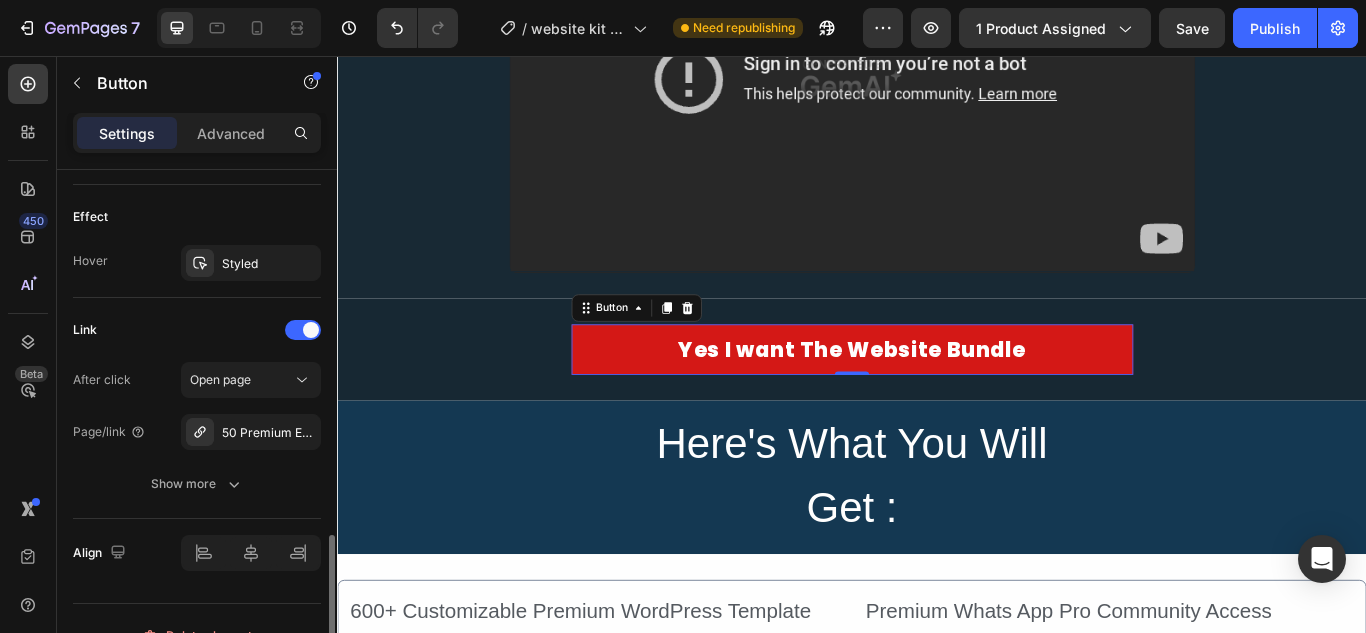 click on "Link" at bounding box center (197, 330) 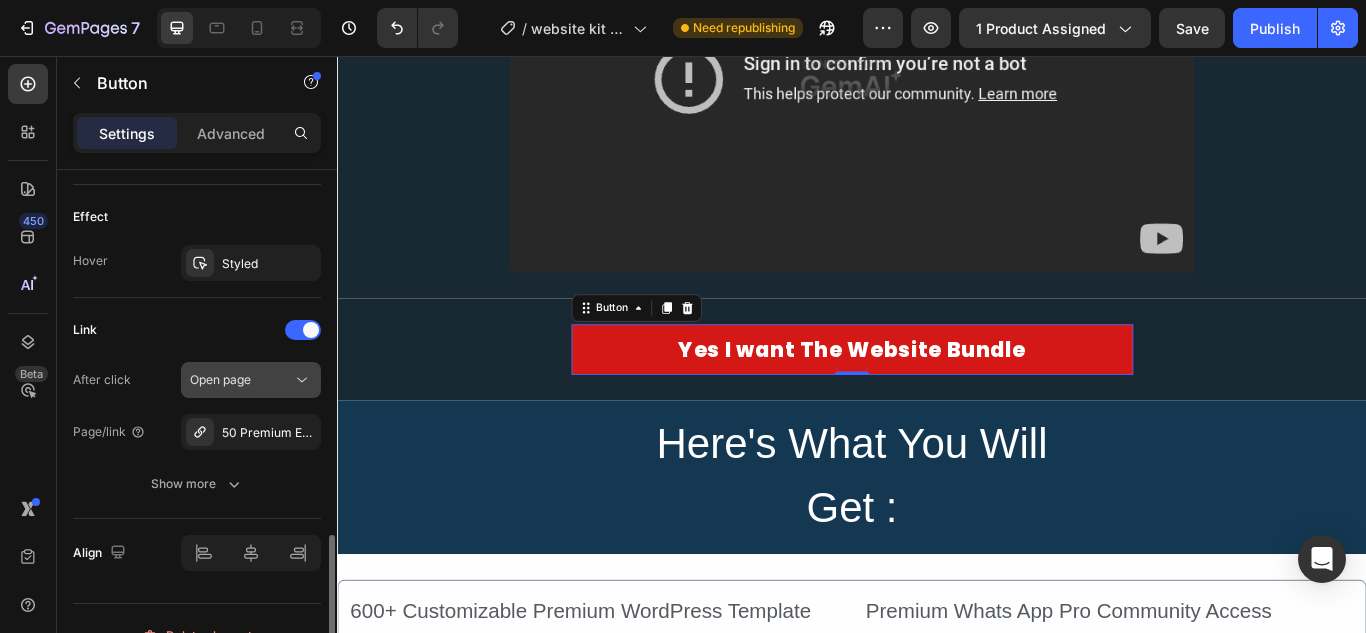 scroll, scrollTop: 1334, scrollLeft: 0, axis: vertical 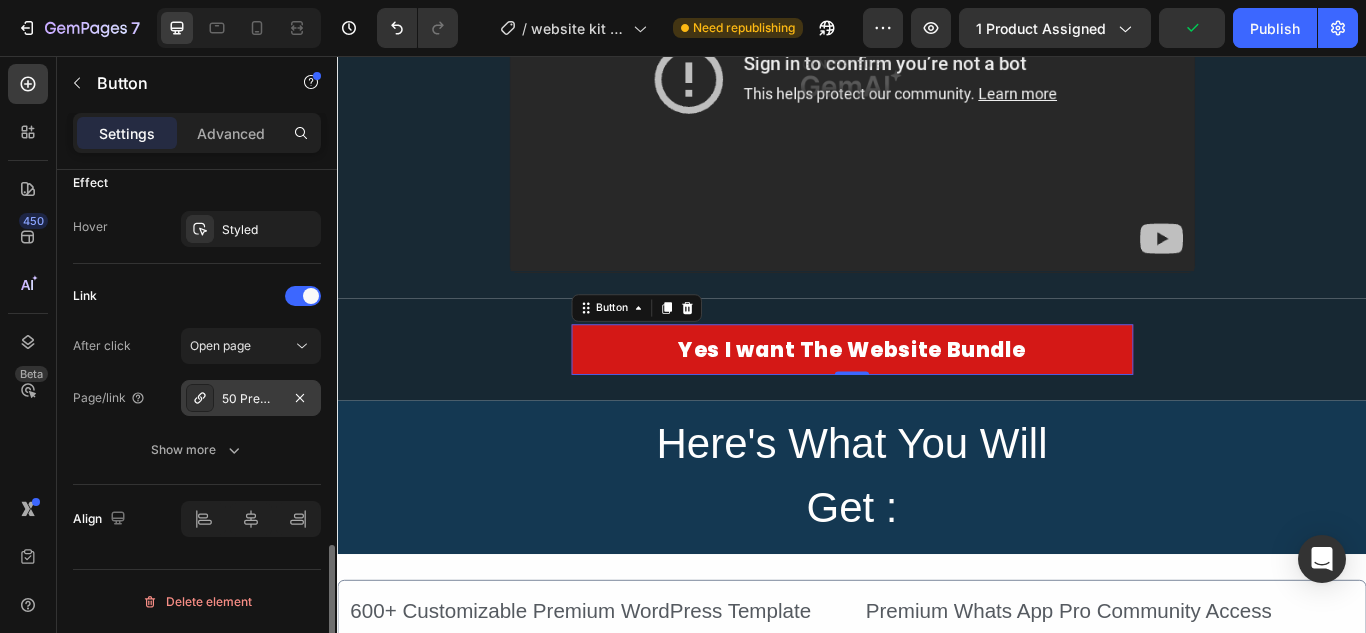 click on "50 Premium Earlobe Support Patches ( Buy 50 Get 50 Free Today)" at bounding box center [251, 399] 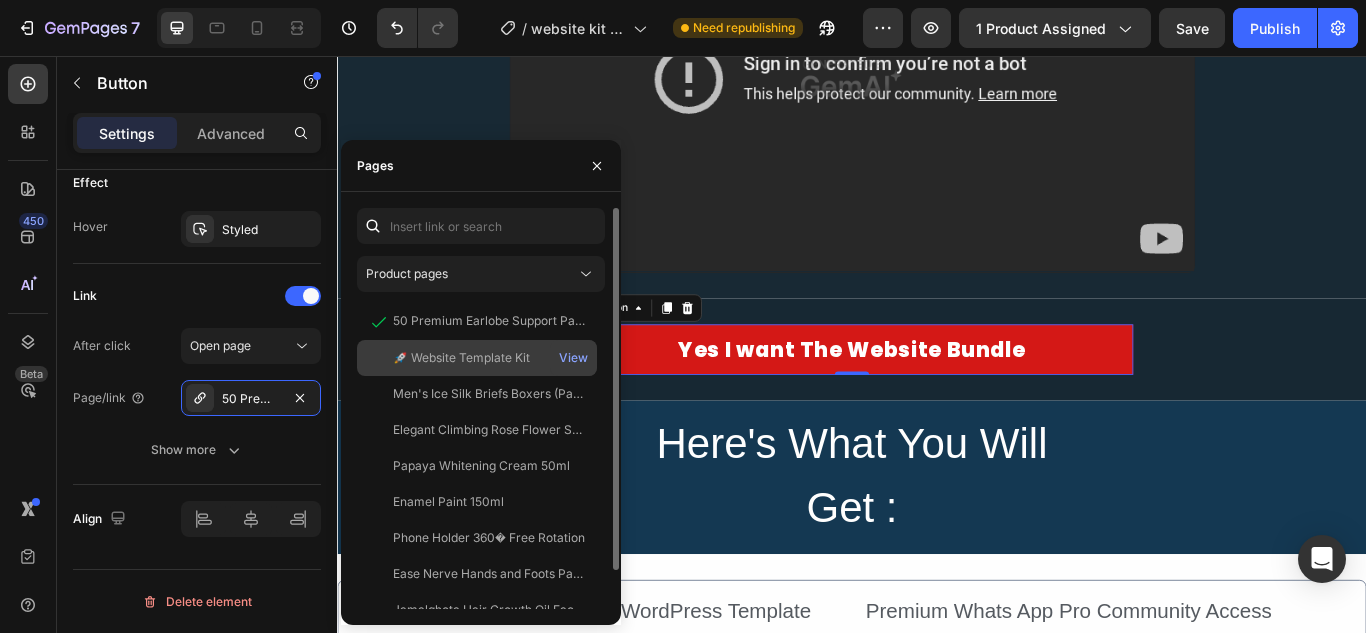 click on "🚀 Website Template Kit   View" 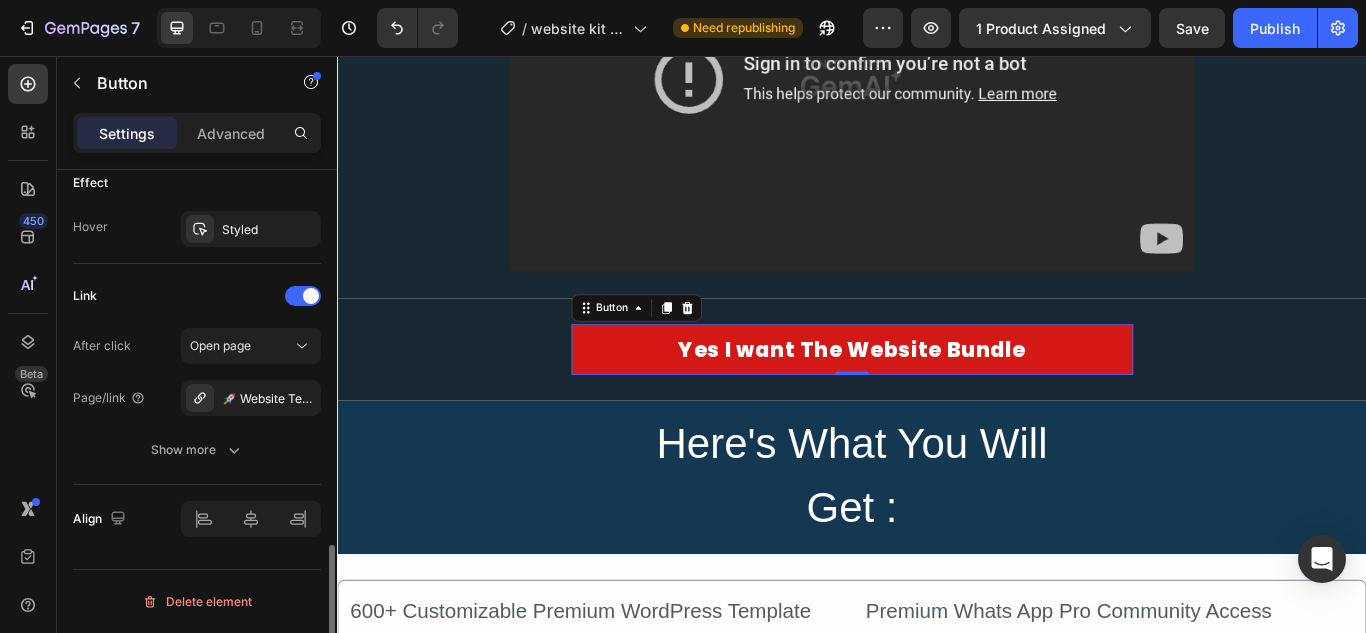 click on "Link" at bounding box center [197, 296] 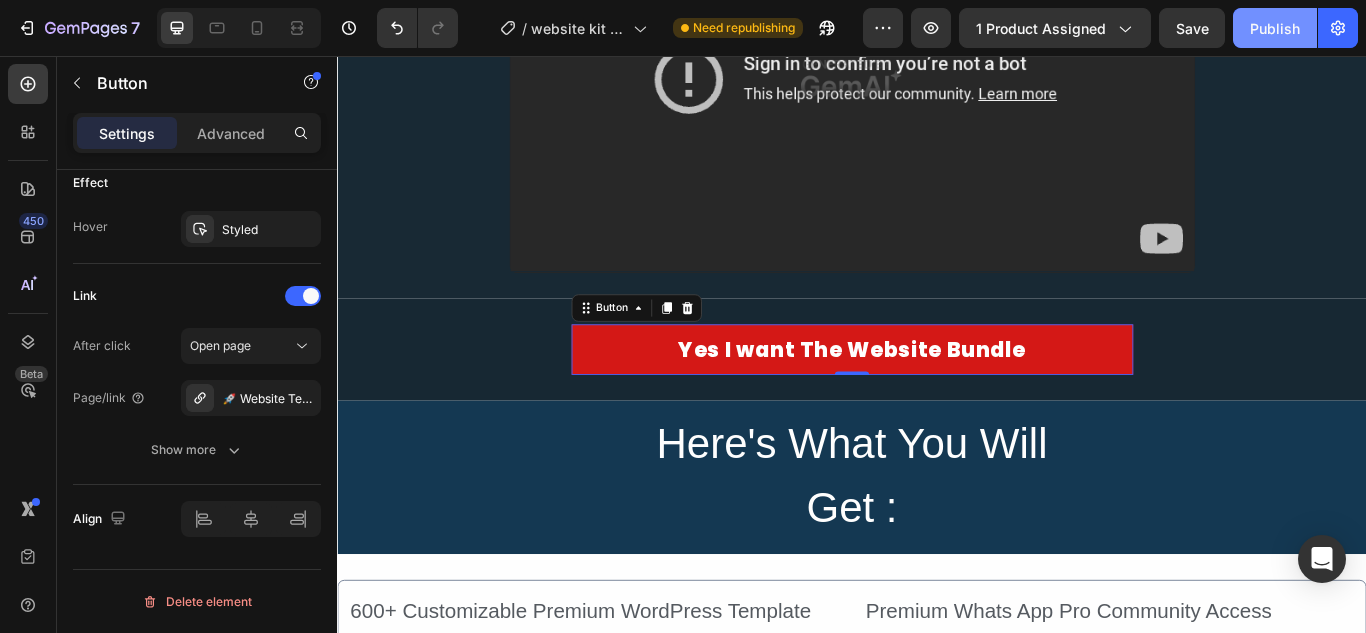 click on "Publish" at bounding box center [1275, 28] 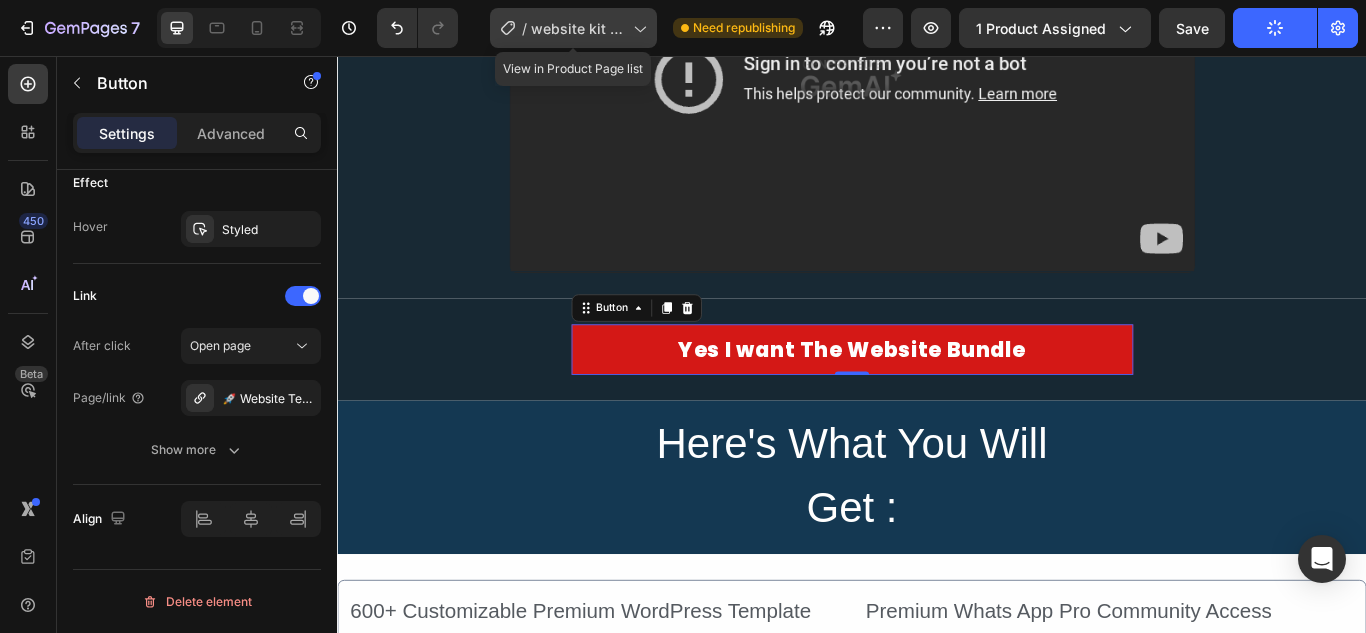 click on "website kit LP" at bounding box center (578, 28) 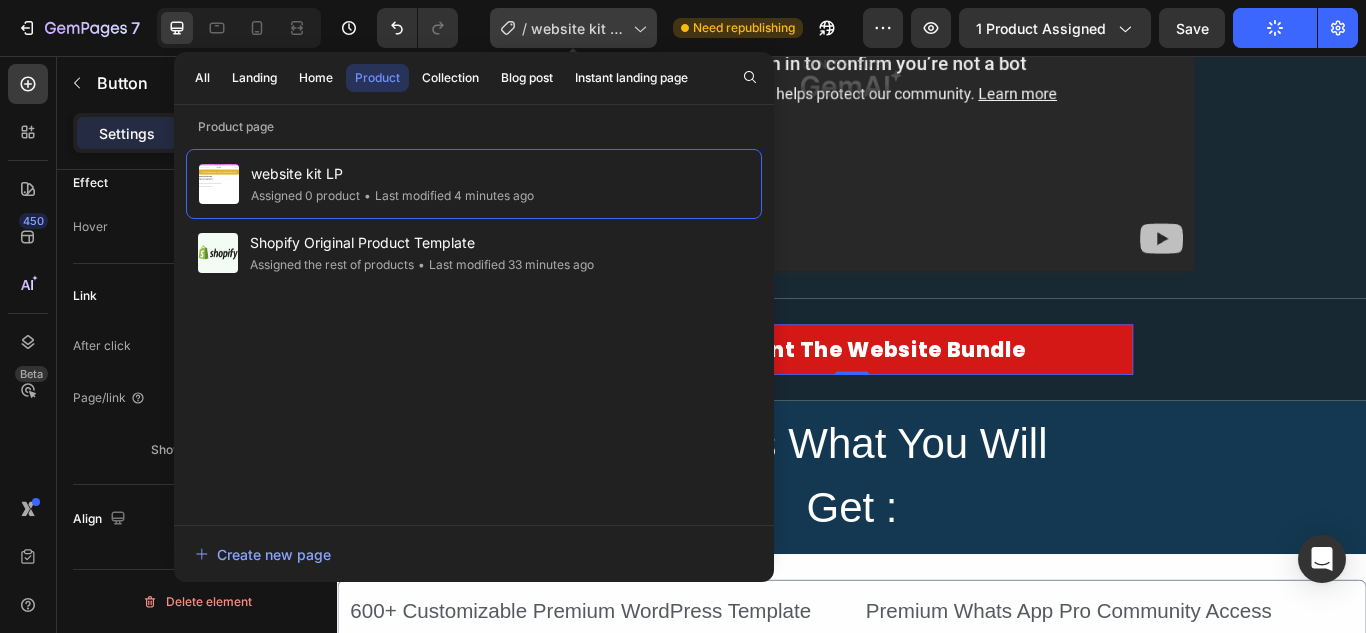 click on "website kit LP" at bounding box center (578, 28) 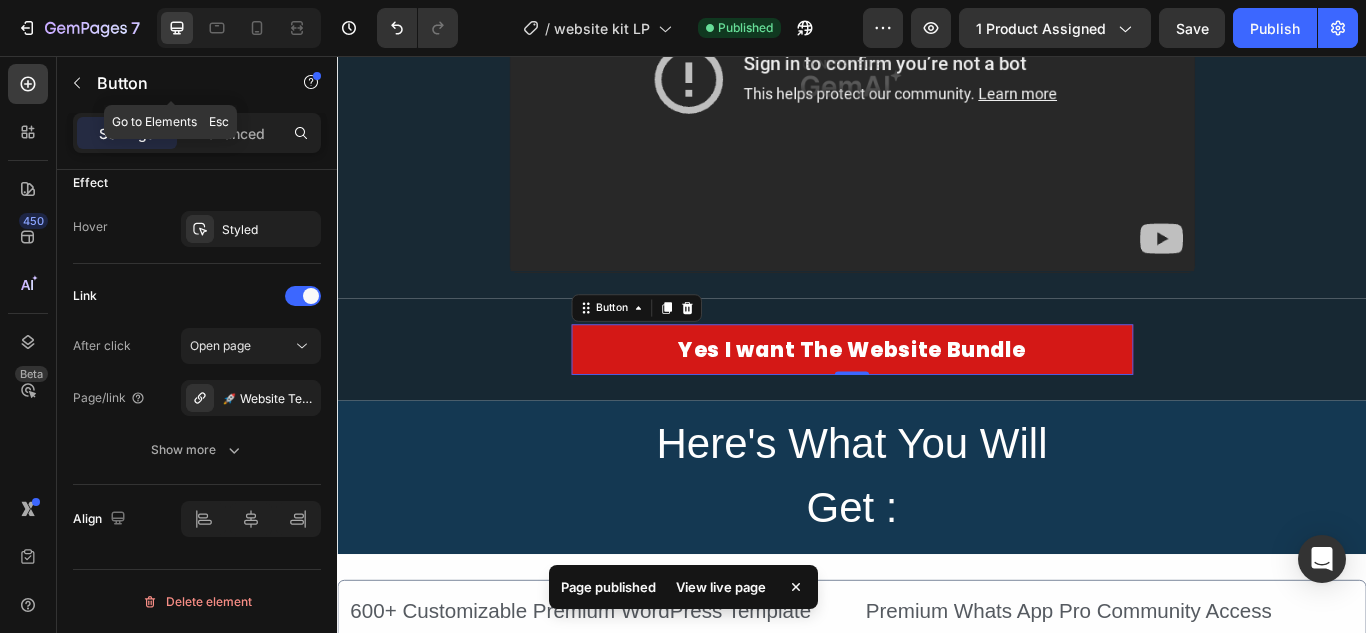 drag, startPoint x: 81, startPoint y: 81, endPoint x: 88, endPoint y: 91, distance: 12.206555 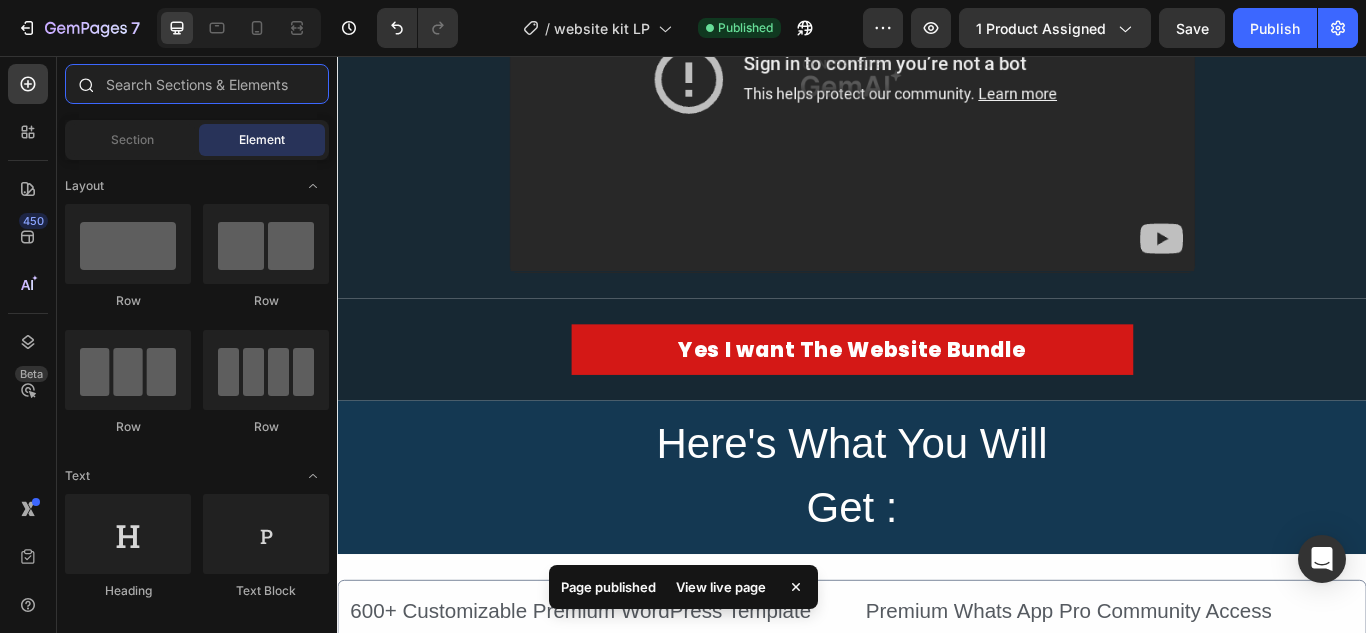 click at bounding box center (197, 84) 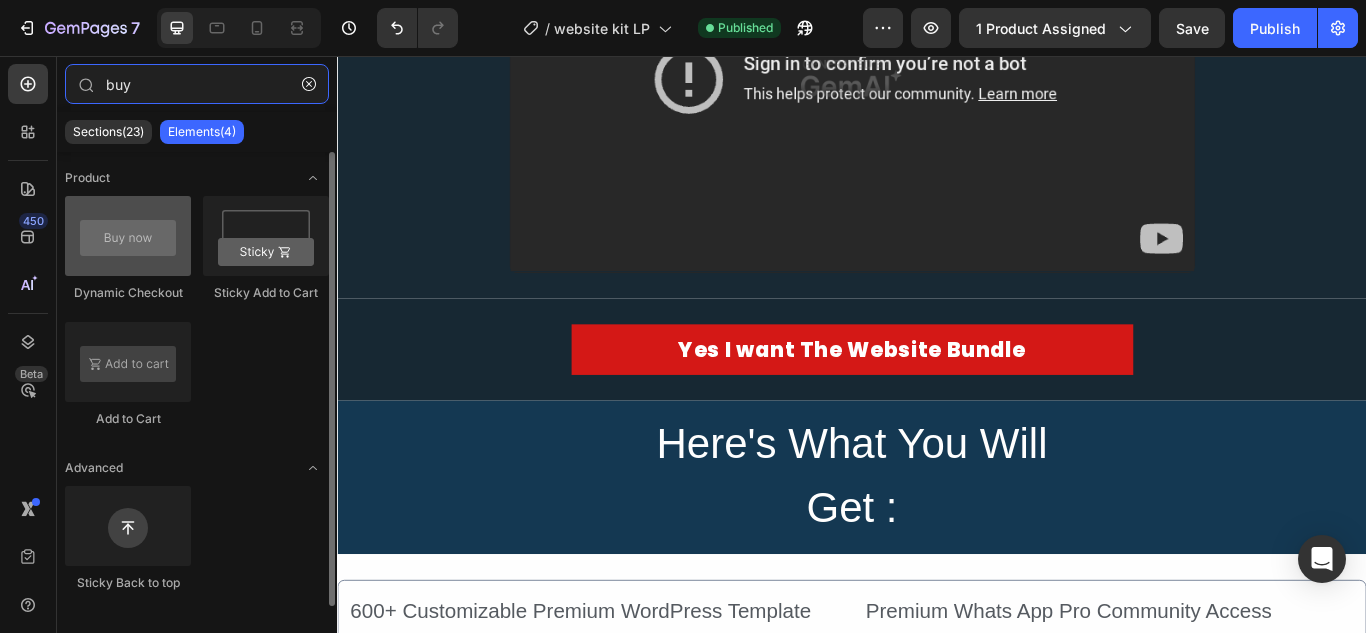 type on "buy" 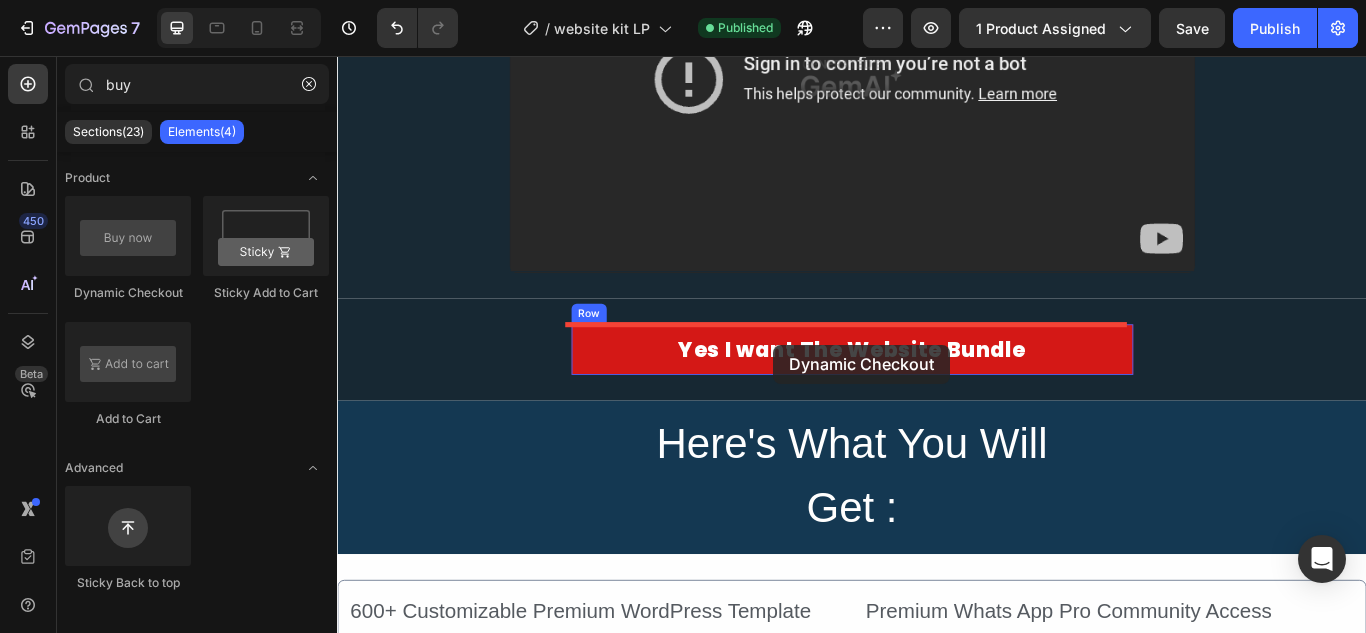 drag, startPoint x: 434, startPoint y: 298, endPoint x: 845, endPoint y: 393, distance: 421.83646 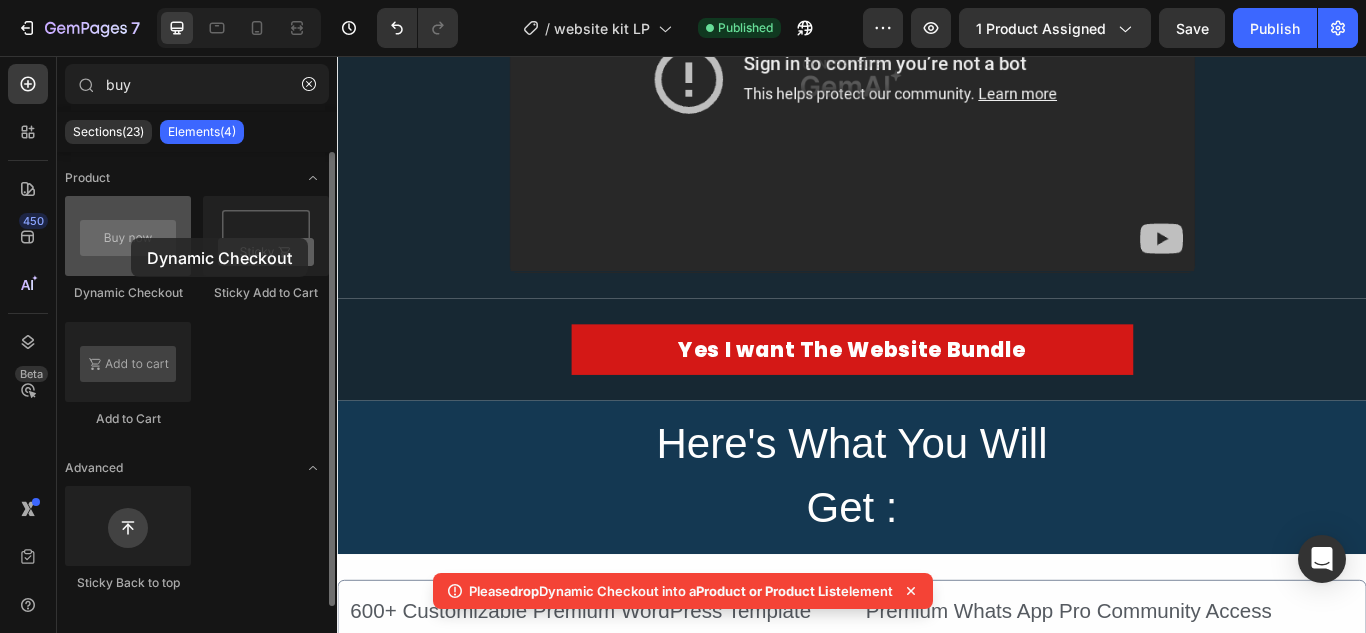 click at bounding box center (128, 236) 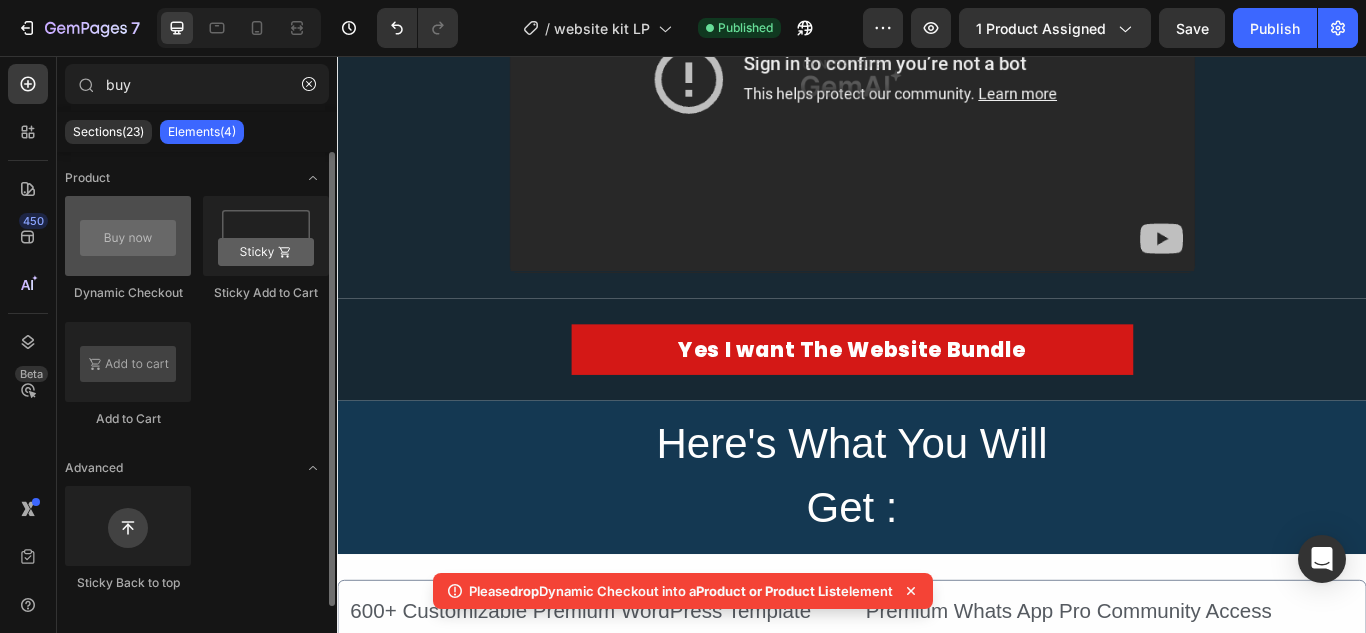 click at bounding box center (128, 236) 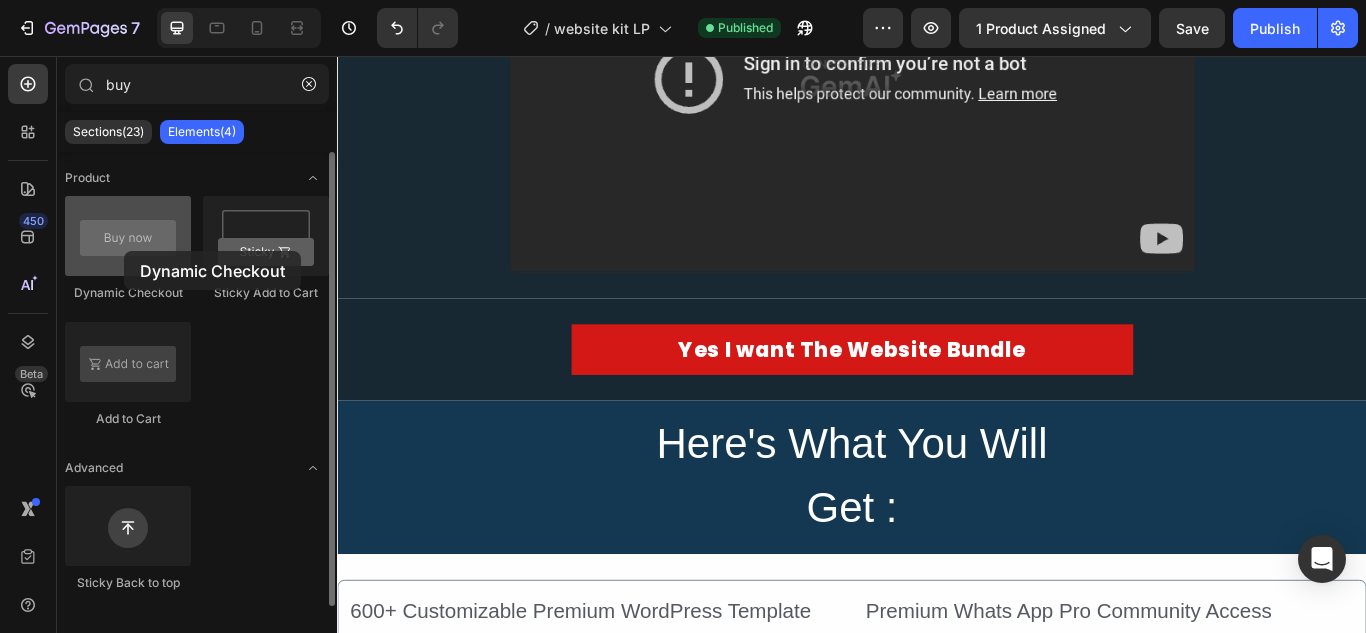 click at bounding box center [128, 236] 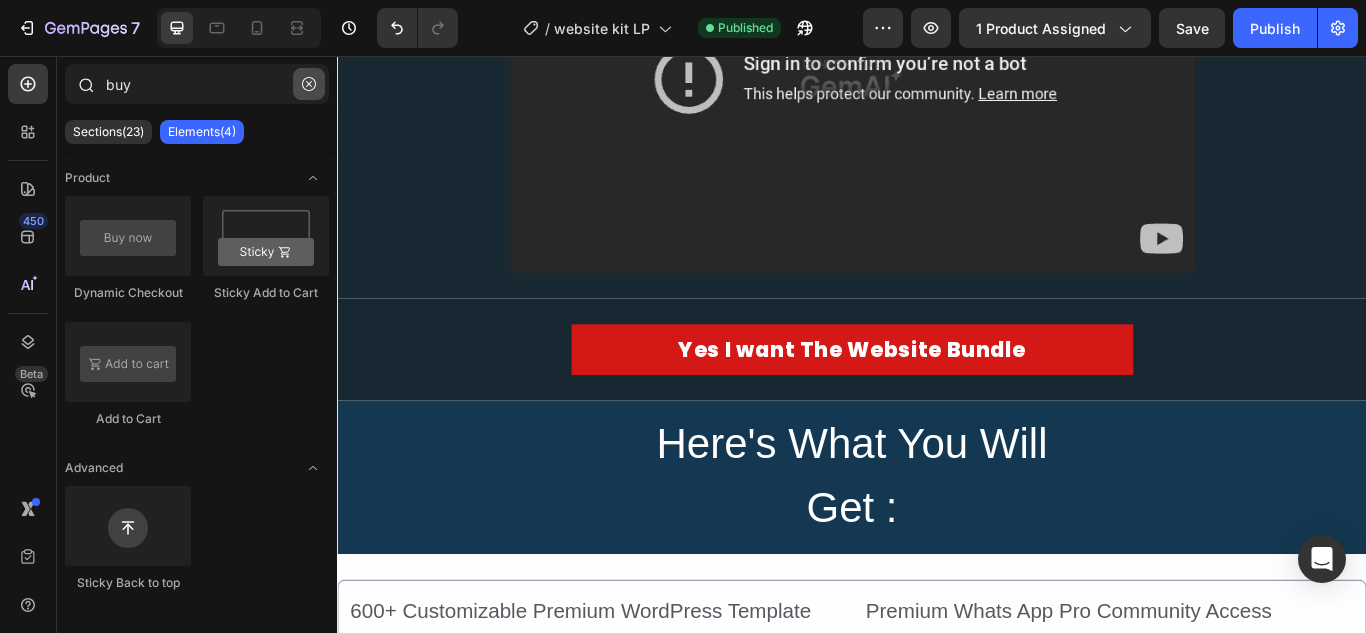 click at bounding box center [309, 84] 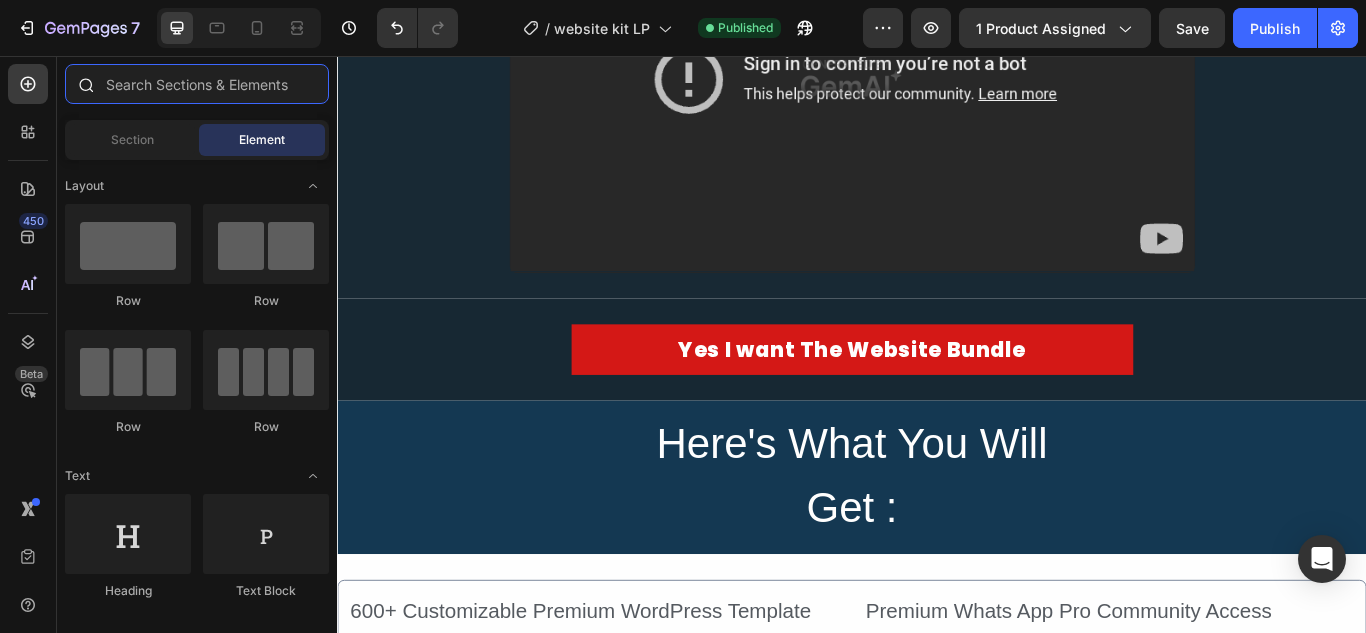 click at bounding box center [197, 84] 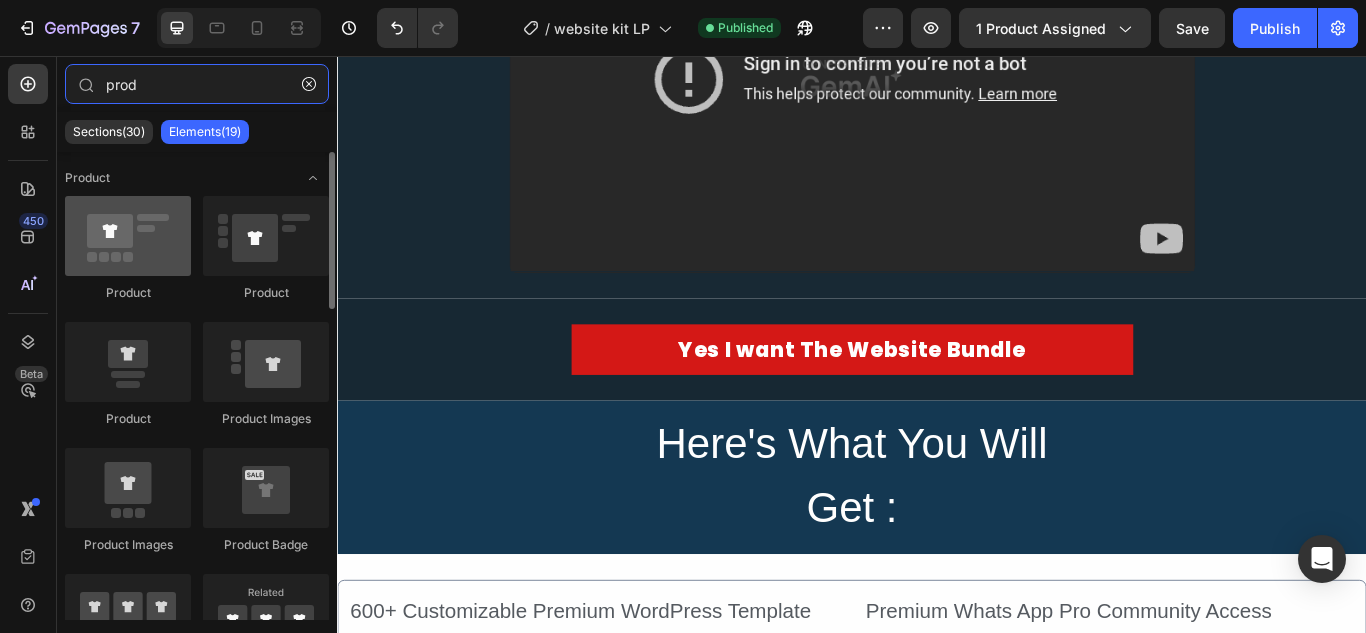 type on "prod" 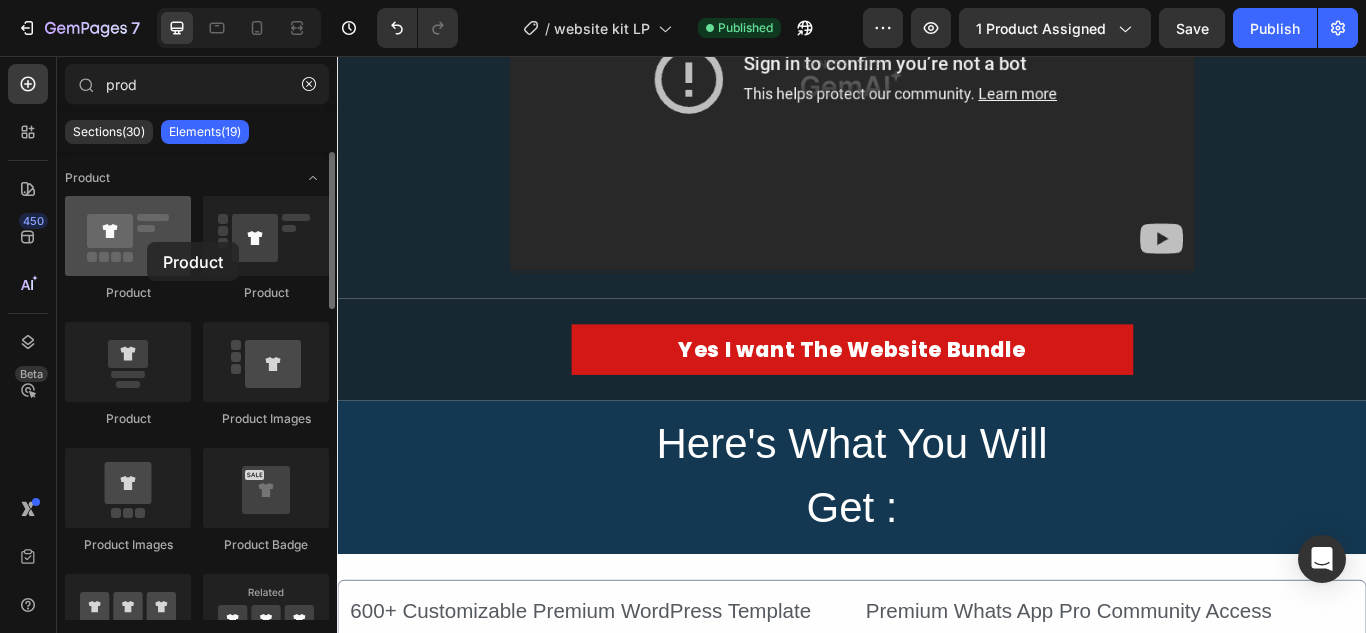 click at bounding box center (128, 236) 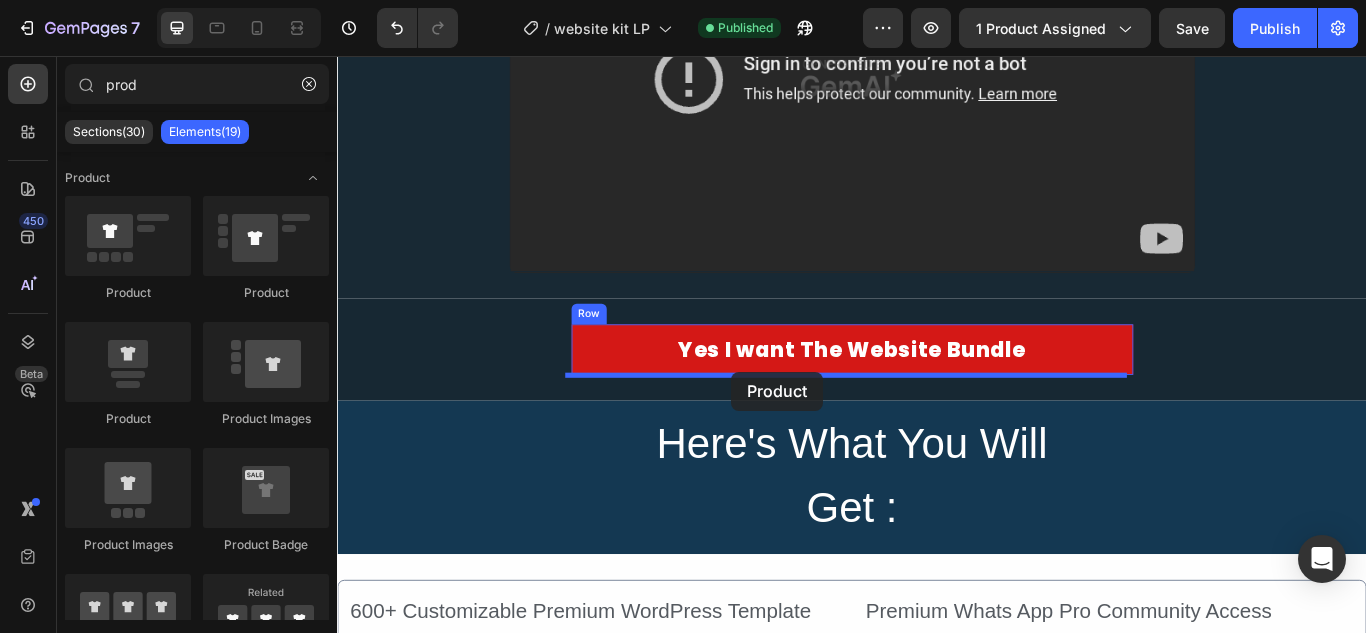 drag, startPoint x: 448, startPoint y: 301, endPoint x: 797, endPoint y: 424, distance: 370.04053 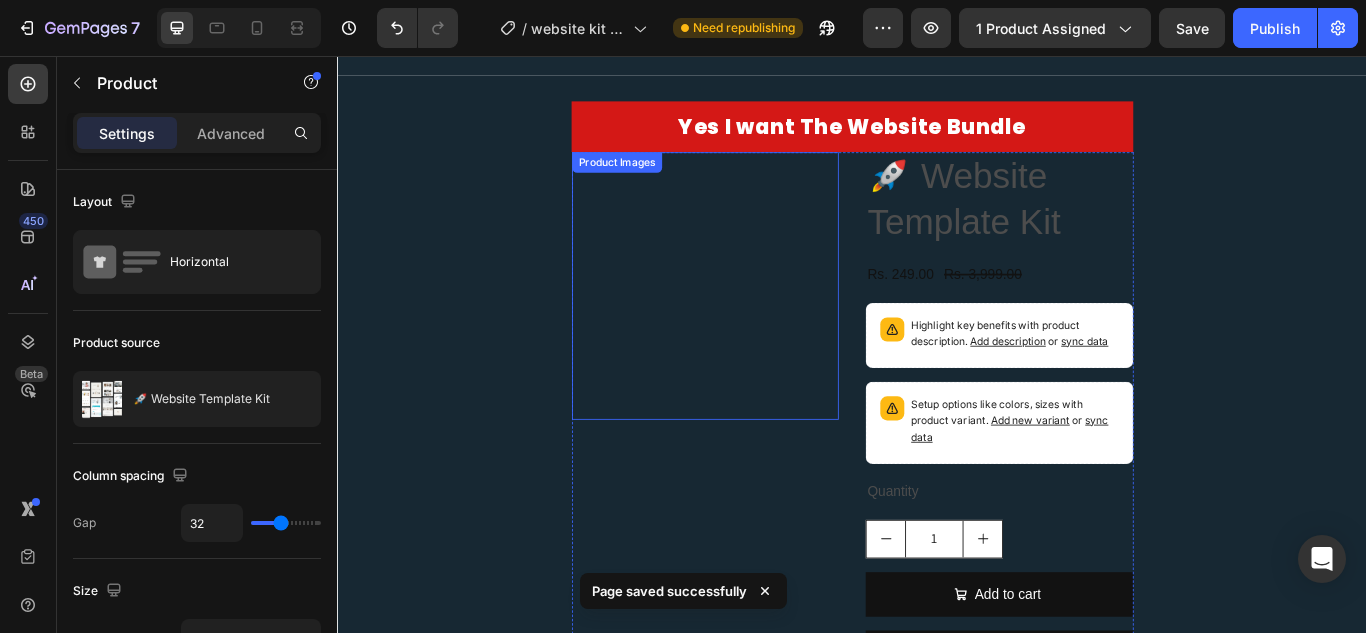 scroll, scrollTop: 900, scrollLeft: 0, axis: vertical 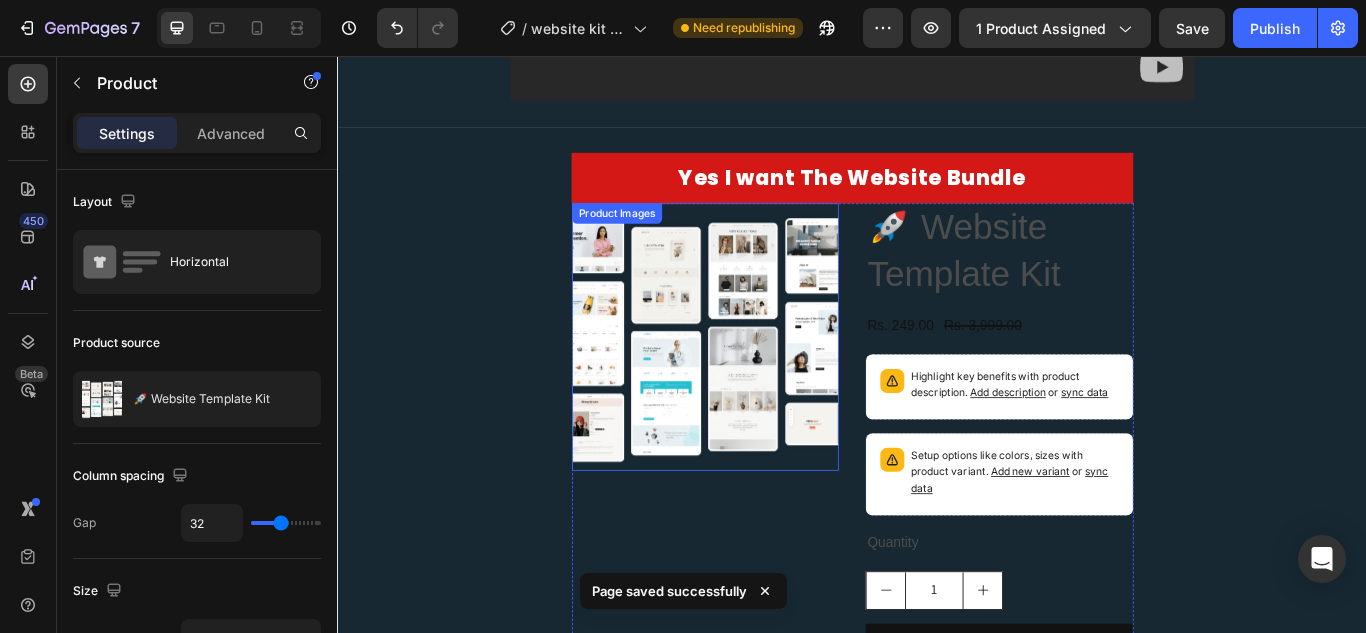 click on "Product Images" at bounding box center [766, 384] 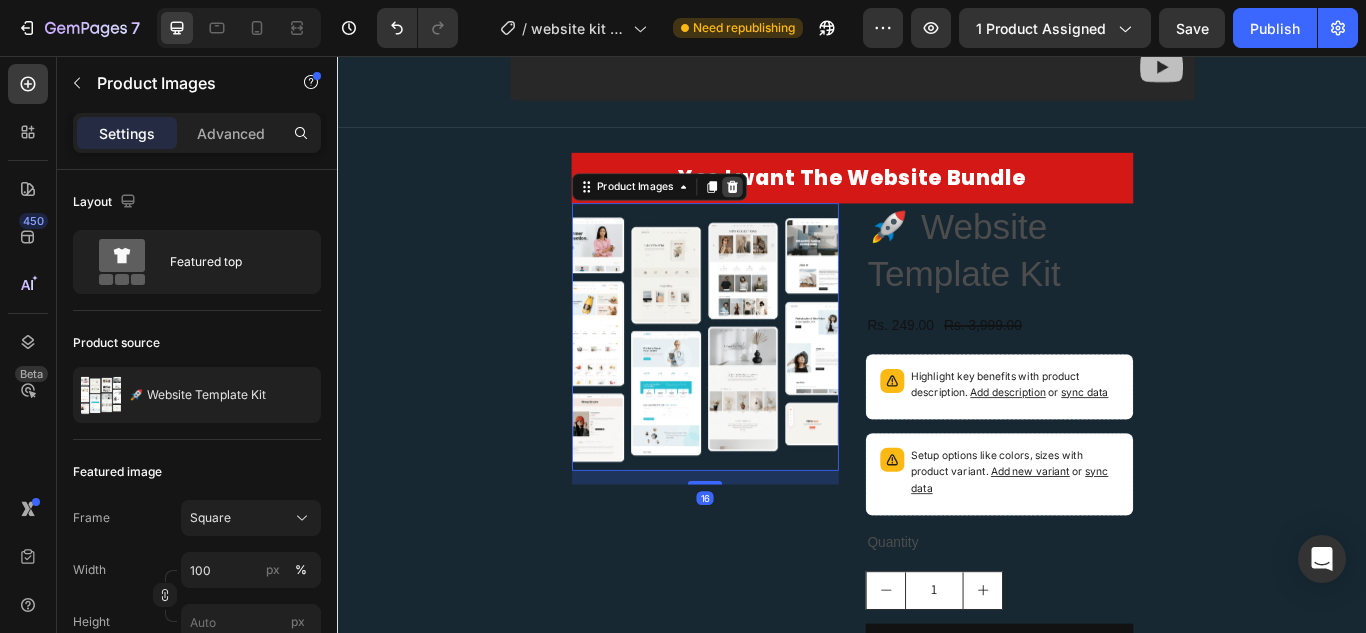 click 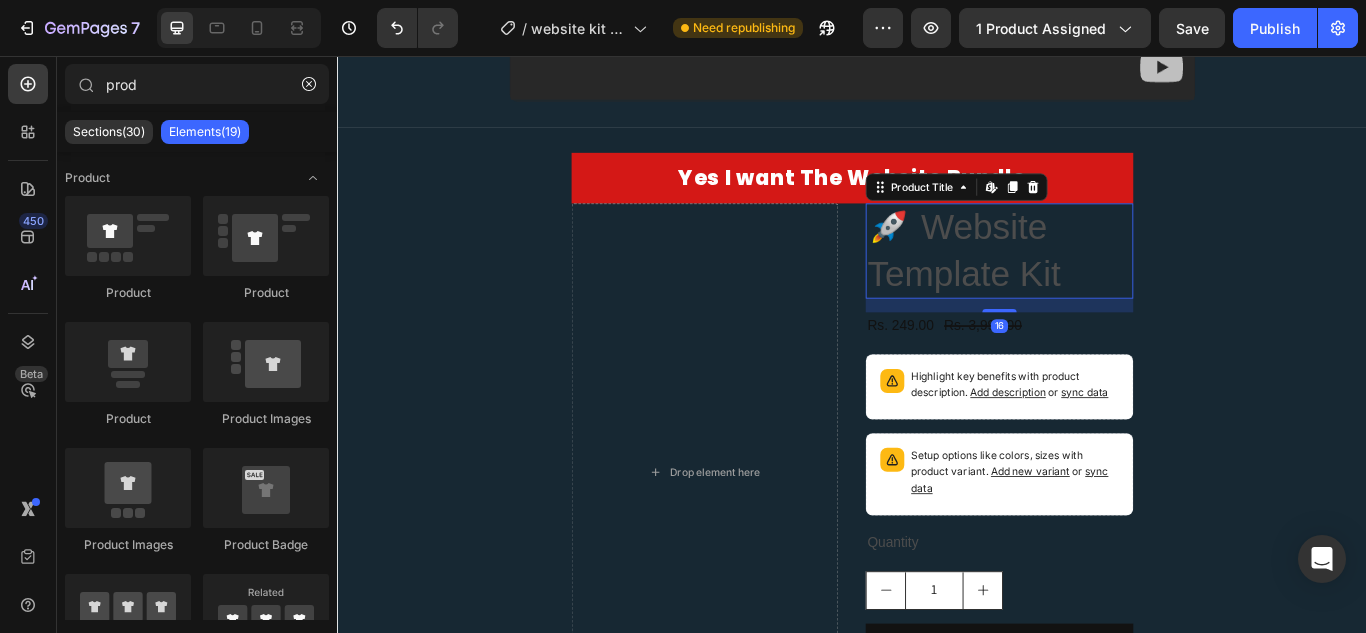 click on "🚀 Website Template Kit" at bounding box center (1109, 283) 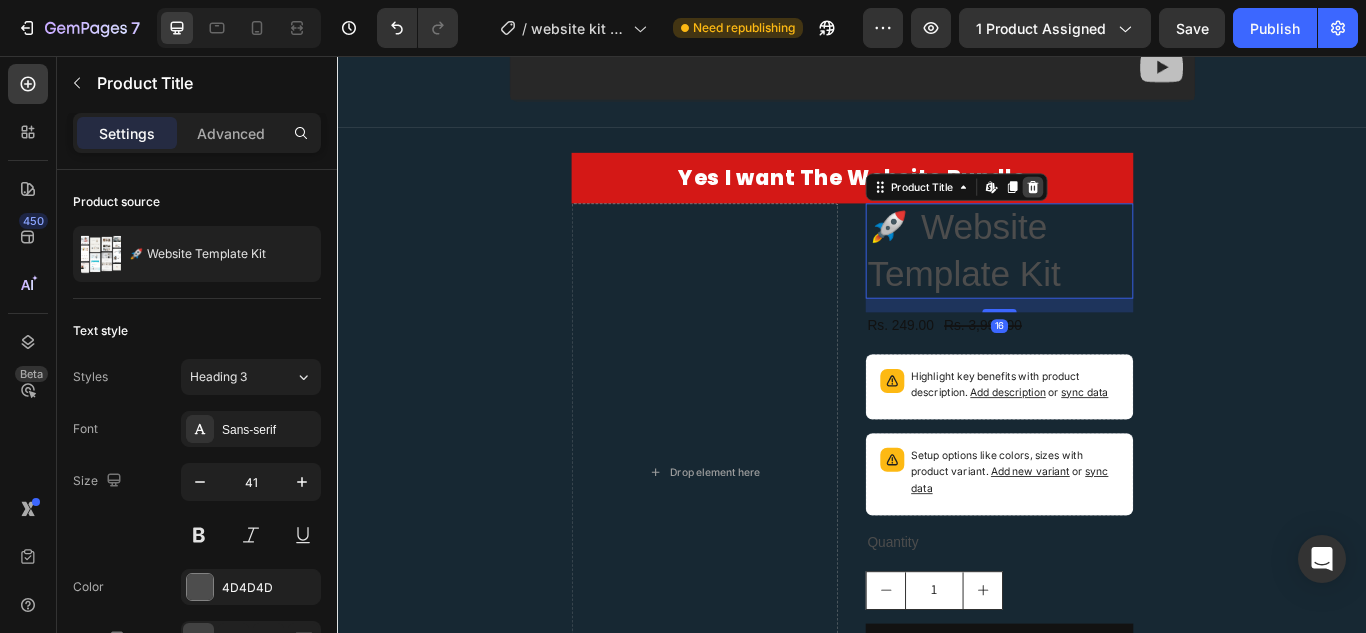 click 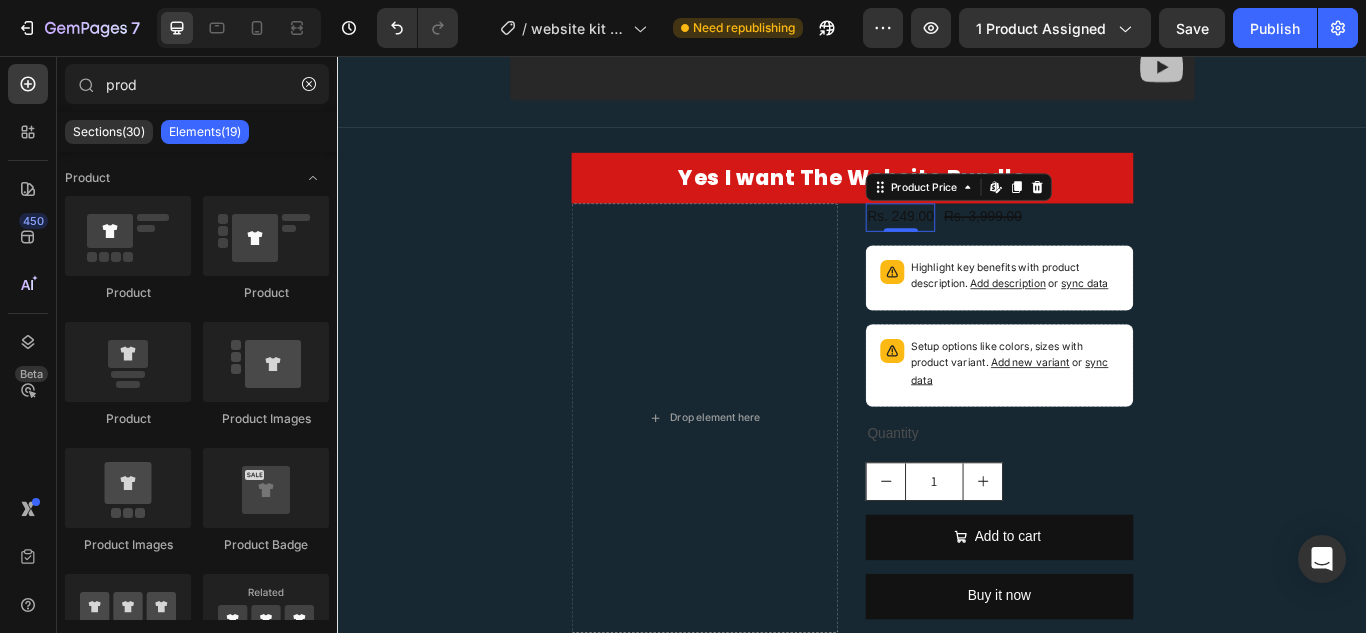 click on "Rs. 249.00 Product Price   Edit content in Shopify 0 Product Price   Edit content in Shopify 0" at bounding box center (993, 244) 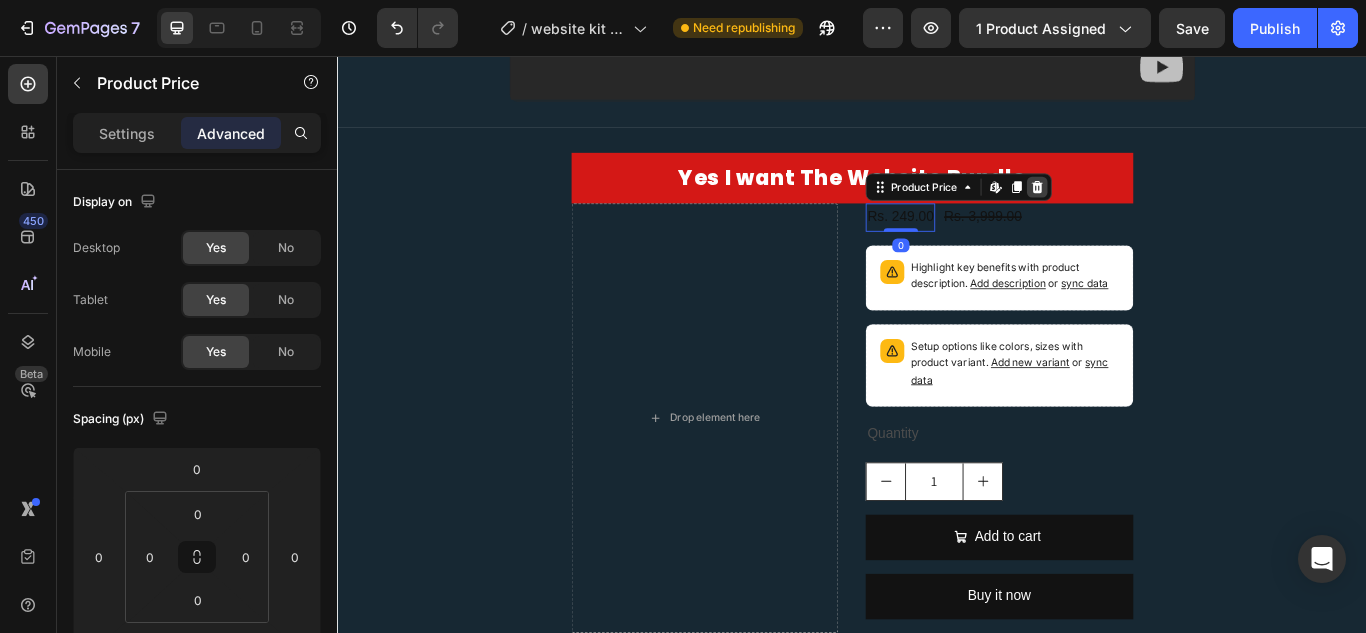 click 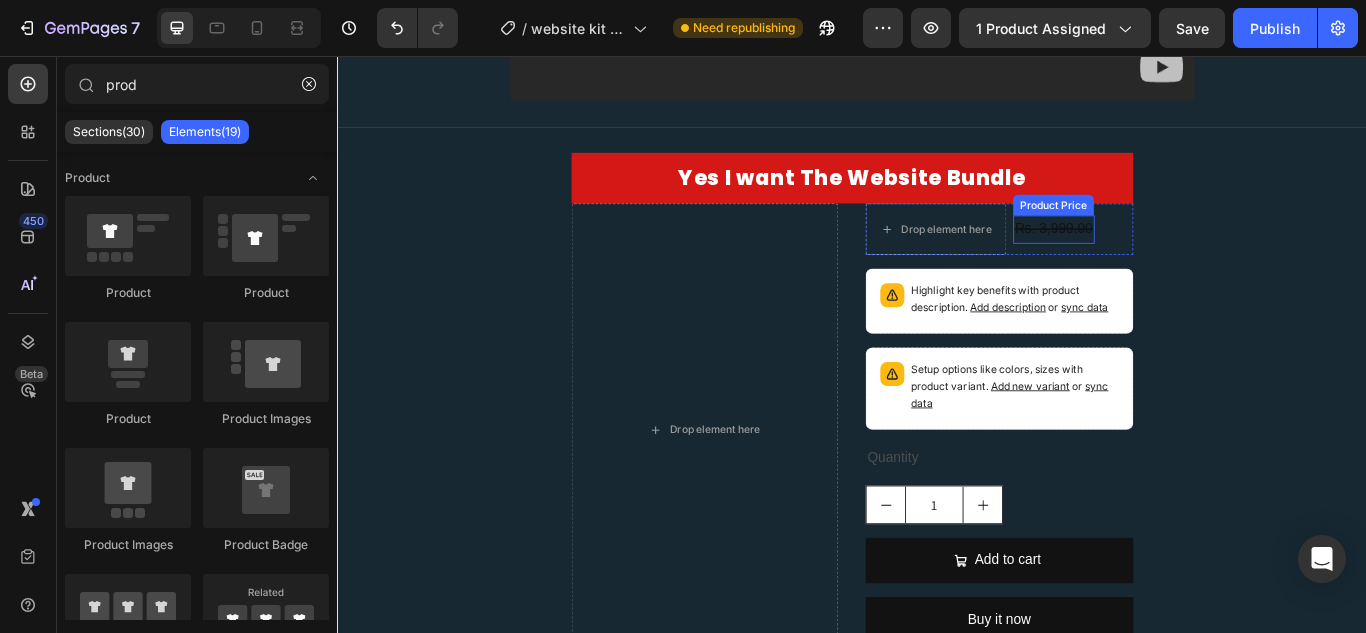 click on "Rs. 3,999.00" at bounding box center (1172, 258) 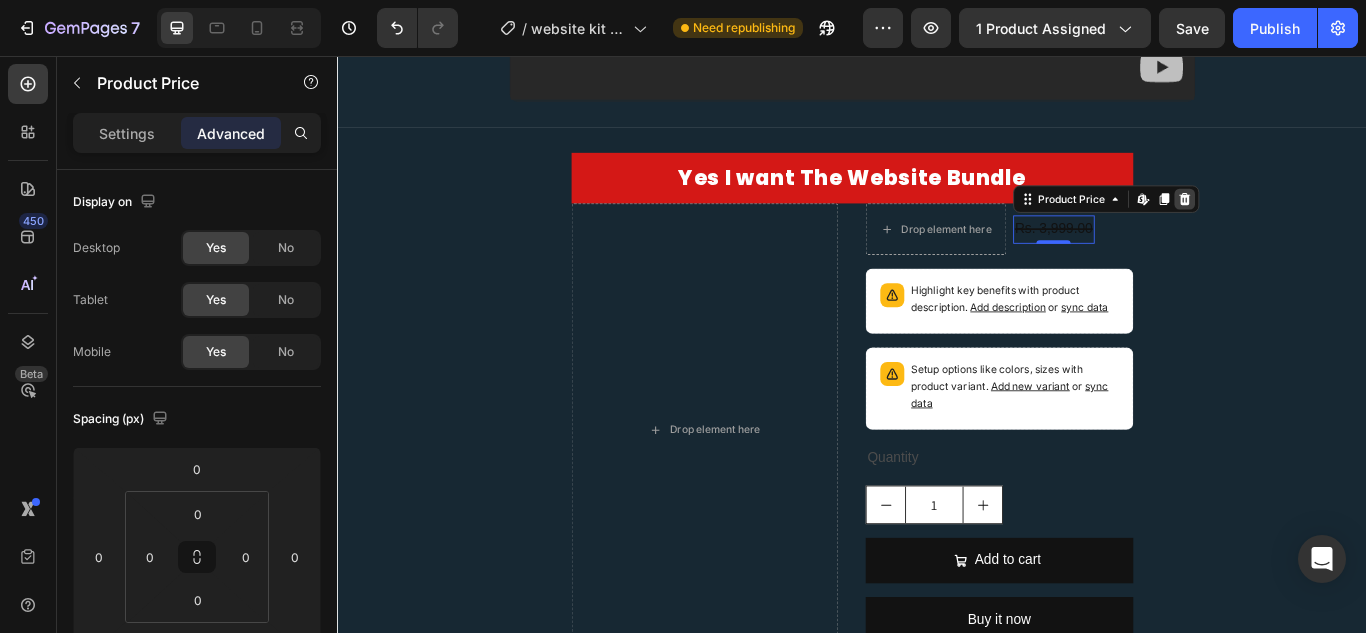 click 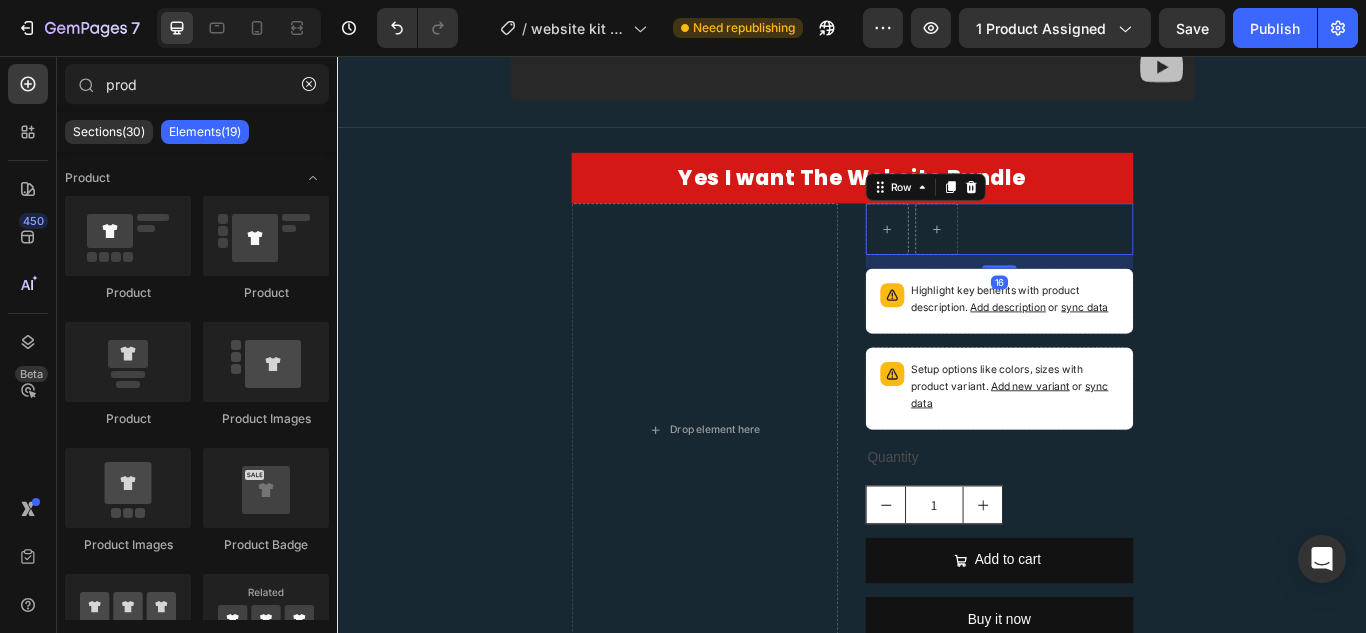 click on "Row   16" at bounding box center [1109, 258] 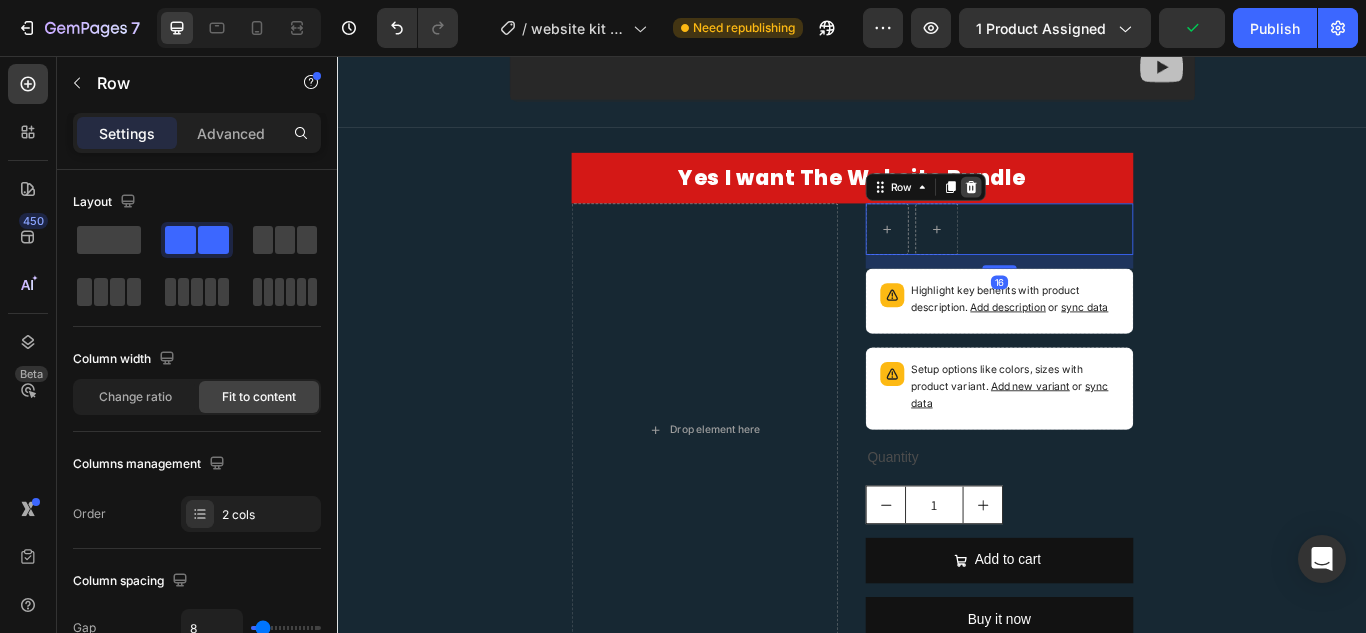 click at bounding box center (1076, 209) 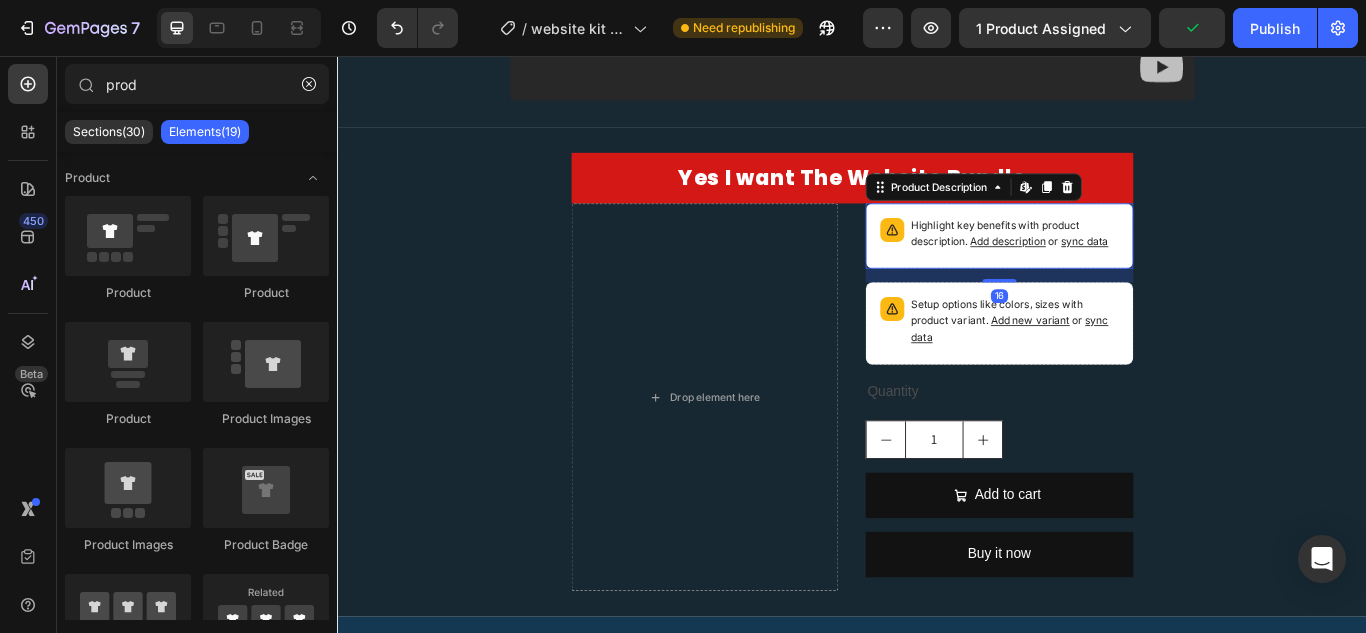 click on "Highlight key benefits with product description.       Add description   or   sync data" at bounding box center [1127, 264] 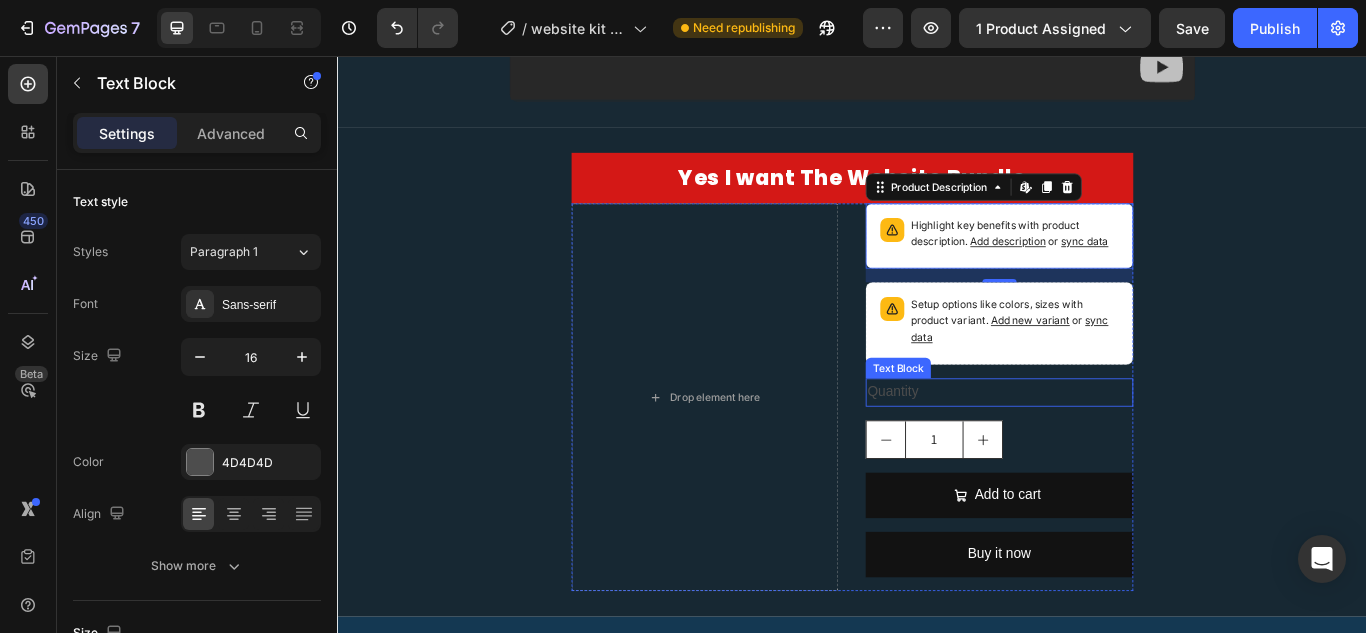 click on "Quantity" at bounding box center (1109, 448) 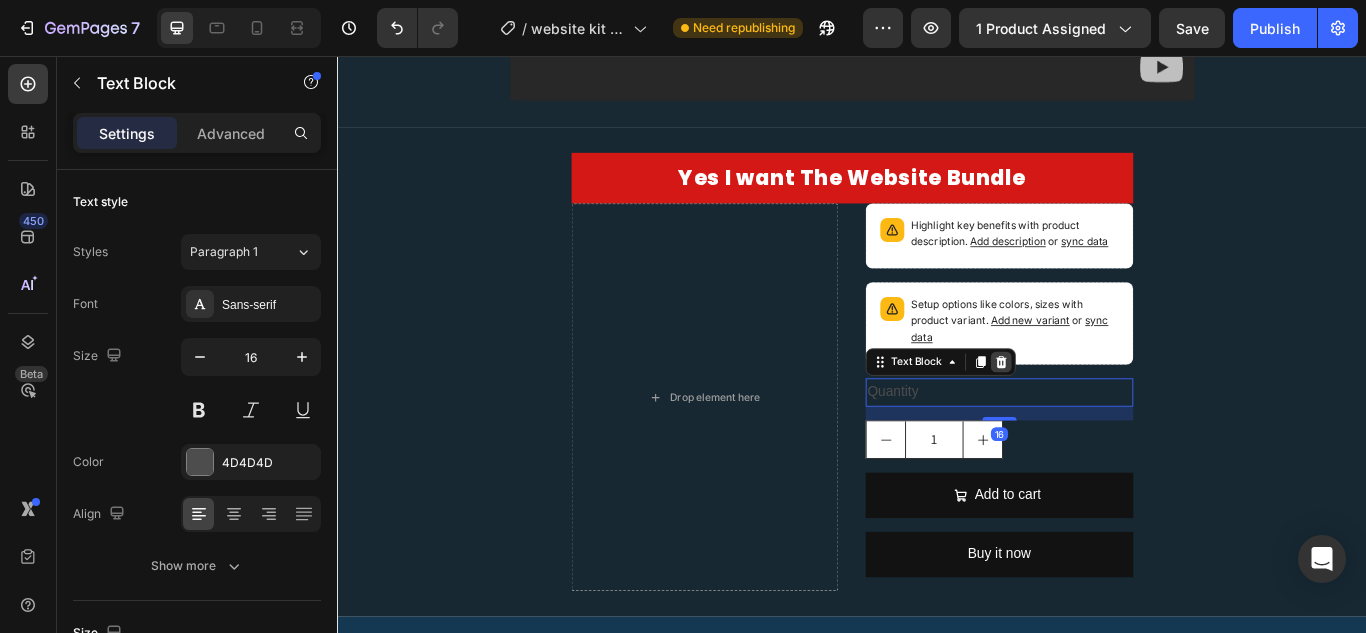 click 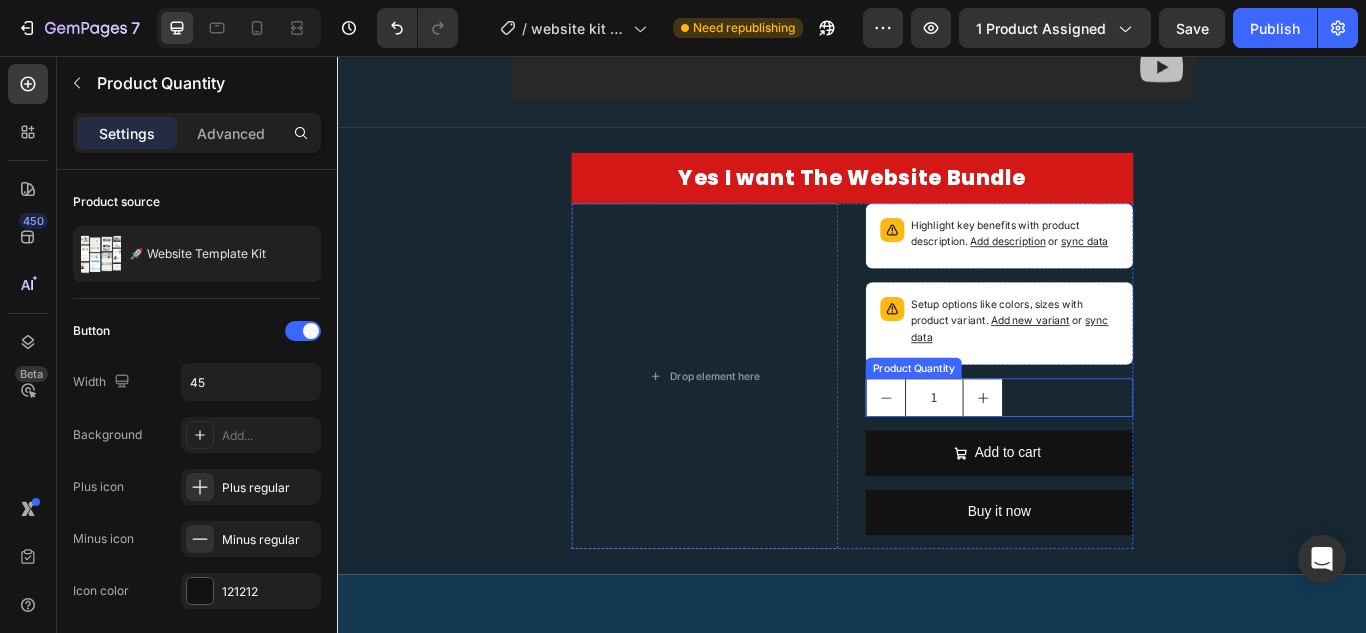 click at bounding box center (1089, 454) 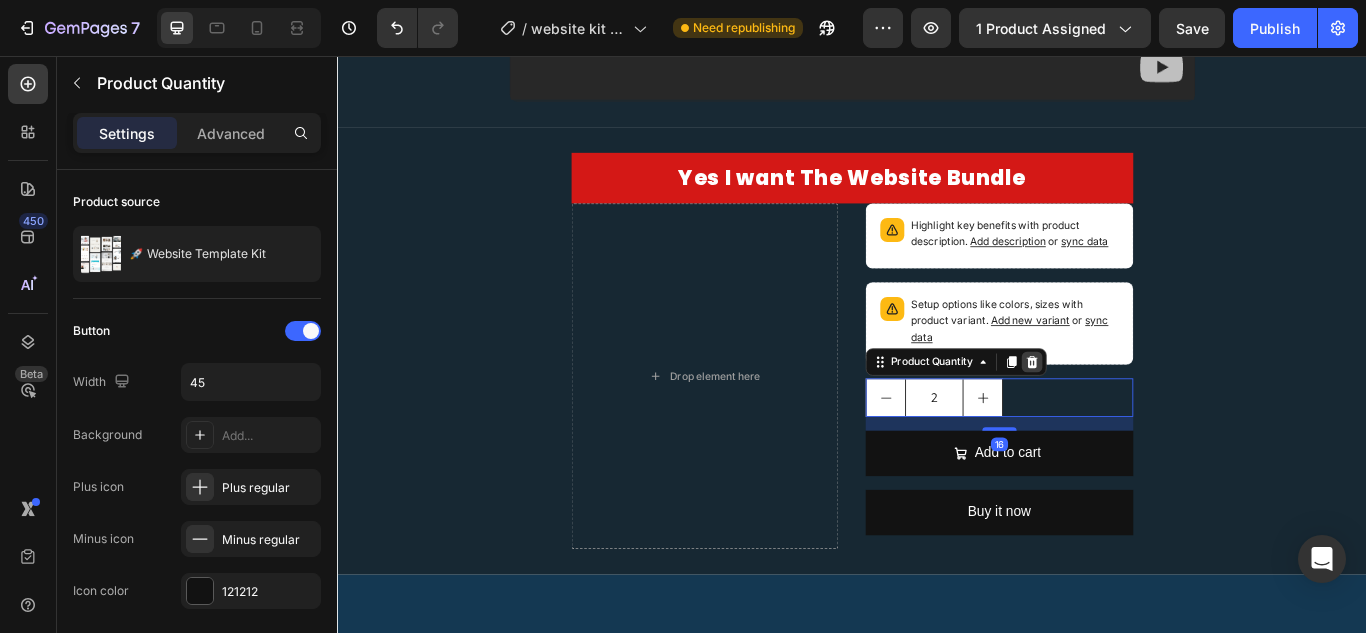 click at bounding box center (1147, 413) 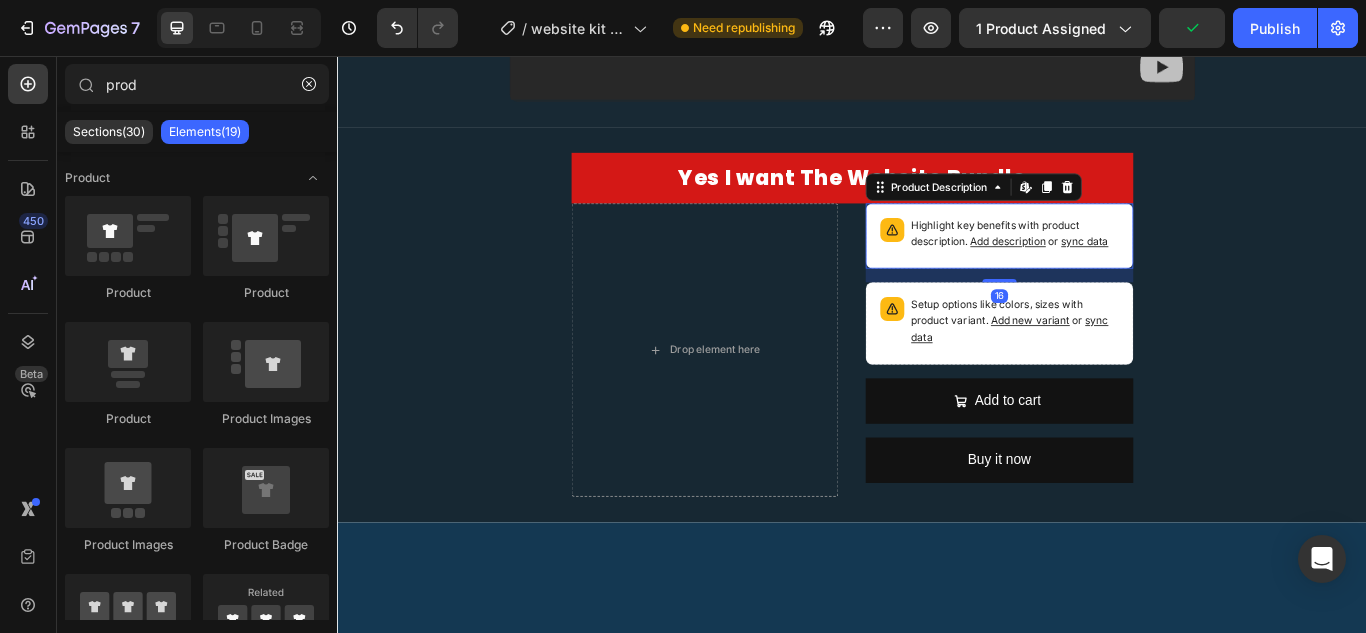 click on "Highlight key benefits with product description.       Add description   or   sync data" at bounding box center (1127, 266) 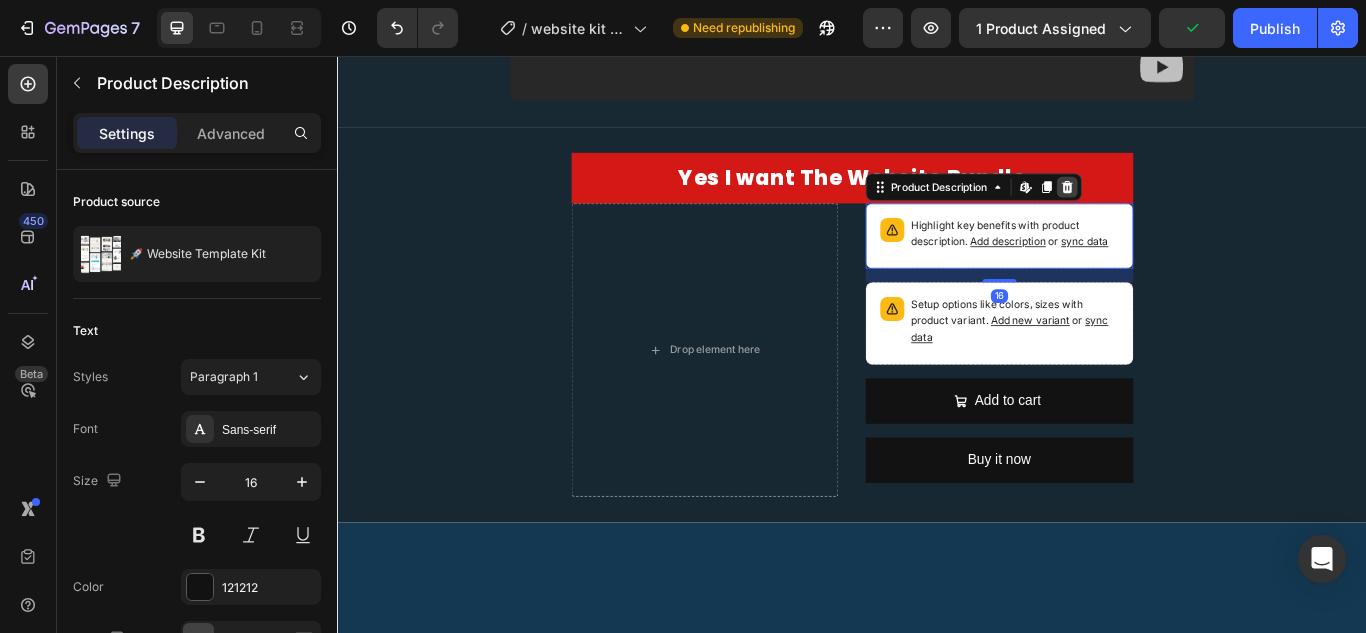 click 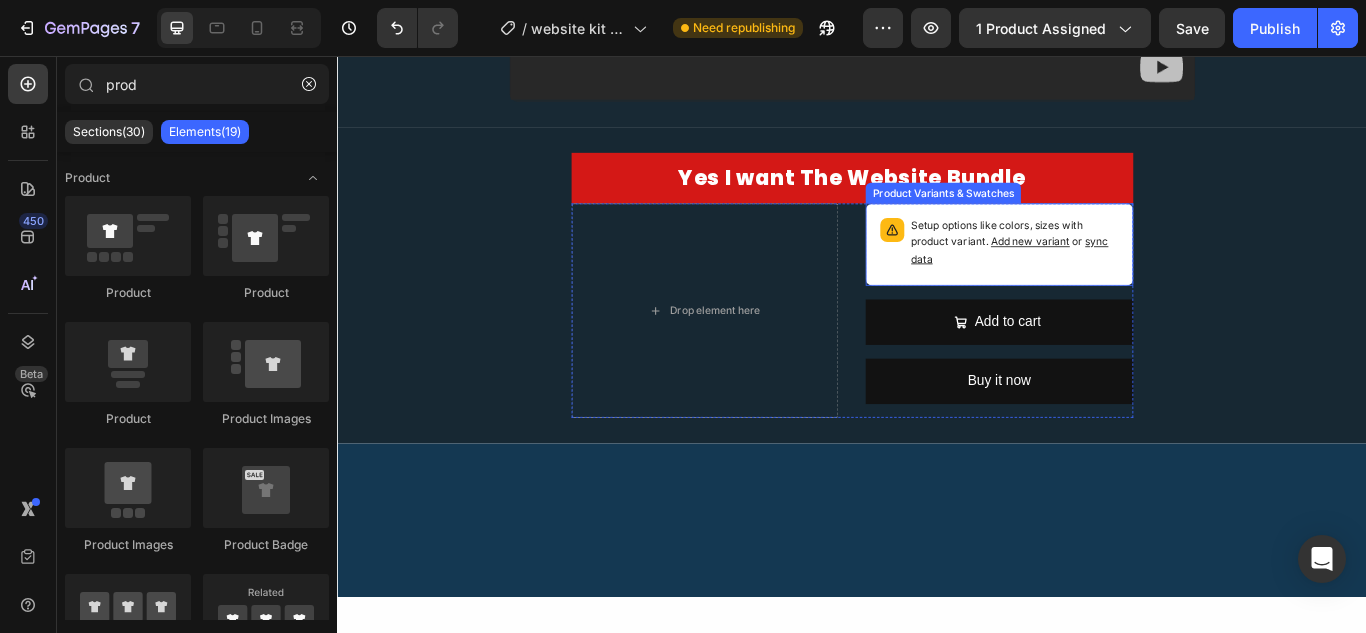 click on "Setup options like colors, sizes with product variant.       Add new variant   or   sync data" at bounding box center (1109, 276) 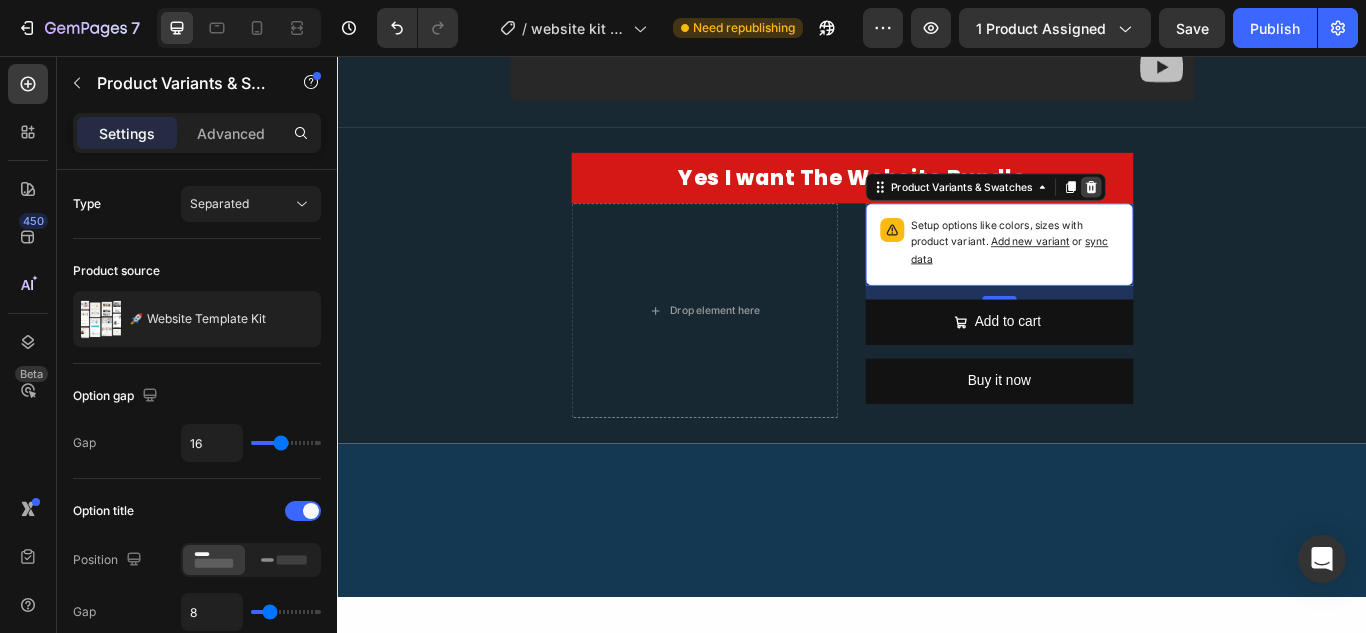 click 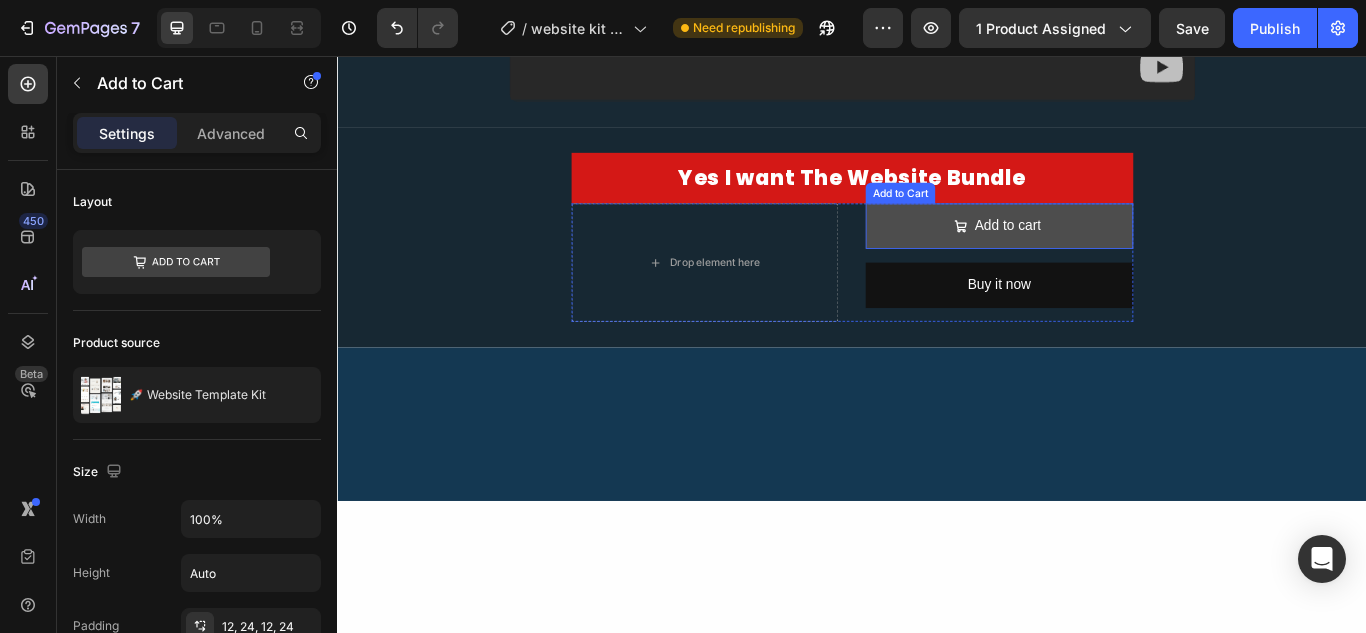 click on "Add to cart" at bounding box center (1109, 254) 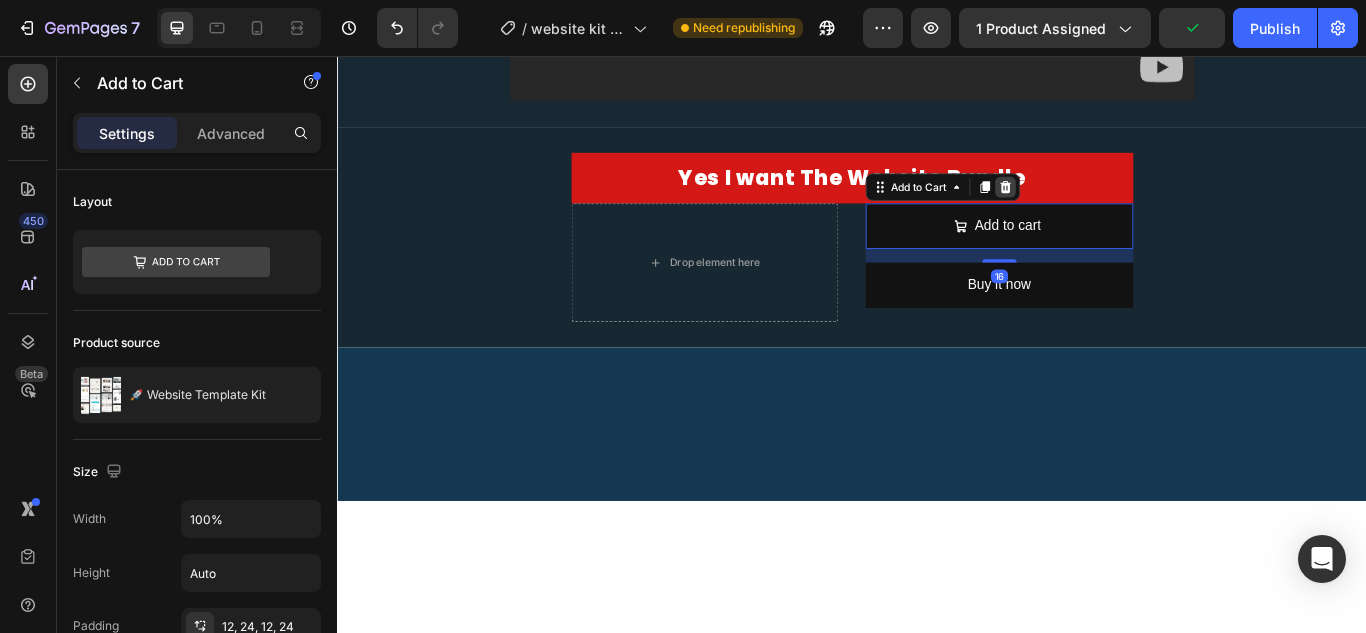 click 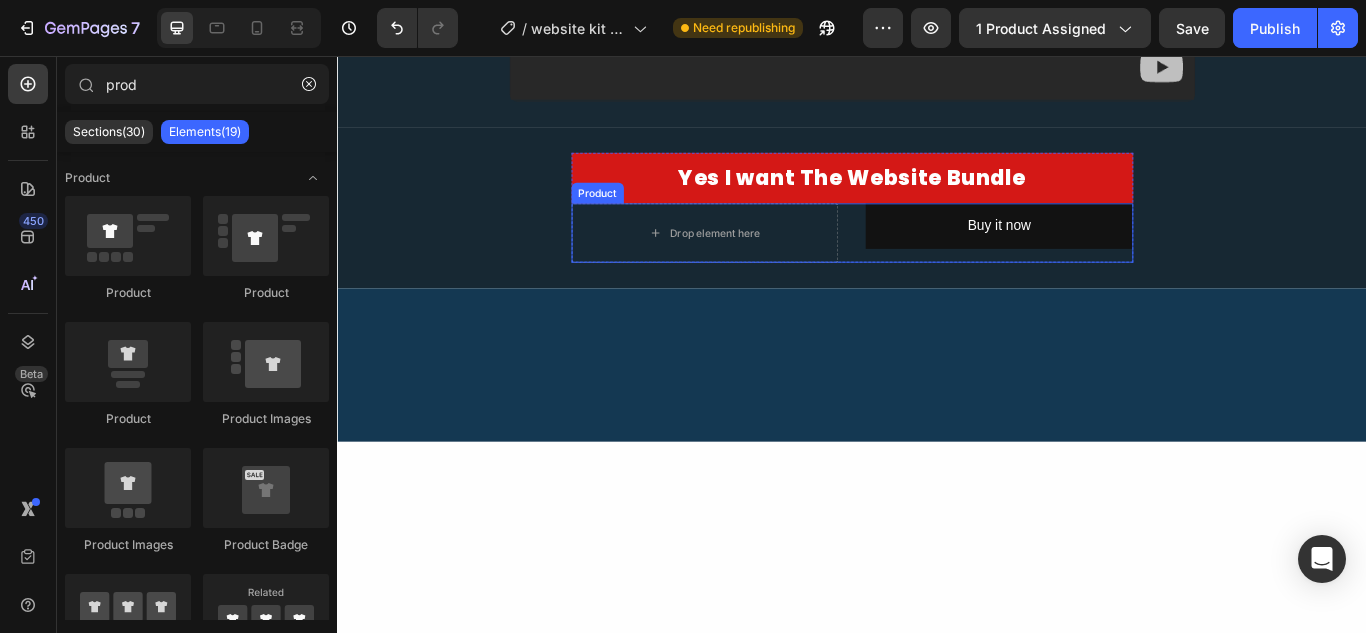 click on "Drop element here Buy it now Dynamic Checkout Product" at bounding box center [937, 262] 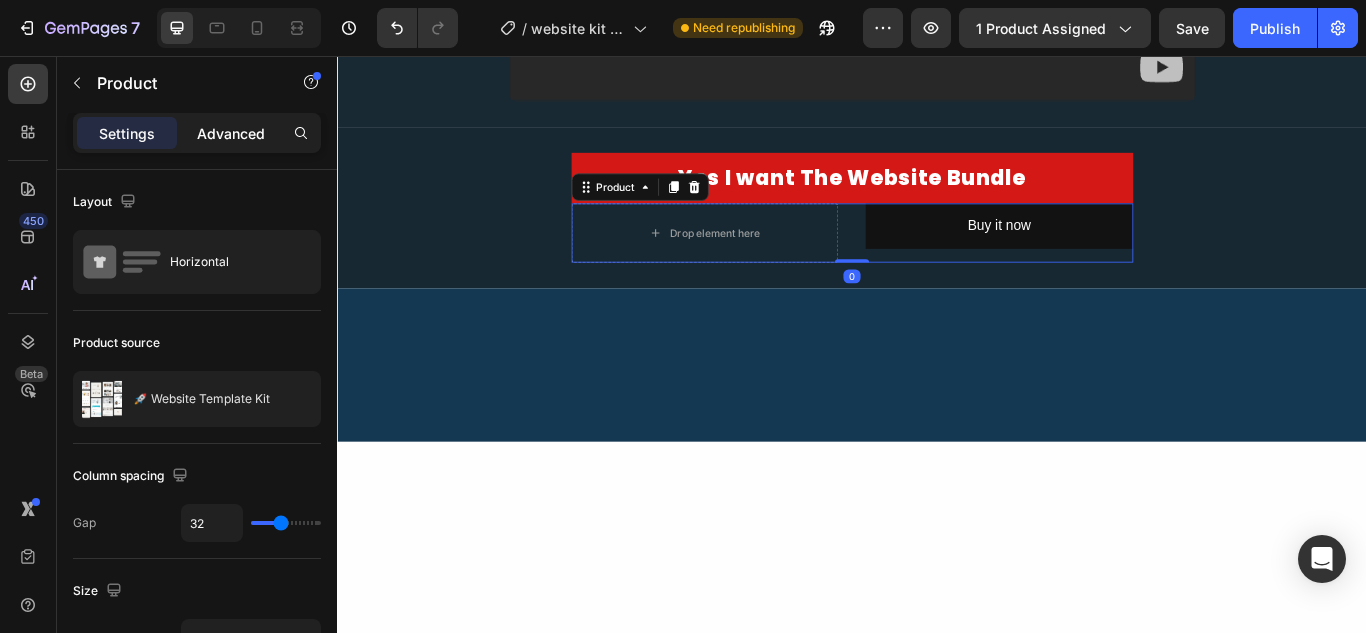 click on "Advanced" at bounding box center (231, 133) 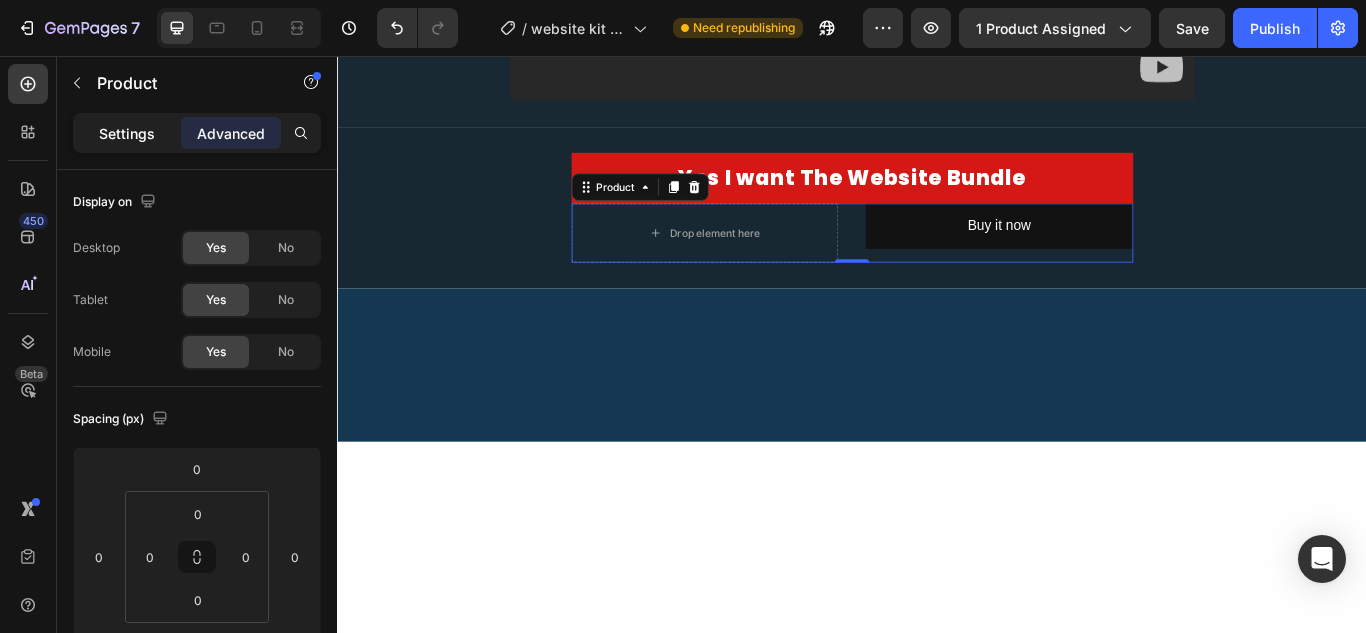 click on "Settings" at bounding box center [127, 133] 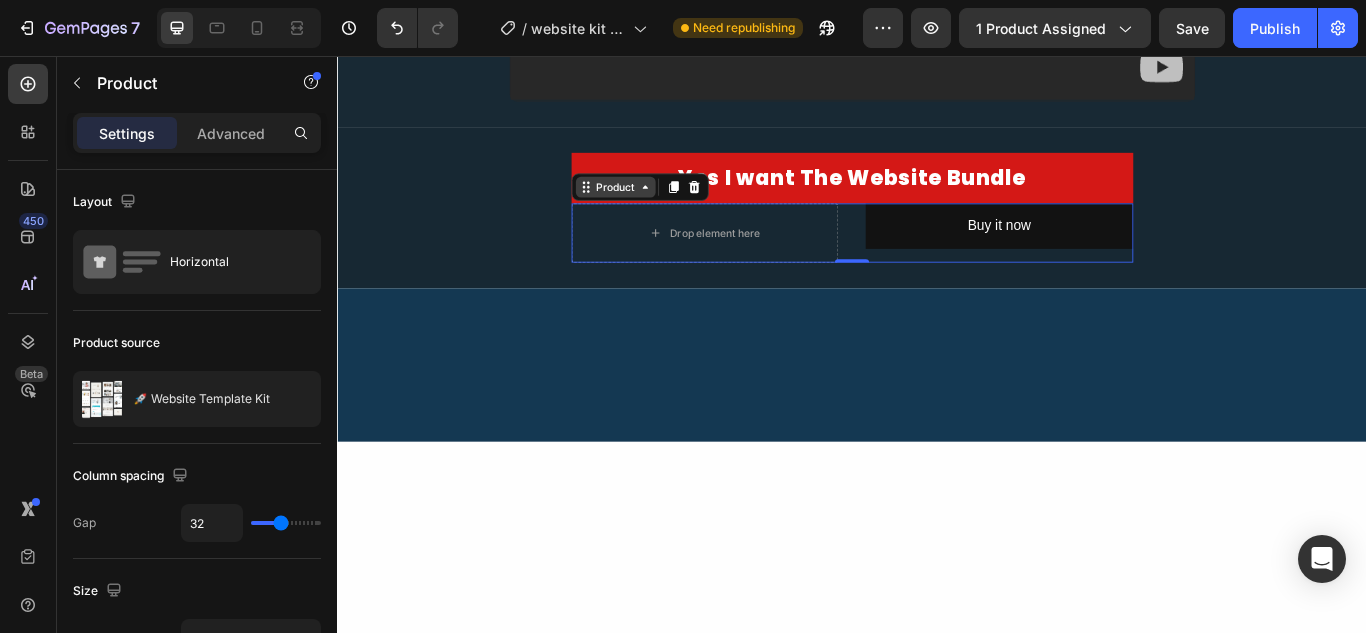 click 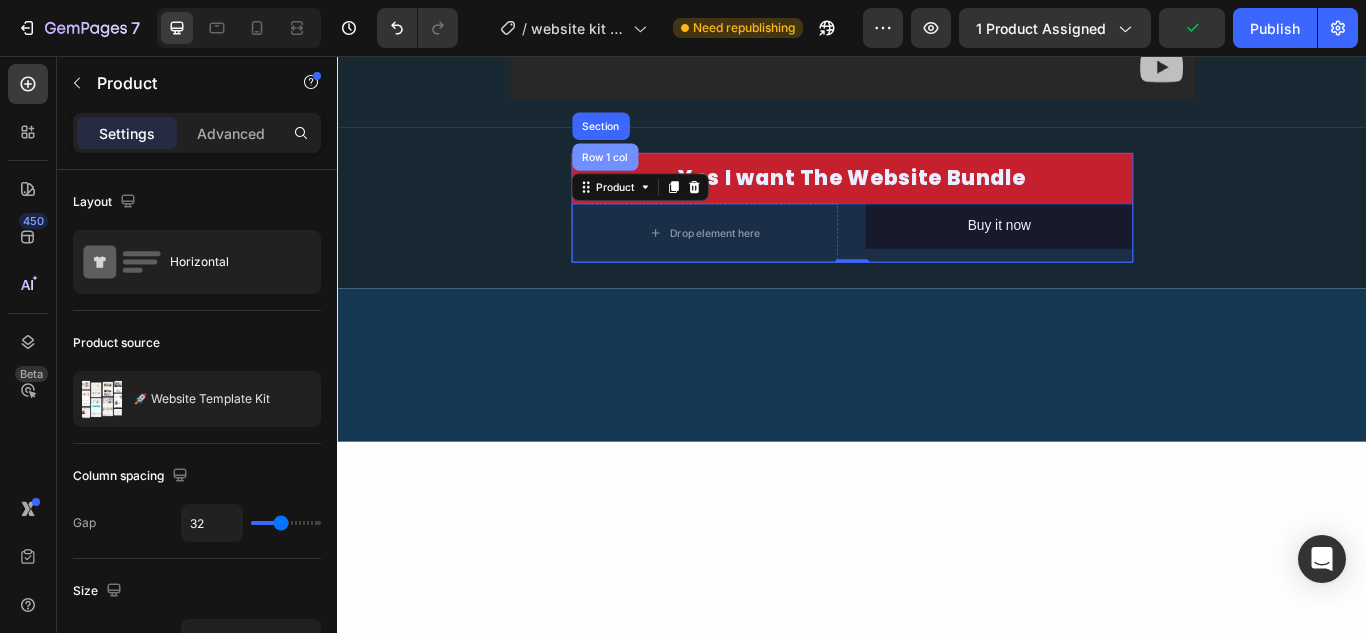 click on "Row 1 col" at bounding box center (649, 174) 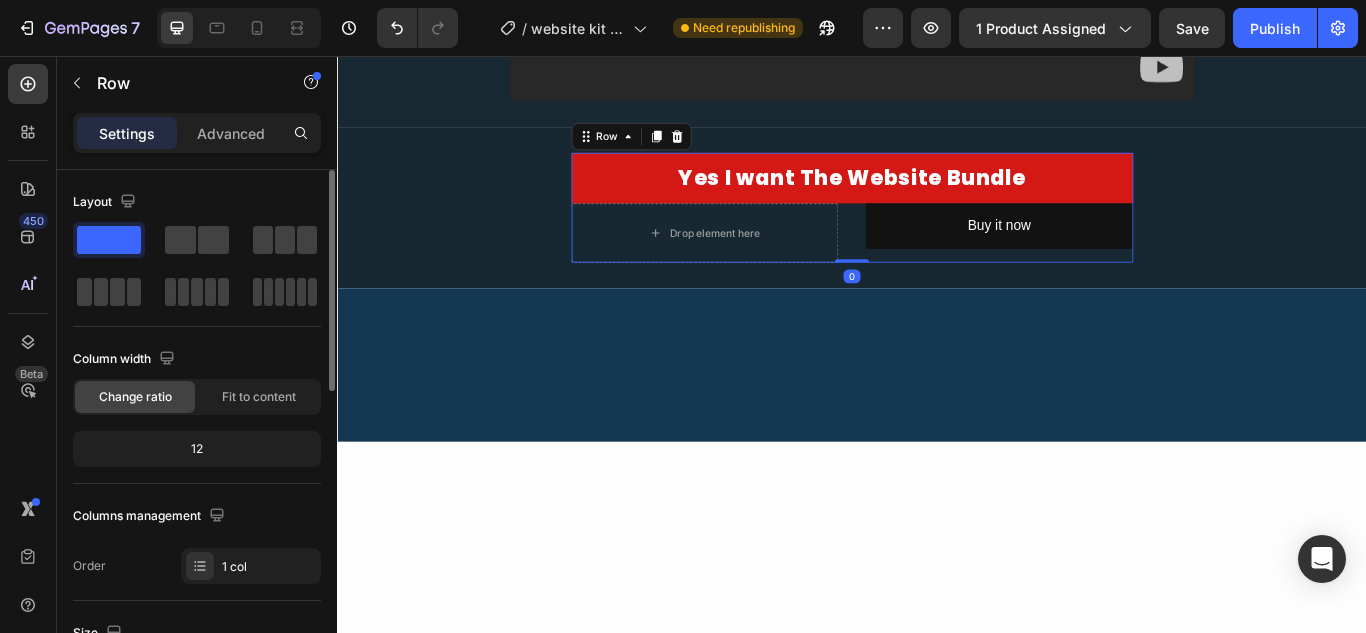 click 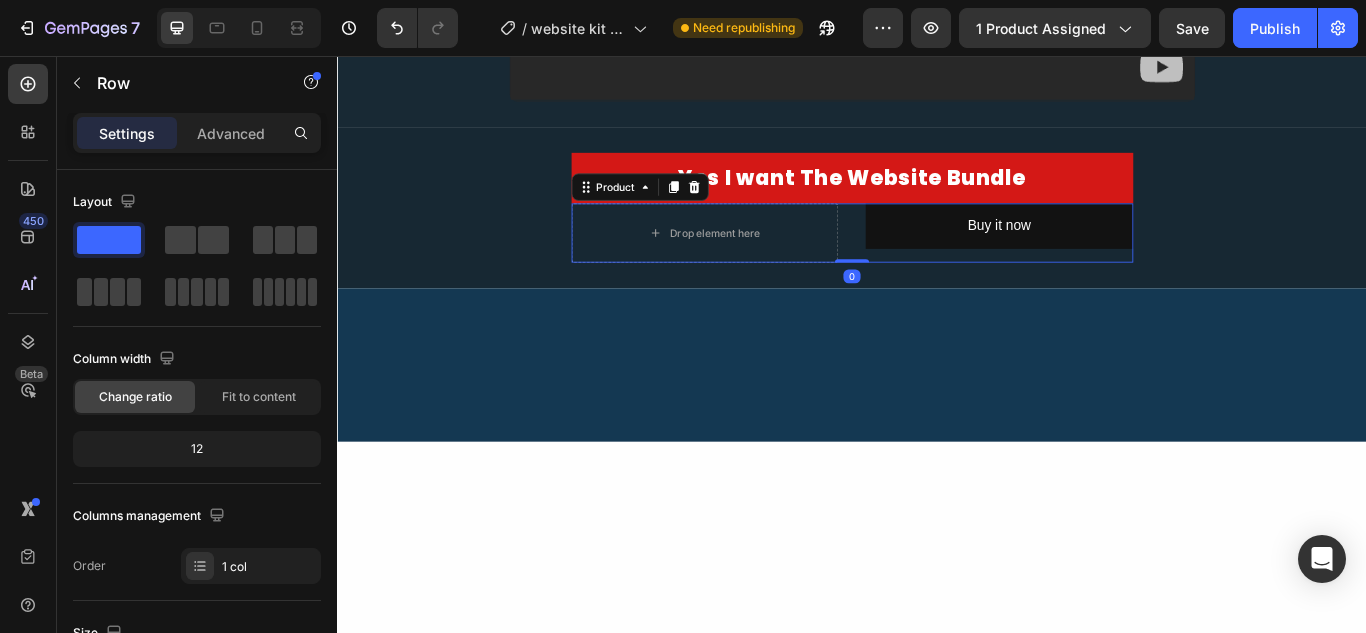 click on "Drop element here Buy it now Dynamic Checkout Product   0" at bounding box center (937, 262) 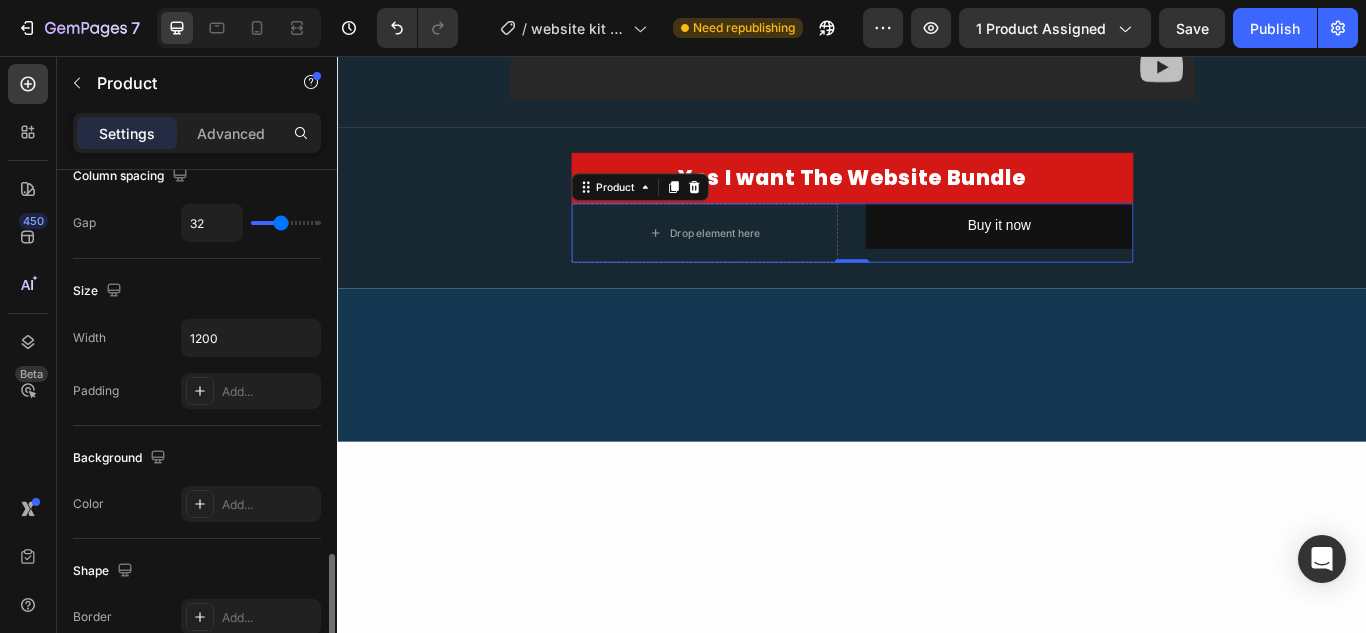 scroll, scrollTop: 892, scrollLeft: 0, axis: vertical 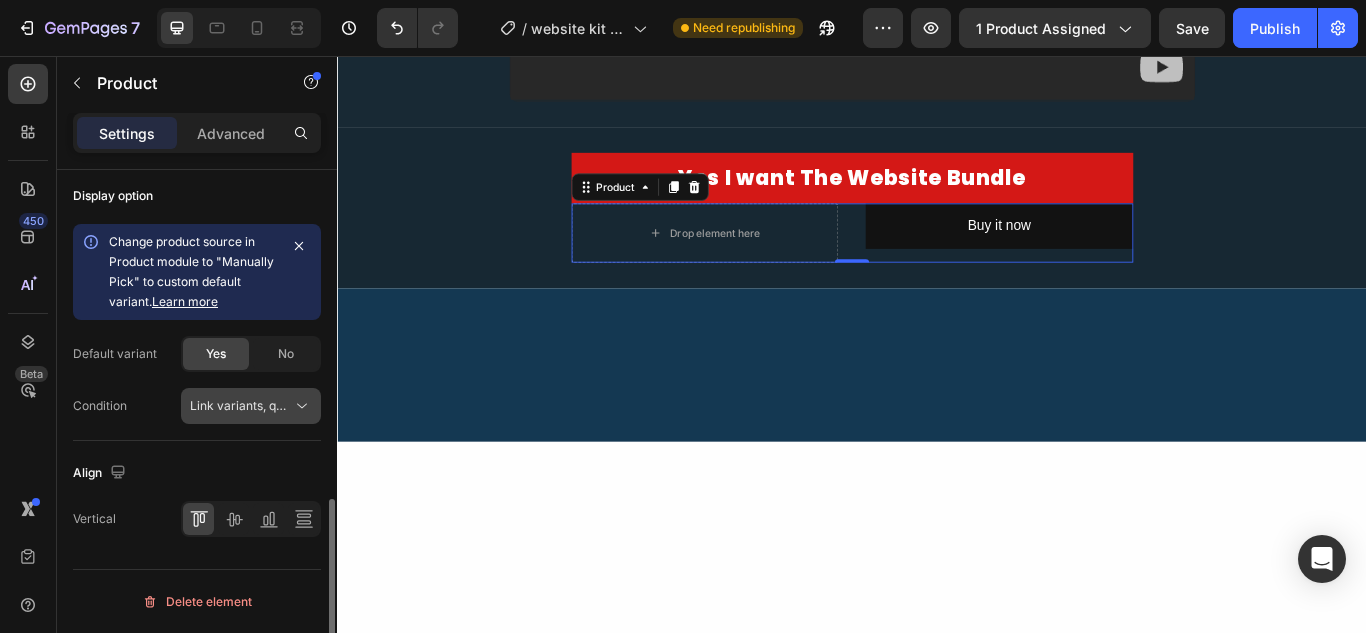 click on "Link variants, quantity <br> between same products" at bounding box center (337, 405) 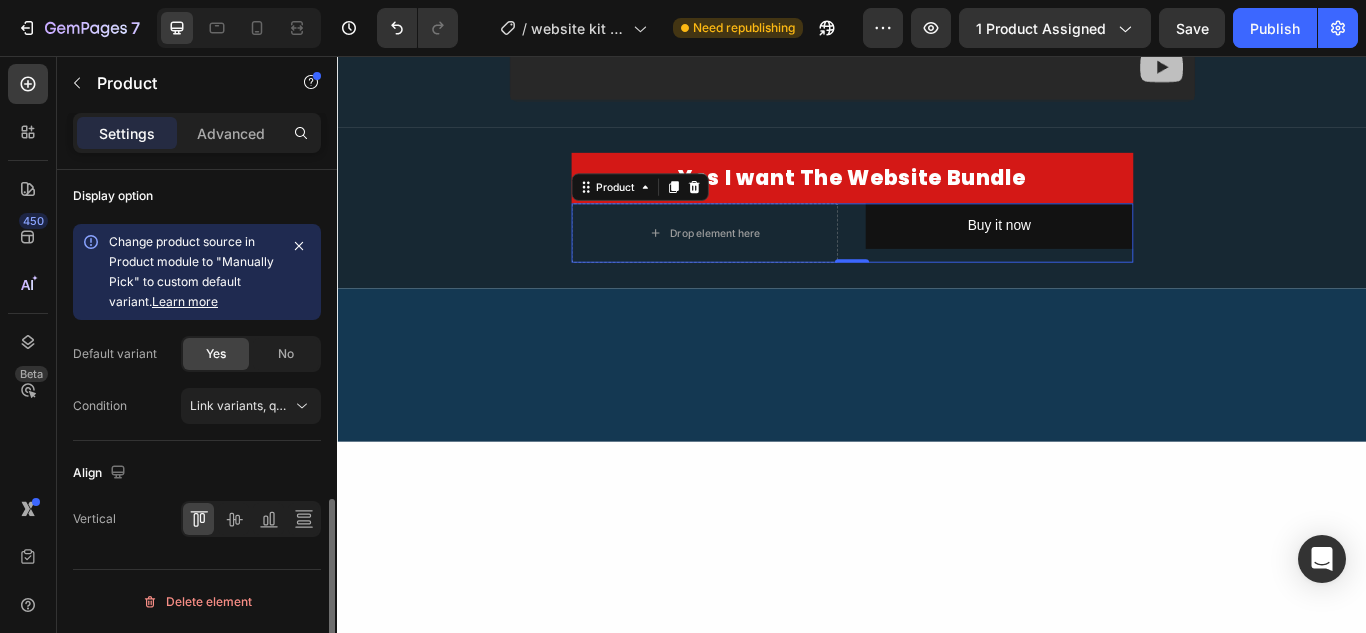 click on "Condition Link variants, quantity <br> between same products" at bounding box center [197, 406] 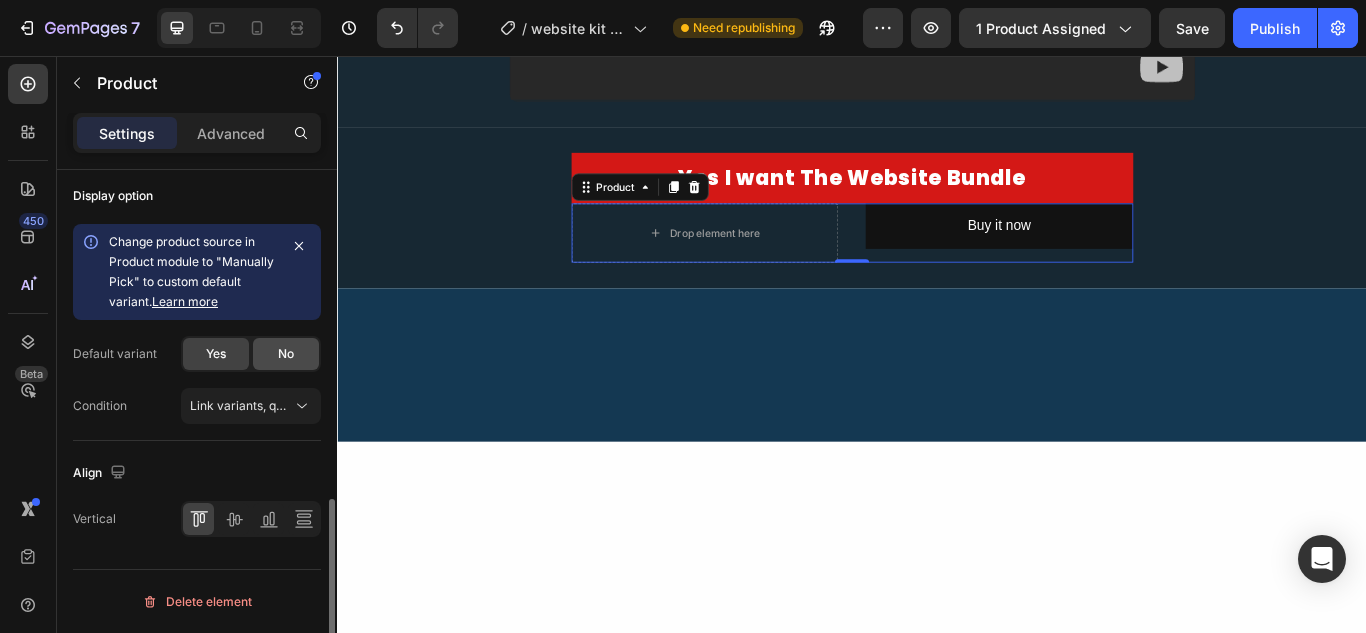 click on "No" 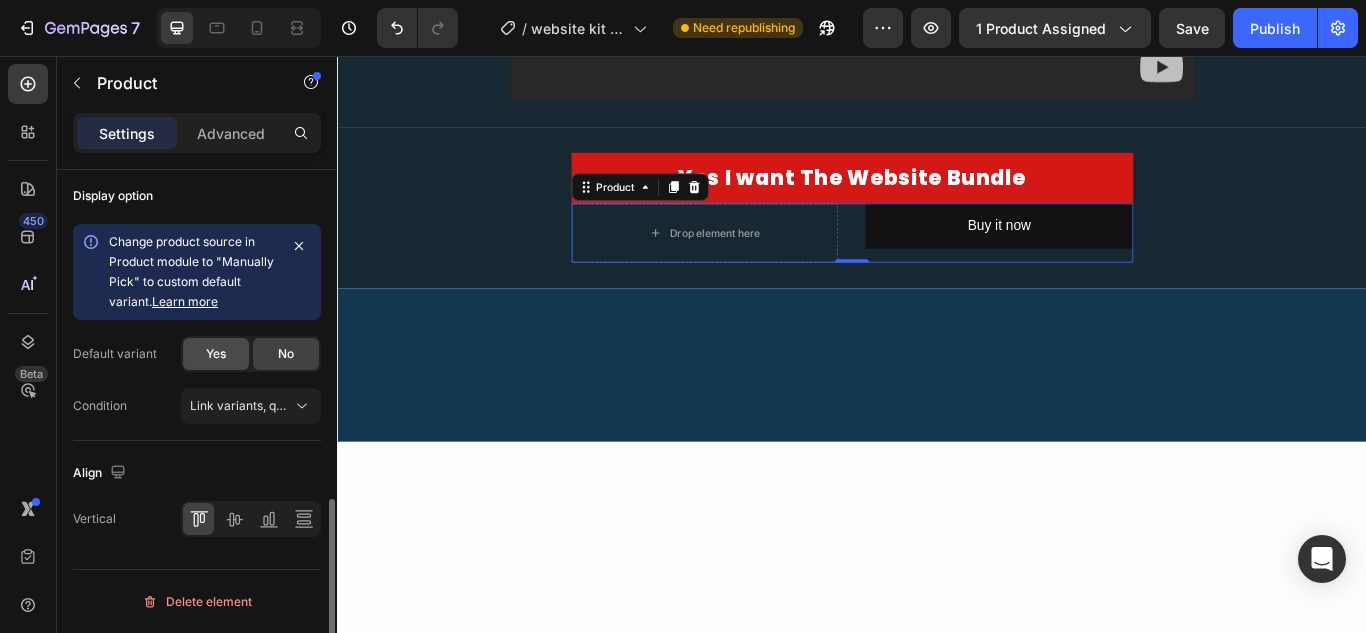 click on "Yes" 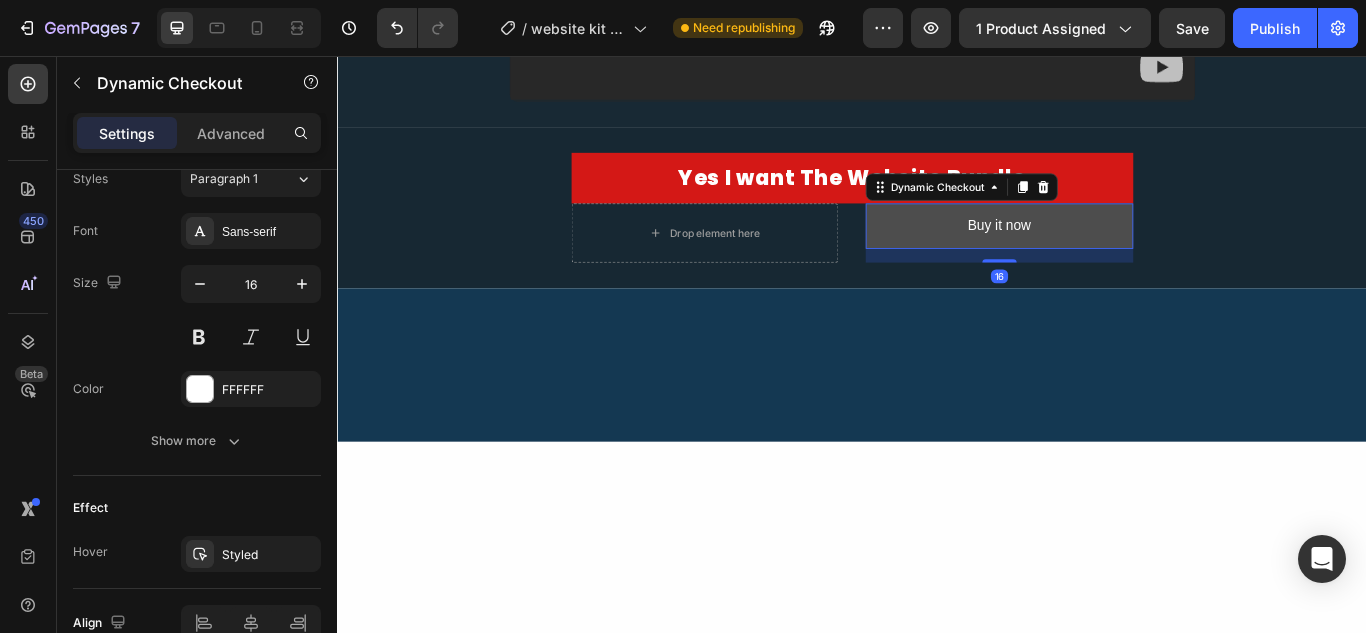 scroll, scrollTop: 0, scrollLeft: 0, axis: both 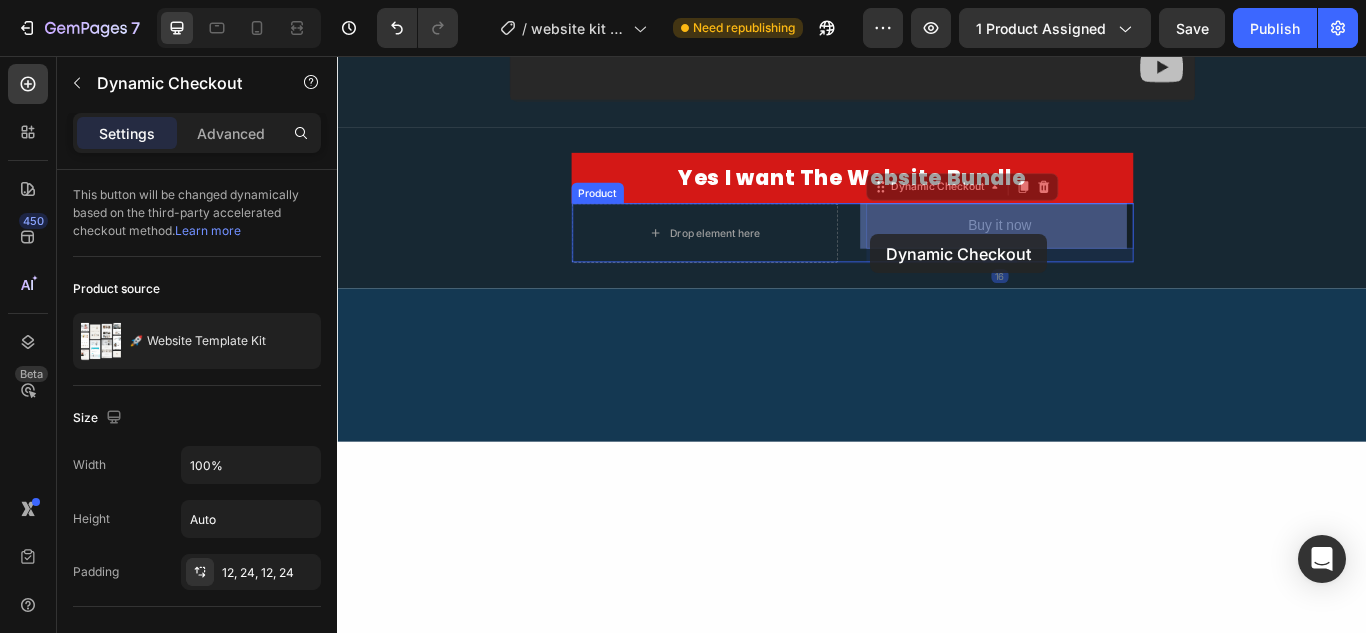 drag, startPoint x: 1099, startPoint y: 268, endPoint x: 959, endPoint y: 264, distance: 140.05713 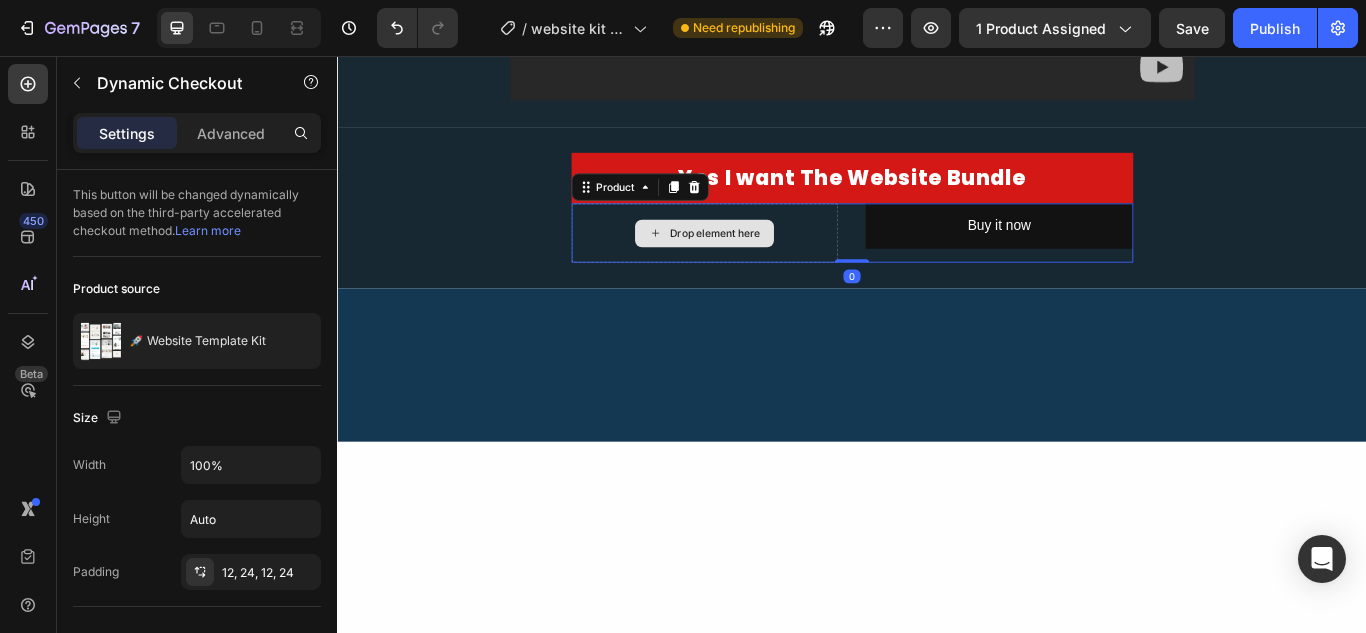 click on "Drop element here" at bounding box center (766, 262) 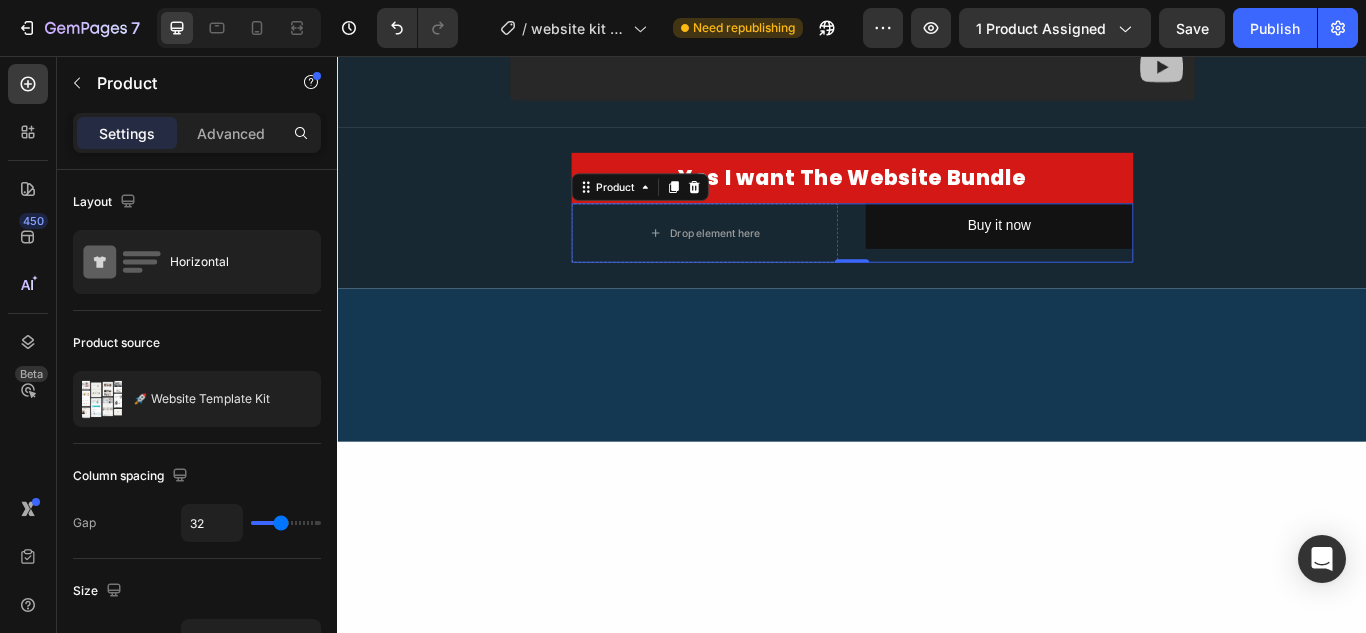 click on "Drop element here Buy it now Dynamic Checkout Product   0" at bounding box center (937, 262) 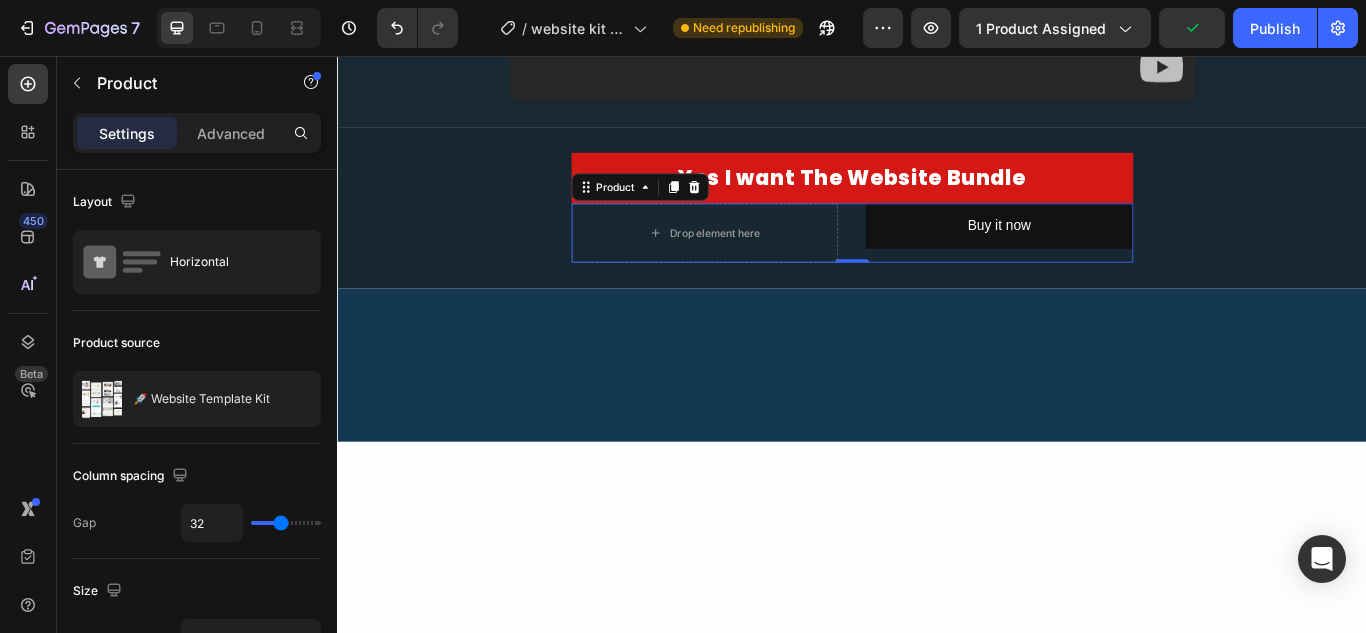 click on "Drop element here Buy it now Dynamic Checkout Product   0" at bounding box center (937, 262) 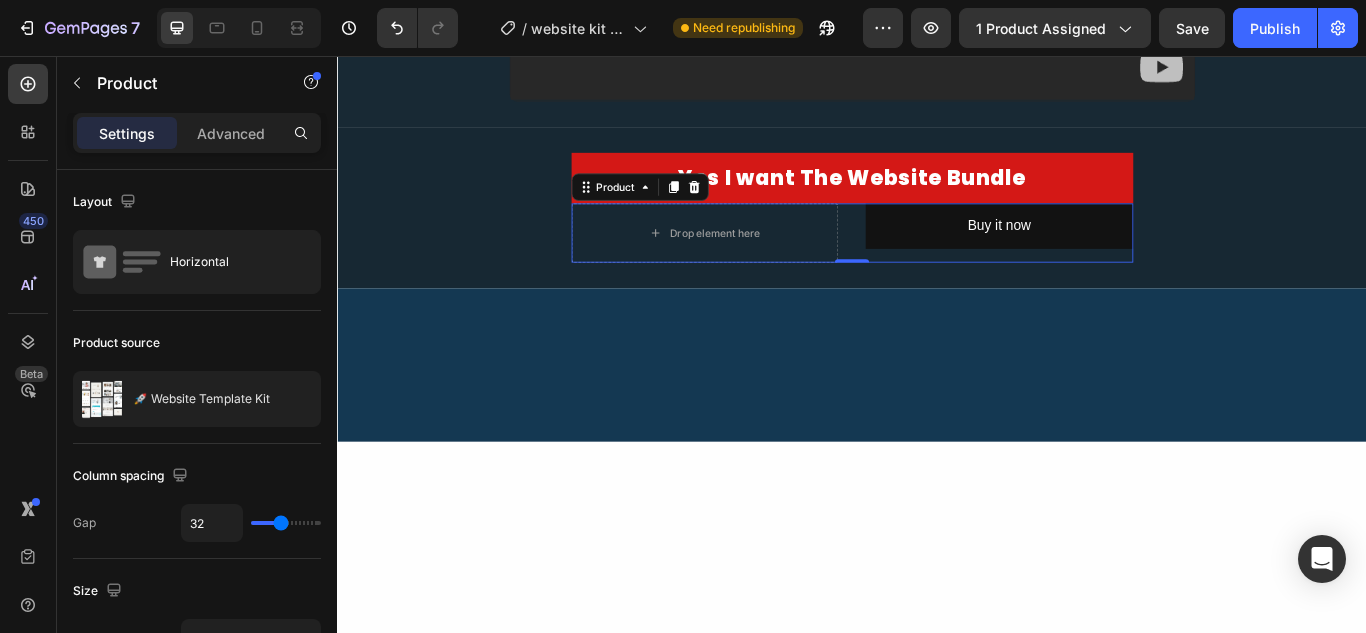 click on "Drop element here Buy it now Dynamic Checkout Product   0" at bounding box center (937, 262) 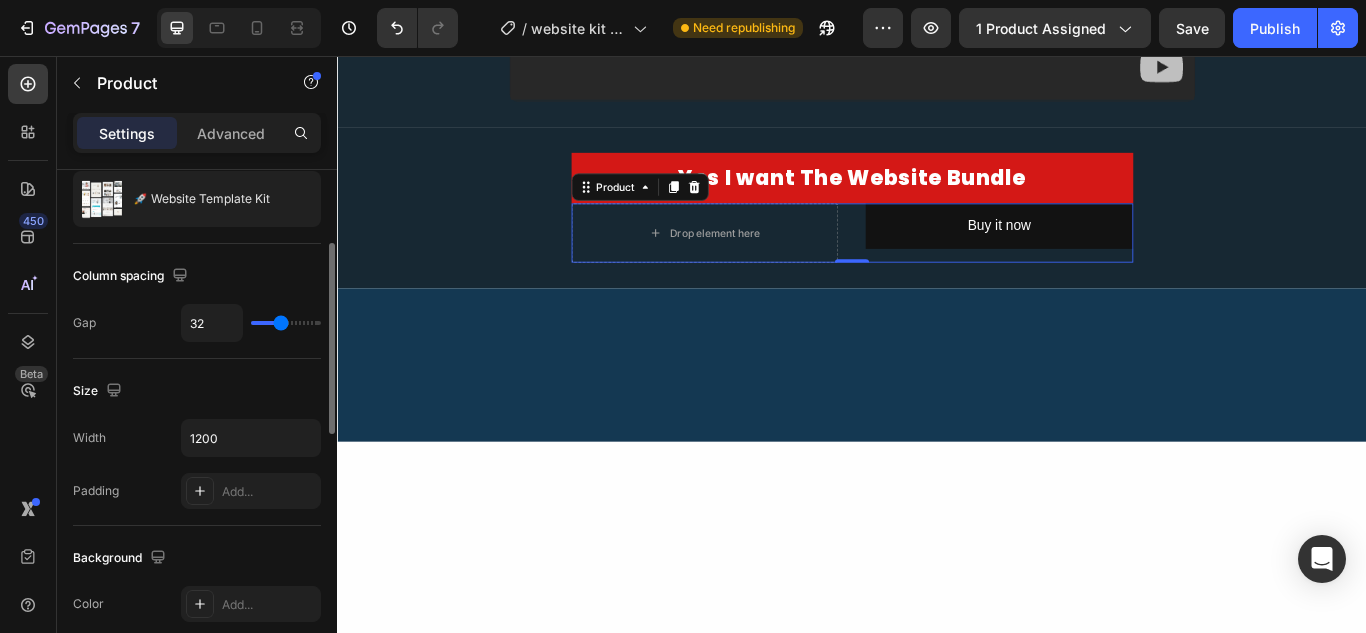 scroll, scrollTop: 400, scrollLeft: 0, axis: vertical 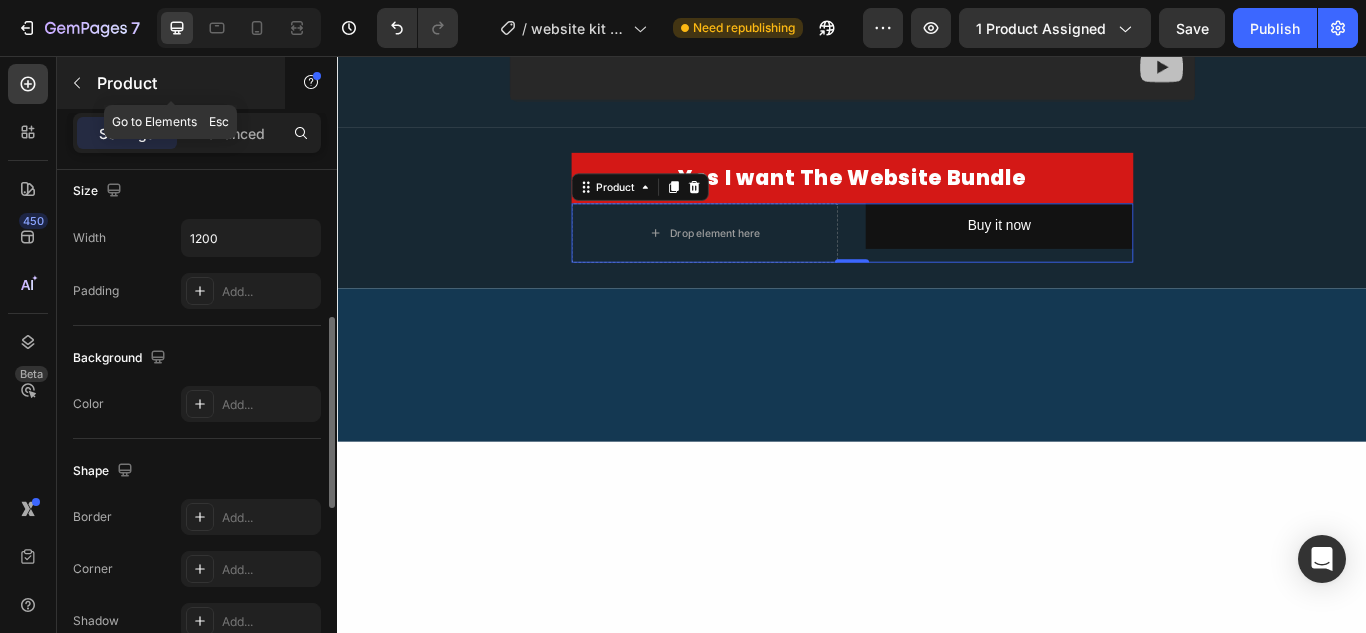 click 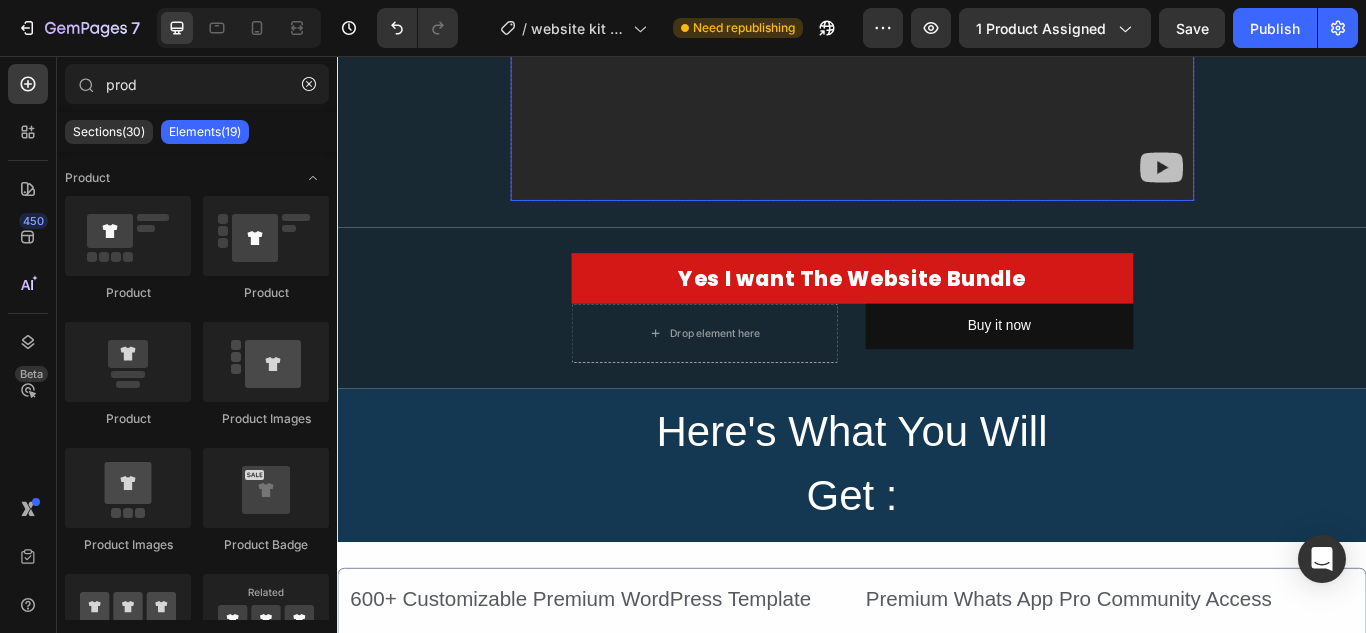 scroll, scrollTop: 900, scrollLeft: 0, axis: vertical 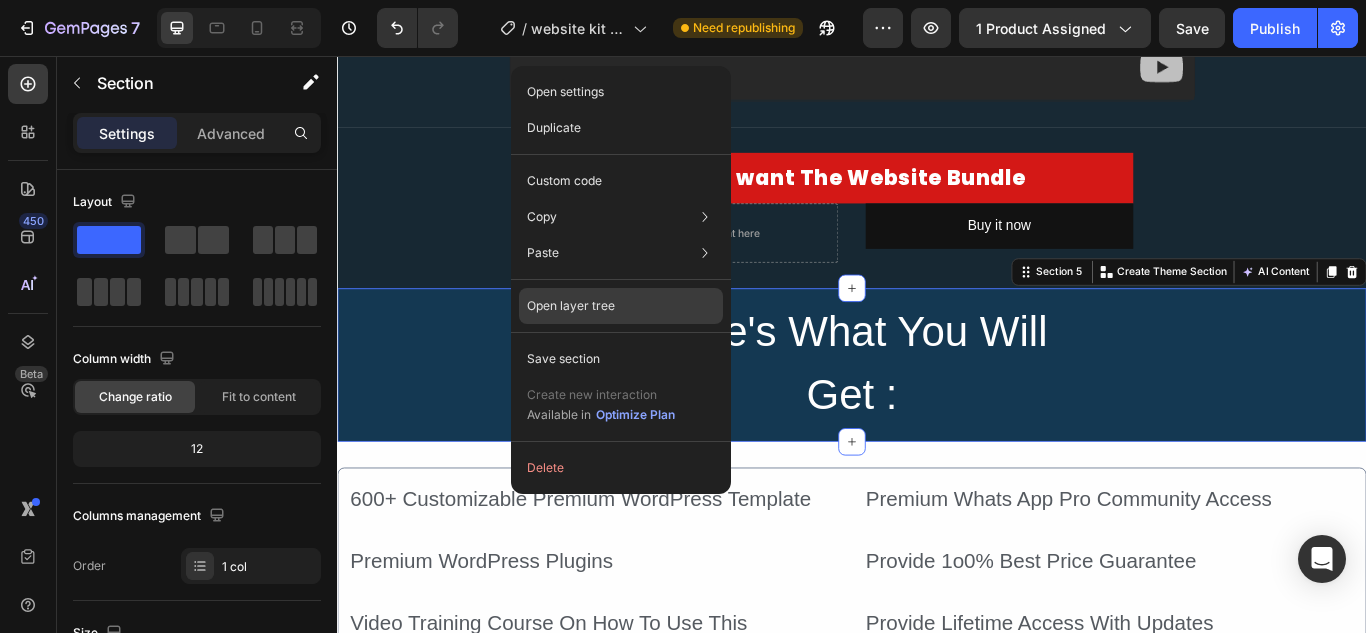 click on "Open layer tree" at bounding box center (571, 306) 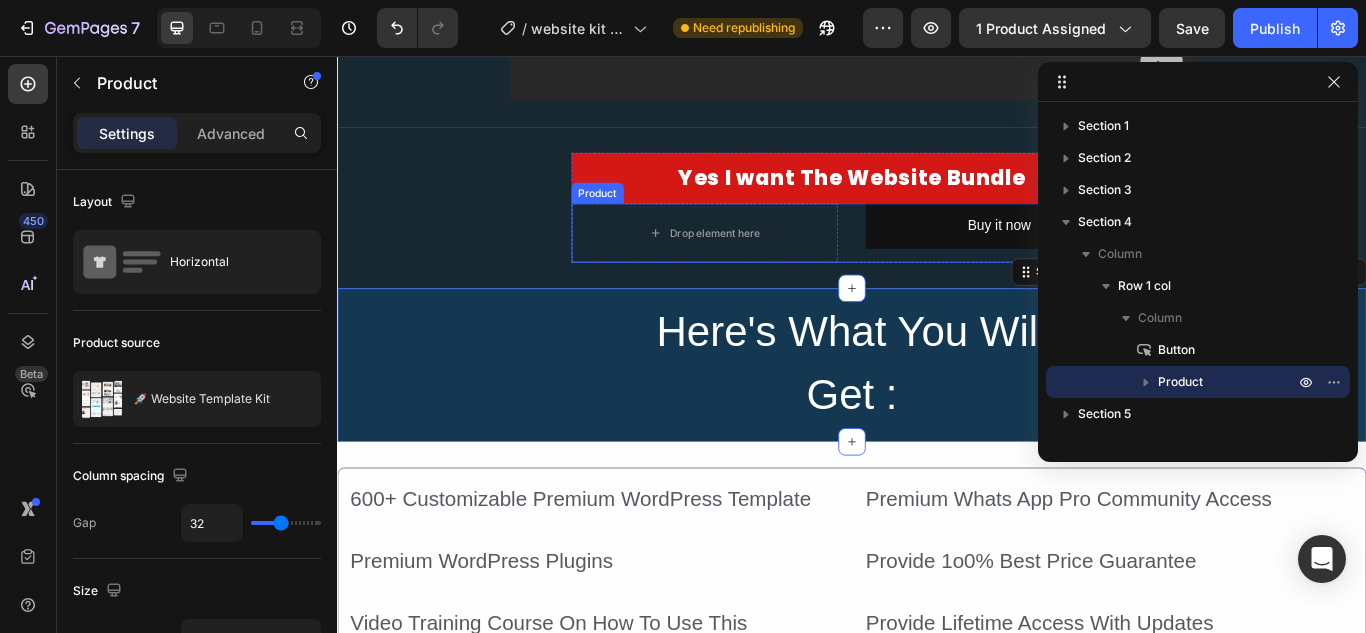 click on "Drop element here Buy it now Dynamic Checkout Product" at bounding box center (937, 262) 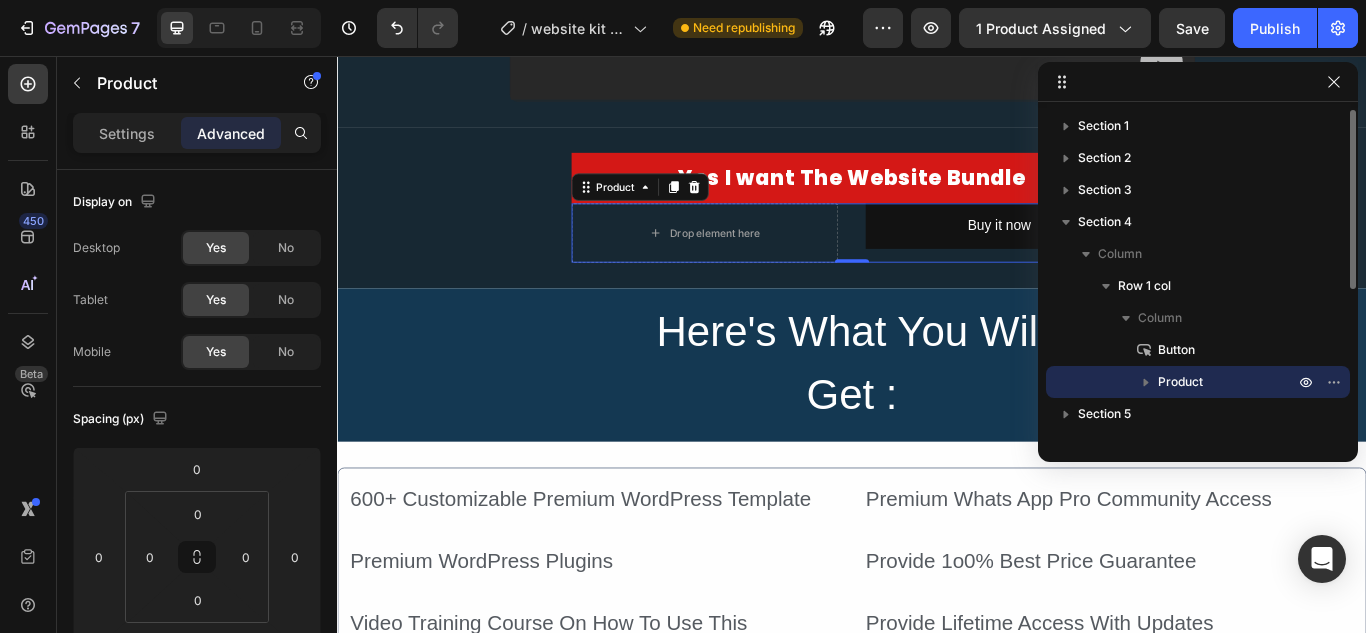 click 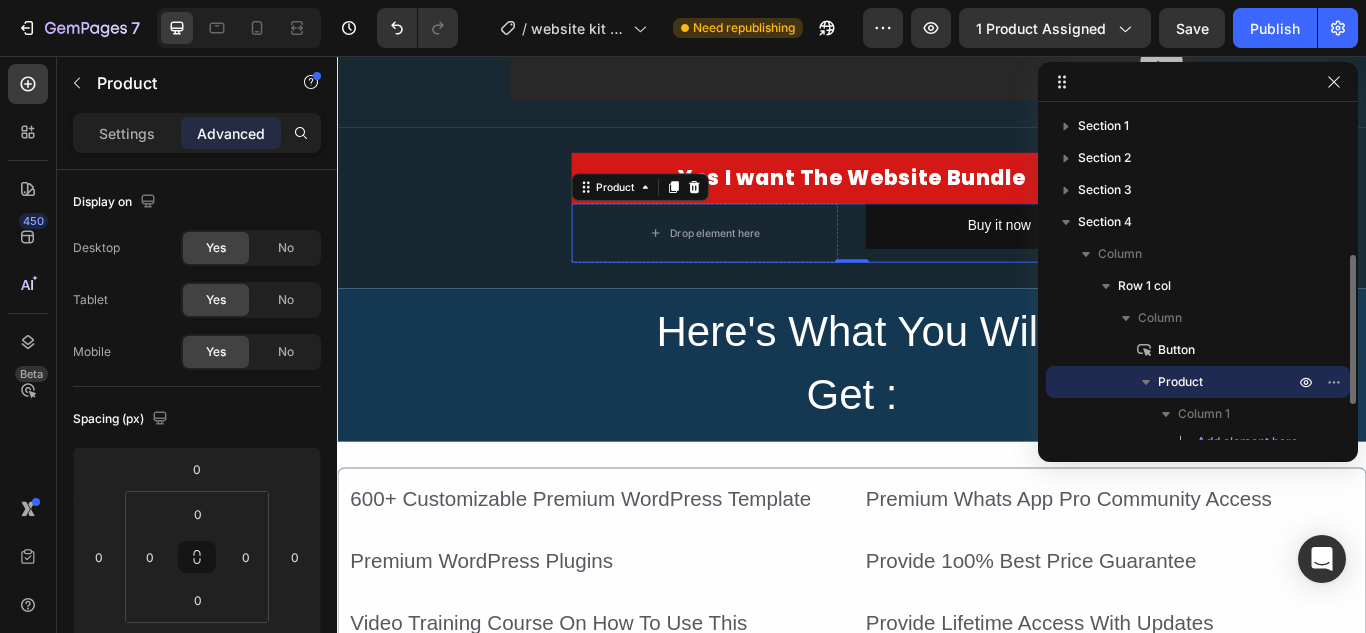 scroll, scrollTop: 100, scrollLeft: 0, axis: vertical 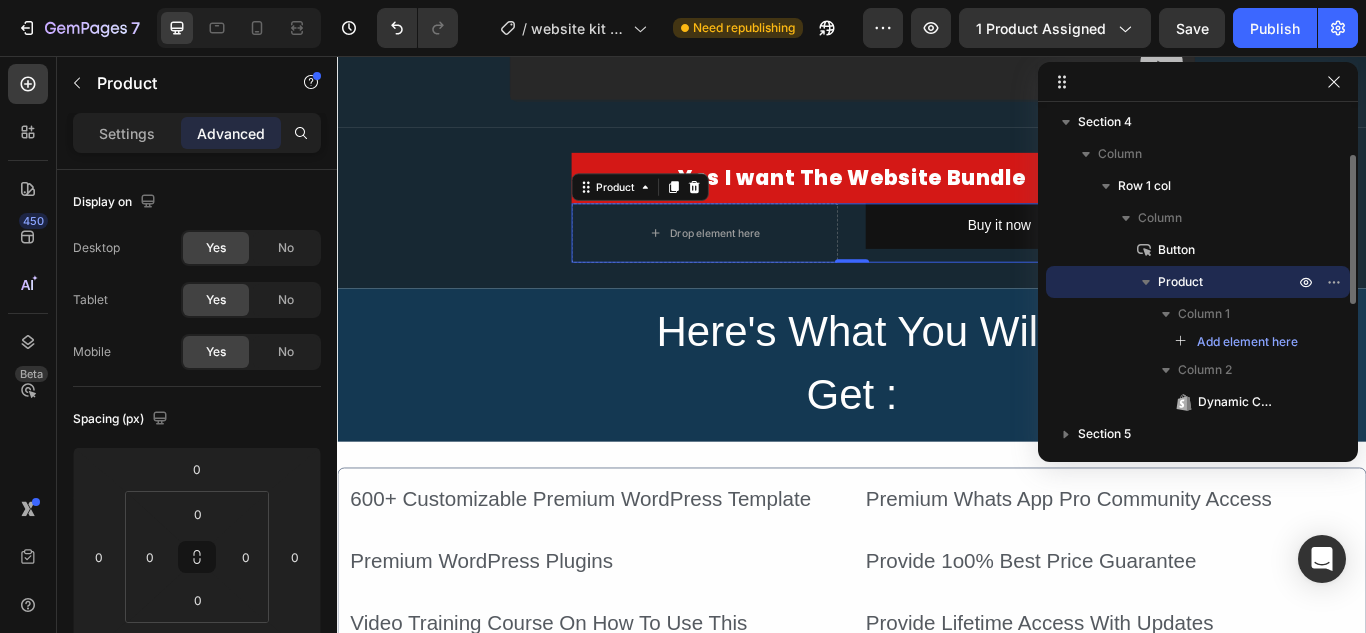 click on "Product" at bounding box center (1180, 282) 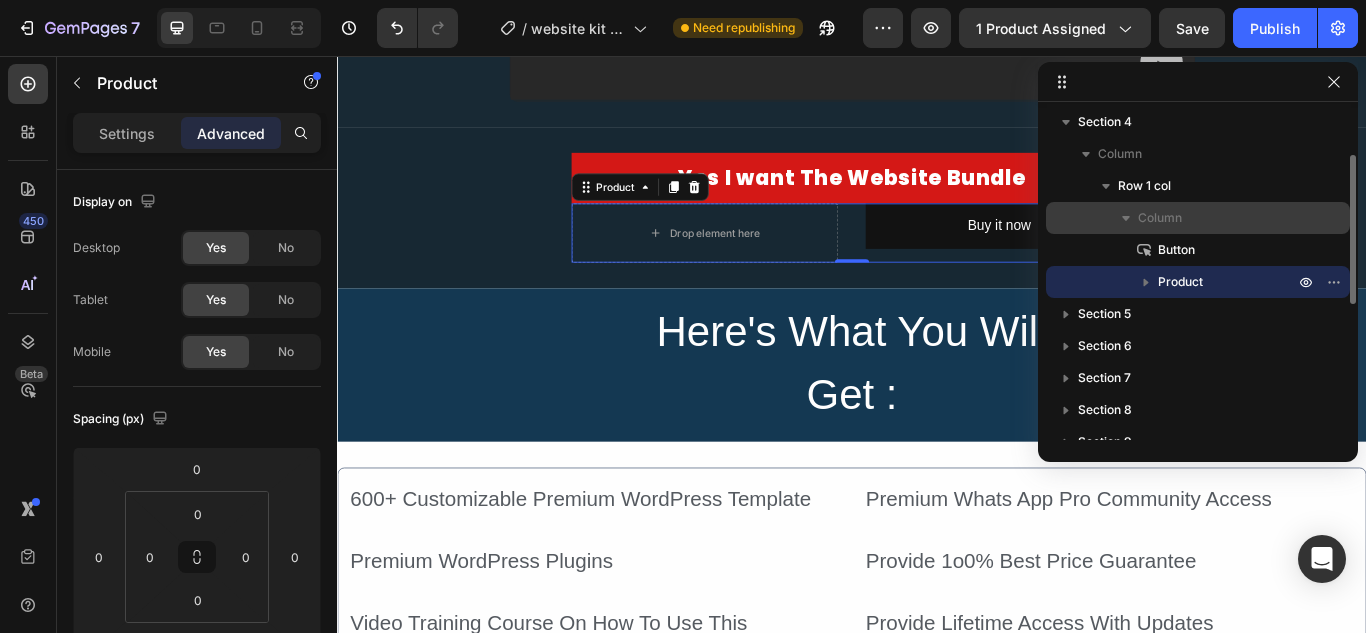 click on "Column" at bounding box center (1160, 218) 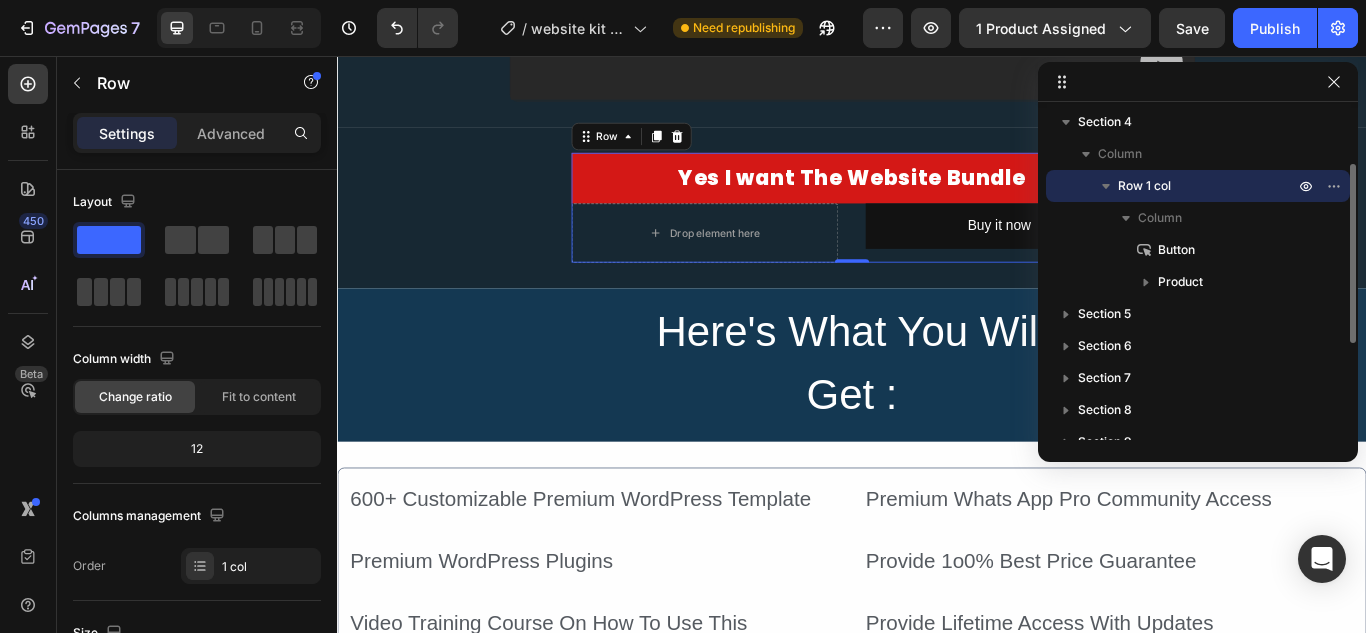 click on "Row 1 col" at bounding box center [1144, 186] 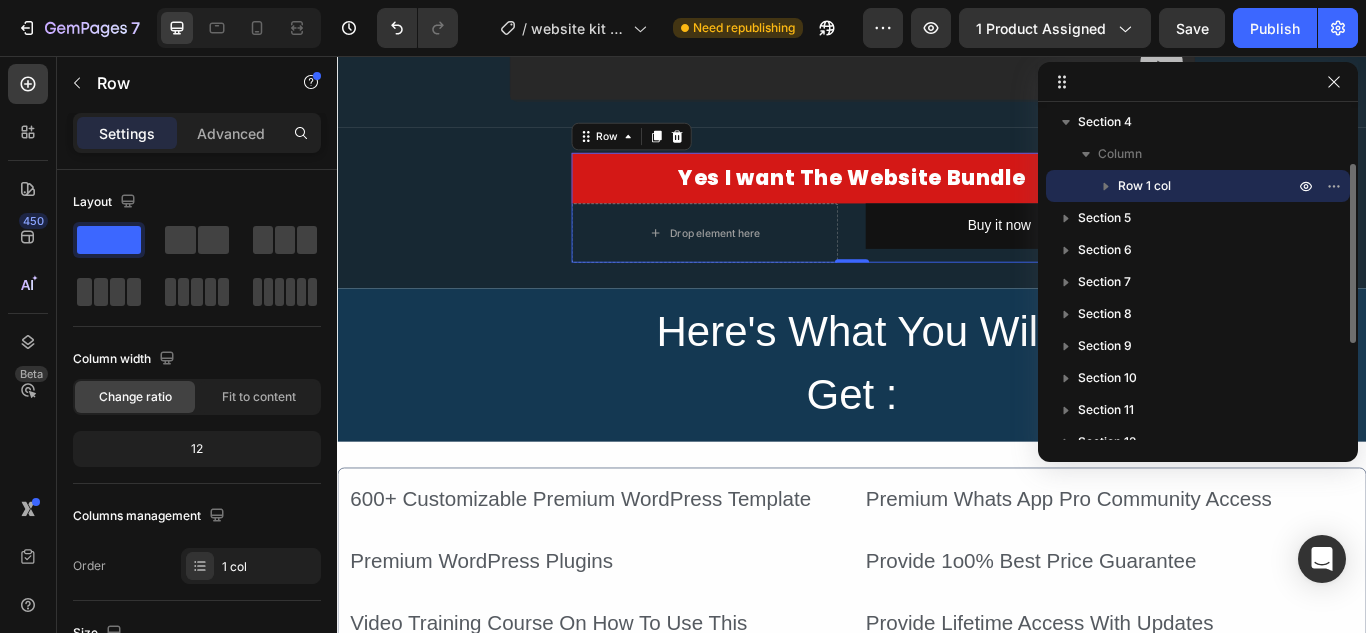 click 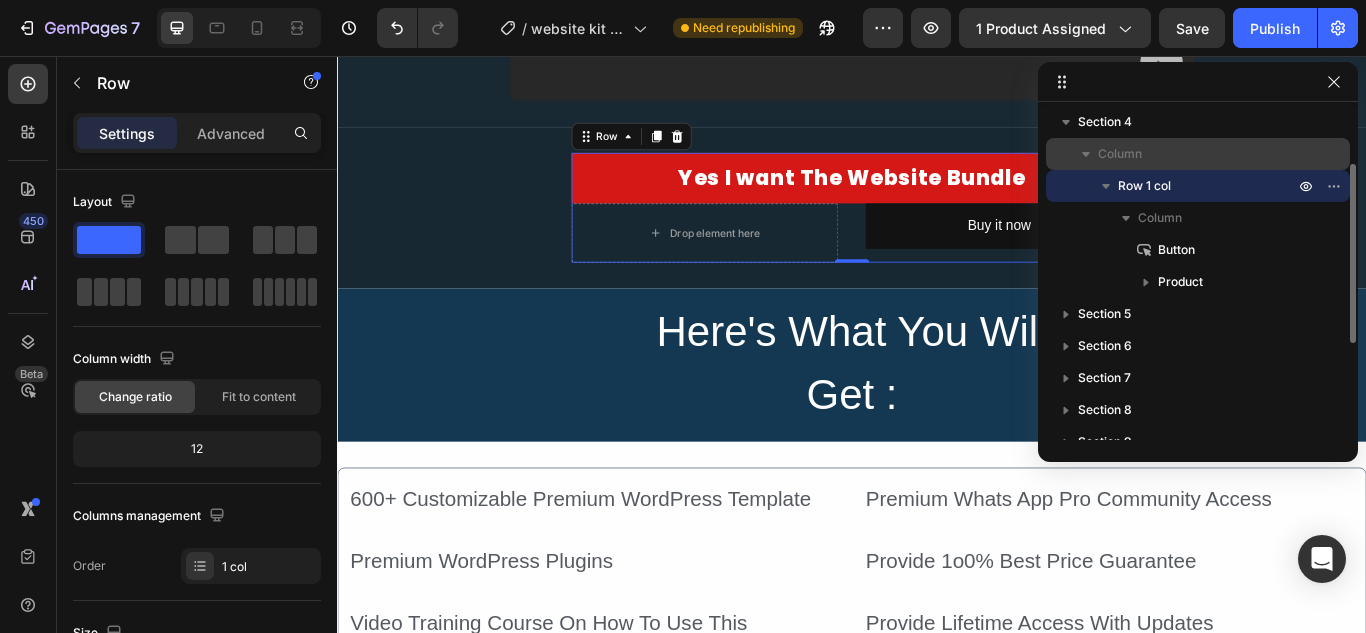 drag, startPoint x: 1167, startPoint y: 250, endPoint x: 1149, endPoint y: 159, distance: 92.76314 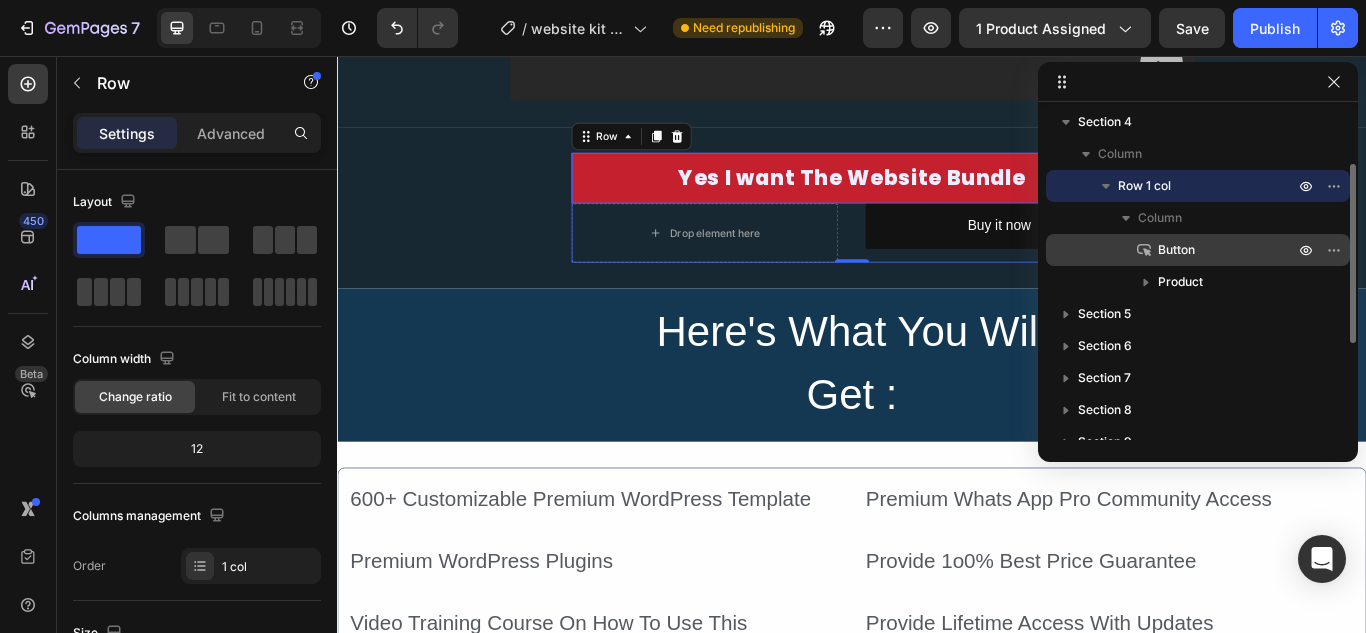 drag, startPoint x: 1279, startPoint y: 255, endPoint x: 1155, endPoint y: 255, distance: 124 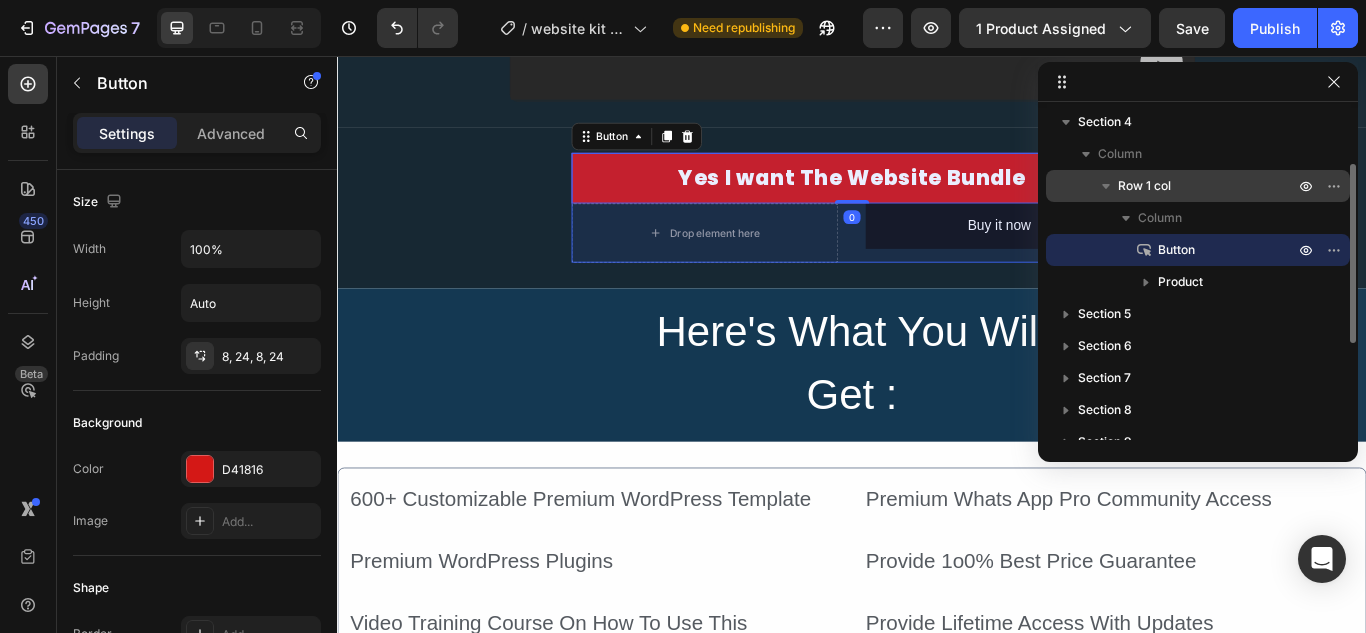 drag, startPoint x: 1059, startPoint y: 253, endPoint x: 1079, endPoint y: 189, distance: 67.052216 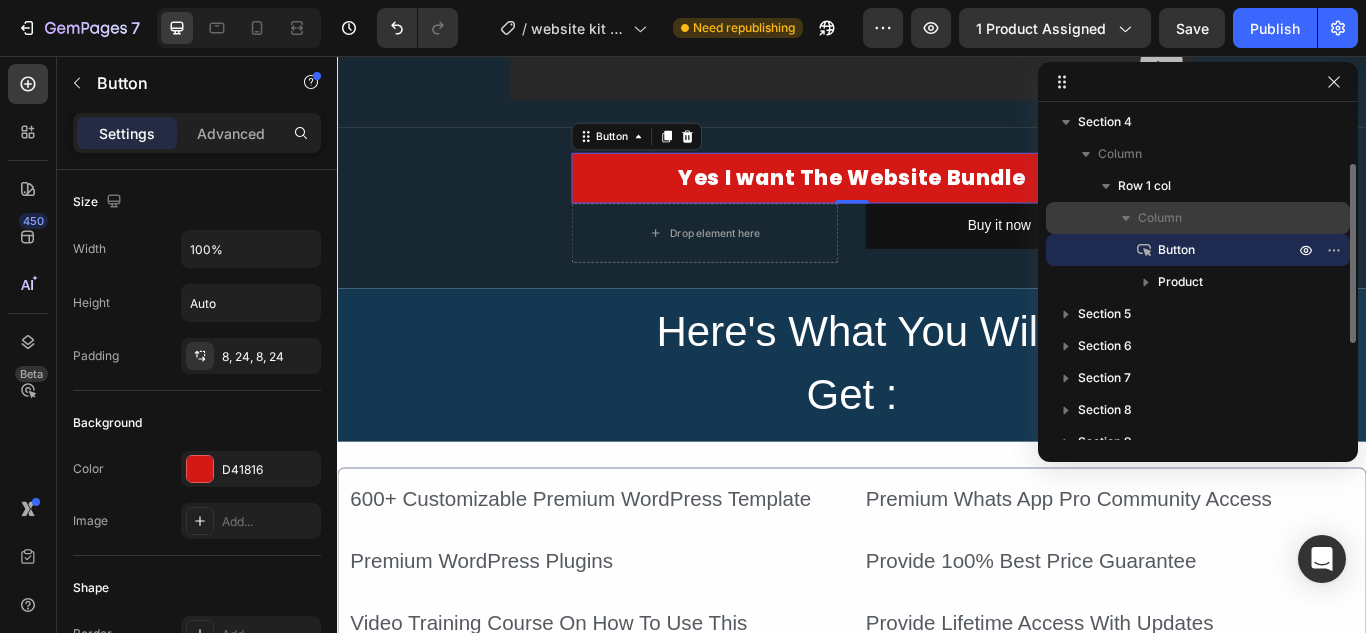 click at bounding box center (1126, 218) 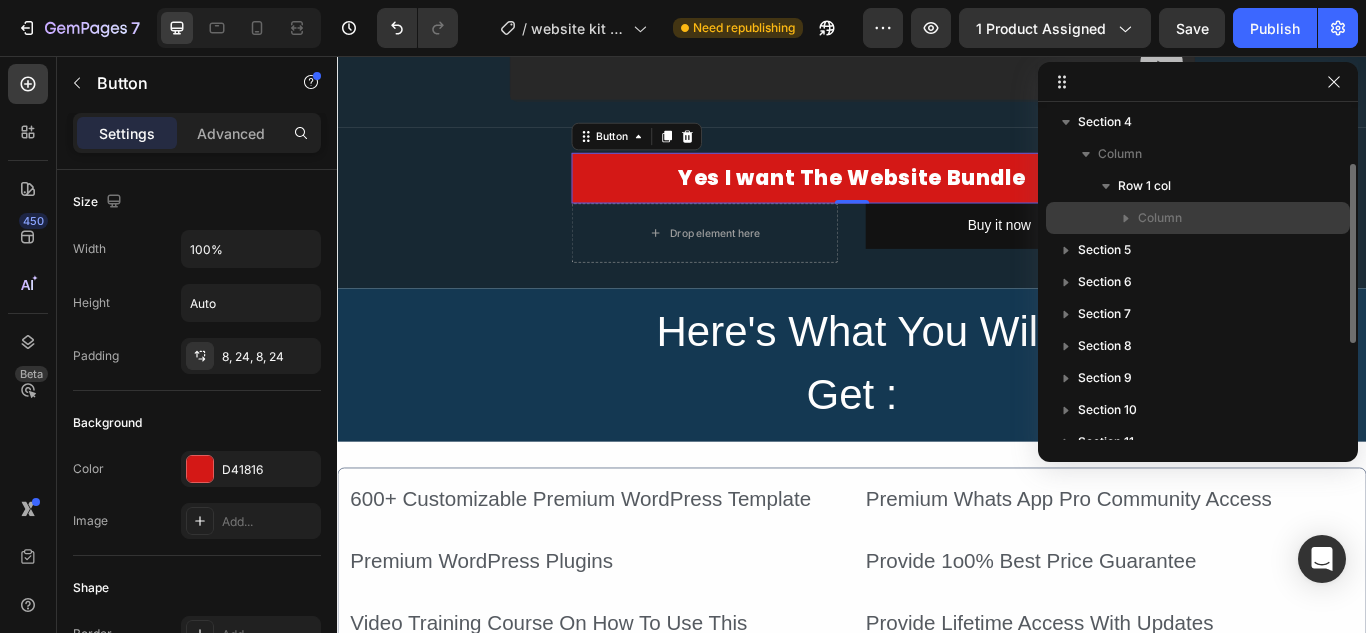 click 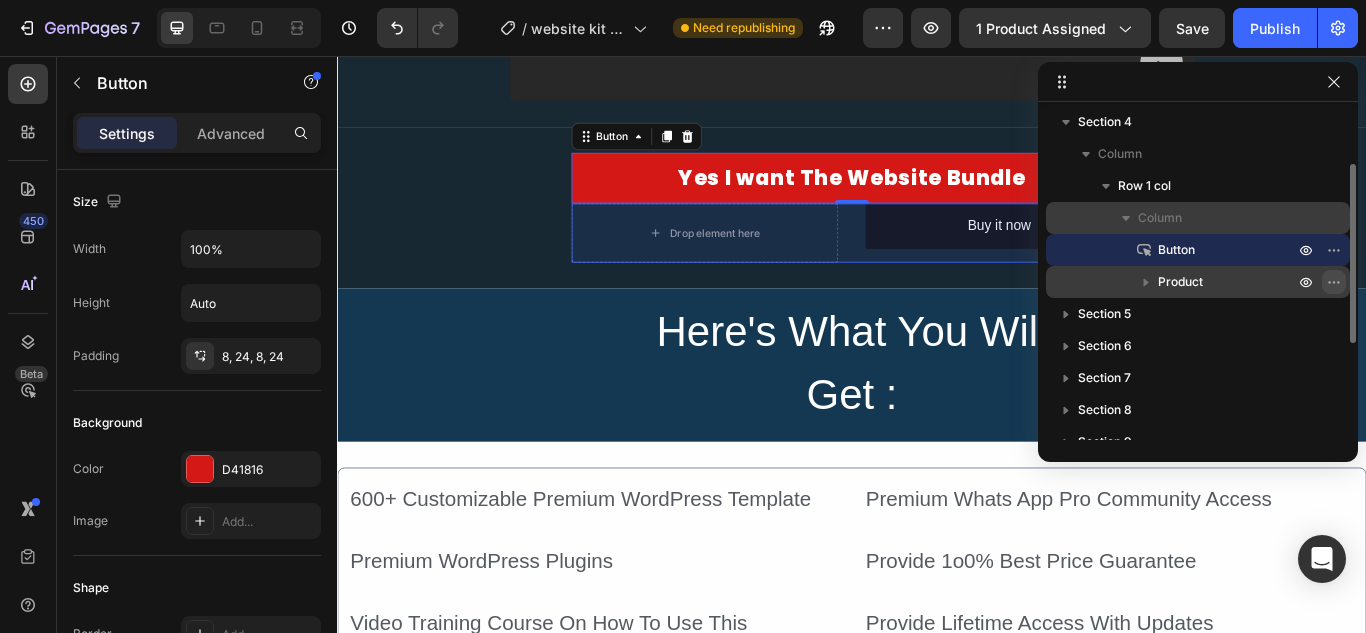 click 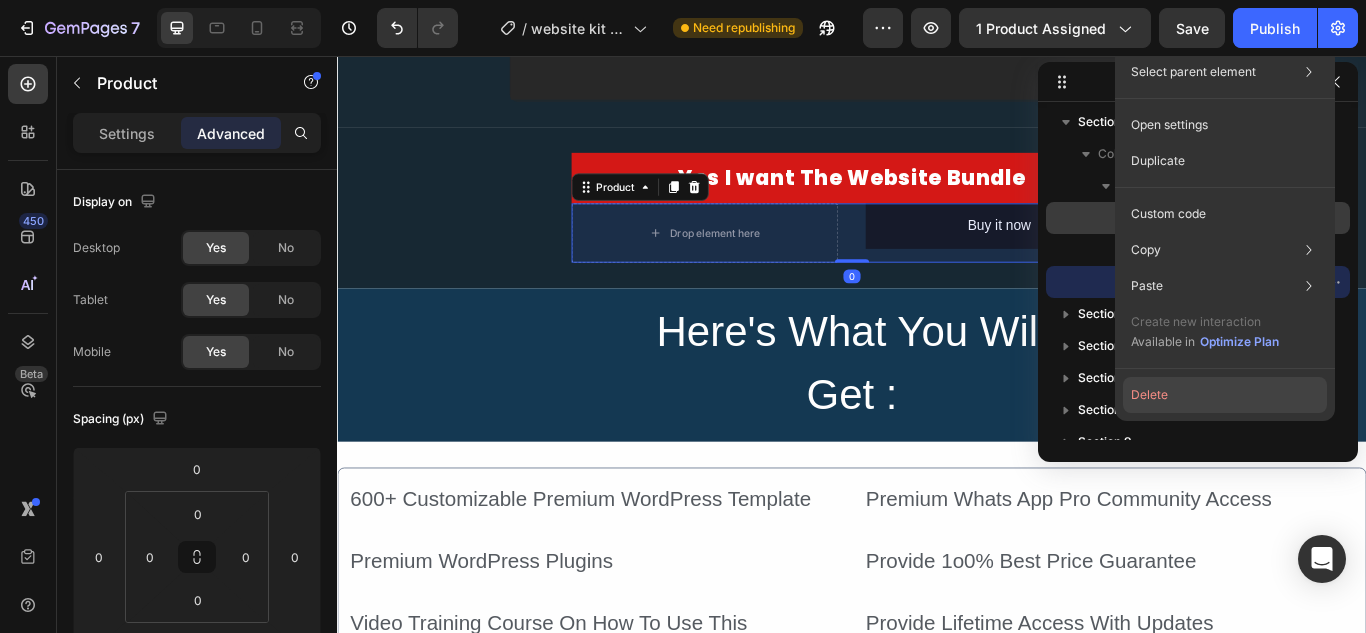 click on "Delete" 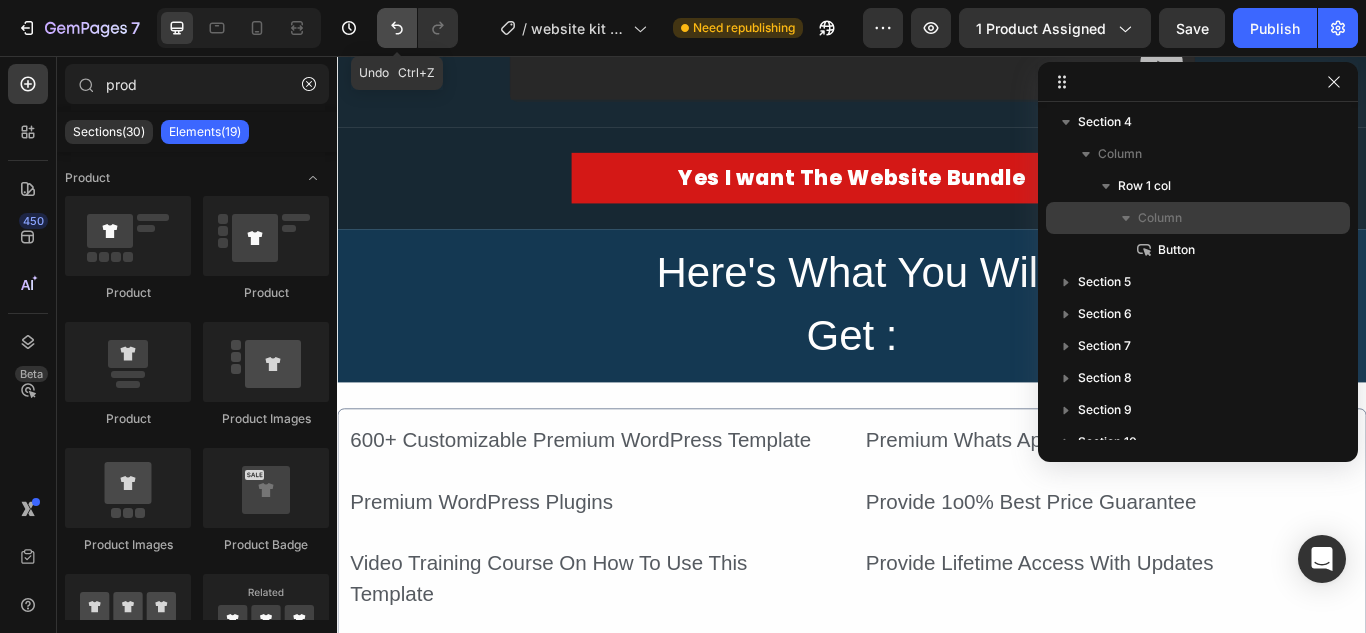 click 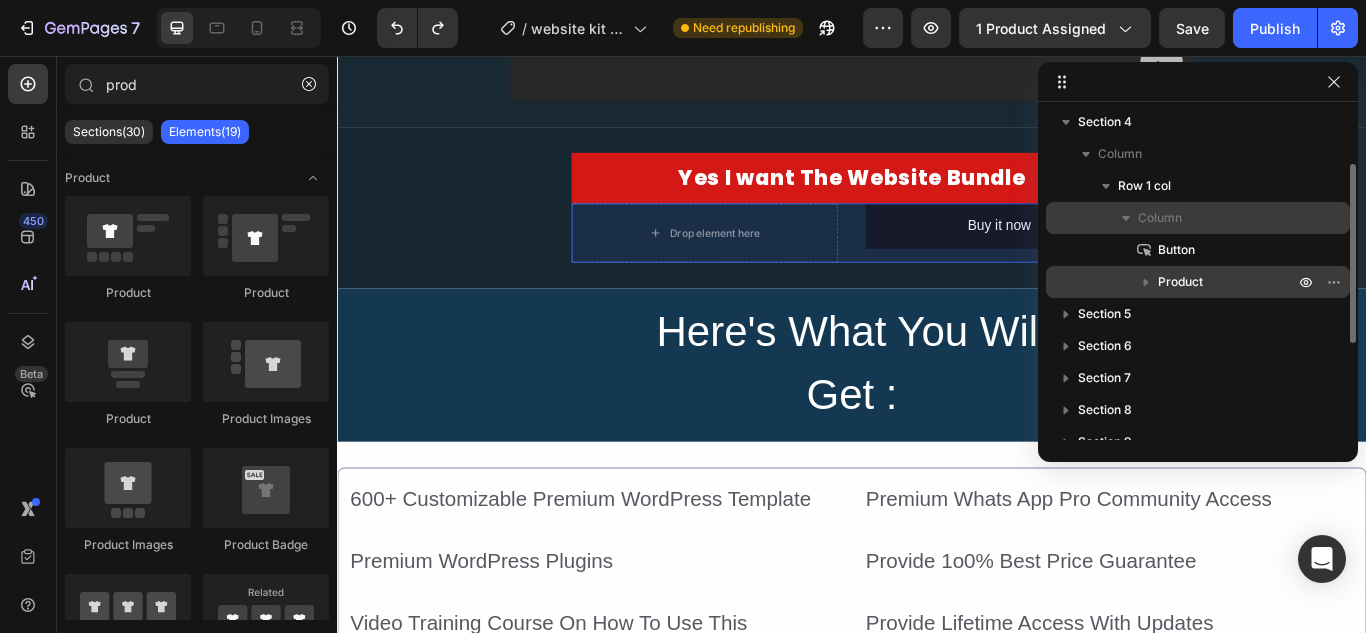 click 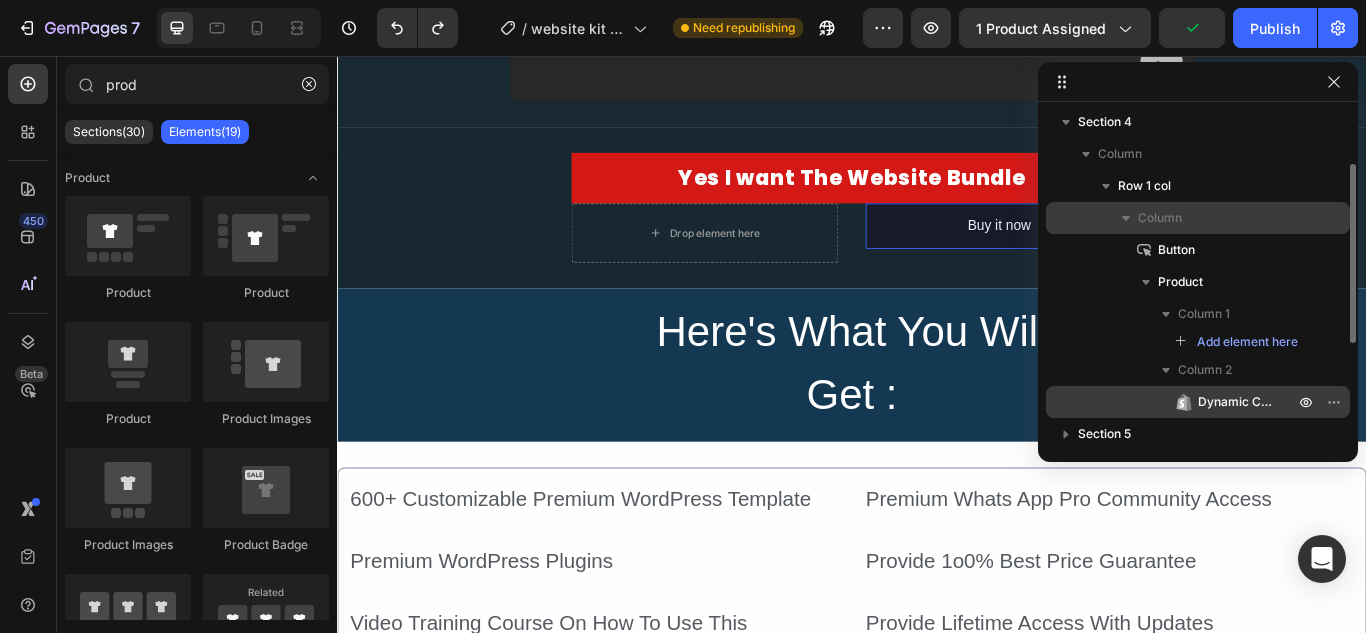 drag, startPoint x: 1208, startPoint y: 406, endPoint x: 1205, endPoint y: 393, distance: 13.341664 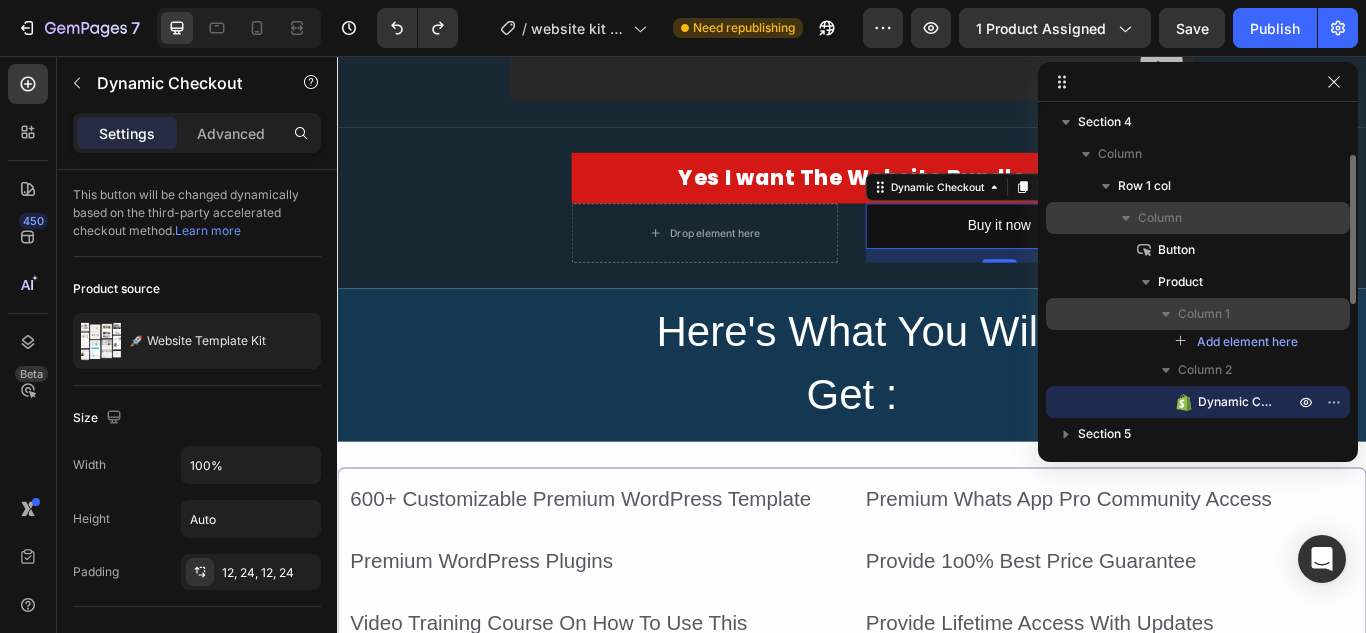 click on "Column 1" at bounding box center [1198, 314] 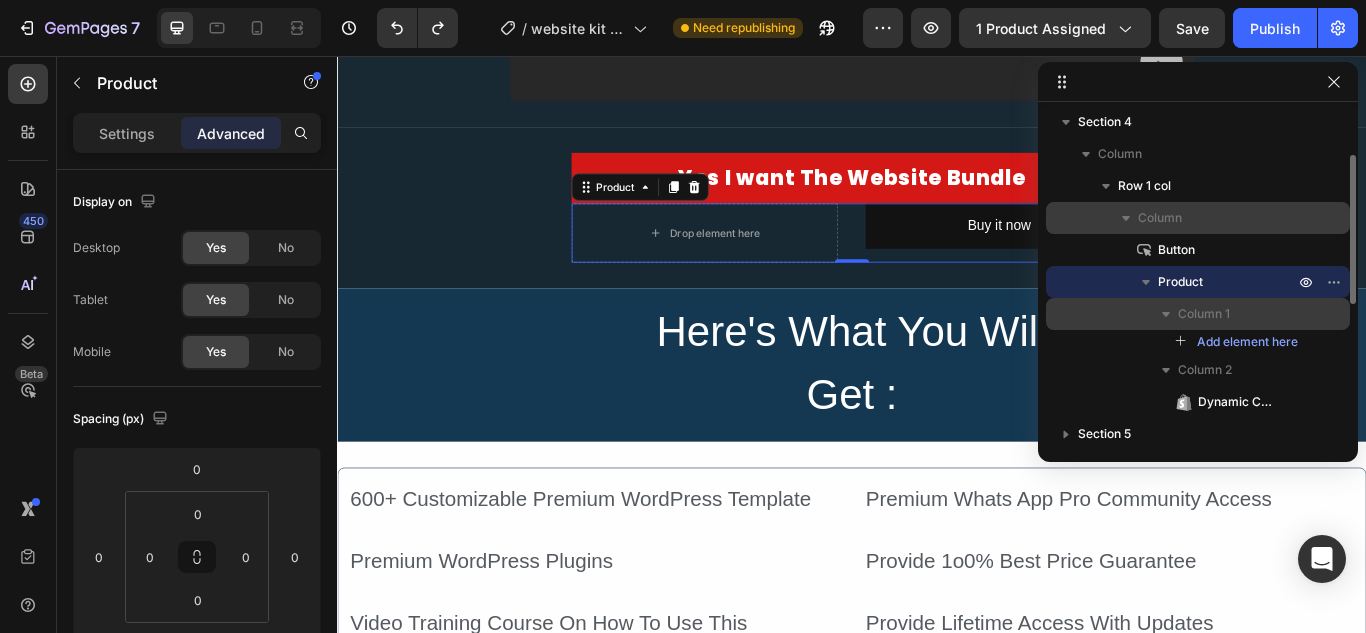 click on "Column 1" at bounding box center (1198, 314) 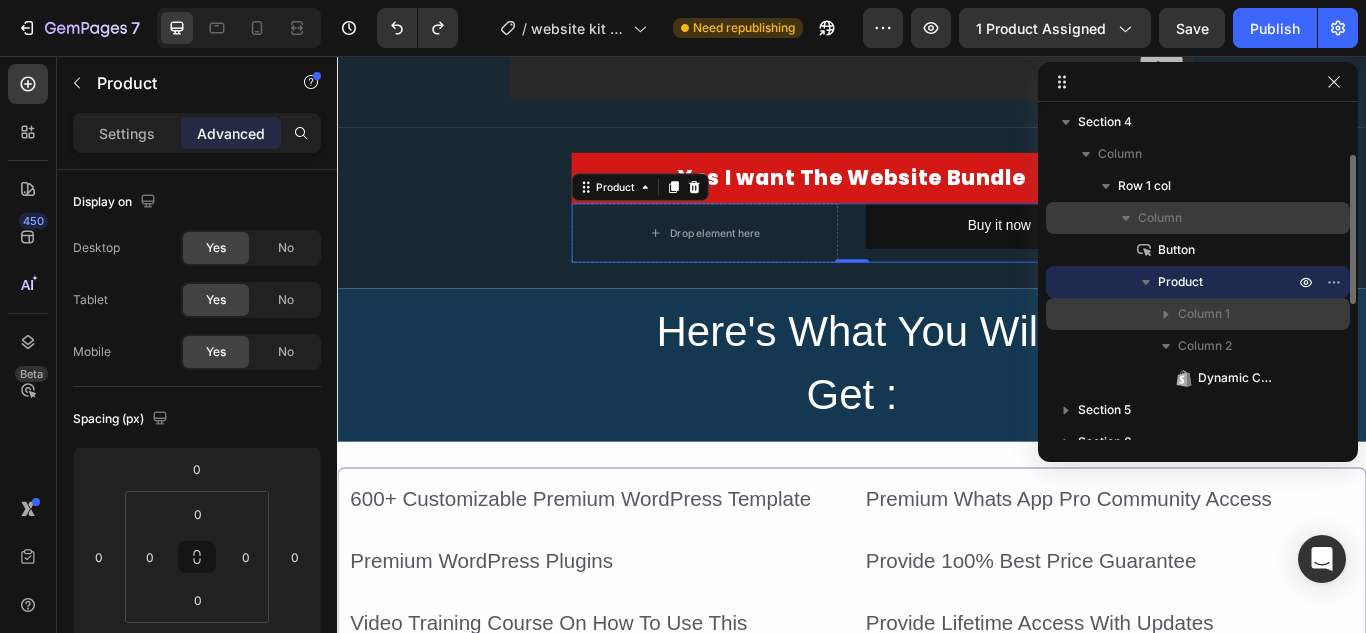 click on "Column 1" at bounding box center (1198, 314) 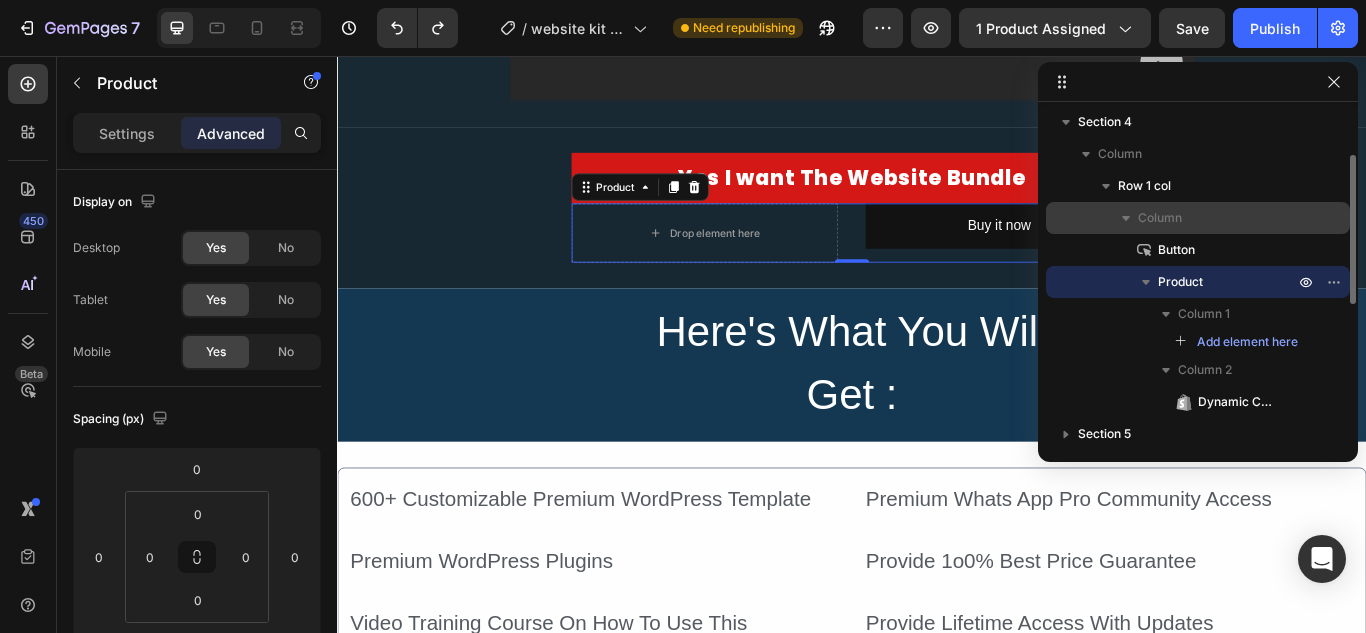 click on "Product" at bounding box center [1180, 282] 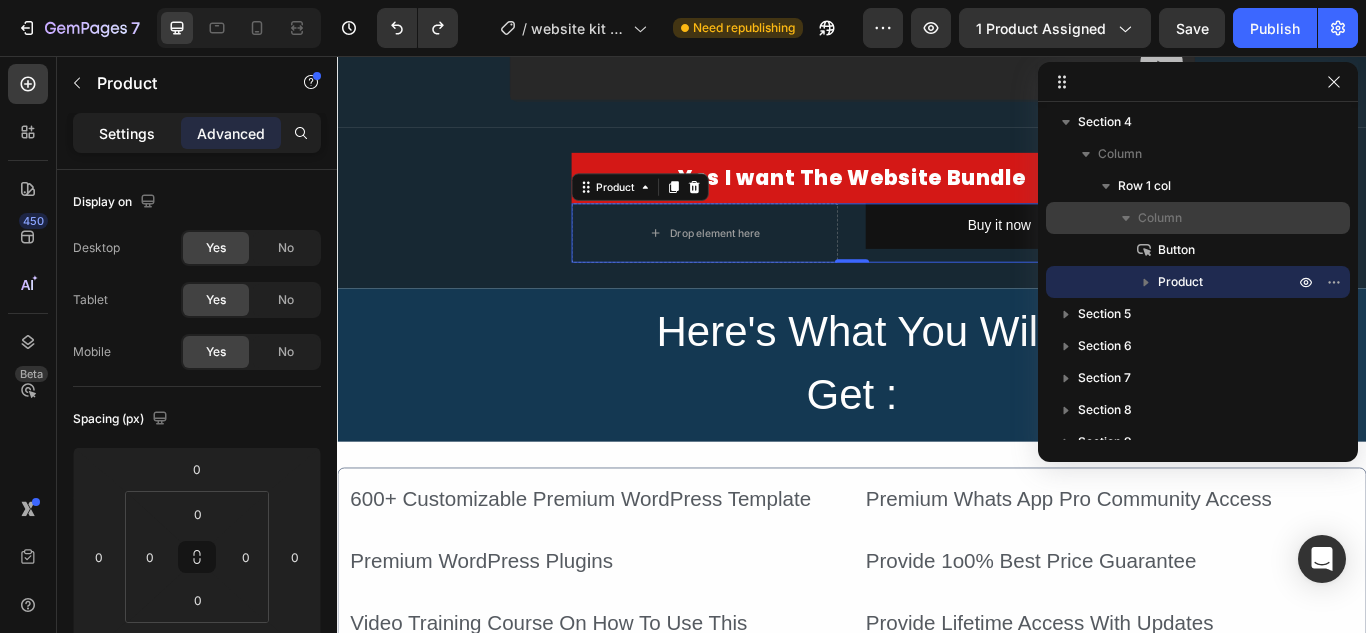 click on "Settings" at bounding box center [127, 133] 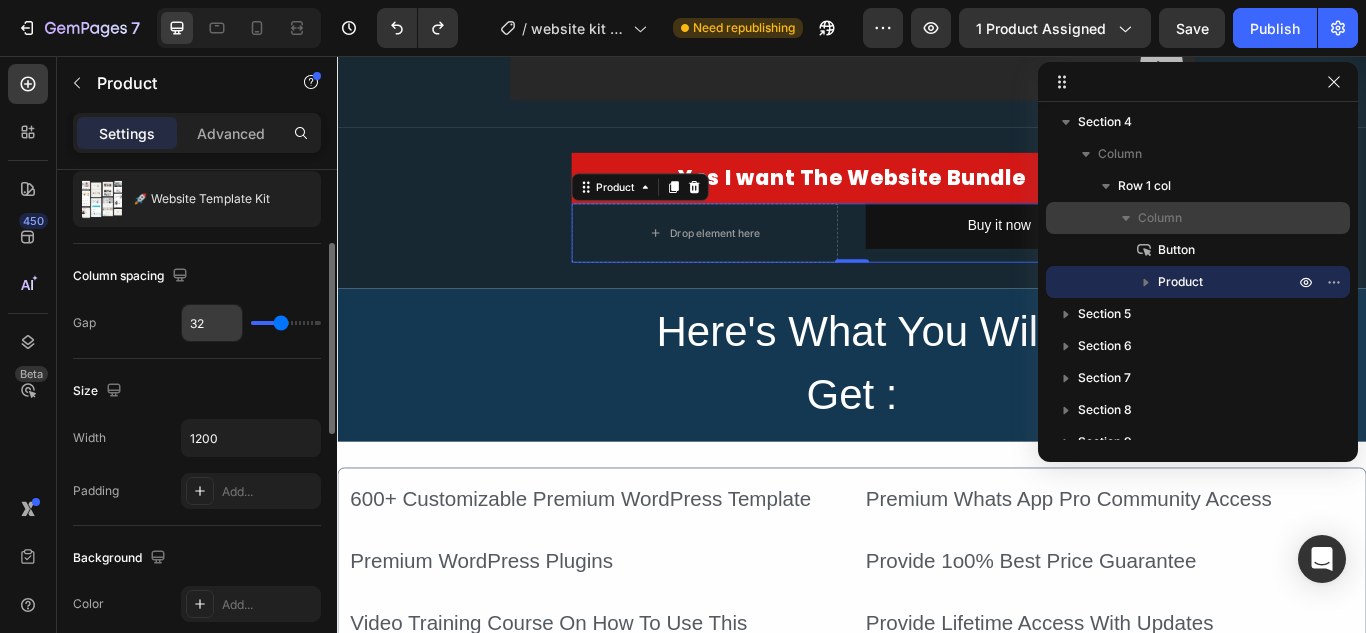 scroll, scrollTop: 400, scrollLeft: 0, axis: vertical 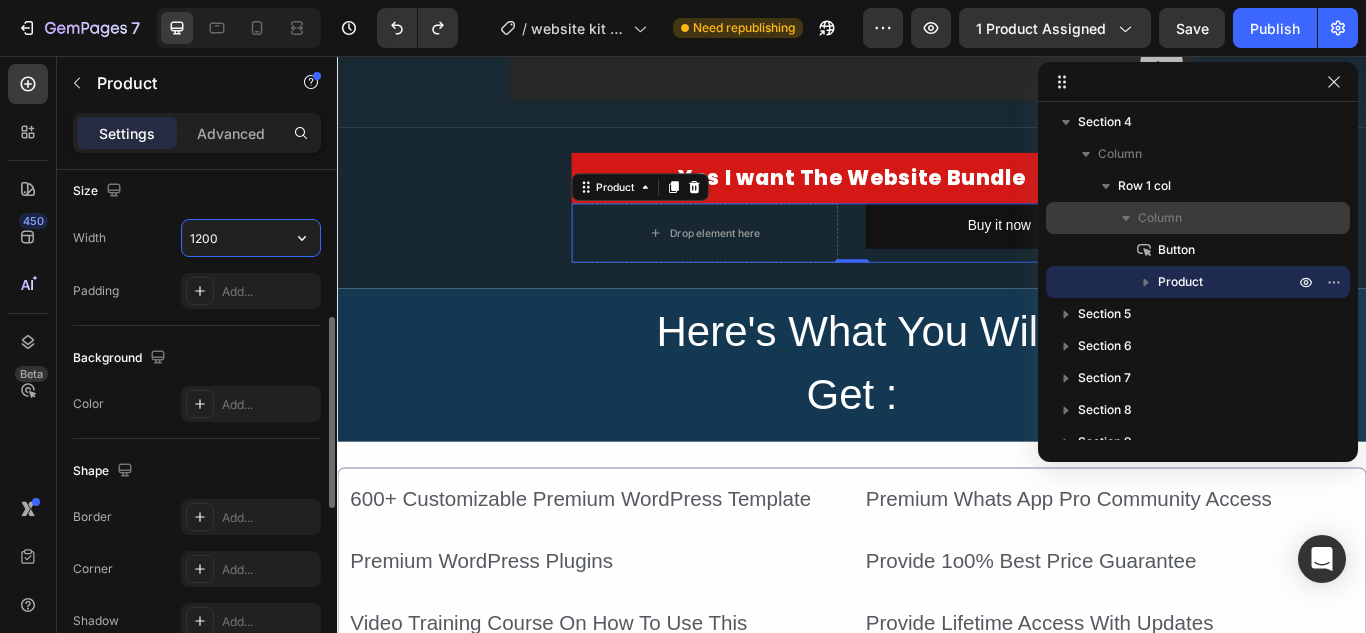 click on "1200" at bounding box center (251, 238) 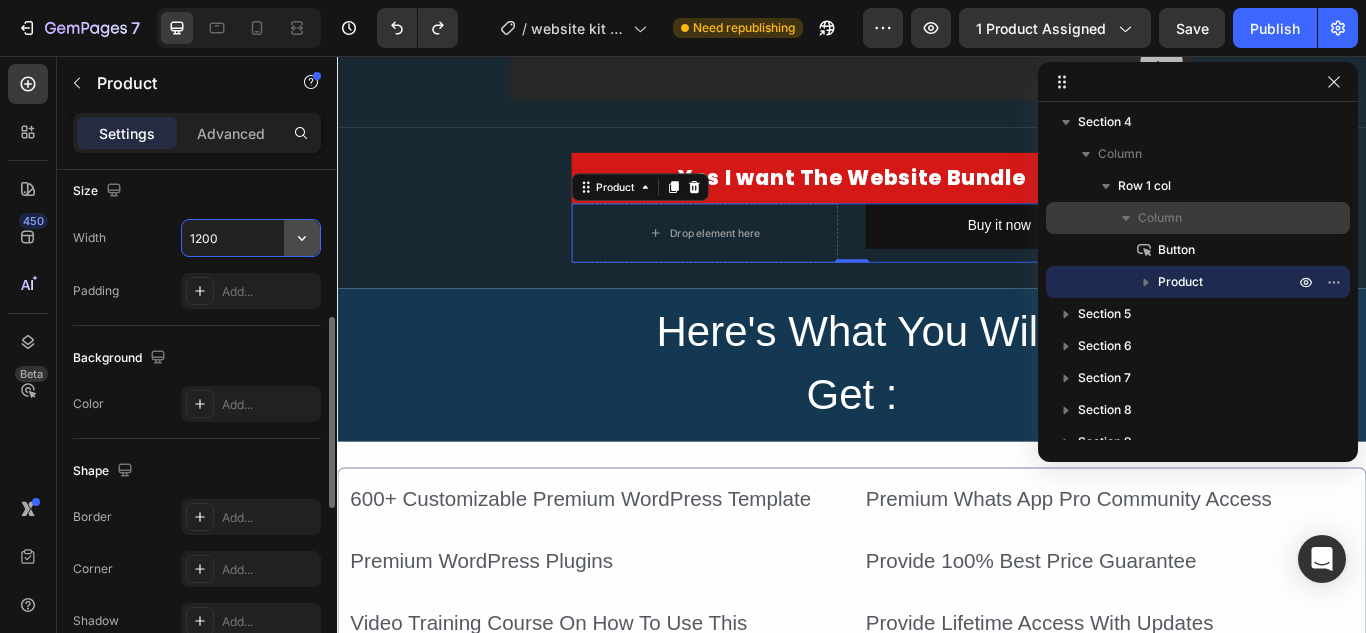 click 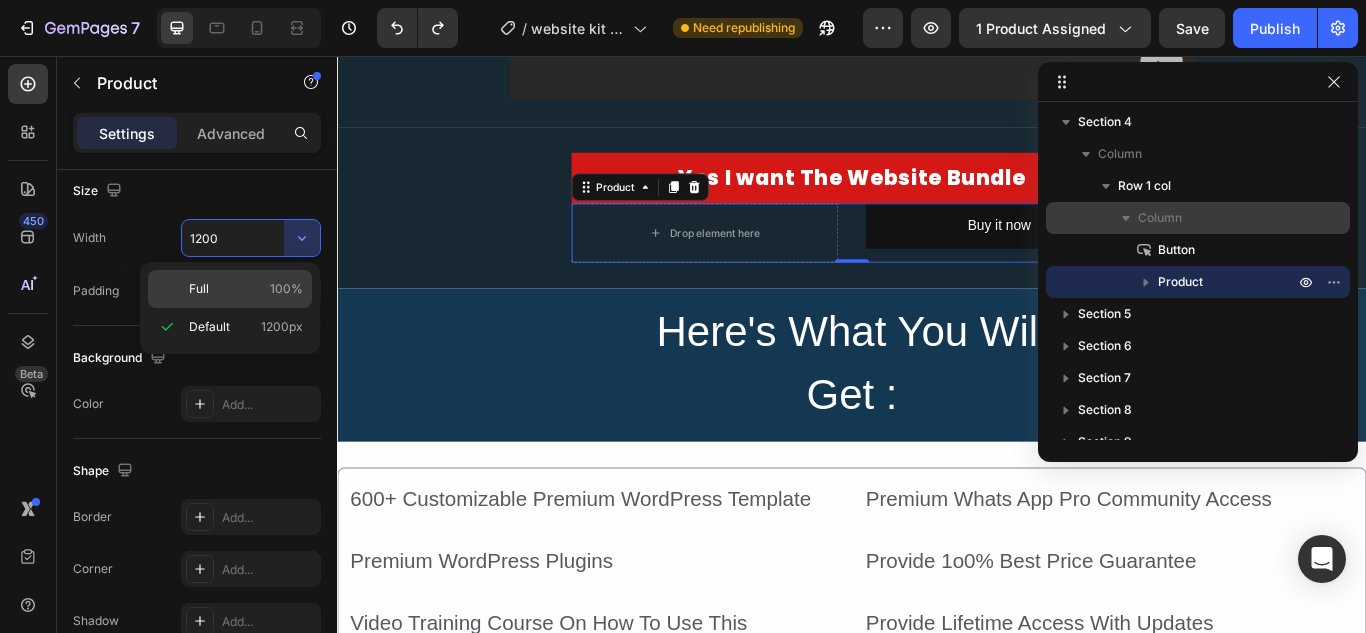 click on "Full 100%" at bounding box center (246, 289) 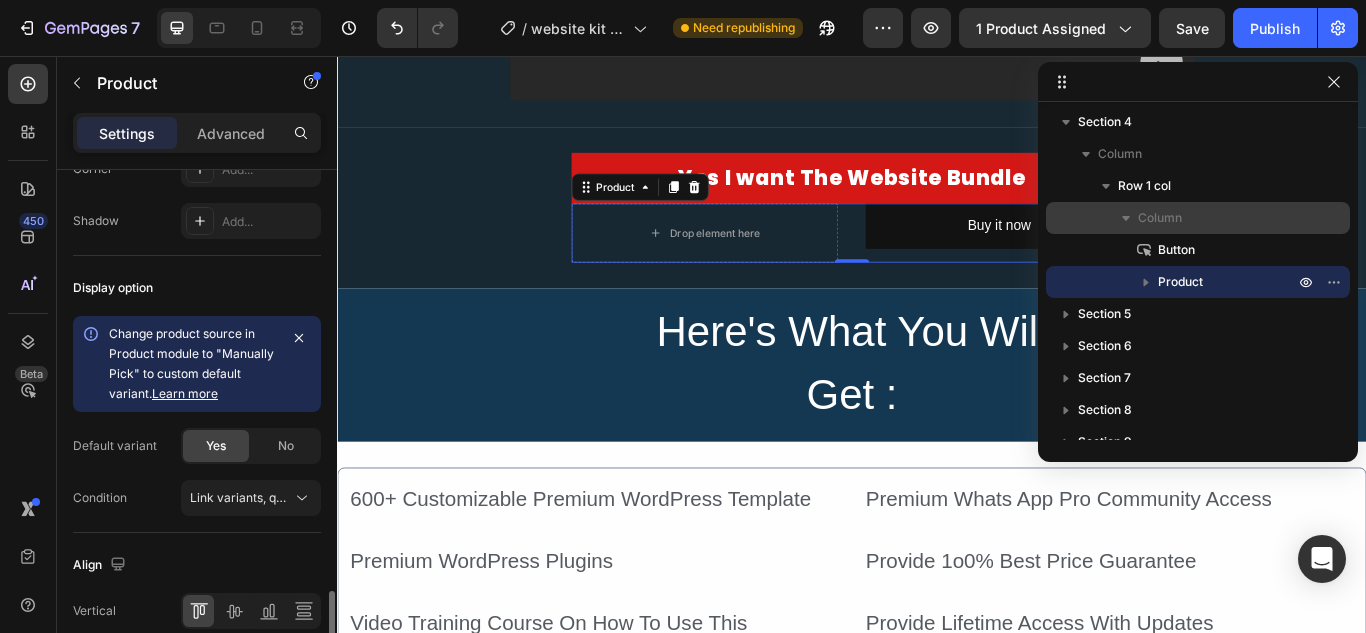 scroll, scrollTop: 892, scrollLeft: 0, axis: vertical 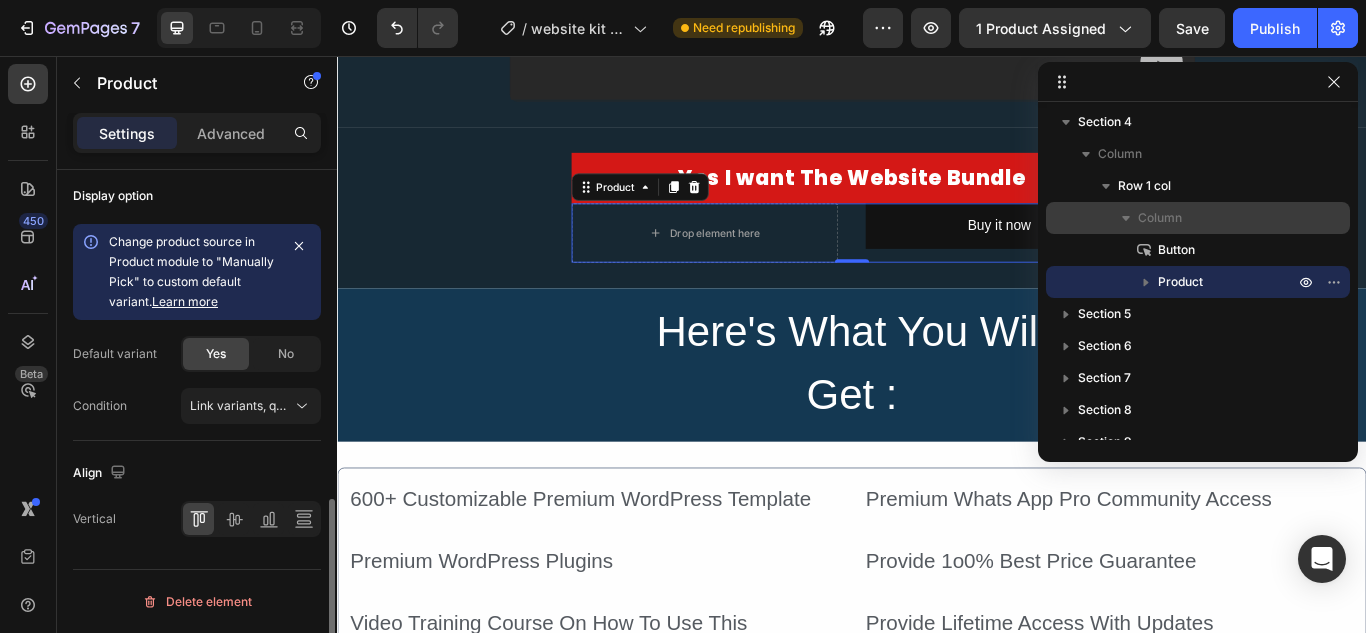 click on "Yes No" 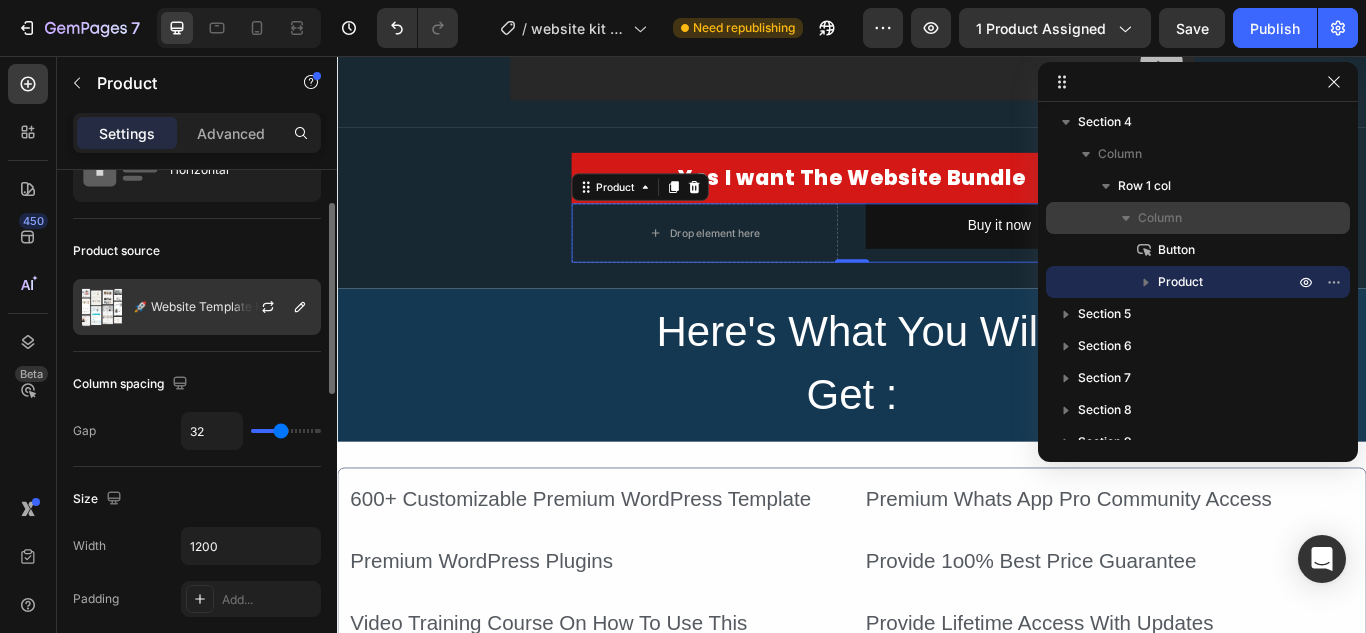 scroll, scrollTop: 0, scrollLeft: 0, axis: both 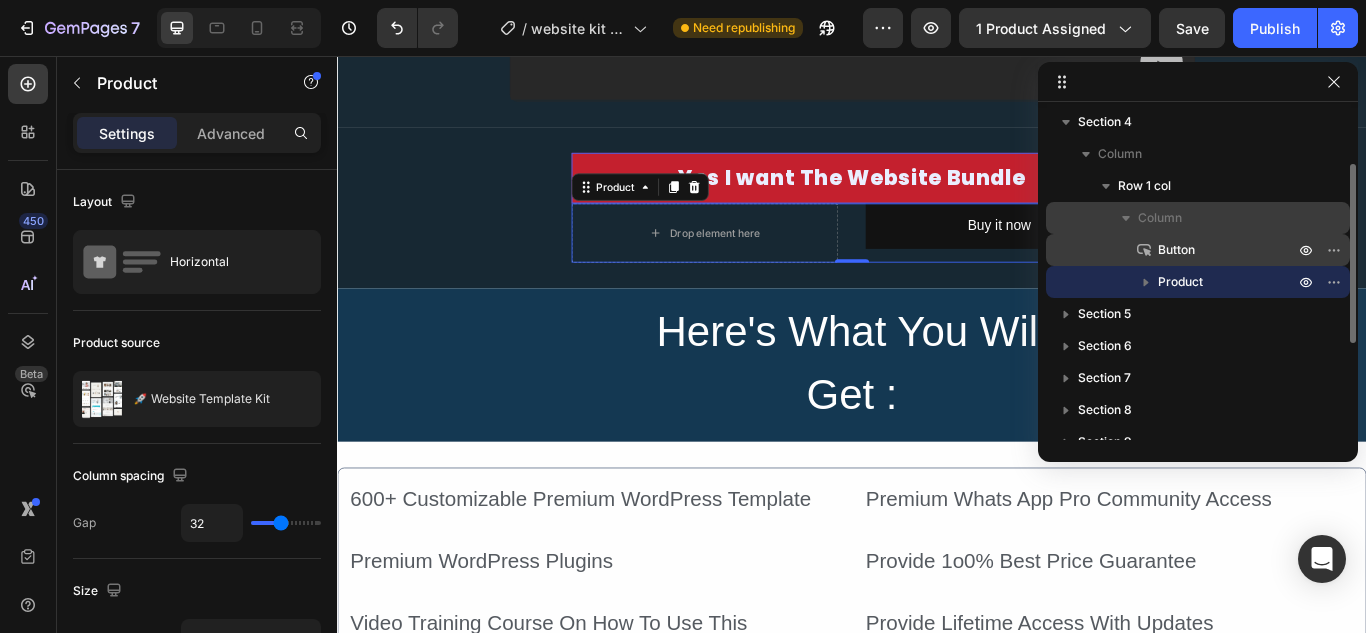 click on "Button" at bounding box center [1176, 250] 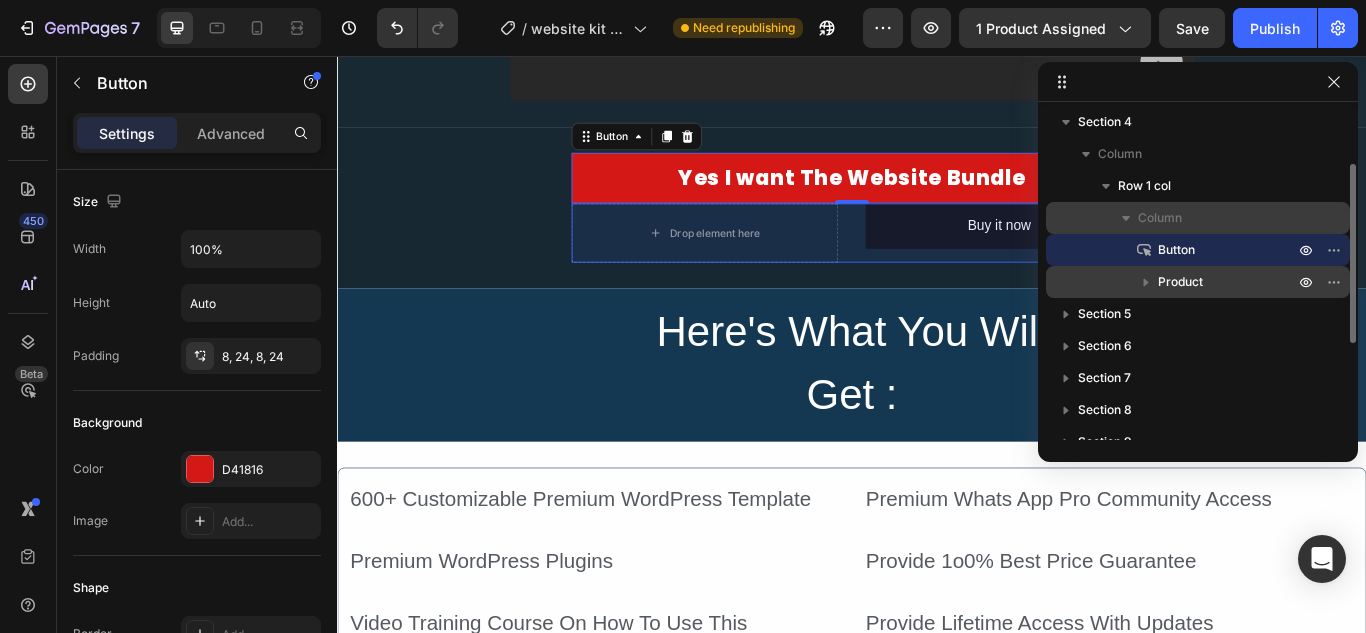 click on "Product" at bounding box center (1180, 282) 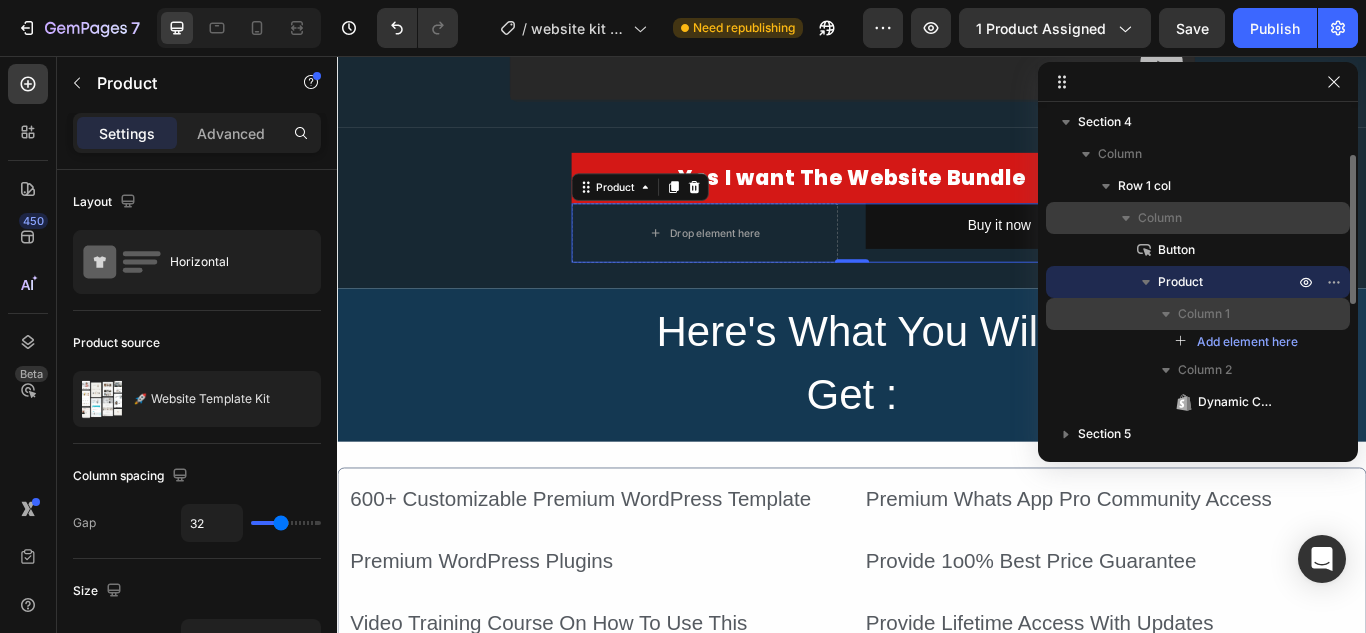 click on "Column 1" at bounding box center (1204, 314) 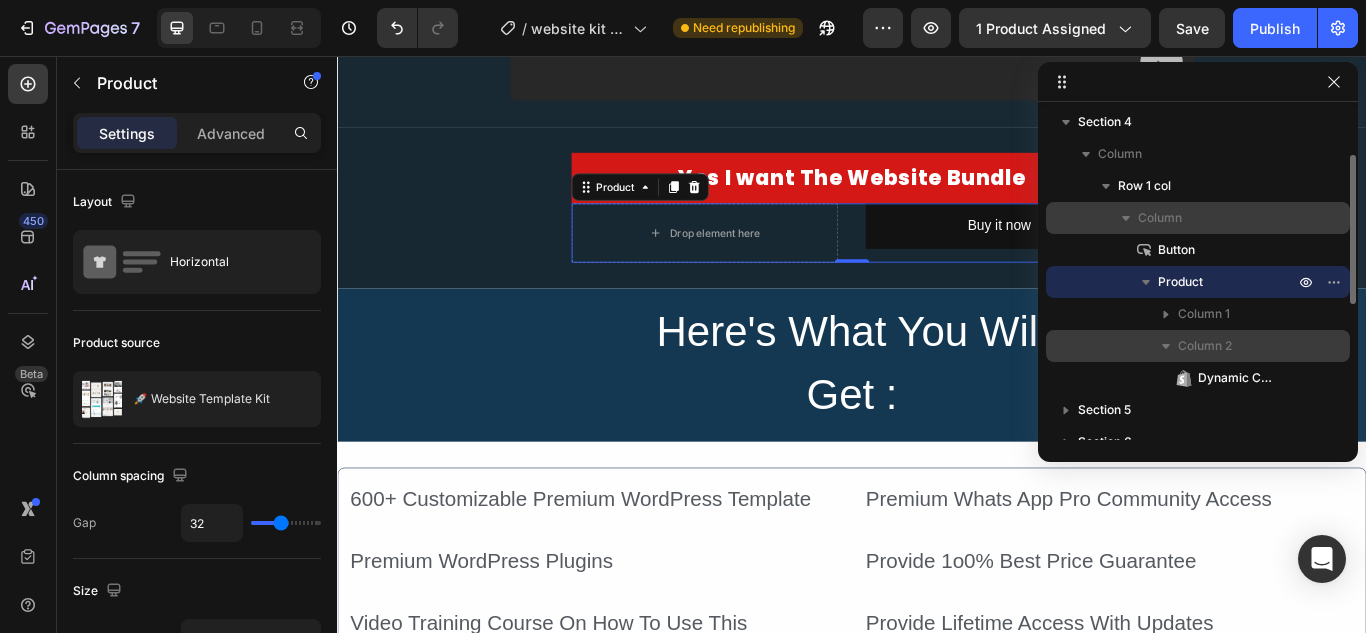 click 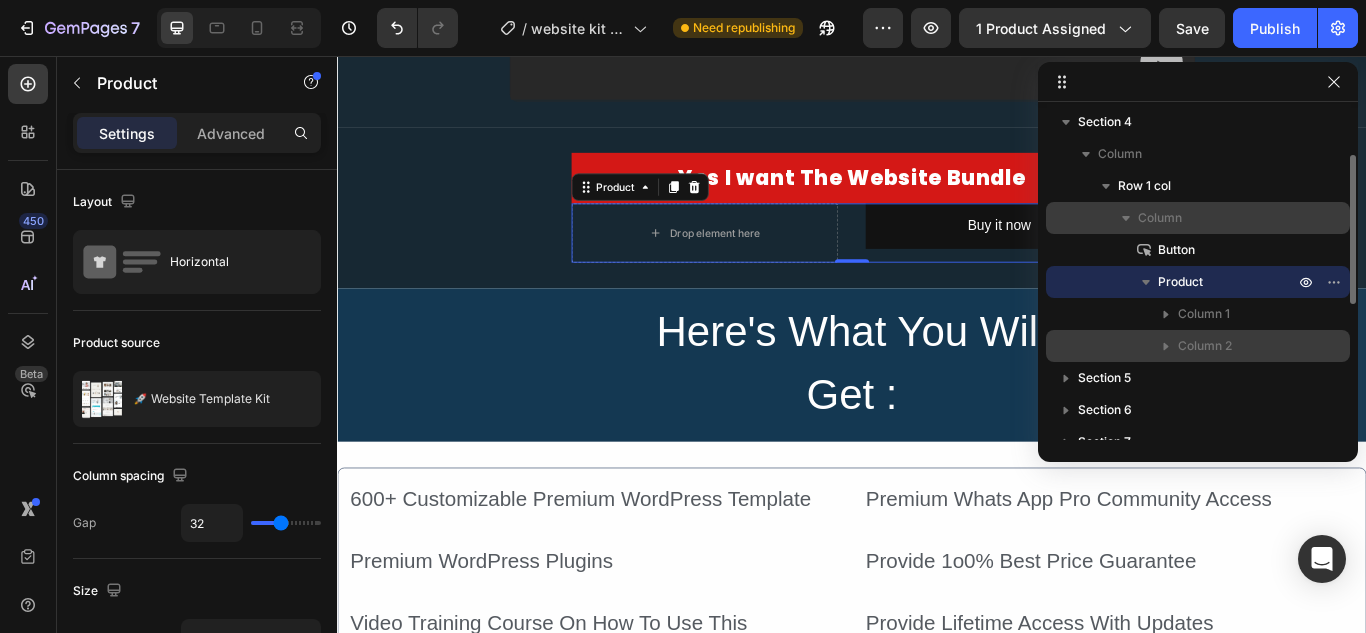 click on "Column 2" at bounding box center (1205, 346) 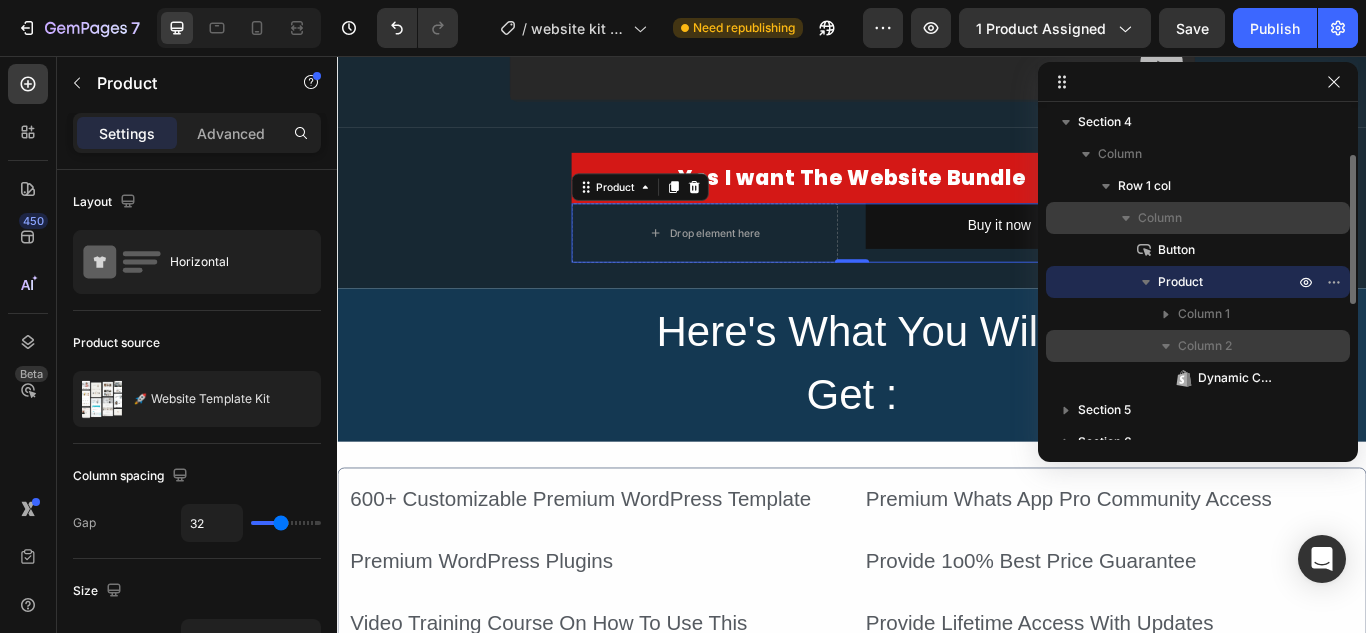 click on "Column 2" at bounding box center [1205, 346] 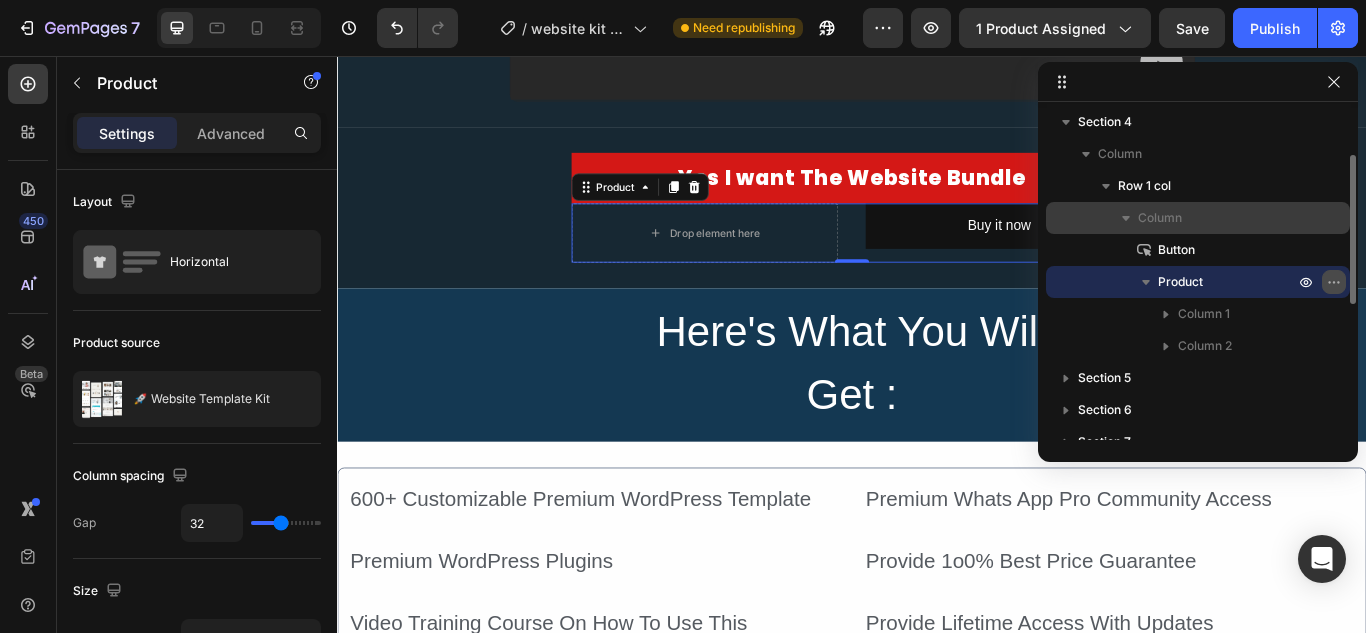 click 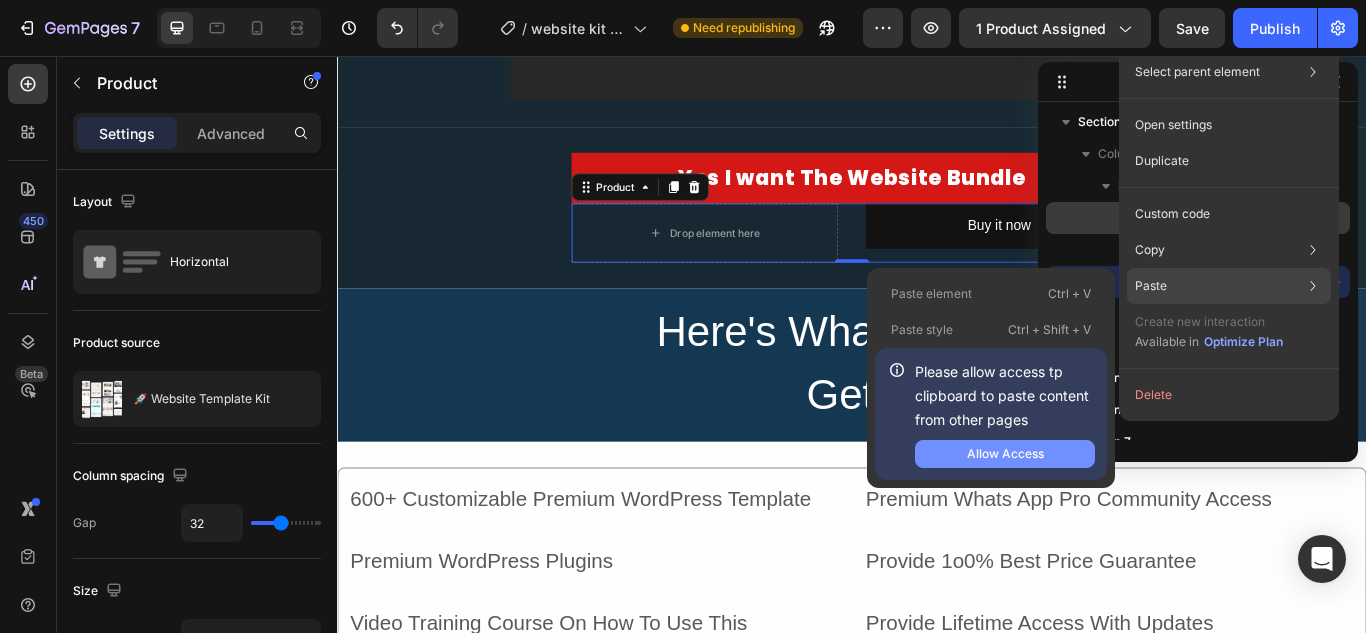click on "Allow Access" at bounding box center (1005, 454) 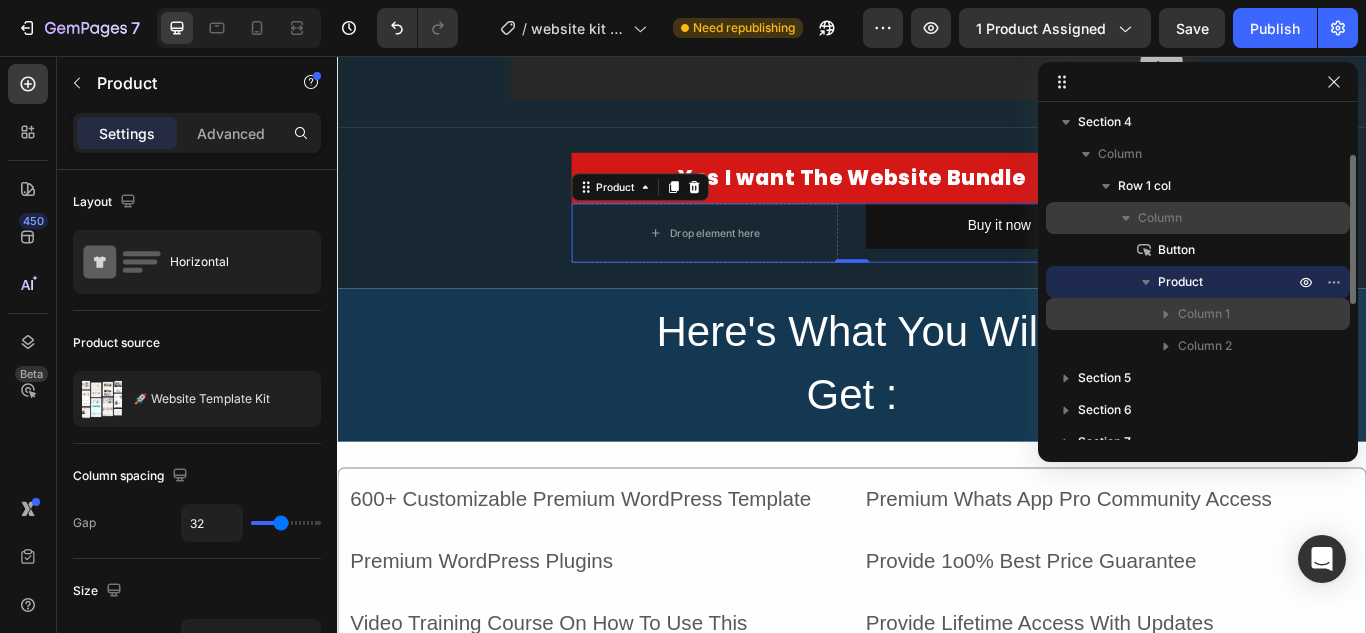 click on "Column 1" at bounding box center [1204, 314] 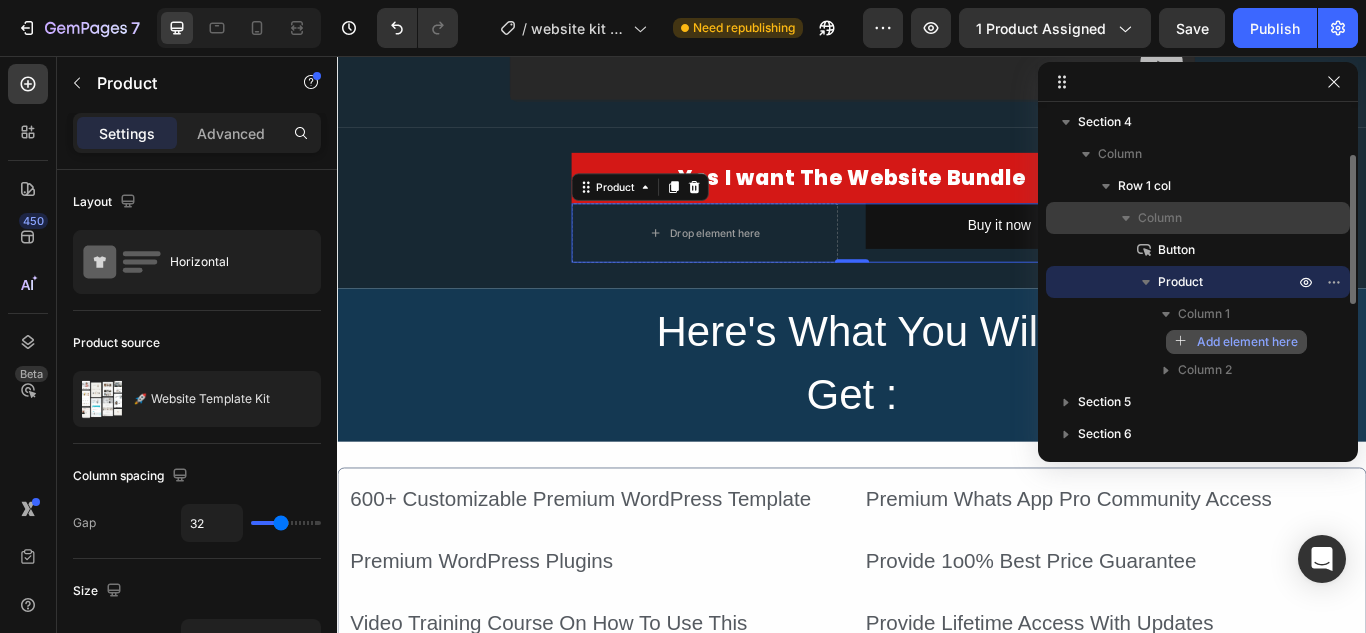 click on "Add element here" 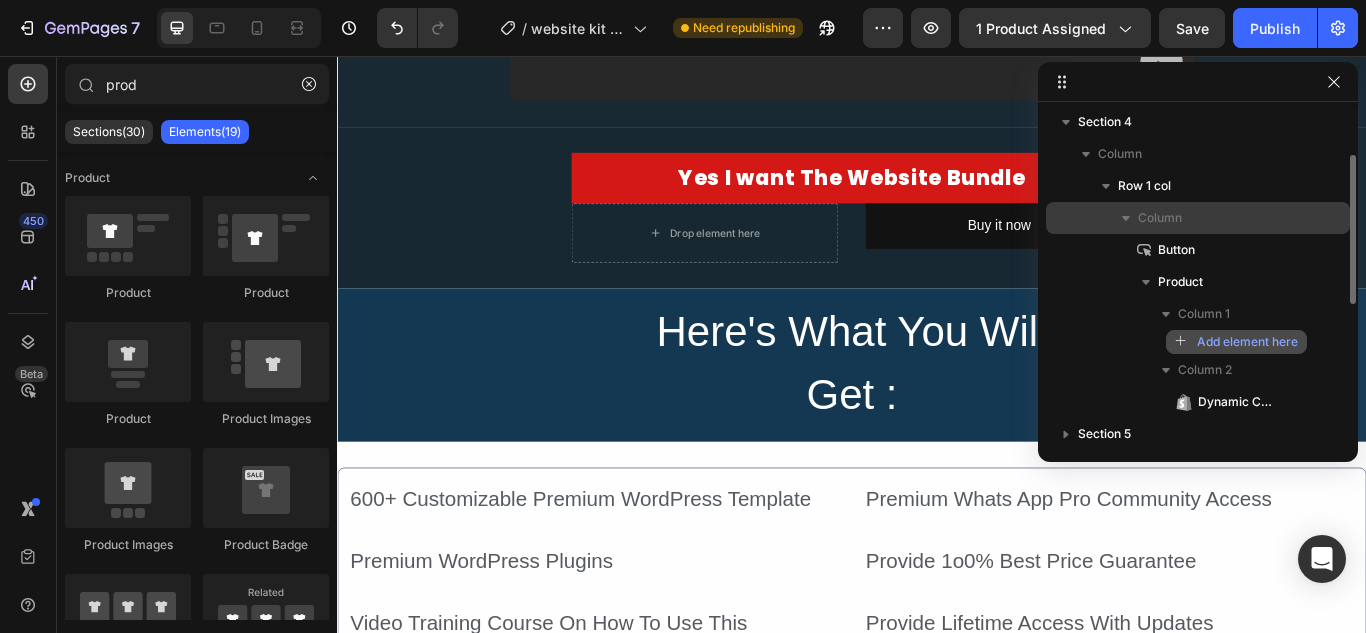 click on "Add element here" 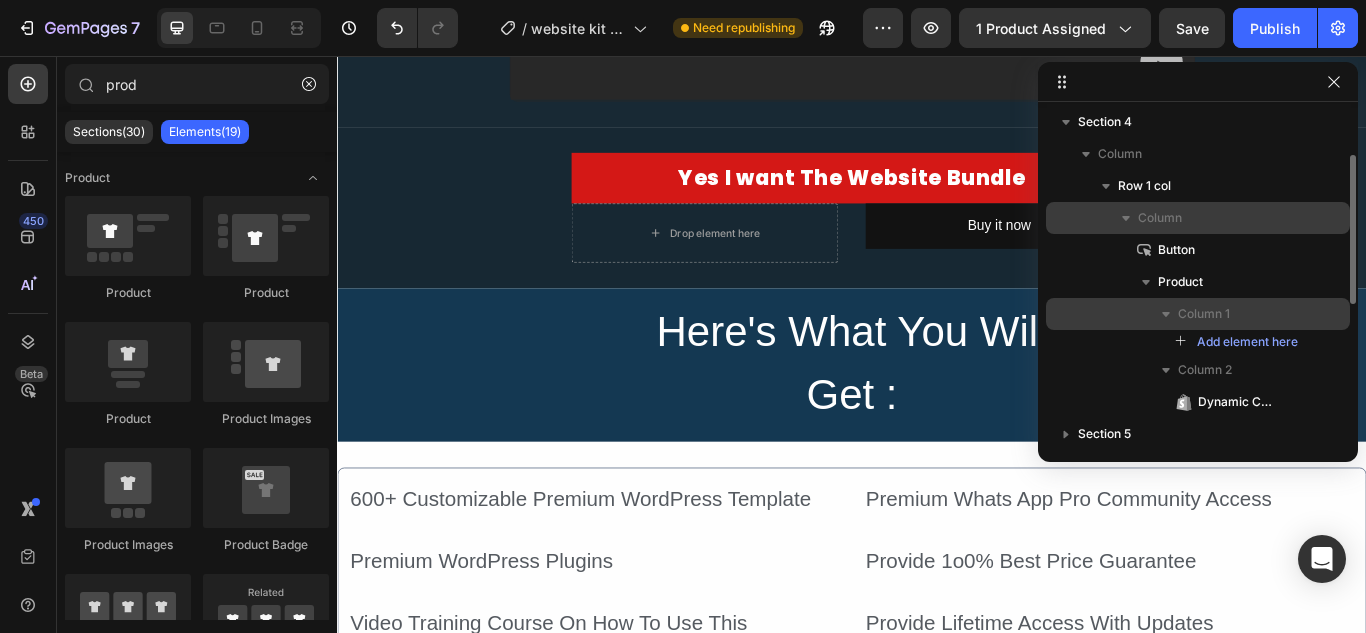 click on "Column 1" at bounding box center [1204, 314] 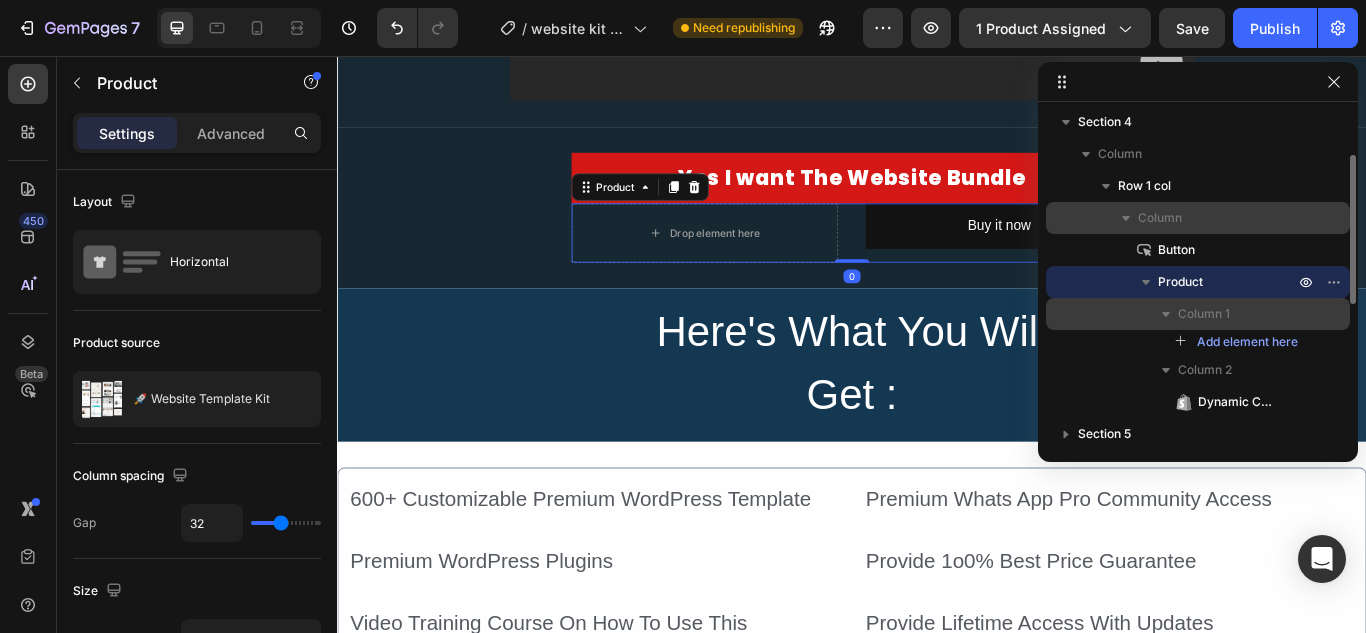 click 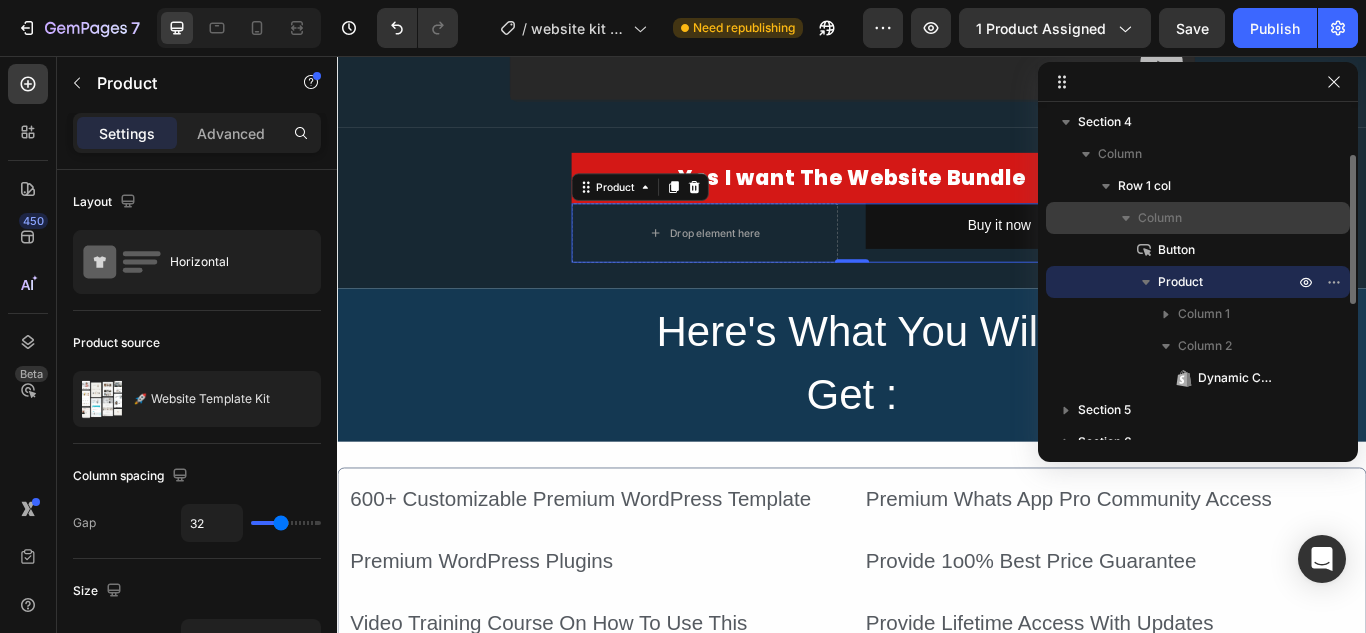 click on "Product" at bounding box center (1180, 282) 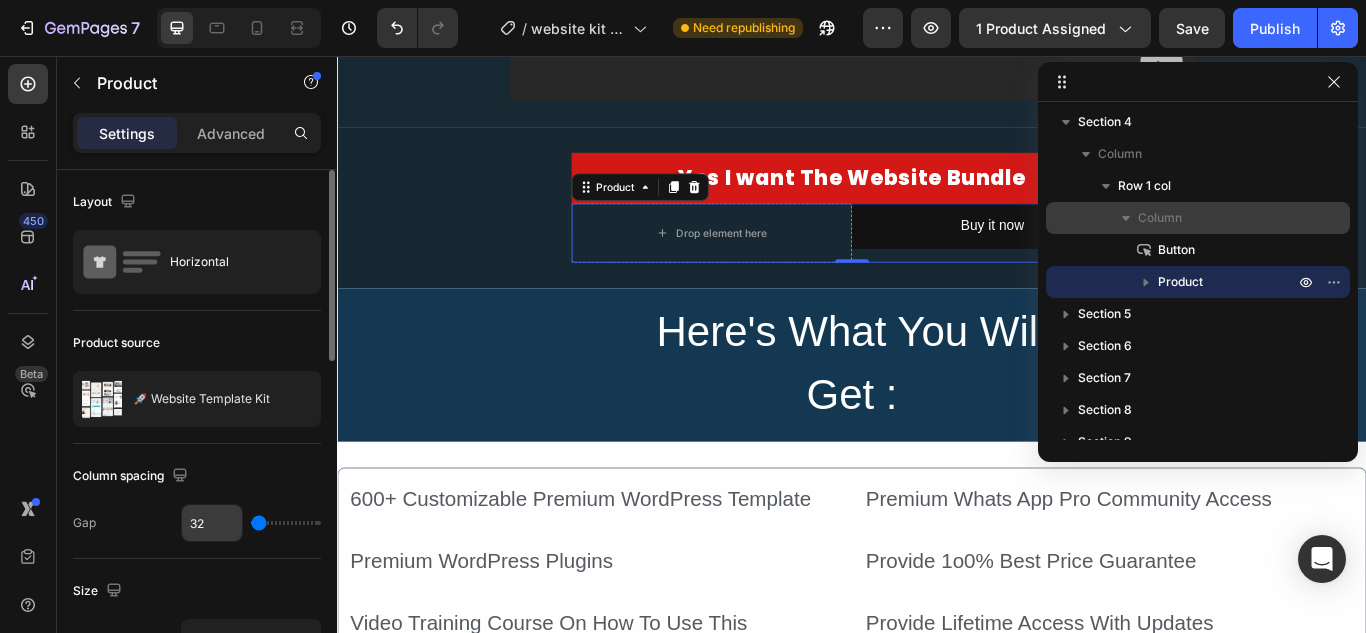 drag, startPoint x: 276, startPoint y: 522, endPoint x: 227, endPoint y: 511, distance: 50.219517 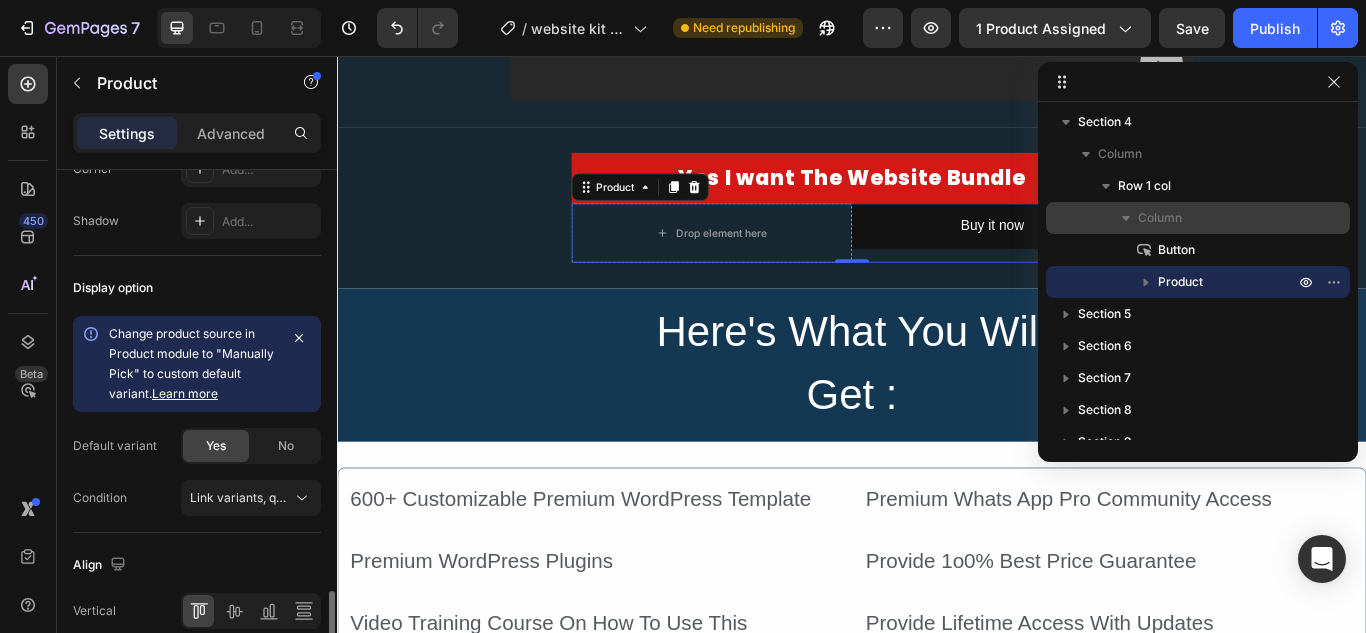 scroll, scrollTop: 892, scrollLeft: 0, axis: vertical 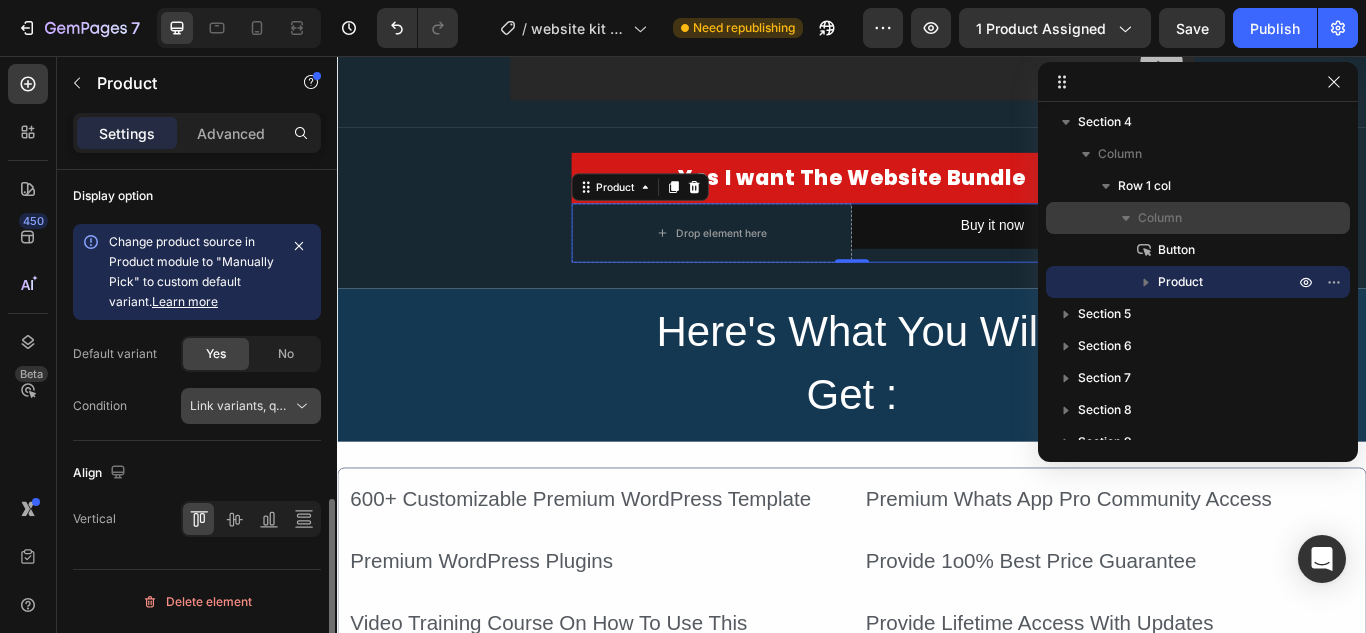 click on "Link variants, quantity <br> between same products" 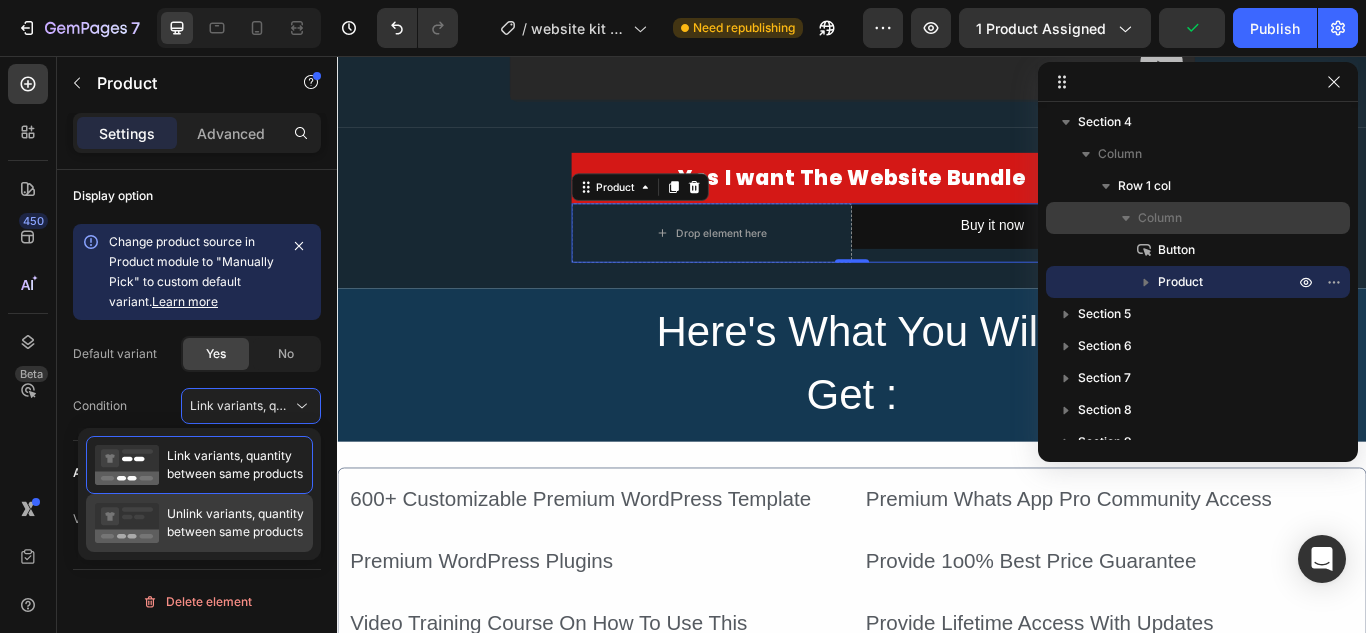 click on "Unlink variants, quantity   between same products" at bounding box center (235, 523) 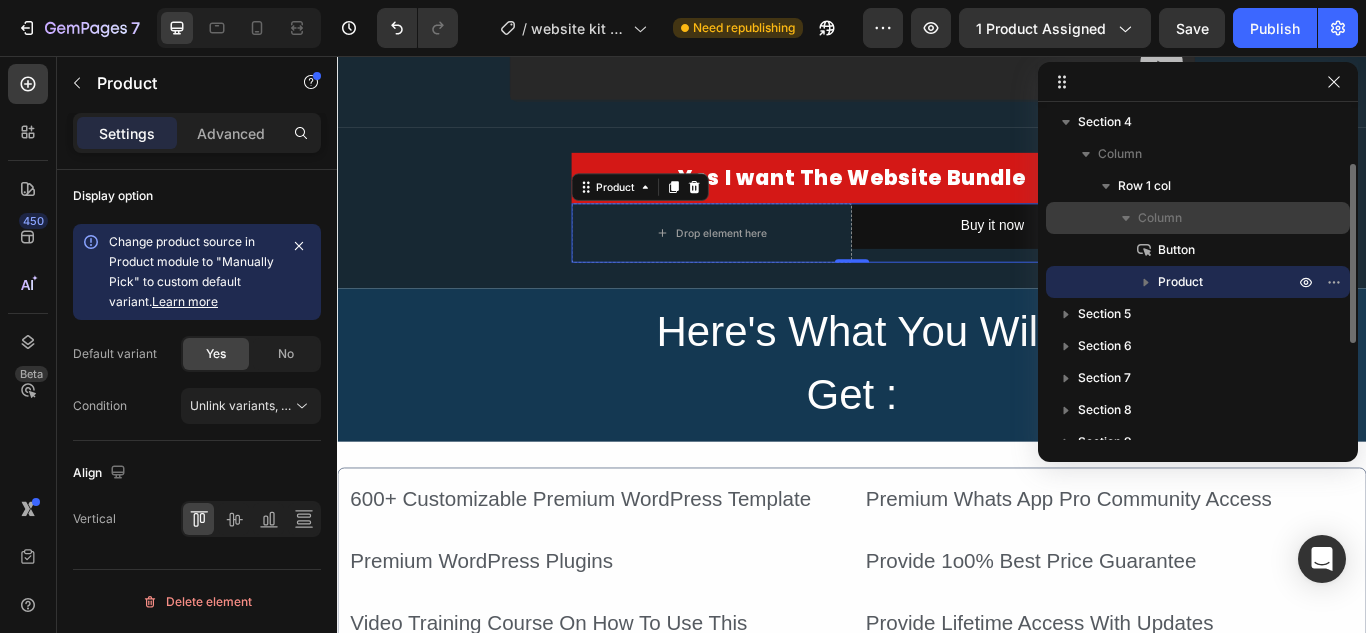 click 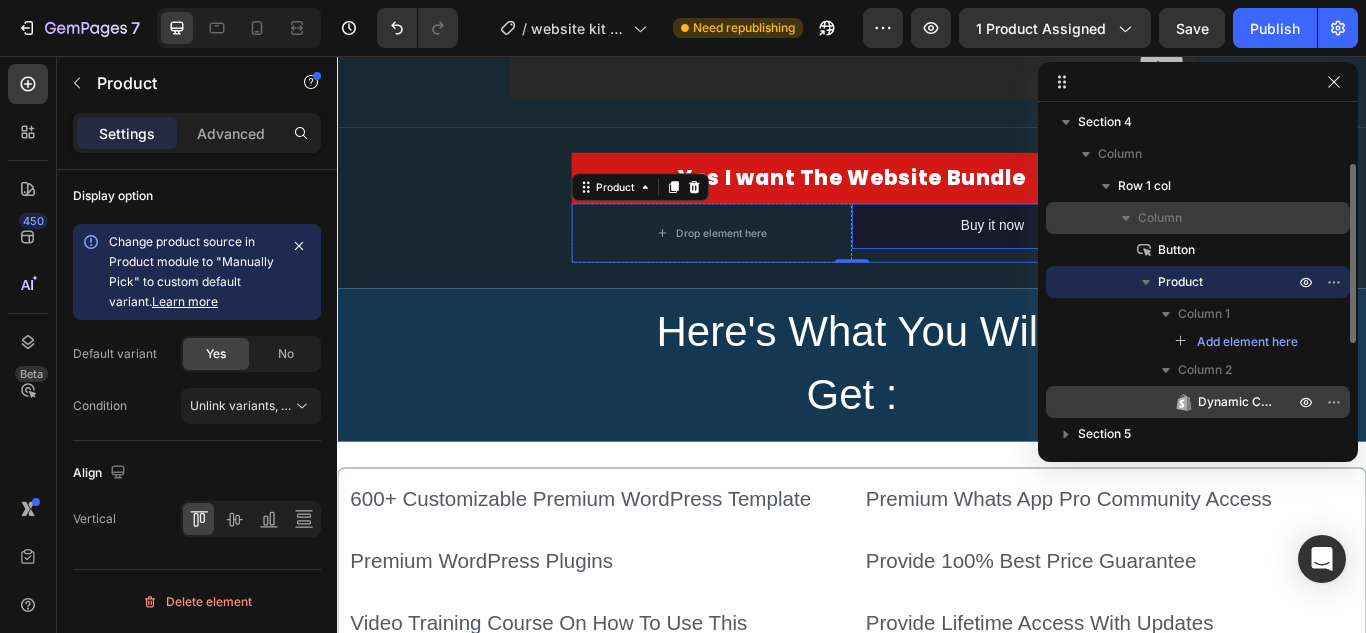 drag, startPoint x: 1200, startPoint y: 411, endPoint x: 1191, endPoint y: 394, distance: 19.235384 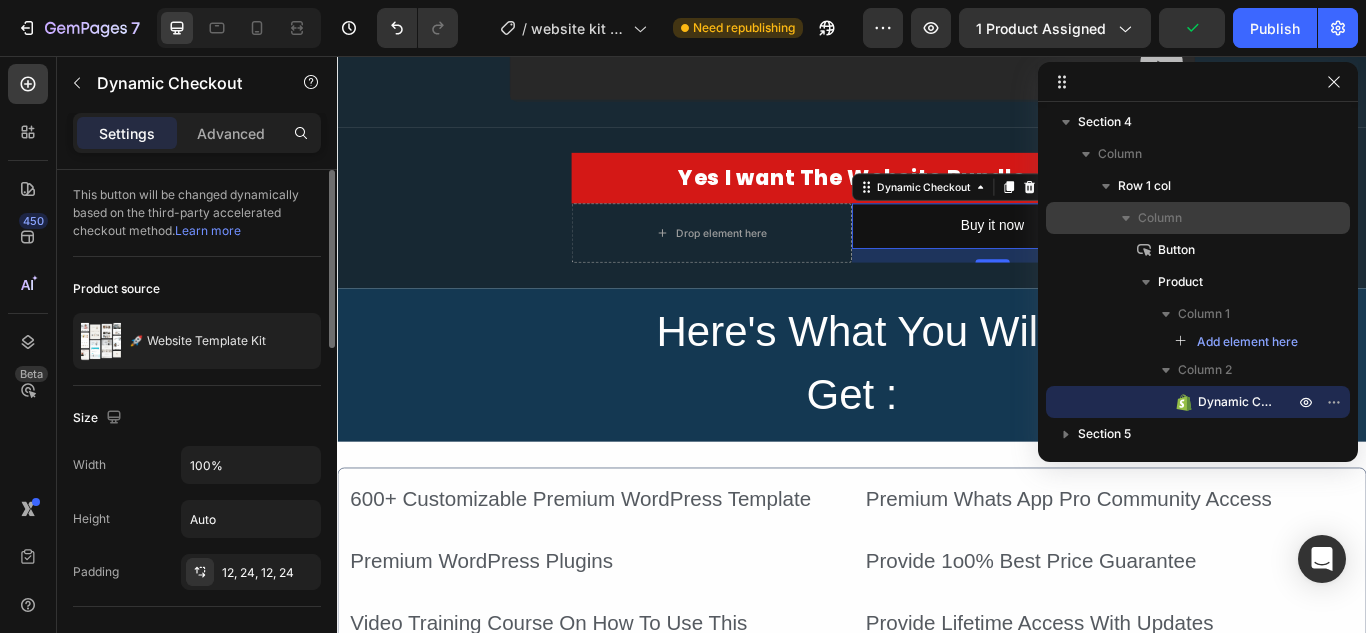 scroll, scrollTop: 100, scrollLeft: 0, axis: vertical 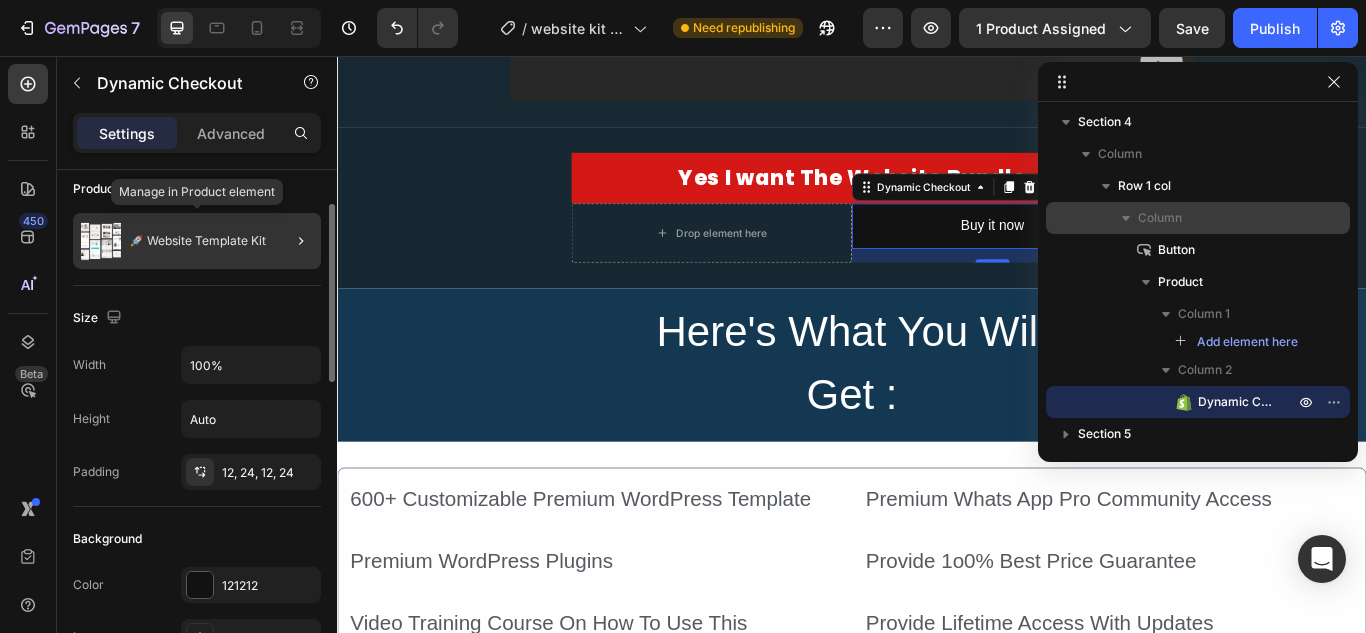 click on "🚀 Website Template Kit" 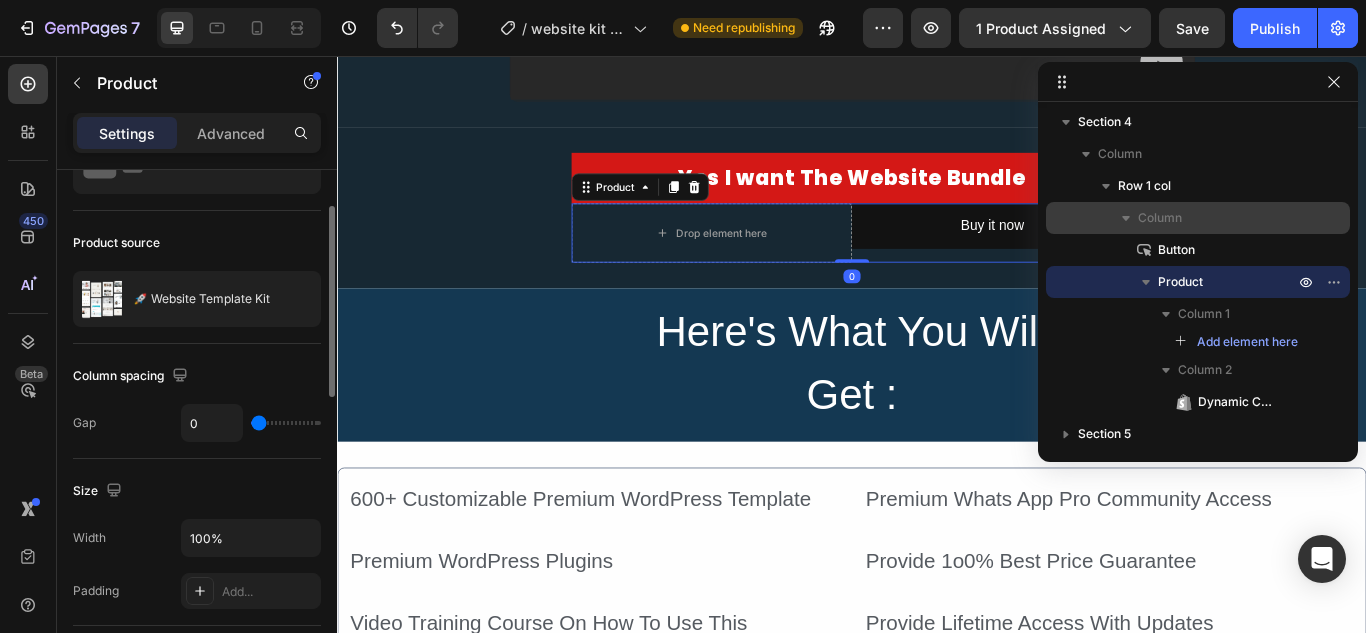 scroll, scrollTop: 0, scrollLeft: 0, axis: both 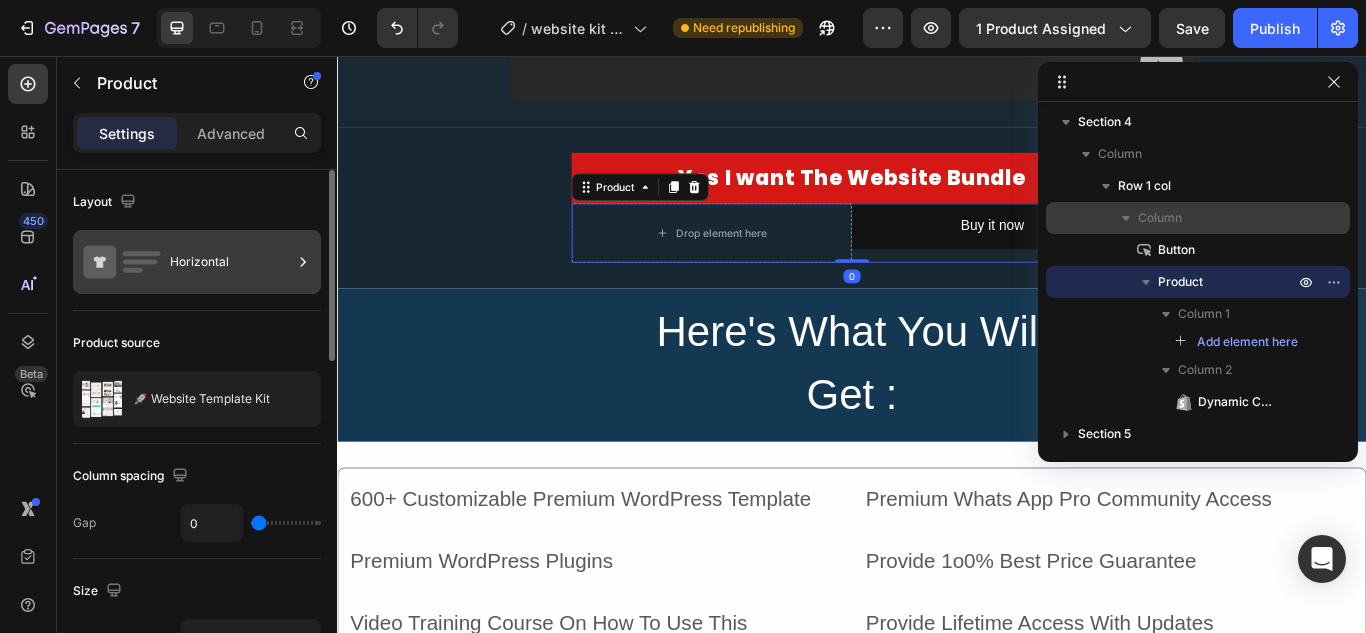click on "Horizontal" at bounding box center (231, 262) 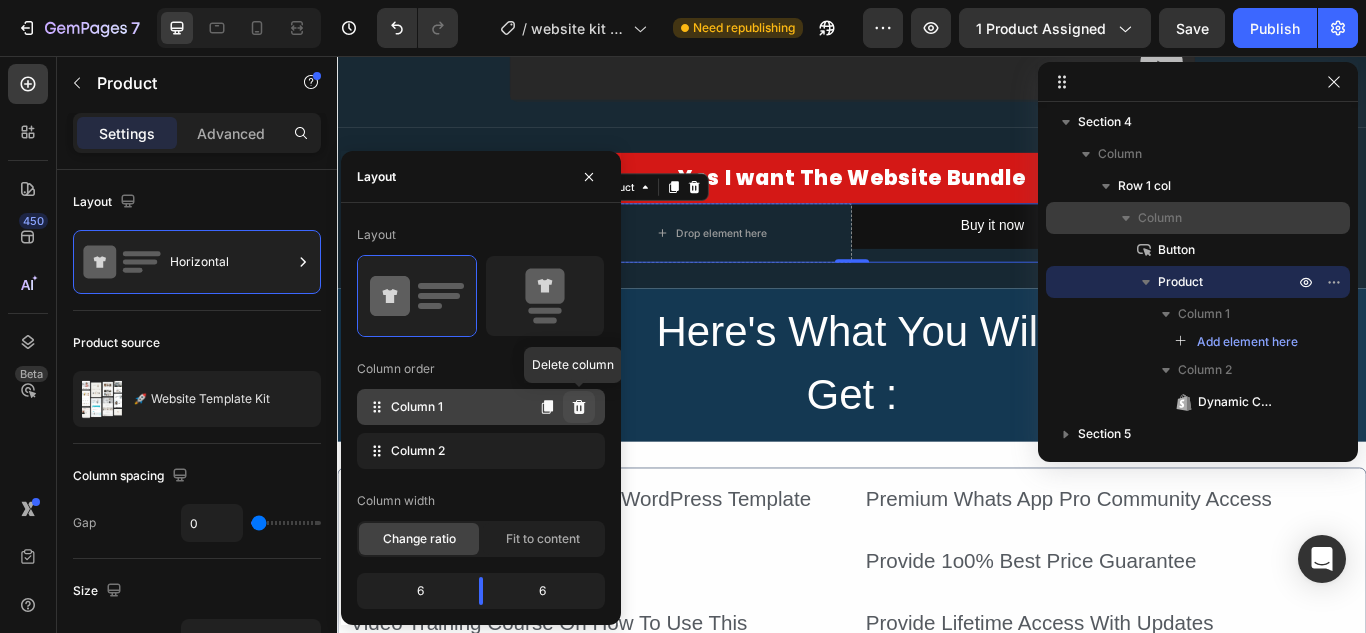 click 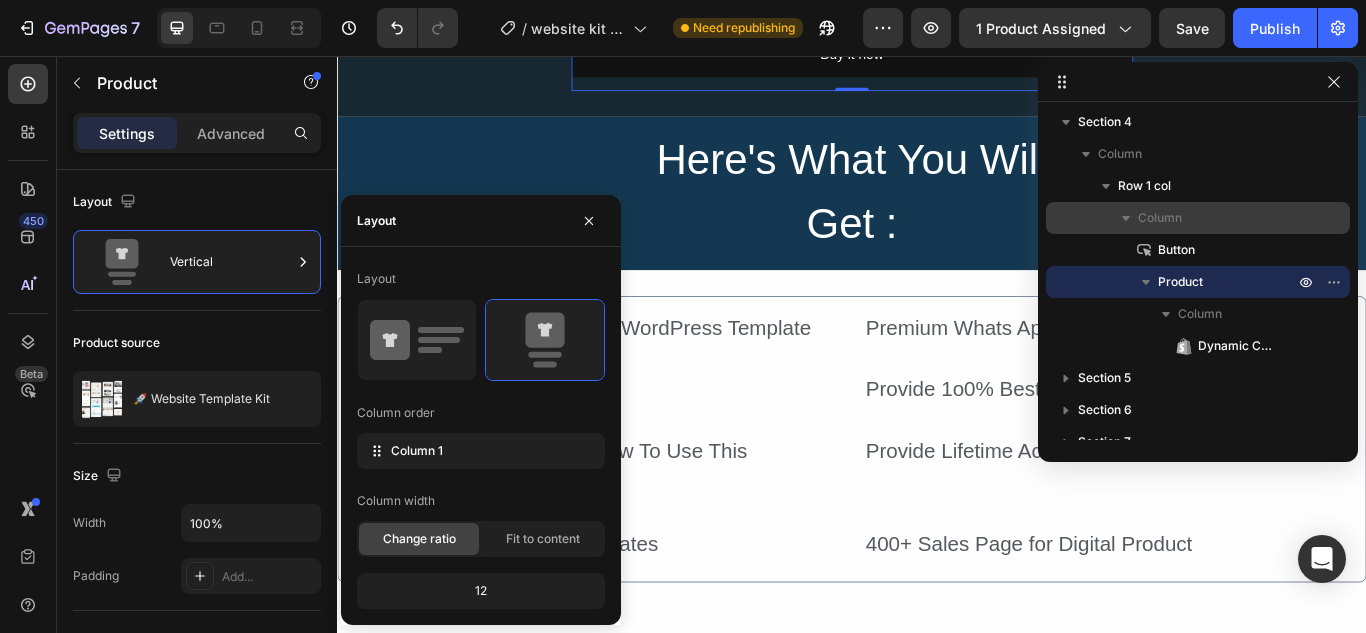 scroll, scrollTop: 1000, scrollLeft: 0, axis: vertical 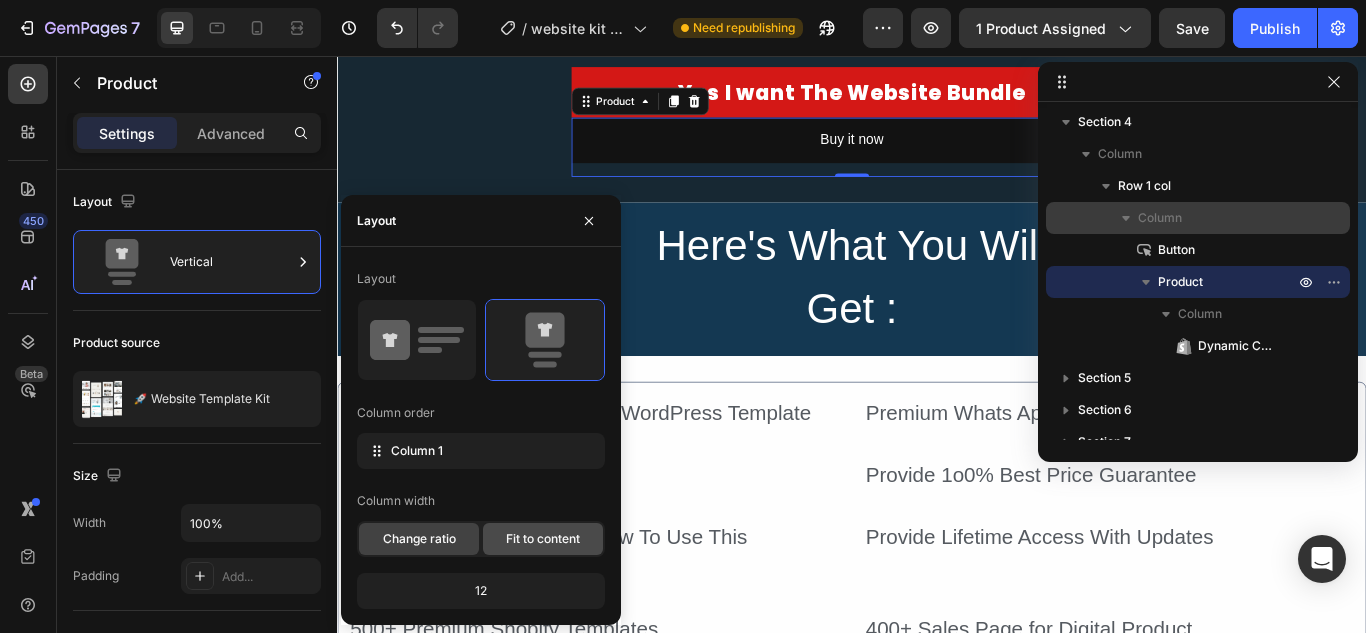 click on "Fit to content" 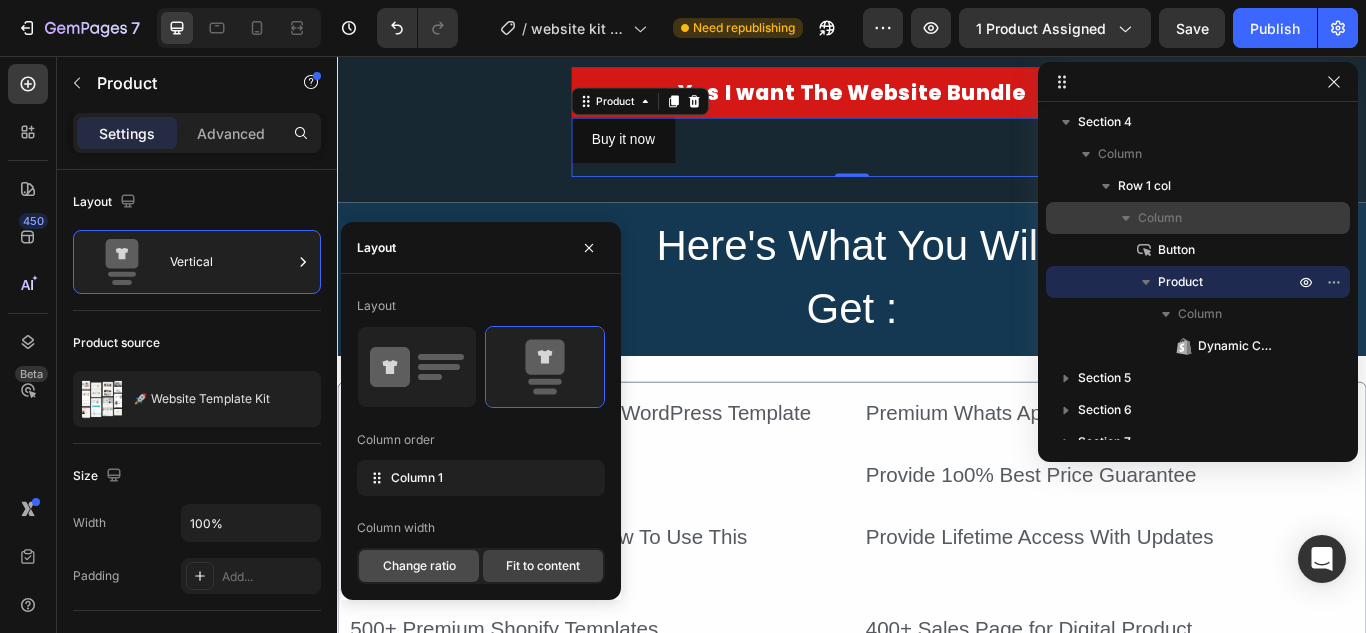 click on "Change ratio" 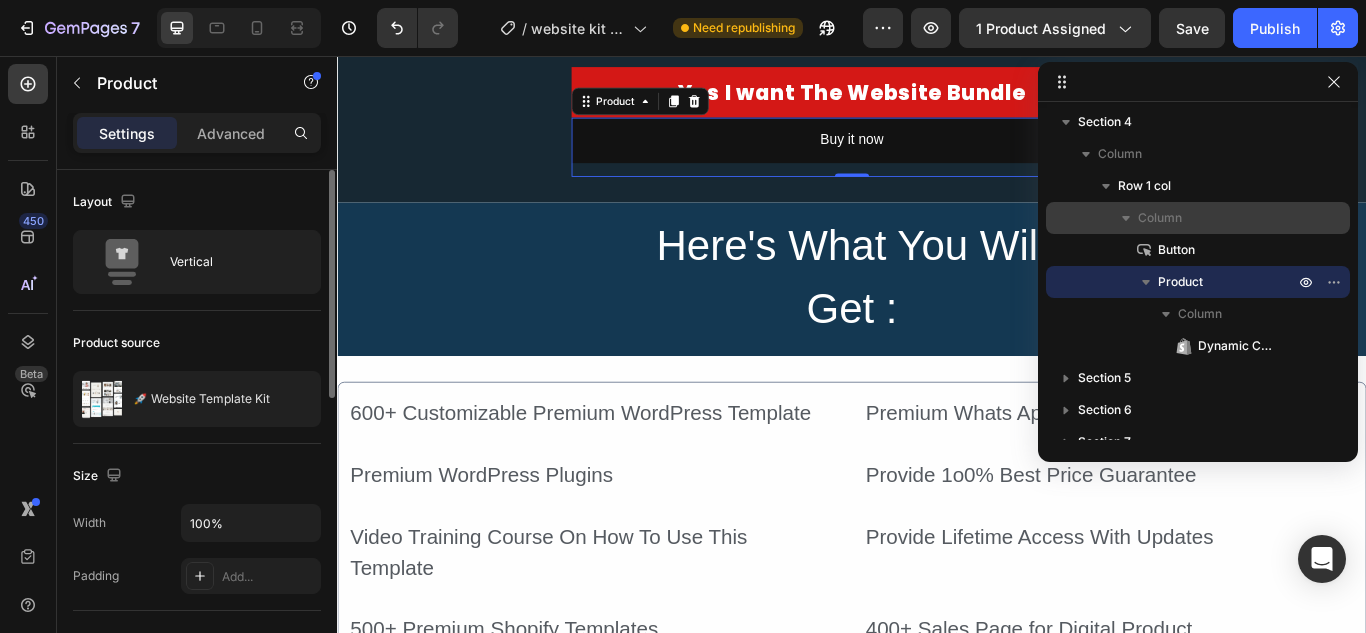 click on "Layout" at bounding box center (197, 202) 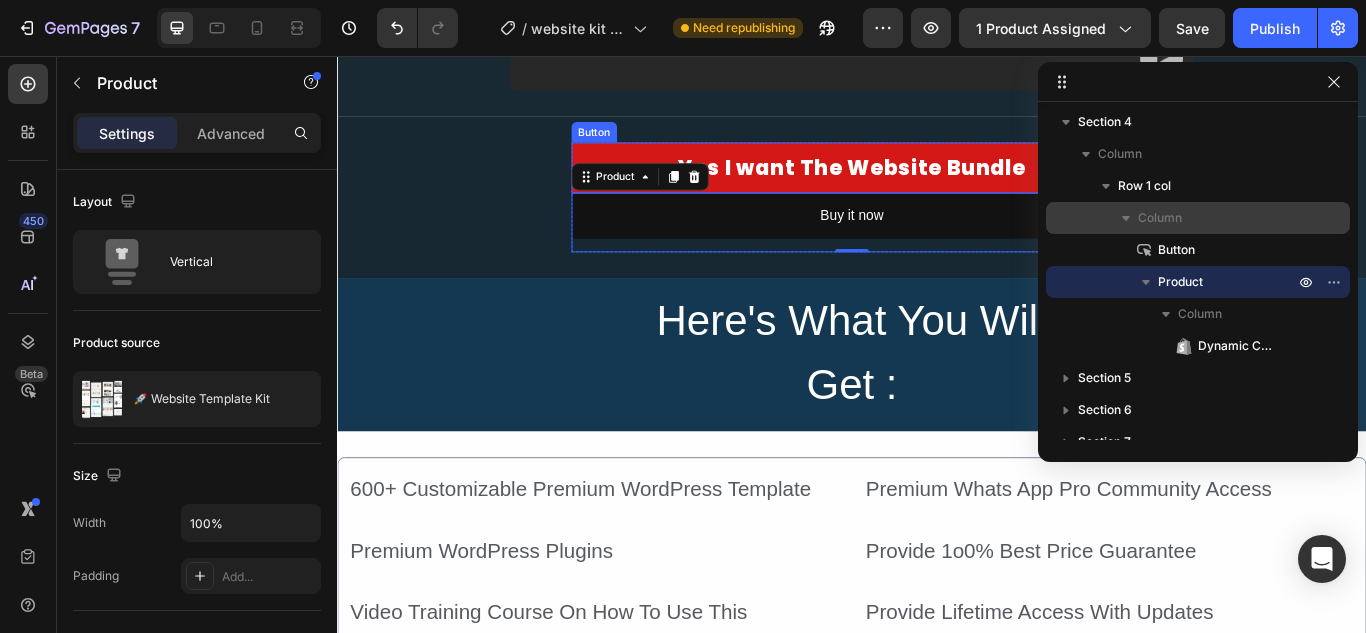 scroll, scrollTop: 800, scrollLeft: 0, axis: vertical 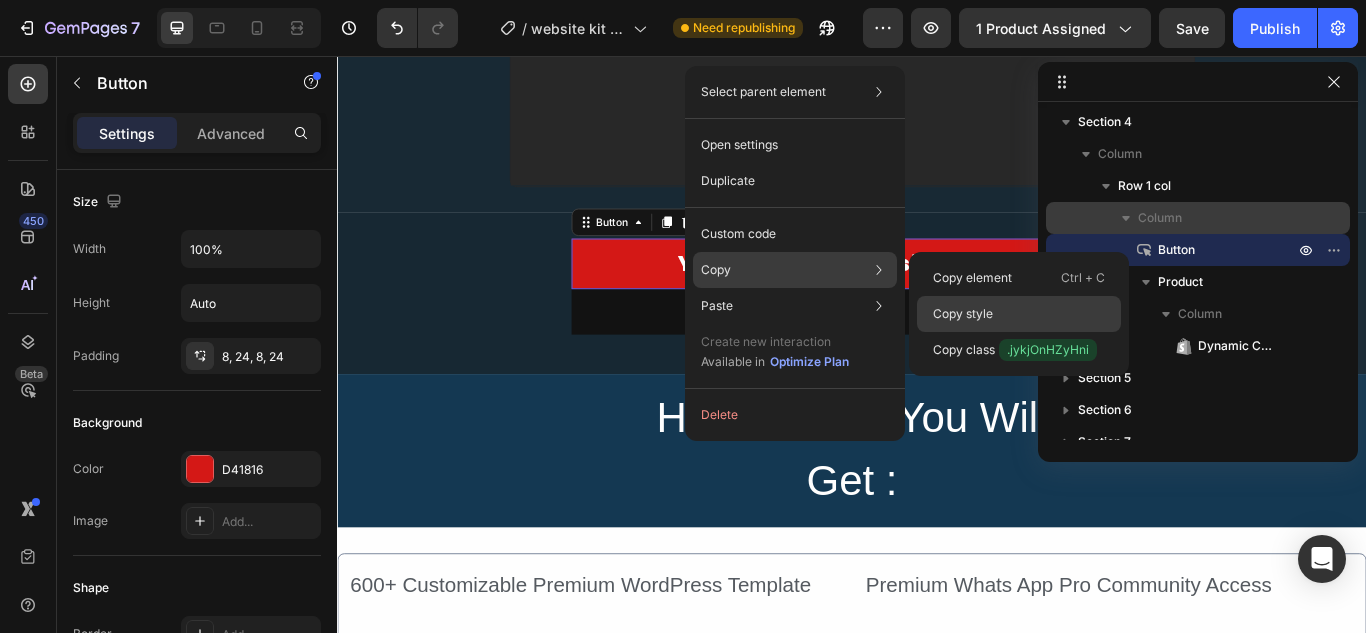 click on "Copy style" at bounding box center [963, 314] 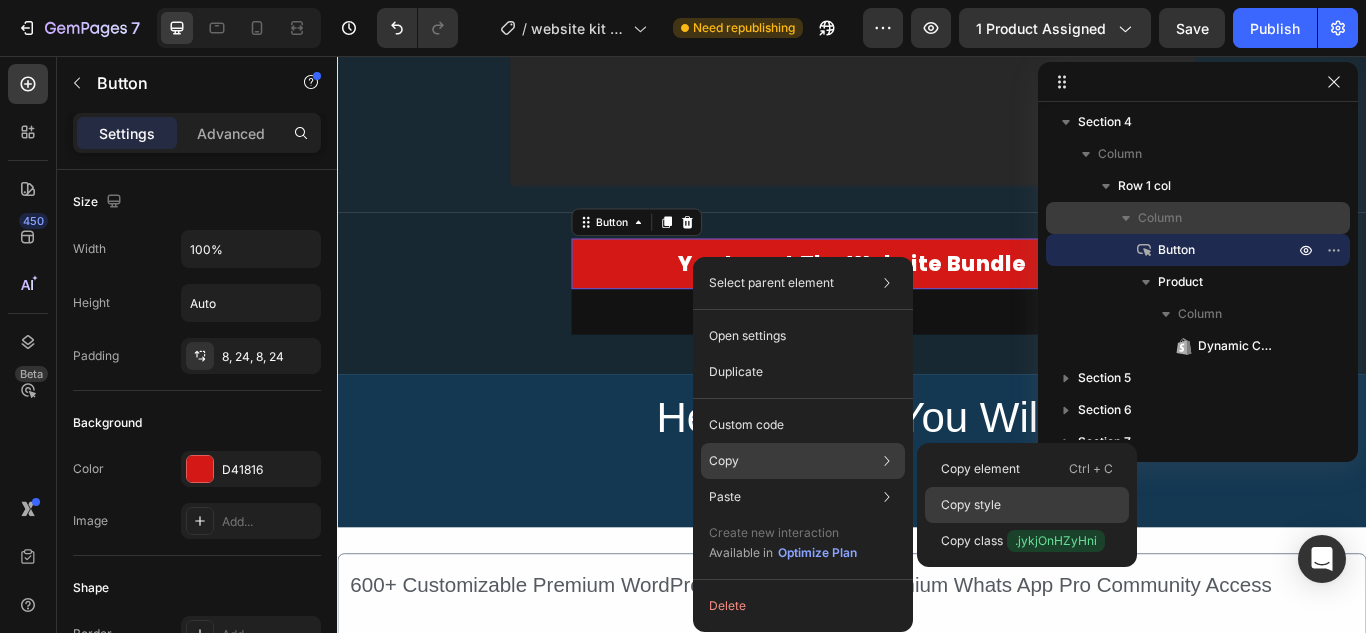 click on "Copy style" at bounding box center (971, 505) 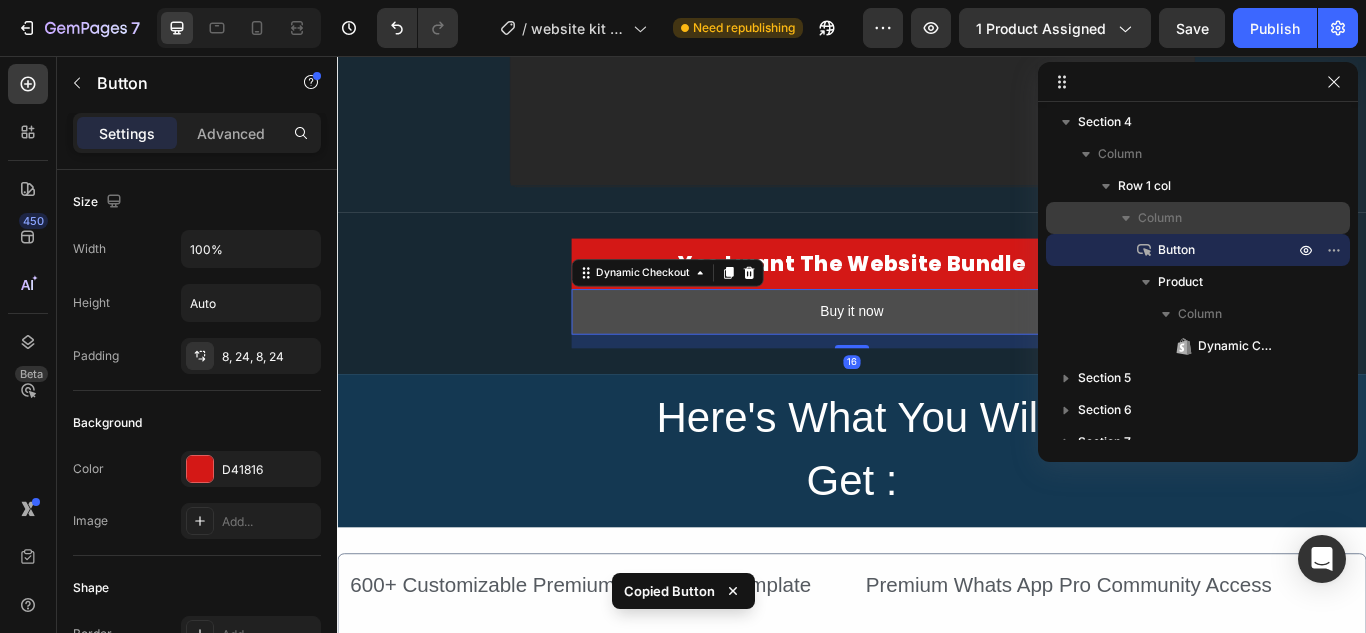 click on "Buy it now" at bounding box center [937, 354] 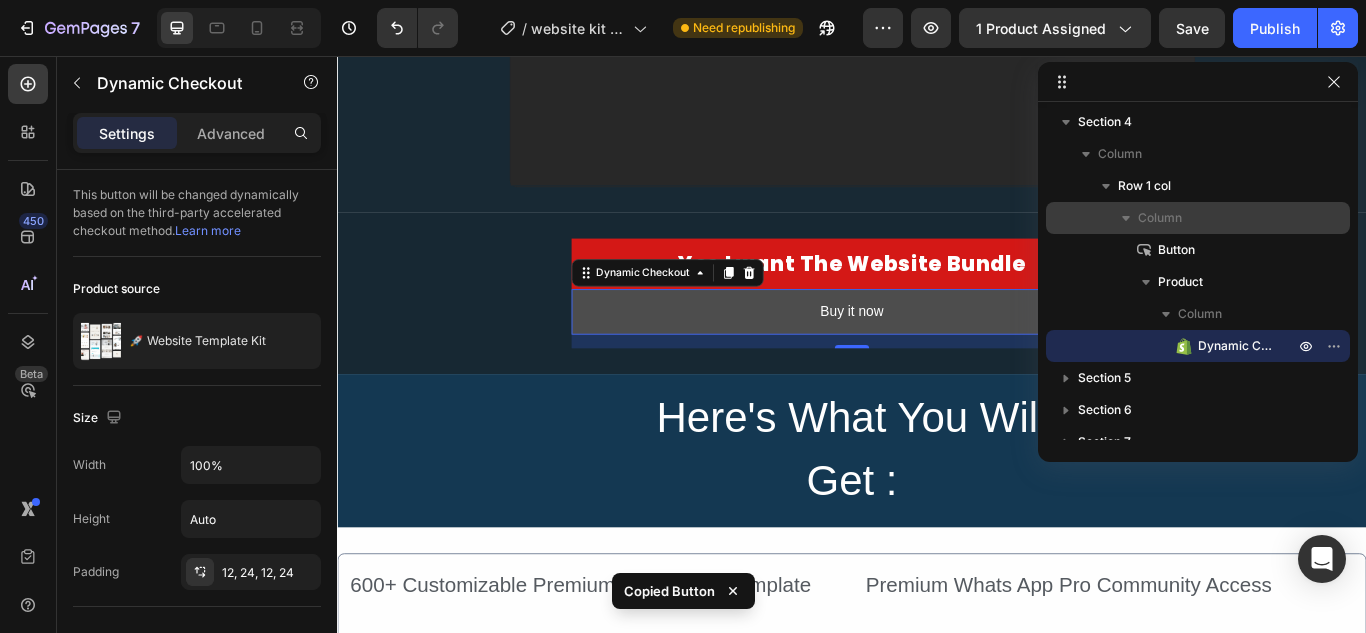 type 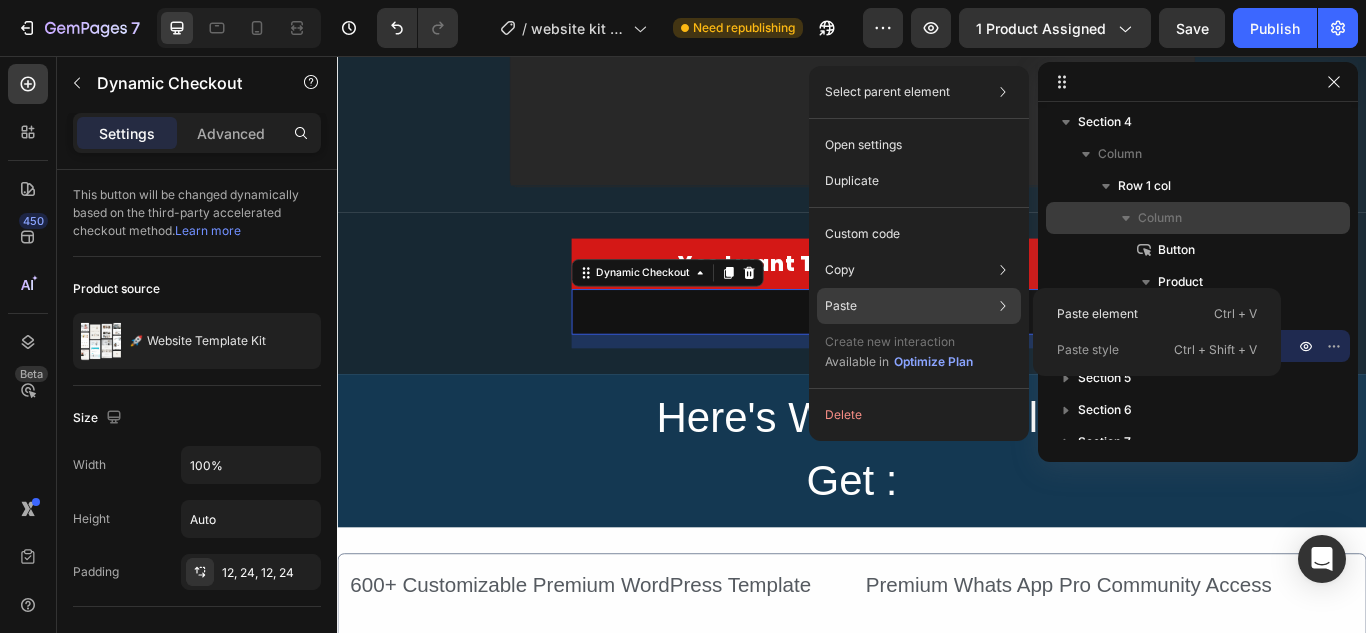 click on "Ctrl + Shift + V" at bounding box center [1215, 350] 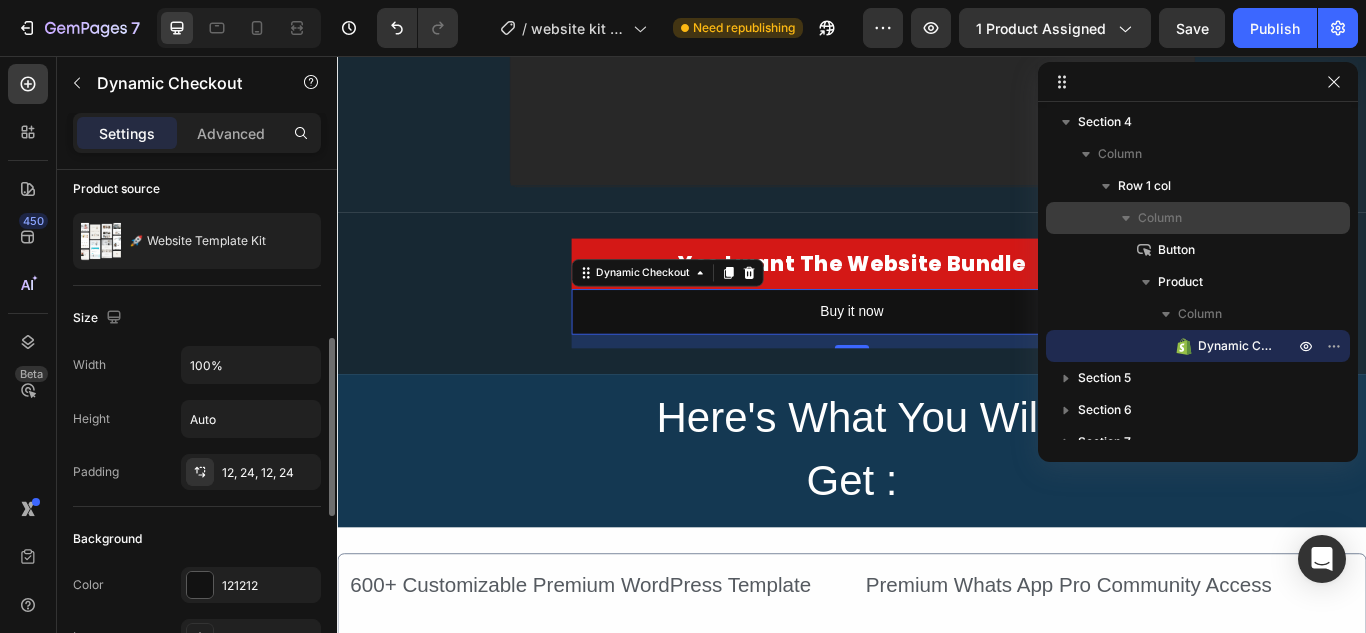 scroll, scrollTop: 300, scrollLeft: 0, axis: vertical 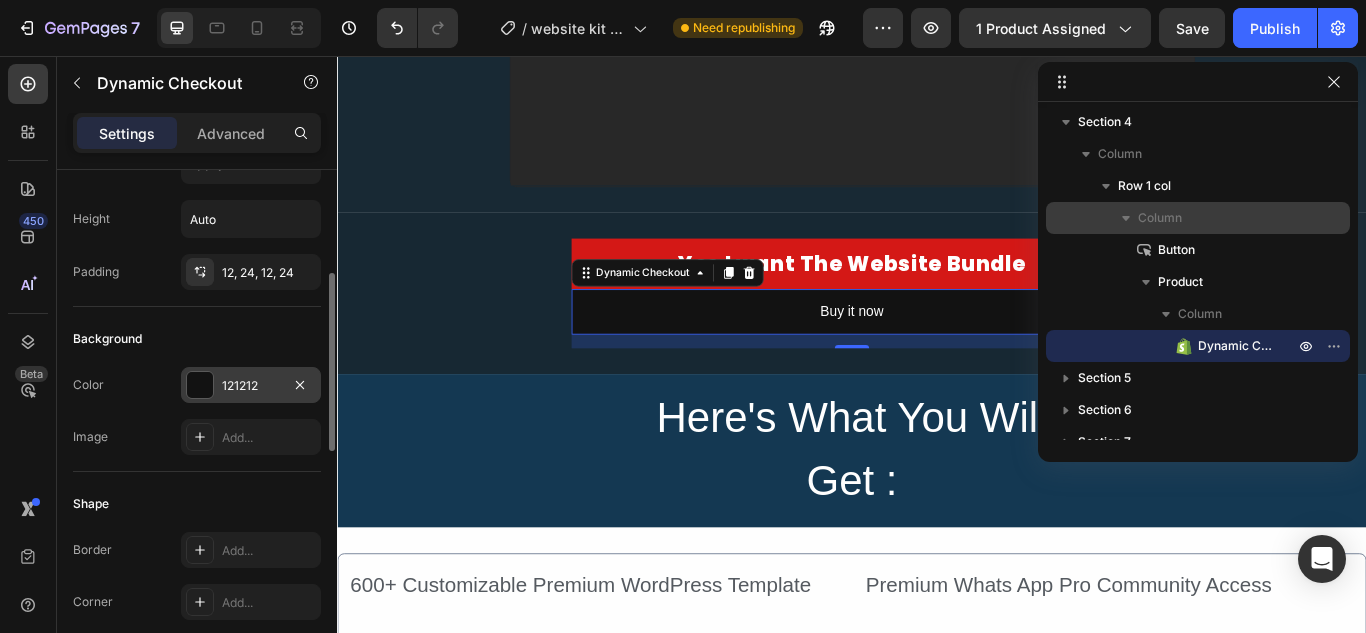 click at bounding box center [200, 385] 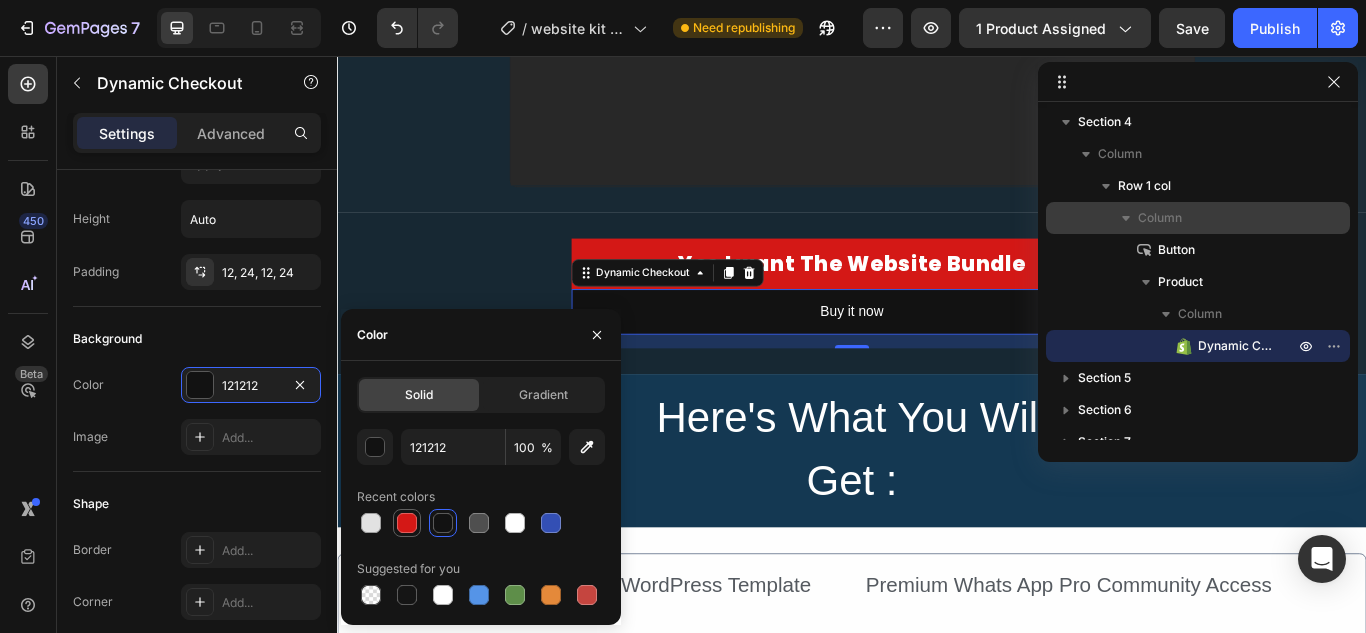 click at bounding box center (407, 523) 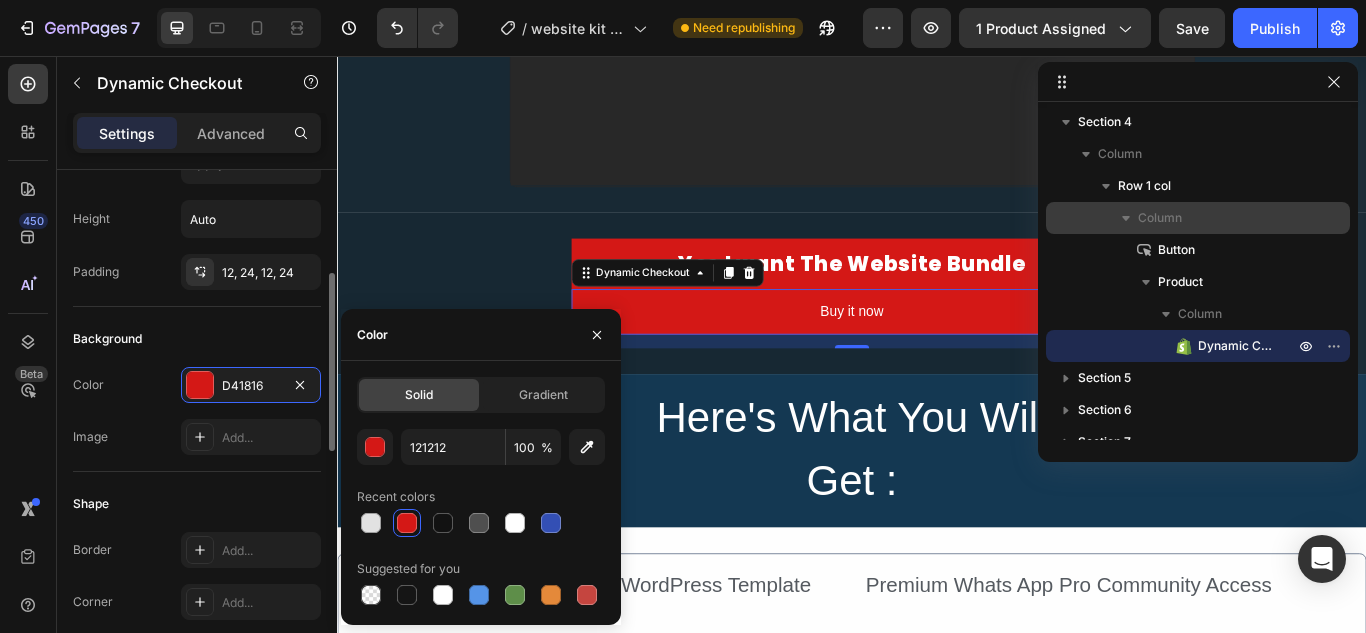 click on "Color" at bounding box center [88, 385] 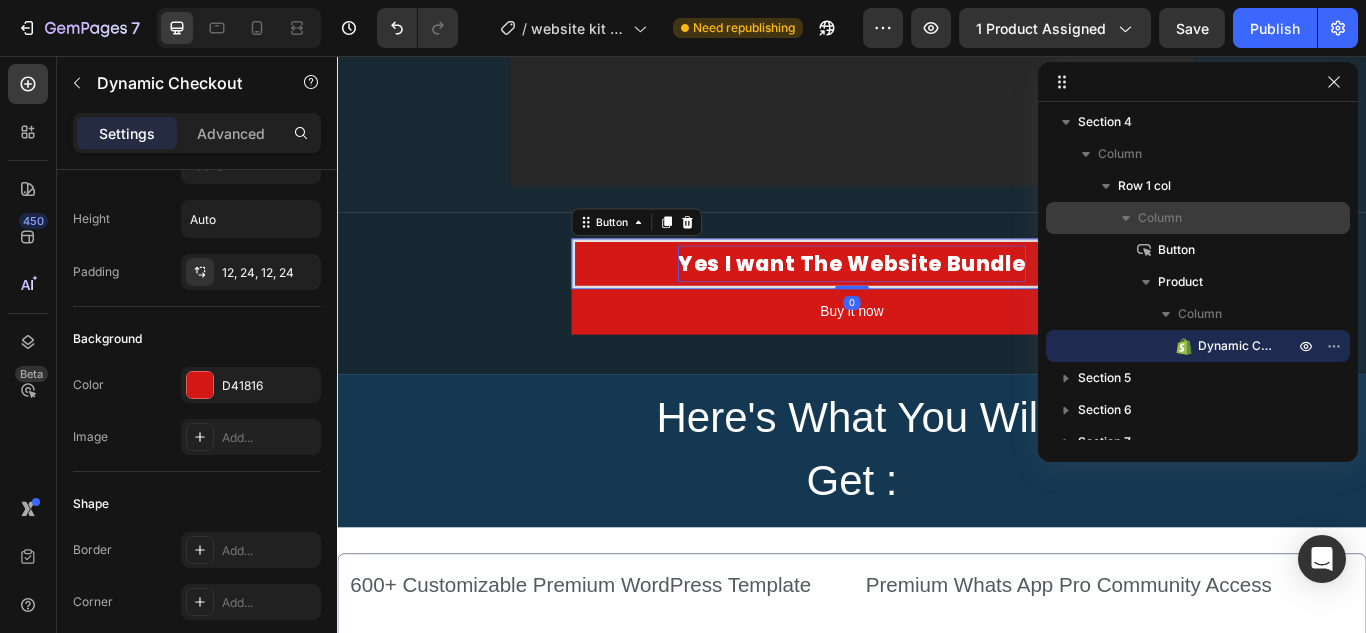 click on "Yes I want The Website Bundle" at bounding box center (936, 298) 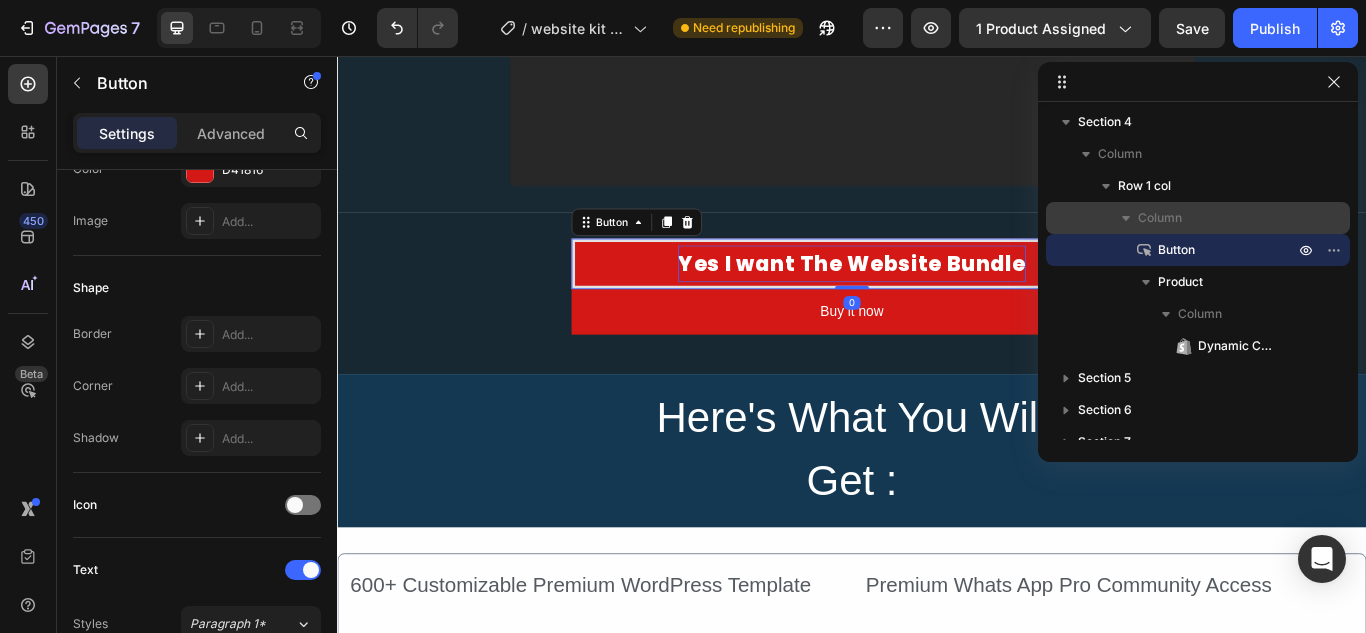 scroll, scrollTop: 0, scrollLeft: 0, axis: both 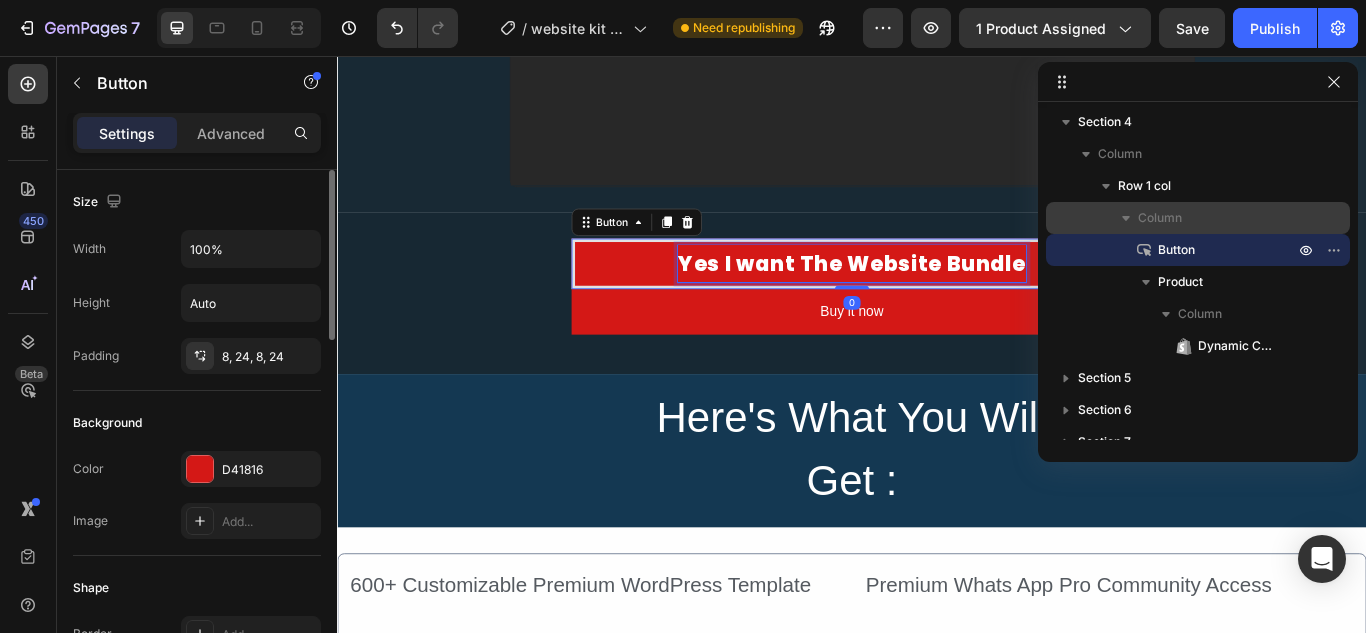 click on "Yes I want The Website Bundle" at bounding box center [936, 298] 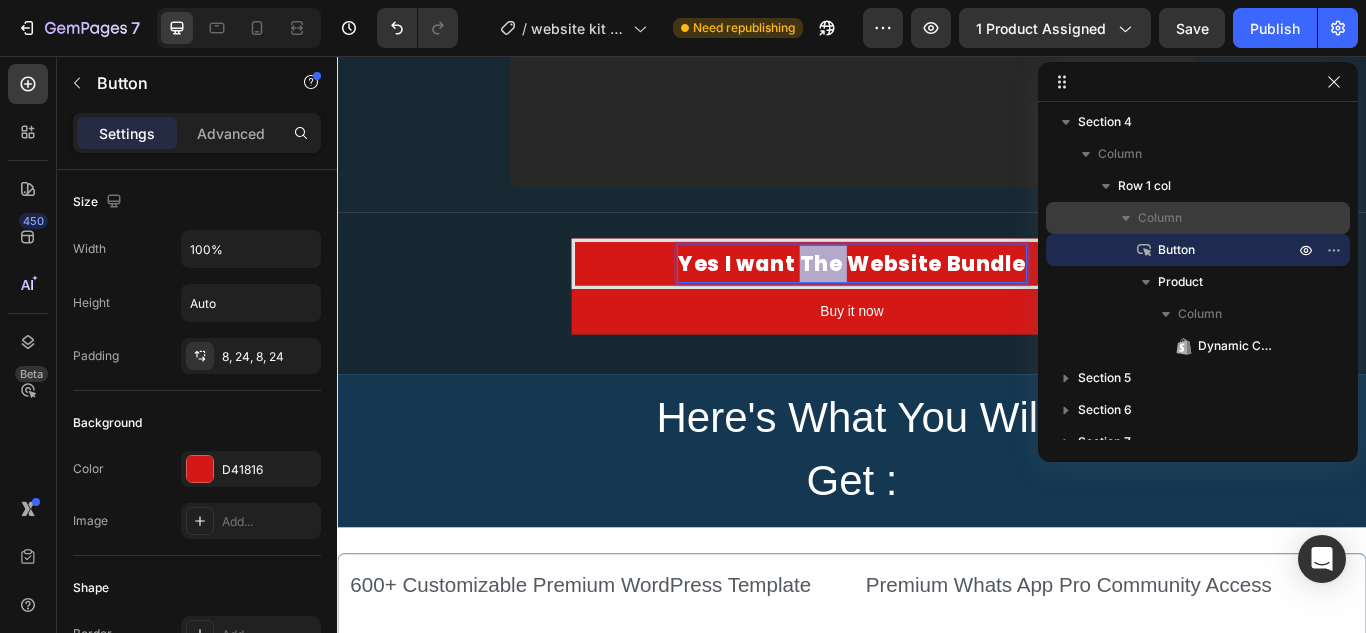 click on "Yes I want The Website Bundle" at bounding box center [936, 298] 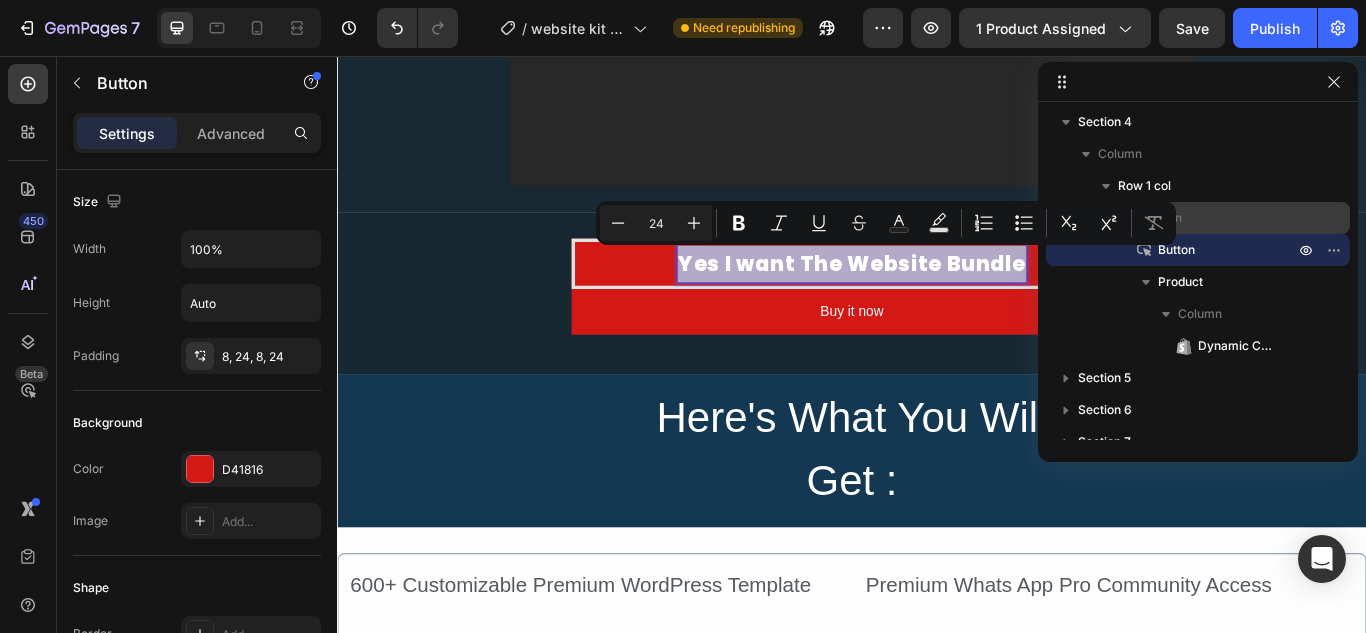copy on "Yes I want The Website Bundle" 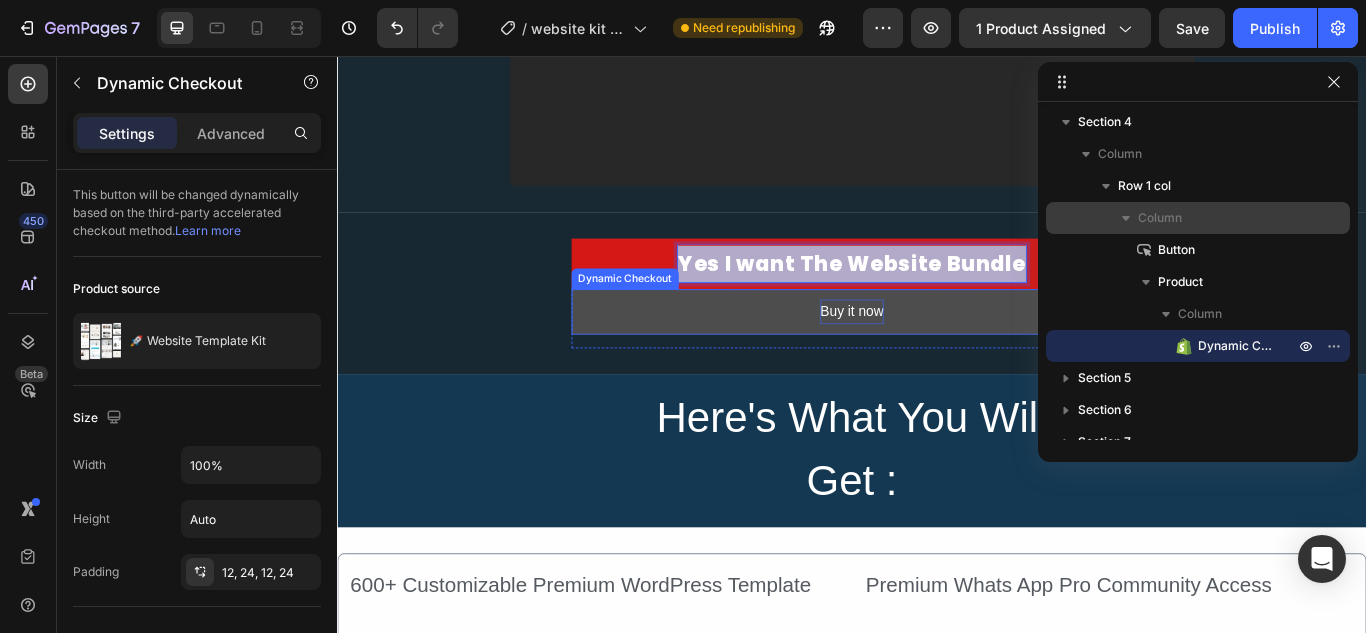 click on "Buy it now" at bounding box center (937, 354) 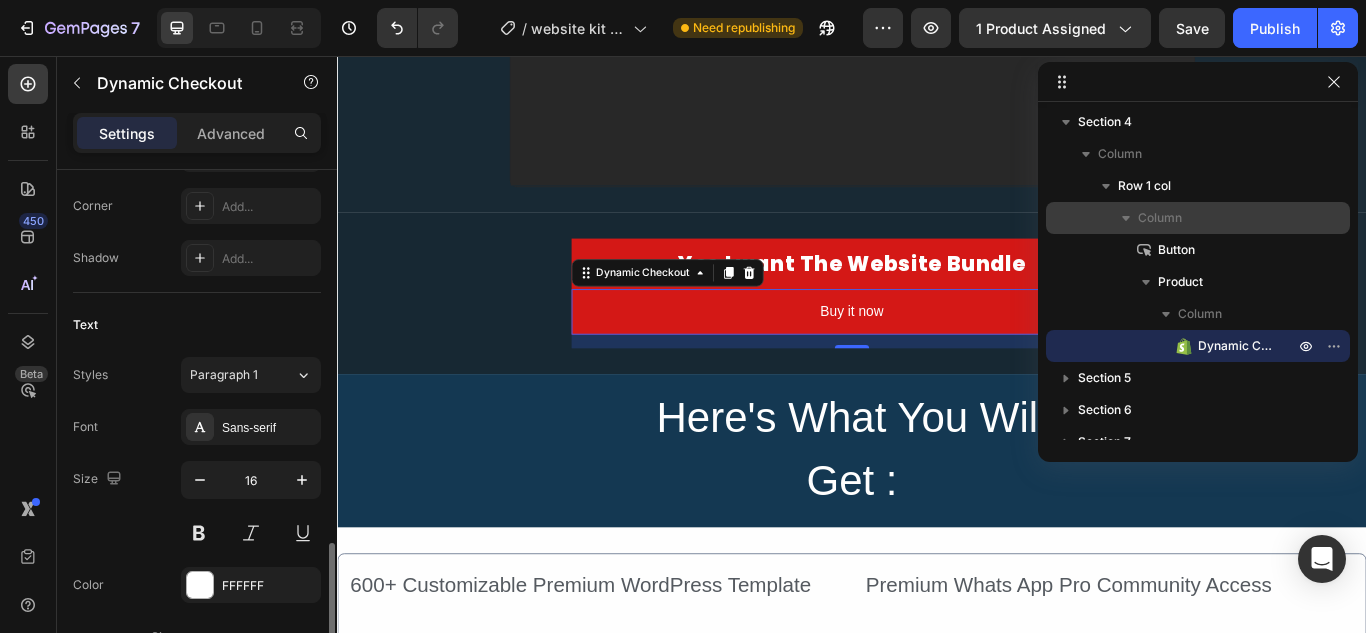 scroll, scrollTop: 796, scrollLeft: 0, axis: vertical 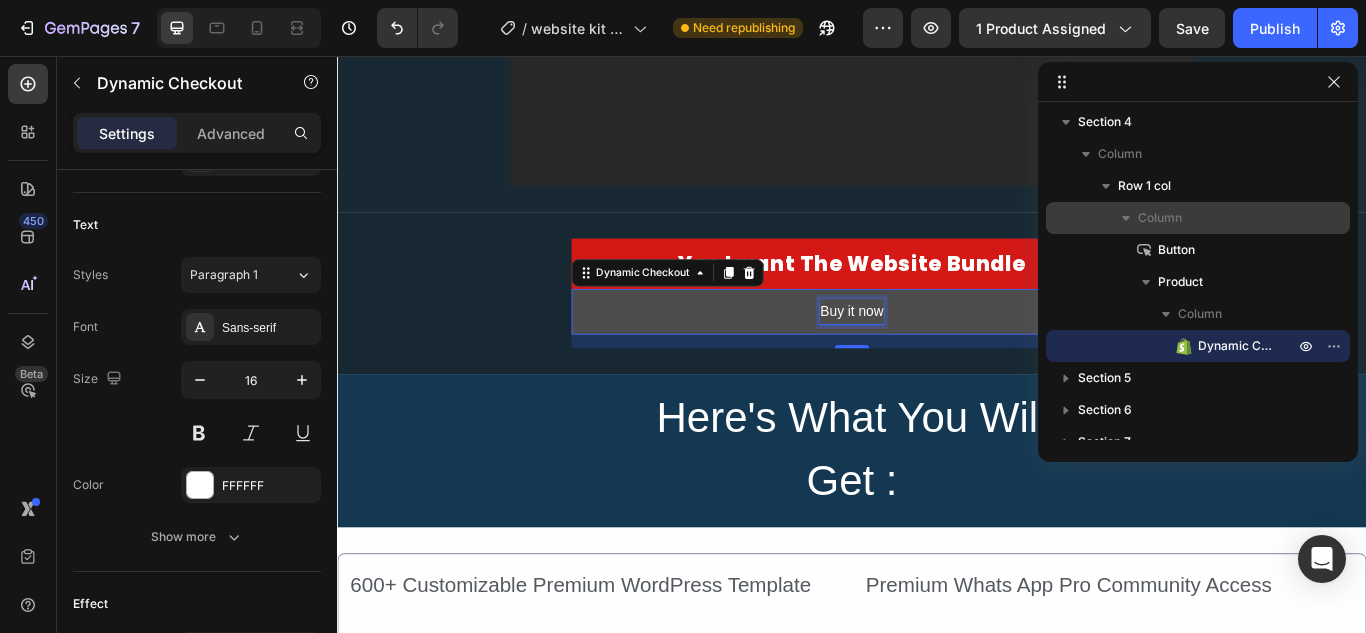 click on "Buy it now" at bounding box center [937, 354] 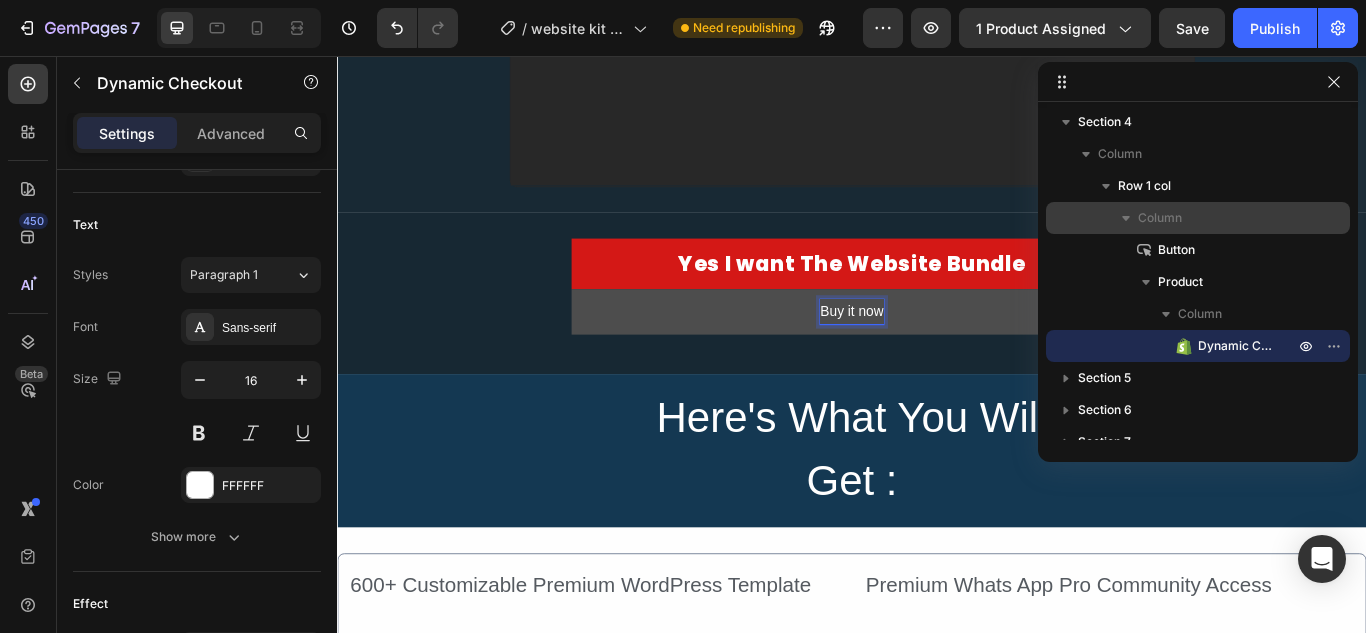 click on "Buy it now" at bounding box center [937, 354] 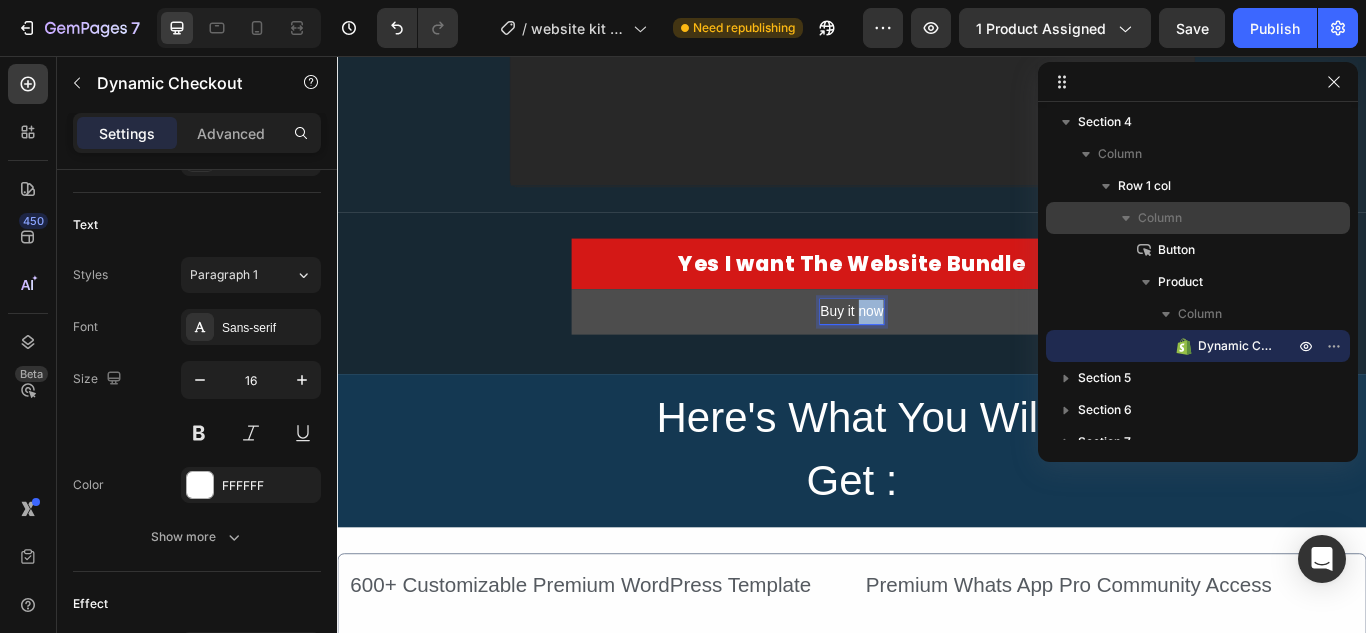 click on "Buy it now" at bounding box center [937, 354] 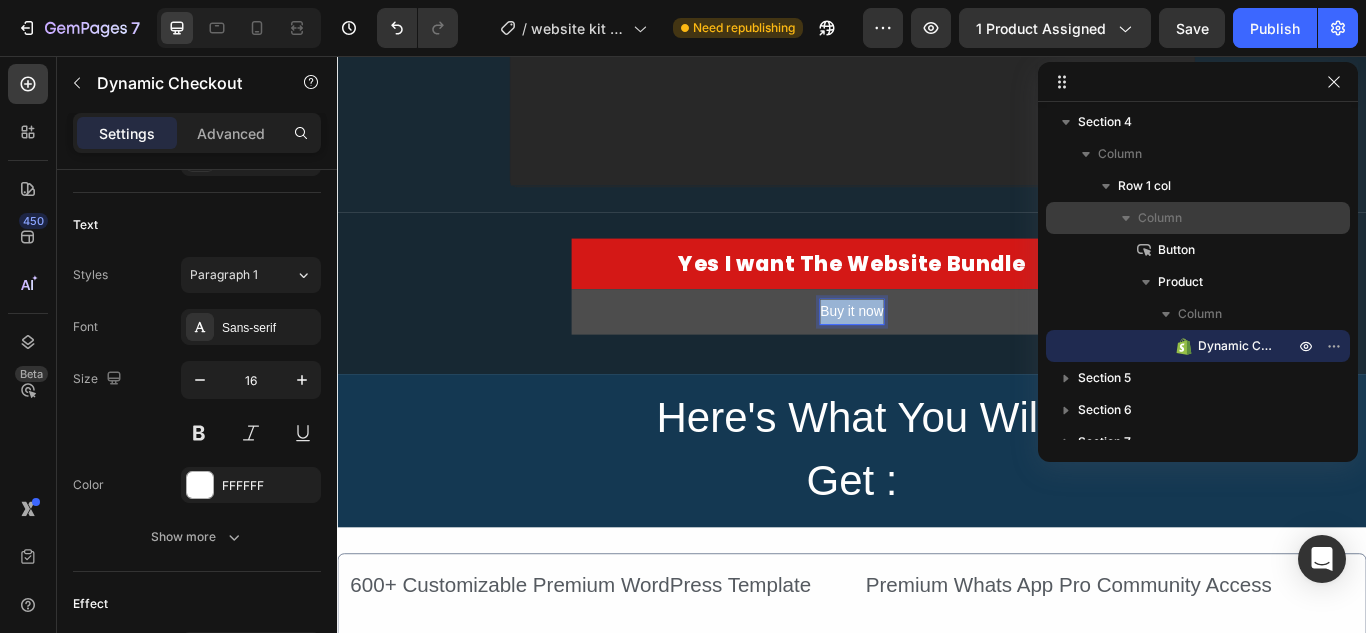click on "Buy it now" at bounding box center (937, 354) 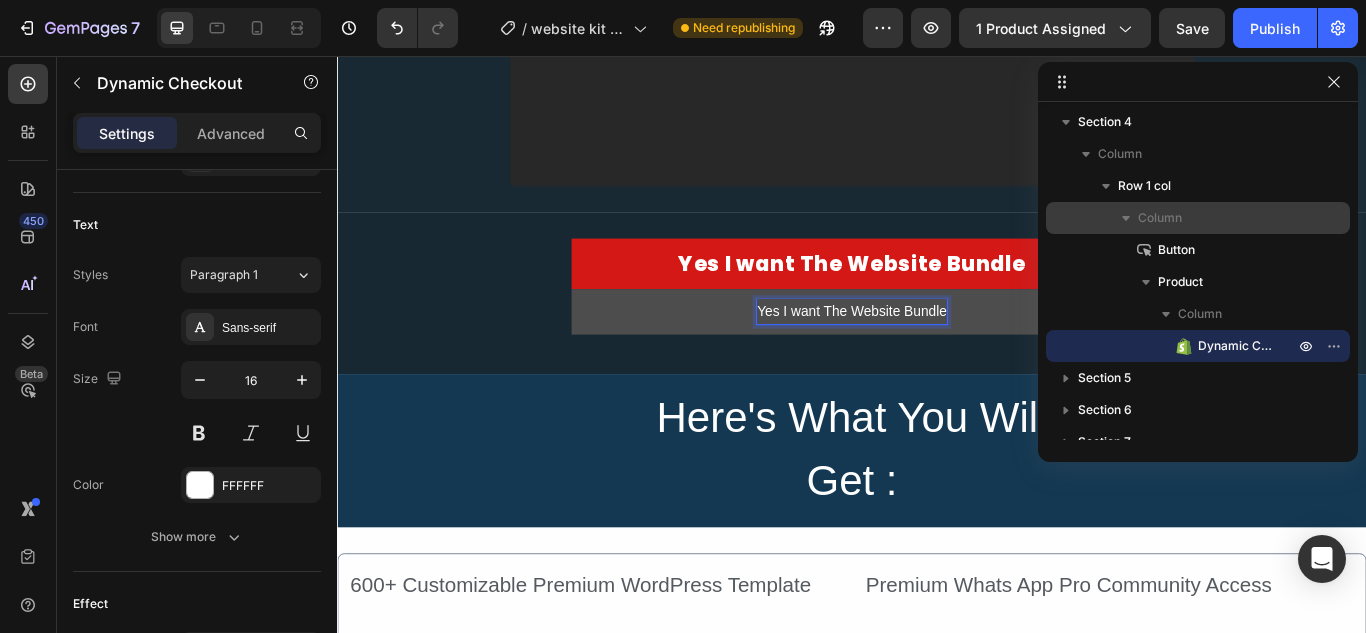 click on "Yes I want The Website Bundle" at bounding box center [937, 354] 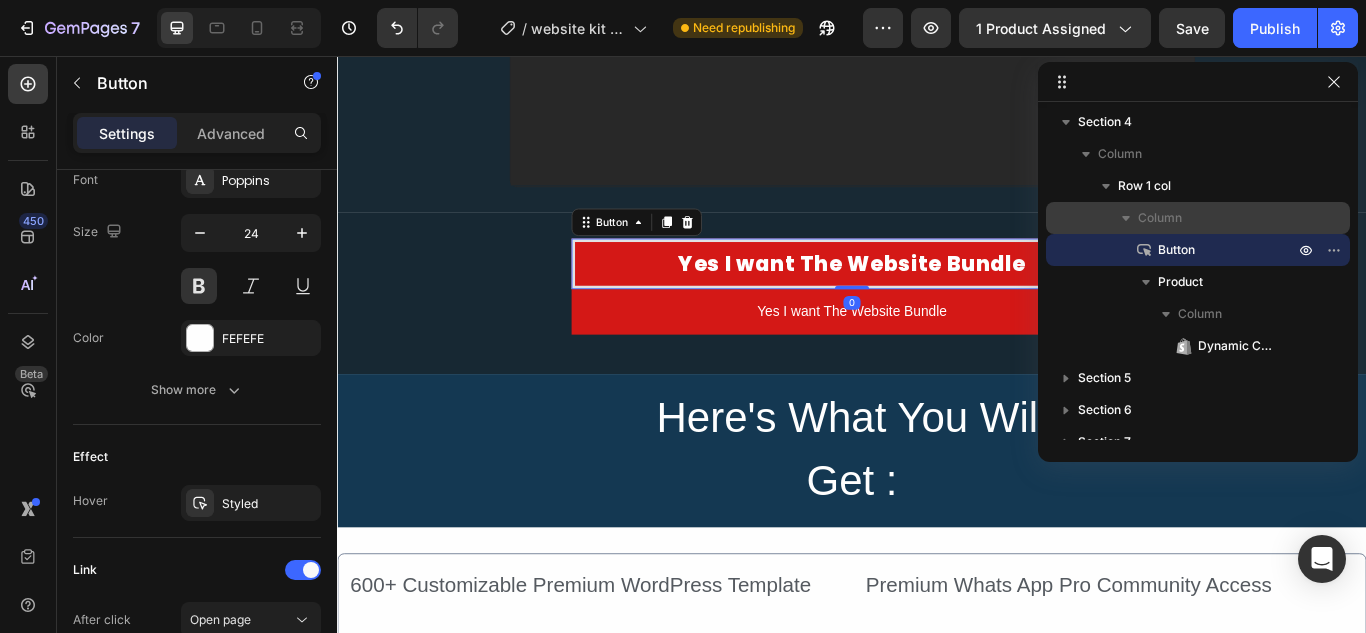 scroll, scrollTop: 0, scrollLeft: 0, axis: both 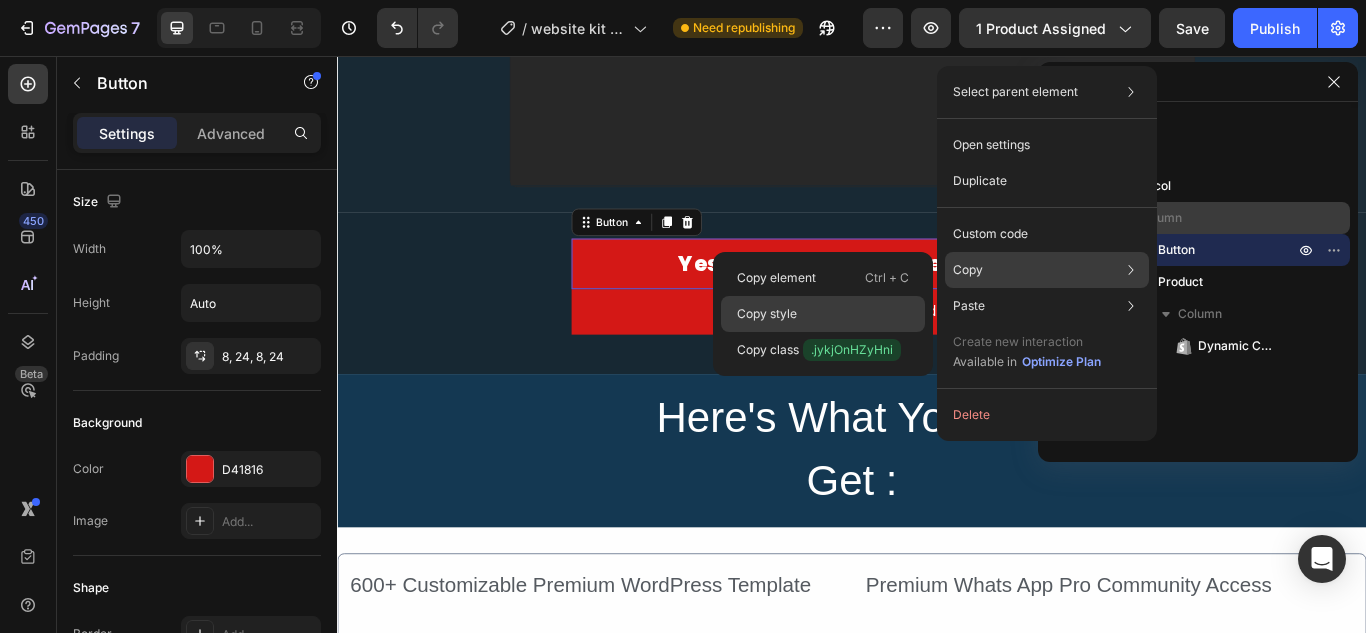 click on "Copy style" at bounding box center (767, 314) 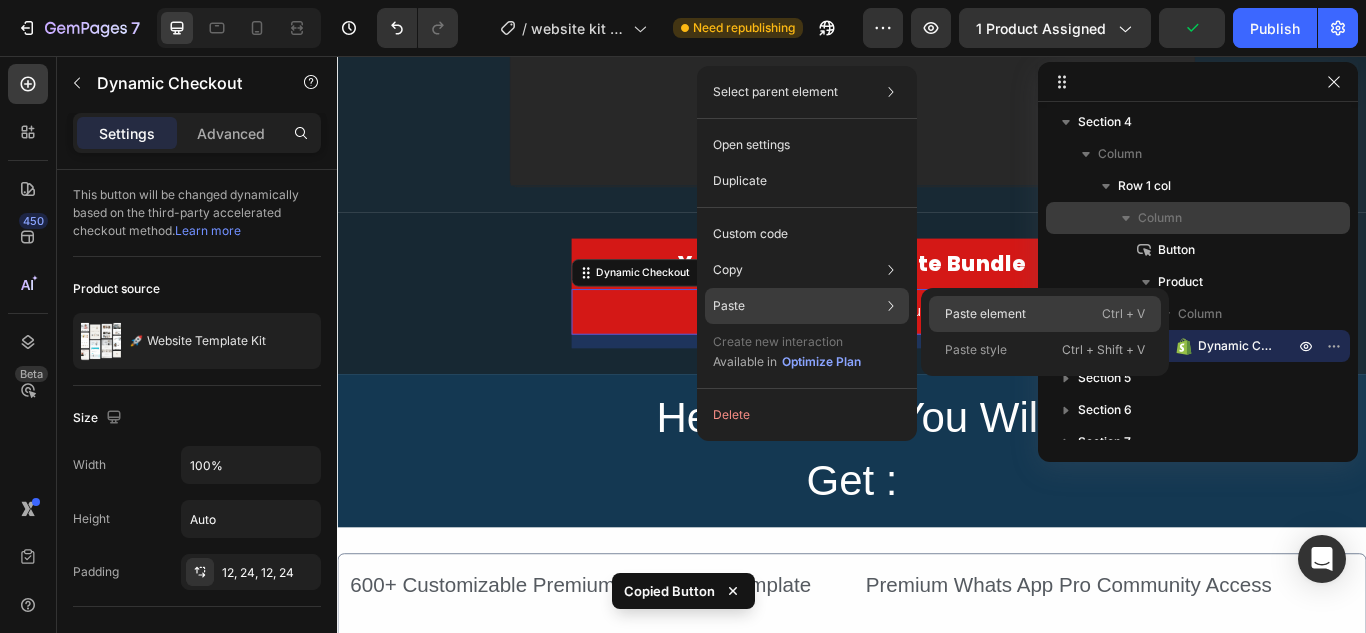 click on "Paste element  Ctrl + V" 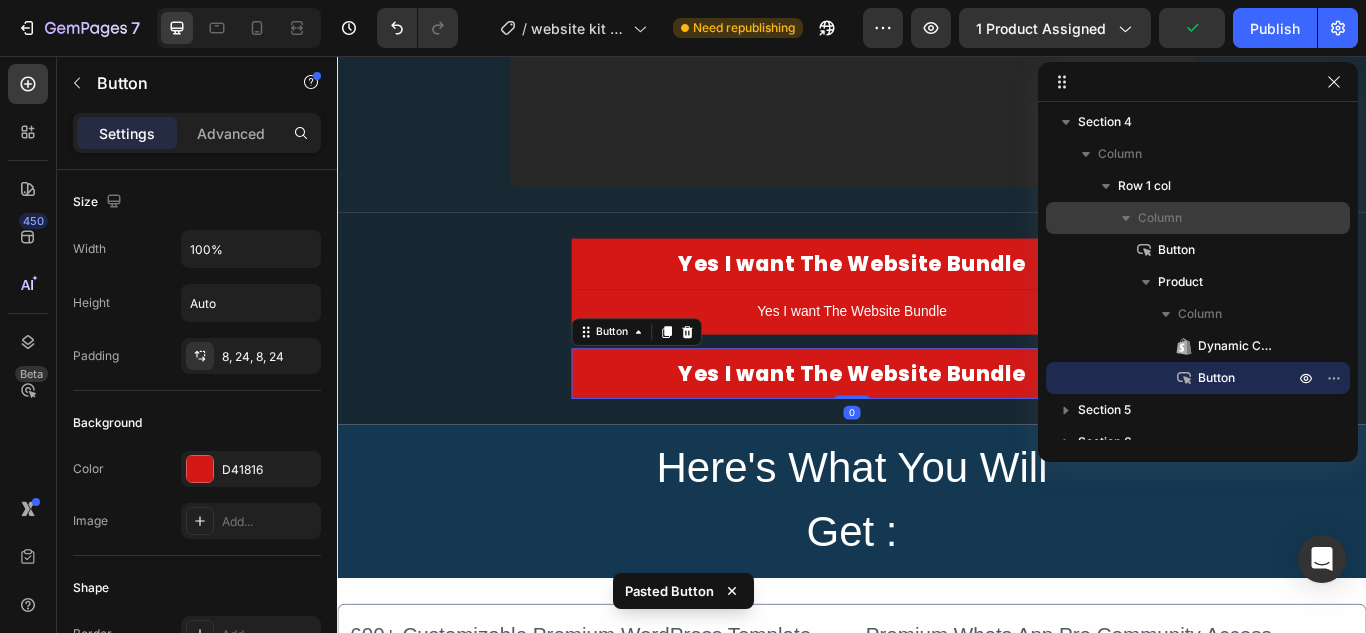 type on "pro" 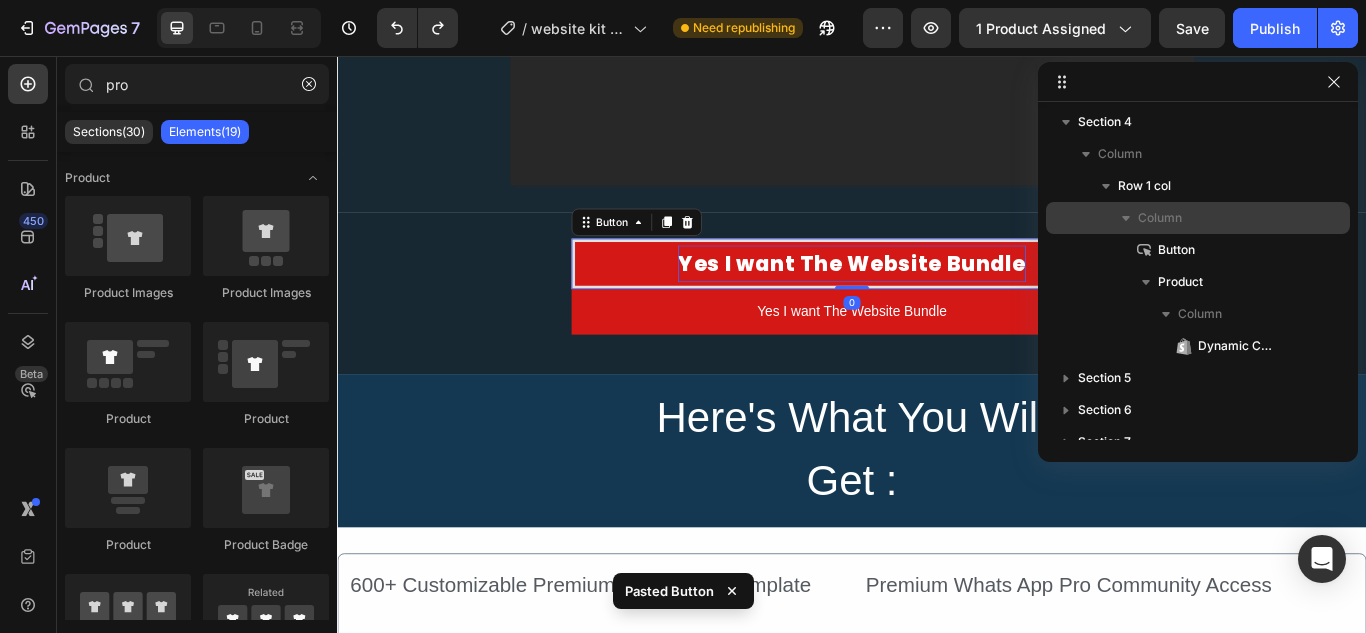 click on "Yes I want The Website Bundle" at bounding box center [936, 298] 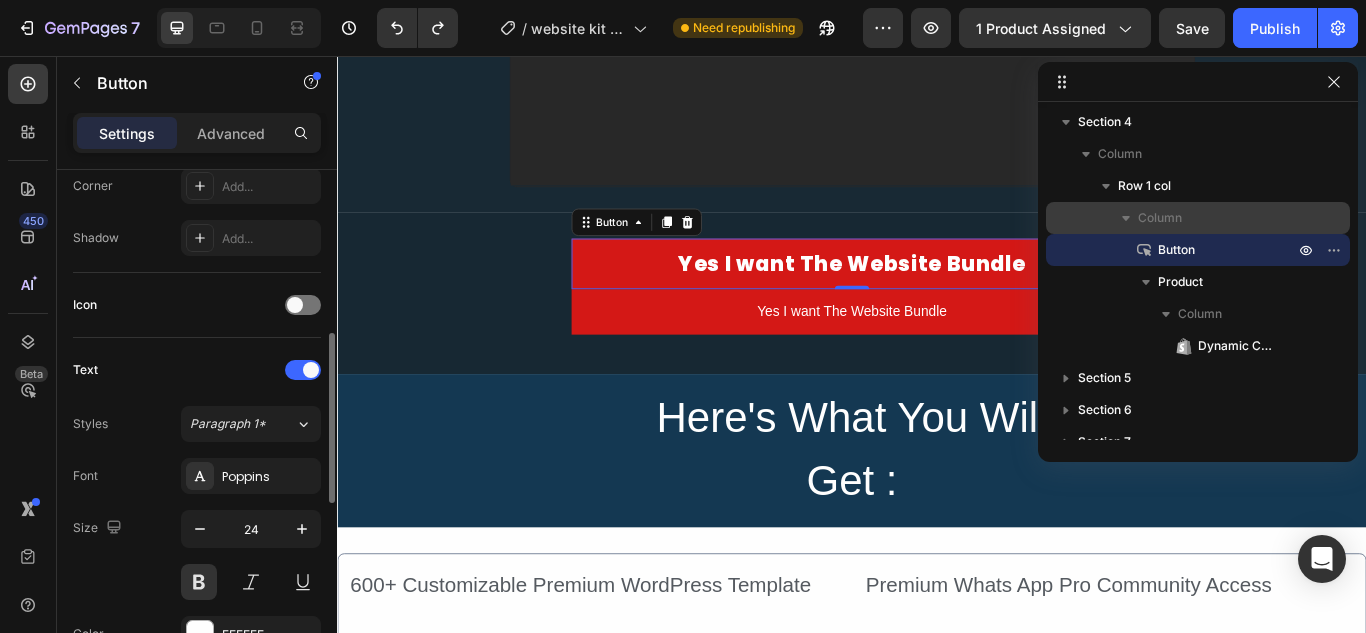 scroll, scrollTop: 700, scrollLeft: 0, axis: vertical 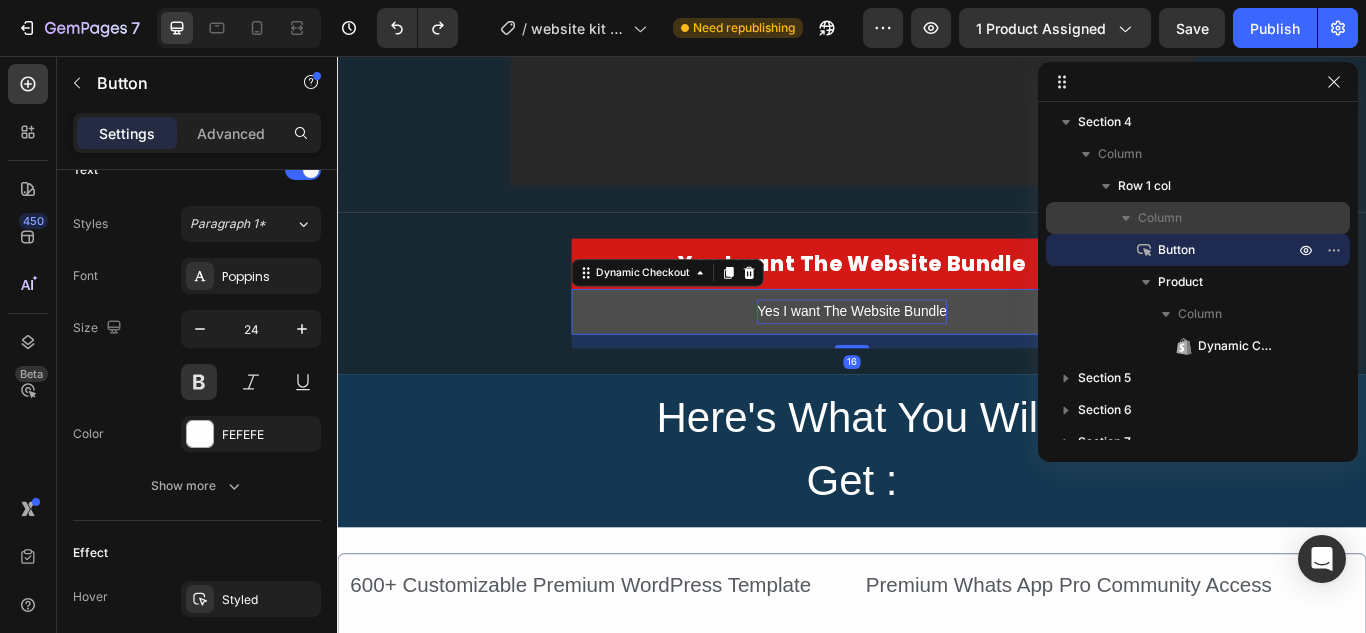 click on "Yes I want The Website Bundle" at bounding box center (936, 354) 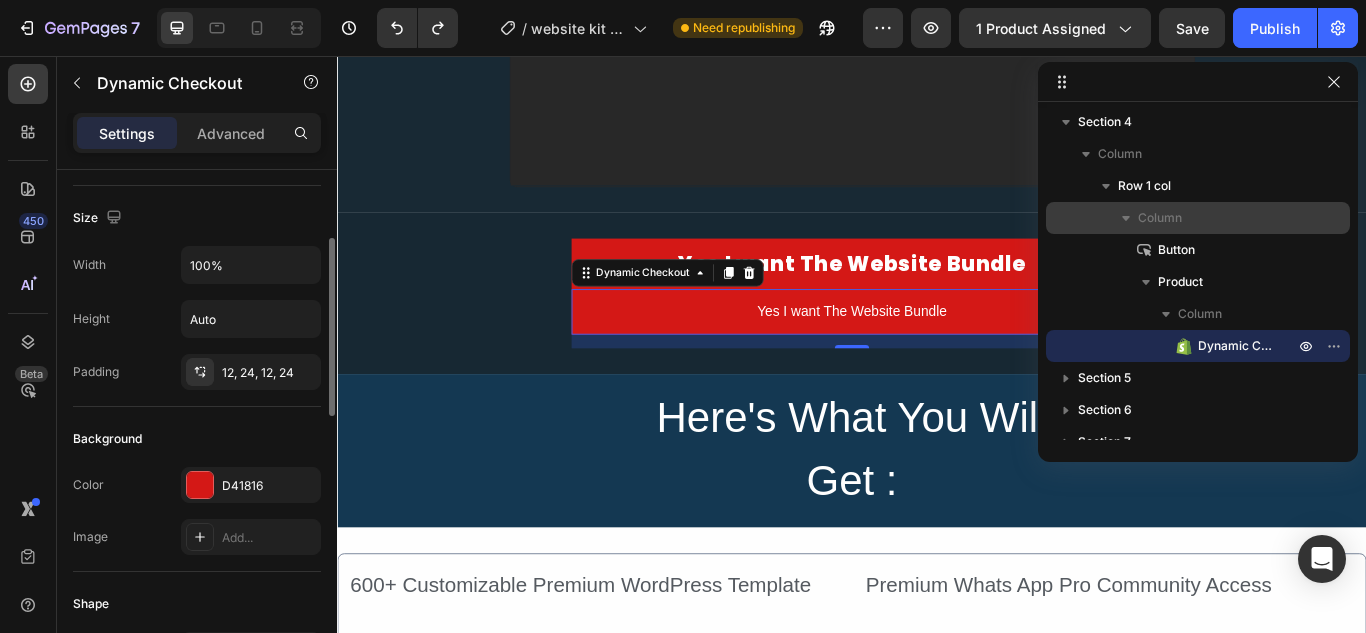 scroll, scrollTop: 700, scrollLeft: 0, axis: vertical 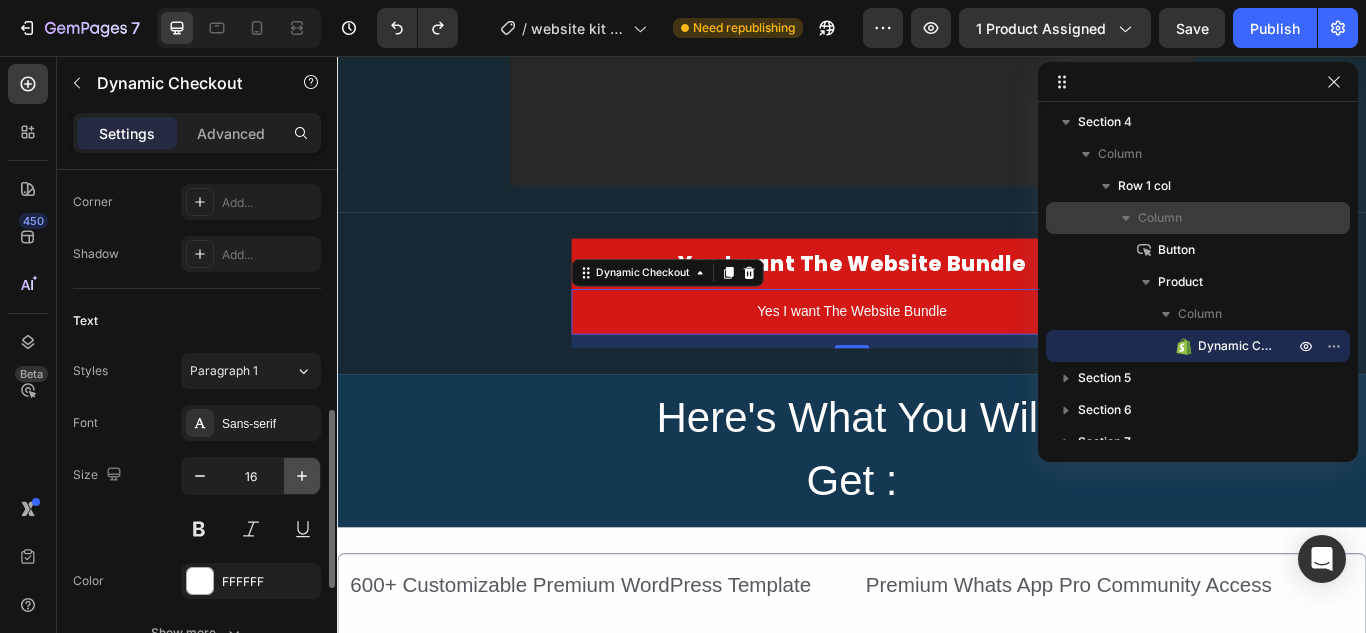 click 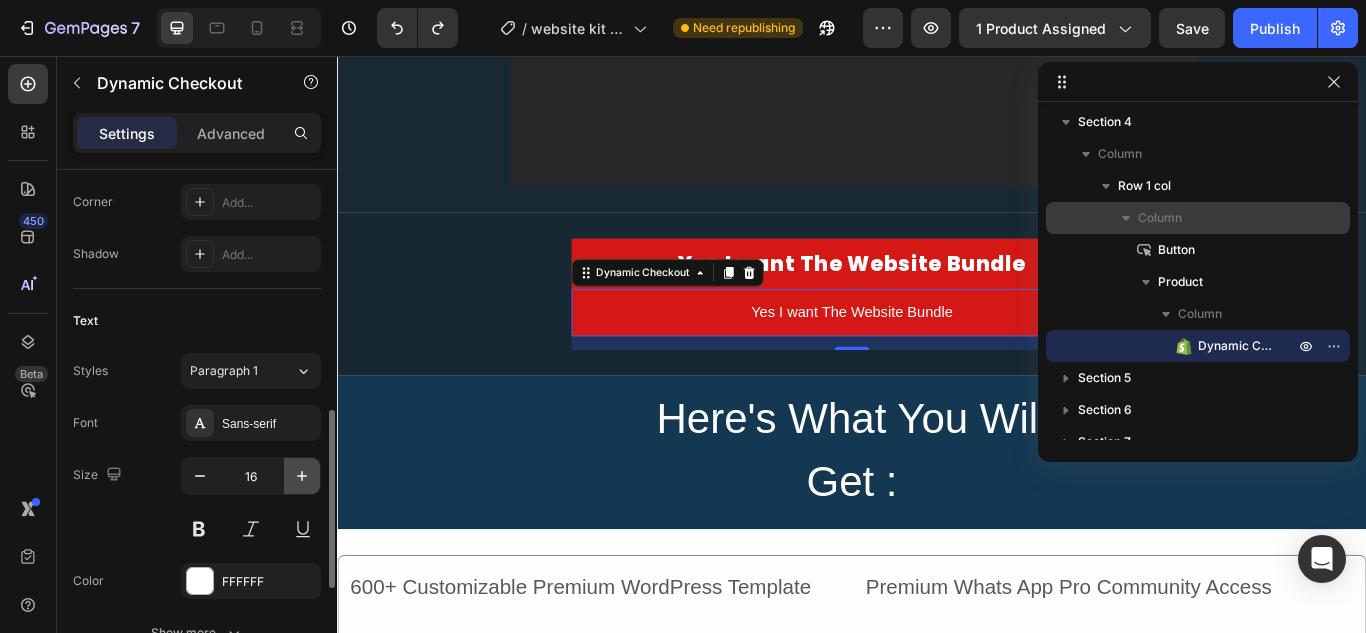 click 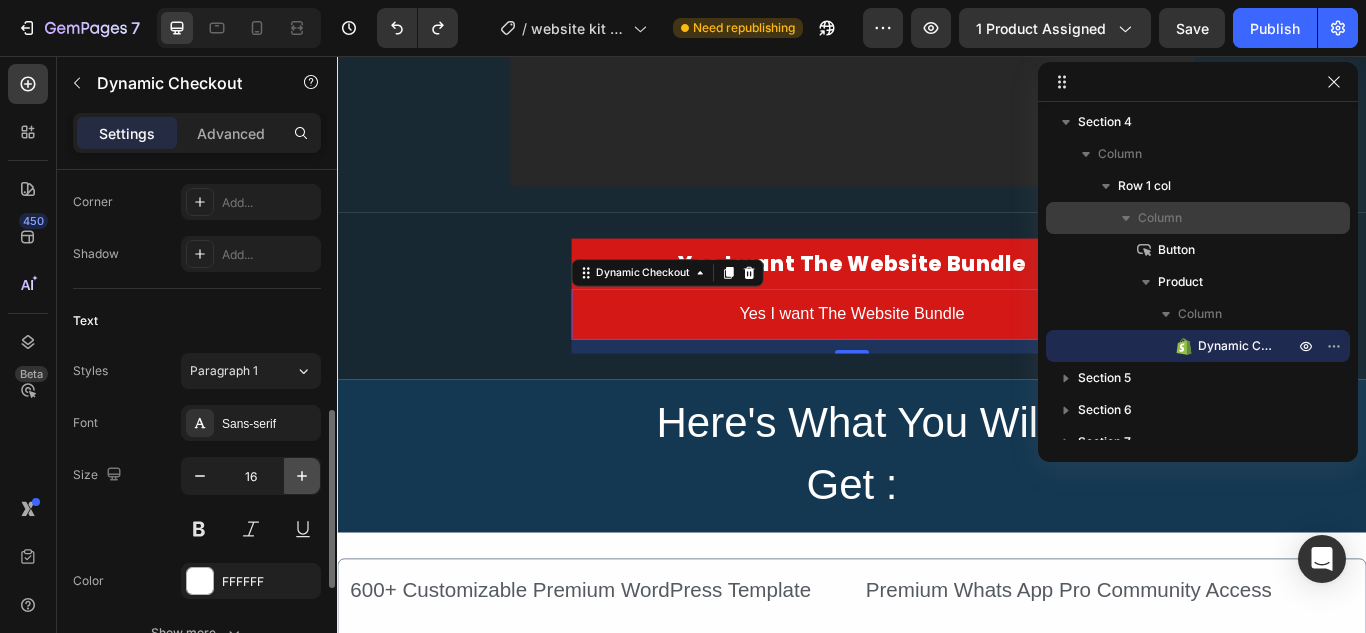 click 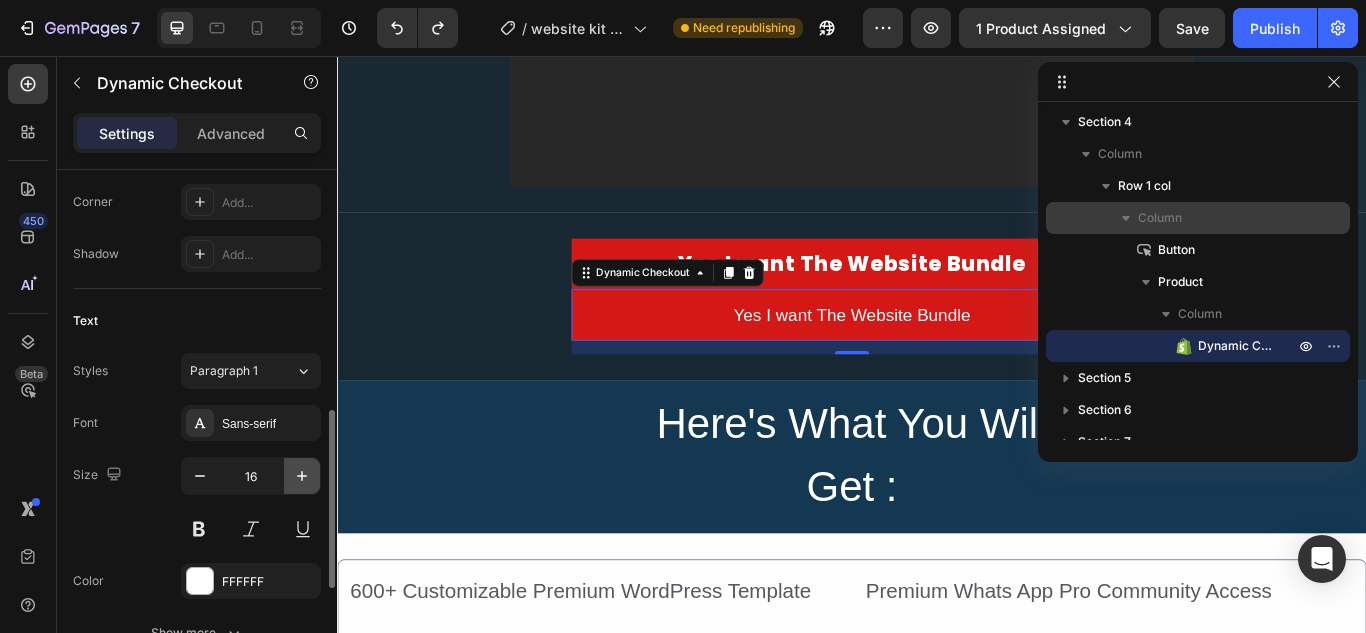 click 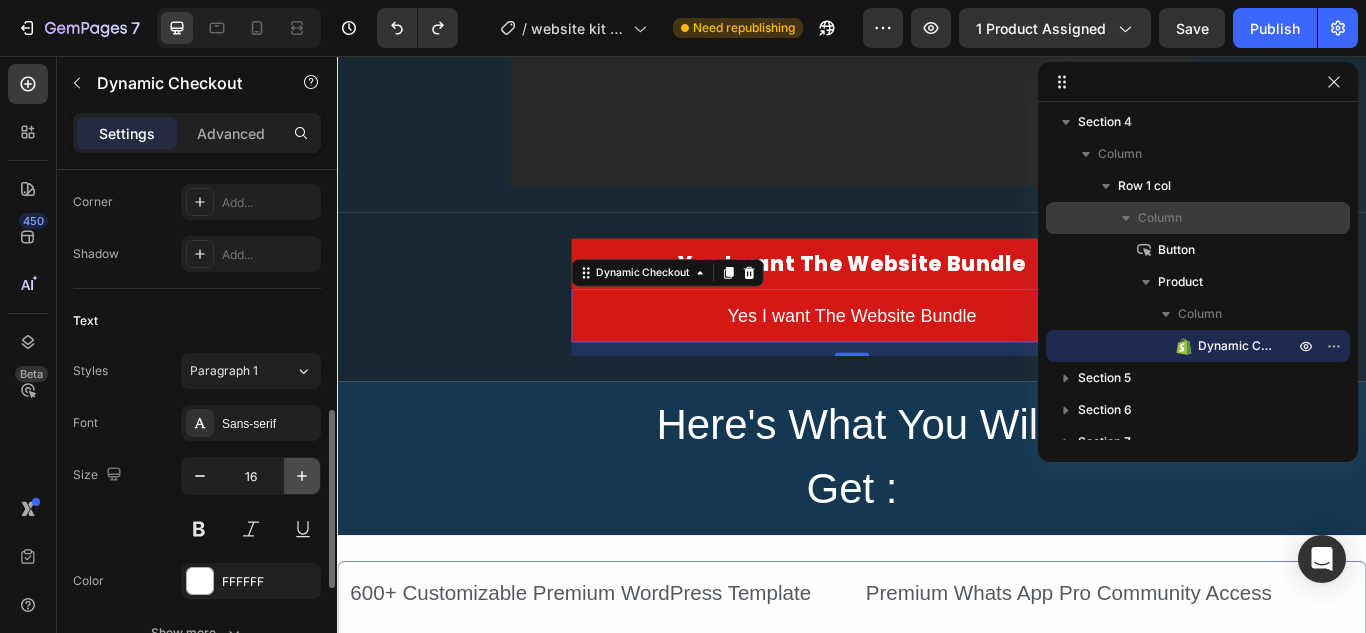 click 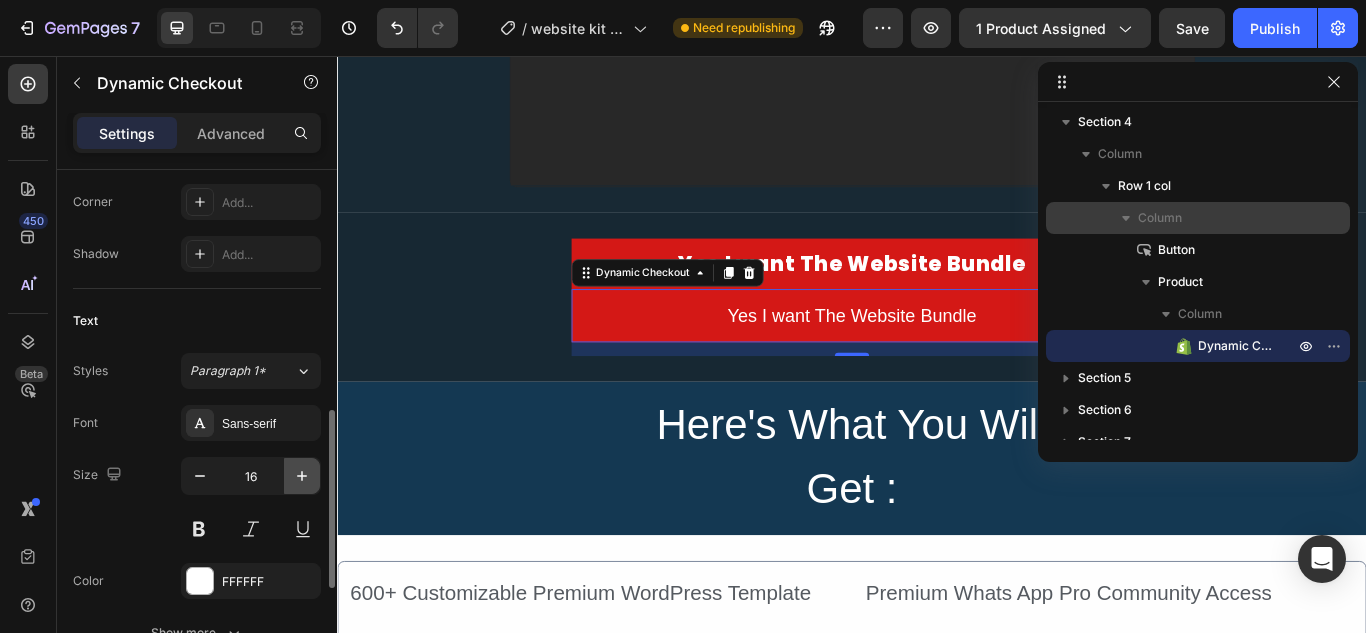 click 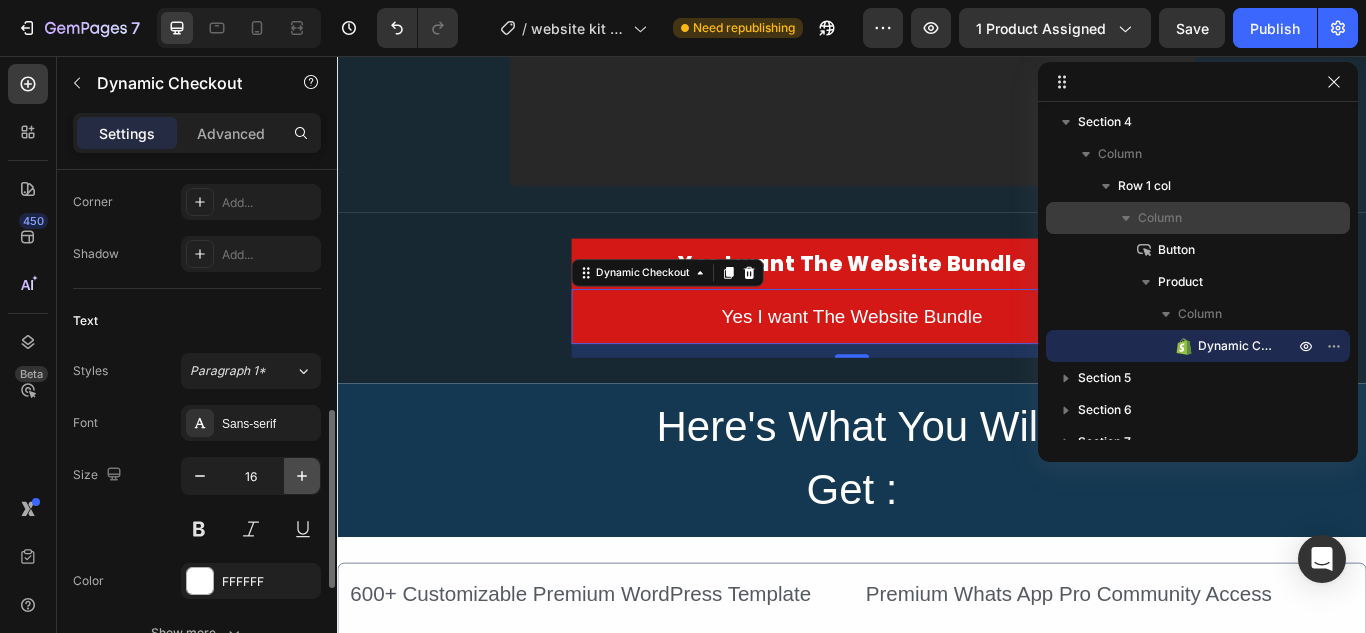 click 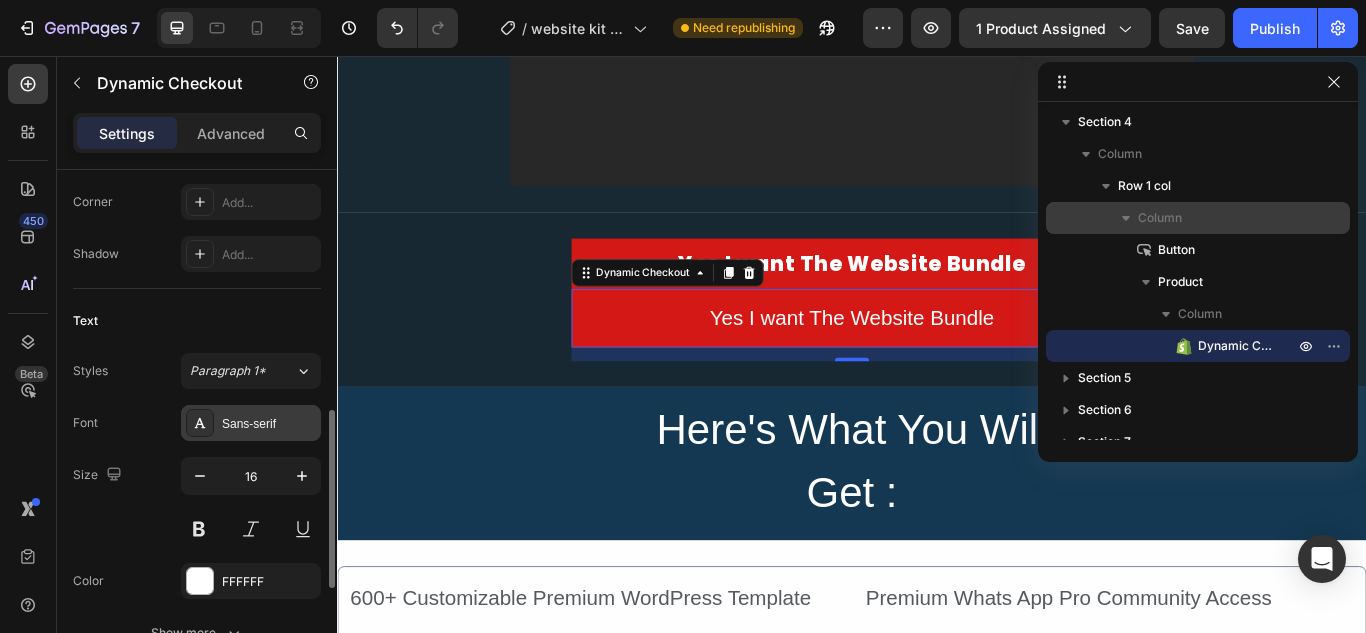 click on "Sans-serif" at bounding box center [269, 424] 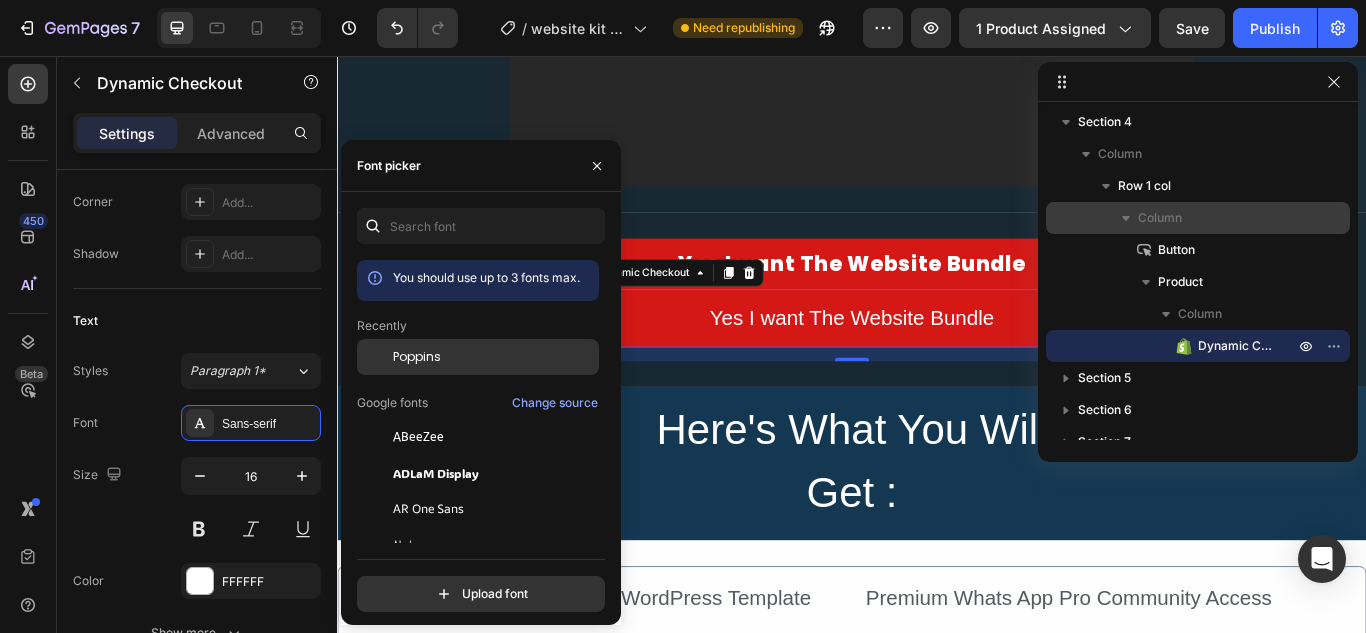 click on "Poppins" at bounding box center [494, 357] 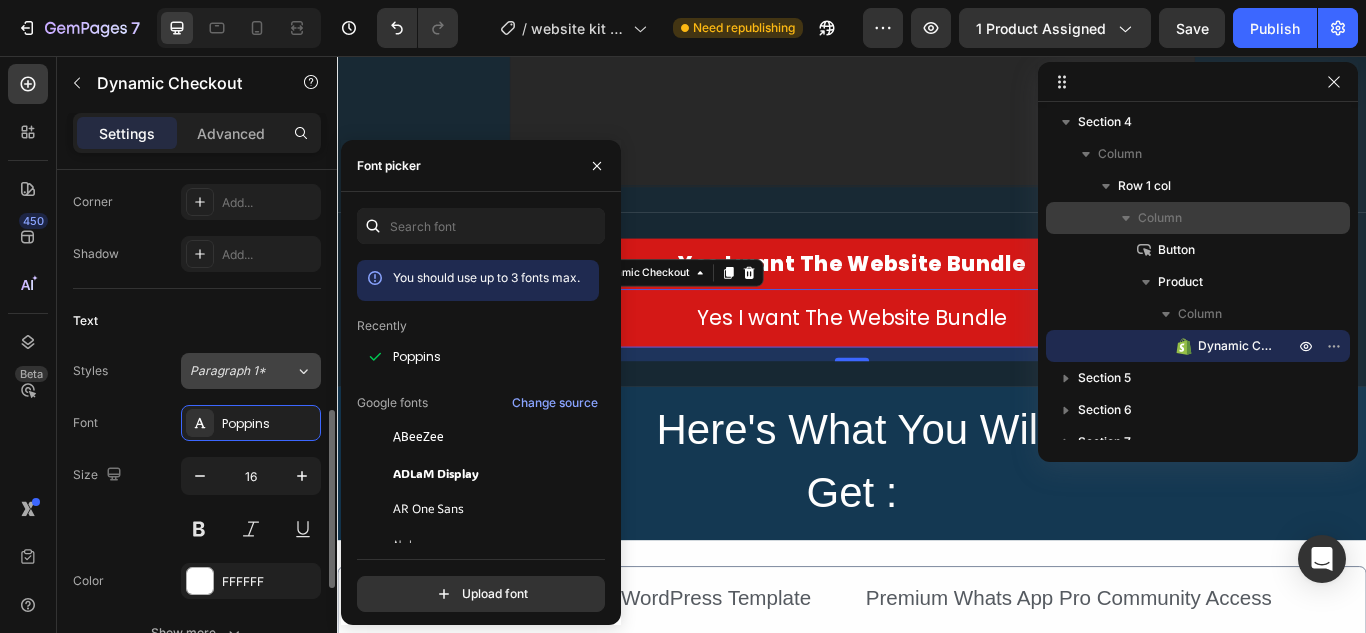 click on "Paragraph 1*" at bounding box center [242, 371] 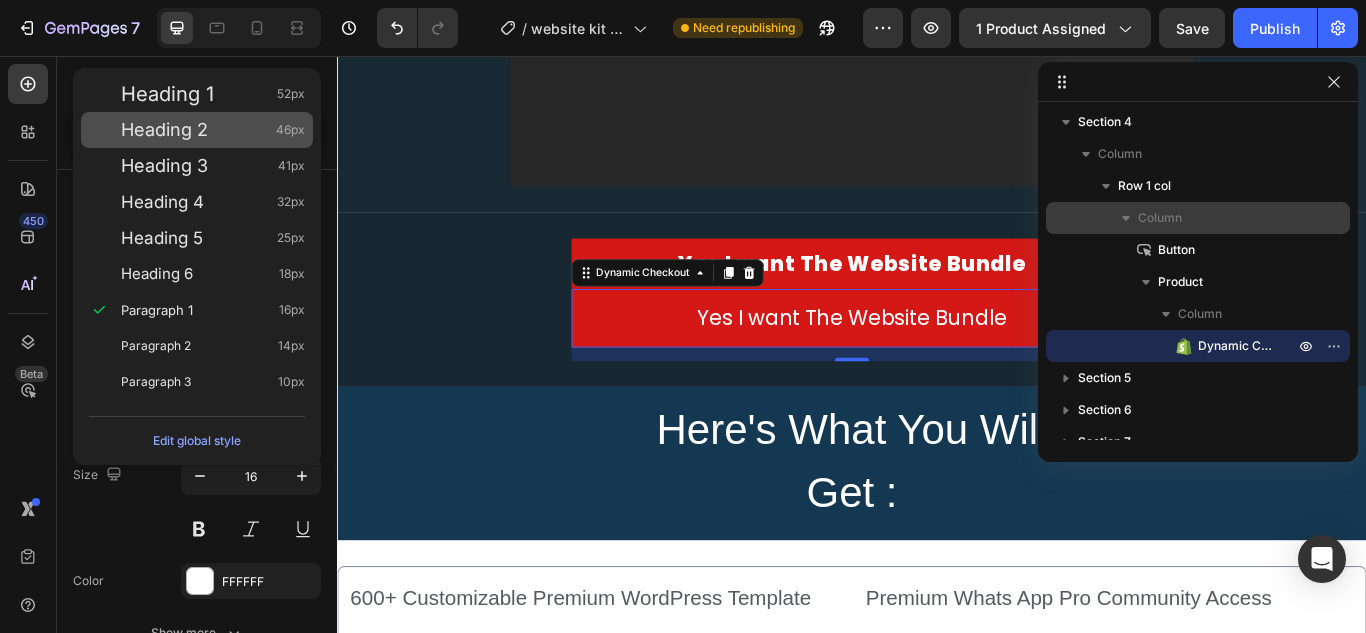 click on "Heading 2 46px" at bounding box center [213, 130] 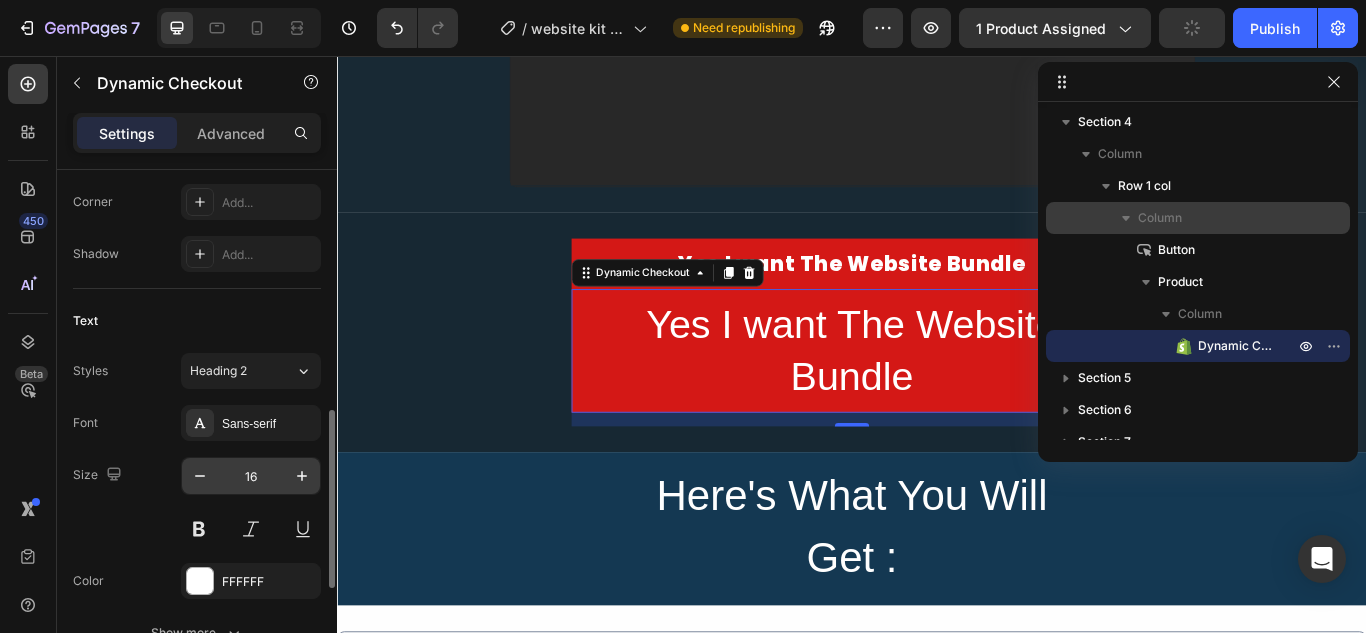 click on "16" at bounding box center (251, 476) 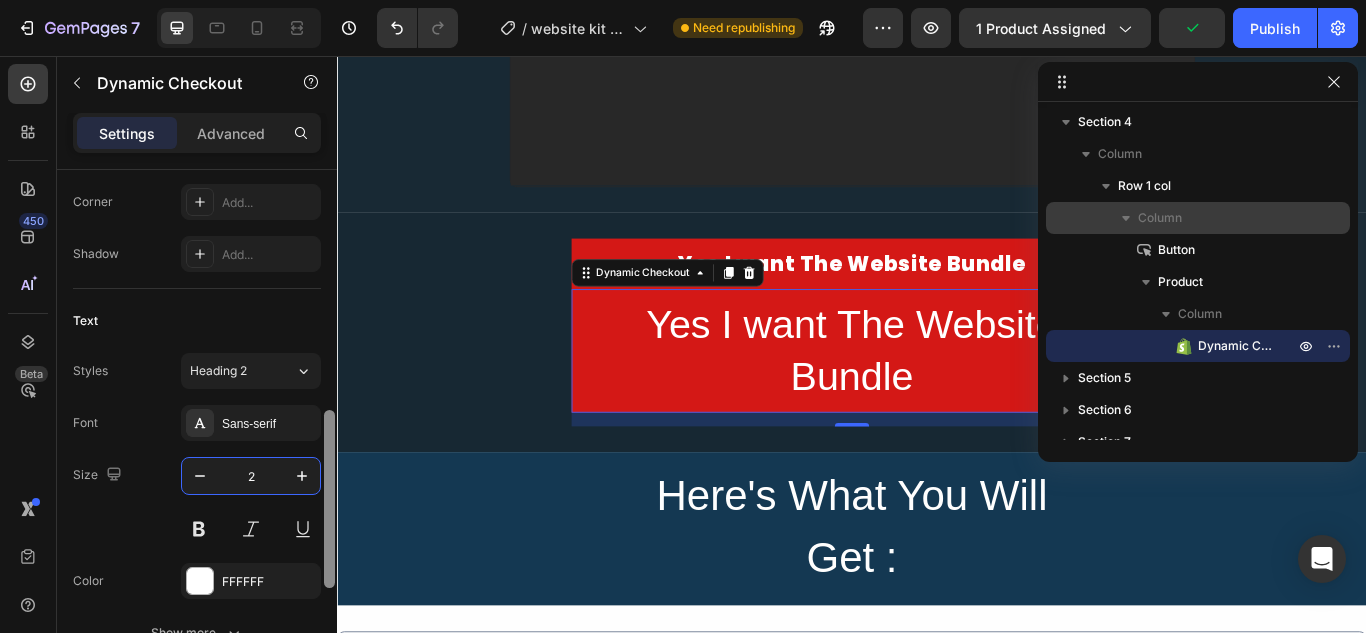 type on "24" 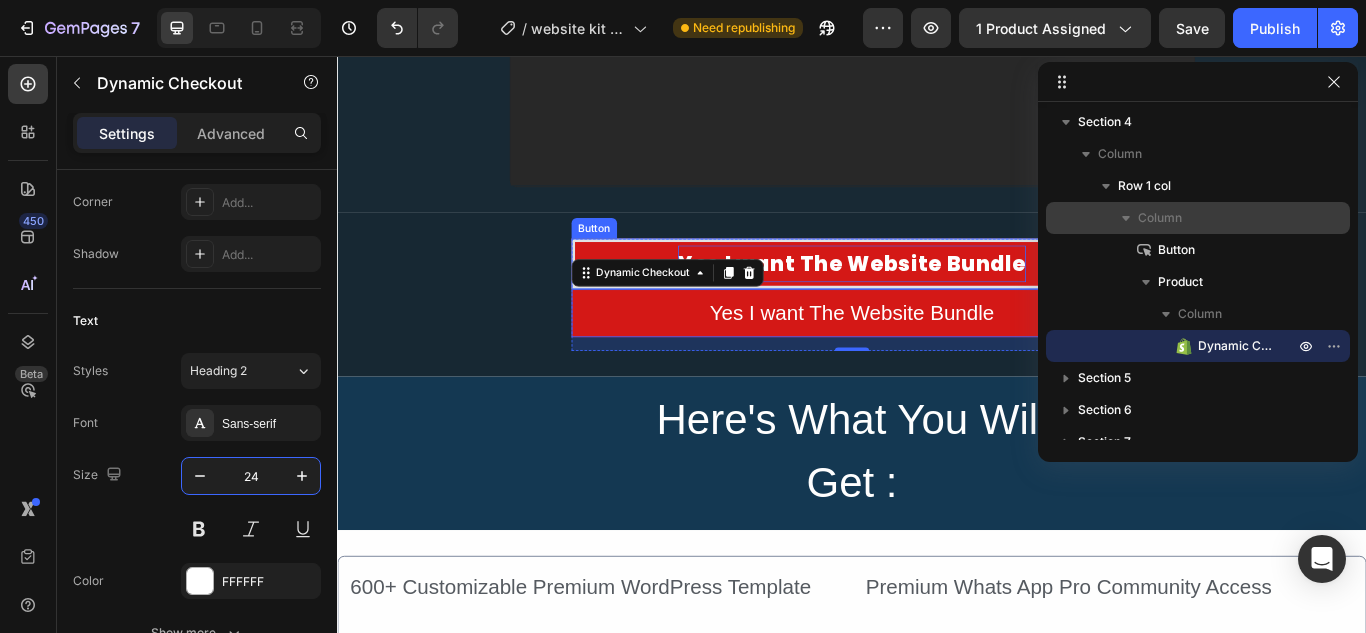 click on "Yes I want The Website Bundle" at bounding box center (936, 298) 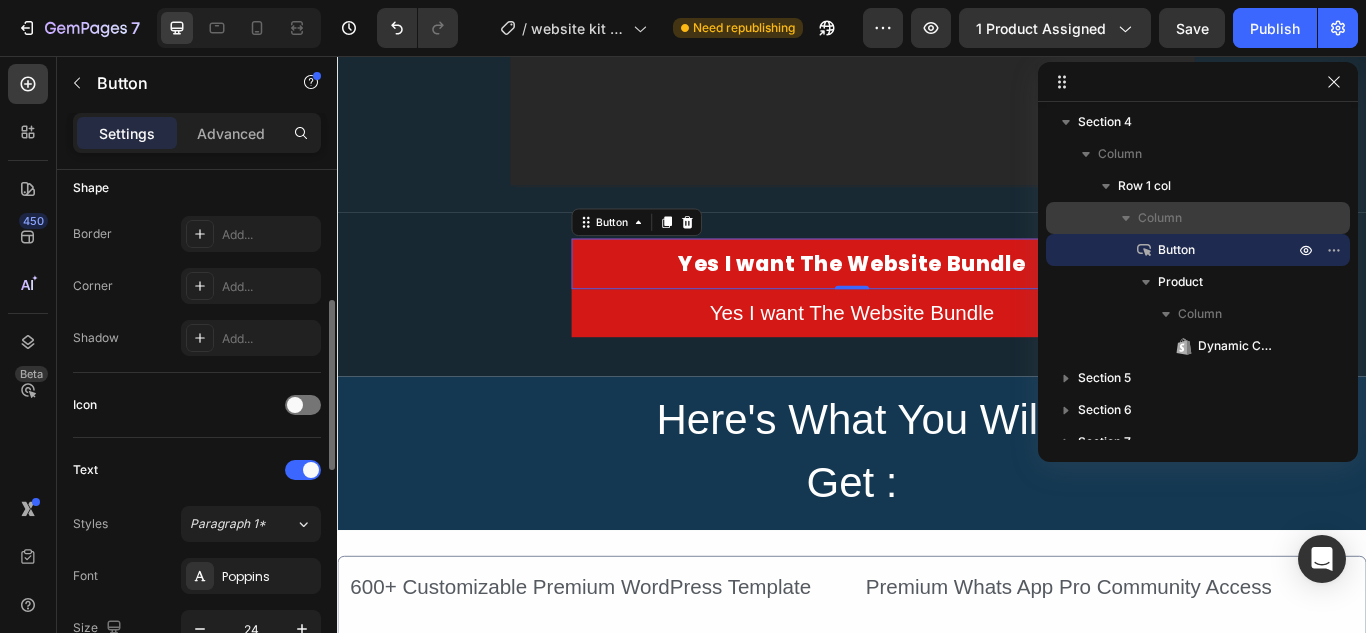scroll, scrollTop: 500, scrollLeft: 0, axis: vertical 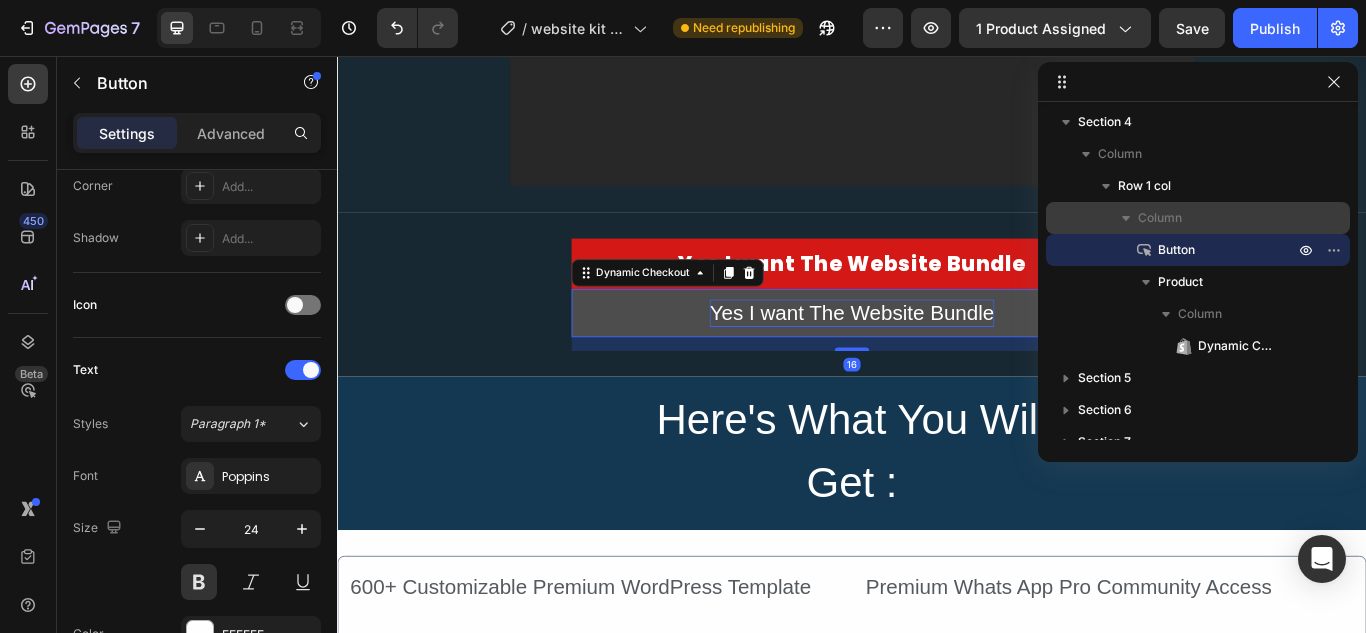 click on "Yes I want The Website Bundle" at bounding box center [937, 355] 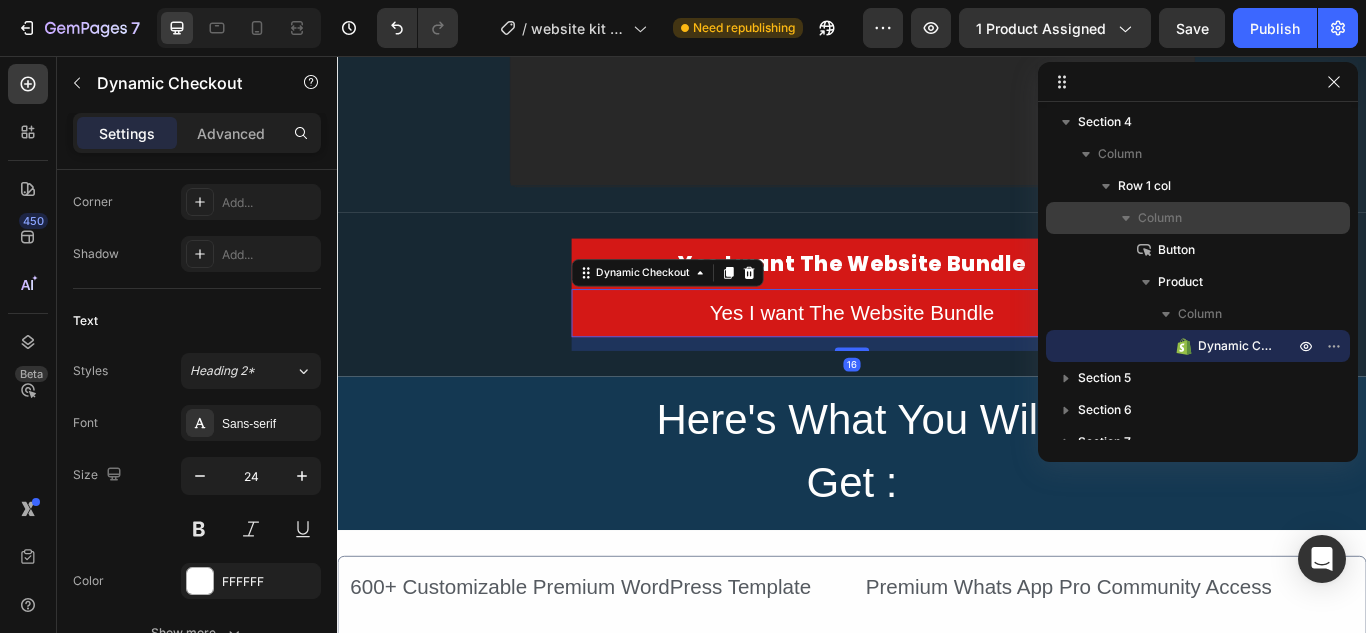 scroll, scrollTop: 180, scrollLeft: 0, axis: vertical 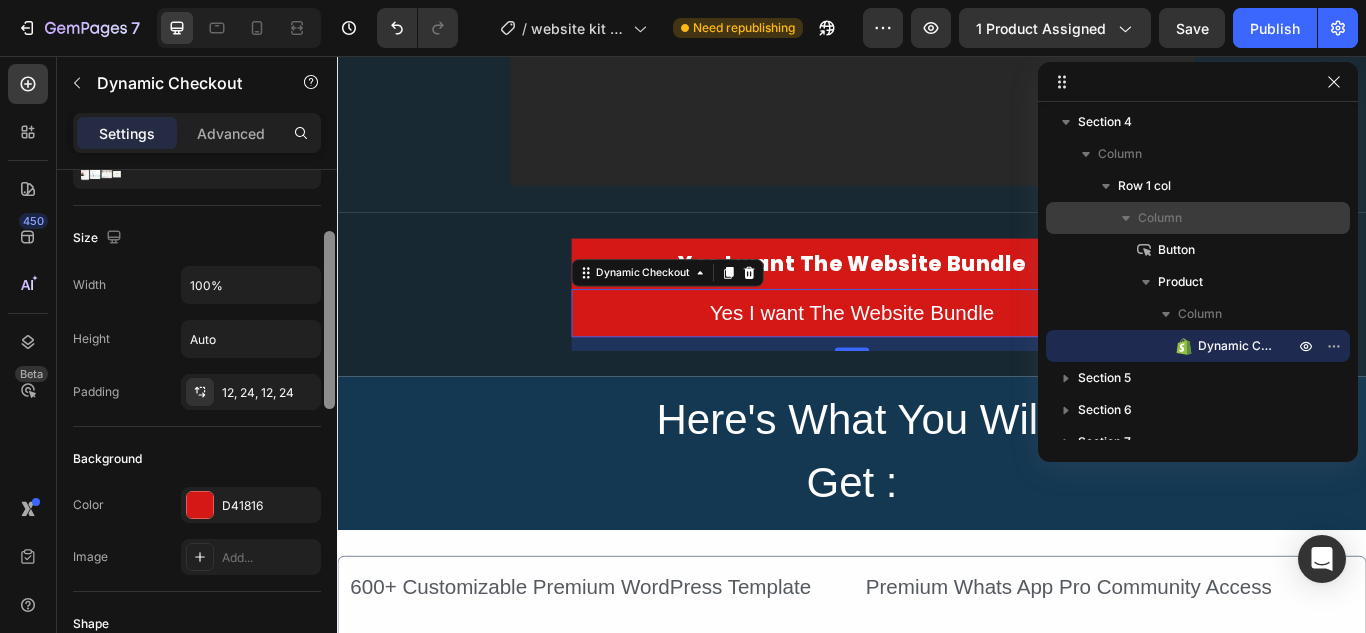 click at bounding box center [329, 430] 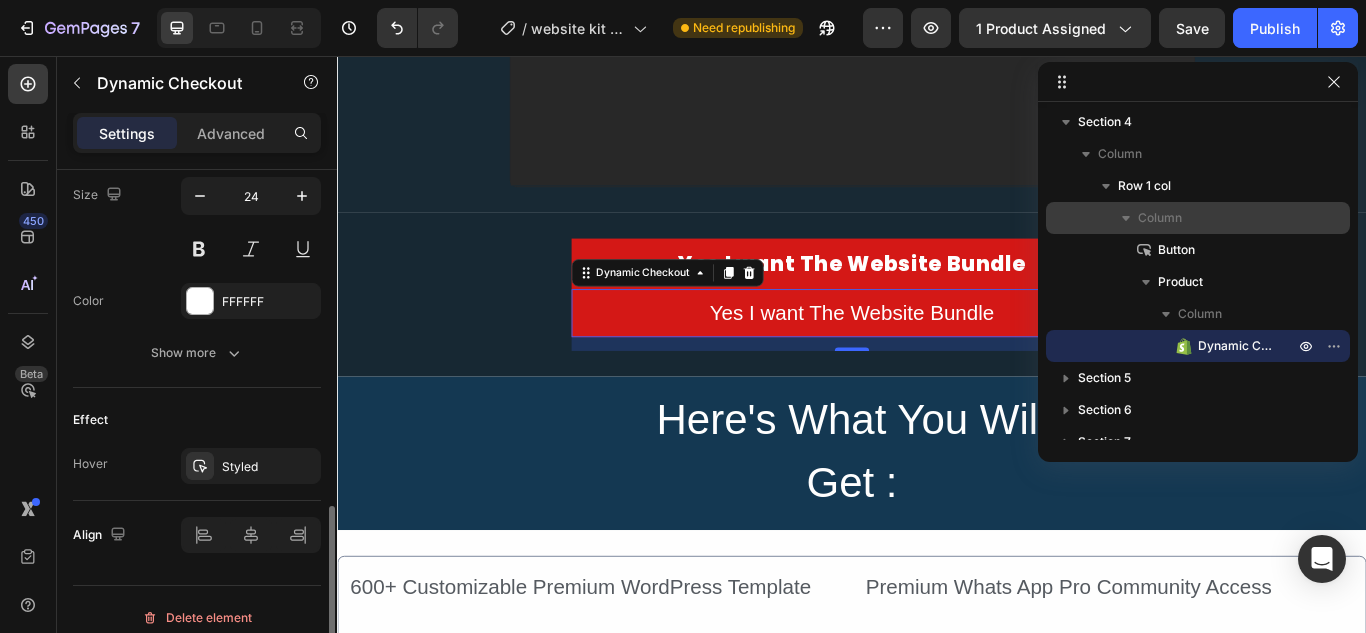 scroll, scrollTop: 780, scrollLeft: 0, axis: vertical 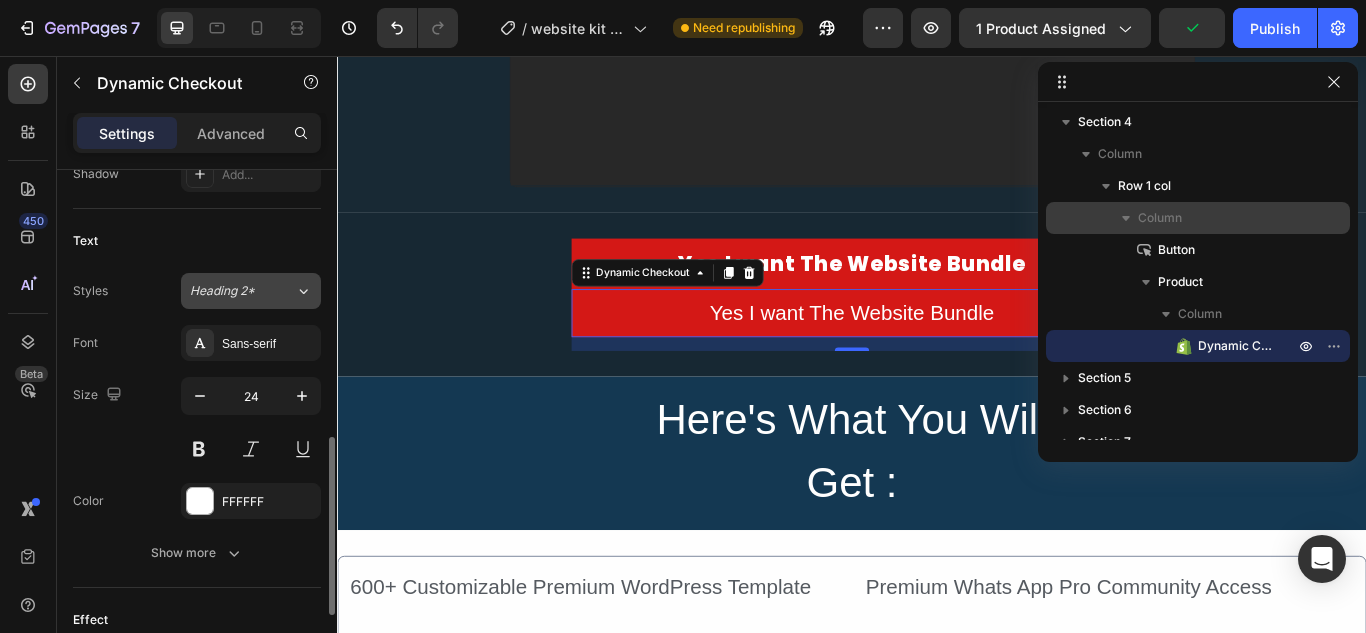 click on "Heading 2*" 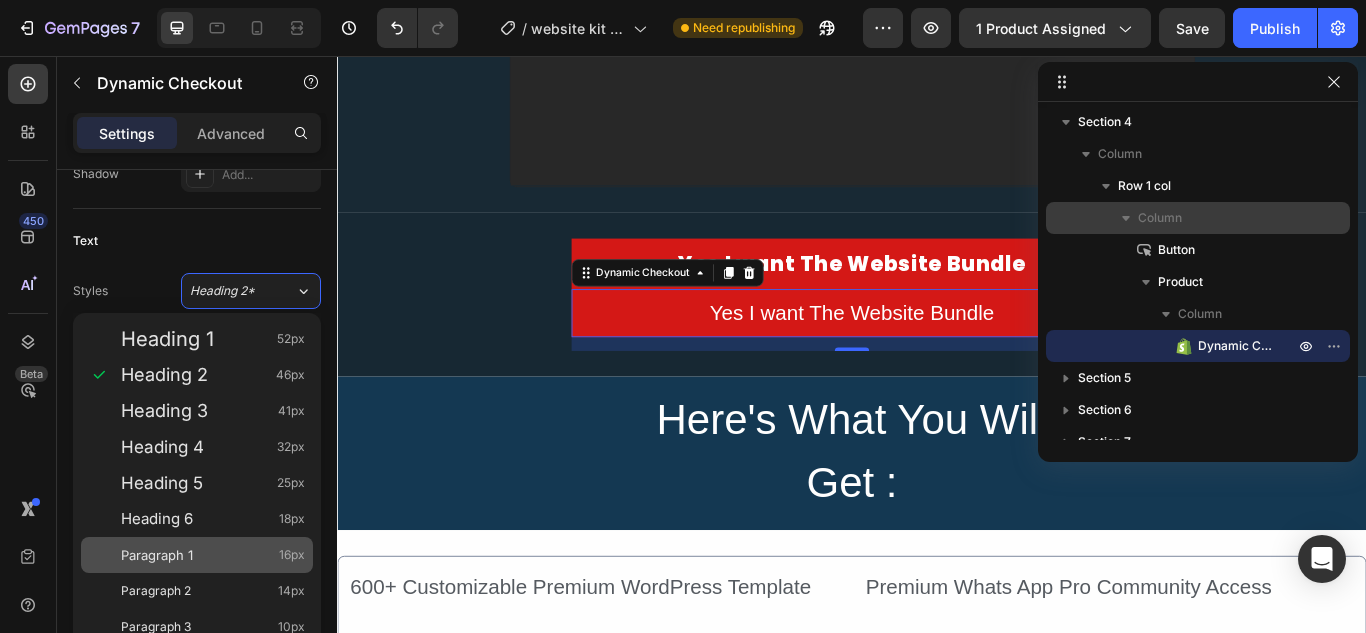 click on "Paragraph 1" at bounding box center (157, 555) 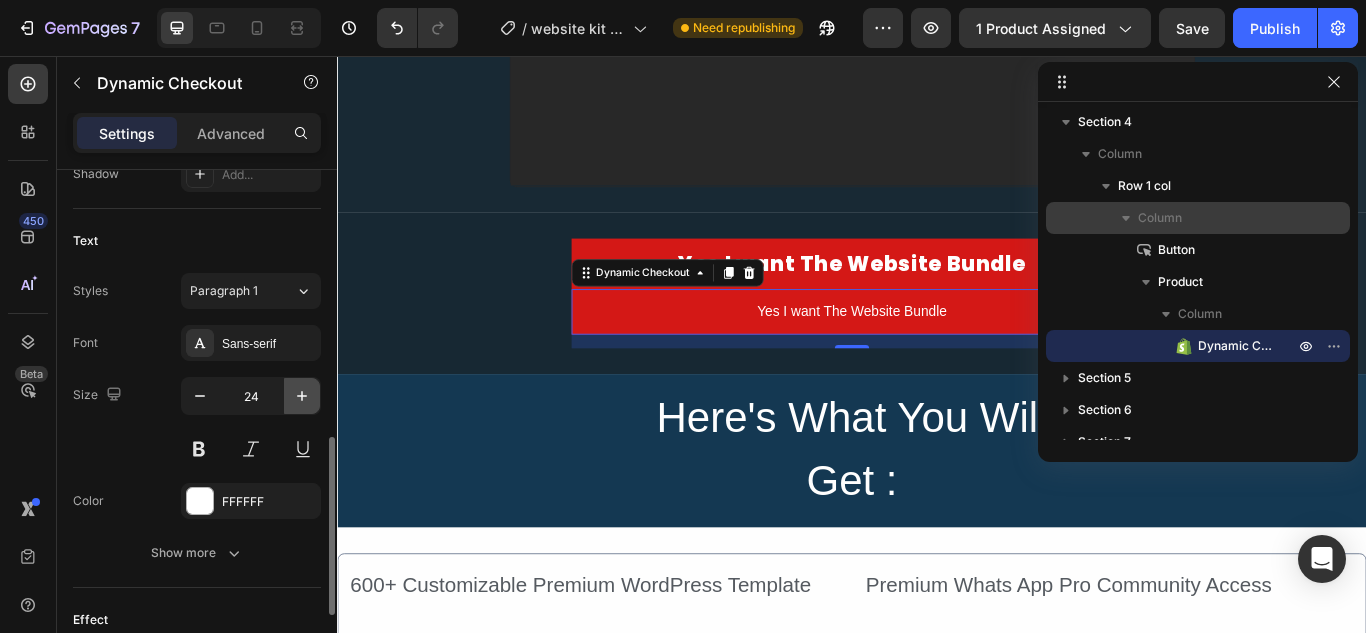 click 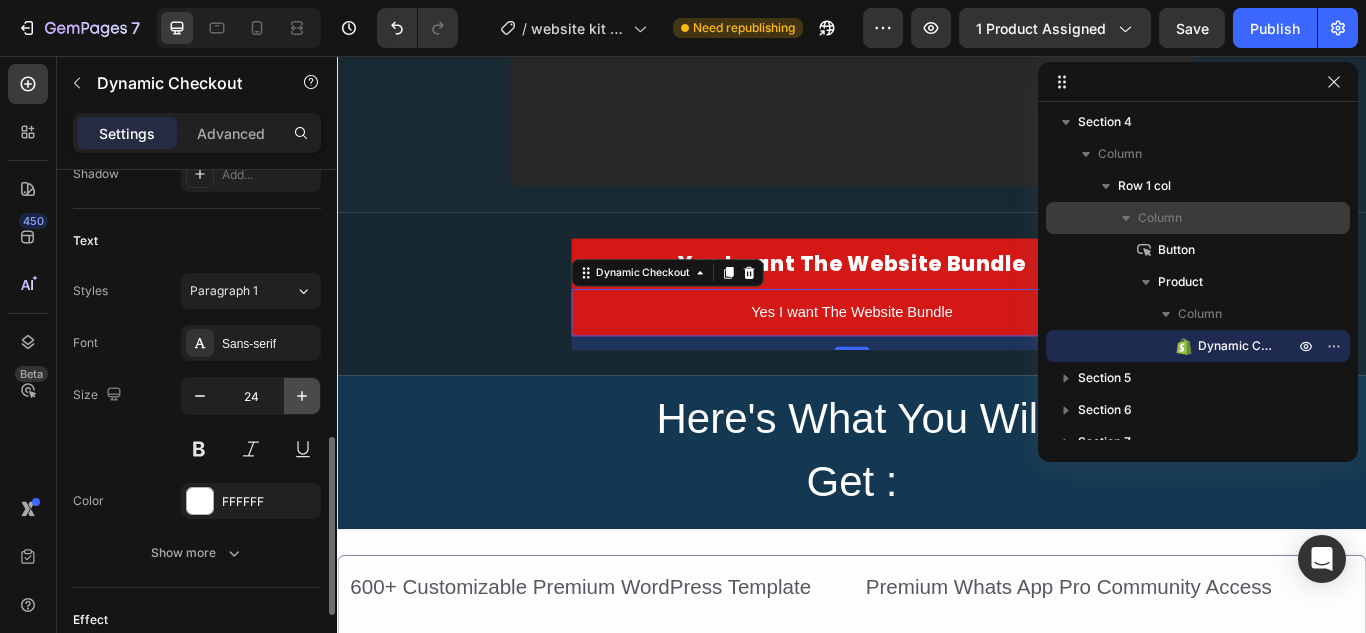 click 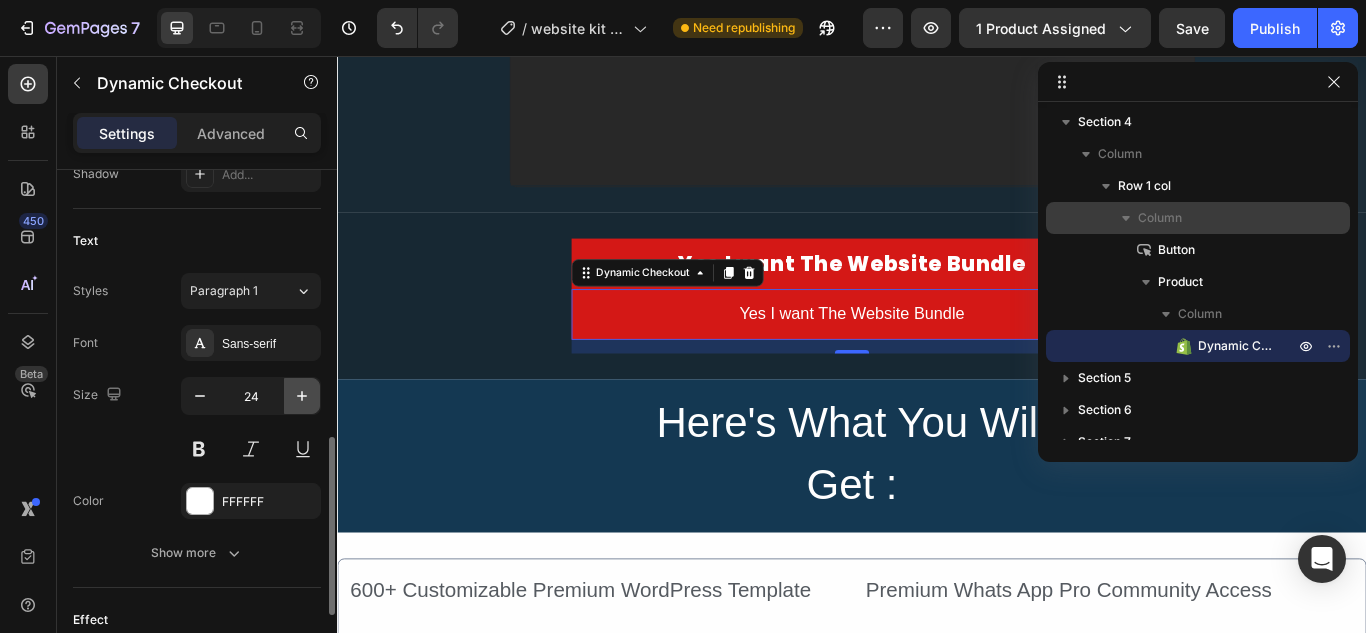 click 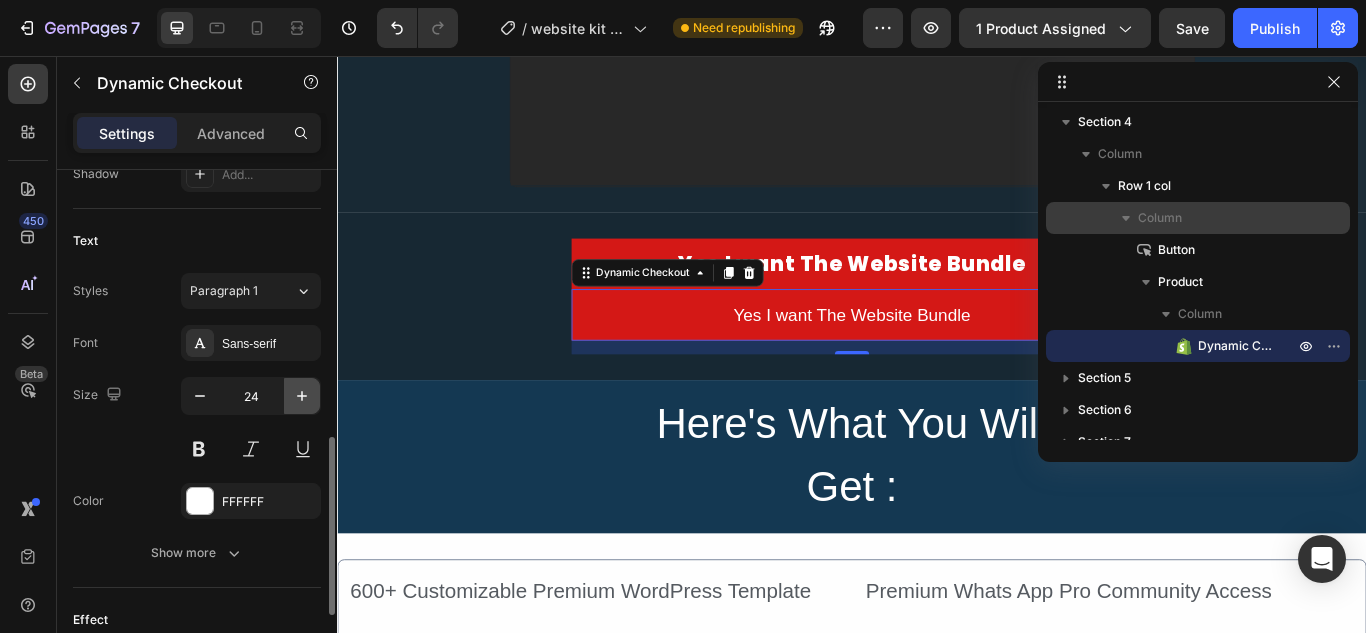 click 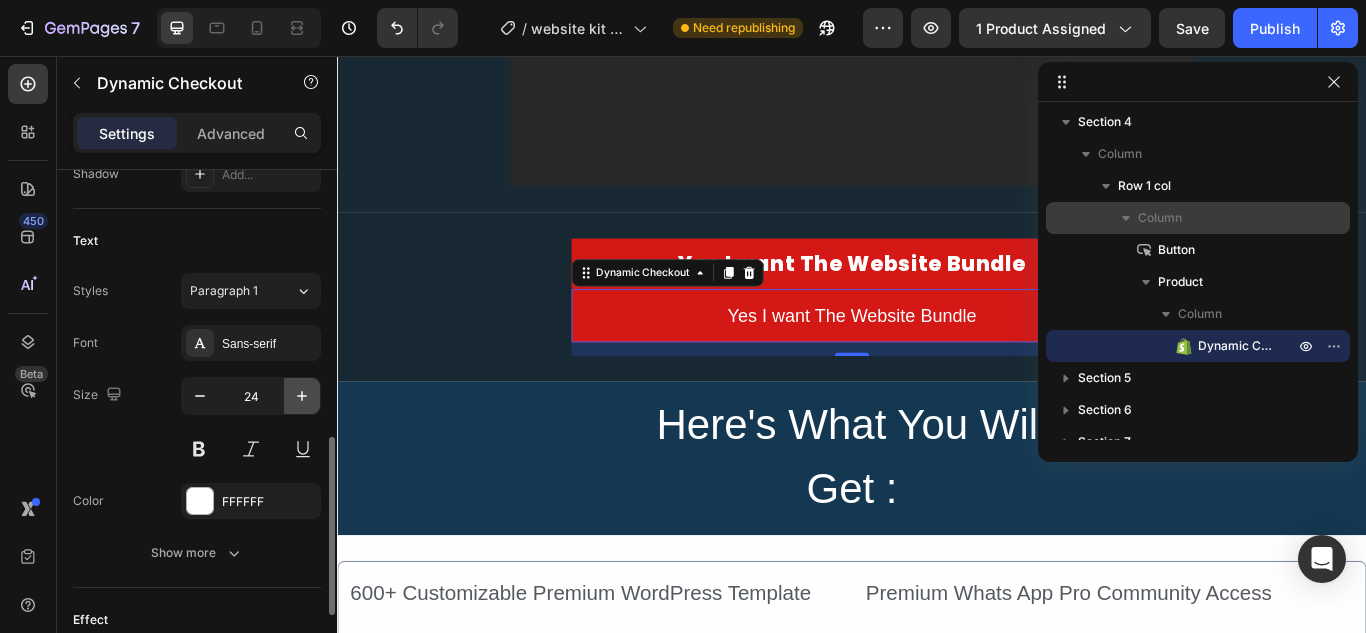 click 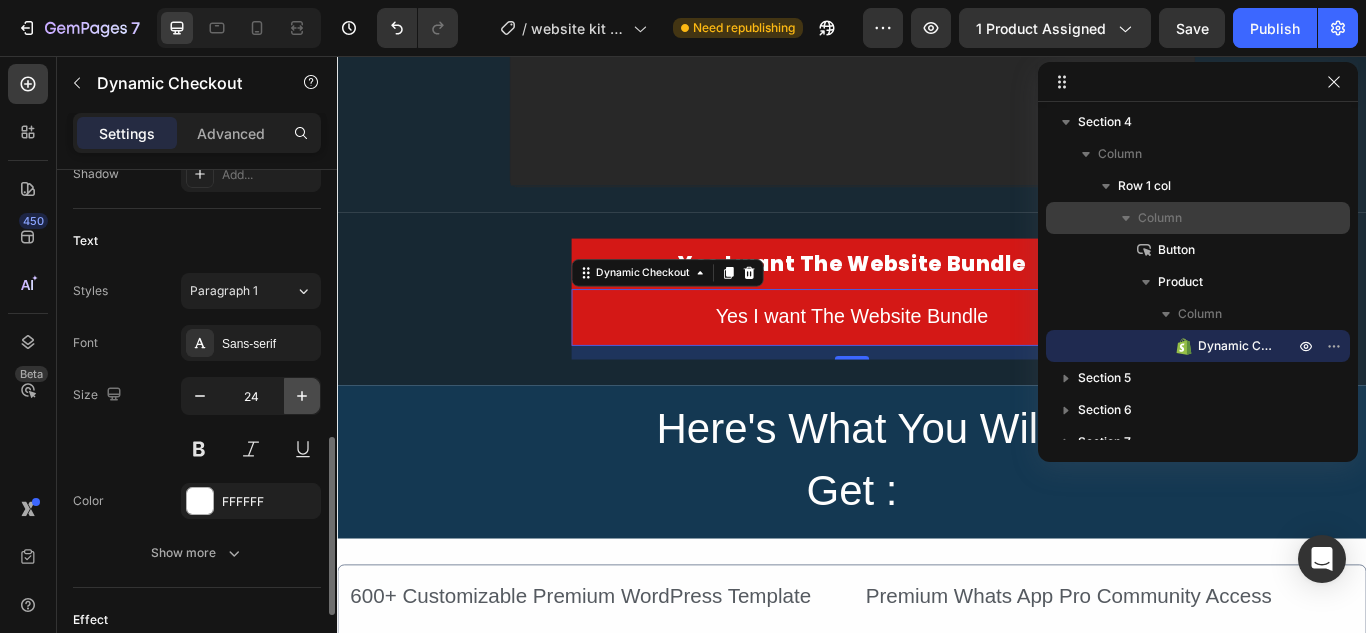 click 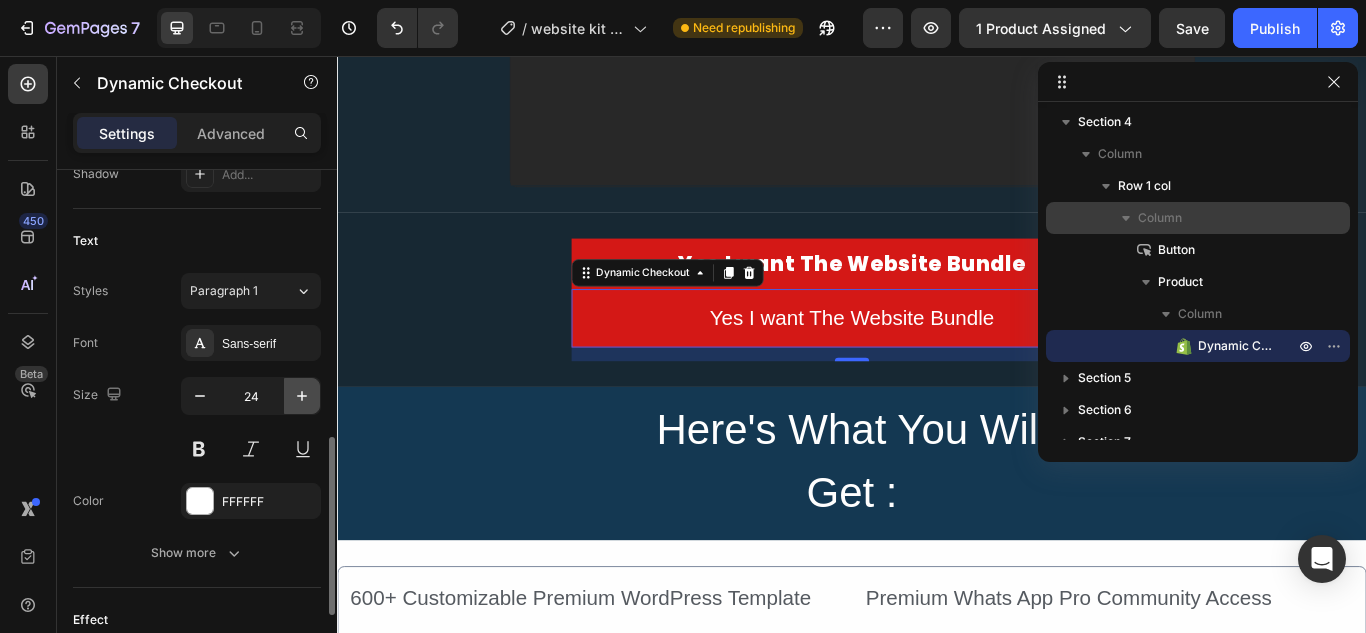 click 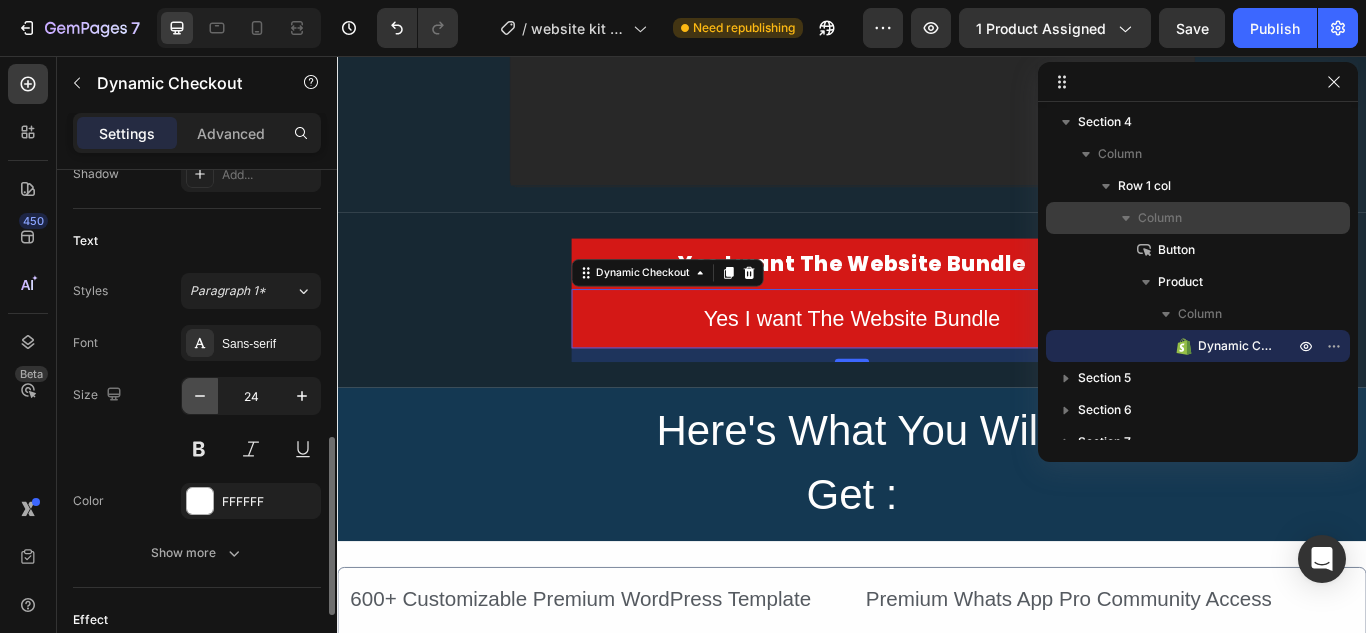 click 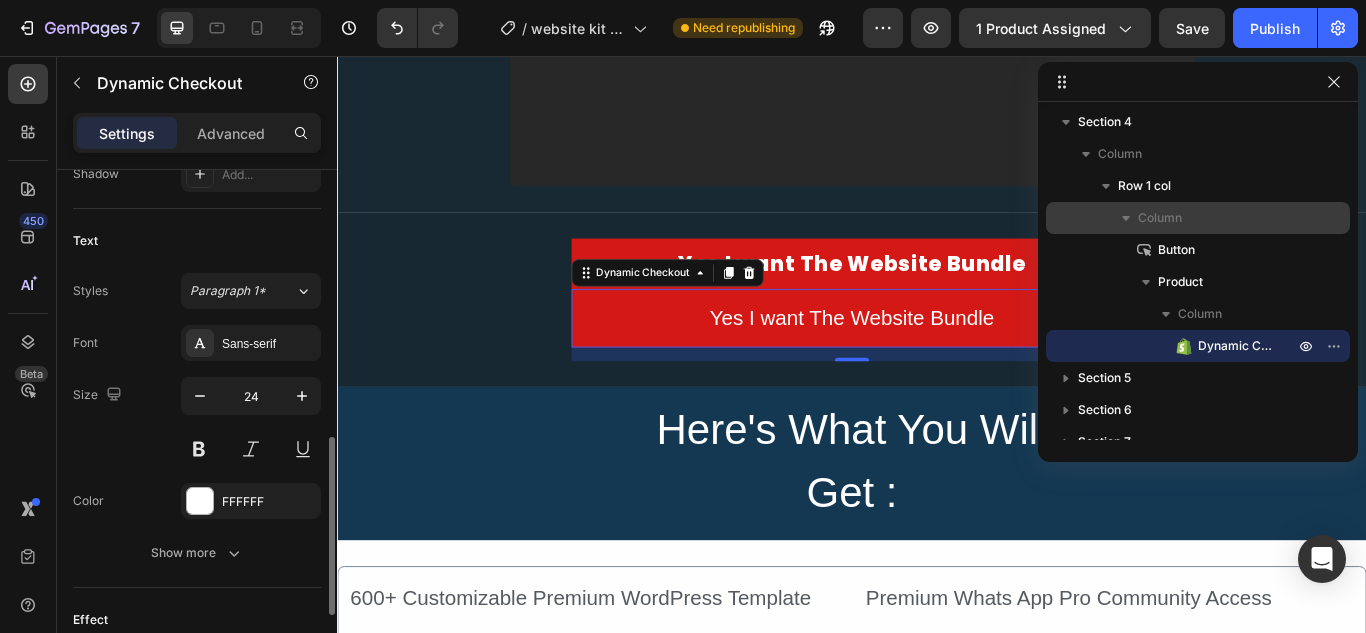 scroll, scrollTop: 980, scrollLeft: 0, axis: vertical 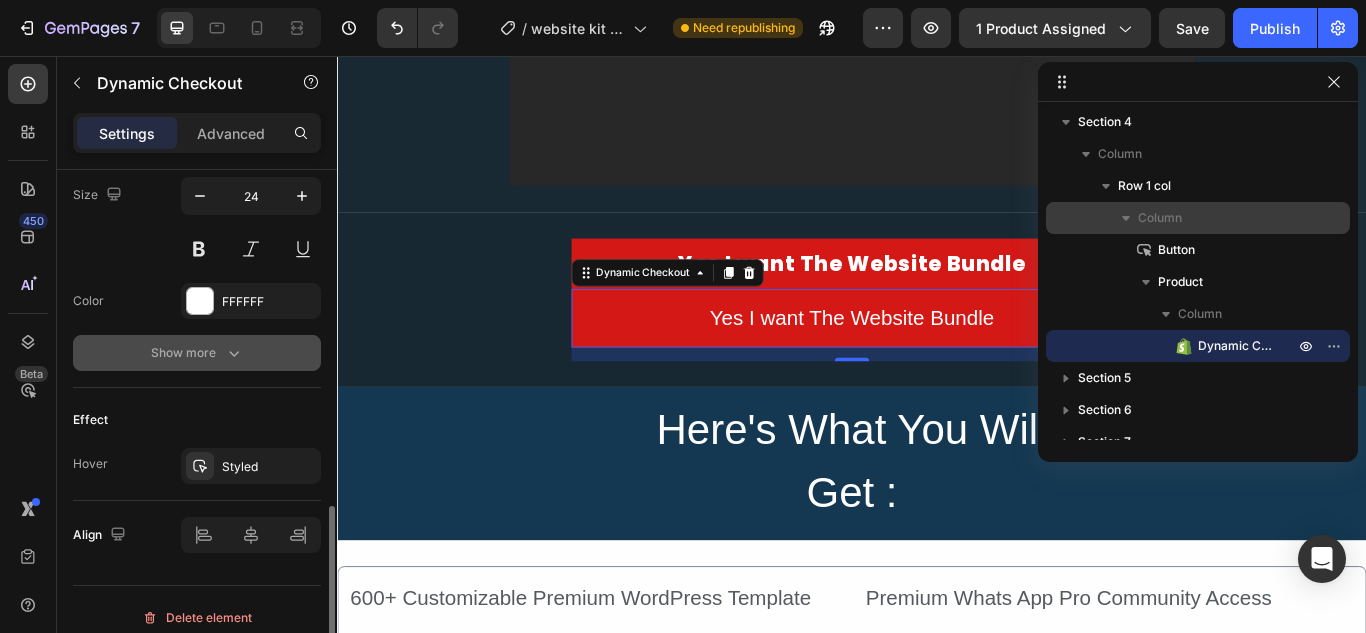 click on "Show more" at bounding box center [197, 353] 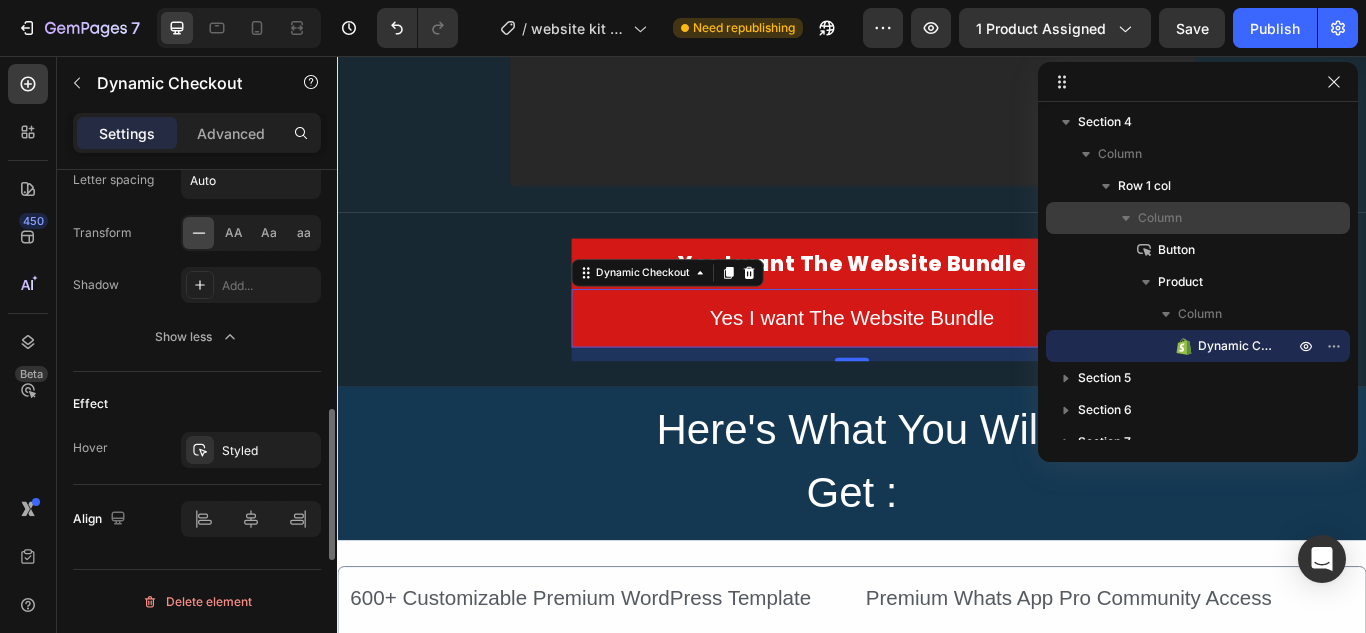 scroll, scrollTop: 1060, scrollLeft: 0, axis: vertical 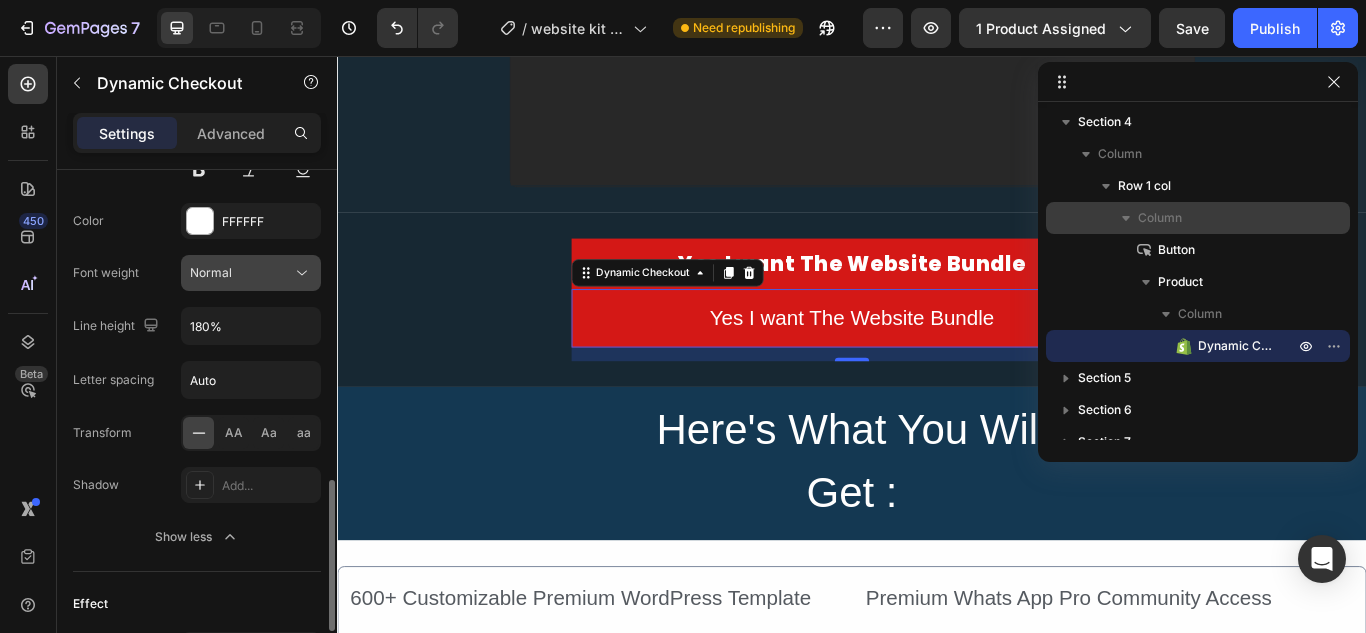click on "Normal" at bounding box center (241, 273) 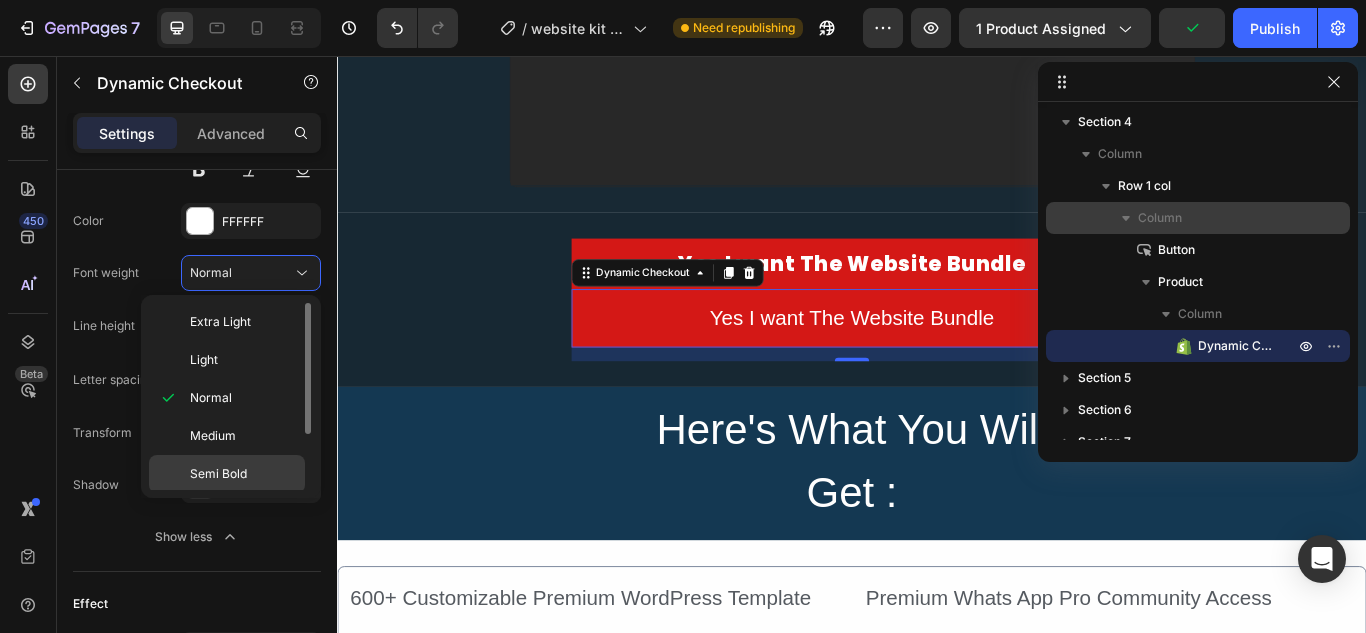scroll, scrollTop: 79, scrollLeft: 0, axis: vertical 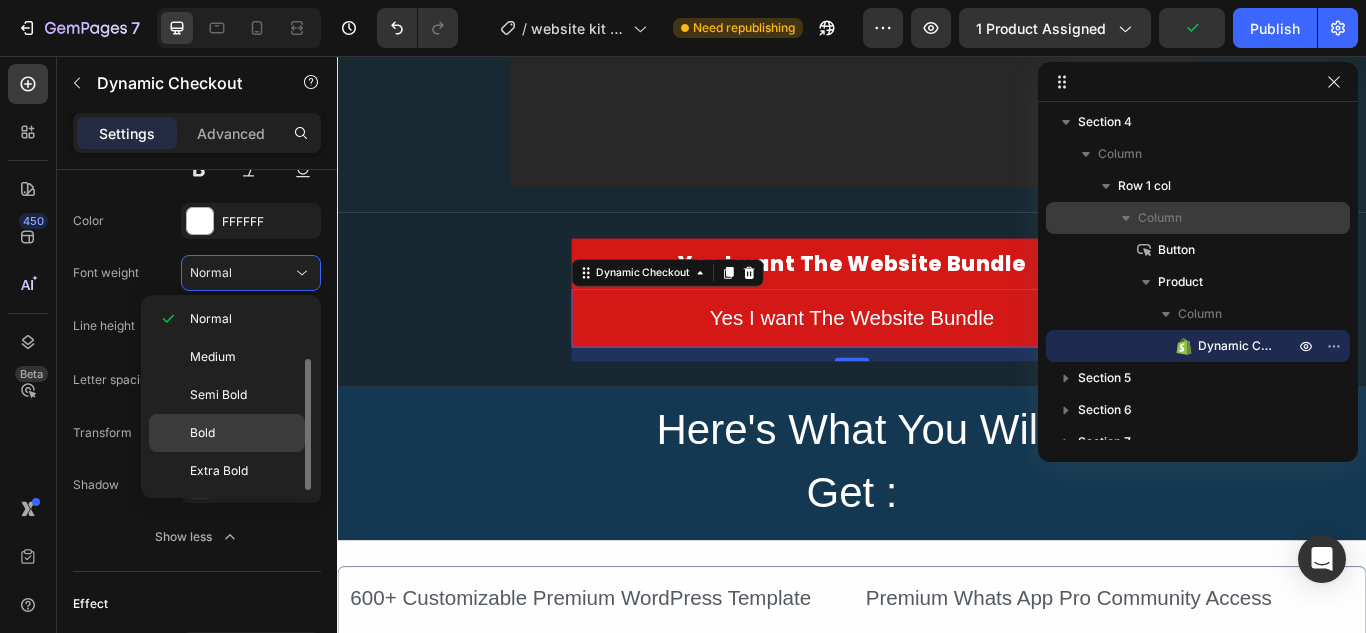 click on "Bold" 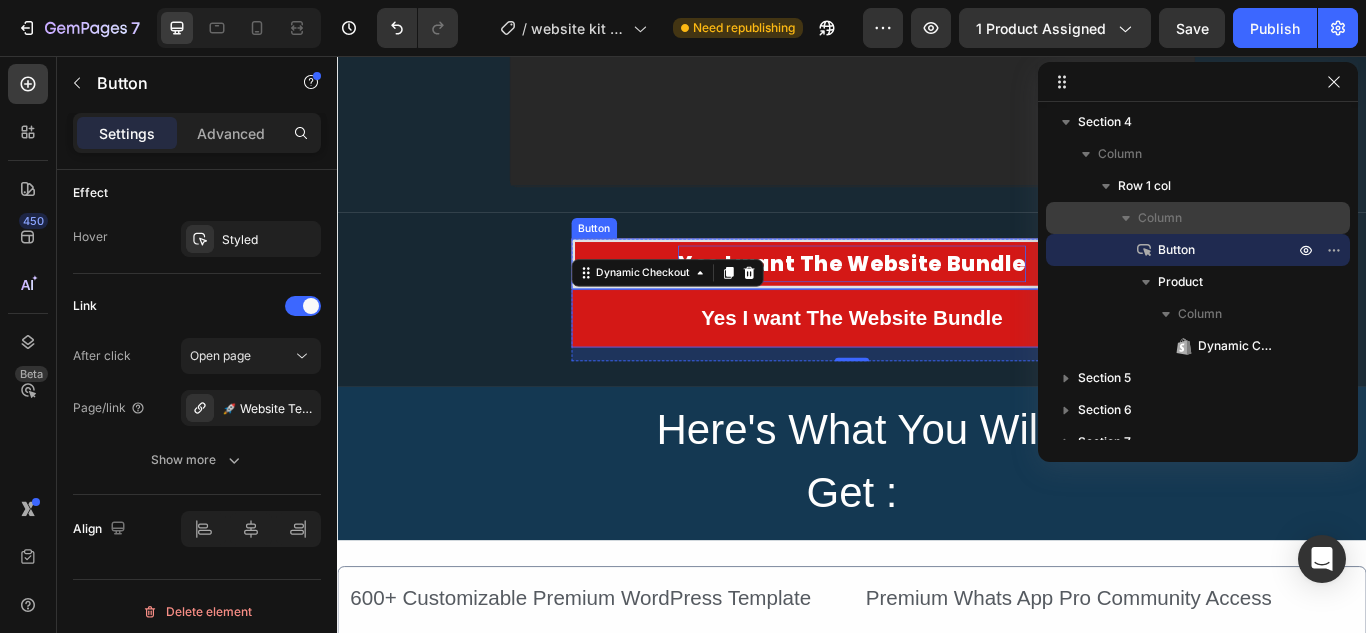 click on "Yes I want The Website Bundle" at bounding box center (936, 298) 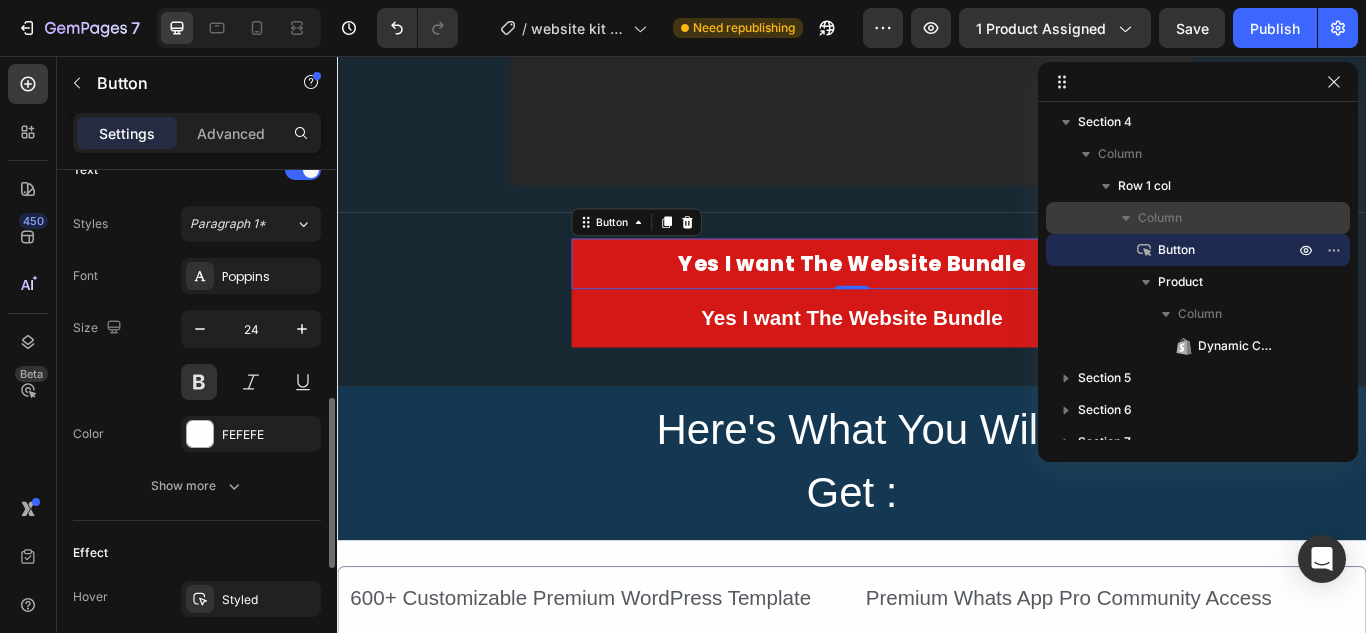 scroll, scrollTop: 800, scrollLeft: 0, axis: vertical 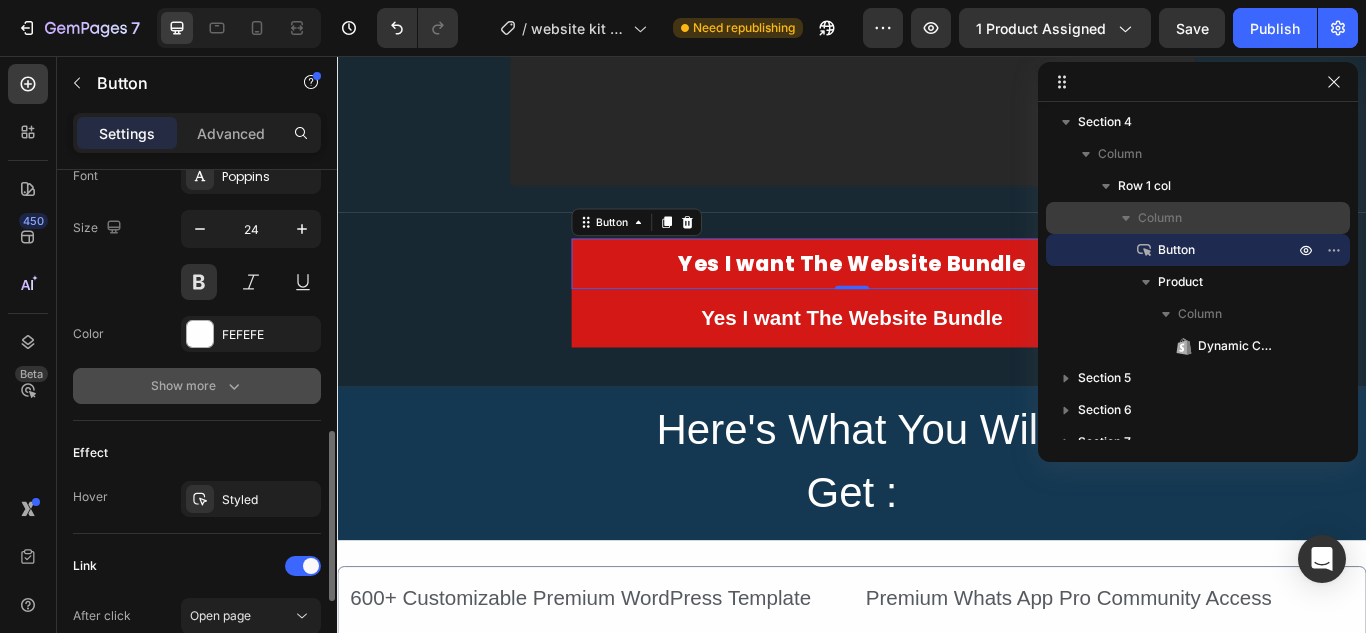 click on "Show more" at bounding box center (197, 386) 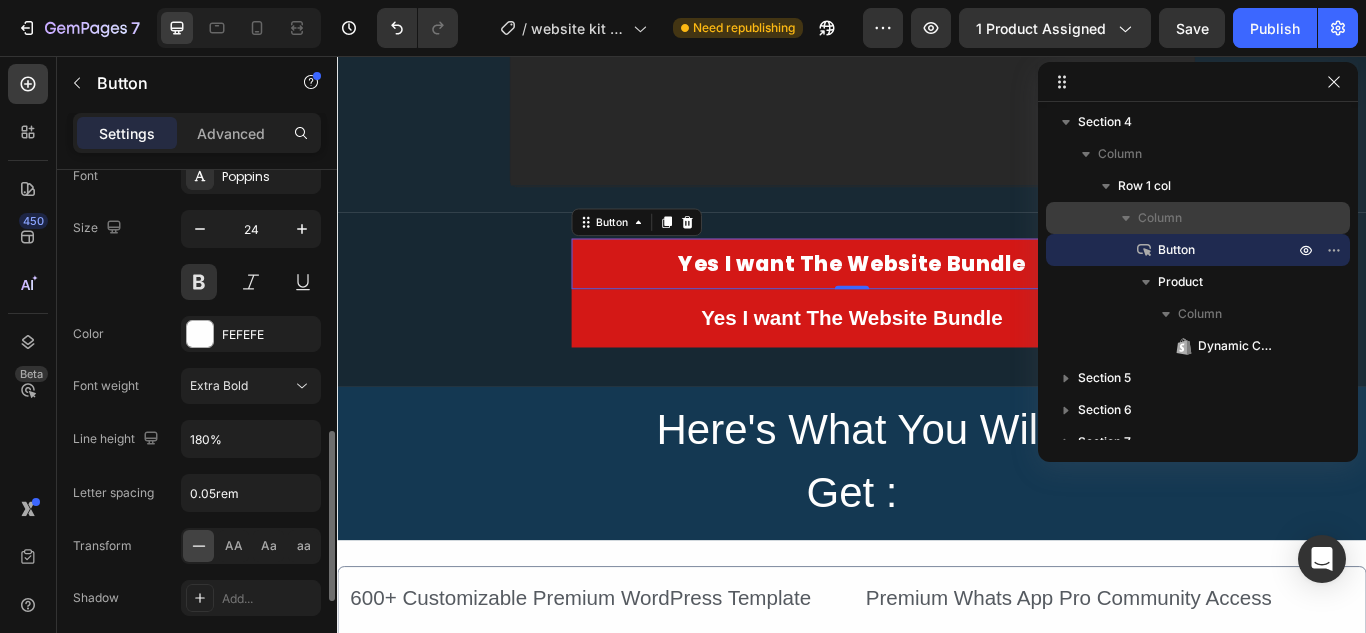 scroll, scrollTop: 900, scrollLeft: 0, axis: vertical 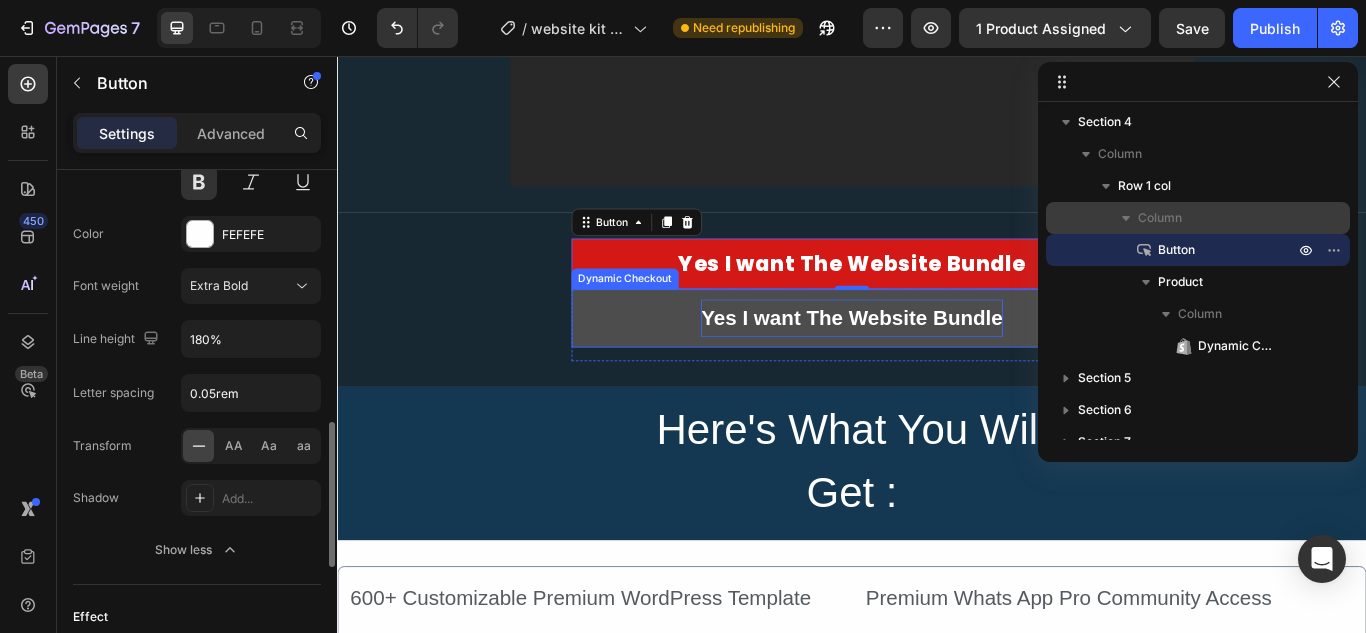 click on "Yes I want The Website Bundle" at bounding box center [937, 361] 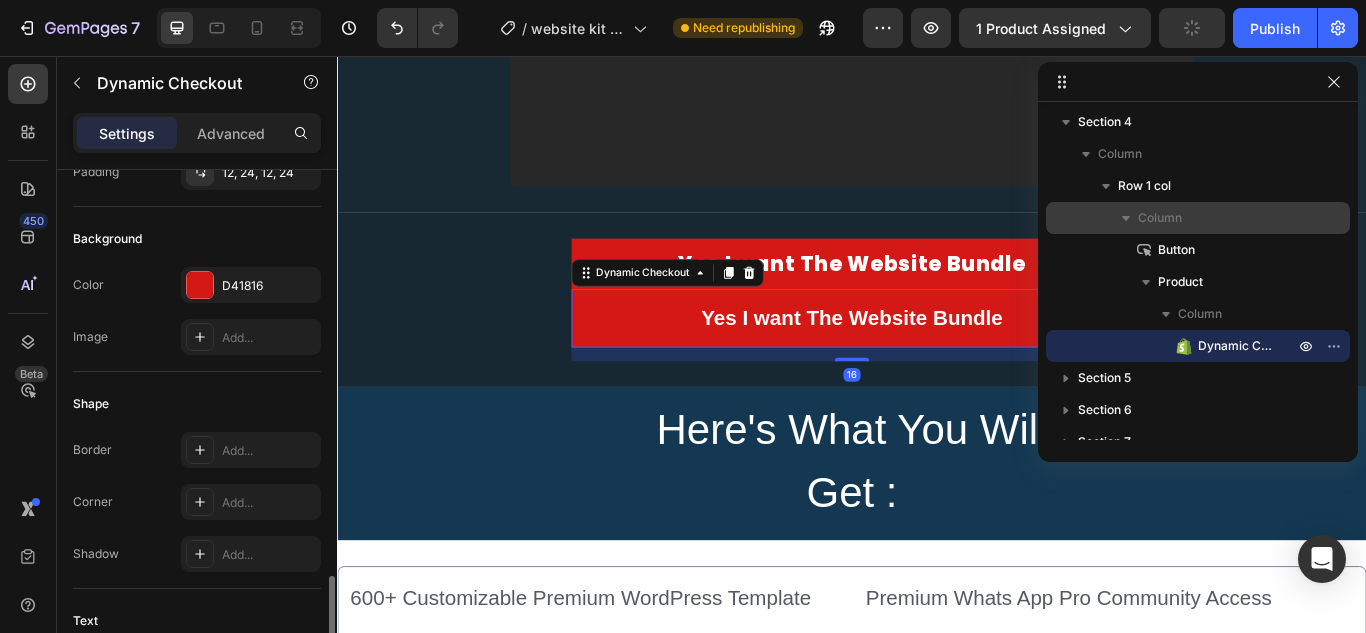 scroll, scrollTop: 700, scrollLeft: 0, axis: vertical 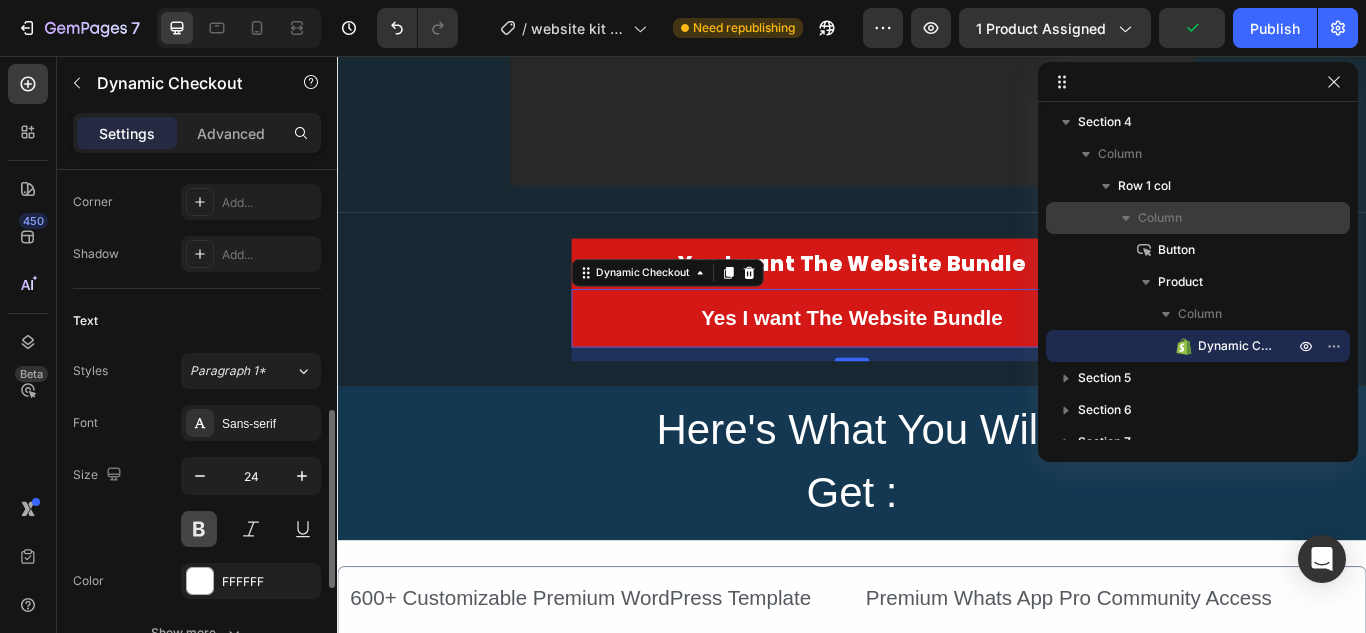 click at bounding box center (199, 529) 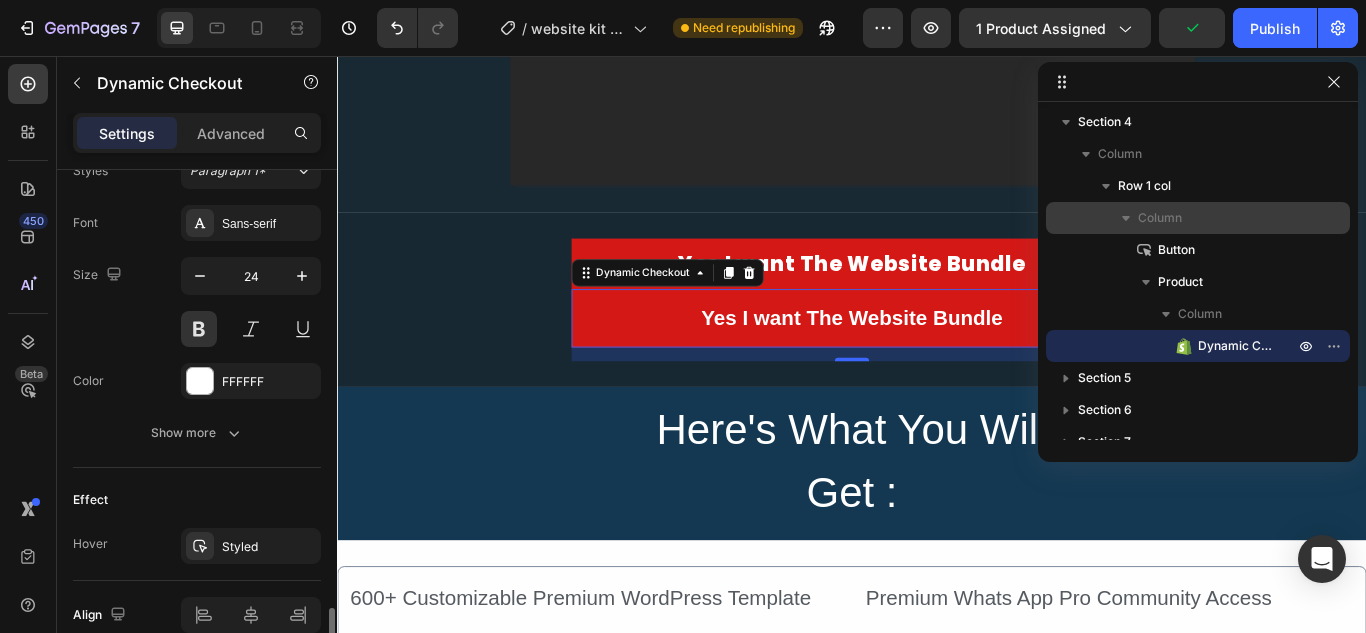 scroll, scrollTop: 996, scrollLeft: 0, axis: vertical 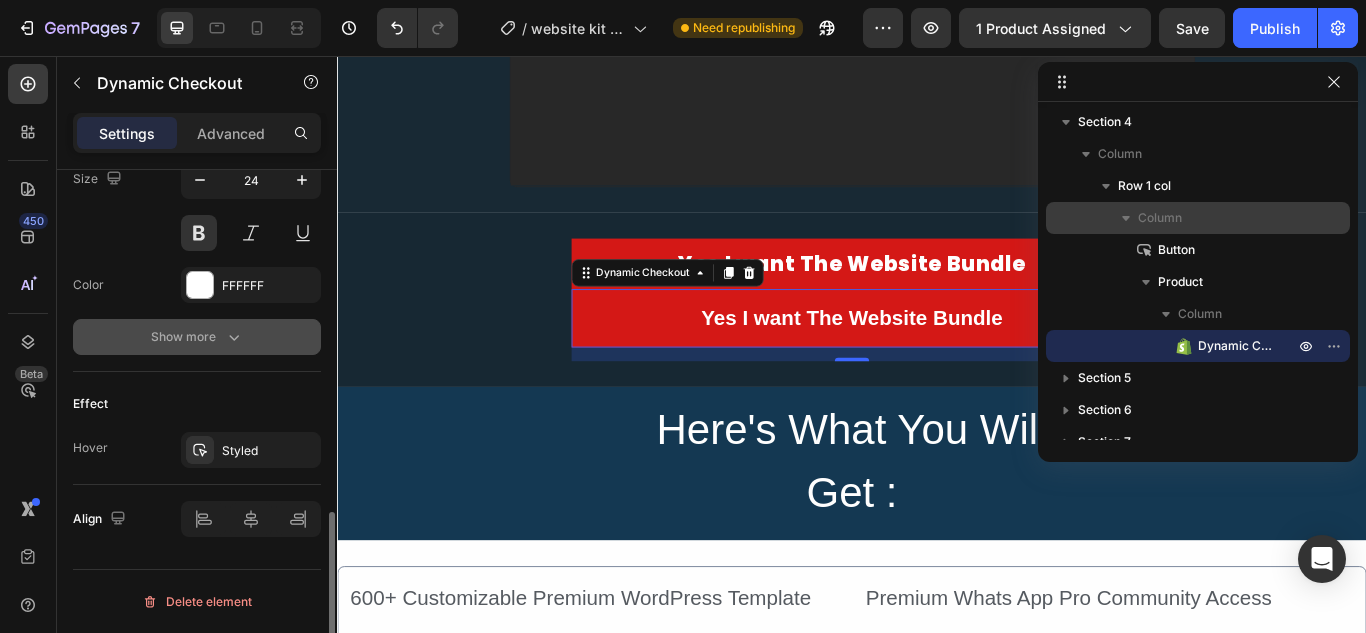 click on "Show more" at bounding box center (197, 337) 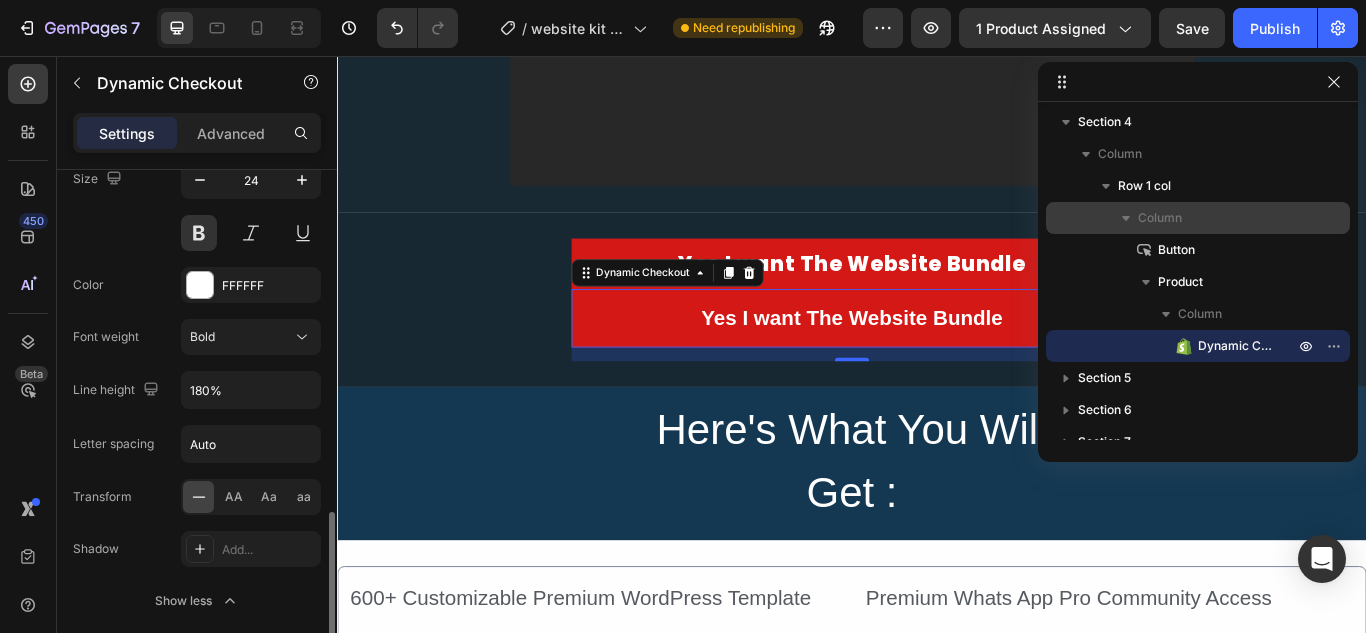 scroll, scrollTop: 1096, scrollLeft: 0, axis: vertical 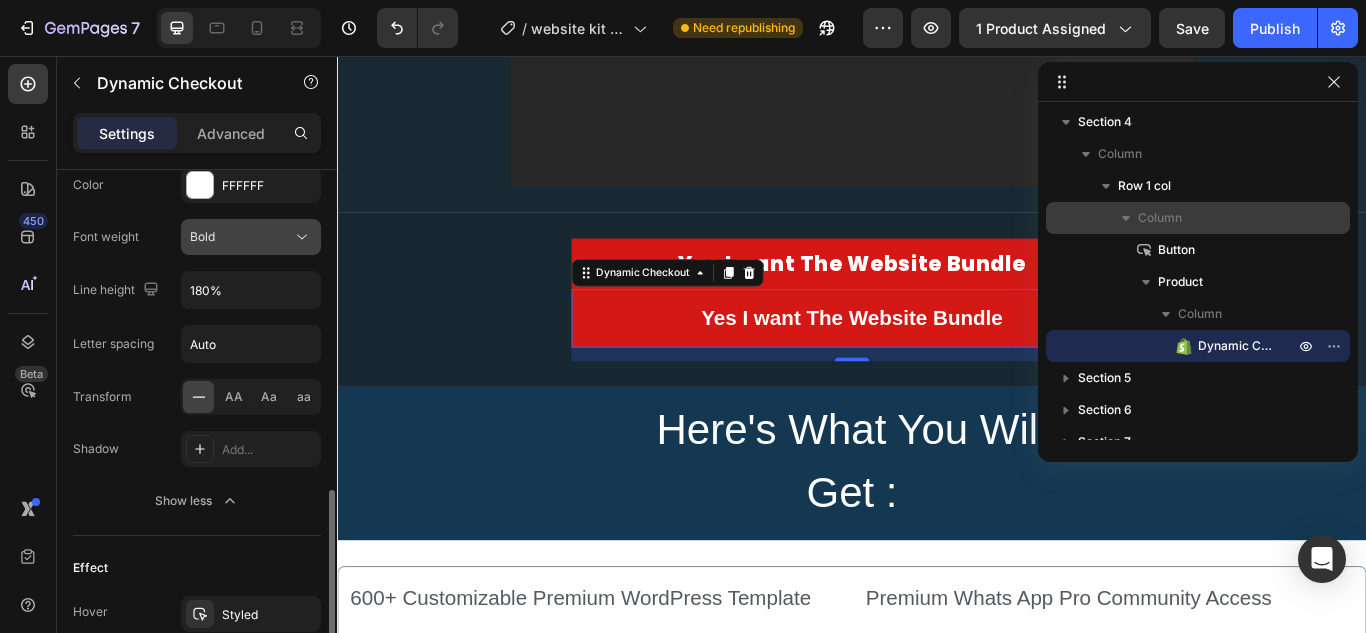 click on "Bold" 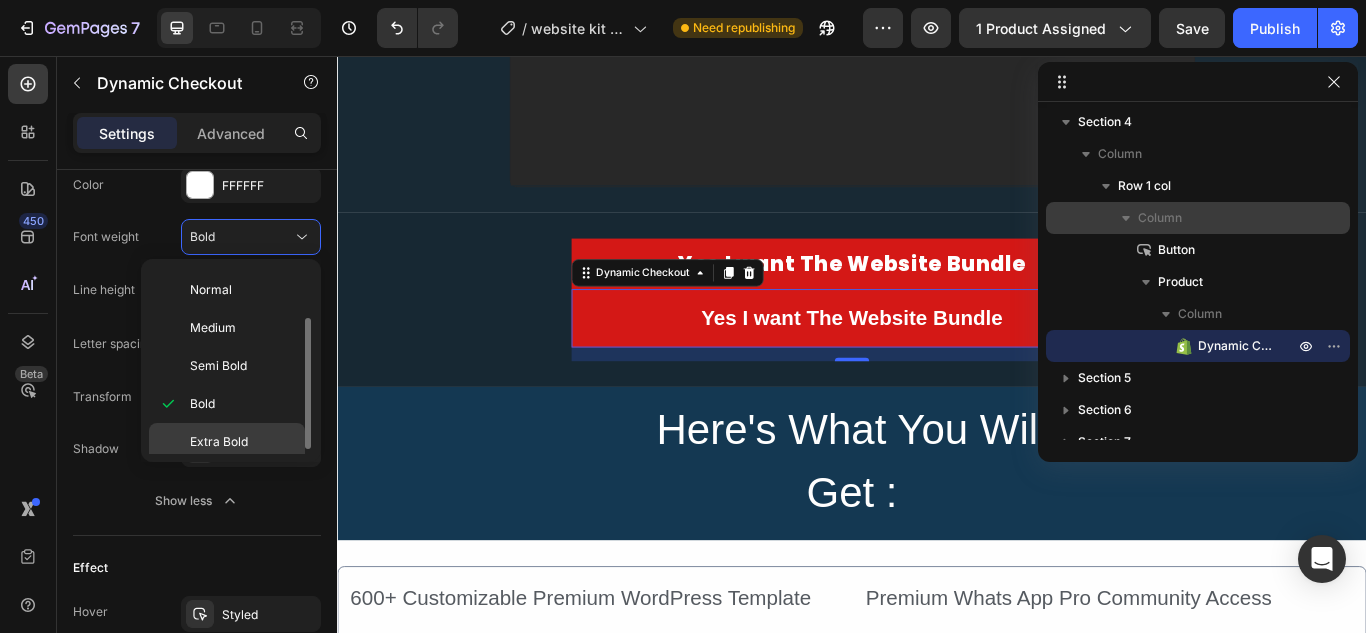 scroll, scrollTop: 79, scrollLeft: 0, axis: vertical 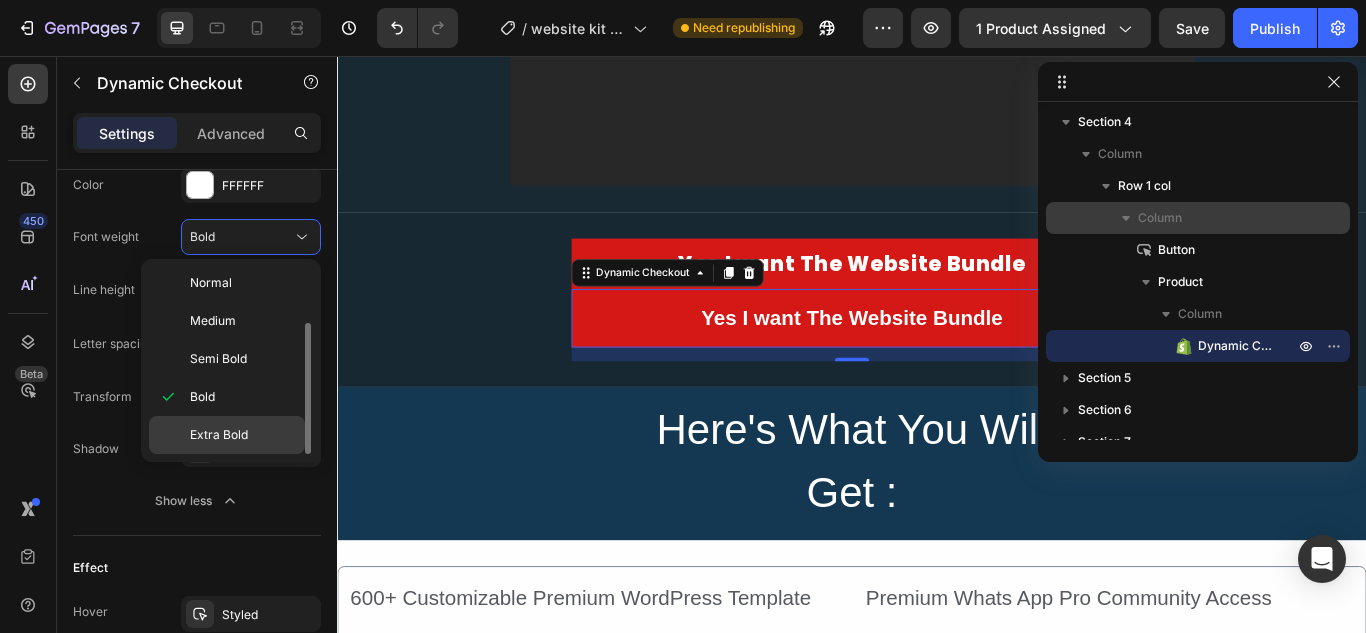 click on "Extra Bold" at bounding box center [219, 435] 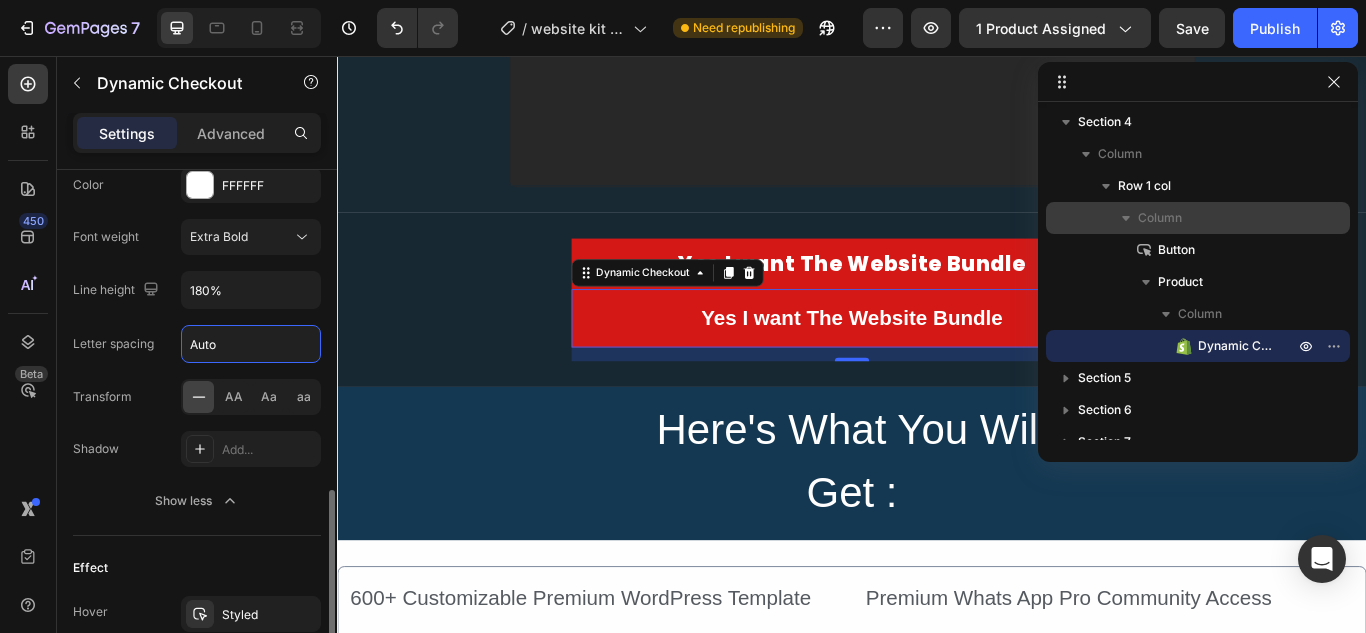 click on "Auto" at bounding box center [251, 344] 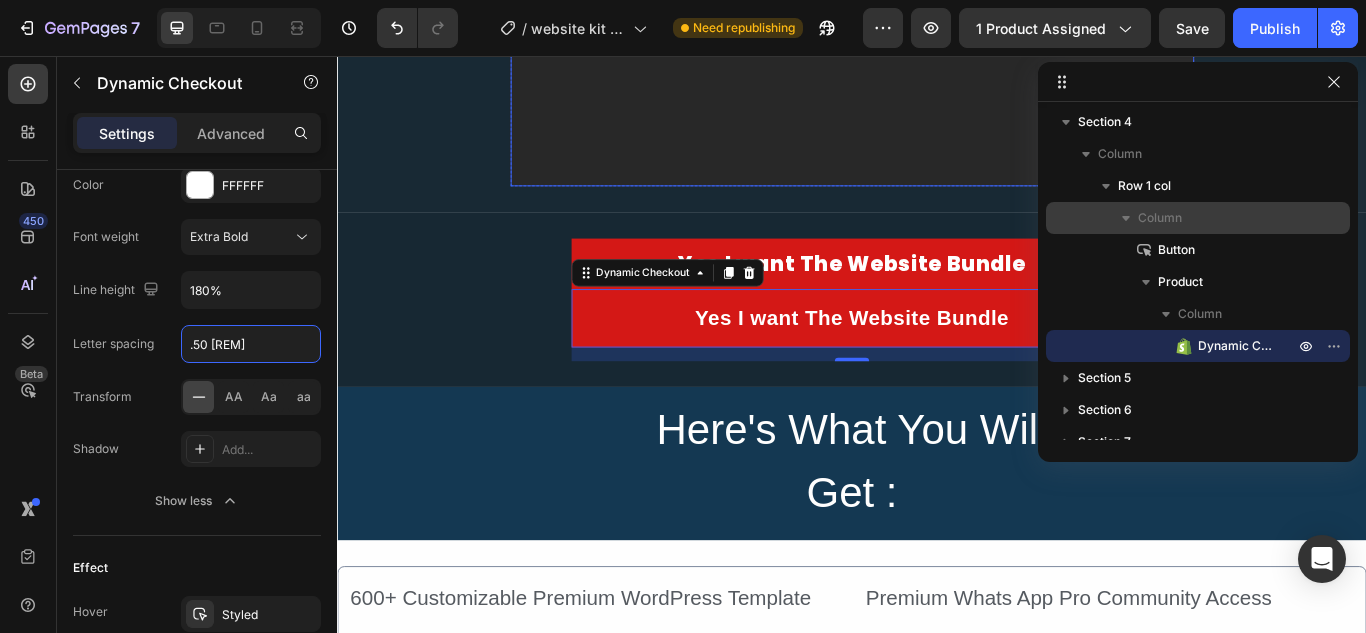 type on ".50 [REM]" 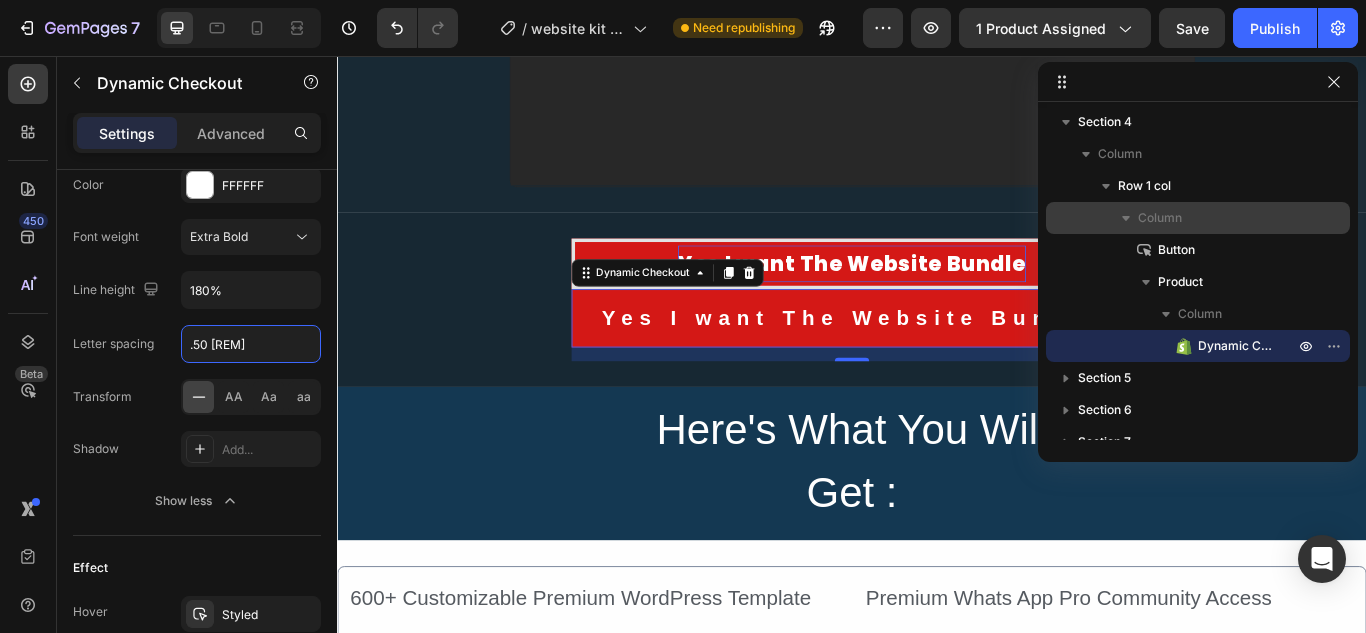 click on "Yes I want The Website Bundle" at bounding box center (936, 298) 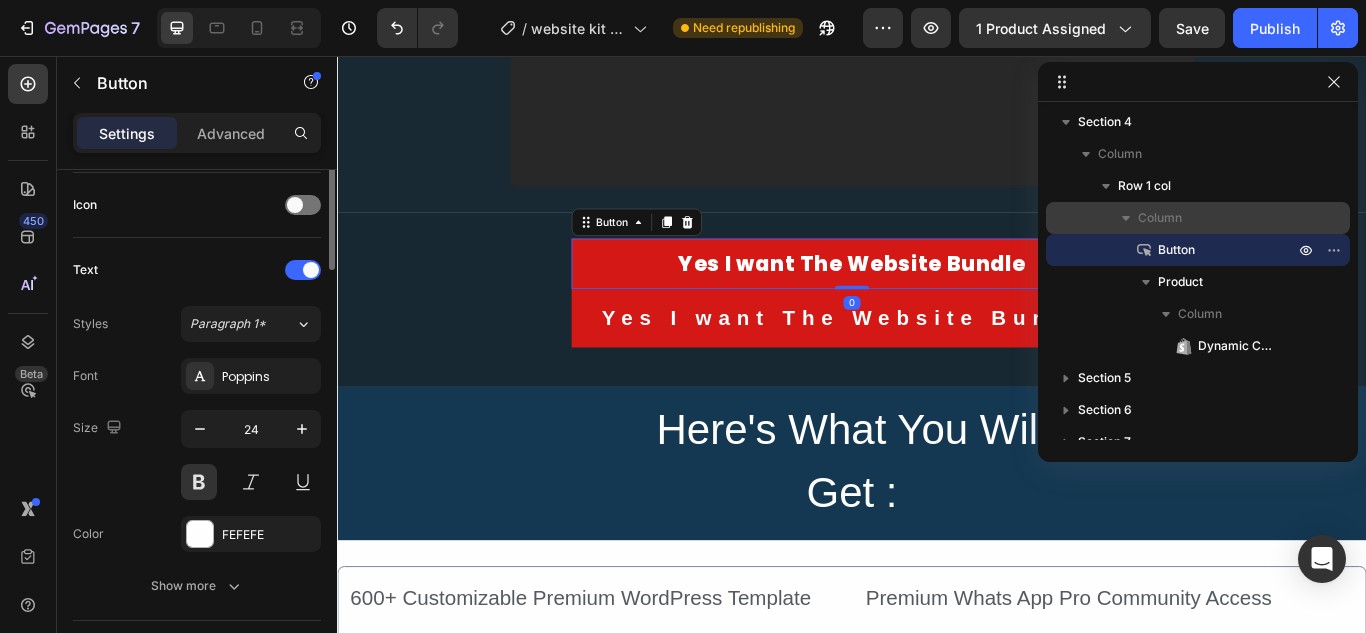 scroll, scrollTop: 700, scrollLeft: 0, axis: vertical 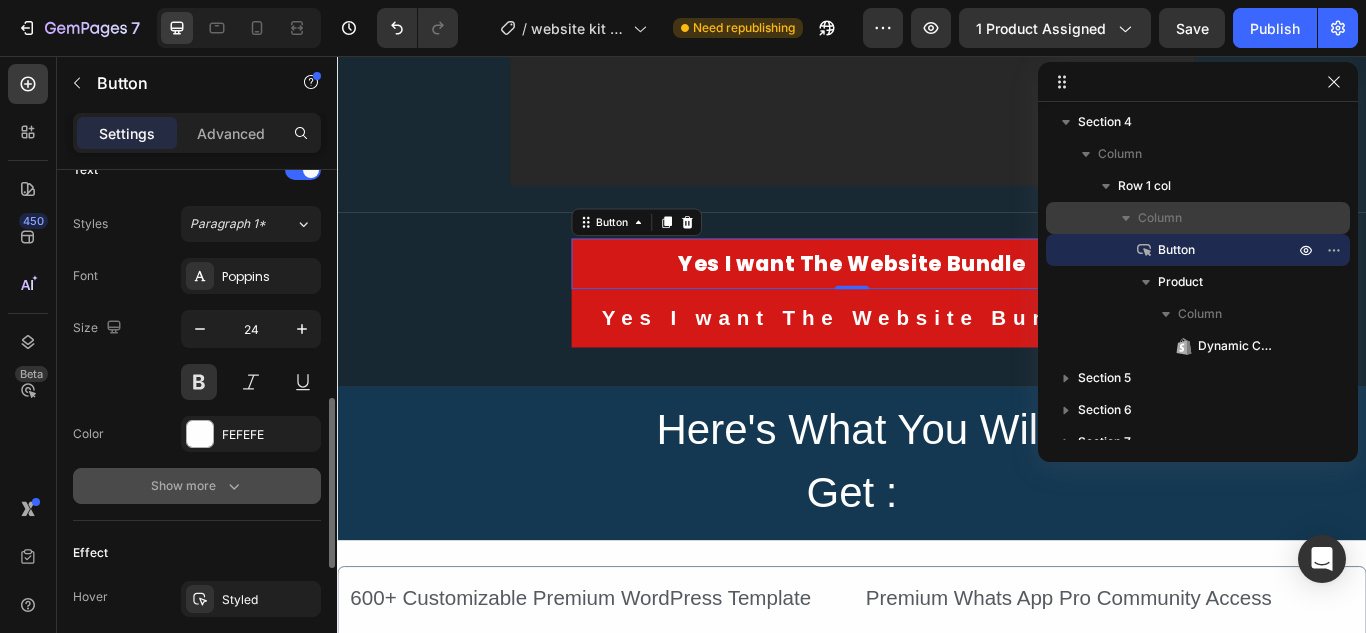 click on "Show more" at bounding box center (197, 486) 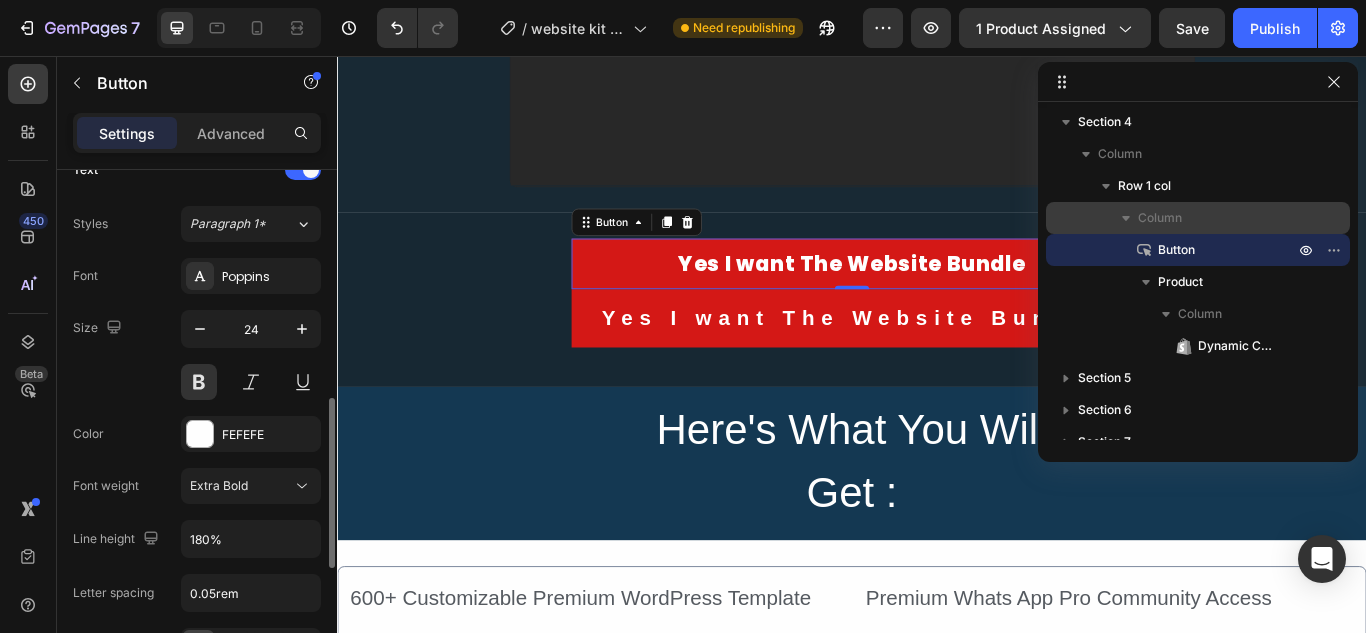 scroll, scrollTop: 800, scrollLeft: 0, axis: vertical 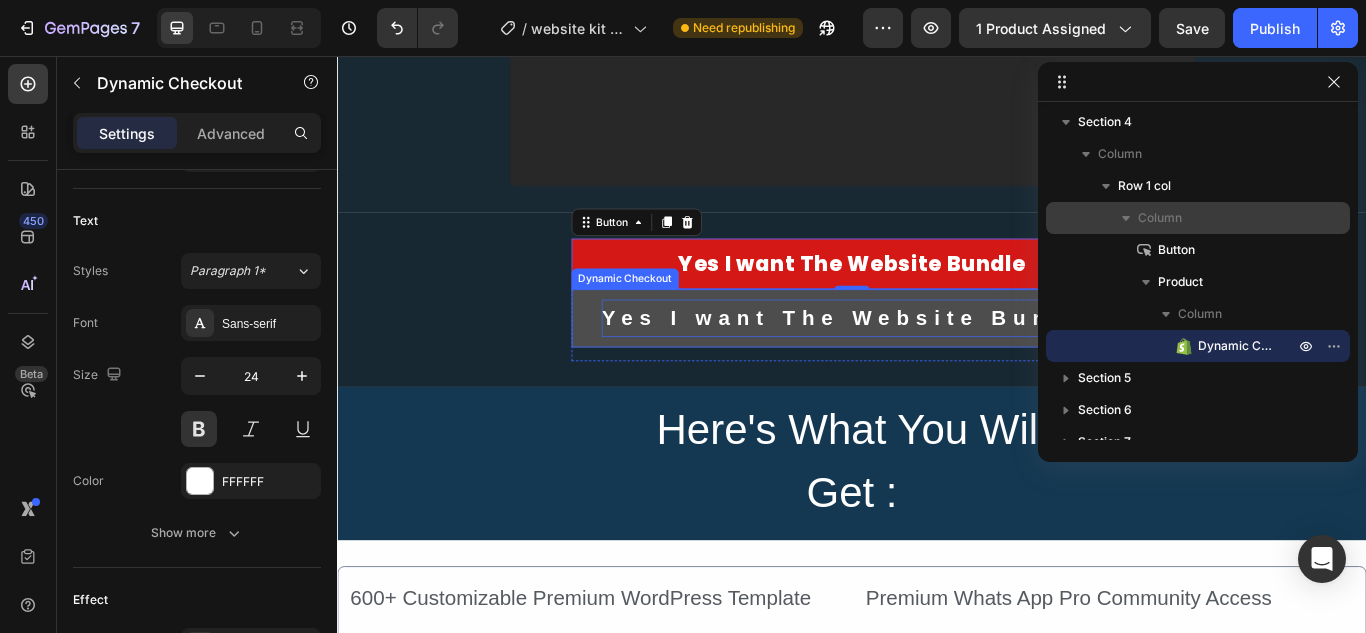 click on "Yes I want The Website Bundle" at bounding box center [937, 361] 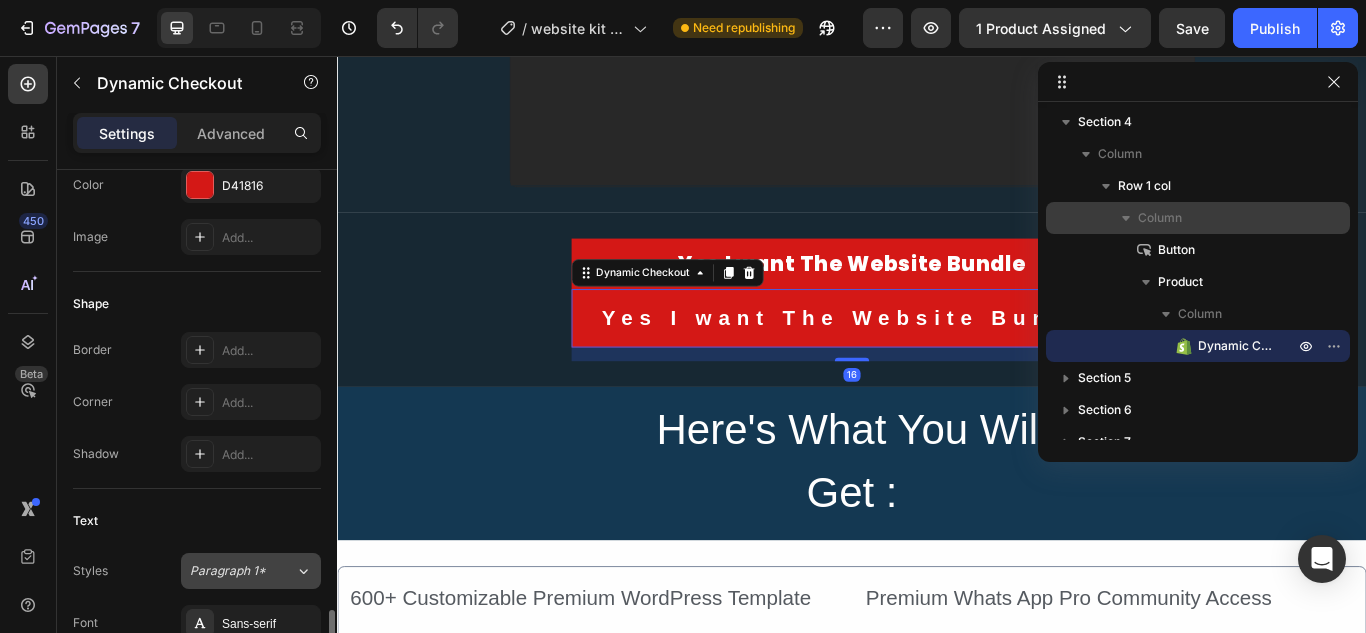 scroll, scrollTop: 900, scrollLeft: 0, axis: vertical 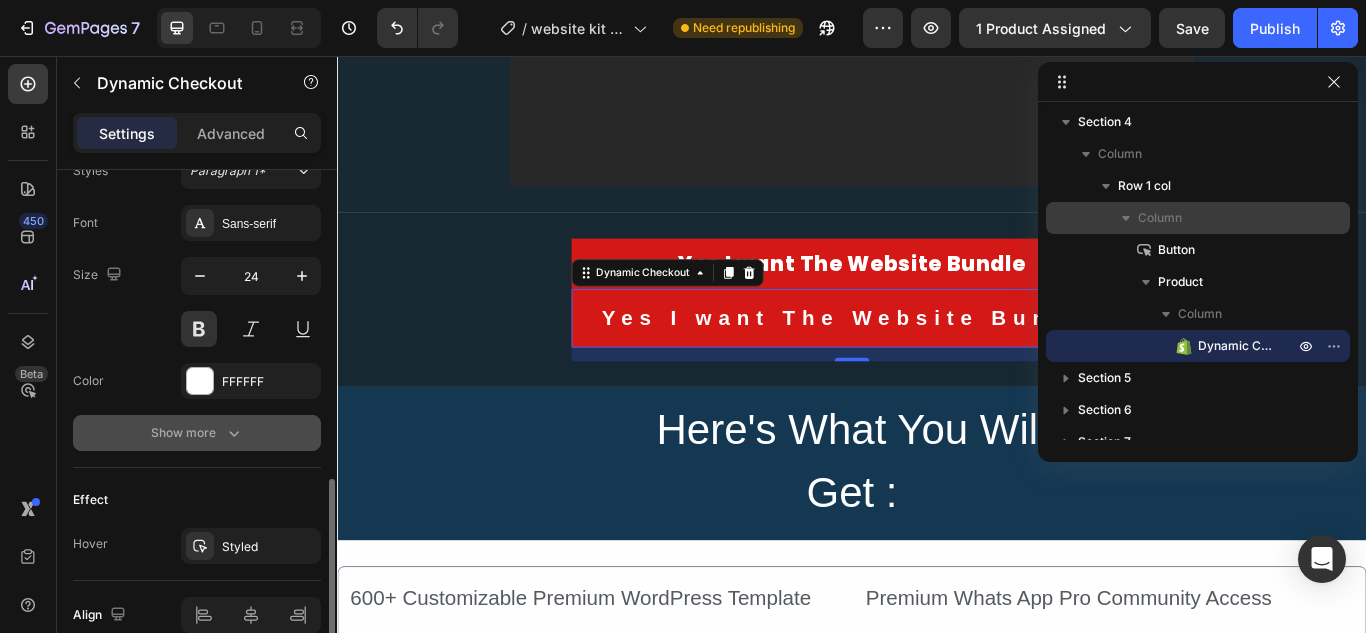 click on "Show more" at bounding box center (197, 433) 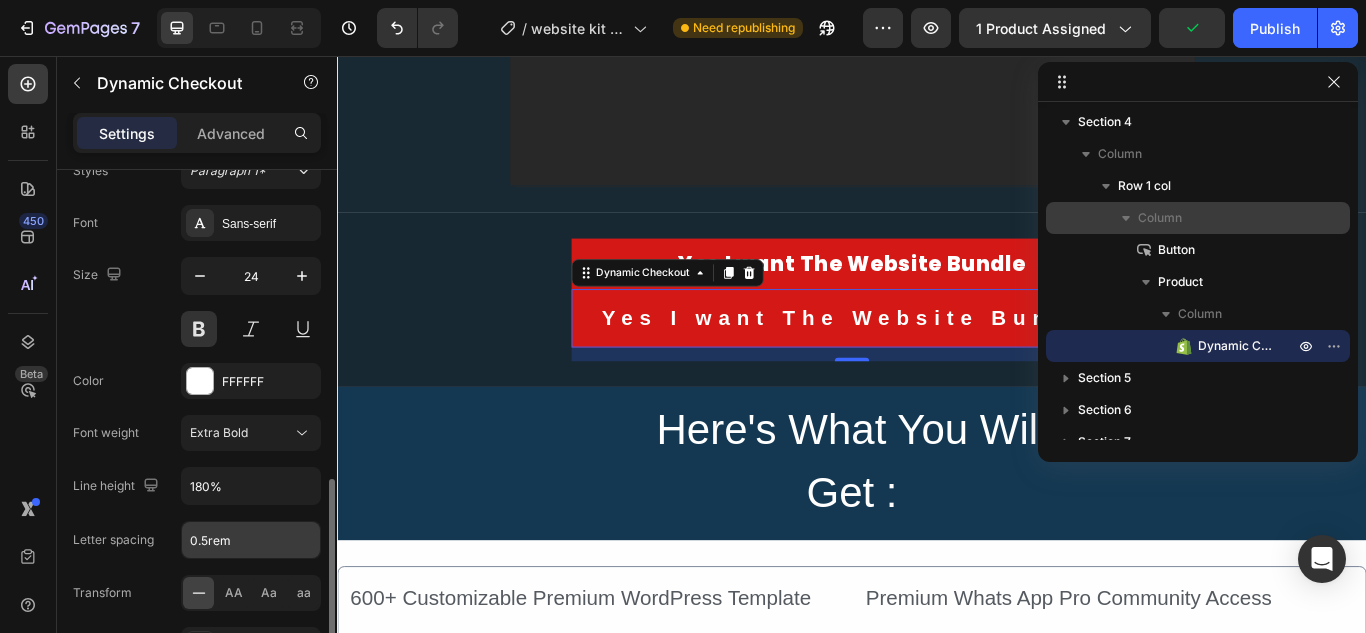 click on "0.5rem" at bounding box center [251, 540] 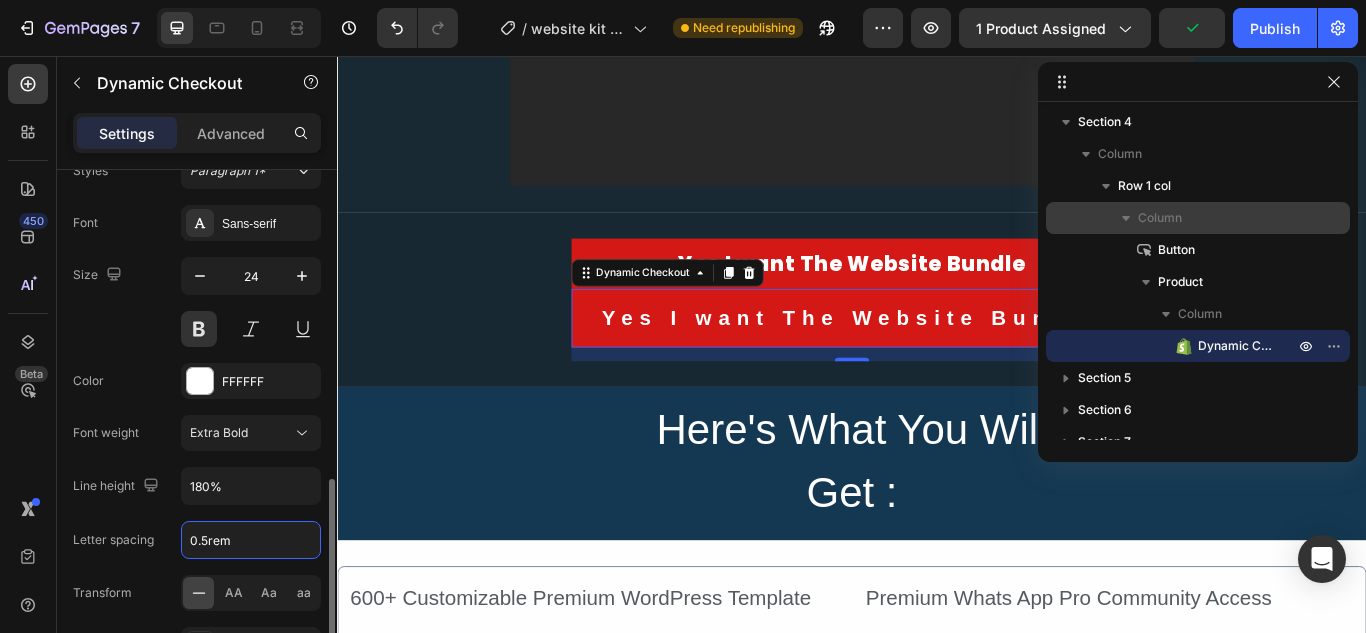 click on "0.5rem" at bounding box center (251, 540) 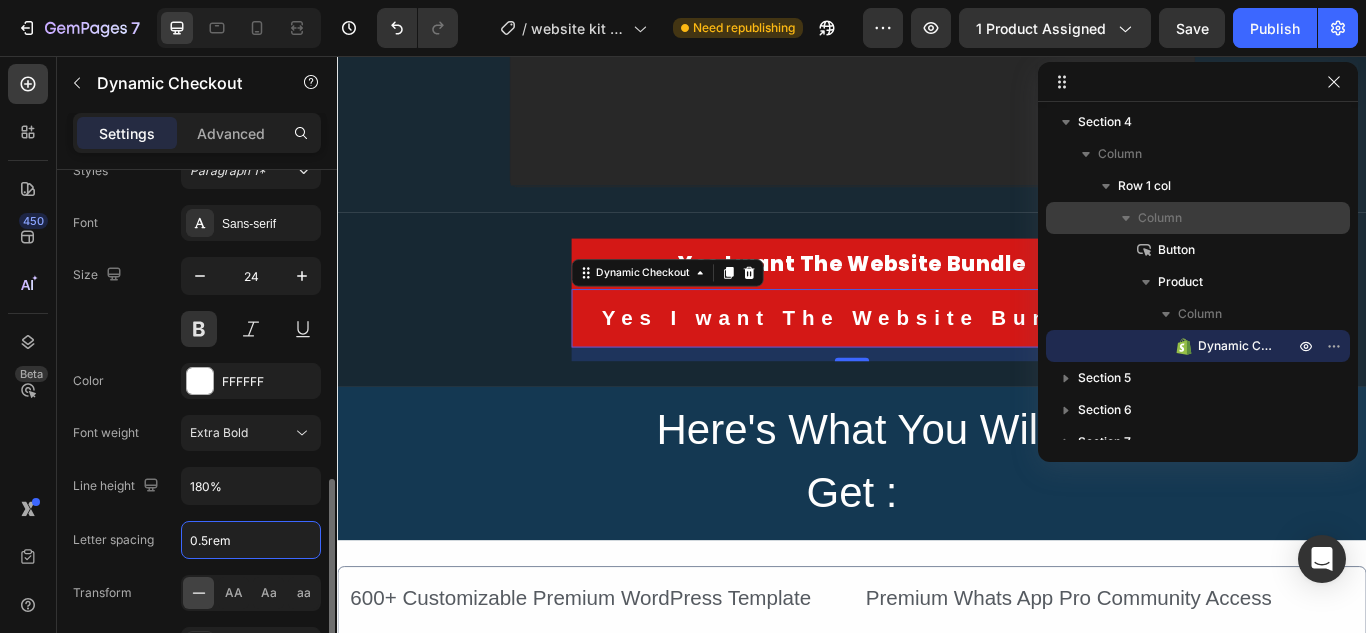 click on "0.5rem" at bounding box center [251, 540] 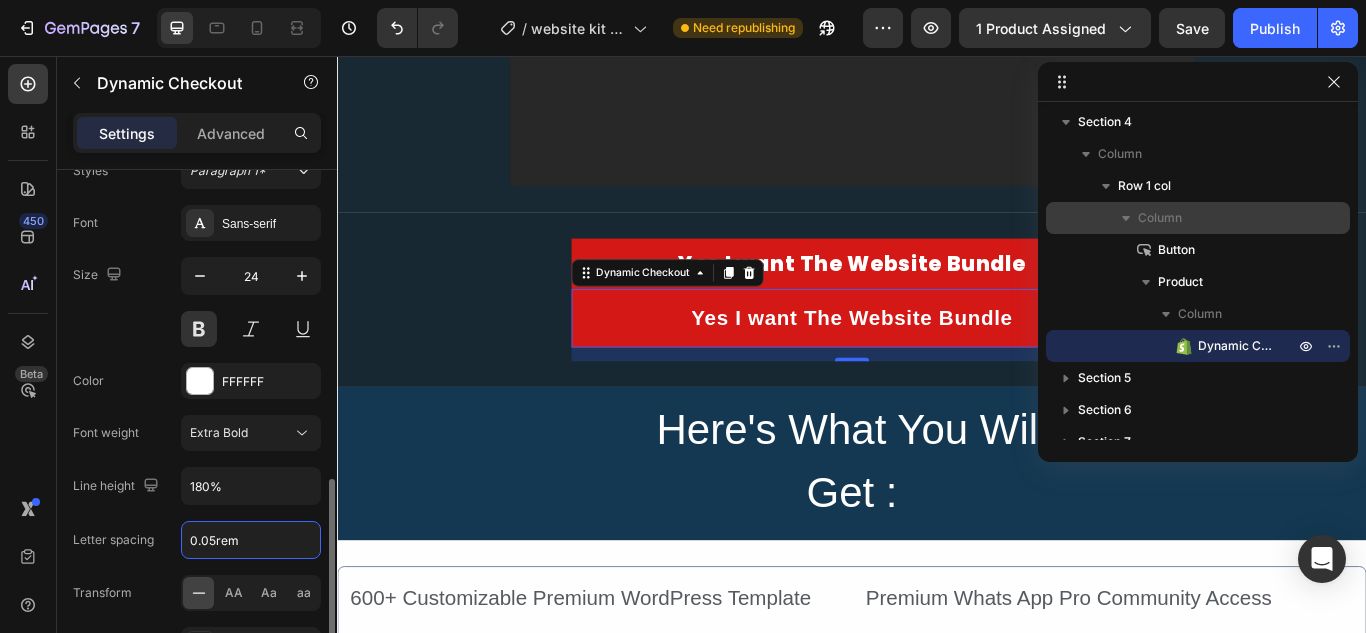 type on "0.05rem" 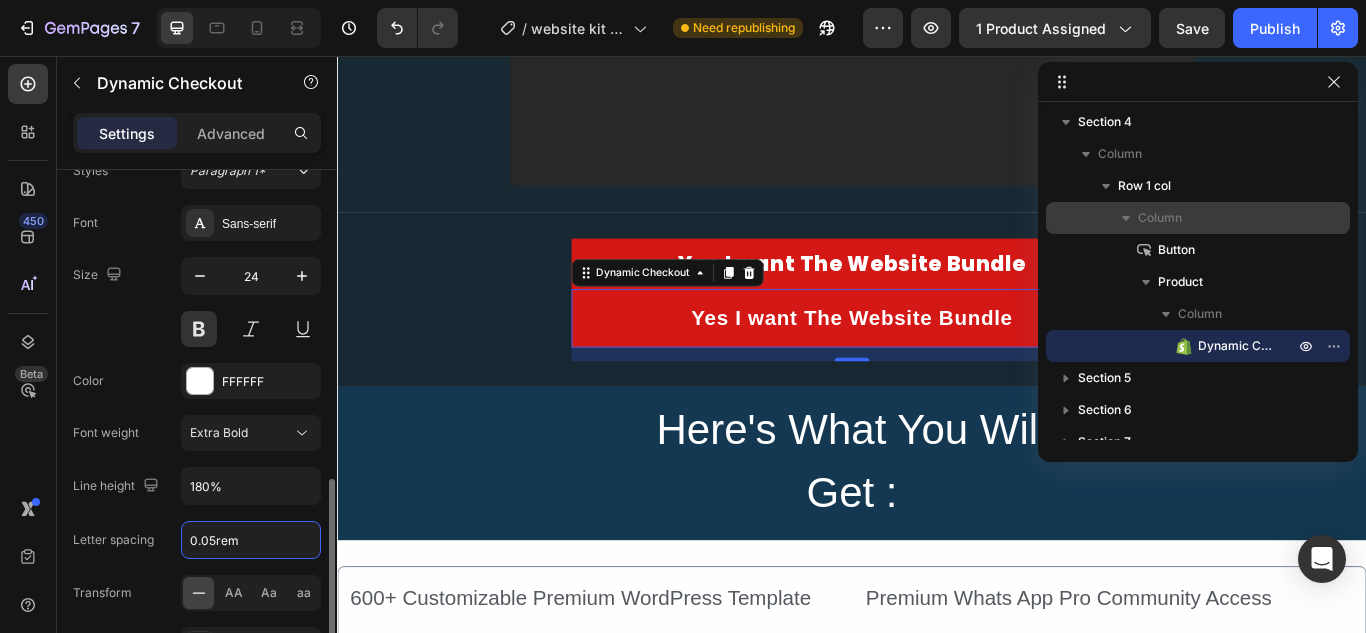 click on "Size 24" at bounding box center (197, 302) 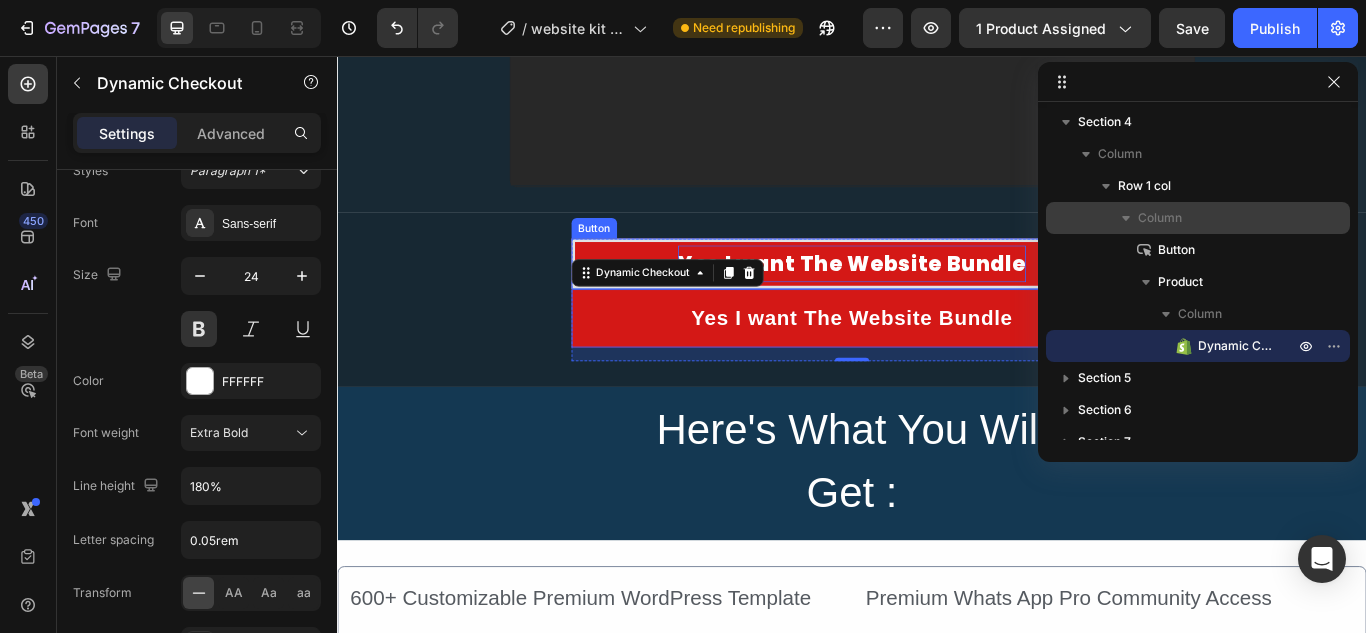 click on "Yes I want The Website Bundle" at bounding box center (936, 298) 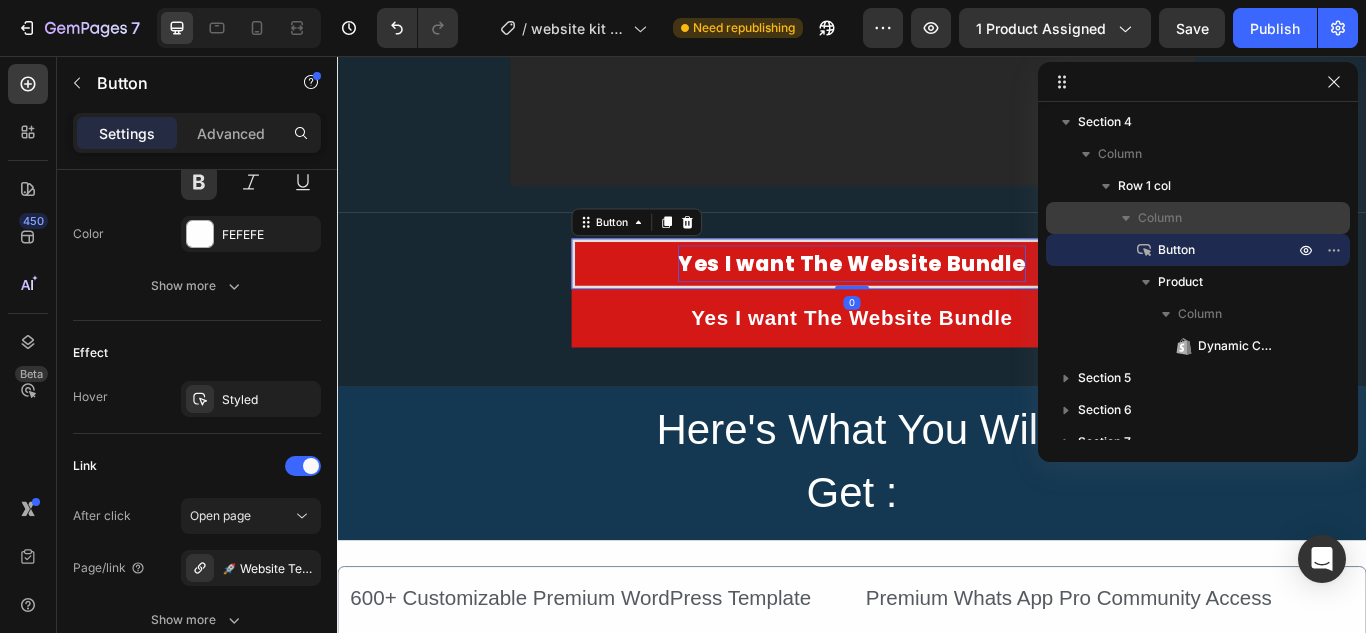 scroll, scrollTop: 0, scrollLeft: 0, axis: both 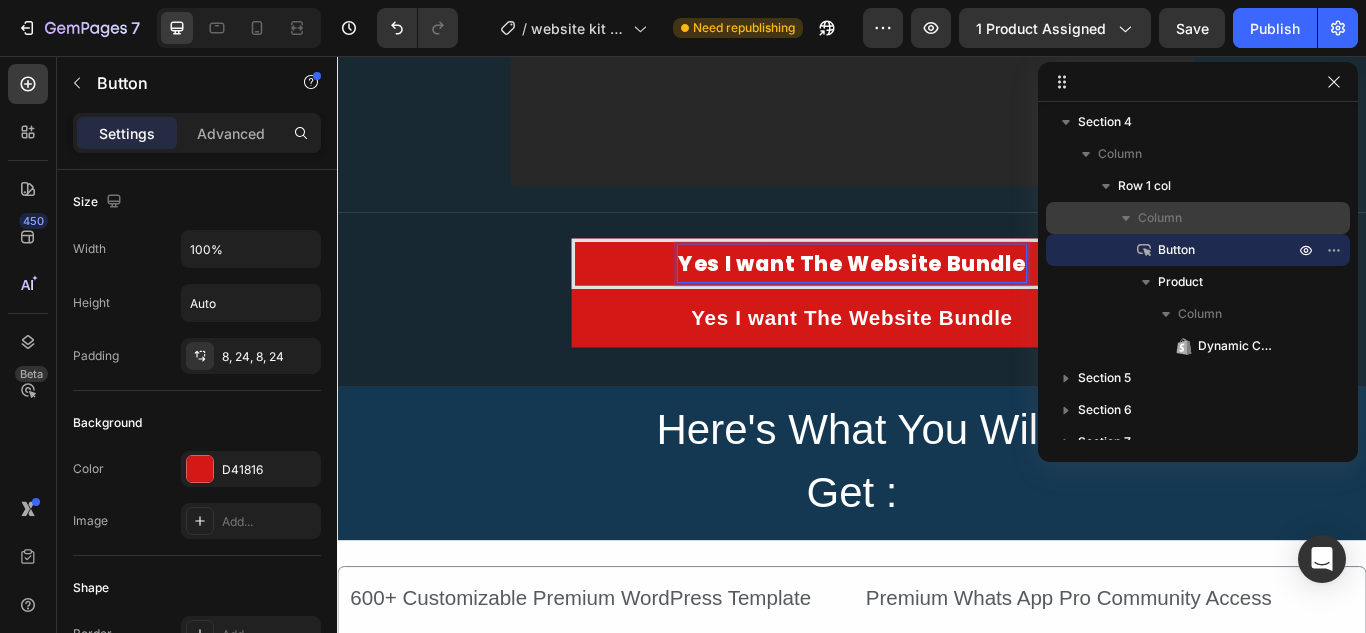 drag, startPoint x: 1009, startPoint y: 299, endPoint x: 825, endPoint y: 292, distance: 184.1331 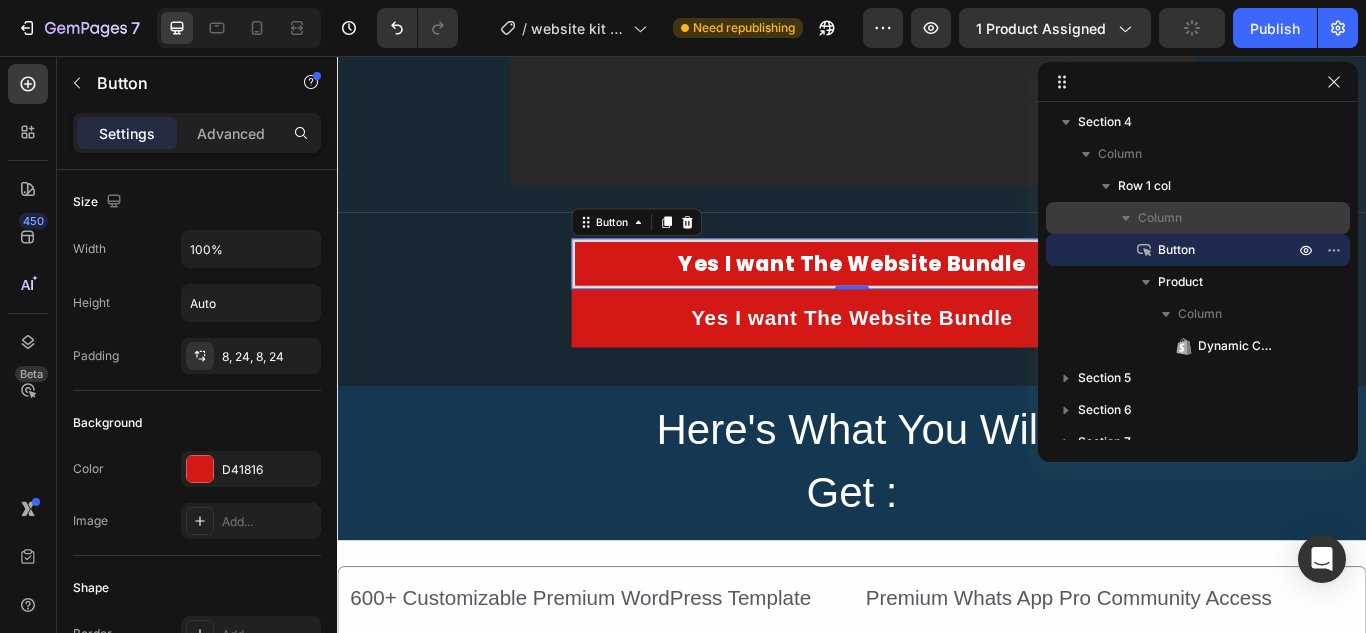 click on "Yes I want The Website Bundle" at bounding box center [937, 298] 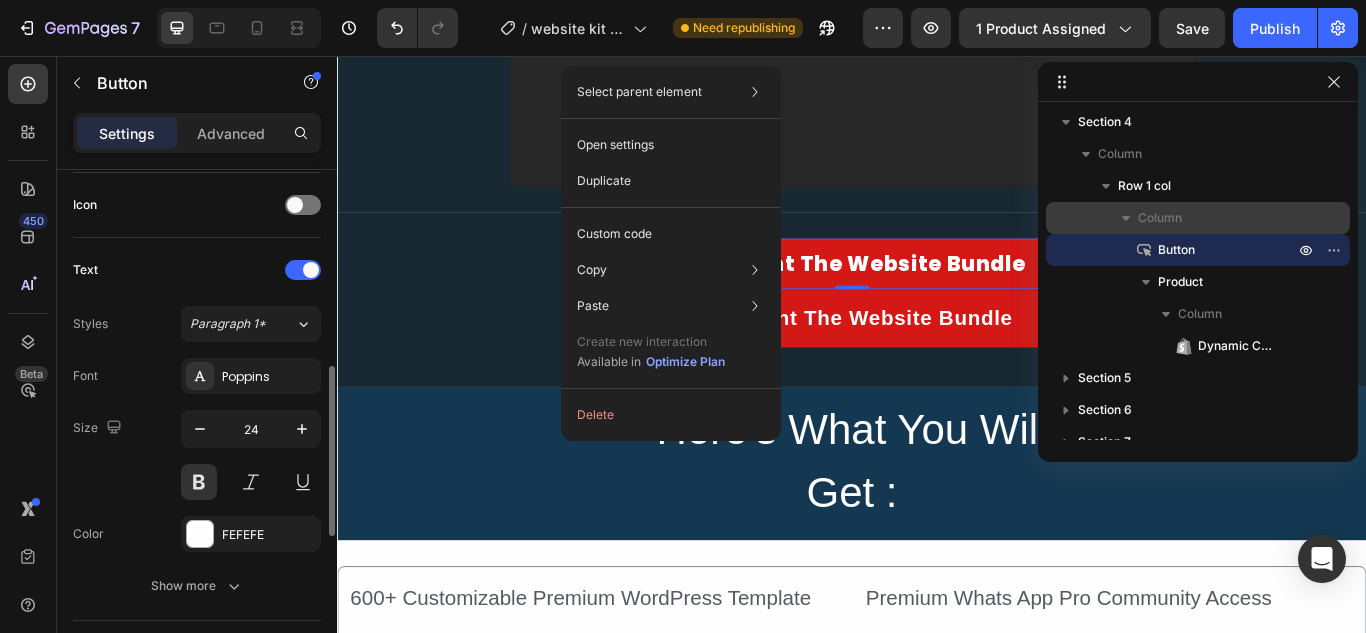 scroll, scrollTop: 700, scrollLeft: 0, axis: vertical 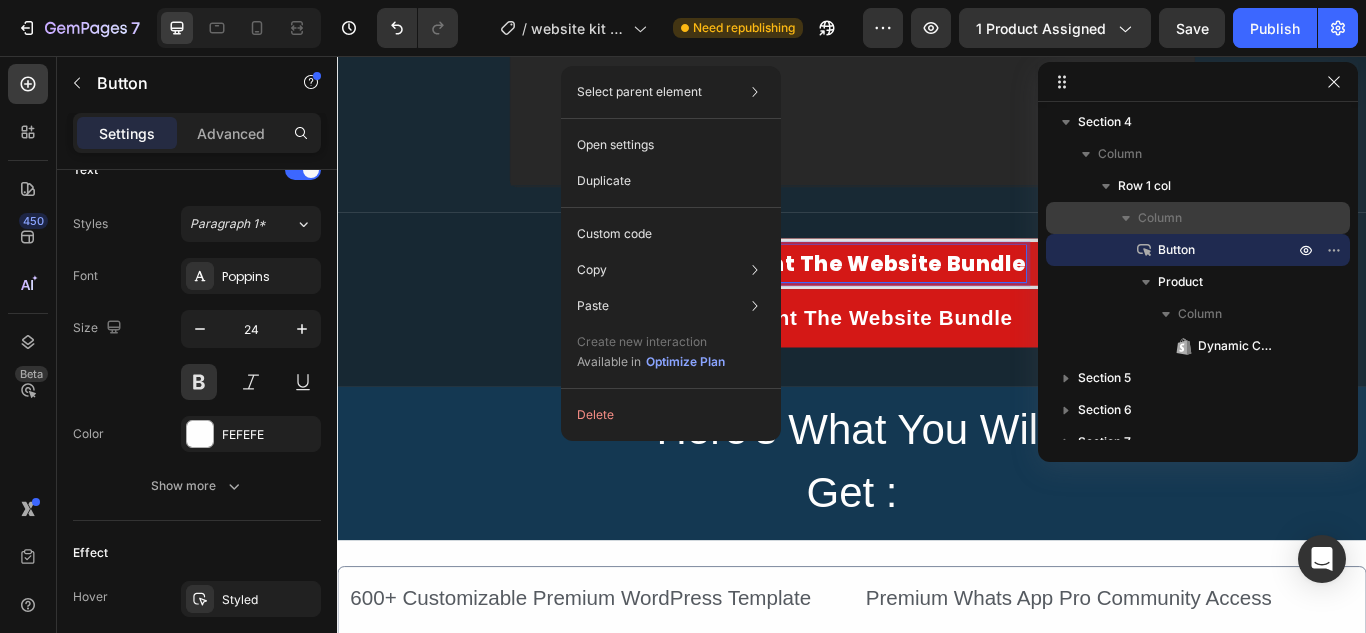 click on "Yes I want The Website Bundle" at bounding box center (936, 298) 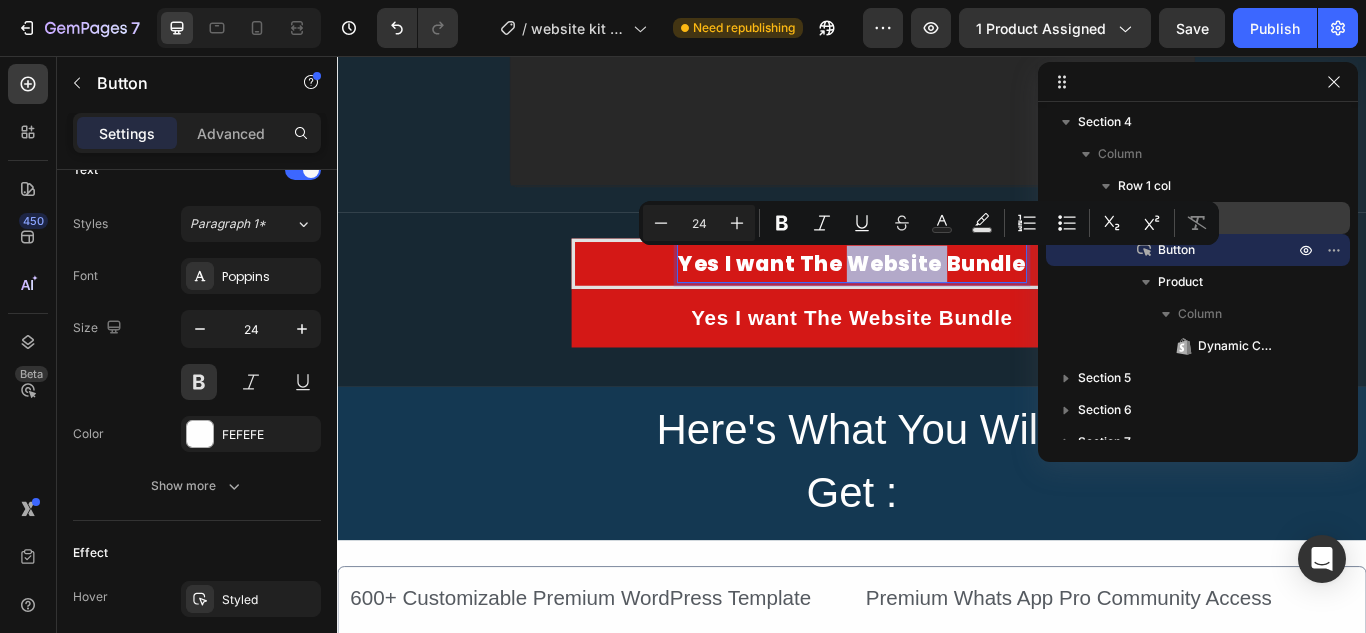 click on "Yes I want The Website Bundle" at bounding box center (936, 298) 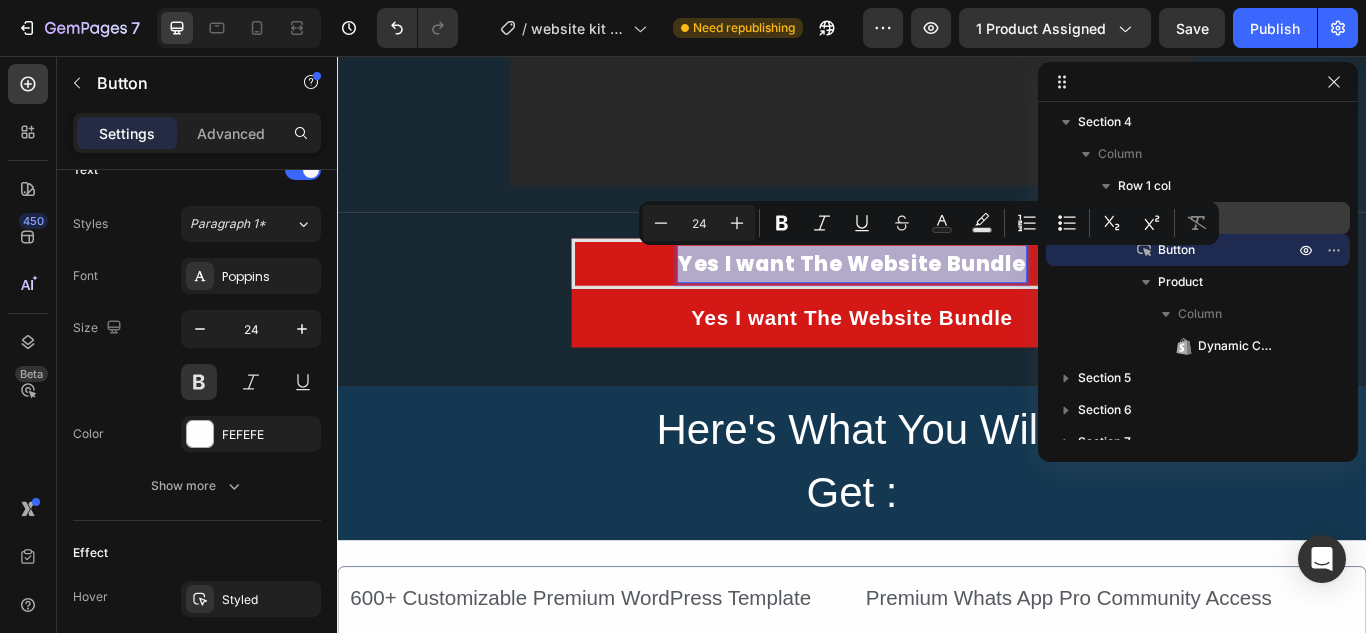 click on "Yes I want The Website Bundle" at bounding box center [936, 298] 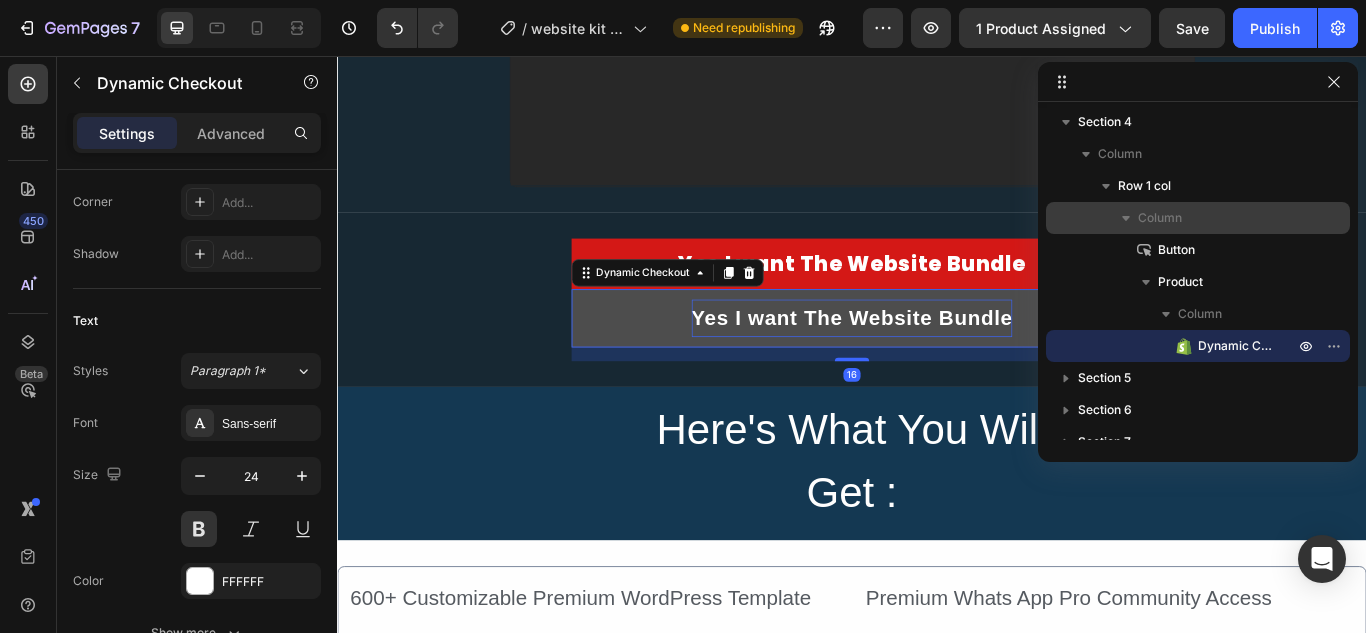 click on "Yes I want The Website Bundle" at bounding box center [937, 361] 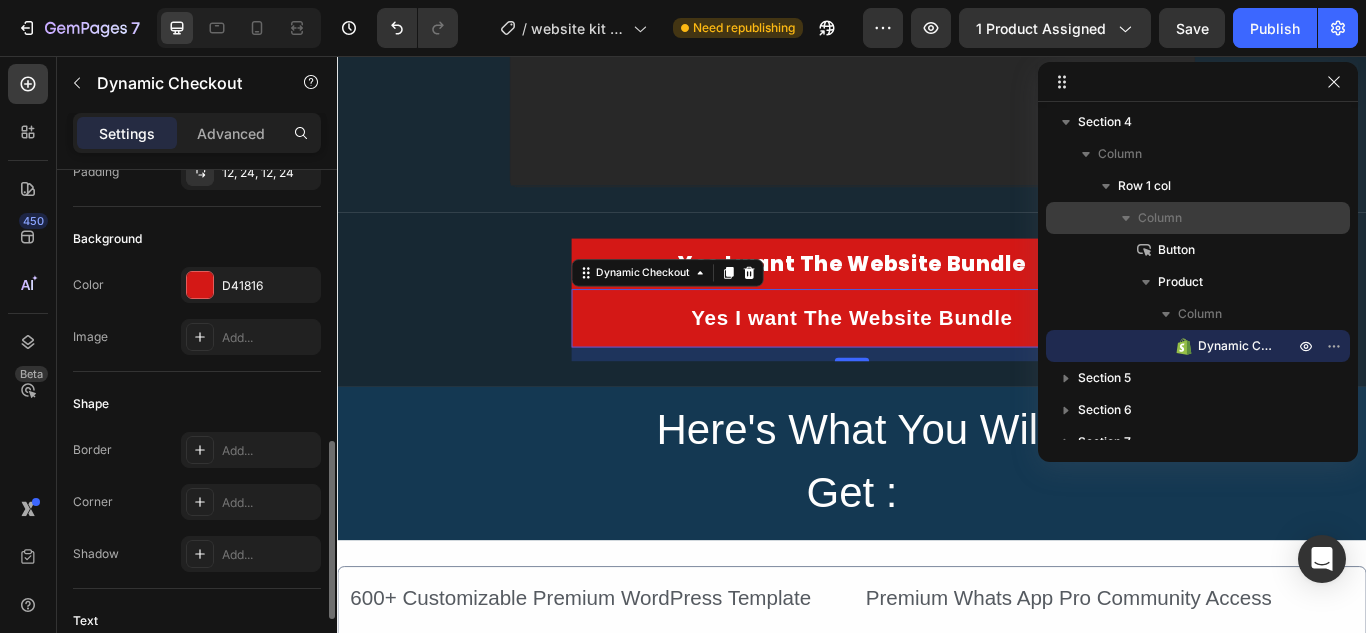 scroll, scrollTop: 700, scrollLeft: 0, axis: vertical 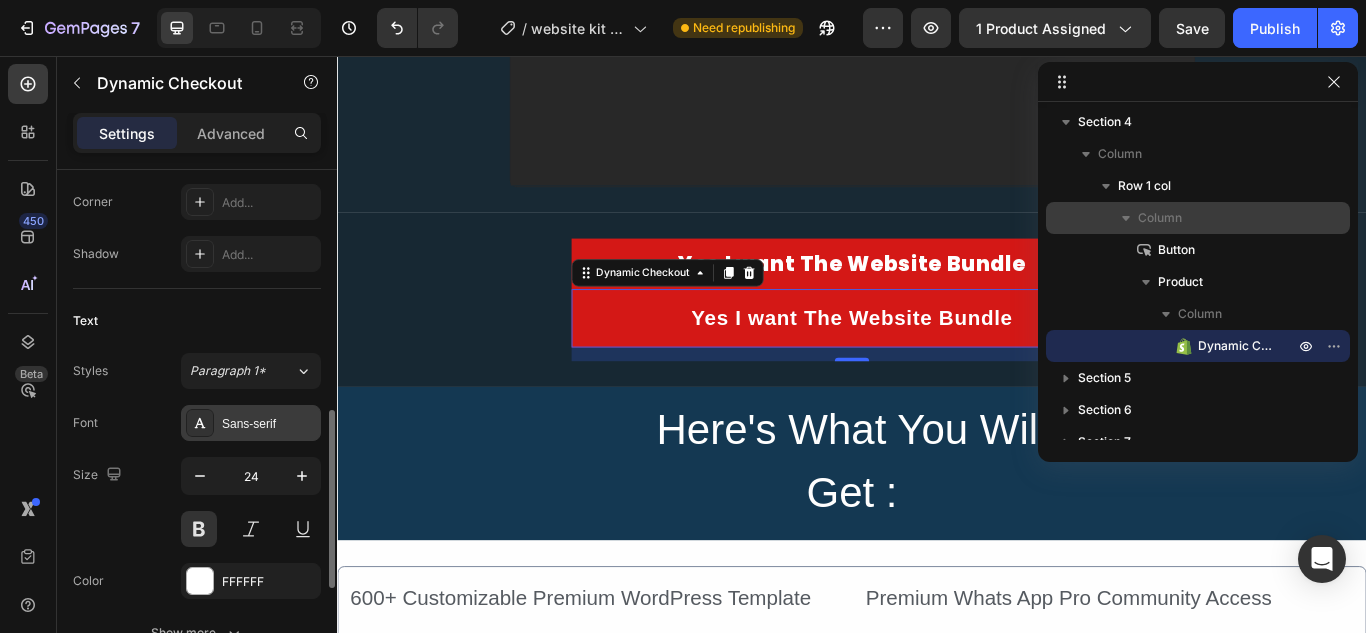 click on "Sans-serif" at bounding box center (269, 424) 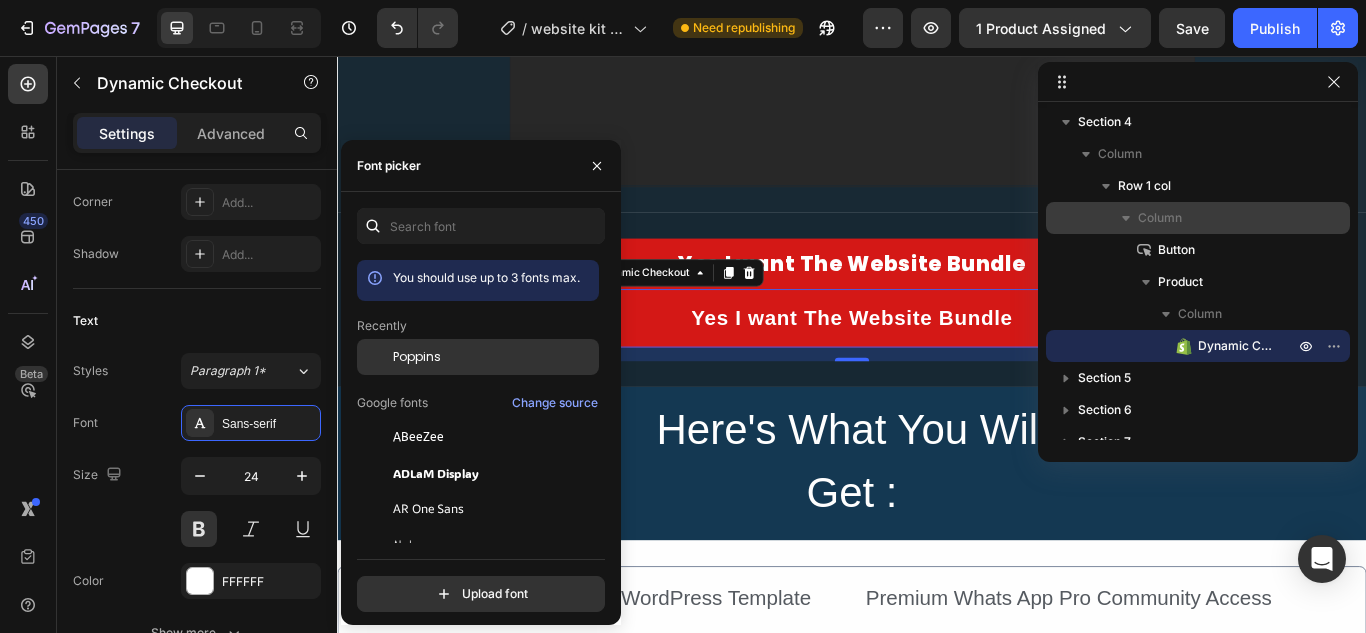 click on "Poppins" at bounding box center [417, 357] 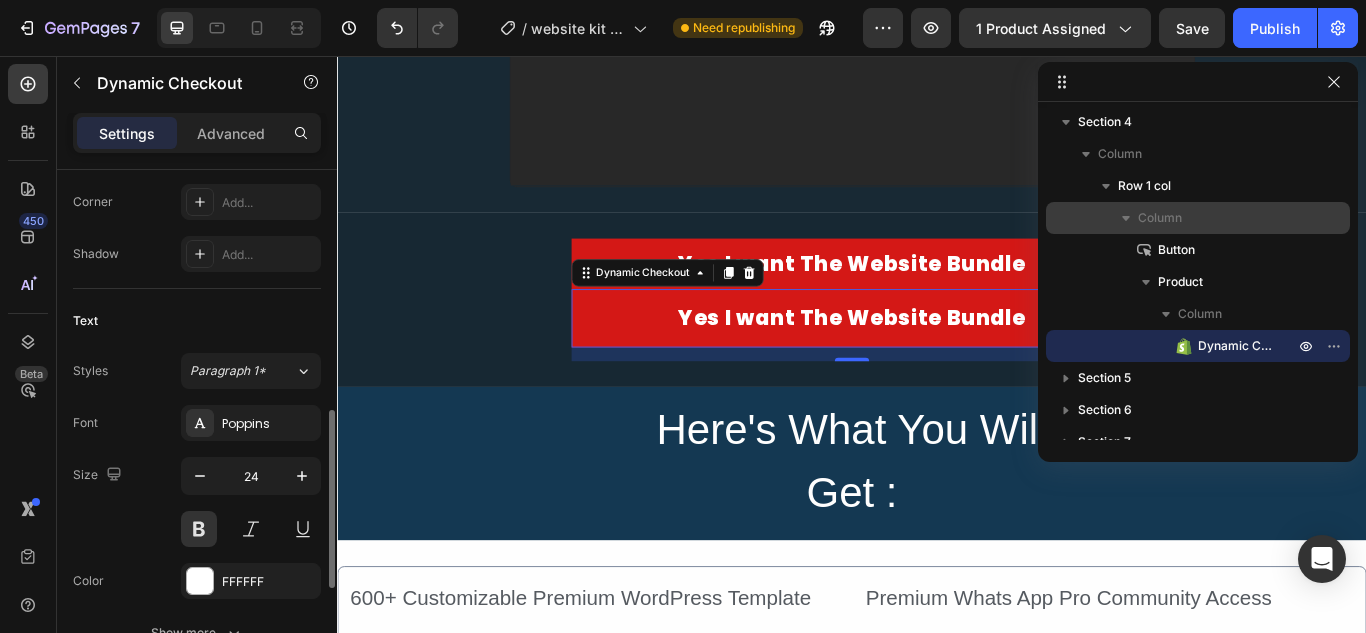 click on "Font Poppins" at bounding box center (197, 423) 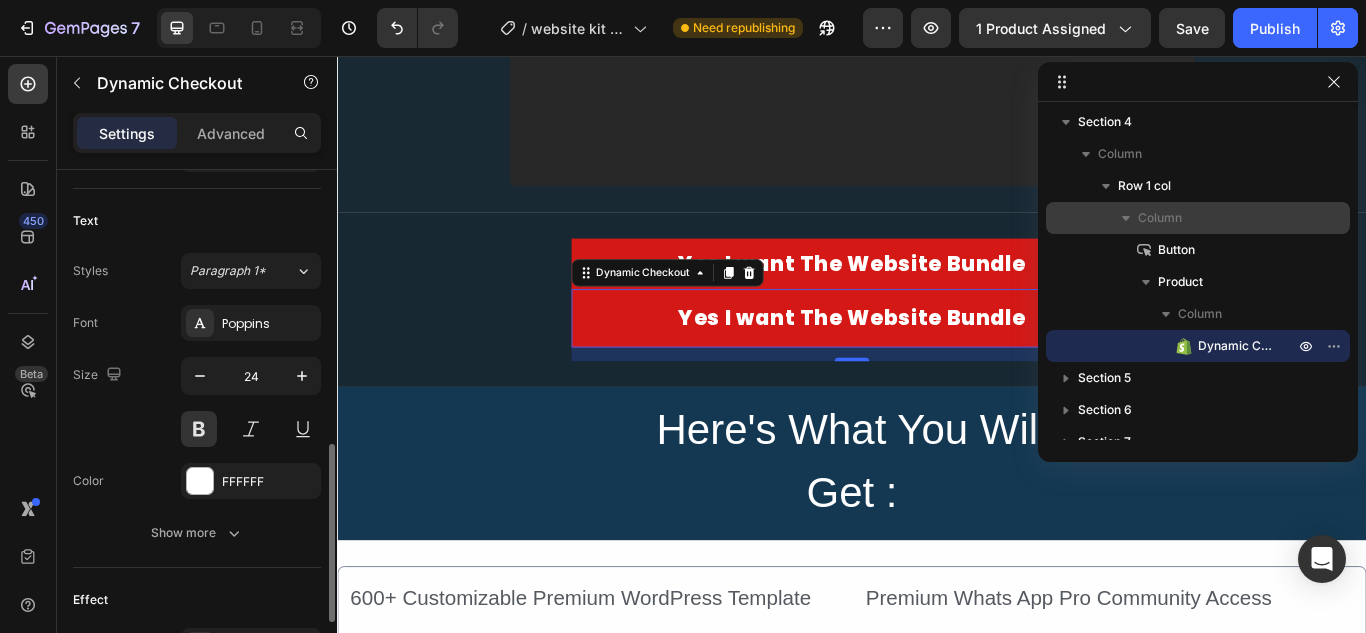 scroll, scrollTop: 900, scrollLeft: 0, axis: vertical 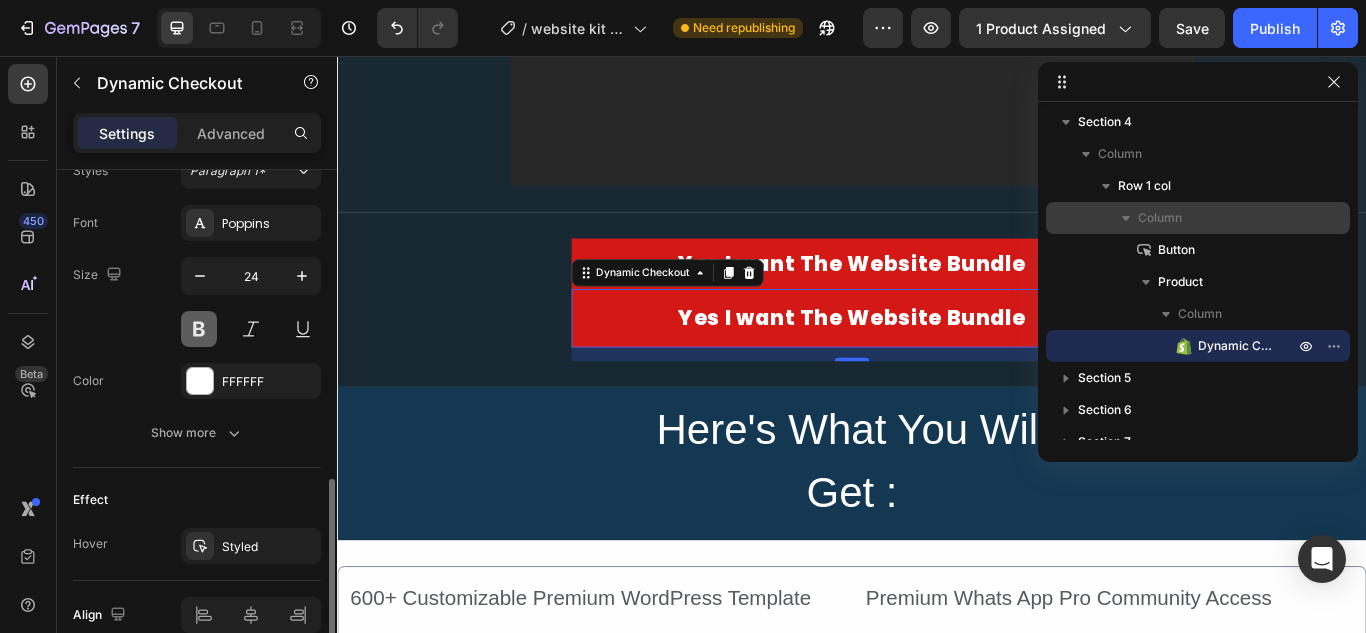 click at bounding box center (199, 329) 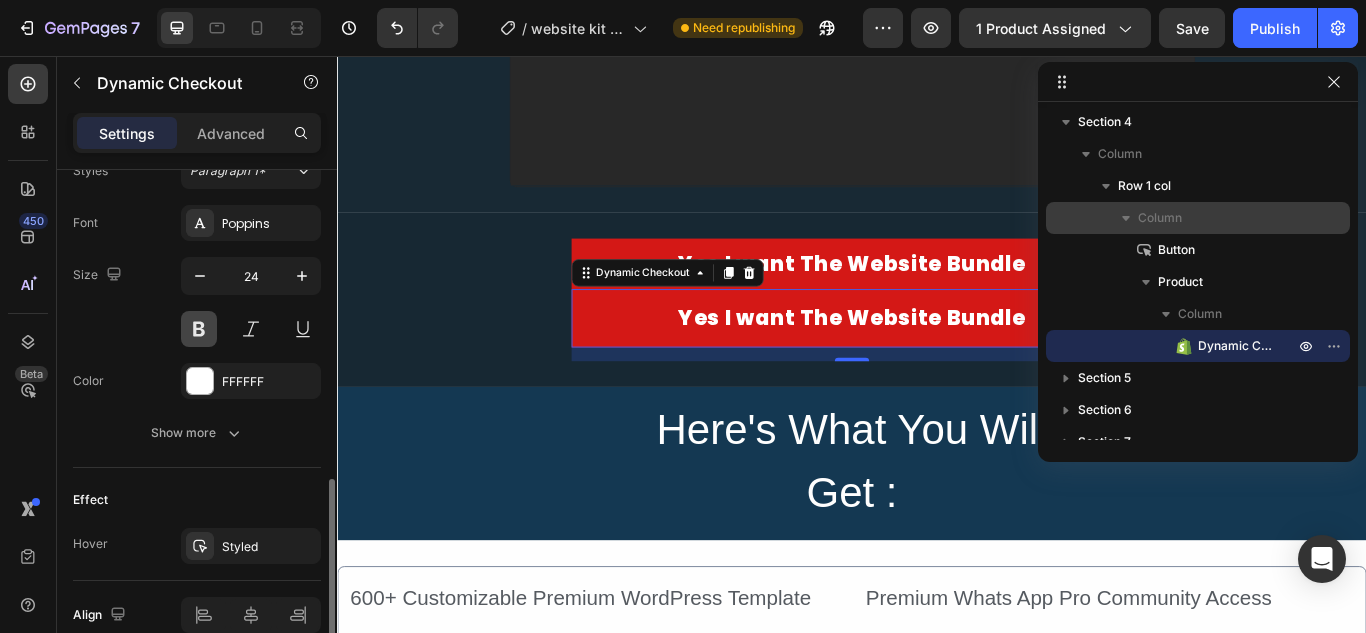 click at bounding box center [199, 329] 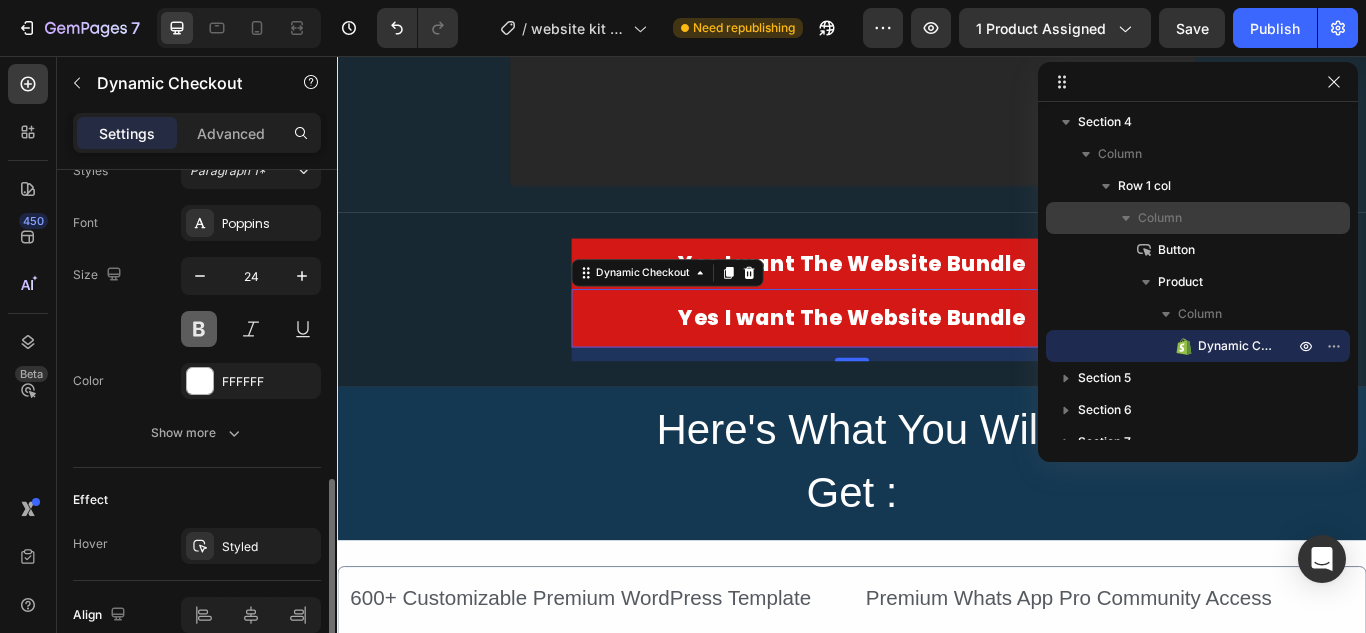 click at bounding box center [199, 329] 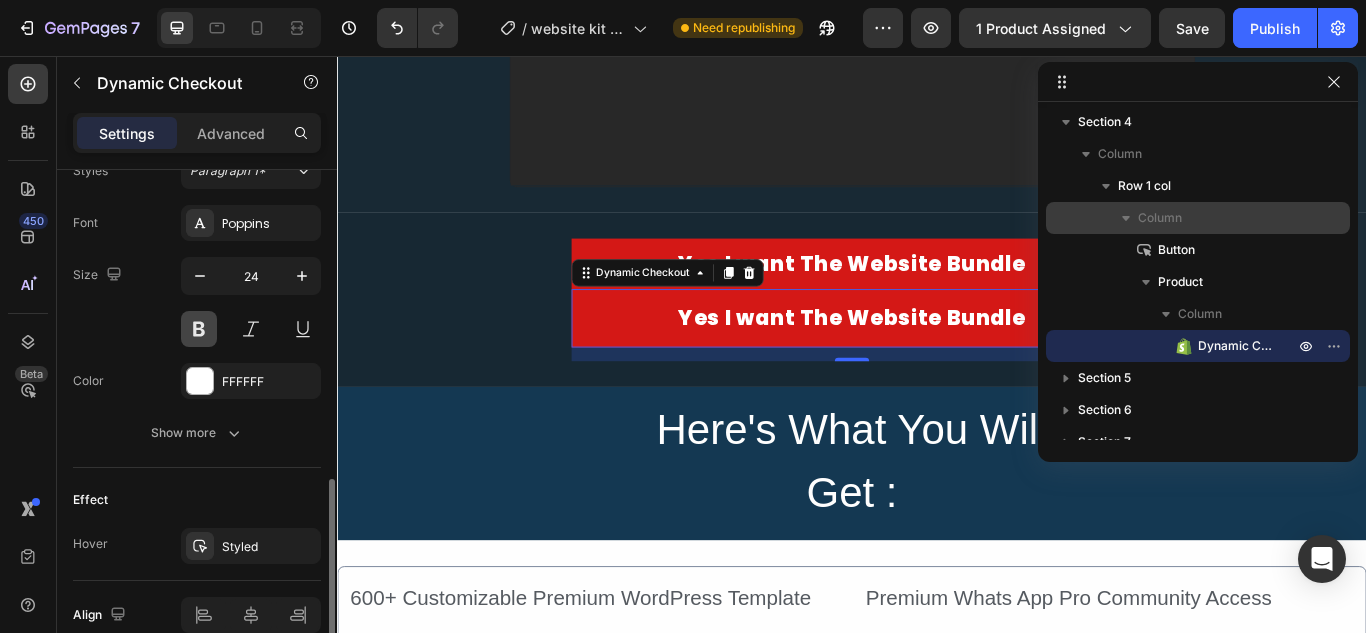 click at bounding box center (199, 329) 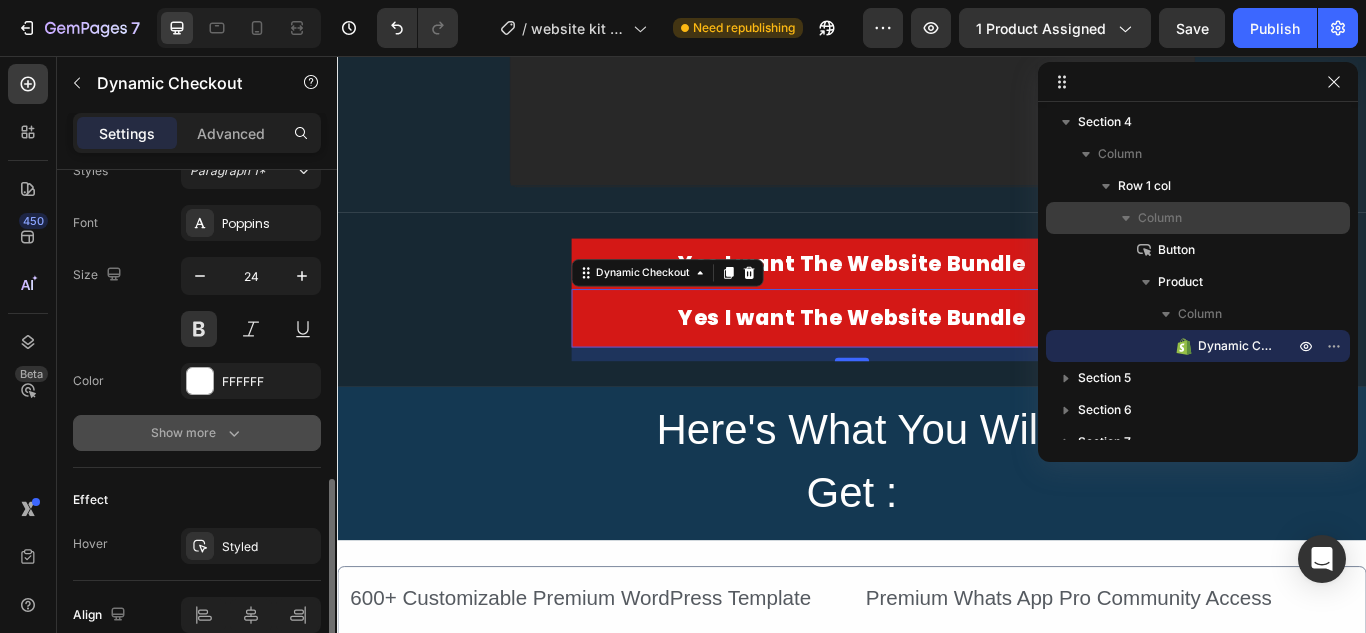 click on "Show more" at bounding box center (197, 433) 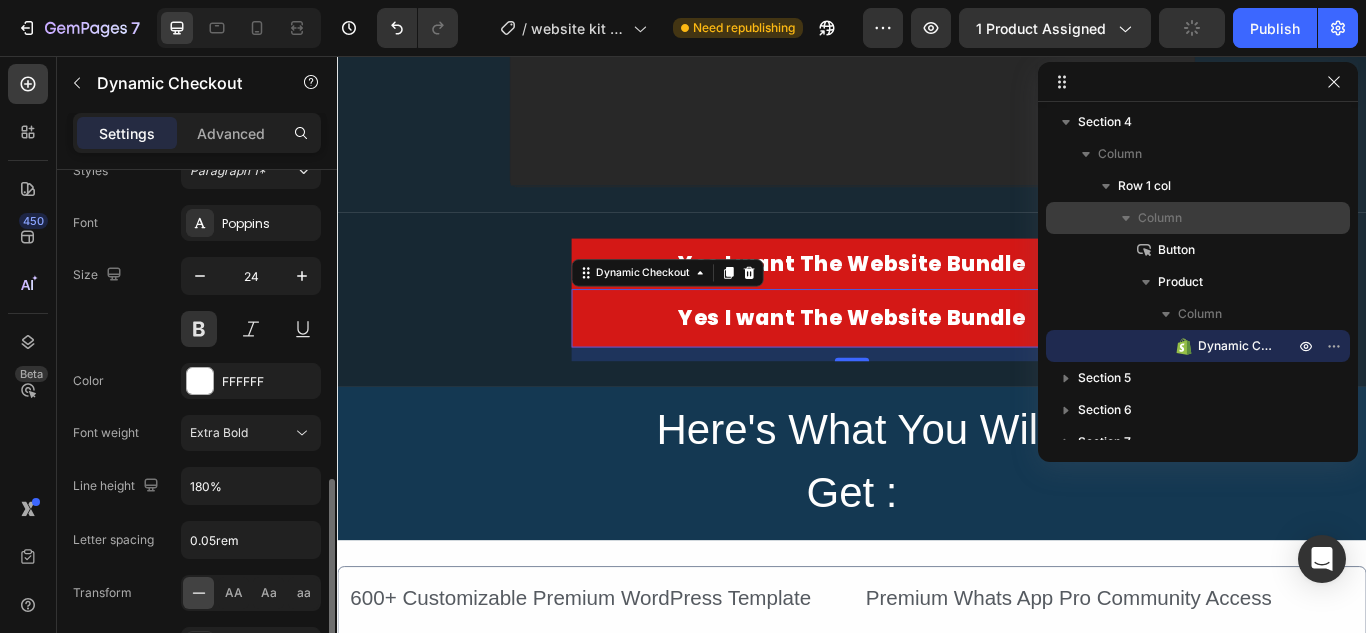 scroll, scrollTop: 1000, scrollLeft: 0, axis: vertical 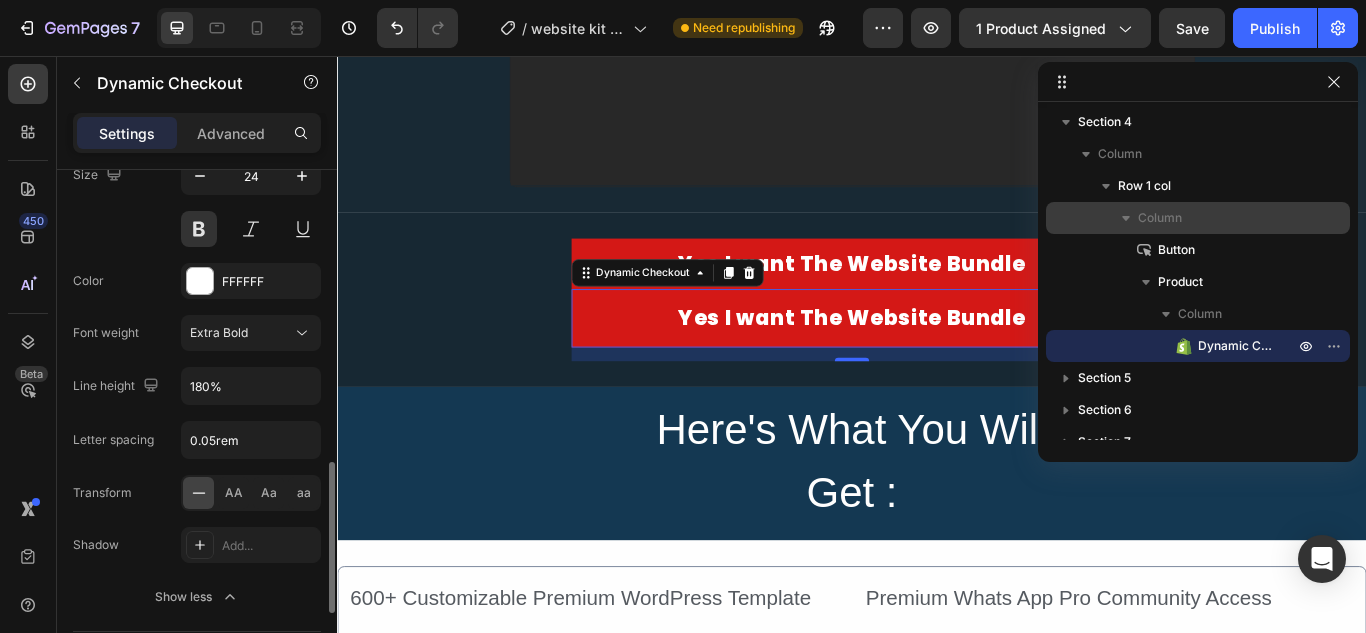 click on "Font Poppins Size 24 Color FFFFFF Font weight Extra Bold Line height 180% Letter spacing 0.05[REM] Transform AA Aa aa Shadow Add... Show less" at bounding box center (197, 360) 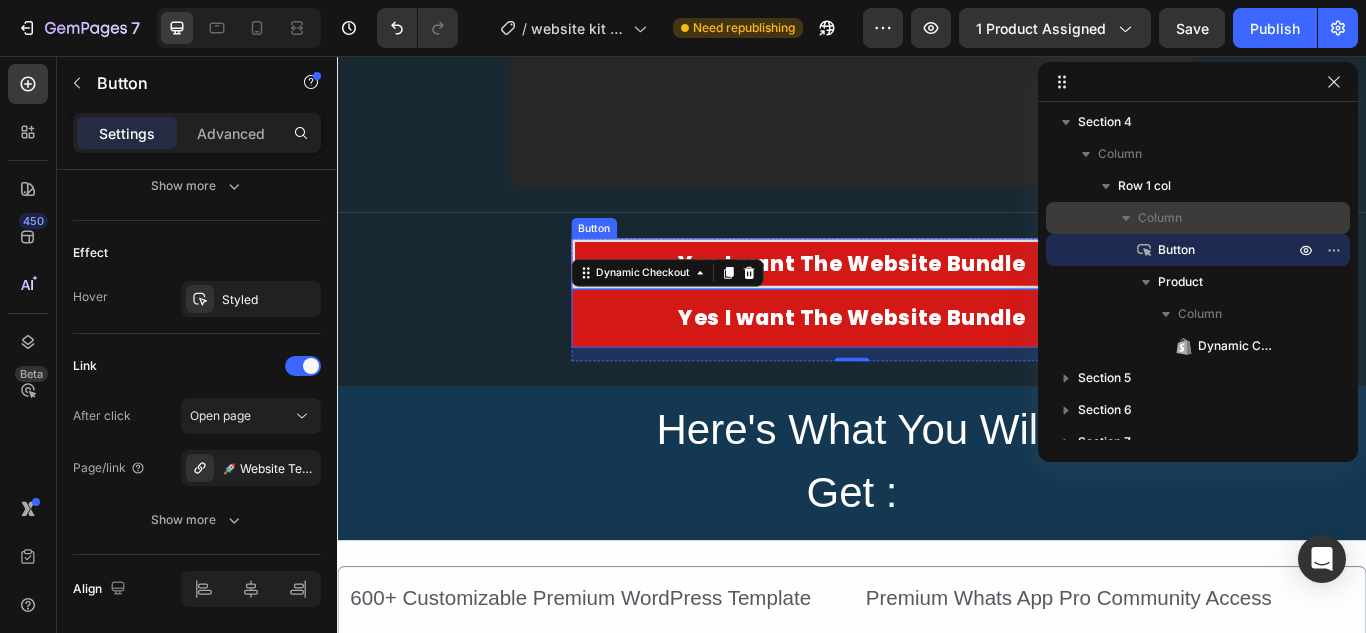 click on "Yes I want The Website Bundle" at bounding box center (937, 298) 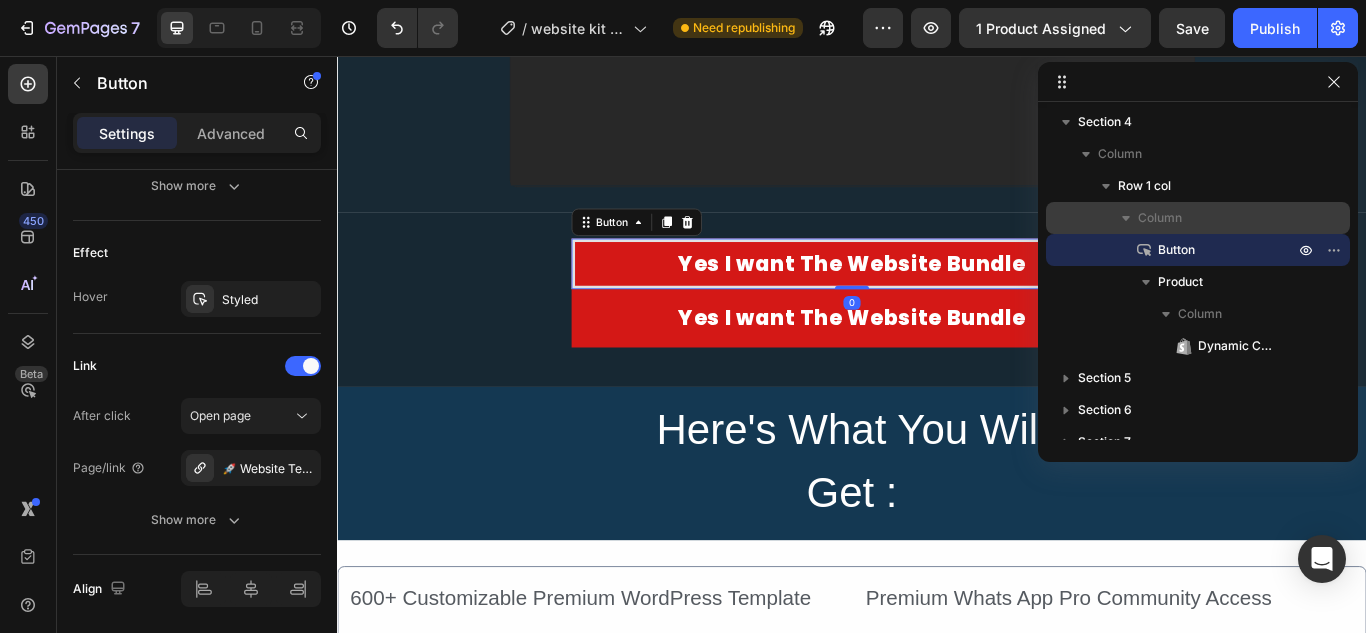 scroll, scrollTop: 0, scrollLeft: 0, axis: both 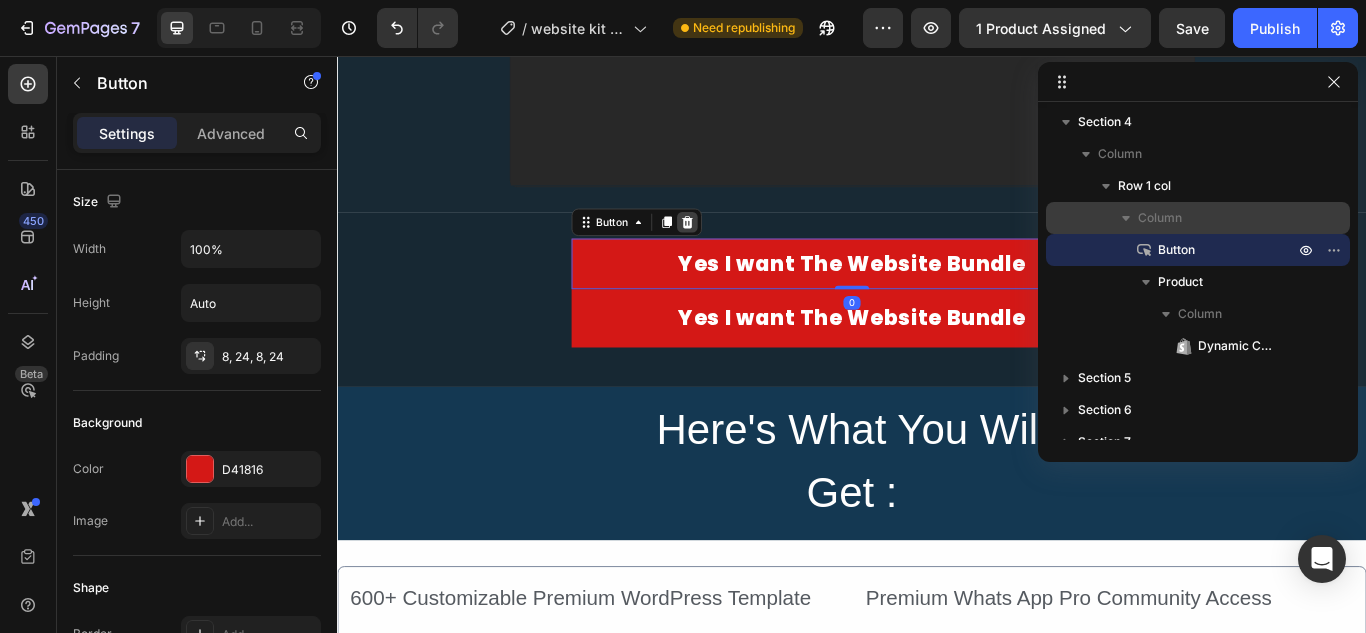 click 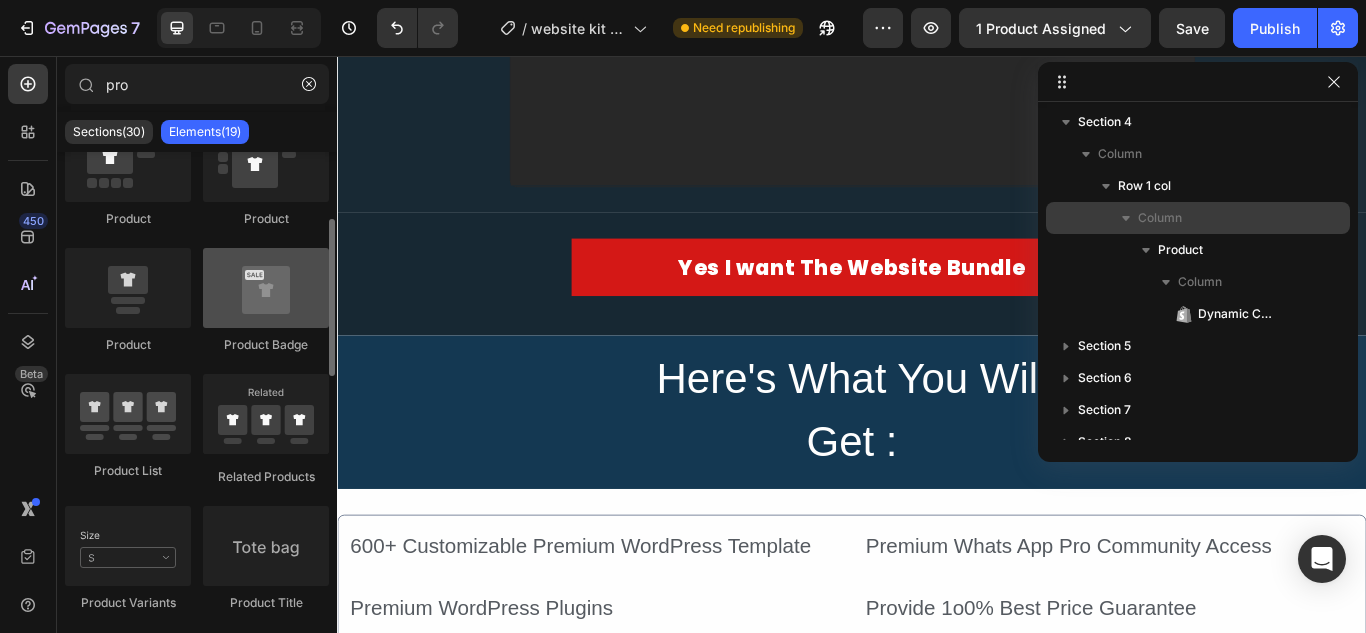 scroll, scrollTop: 400, scrollLeft: 0, axis: vertical 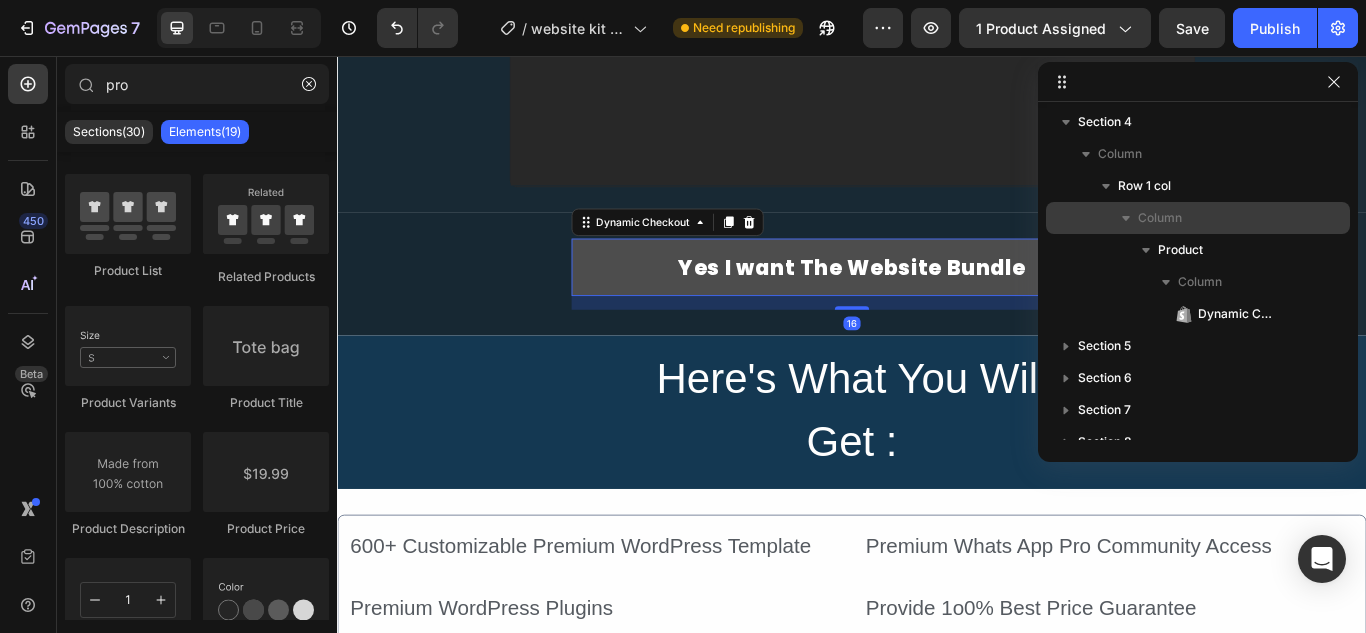 click on "Yes I want The Website Bundle" at bounding box center [937, 302] 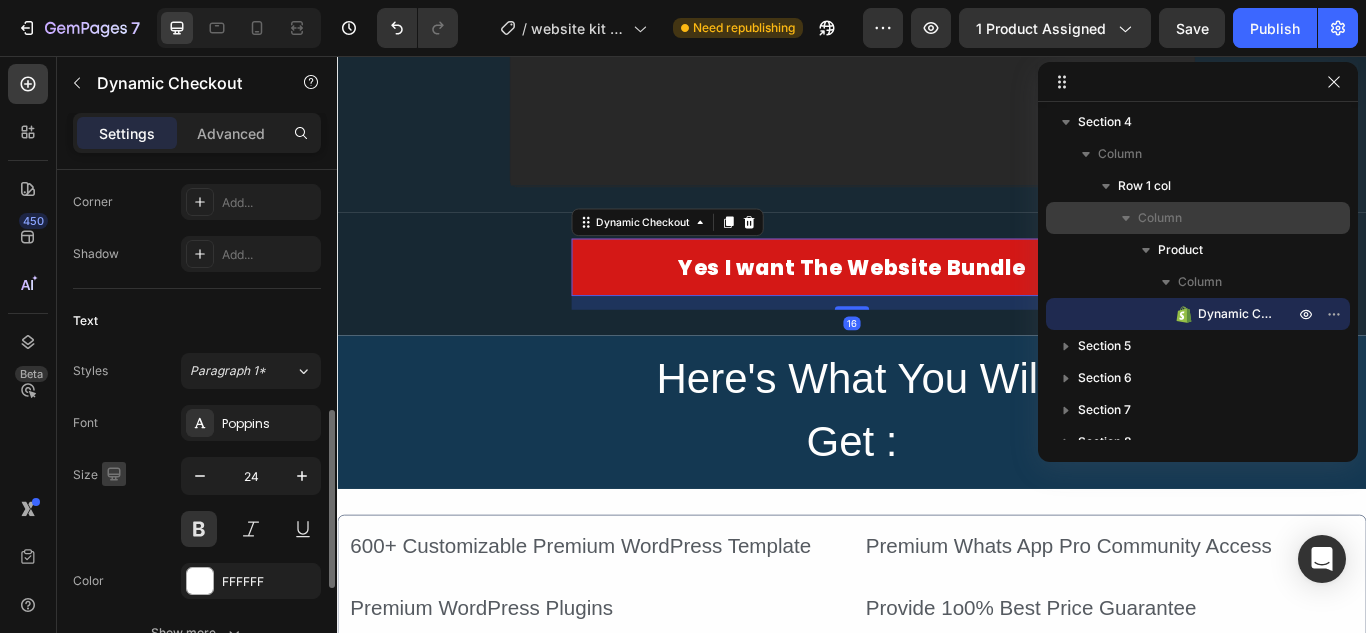 scroll, scrollTop: 996, scrollLeft: 0, axis: vertical 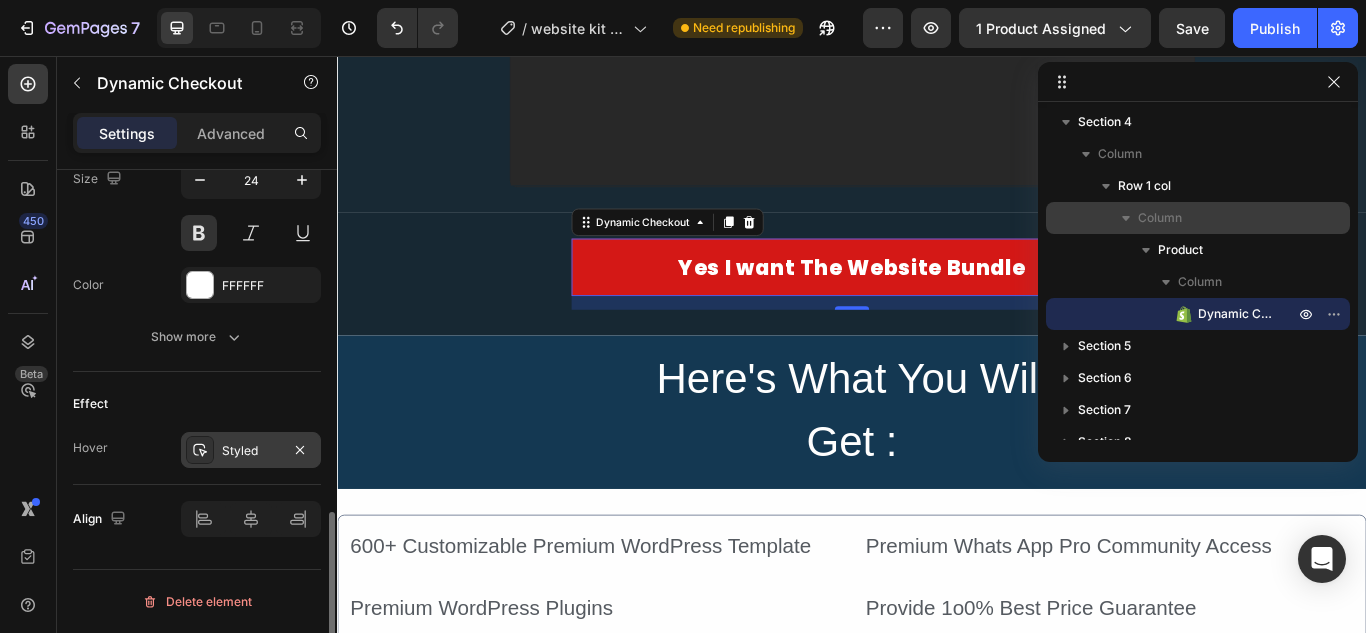 click on "Styled" at bounding box center [251, 450] 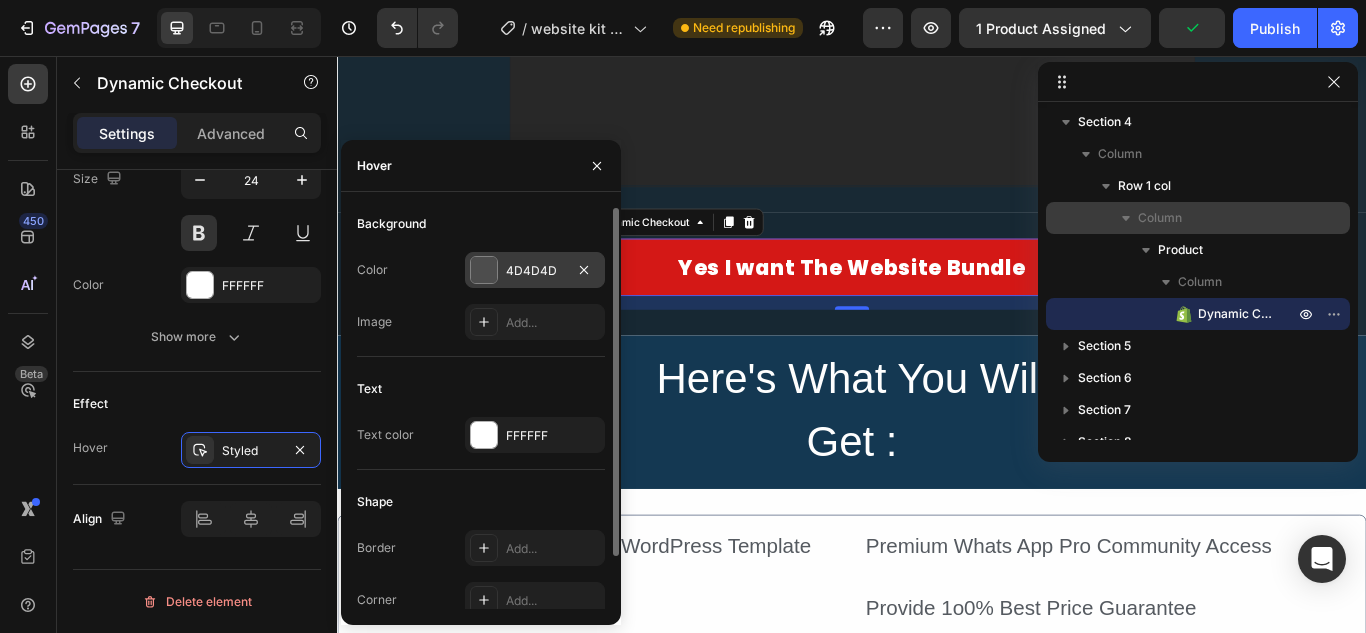 click on "4D4D4D" at bounding box center (535, 270) 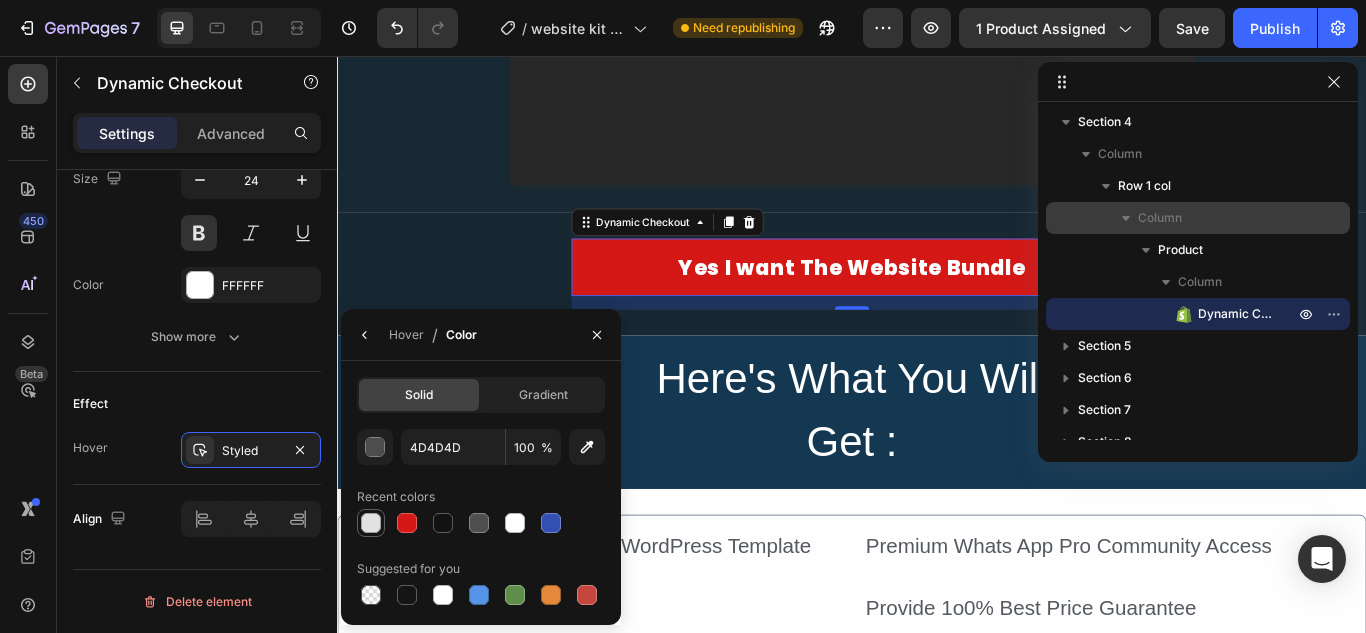 click at bounding box center (371, 523) 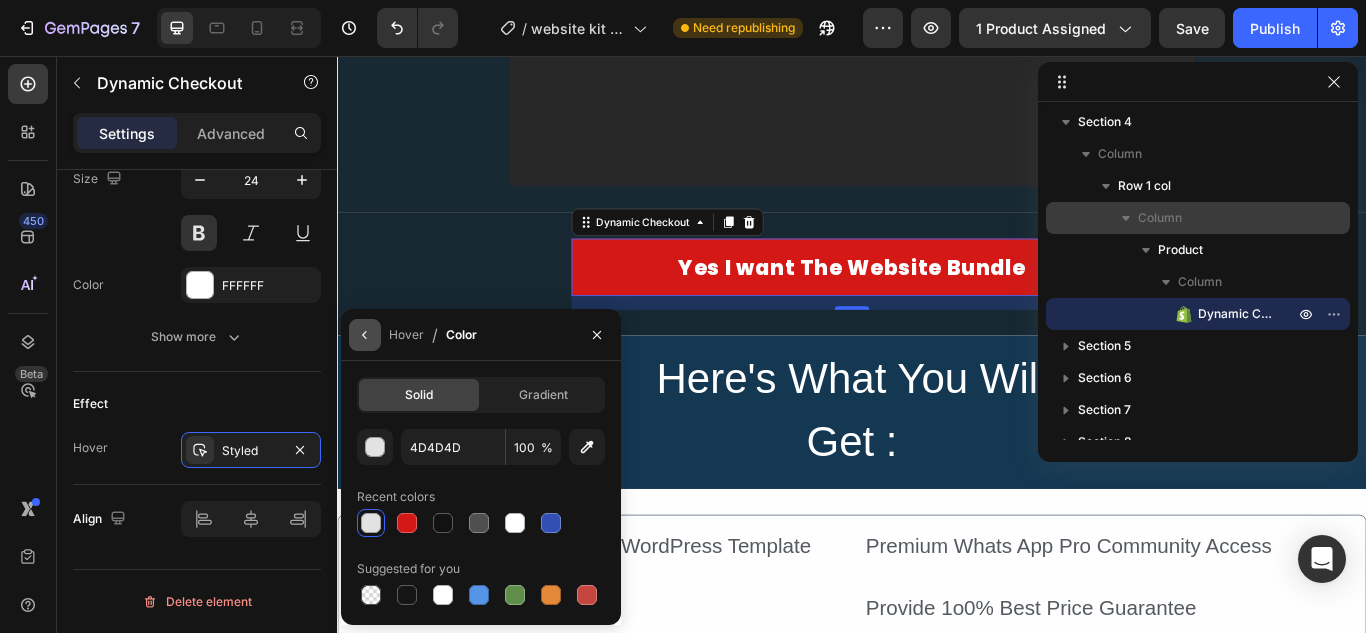 click at bounding box center (365, 335) 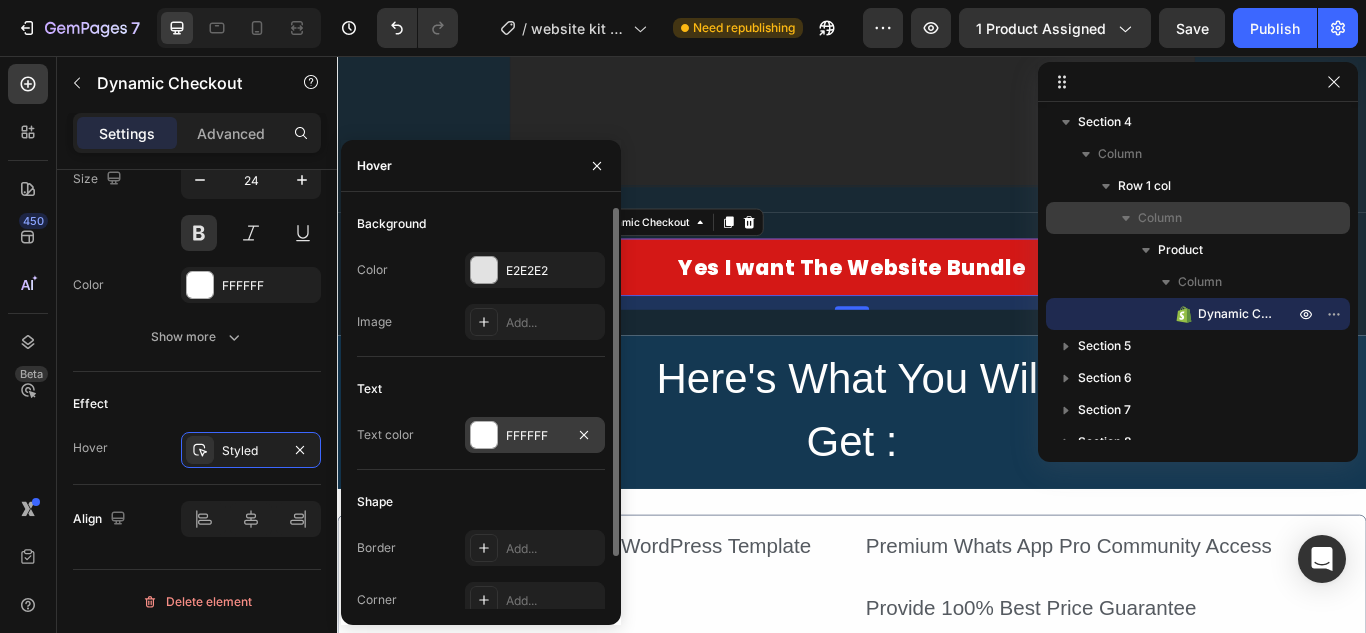 click on "FFFFFF" at bounding box center [535, 436] 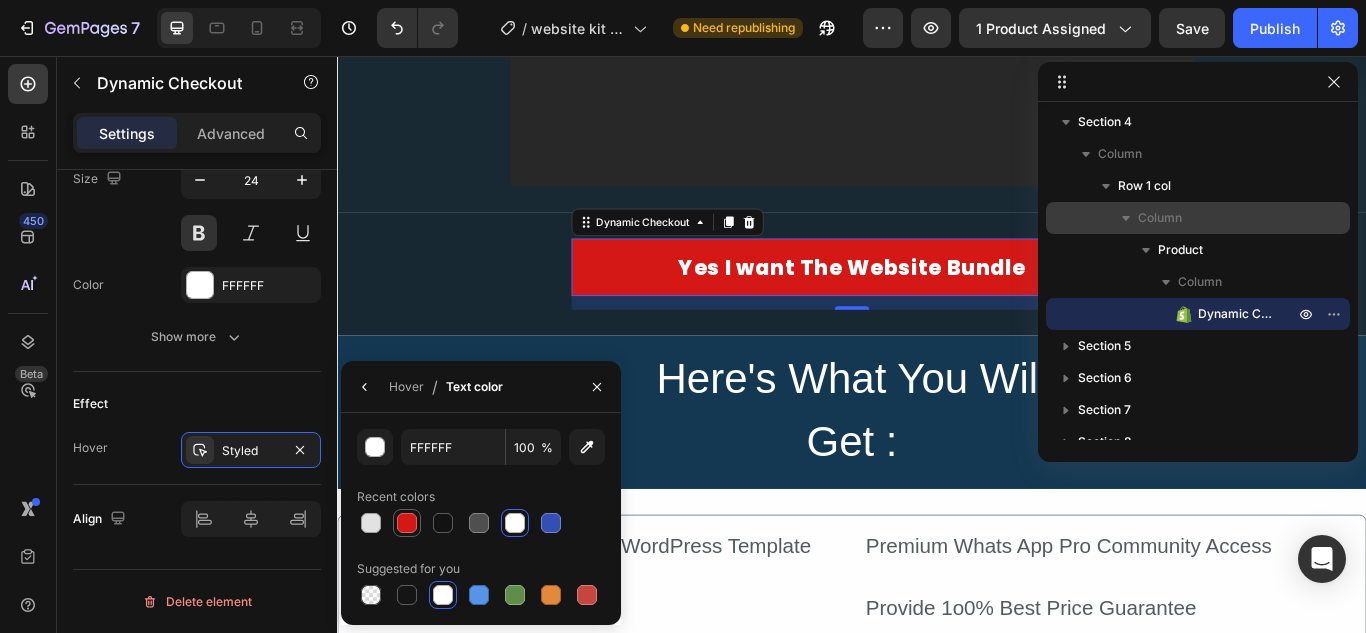 click at bounding box center [407, 523] 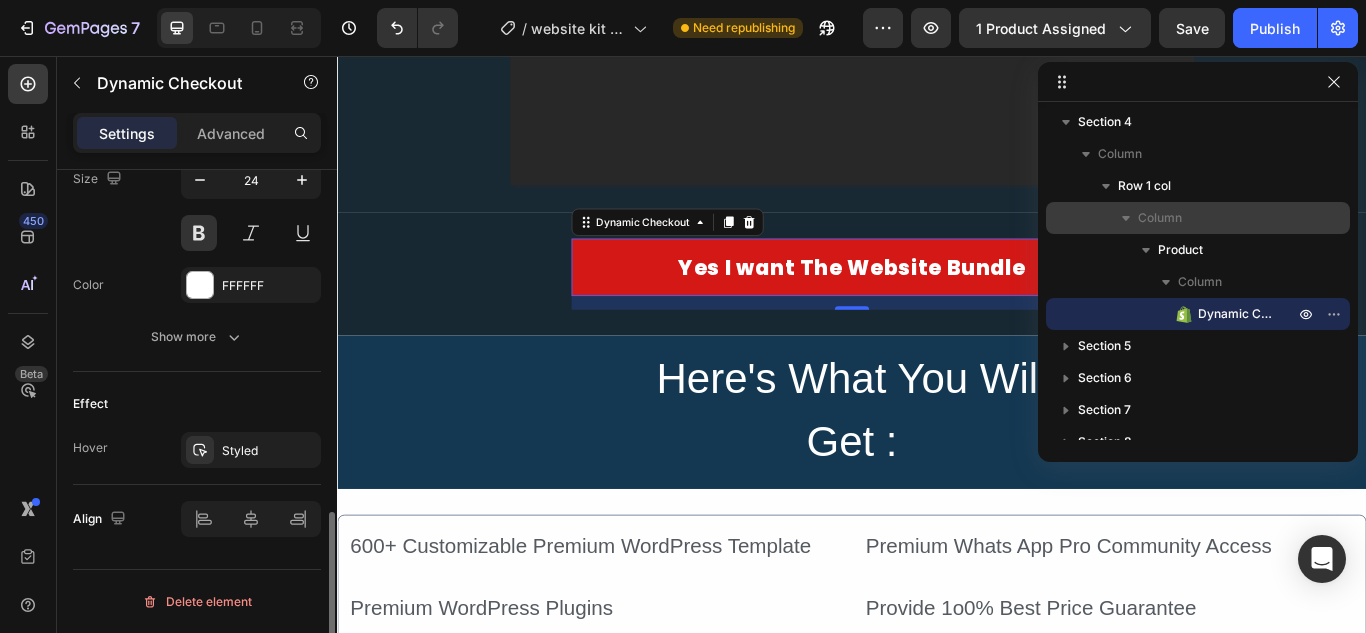 click on "Effect Hover Styled" 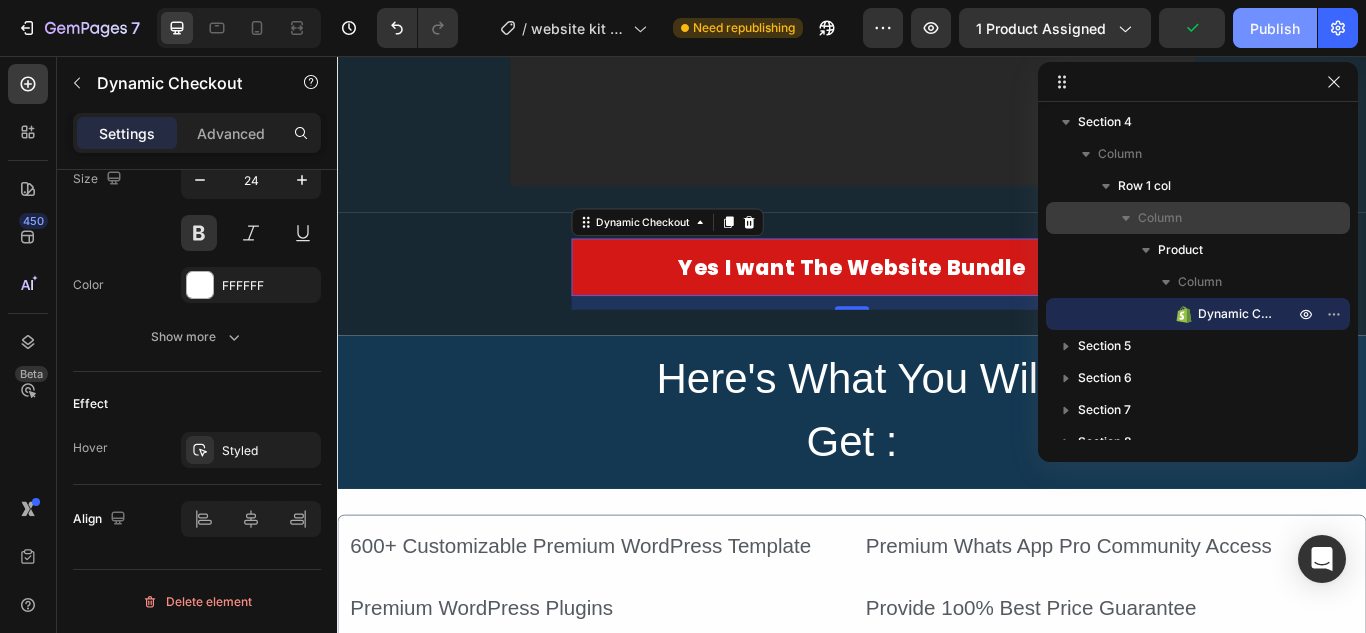 click on "Publish" at bounding box center (1275, 28) 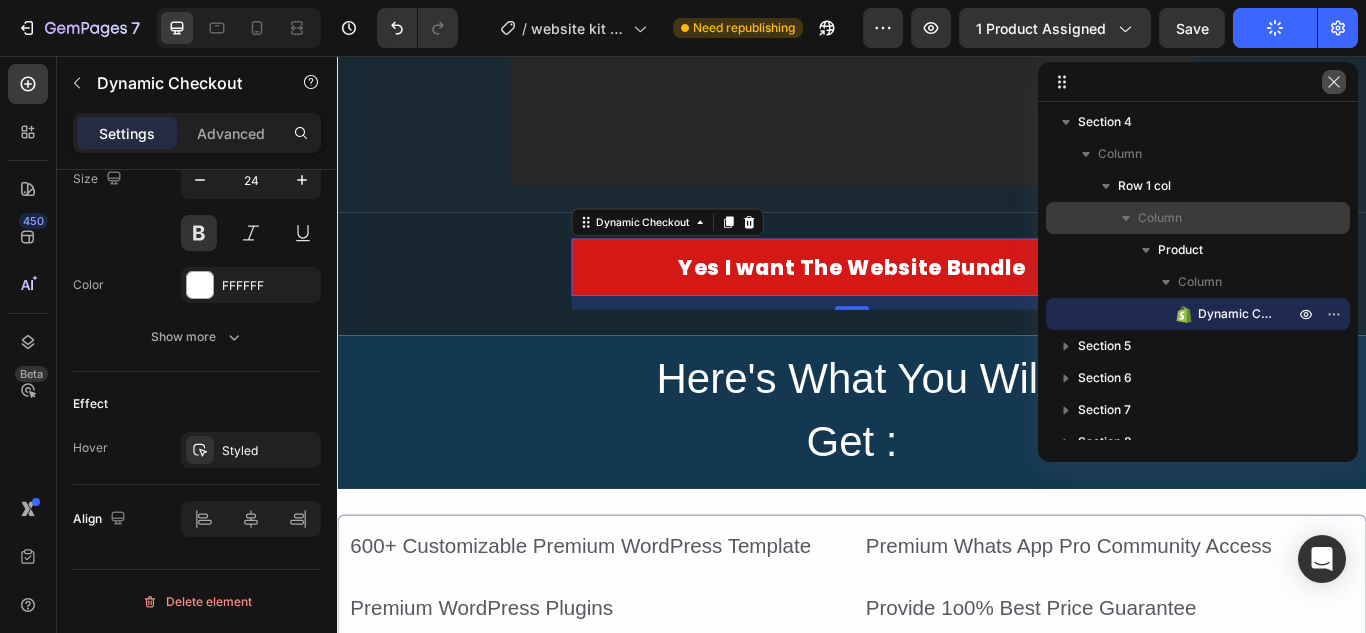 click 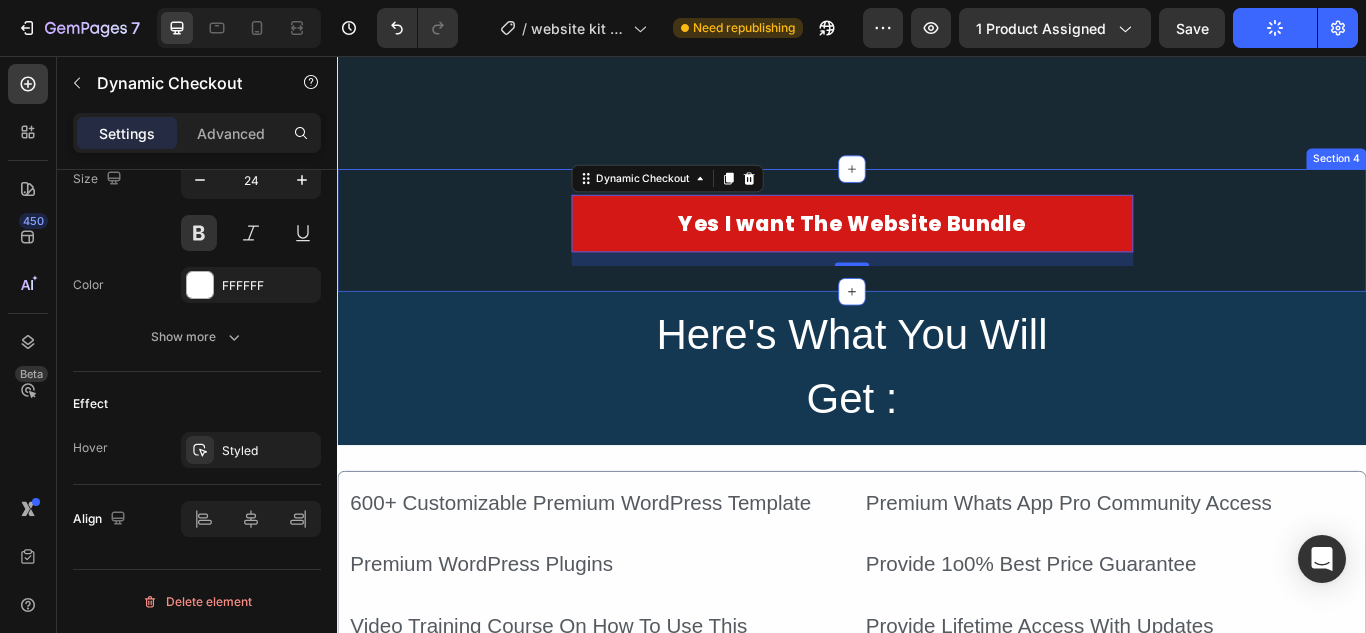 scroll, scrollTop: 1100, scrollLeft: 0, axis: vertical 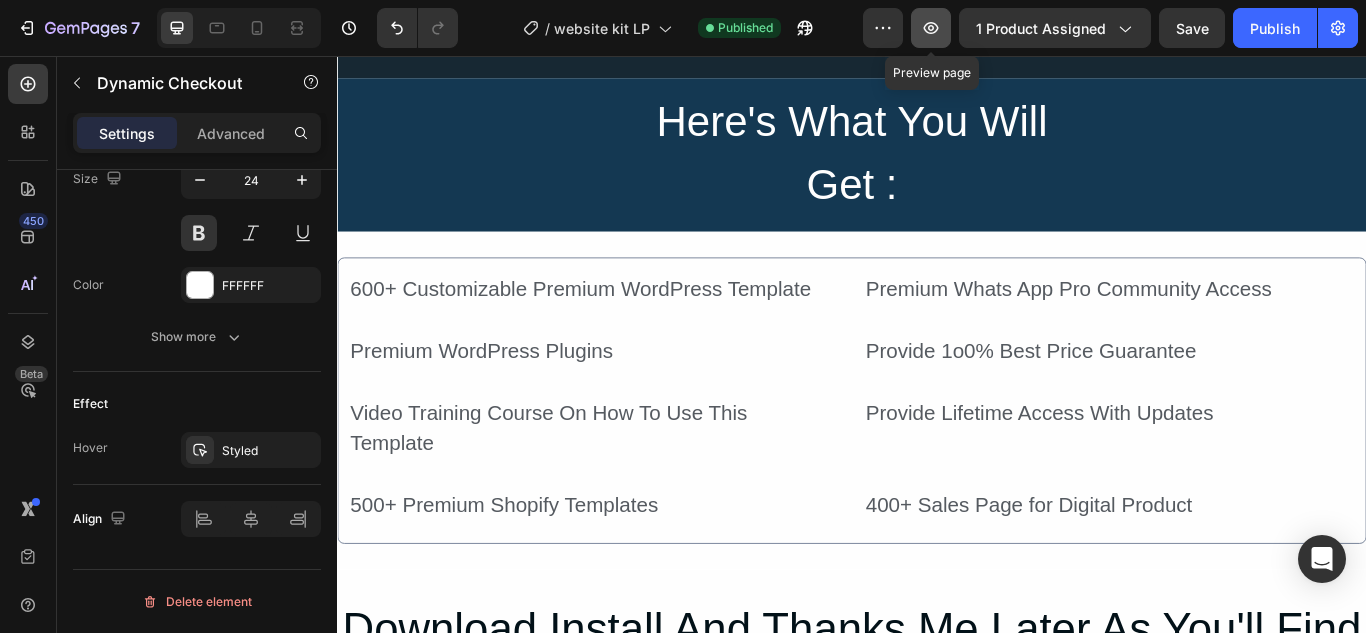 click 